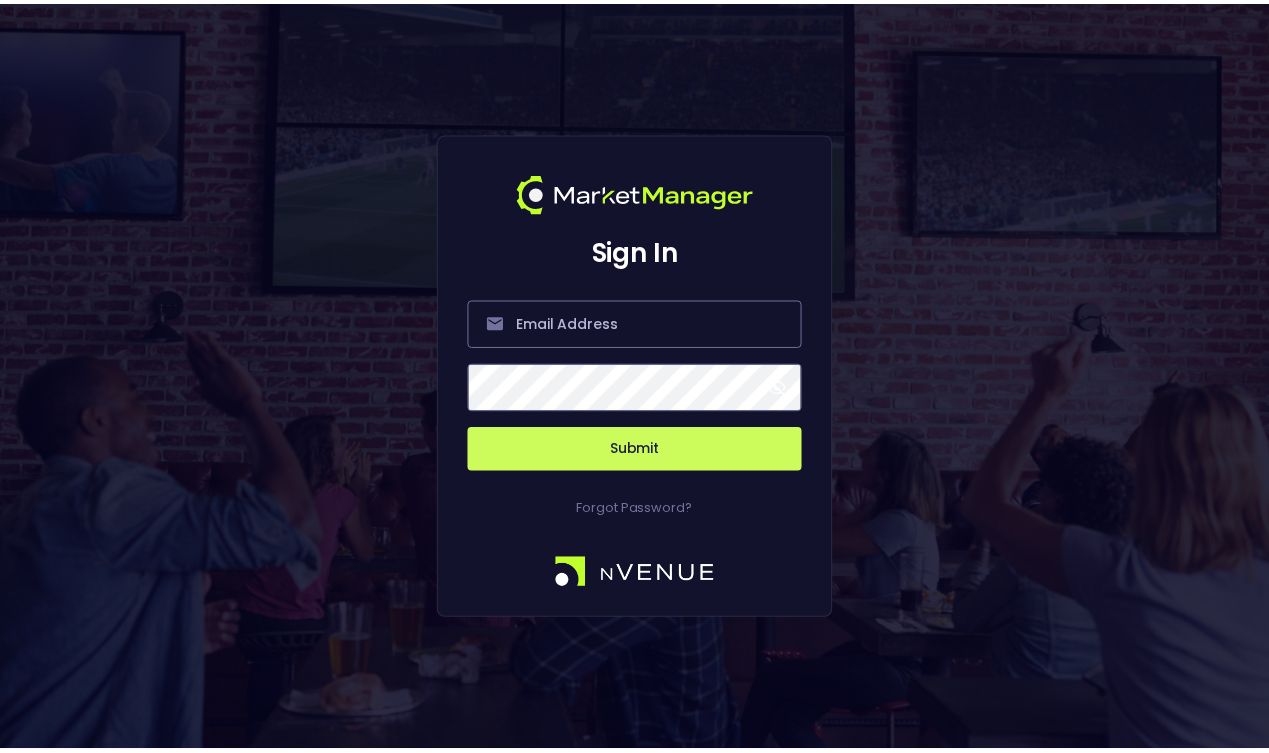 scroll, scrollTop: 0, scrollLeft: 0, axis: both 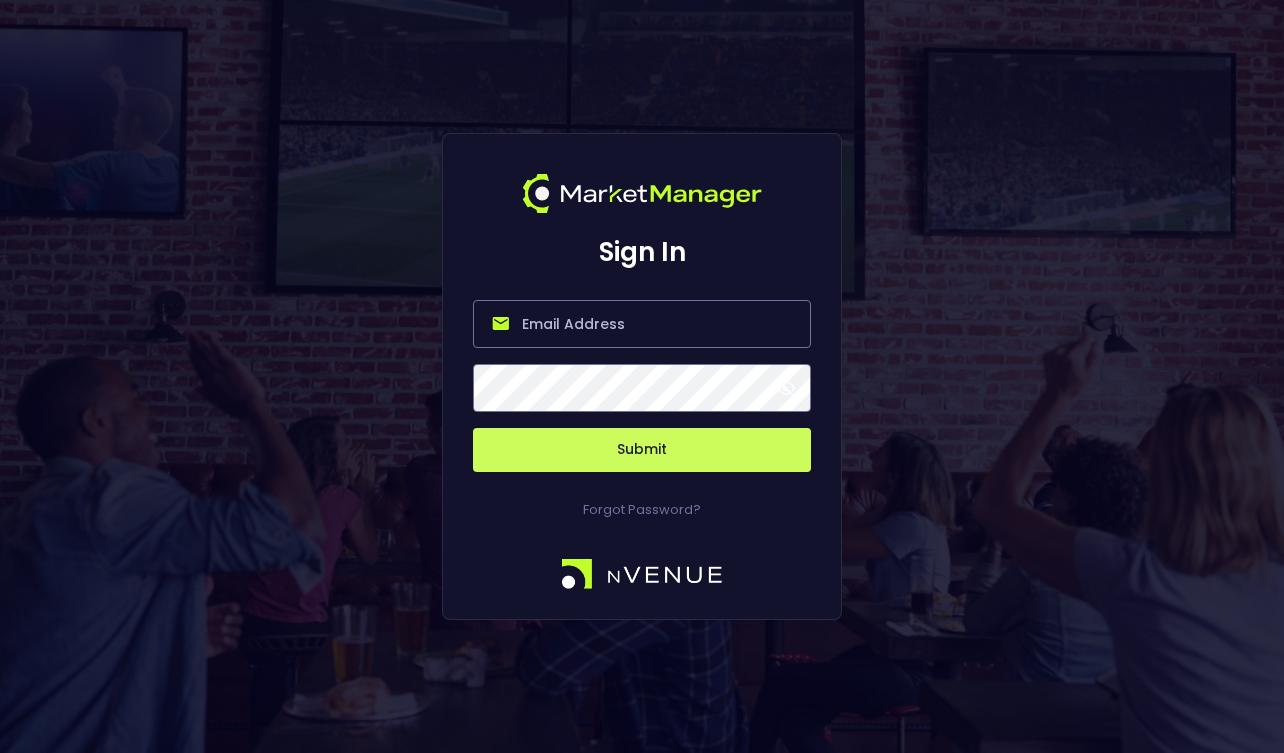 click at bounding box center [642, 324] 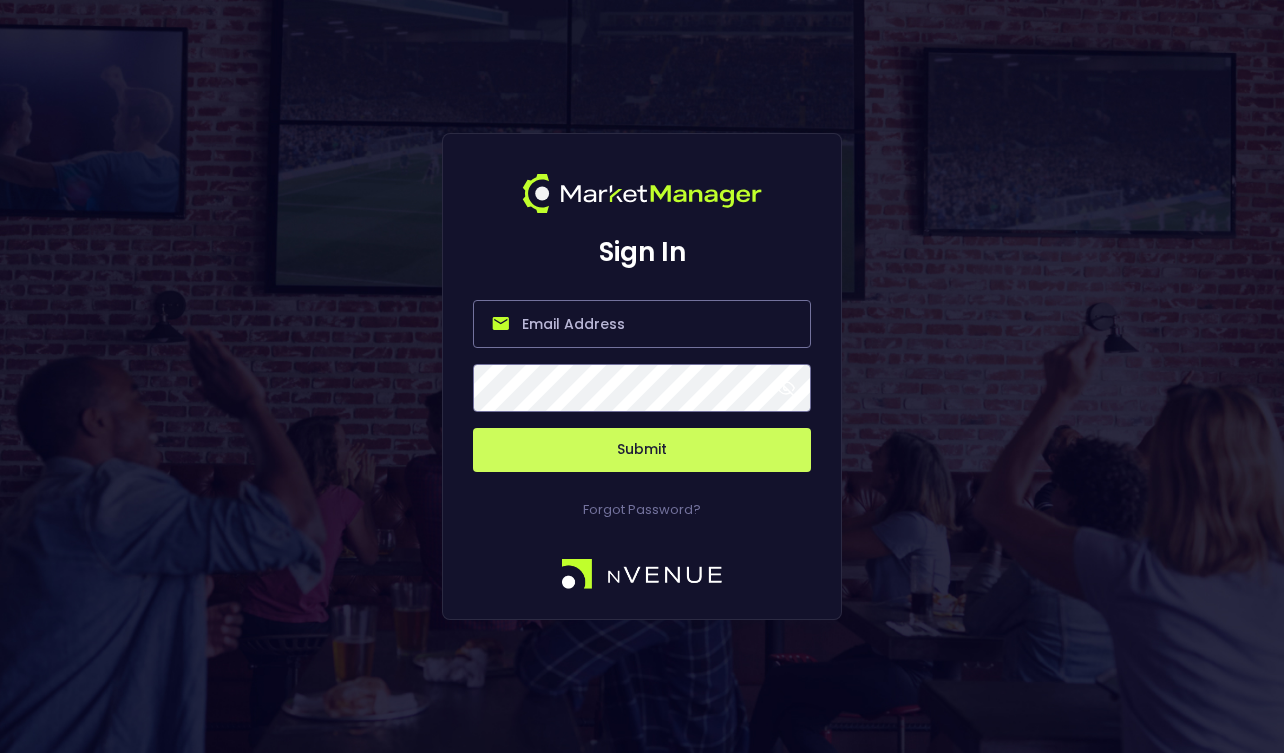 type on "derek@nvenue.com" 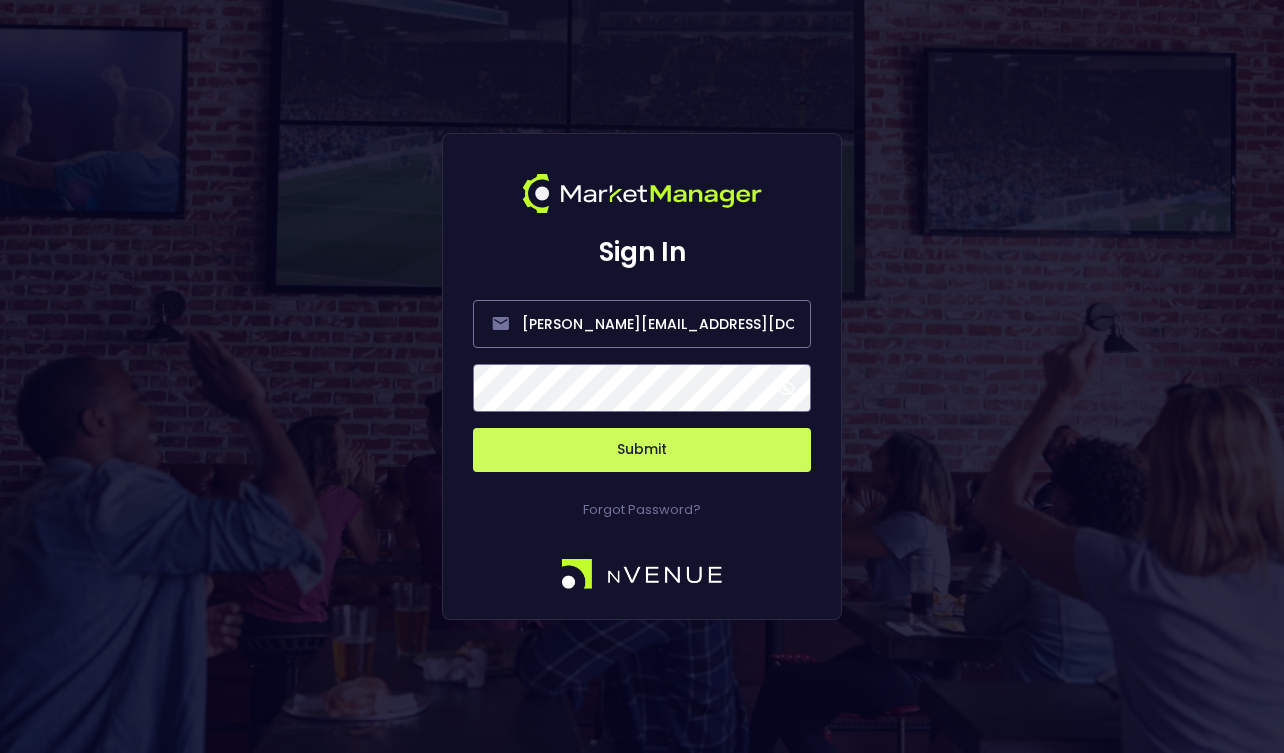 click on "Submit" at bounding box center (642, 450) 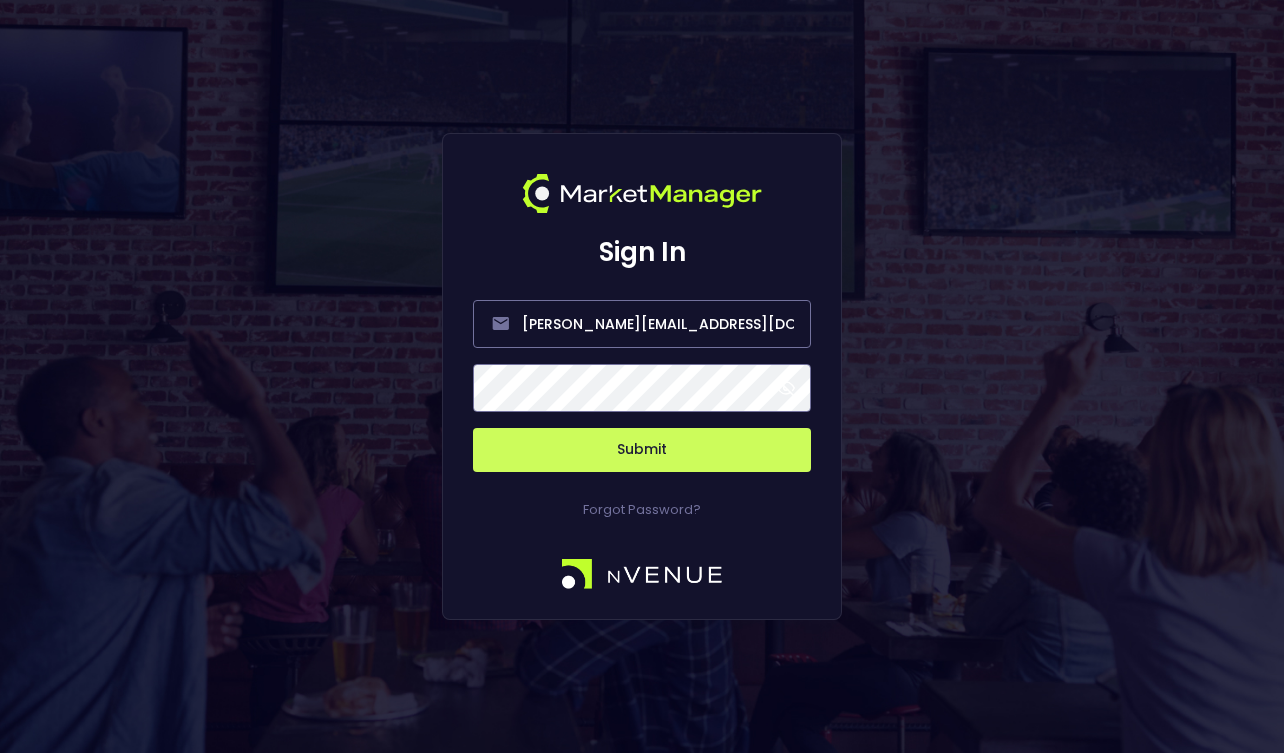 click on "Submit" at bounding box center (642, 450) 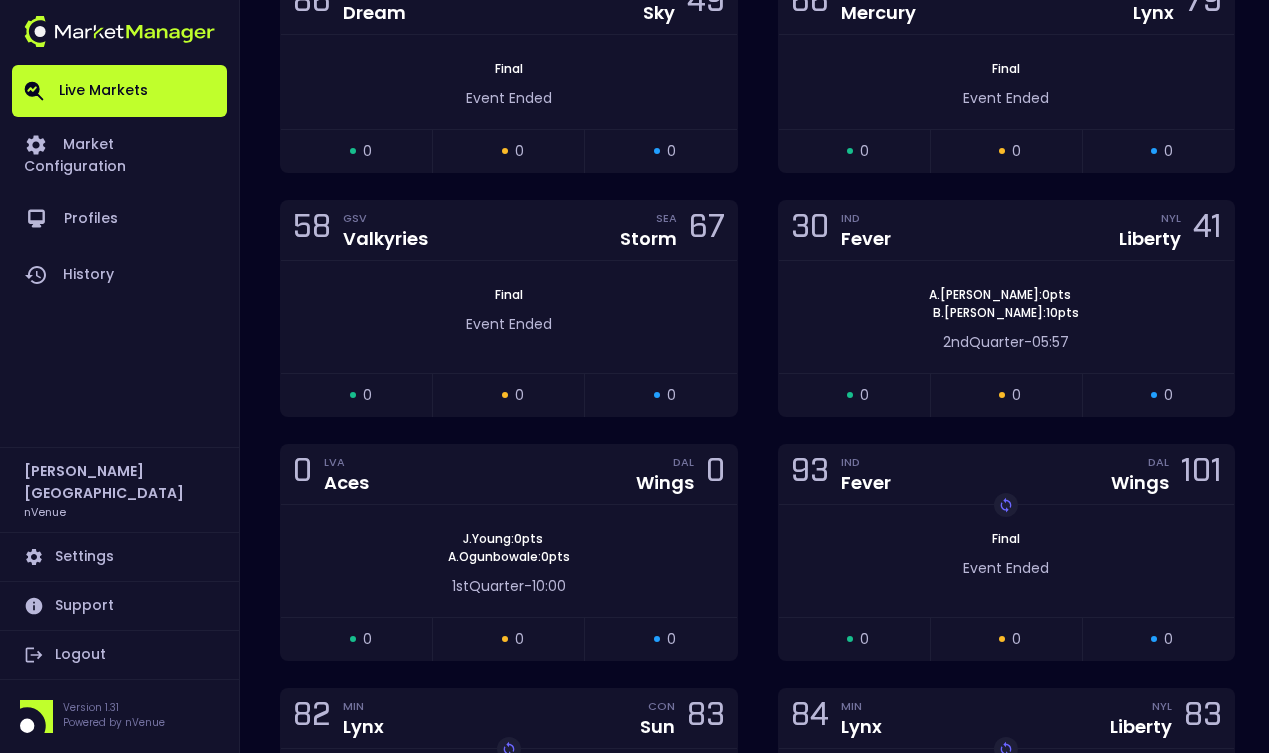 scroll, scrollTop: 2111, scrollLeft: 0, axis: vertical 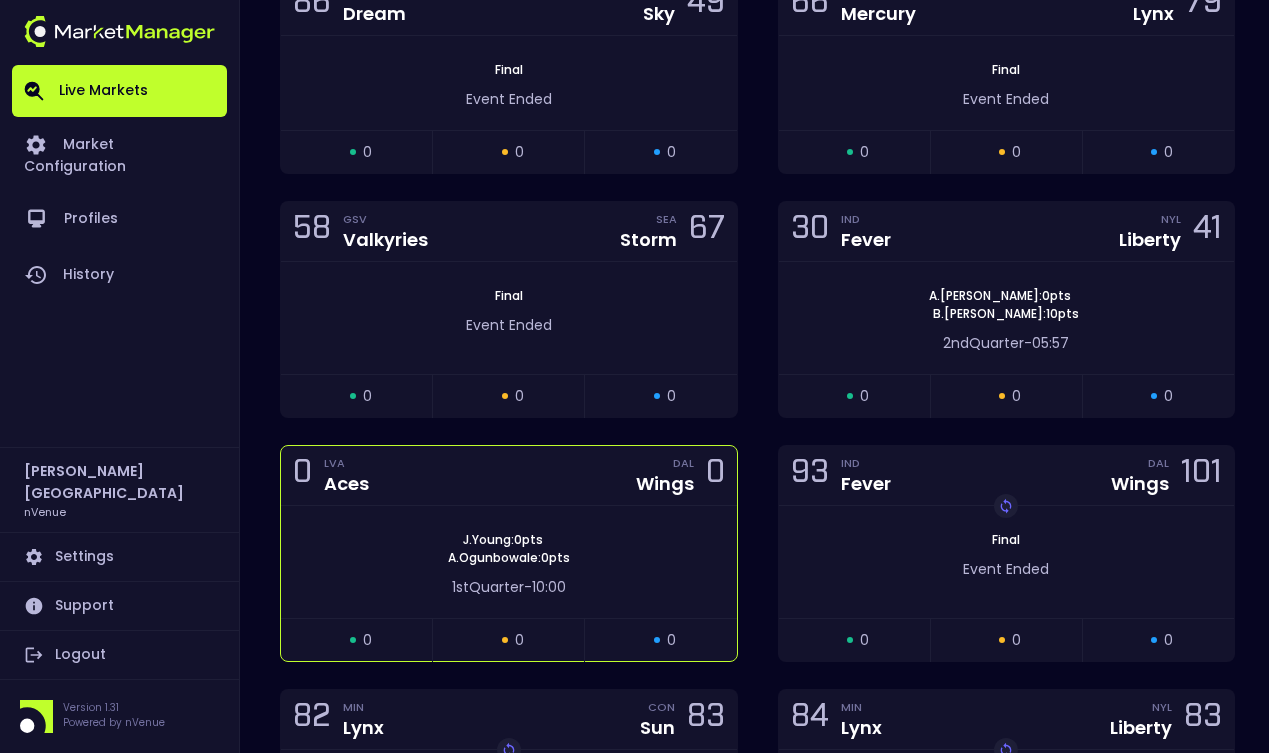 click on "1st  Quarter  -  10:00" at bounding box center [509, 587] 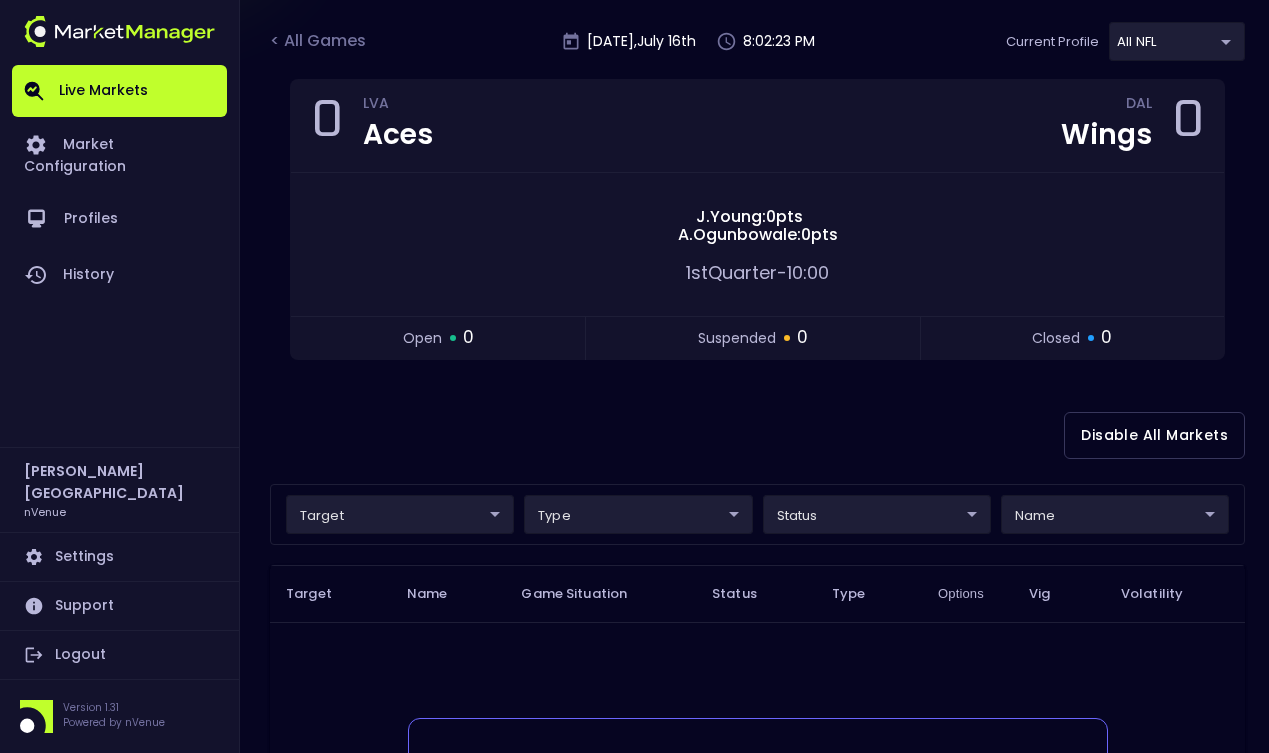 scroll, scrollTop: 189, scrollLeft: 0, axis: vertical 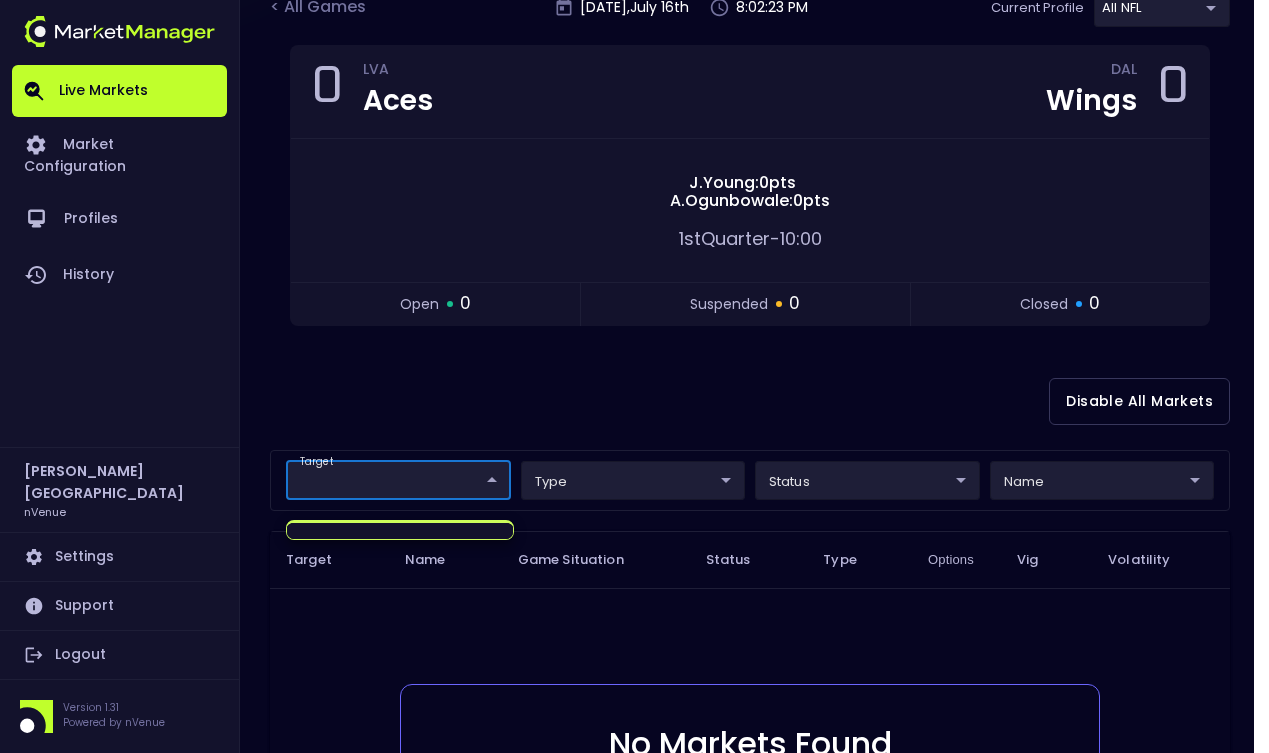 click on "Live Markets Market Configuration Profiles History Derek   Paris nVenue Settings Support Logout   Version 1.31  Powered by nVenue < All Games Wednesday ,  July   16 th 8:02:23 PM Current Profile All NFL 9d8bad92-567c-44a6-ba12-e9bc101fa057 Select Target Market Status Type Vig Volatility Options Close 0 LVA Aces DAL Wings 0 J .  Young :  0  pts A .  Ogunbowale :  0  pts 1st  Quarter  -  10:00 open 0 suspended 0 closed 0 Disable All Markets target ​ ​ type ​ ​ status ​ ​ name ​ ​ Target Name Game Situation Status Type Options Vig Volatility No Markets Found Either no live markets meet your current filter settings or there are currently no games to display. Rows per page: 25 25 0–0 of 0" at bounding box center [634, 439] 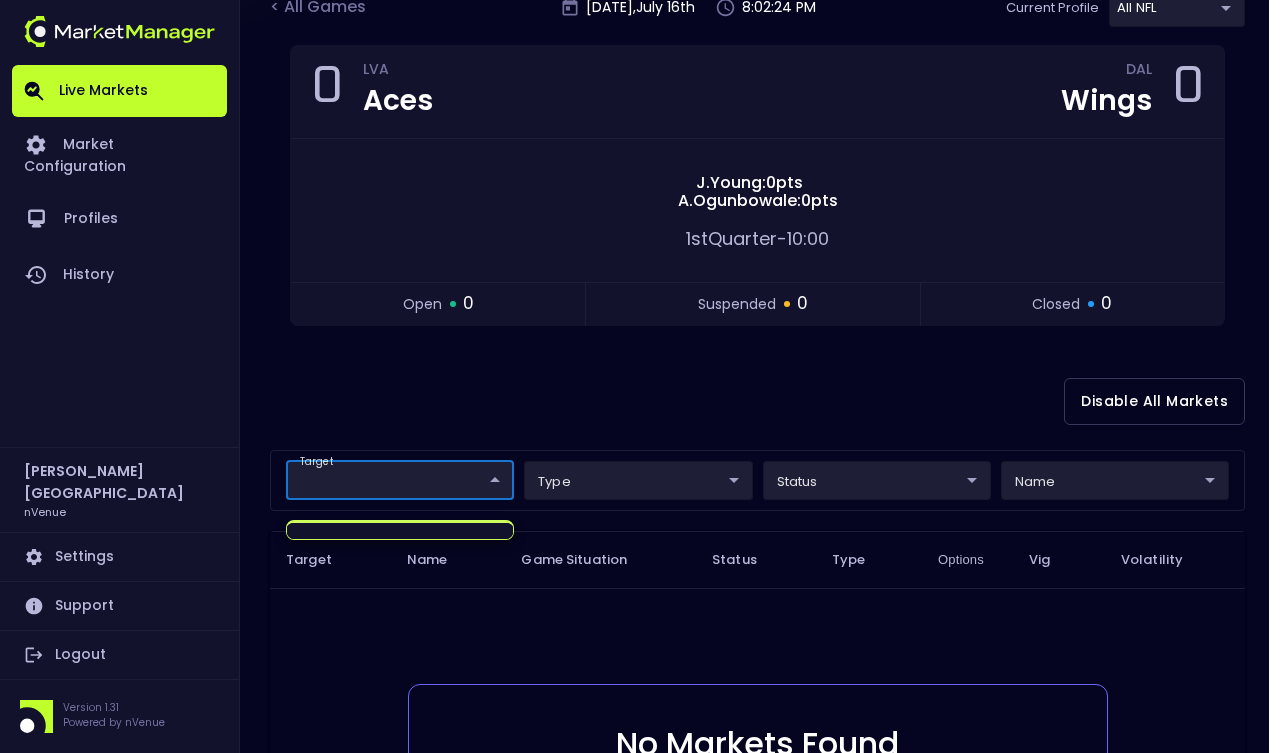 click at bounding box center (642, 376) 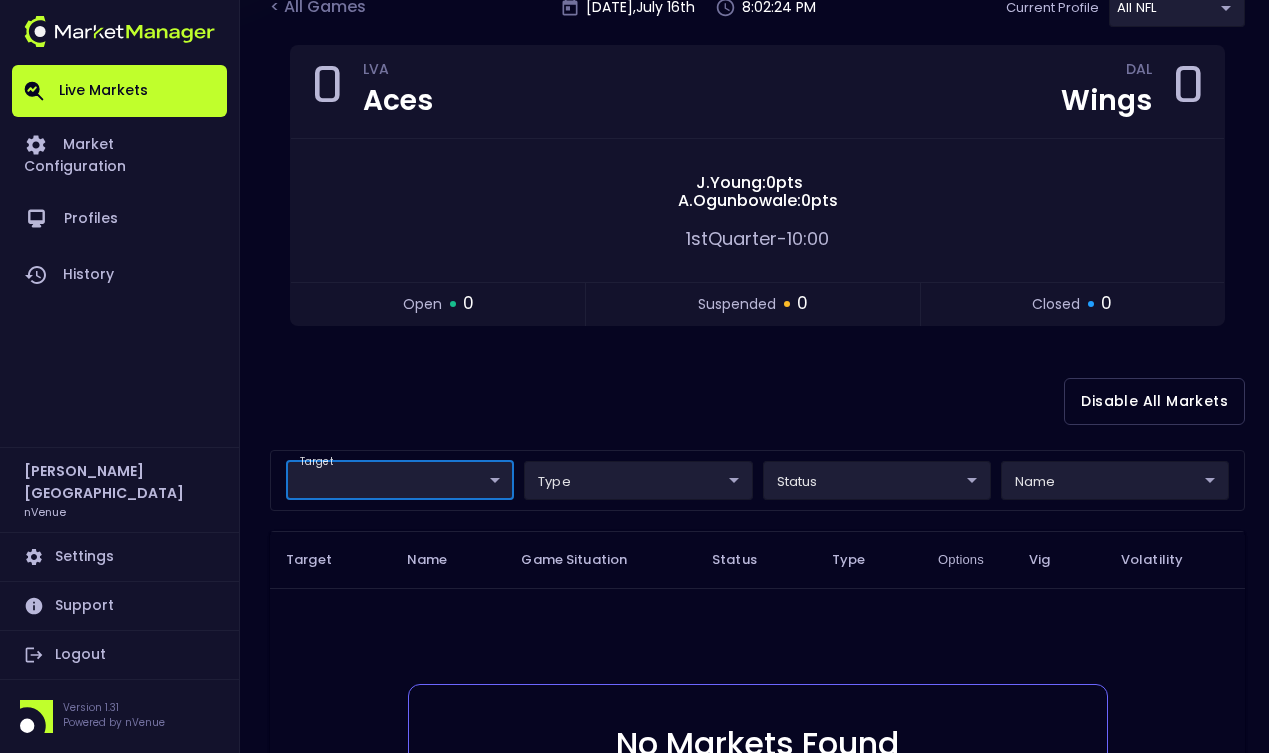 click on "Disable All Markets" at bounding box center [757, 401] 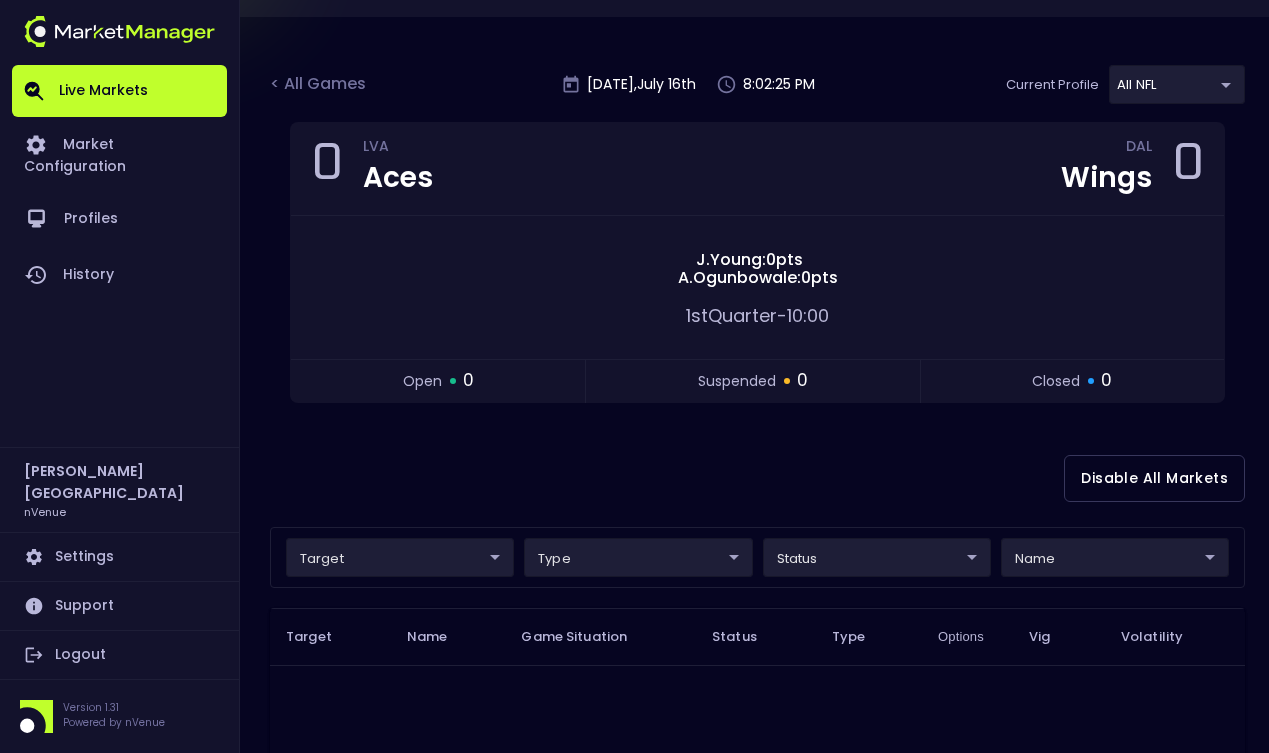 scroll, scrollTop: 104, scrollLeft: 0, axis: vertical 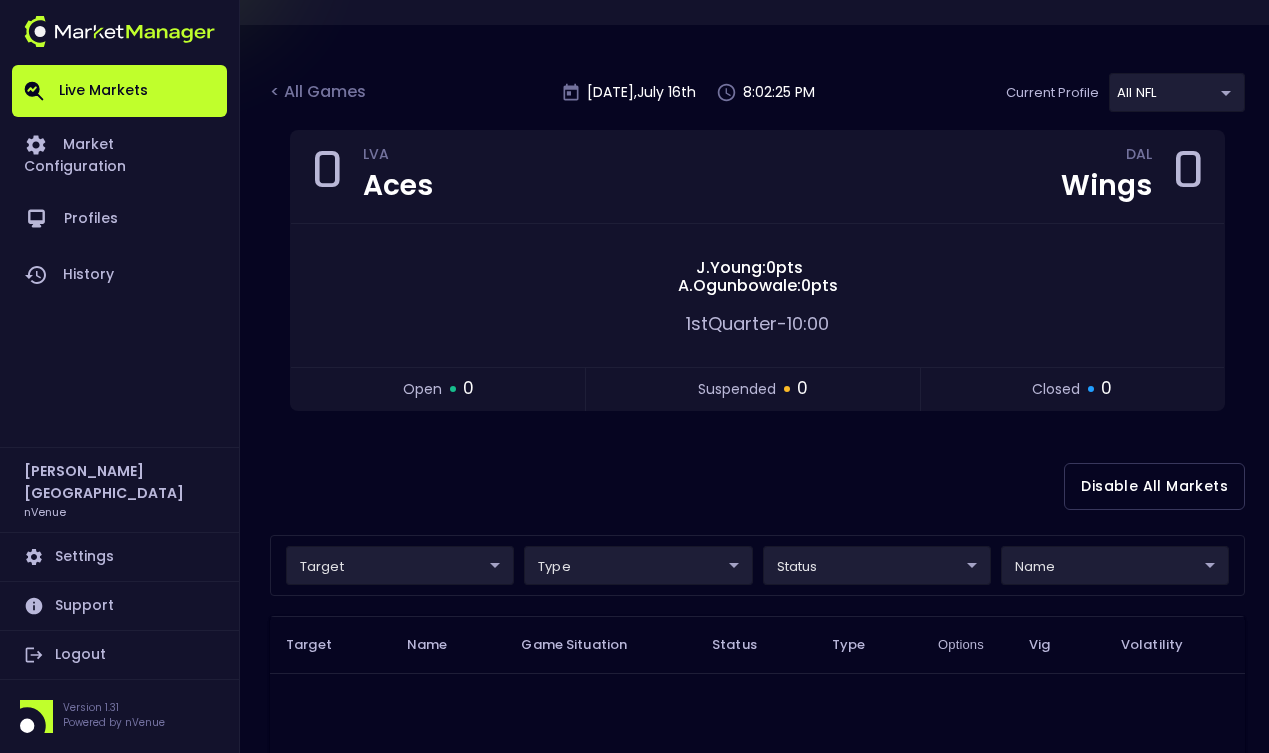 click on "Live Markets Market Configuration Profiles History Derek   Paris nVenue Settings Support Logout   Version 1.31  Powered by nVenue < All Games Wednesday ,  July   16 th 8:02:25 PM Current Profile All NFL 9d8bad92-567c-44a6-ba12-e9bc101fa057 Select Target Market Status Type Vig Volatility Options Close 0 LVA Aces DAL Wings 0 J .  Young :  0  pts A .  Ogunbowale :  0  pts 1st  Quarter  -  10:00 open 0 suspended 0 closed 0 Disable All Markets target ​ ​ type ​ ​ status ​ ​ name ​ ​ Target Name Game Situation Status Type Options Vig Volatility No Markets Found Either no live markets meet your current filter settings or there are currently no games to display. Rows per page: 25 25 0–0 of 0" at bounding box center (634, 524) 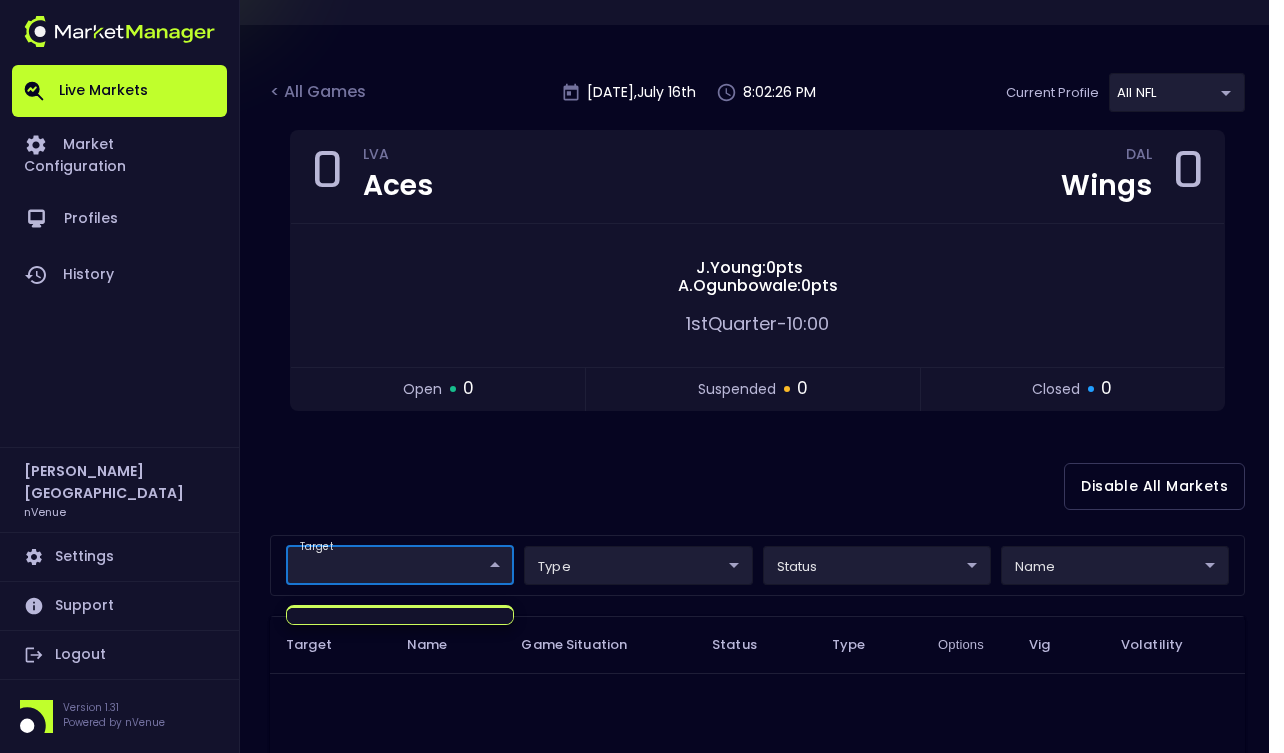 click at bounding box center [642, 376] 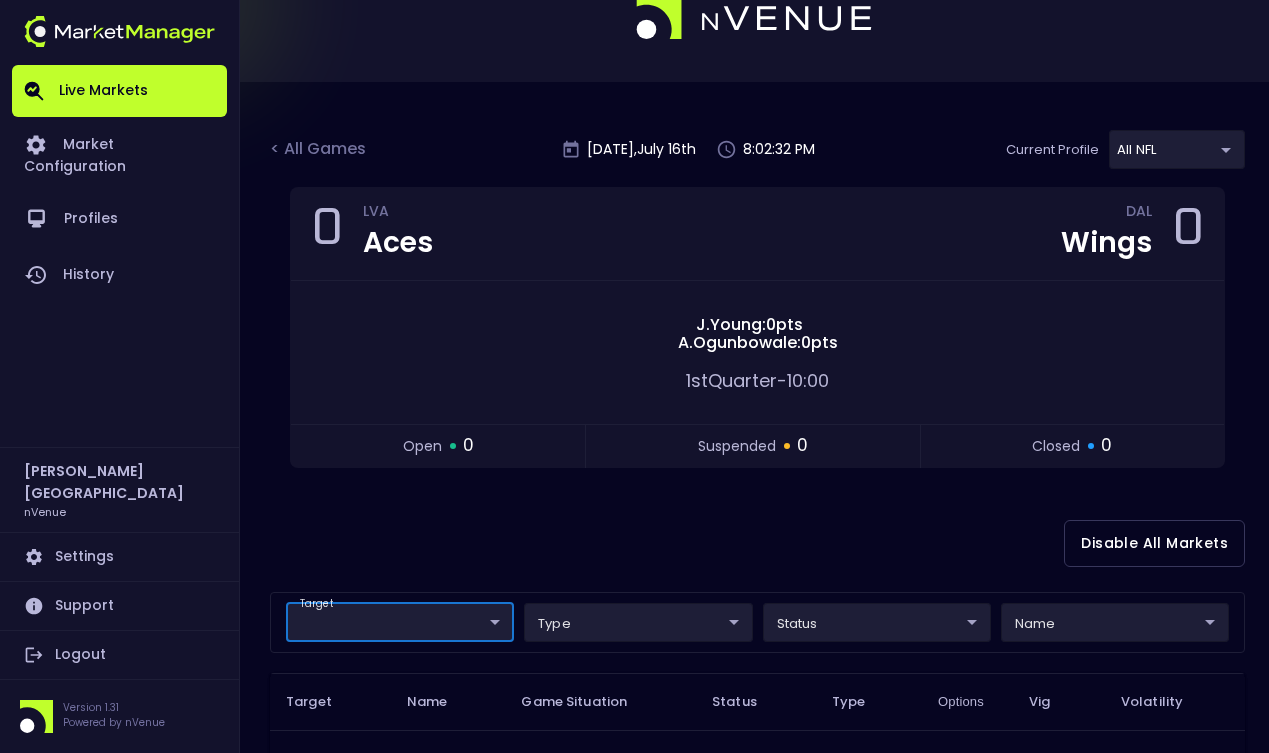 scroll, scrollTop: 0, scrollLeft: 0, axis: both 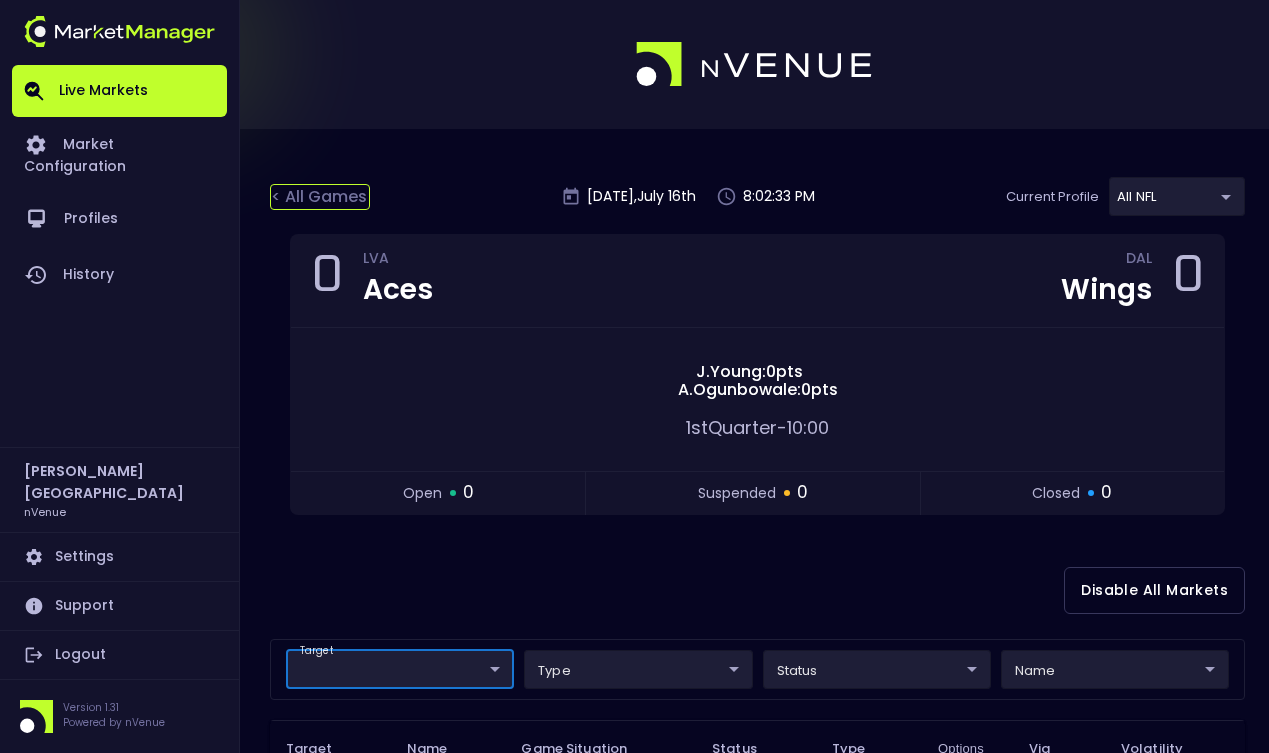 click on "< All Games" at bounding box center [320, 197] 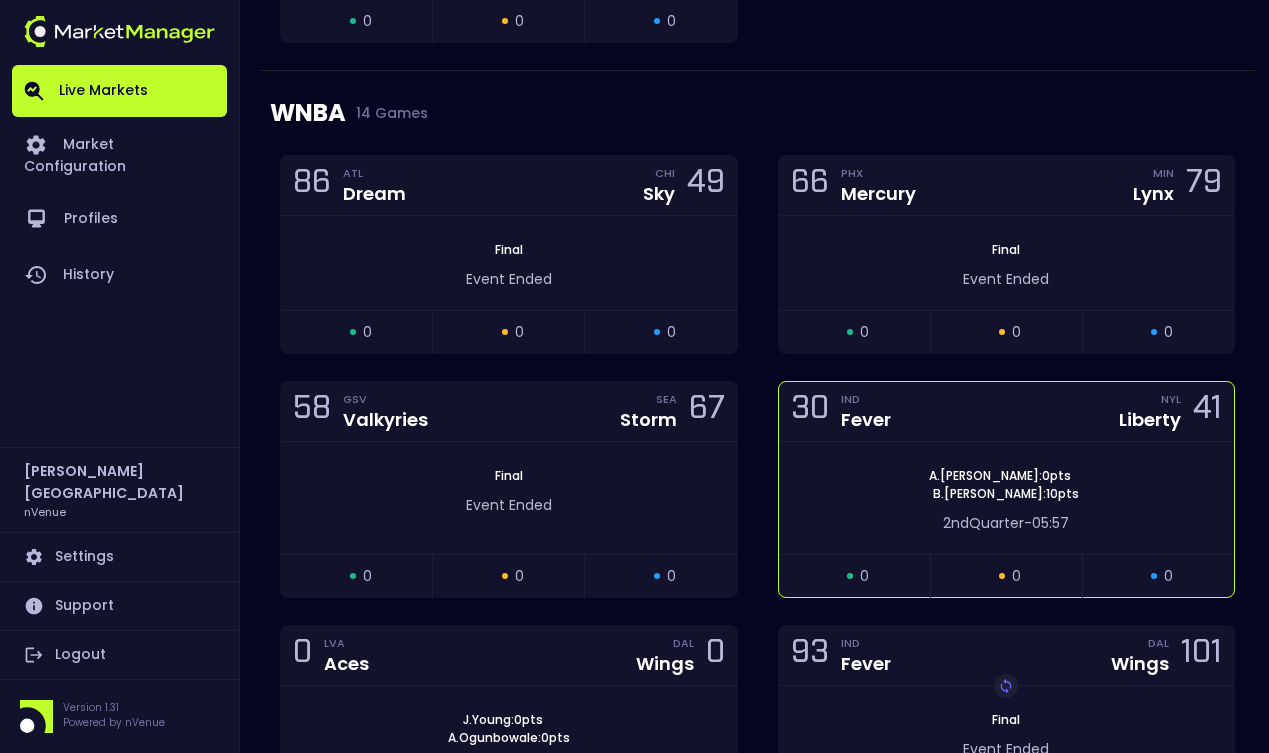scroll, scrollTop: 1986, scrollLeft: 0, axis: vertical 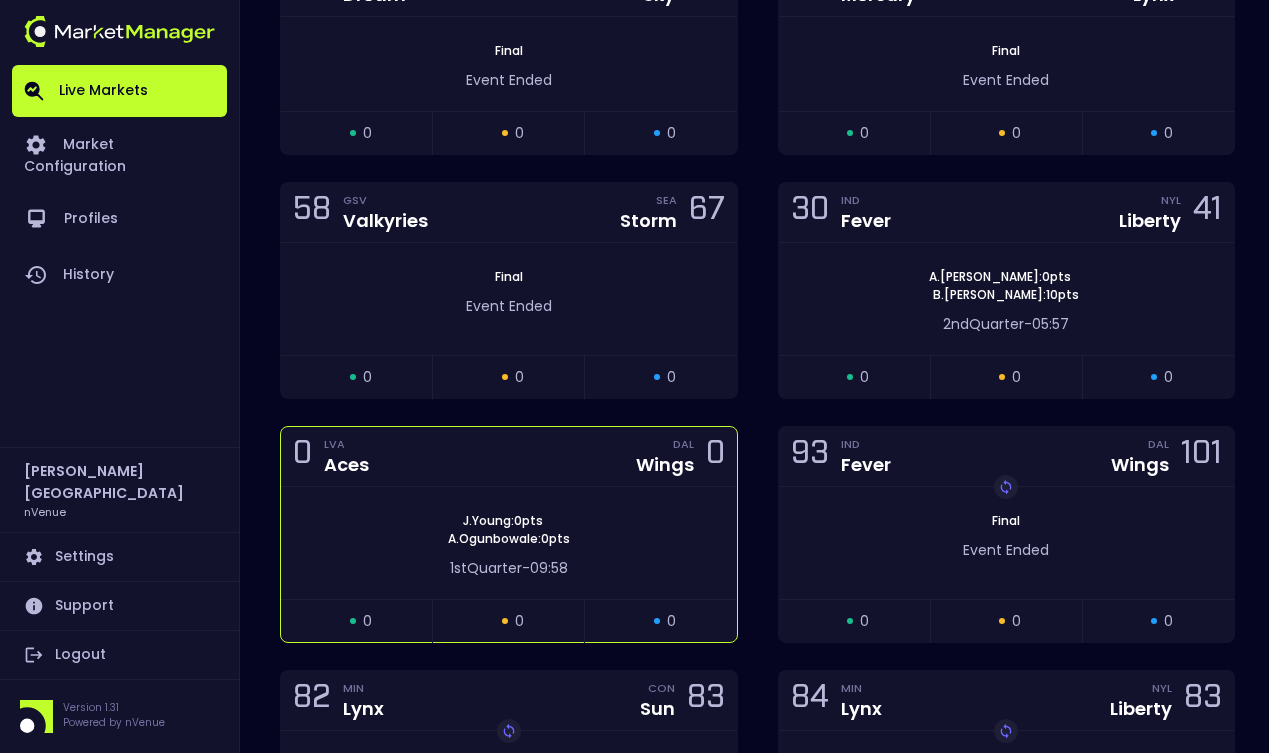 click on "J .  Young :  0  pts A .  Ogunbowale :  0  pts 1st  Quarter  -  09:58" at bounding box center [509, 543] 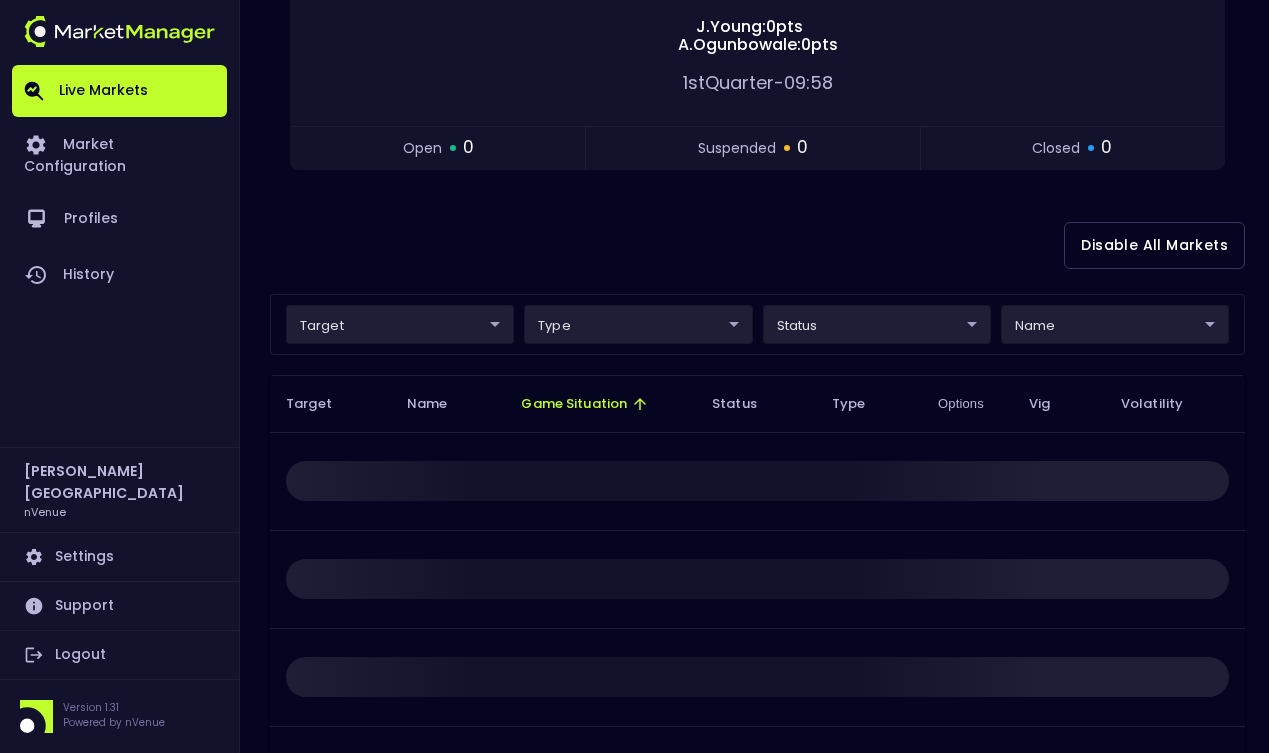 scroll, scrollTop: 346, scrollLeft: 0, axis: vertical 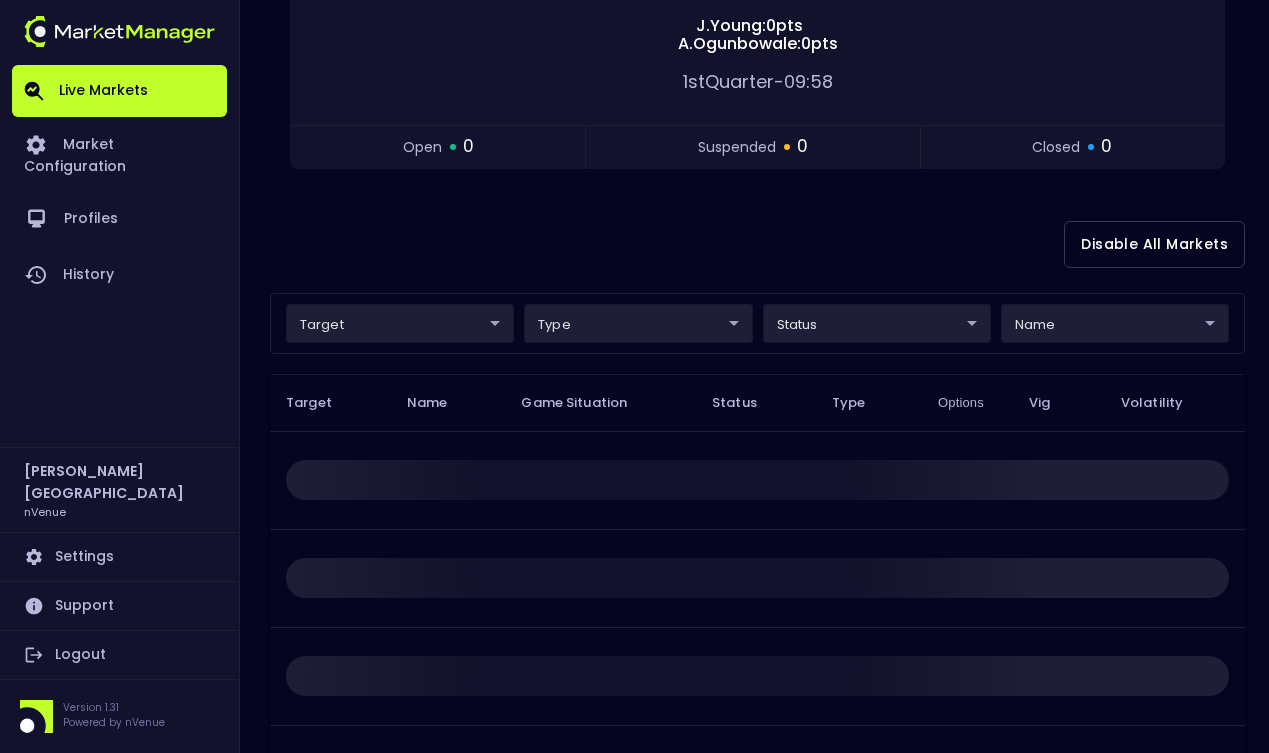 click on "target ​ ​ type ​ ​ status ​ ​ name ​ ​" at bounding box center (757, 323) 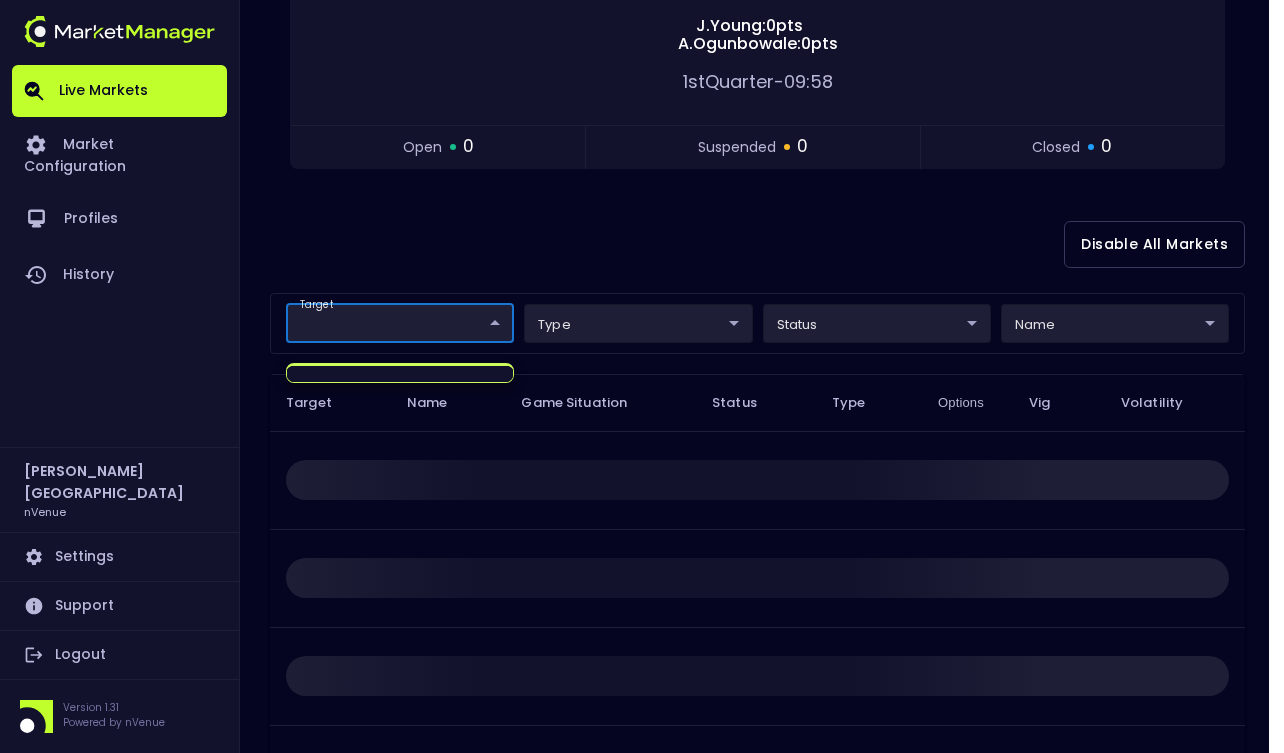 click at bounding box center (642, 376) 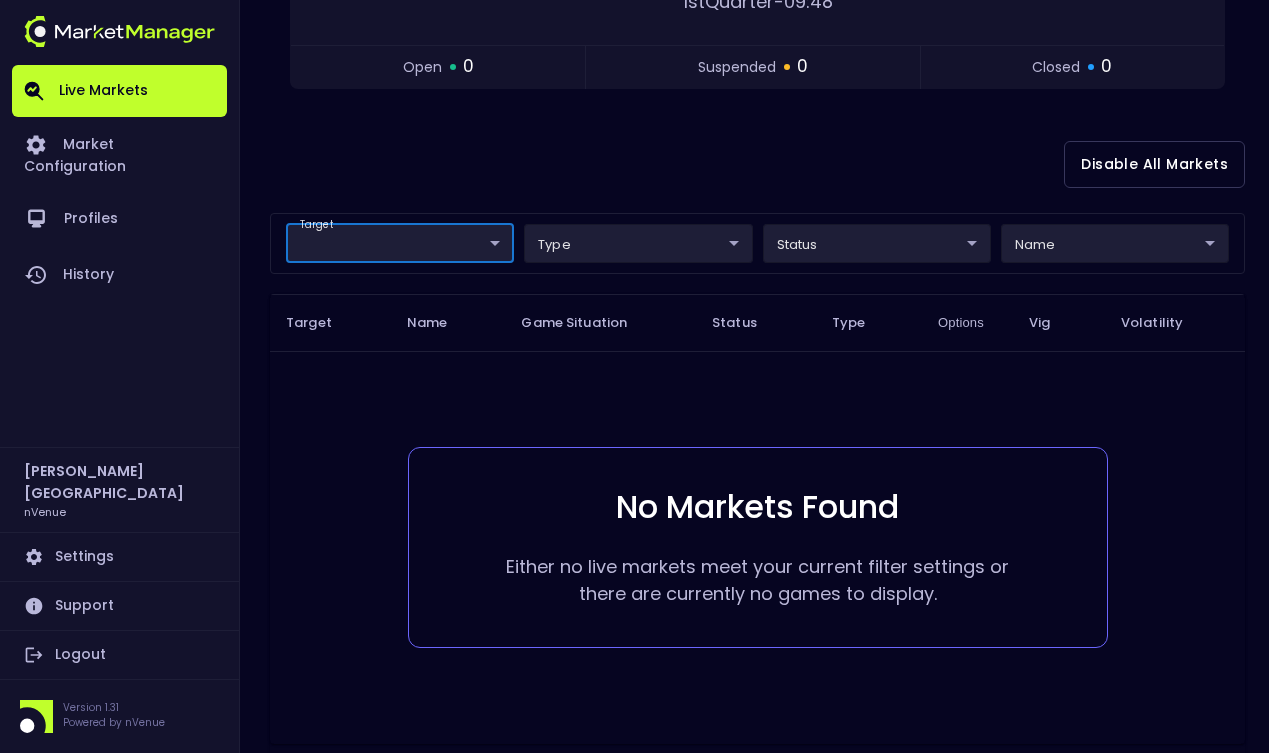 scroll, scrollTop: 419, scrollLeft: 0, axis: vertical 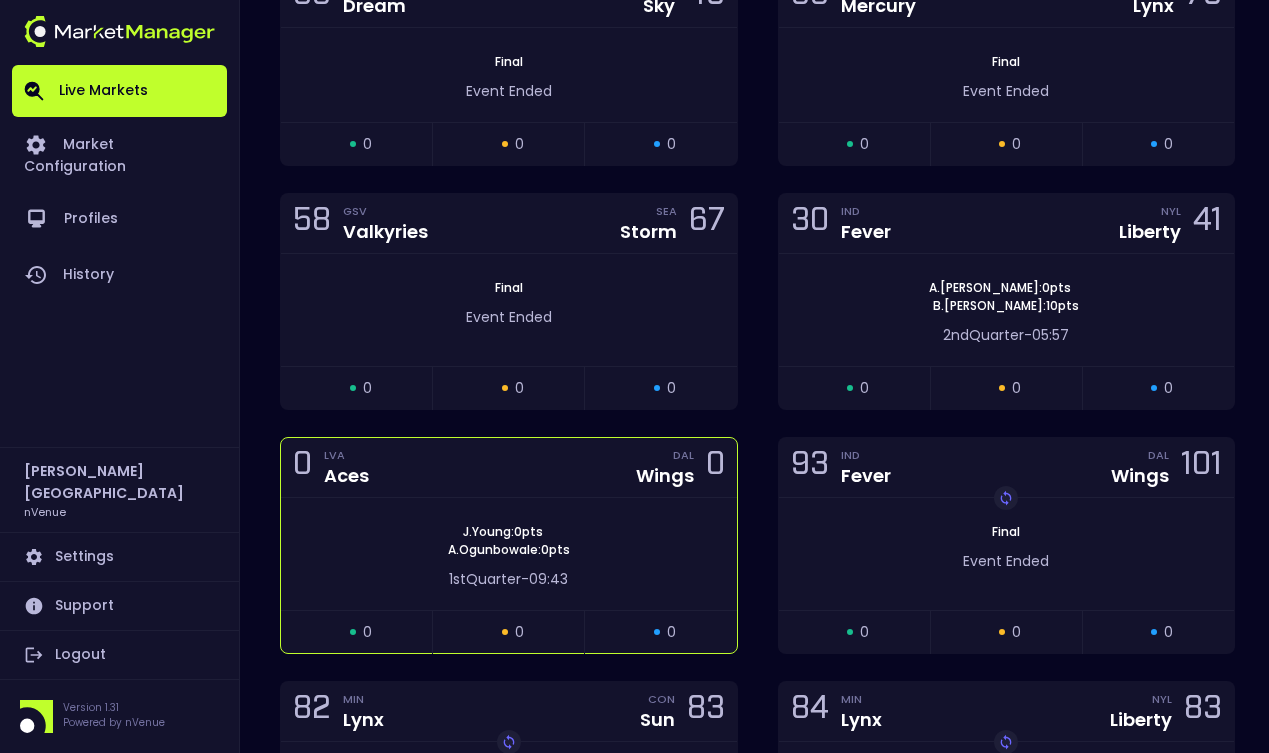 click on "1st  Quarter  -  09:43" at bounding box center [509, 579] 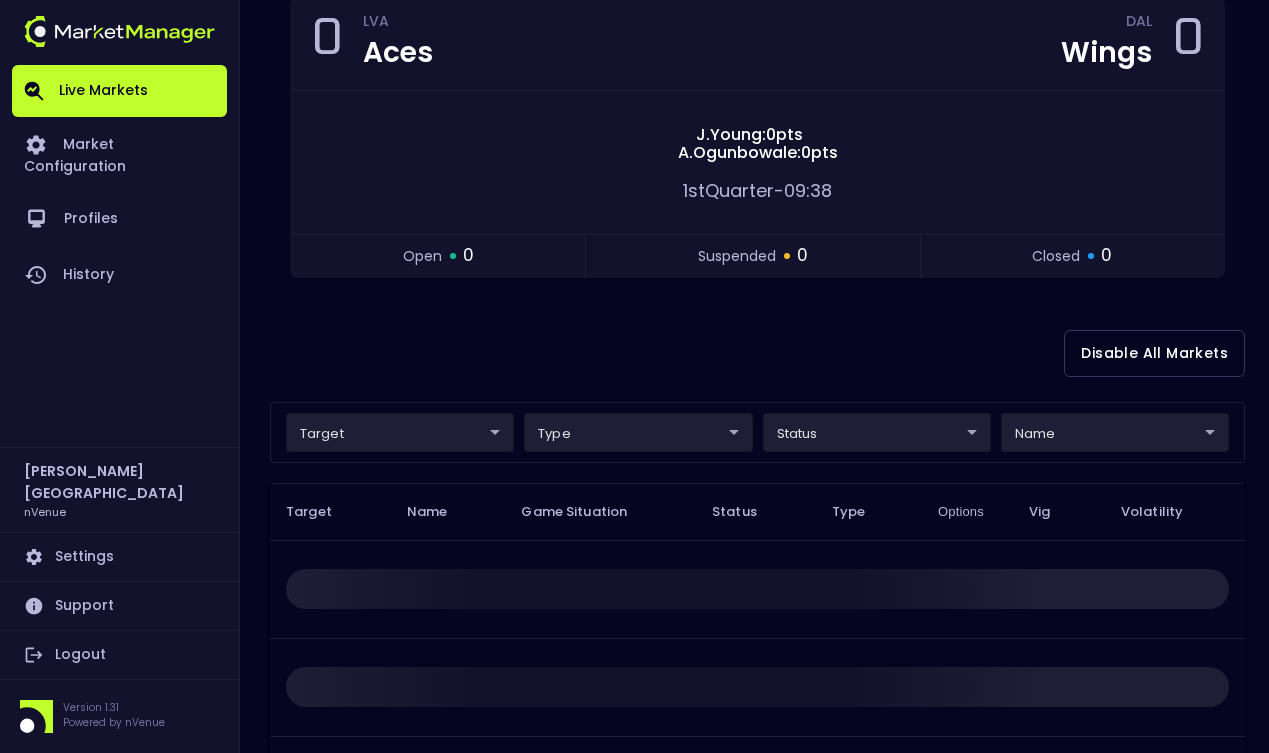 scroll, scrollTop: 244, scrollLeft: 0, axis: vertical 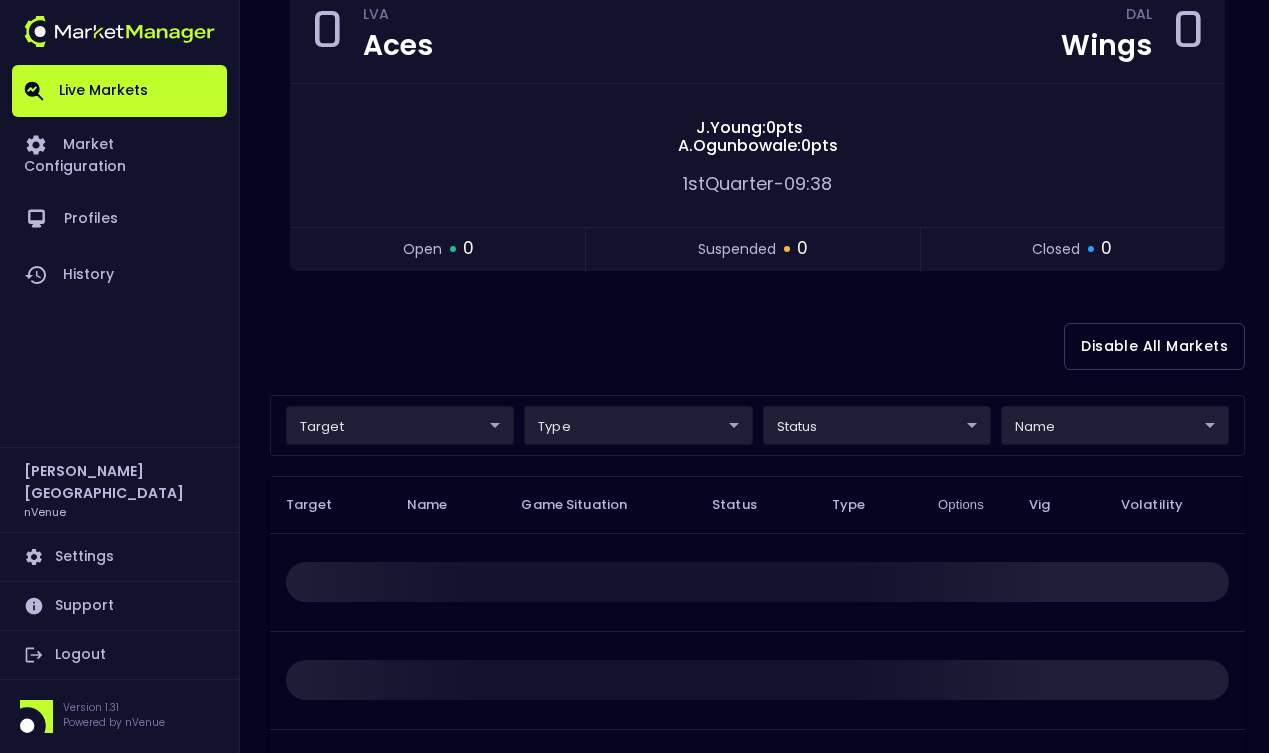 click on "Live Markets Market Configuration Profiles History Derek   Paris nVenue Settings Support Logout   Version 1.31  Powered by nVenue < All Games Wednesday ,  July   16 th 8:02:59 PM Current Profile All NFL 9d8bad92-567c-44a6-ba12-e9bc101fa057 Select Target Market Status Type Vig Volatility Options Close 0 LVA Aces DAL Wings 0 J .  Young :  0  pts A .  Ogunbowale :  0  pts 1st  Quarter  -  09:38 open 0 suspended 0 closed 0 Disable All Markets target ​ ​ type ​ ​ status ​ ​ name ​ ​ Target Name Game Situation Status Type Options Vig Volatility Rows per page: 25 25 0–0 of 0" at bounding box center [634, 384] 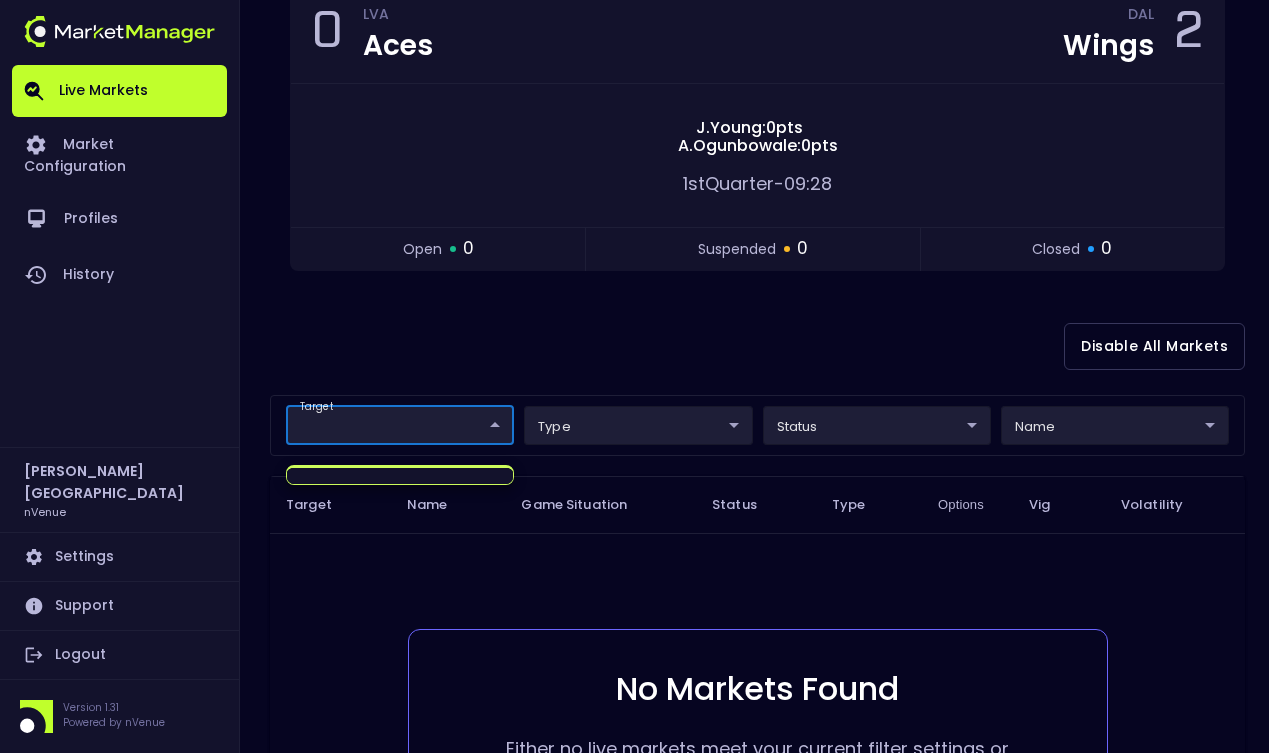 click at bounding box center (642, 376) 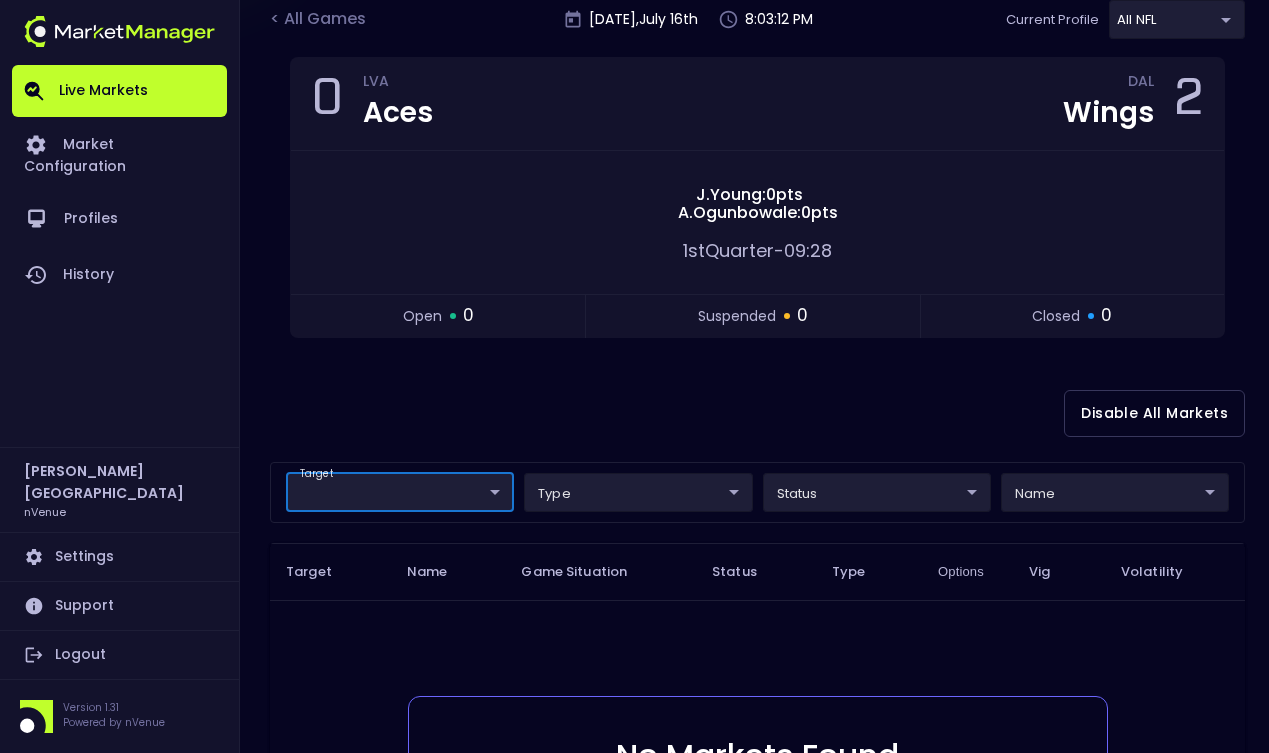 scroll, scrollTop: 0, scrollLeft: 0, axis: both 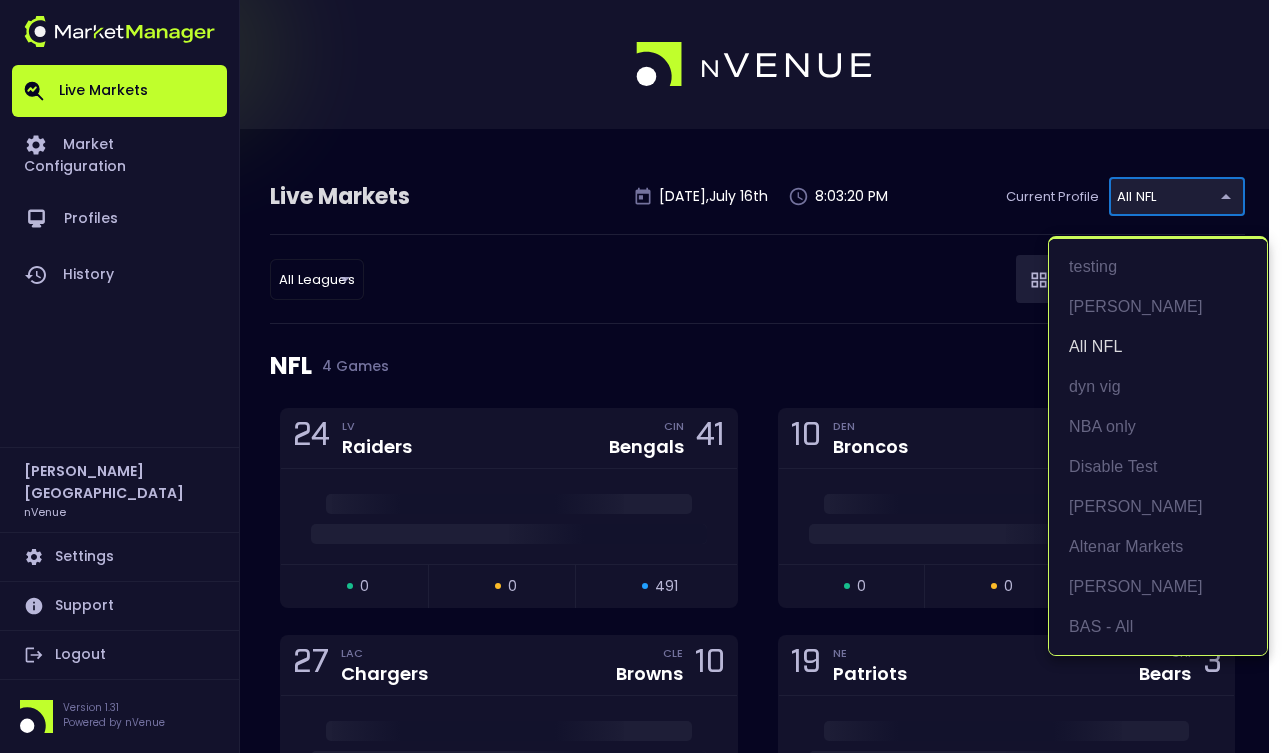 click on "Live Markets Market Configuration Profiles History [PERSON_NAME] nVenue Settings Support Logout   Version 1.31  Powered by nVenue Live Markets [DATE] 8:03:20 PM Current Profile All NFL 9d8bad92-567c-44a6-ba12-e9bc101fa057 Select All Leagues all leagues ​  Games  Markets NFL   4   Games 24 LV Raiders CIN Bengals 41 open 0 suspended 0 closed 491 10 DEN Broncos [MEDICAL_DATA] Ravens 41 open 0 suspended 0 closed 362 27 LAC Chargers CLE Browns 10 open 0 suspended 0 closed 632 19 NE Patriots CHI Bears 3 open 0 suspended 0 closed 493 NASCAR   7   Games [GEOGRAPHIC_DATA] 165 From  Stage   - Lap  / Race Lap  / Replay Game open 0 suspended 0 closed 0 Quaker State 400 Available at Walmart From  Stage   - Lap  / Race Lap  / Replay Game open 0 suspended 0 closed 0 The Great American Getaway 400 Presented by [DOMAIN_NAME] From  Stage   - Lap  / Race Lap  / Replay Game open 0 suspended 0 closed 0 AdventHealth 400 From  Stage   - Lap  / Race Lap  / Replay Game open 0 suspended 0 closed 0 [US_STATE] Corn 350 Powered by [PERSON_NAME] / /" at bounding box center [642, 2963] 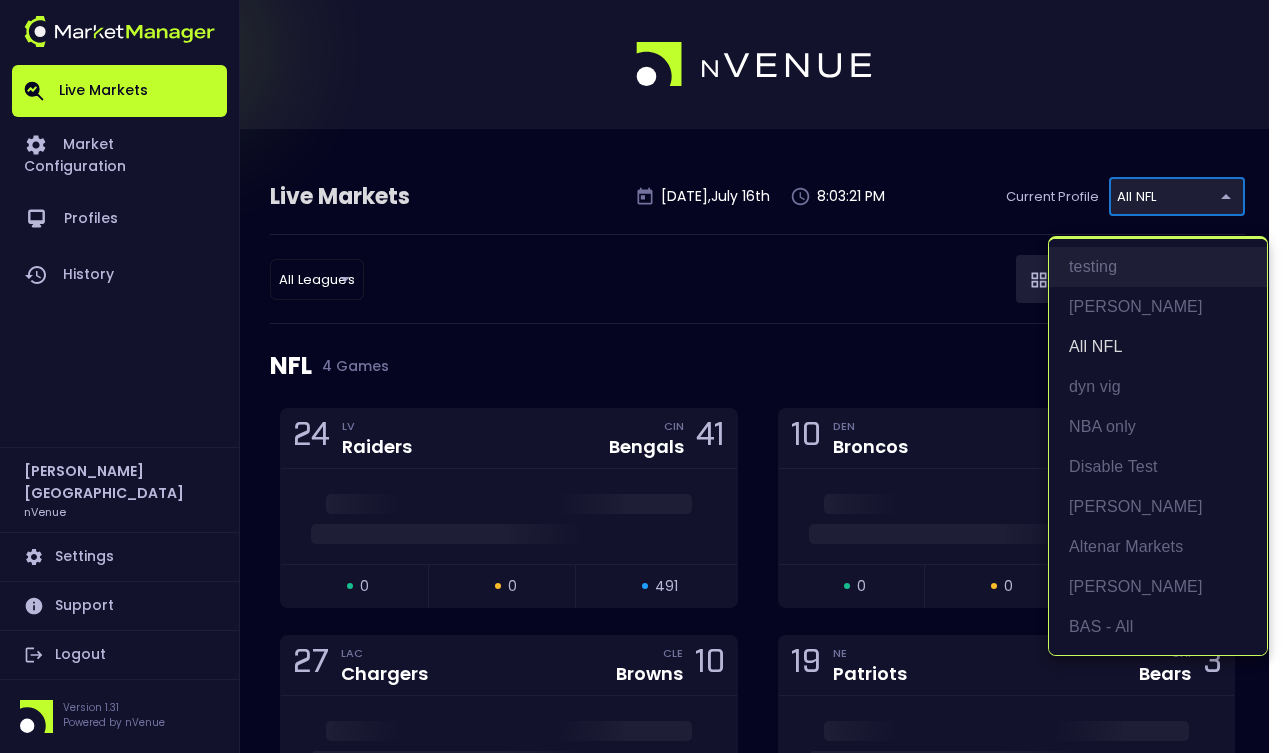 click on "testing" at bounding box center [1158, 267] 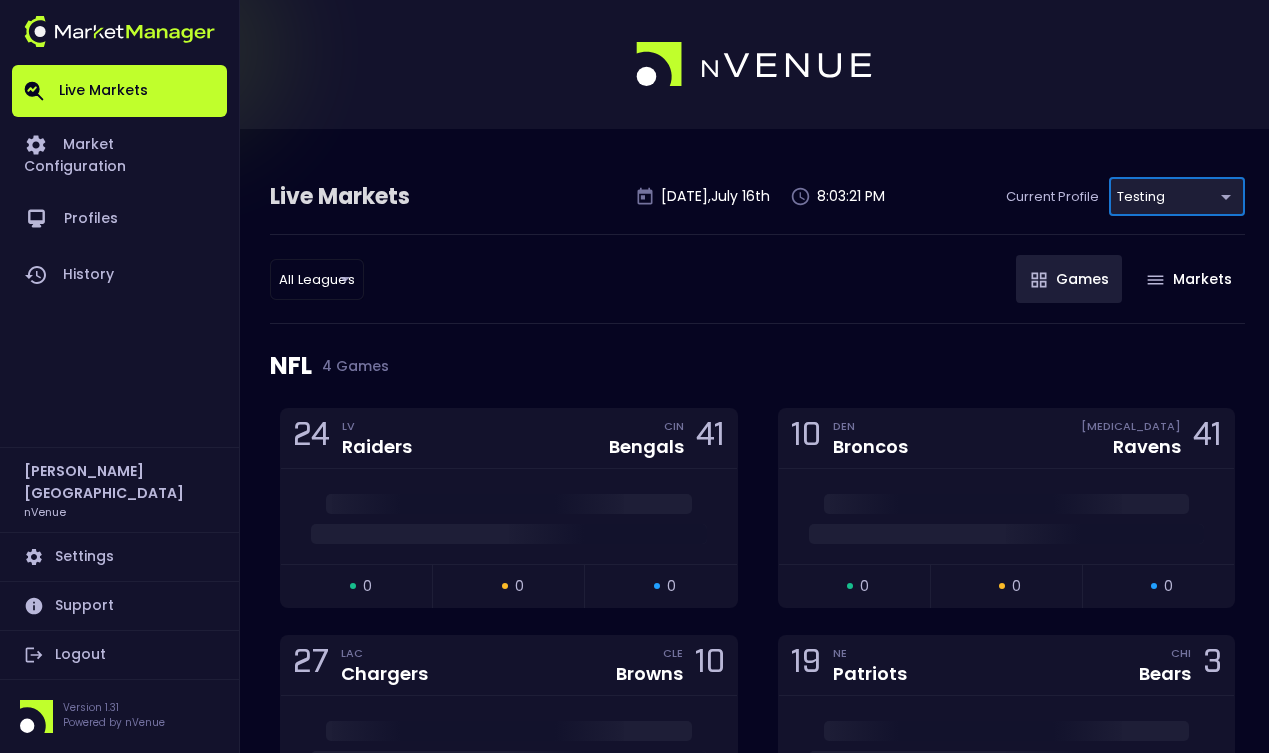 click on "NFL   4   Games" at bounding box center [757, 366] 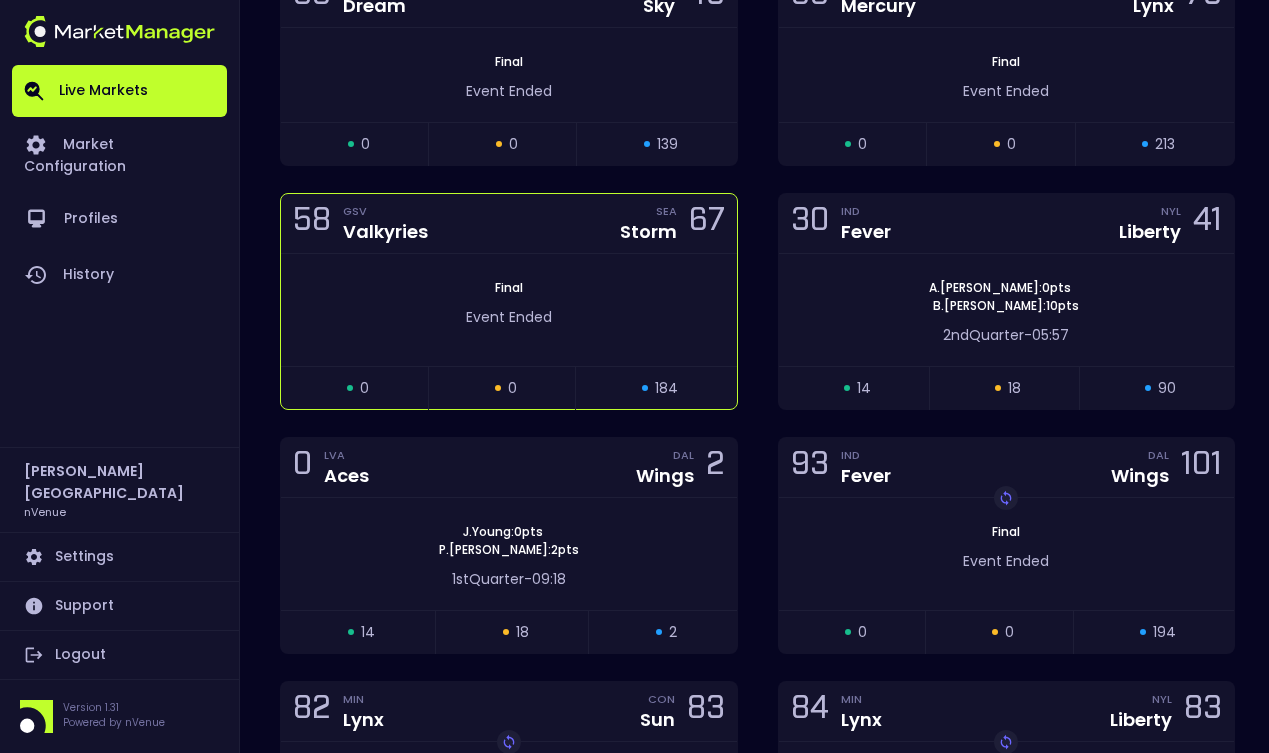 scroll, scrollTop: 2143, scrollLeft: 0, axis: vertical 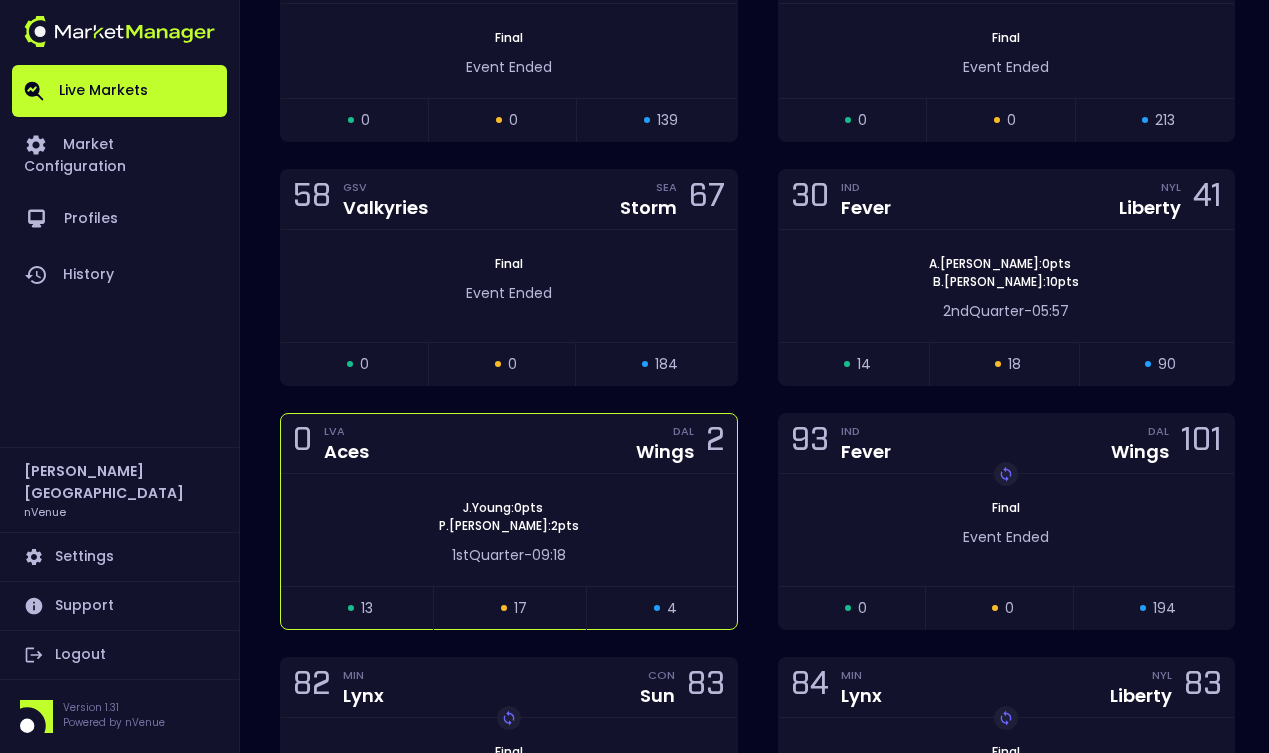 click on "1st  Quarter  -  09:18" at bounding box center (509, 550) 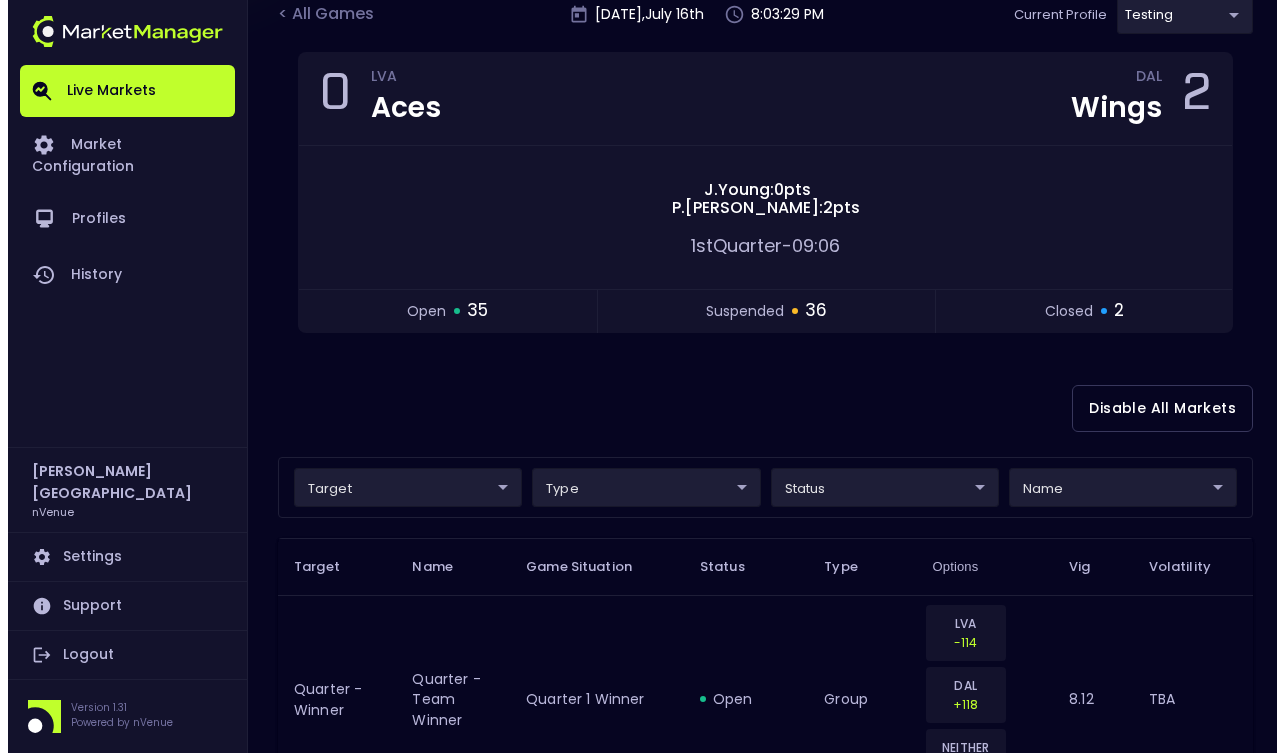 scroll, scrollTop: 224, scrollLeft: 0, axis: vertical 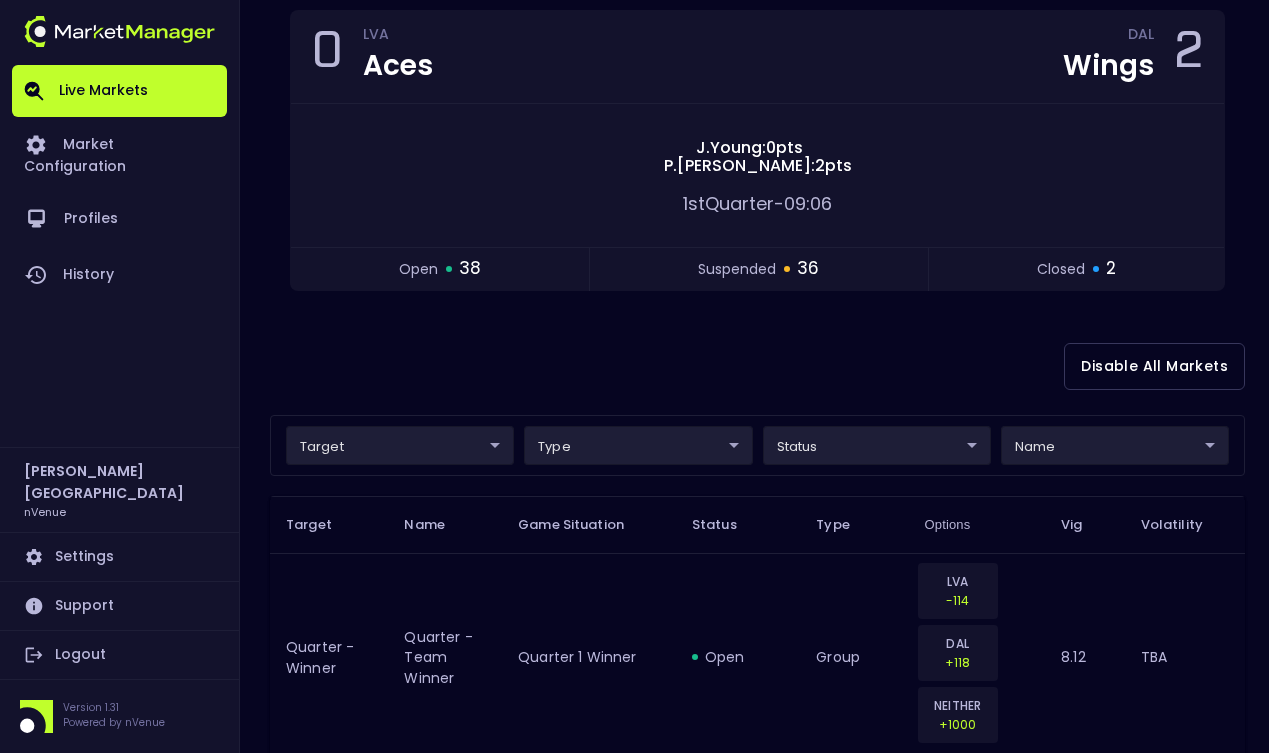 click on "Live Markets Market Configuration Profiles History Derek   Paris nVenue Settings Support Logout   Version 1.31  Powered by nVenue < All Games Wednesday ,  July   16 th 8:03:30 PM Current Profile testing d66ee90f-df8e-430e-a05c-aaf70ad95ad9 Select Target Market Status Type Vig Volatility Options Close 0 LVA Aces DAL Wings 2 J .  Young :  0  pts P .  Bueckers :  2  pts 1st  Quarter  -  09:06 open 38 suspended 36 closed 2 Disable All Markets target ​ ​ type ​ ​ status ​ ​ name ​ ​ Target Name Game Situation Status Type Options Vig Volatility Quarter - Winner Quarter - Team Winner Quarter 1 Winner  open group LVA -114 DAL +118 NEITHER +1000 8.12 TBA Quarter - Winner Quarter - Team Winner Quarter 1 Winner  open group LVA -138 DAL +100 8.12 TBA Quarter - Winner Quarter - Team Winner Quarter 1 Winner  open group LVA -128 DAL +130 NEITHER +1100 8.02 TBA Quarter - Winner Quarter - Team Winner Quarter 1 Winner  open group LVA -155 DAL +110 8.02 TBA Quarter - Winner Quarter - Team Winner open group LVA 8" at bounding box center (634, 2401) 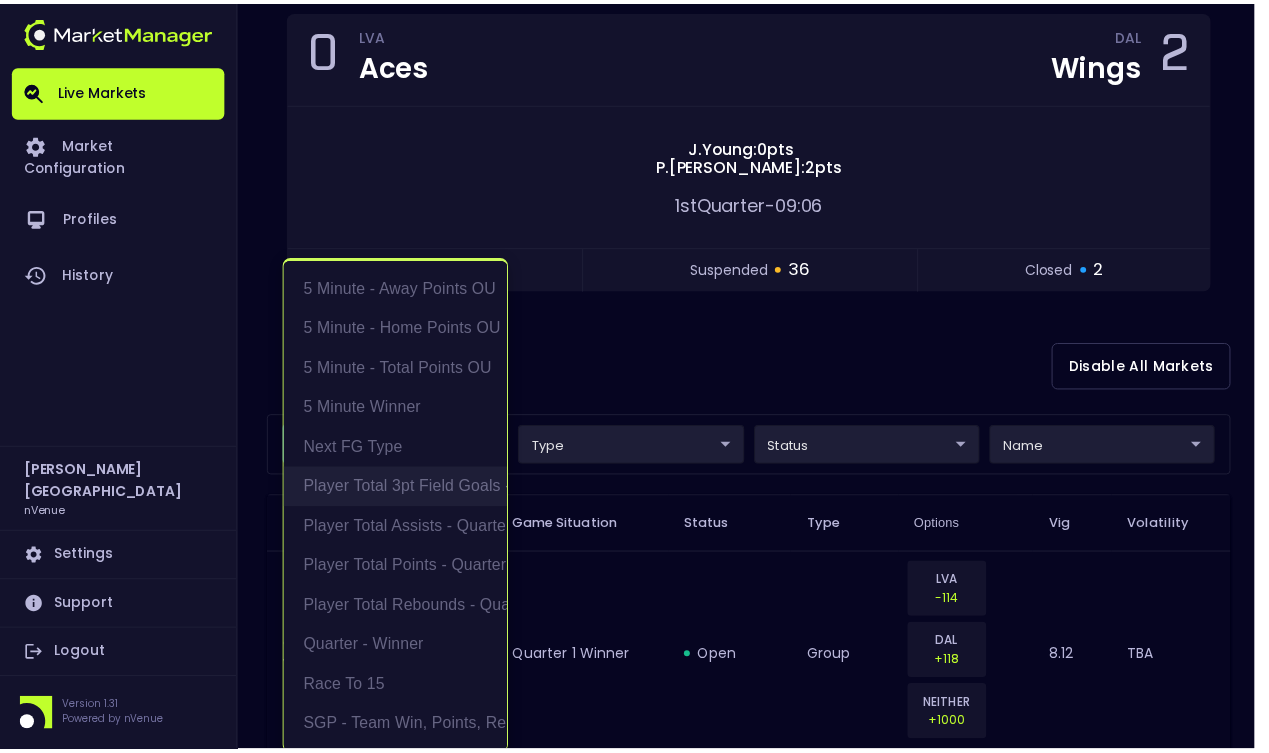 scroll, scrollTop: 4, scrollLeft: 0, axis: vertical 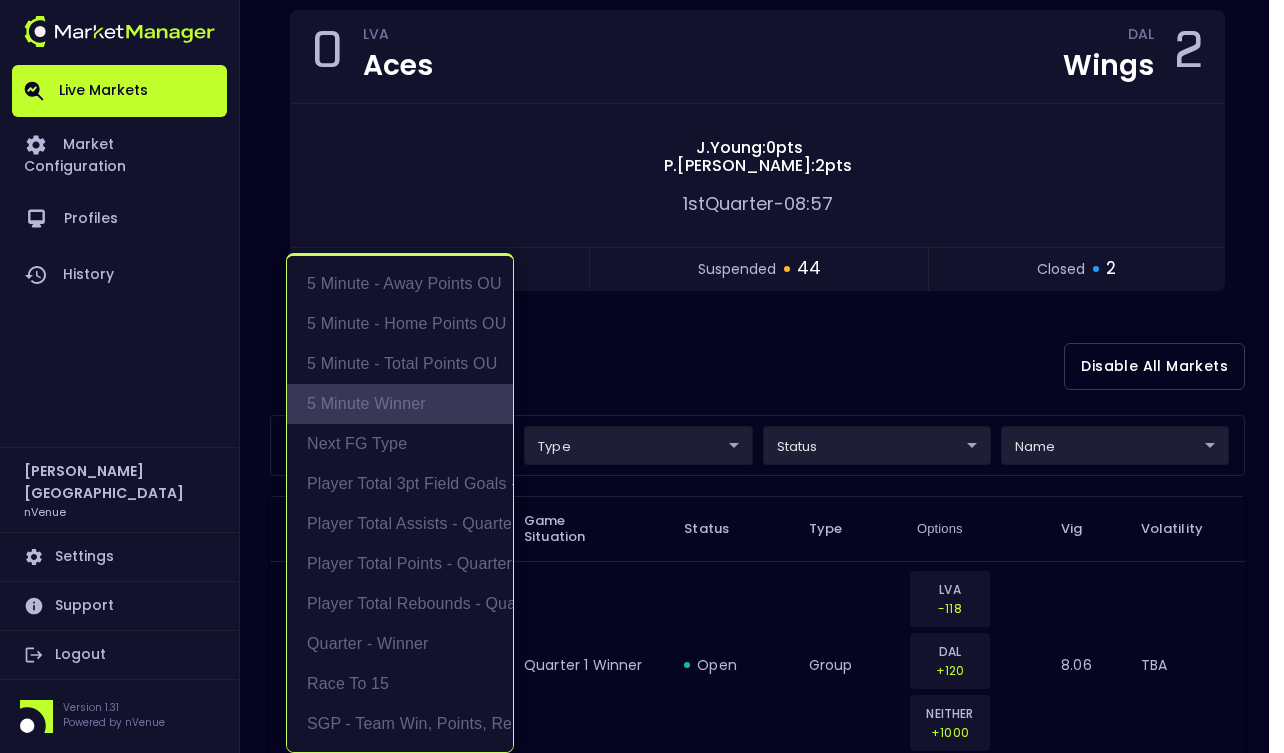click on "5 Minute Winner" at bounding box center (400, 404) 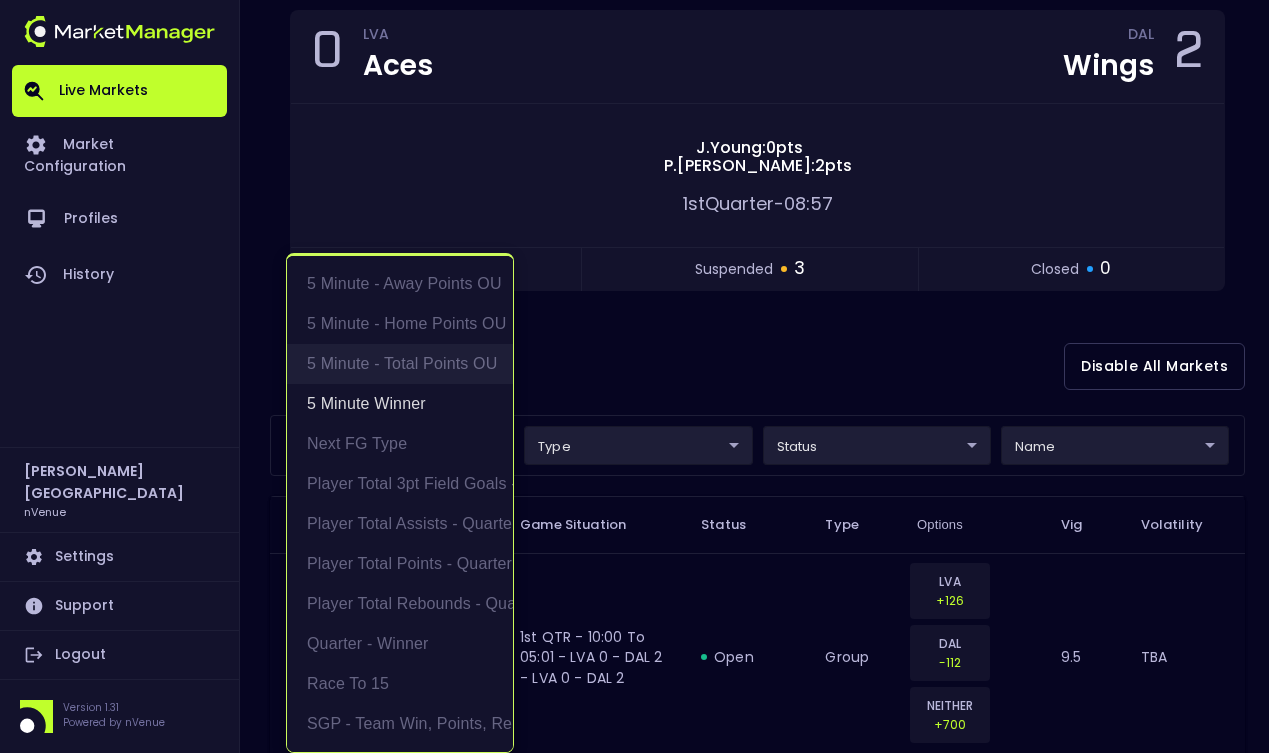 click on "5 Minute - Total Points OU" at bounding box center (400, 364) 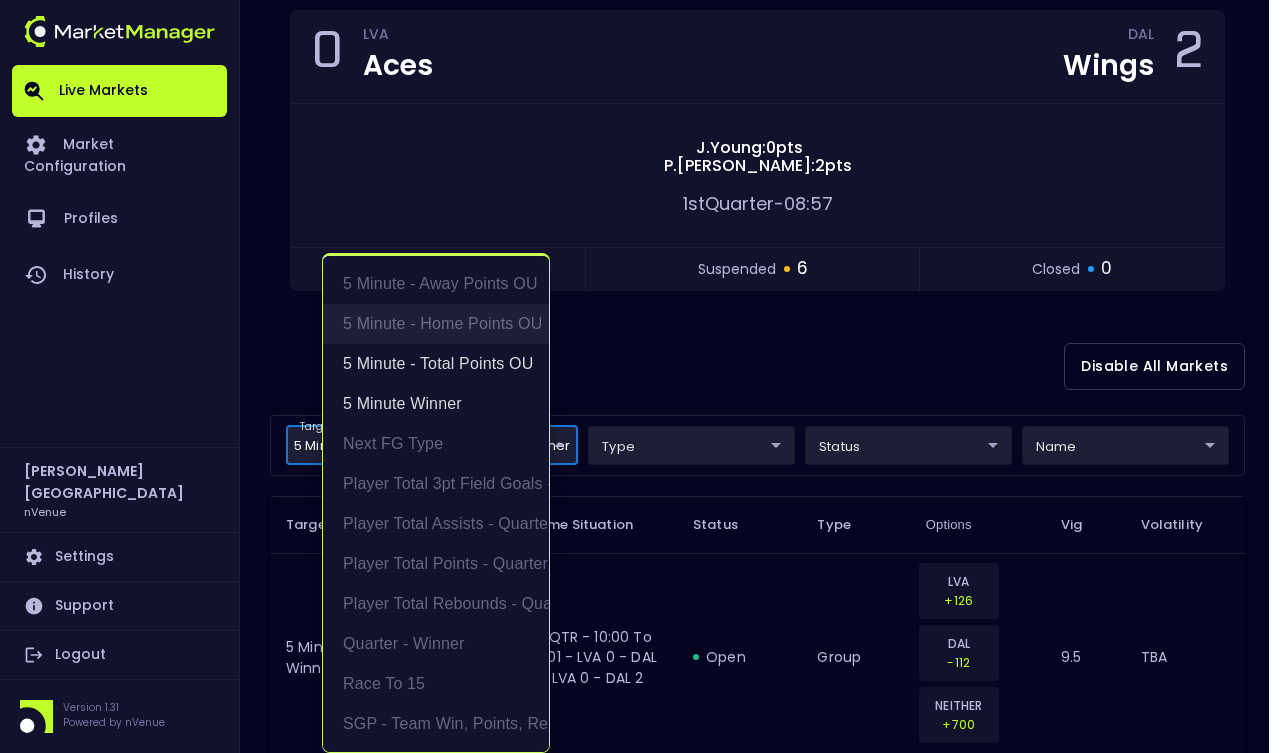 click on "5 Minute - Home Points OU" at bounding box center [436, 324] 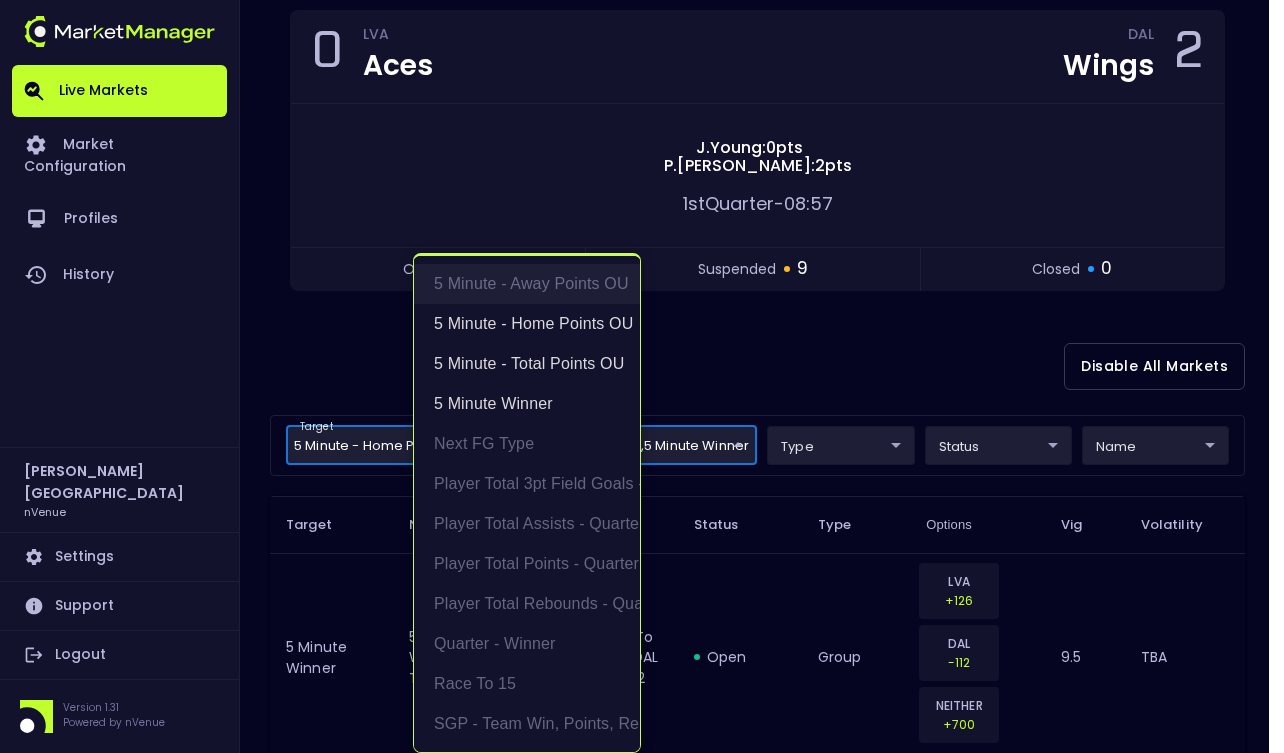 click on "5 Minute - Away Points OU" at bounding box center (527, 284) 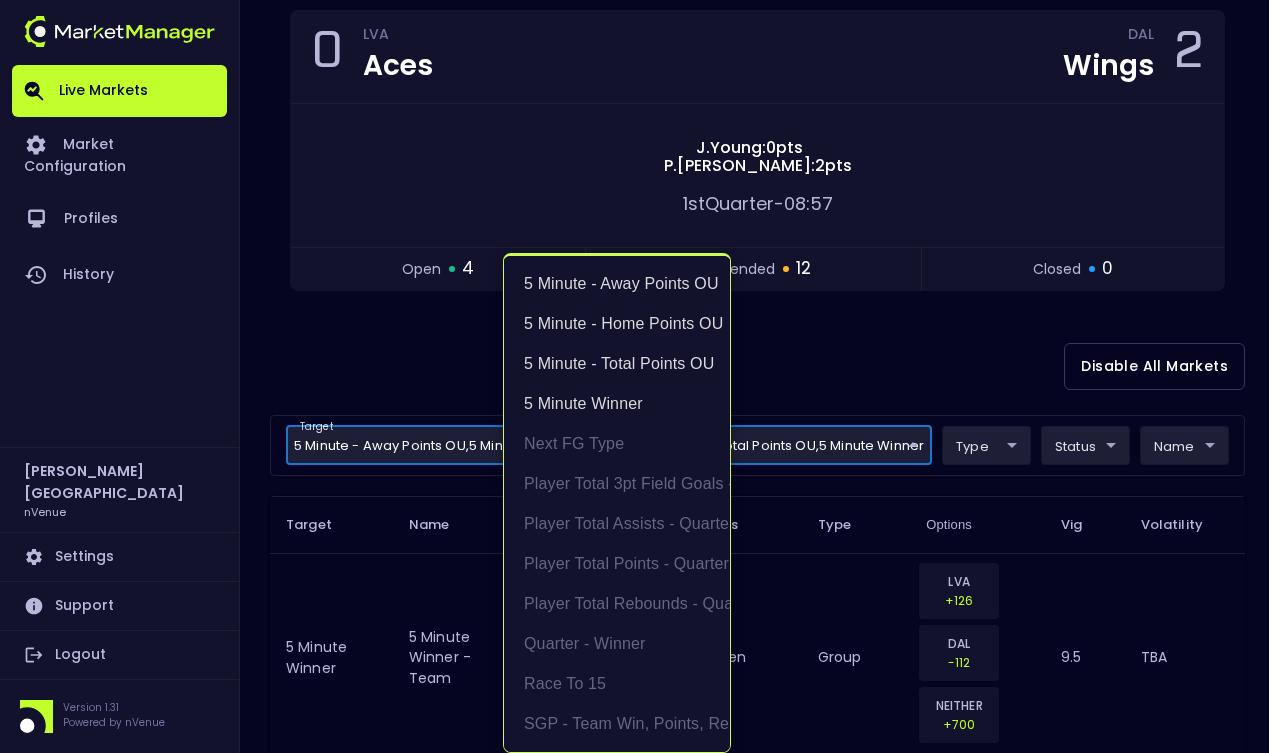 click at bounding box center (642, 376) 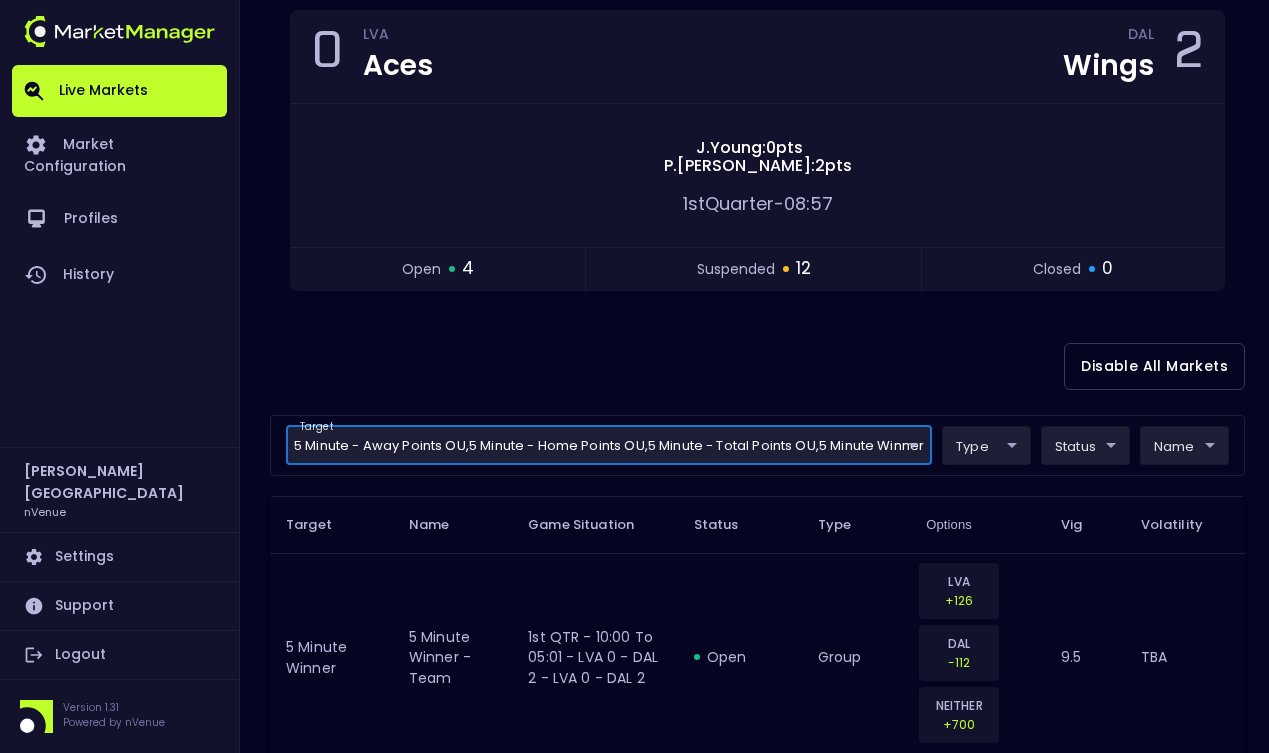 scroll, scrollTop: 0, scrollLeft: 0, axis: both 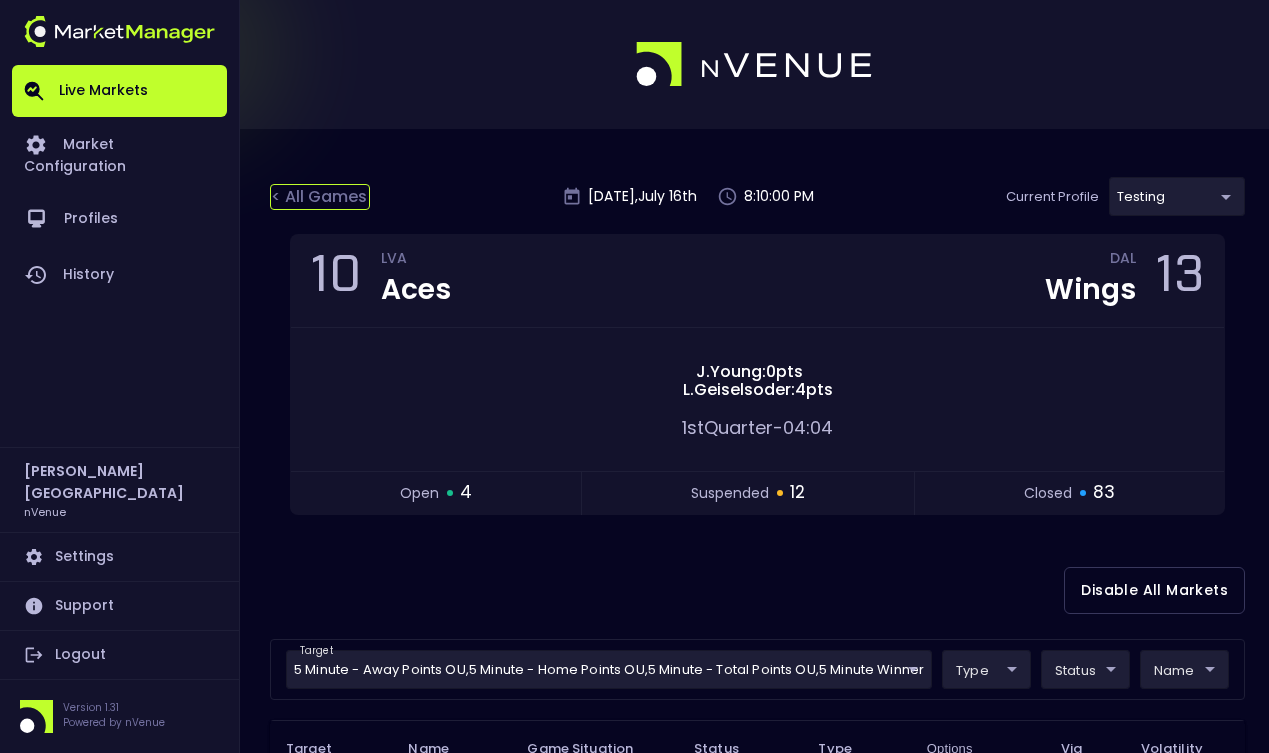 click on "< All Games" at bounding box center (320, 197) 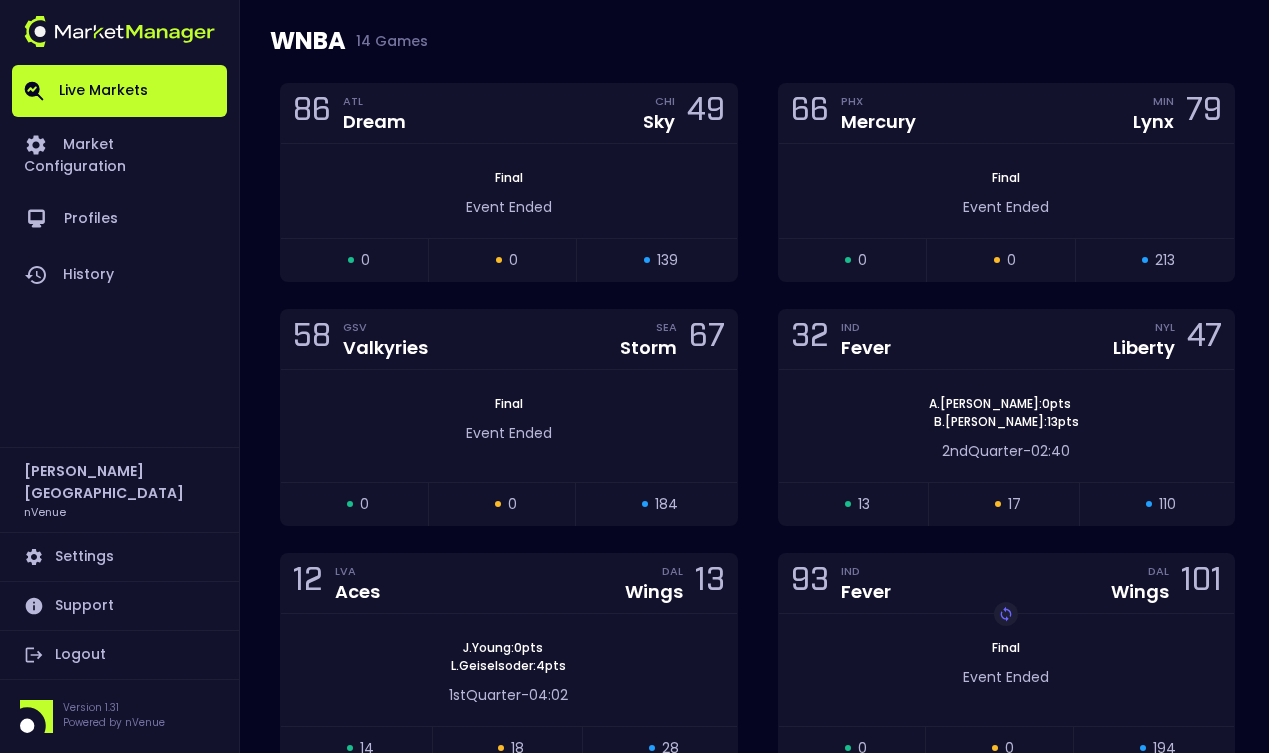 scroll, scrollTop: 2005, scrollLeft: 0, axis: vertical 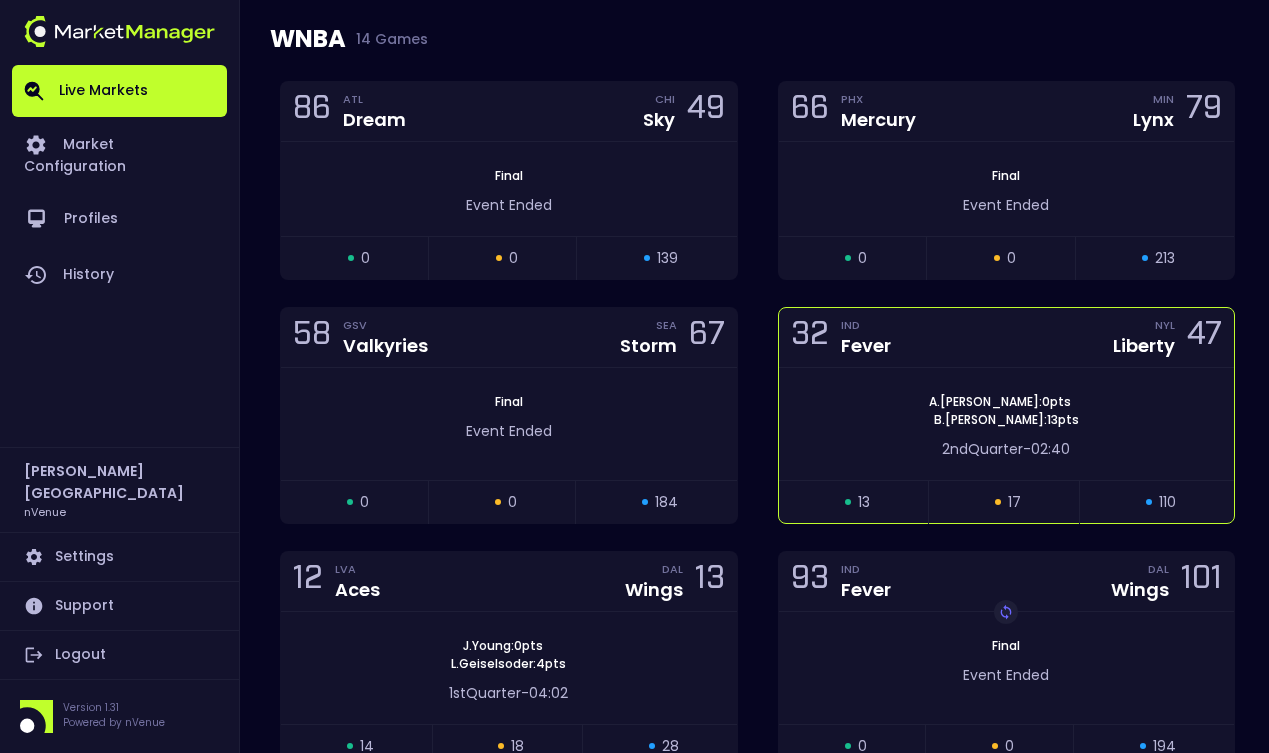 click on "2nd  Quarter  -  02:40" at bounding box center [1007, 444] 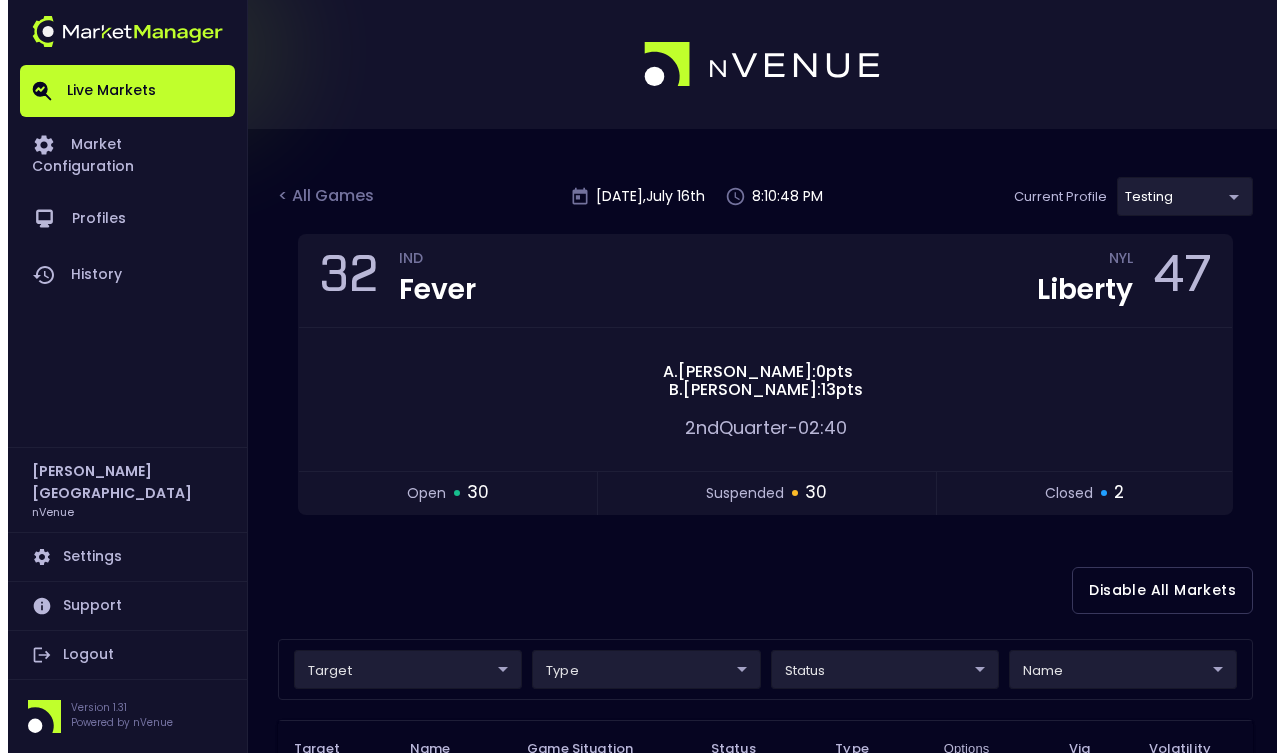 scroll, scrollTop: 83, scrollLeft: 0, axis: vertical 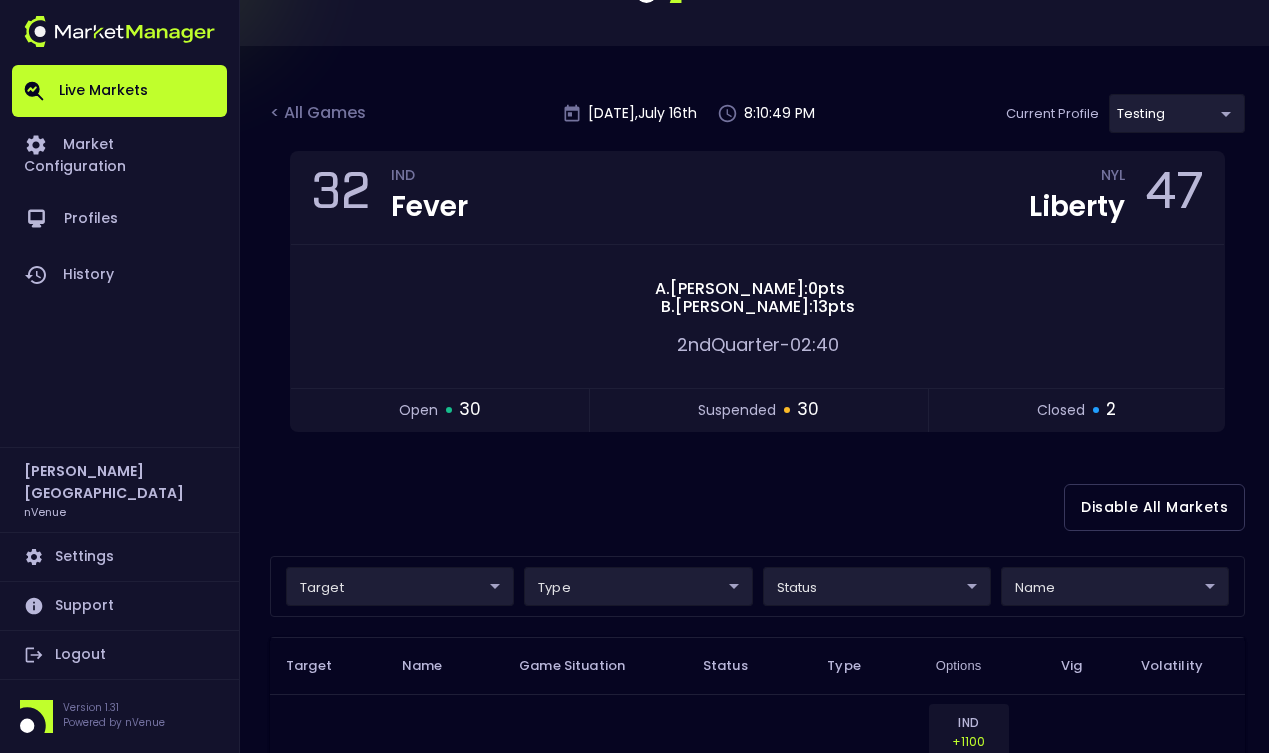 click on "Live Markets Market Configuration Profiles History Derek   Paris nVenue Settings Support Logout   Version 1.31  Powered by nVenue < All Games Wednesday ,  July   16 th 8:10:49 PM Current Profile testing d66ee90f-df8e-430e-a05c-aaf70ad95ad9 Select Target Market Status Type Vig Volatility Options Close 32 IND Fever NYL Liberty 47 A .  McDonald :  0  pts B .  Stewart :  13  pts 2nd  Quarter  -  02:40 open 30 suspended 30 closed 2 Disable All Markets target ​ ​ type ​ ​ status ​ ​ name ​ ​ Target Name Game Situation Status Type Options Vig Volatility Quarter - Winner Quarter - Team Winner Quarter 2 Winner  open group IND +1100 NYL -1500 NEITHER +1600 8.24 TBA Quarter - Winner Quarter - Team Winner Quarter 2 Winner  open group IND +800 NYL -3000 8.24 TBA Quarter - Winner Quarter - Team Winner Quarter 2 Winner  suspended group IND +1200 NYL -1800 NEITHER +1600 8.42 TBA Quarter - Winner Quarter - Team Winner Quarter 2 Winner  suspended group IND +800 NYL -5000 8.42 TBA Next FG Type open group NYL-2PT" at bounding box center (634, 2363) 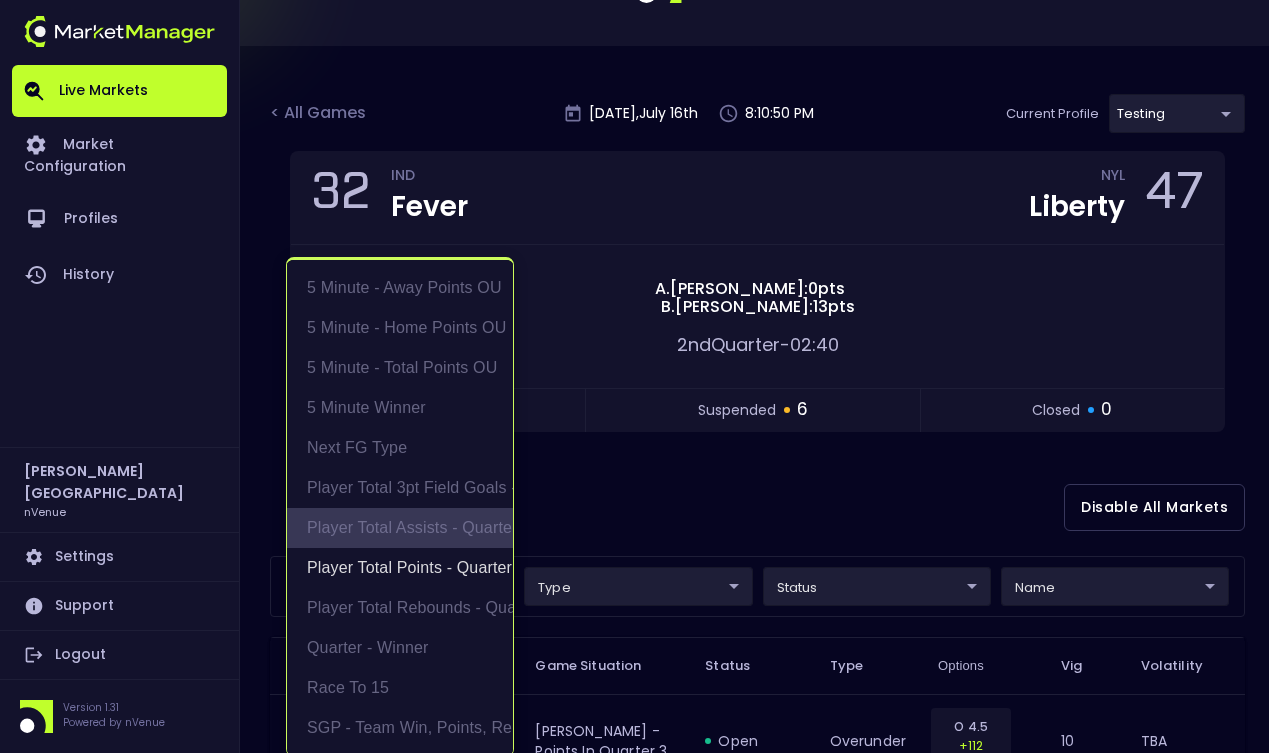click on "Player Total Assists - Quarter" at bounding box center [400, 528] 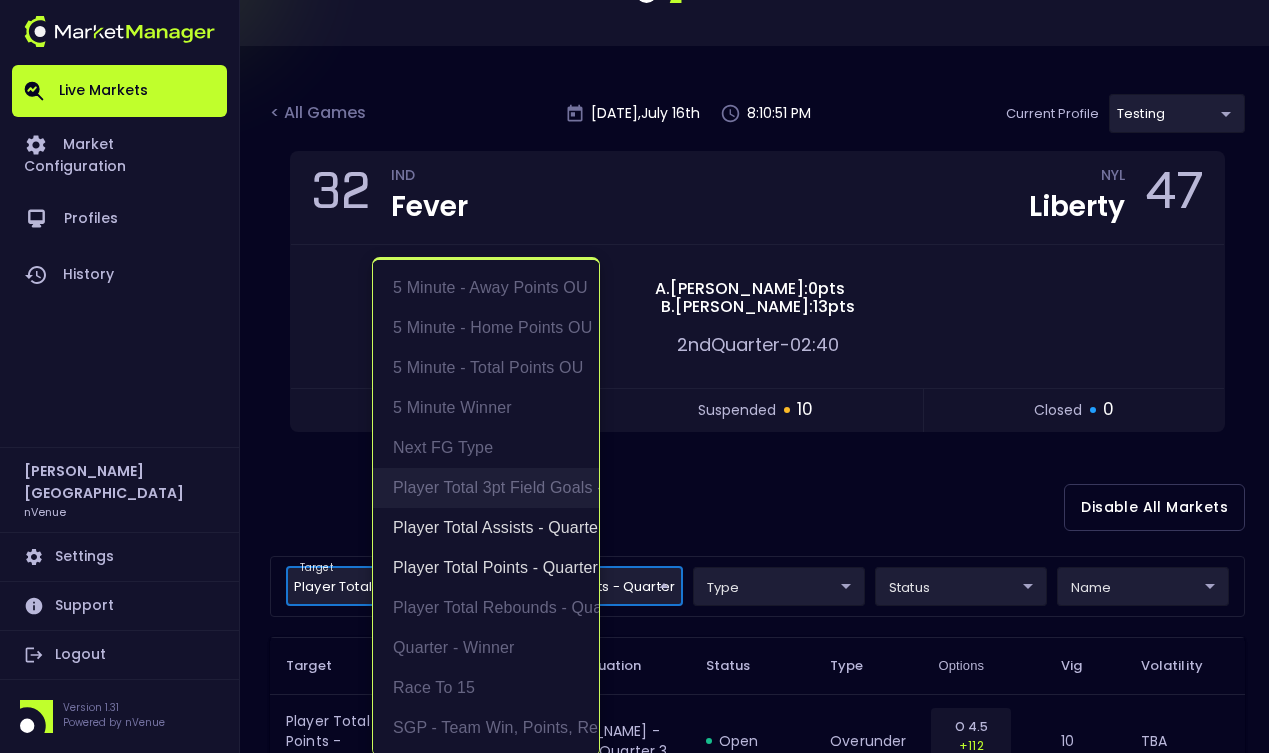 click on "Player Total 3pt Field Goals - Quarter" at bounding box center [486, 488] 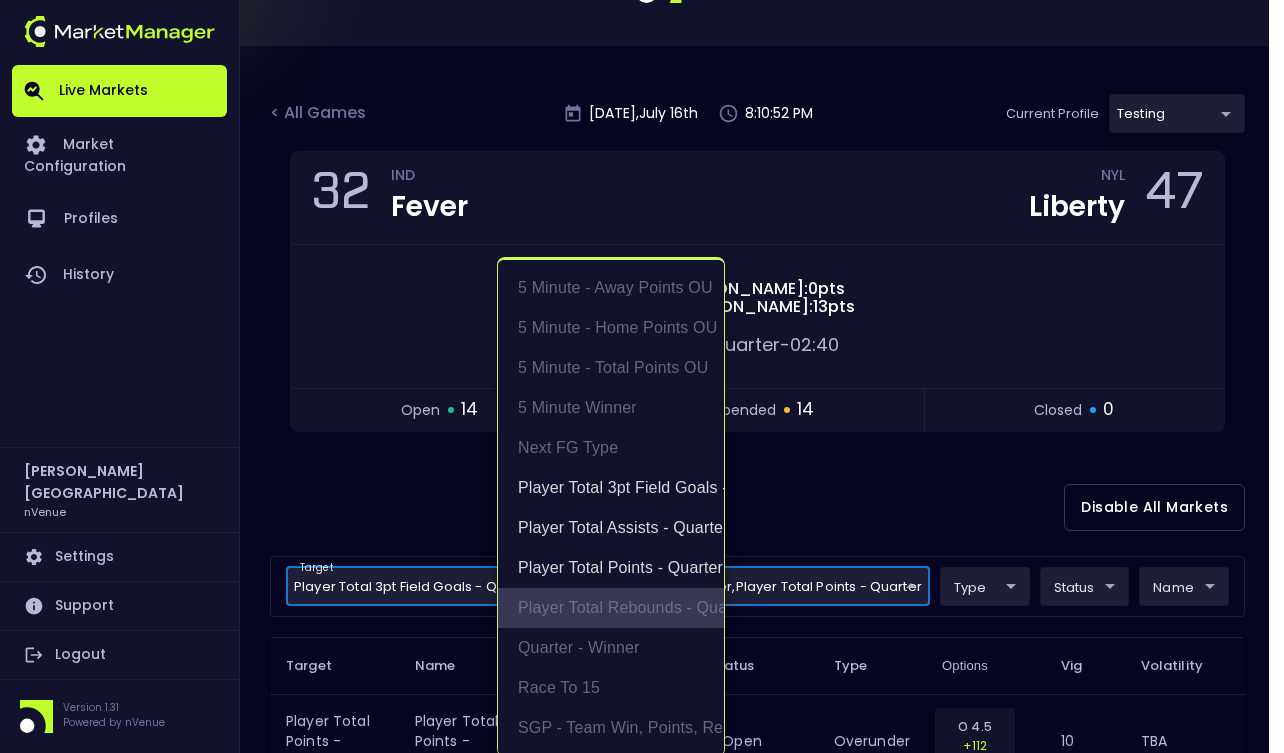click on "Player Total Rebounds - Quarter" at bounding box center (611, 608) 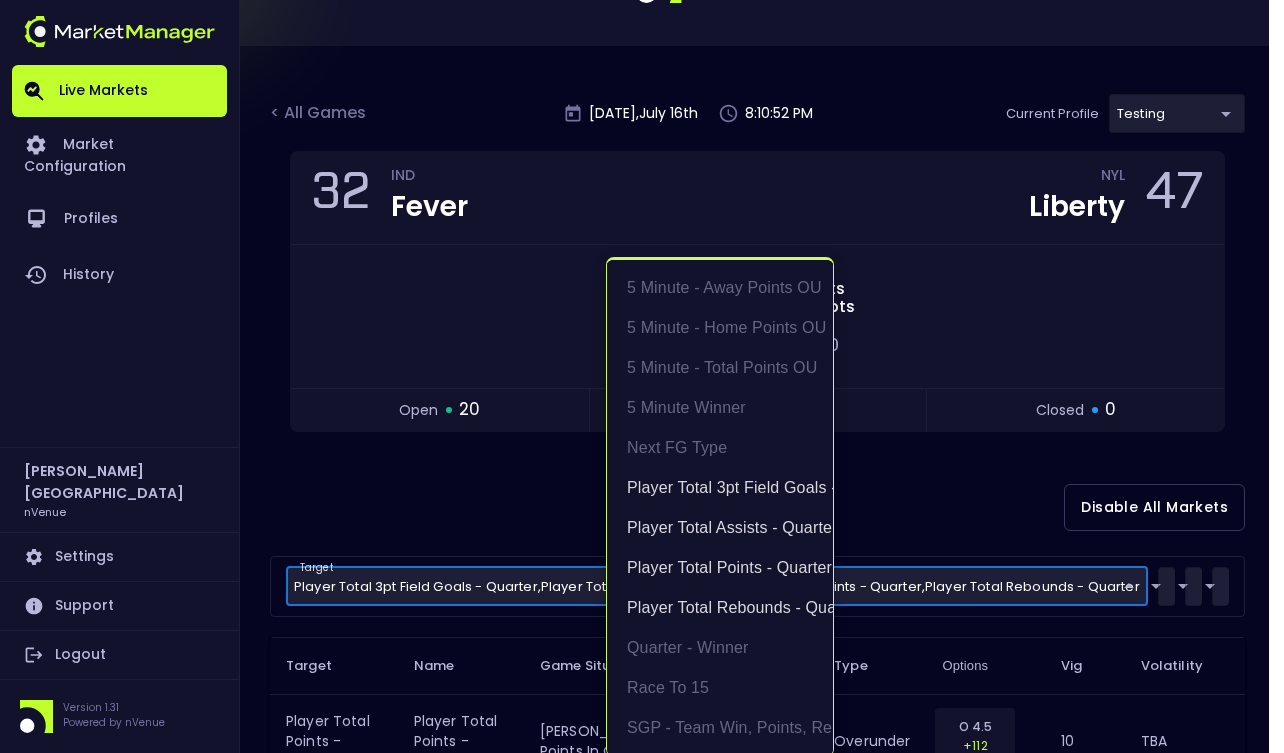 click at bounding box center (642, 376) 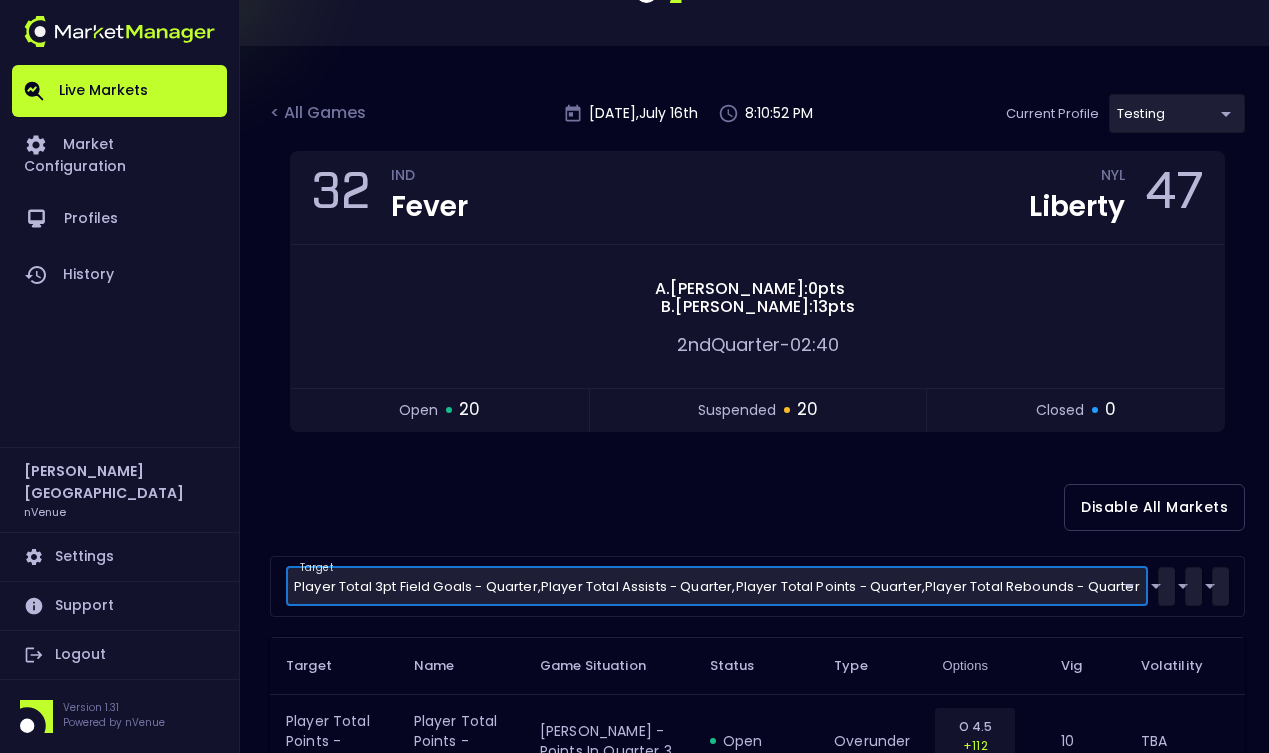 scroll, scrollTop: 0, scrollLeft: 0, axis: both 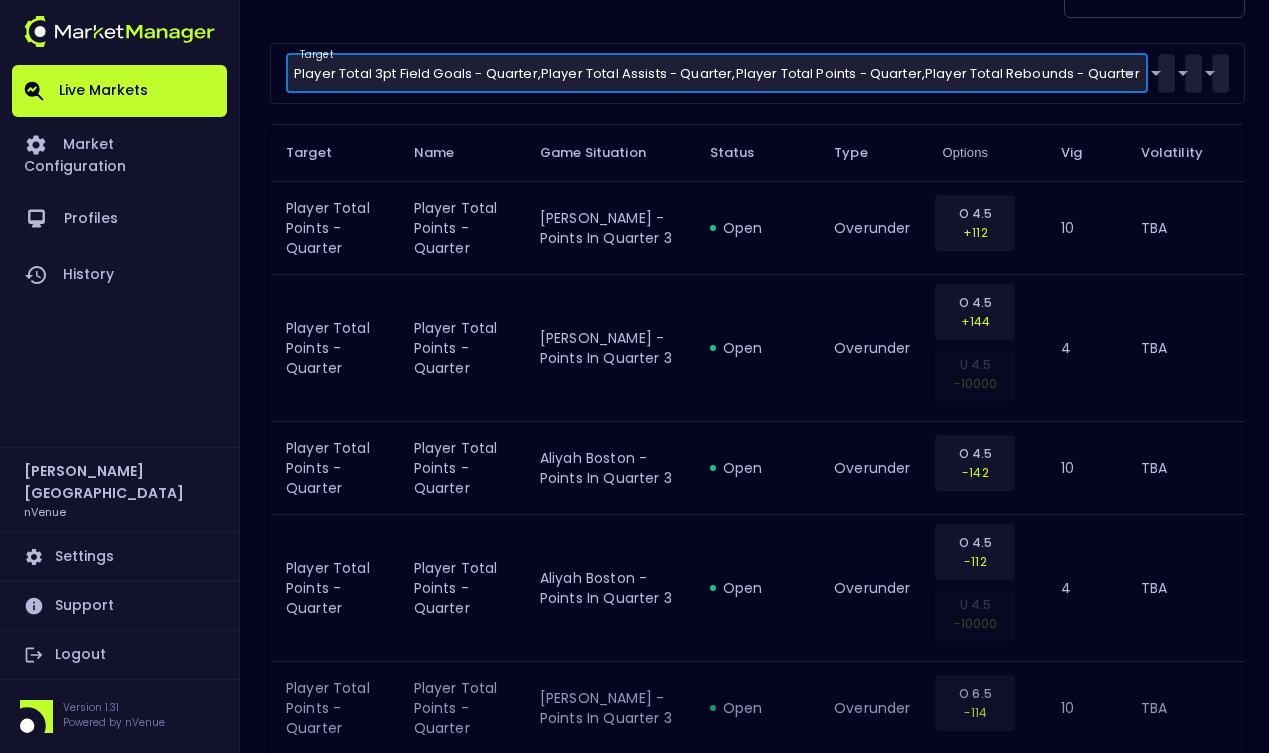 click on "O 6.5 -114" at bounding box center (985, 707) 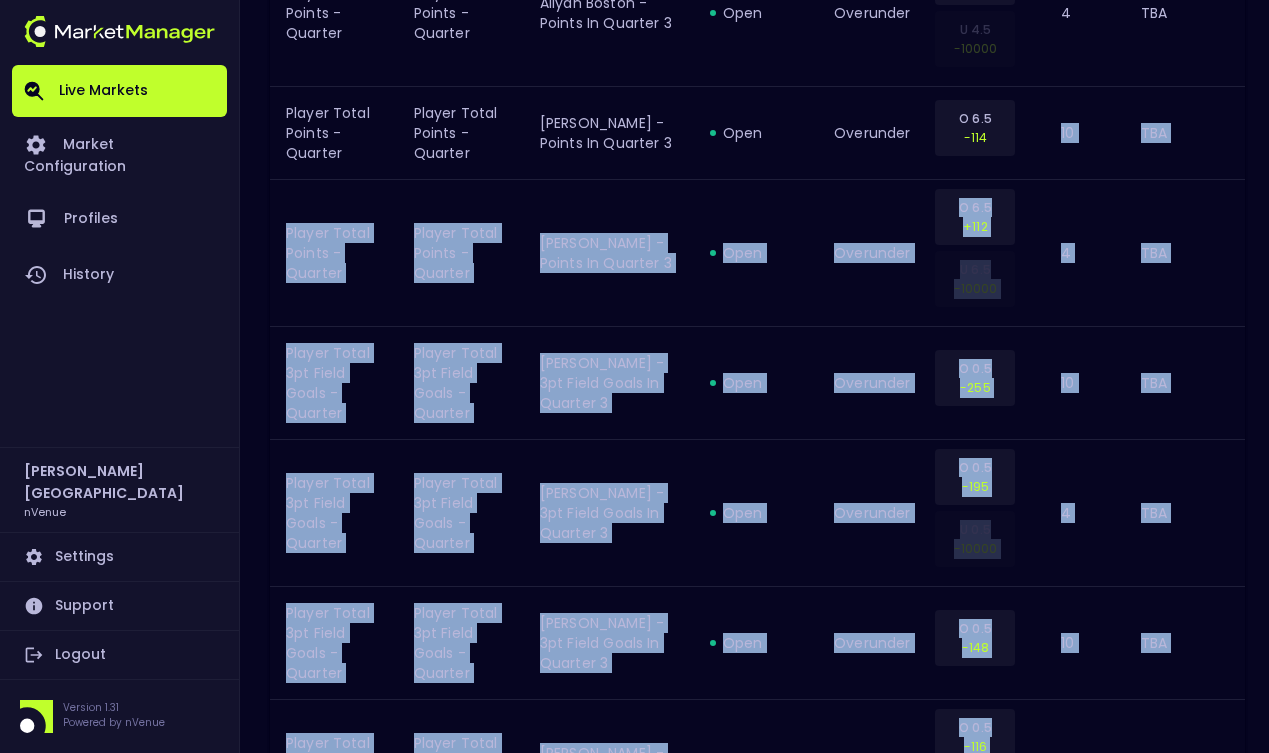 scroll, scrollTop: 3133, scrollLeft: 0, axis: vertical 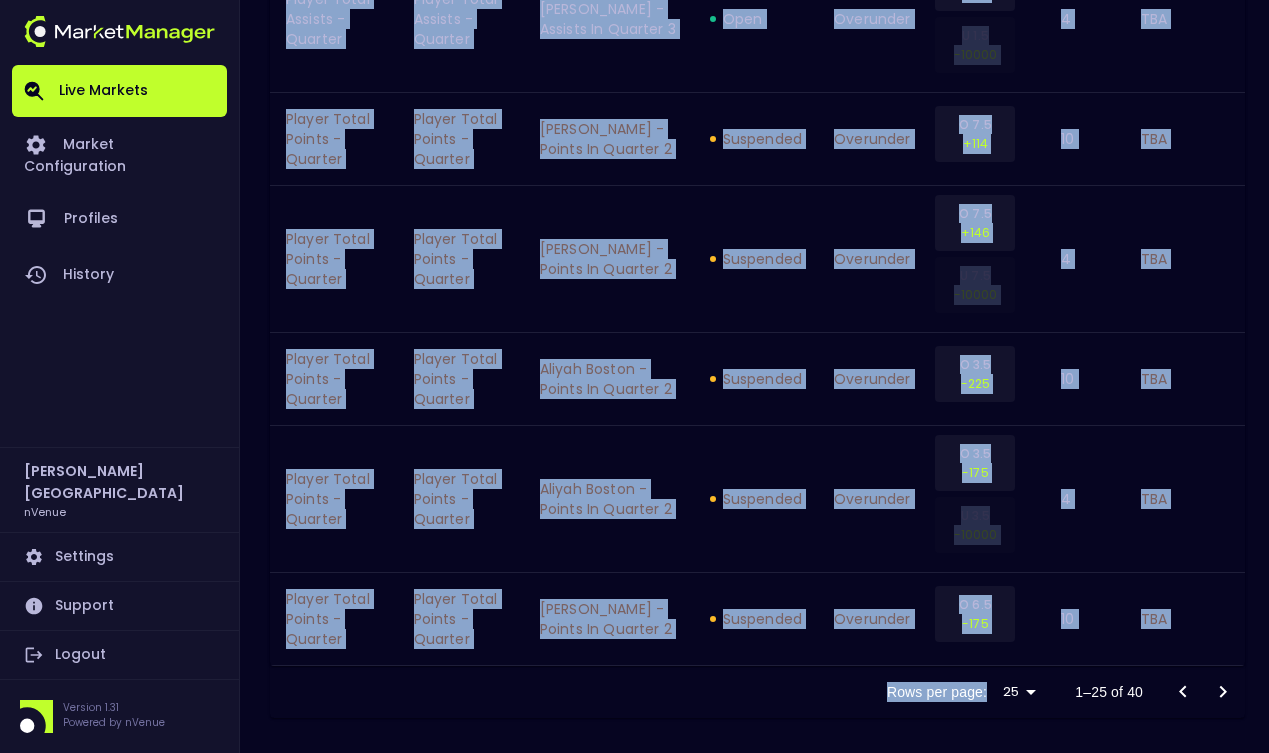 drag, startPoint x: 959, startPoint y: 749, endPoint x: 955, endPoint y: 864, distance: 115.06954 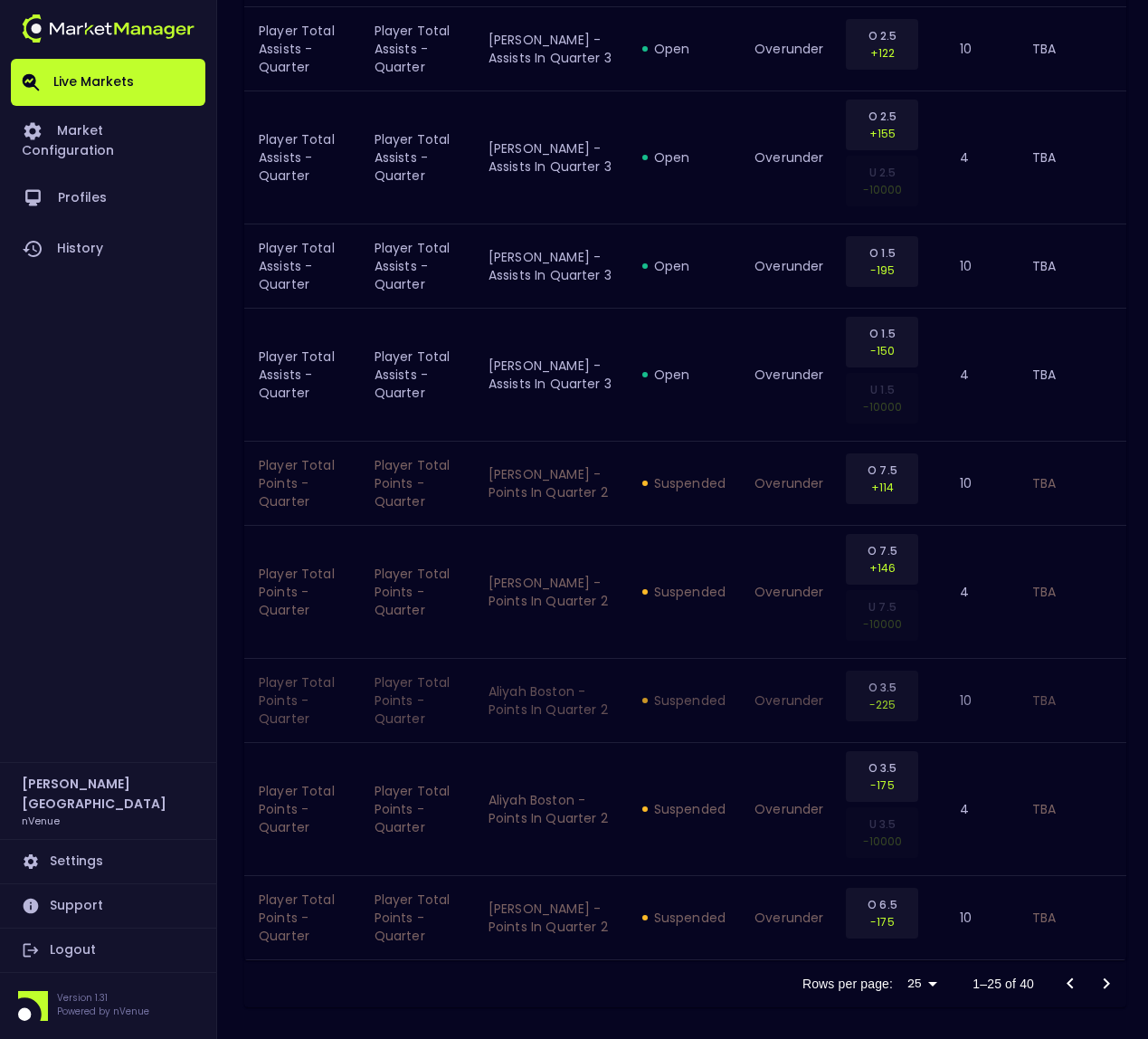 click on "overunder" at bounding box center (789, 701) 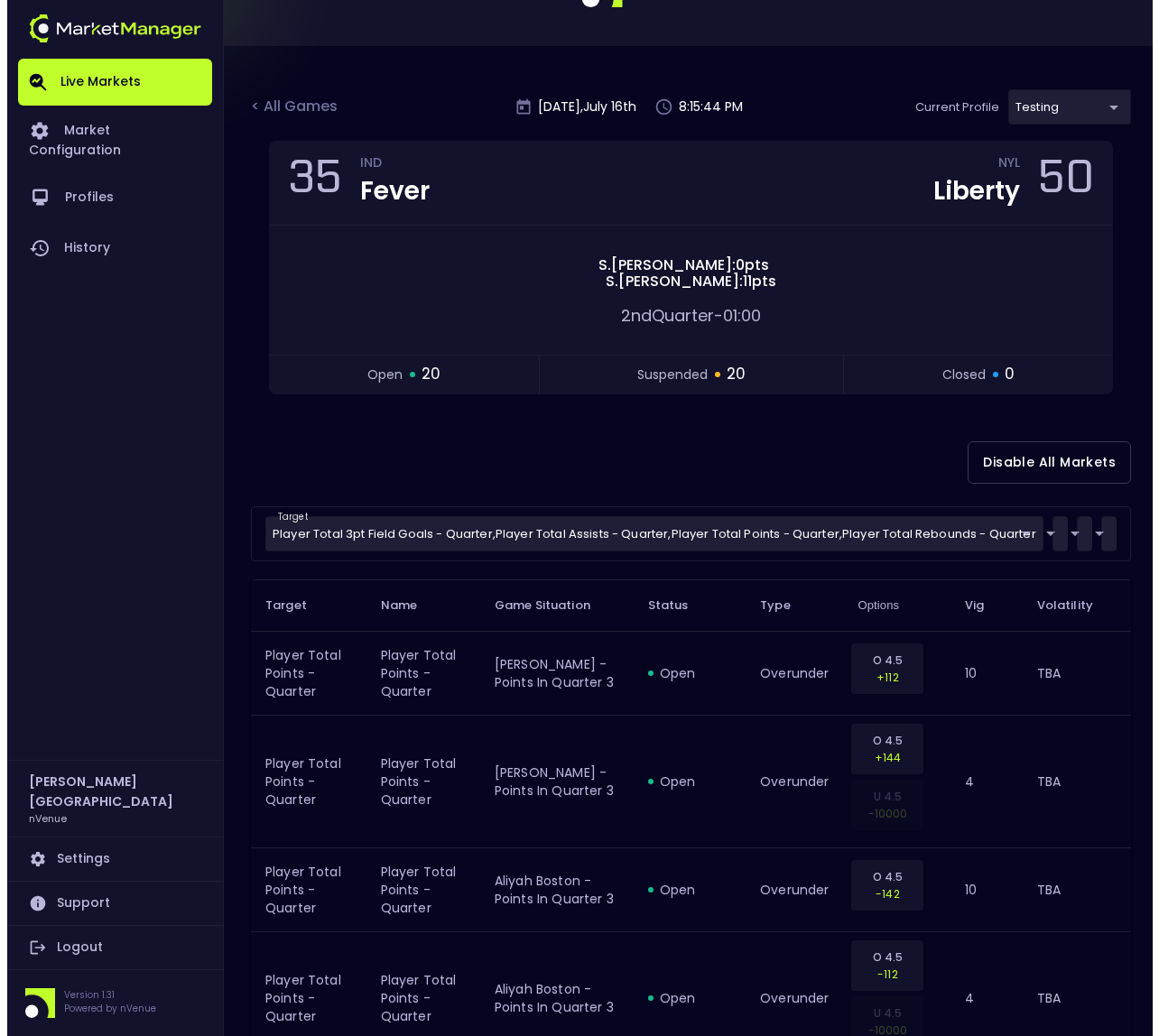 scroll, scrollTop: 38, scrollLeft: 0, axis: vertical 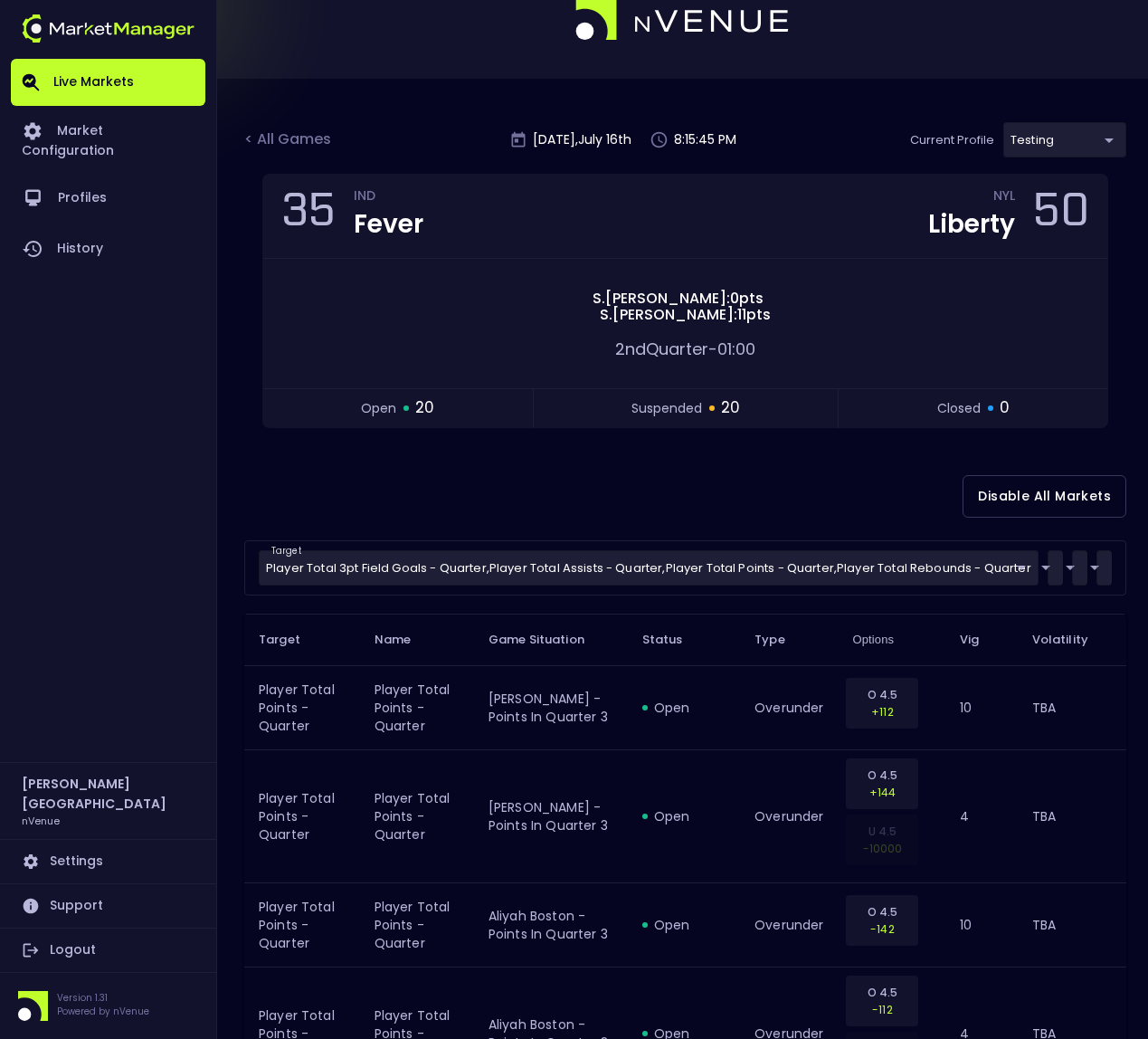 click on "Live Markets Market Configuration Profiles History Derek   Paris nVenue Settings Support Logout   Version 1.31  Powered by nVenue < All Games Wednesday ,  July   16 th 8:15:45 PM Current Profile testing d66ee90f-df8e-430e-a05c-aaf70ad95ad9 Select Target Market Status Type Vig Volatility Options Close 35 IND Fever NYL Liberty 50 S .  Cunningham :  0  pts S .  Ionescu :  11  pts 2nd  Quarter  -  01:00 open 20 suspended 20 closed 0 Disable All Markets target Player Total 3pt Field Goals - Quarter ,  Player Total Assists - Quarter ,  Player Total Points - Quarter ,  Player Total Rebounds - Quarter Player Total Points - Quarter,Player Total Assists - Quarter,Player Total 3pt Field Goals - Quarter,Player Total Rebounds - Quarter ​ type ​ ​ status ​ ​ name ​ ​ Target Name Game Situation Status Type Options Vig Volatility Player Total Points - Quarter Player Total Points - Quarter Sabrina Ionescu - Points in Quarter 3  open overunder O 4.5 +112 10 TBA Player Total Points - Quarter open overunder O 4.5 4" at bounding box center (574, 1717) 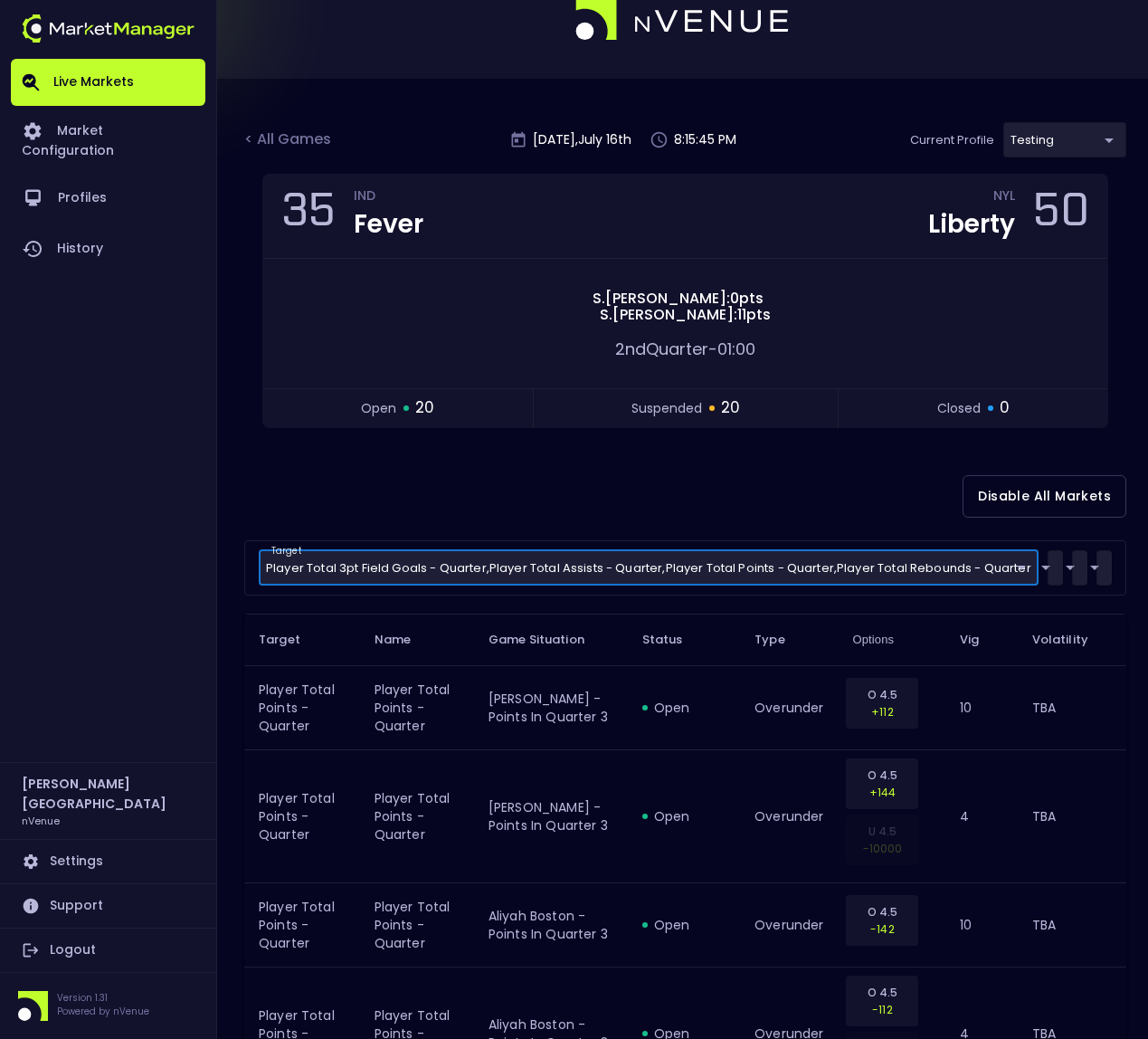 click on "Live Markets Market Configuration Profiles History Derek   Paris nVenue Settings Support Logout   Version 1.31  Powered by nVenue < All Games Wednesday ,  July   16 th 8:15:45 PM Current Profile testing d66ee90f-df8e-430e-a05c-aaf70ad95ad9 Select Target Market Status Type Vig Volatility Options Close 35 IND Fever NYL Liberty 50 S .  Cunningham :  0  pts S .  Ionescu :  11  pts 2nd  Quarter  -  01:00 open 20 suspended 20 closed 0 Disable All Markets target Player Total 3pt Field Goals - Quarter ,  Player Total Assists - Quarter ,  Player Total Points - Quarter ,  Player Total Rebounds - Quarter Player Total Points - Quarter,Player Total Assists - Quarter,Player Total 3pt Field Goals - Quarter,Player Total Rebounds - Quarter ​ type ​ ​ status ​ ​ name ​ ​ Target Name Game Situation Status Type Options Vig Volatility Player Total Points - Quarter Player Total Points - Quarter Sabrina Ionescu - Points in Quarter 3  open overunder O 4.5 +112 10 TBA Player Total Points - Quarter open overunder O 4.5 4" at bounding box center [574, 1717] 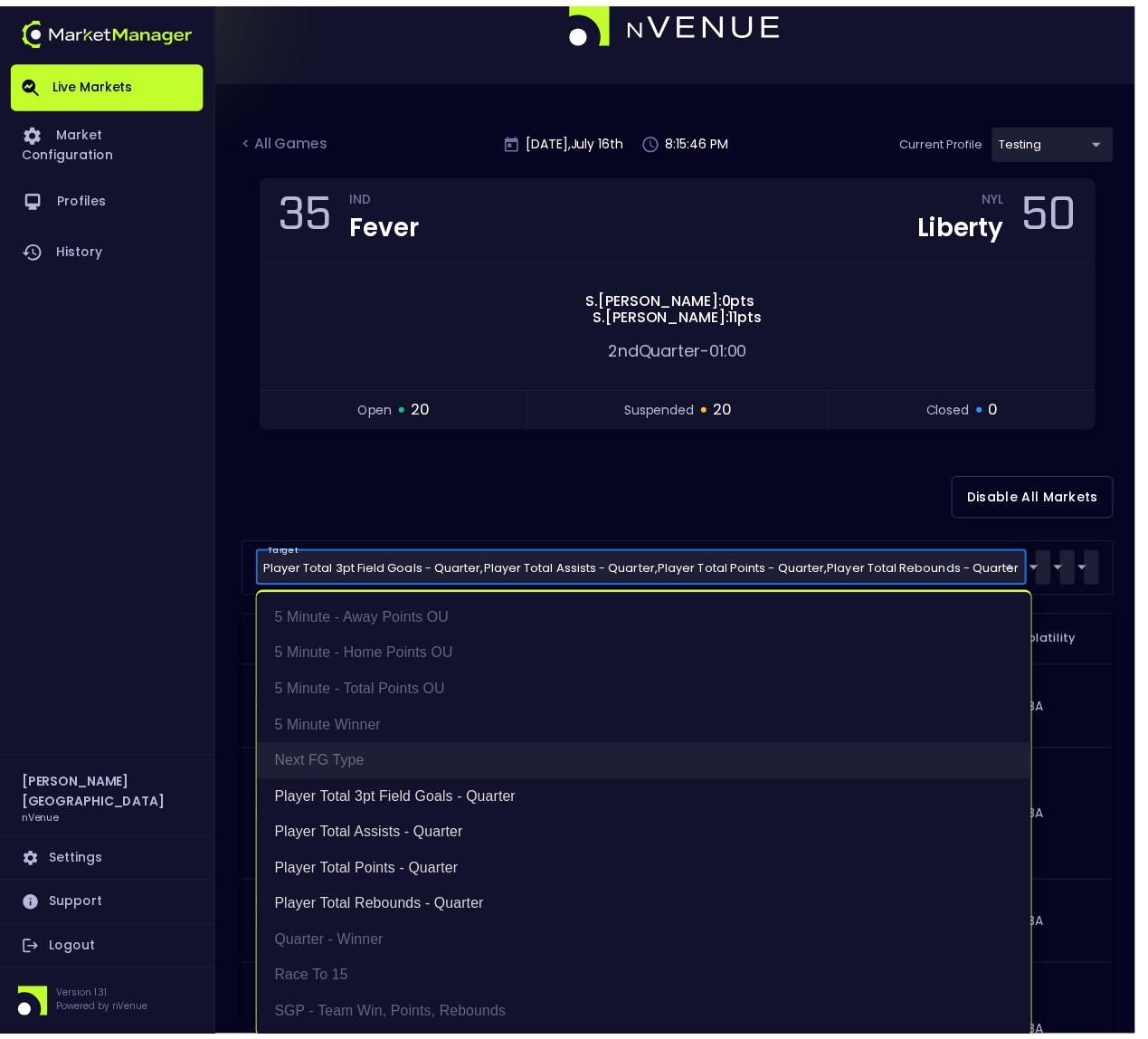 scroll, scrollTop: 4, scrollLeft: 0, axis: vertical 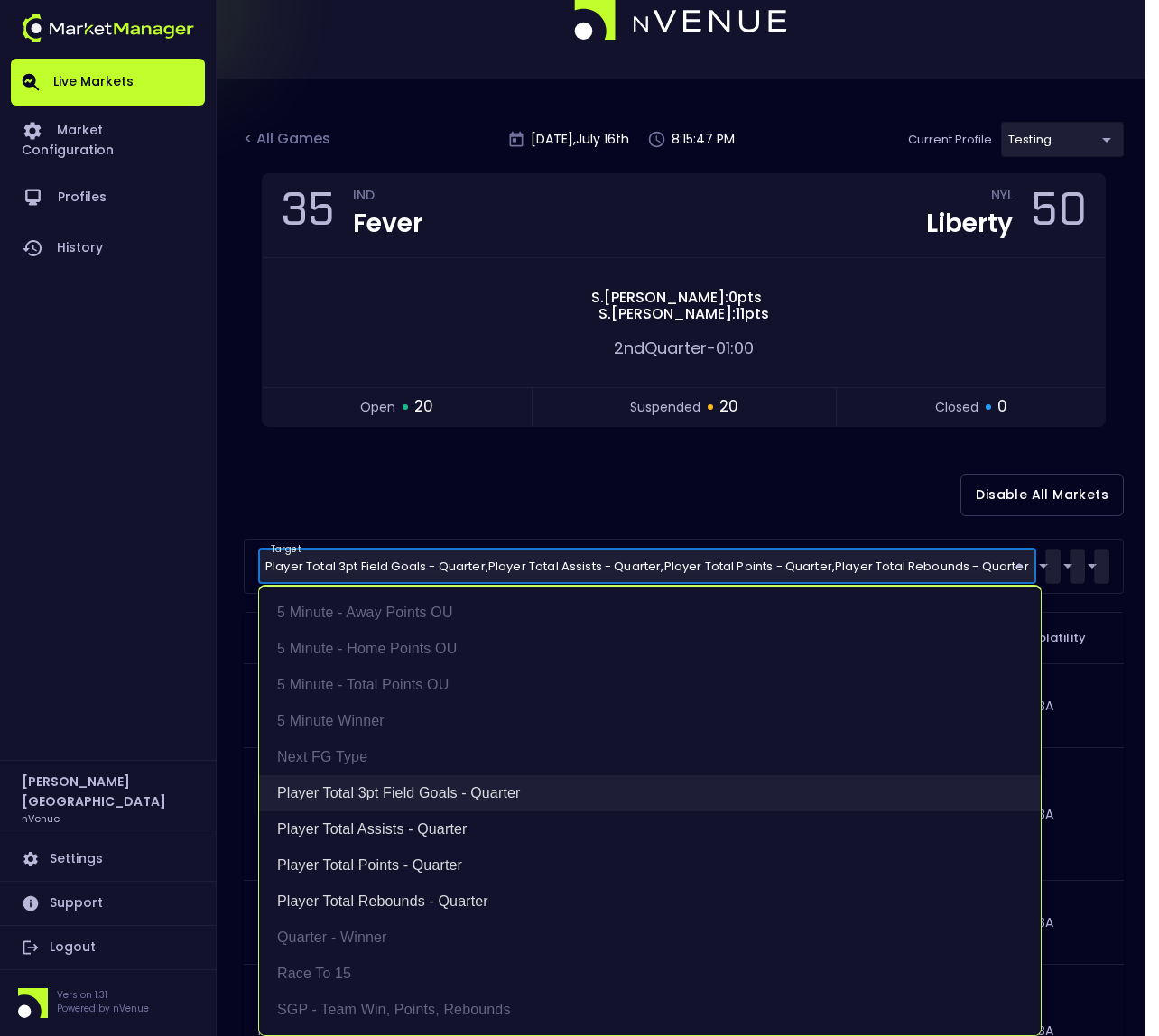 click on "Player Total 3pt Field Goals - Quarter" at bounding box center (650, 793) 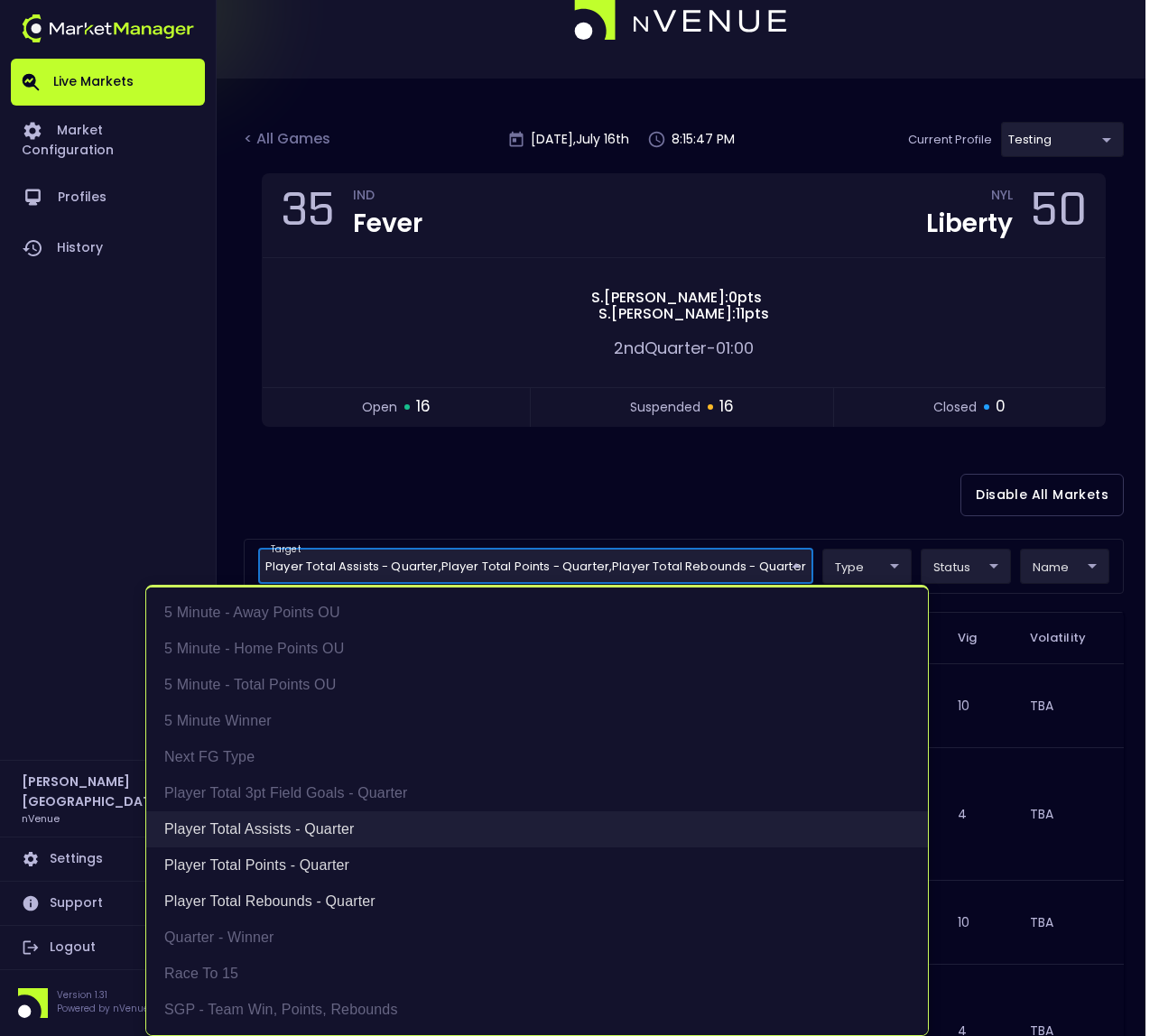 click on "Player Total Assists - Quarter" at bounding box center (537, 829) 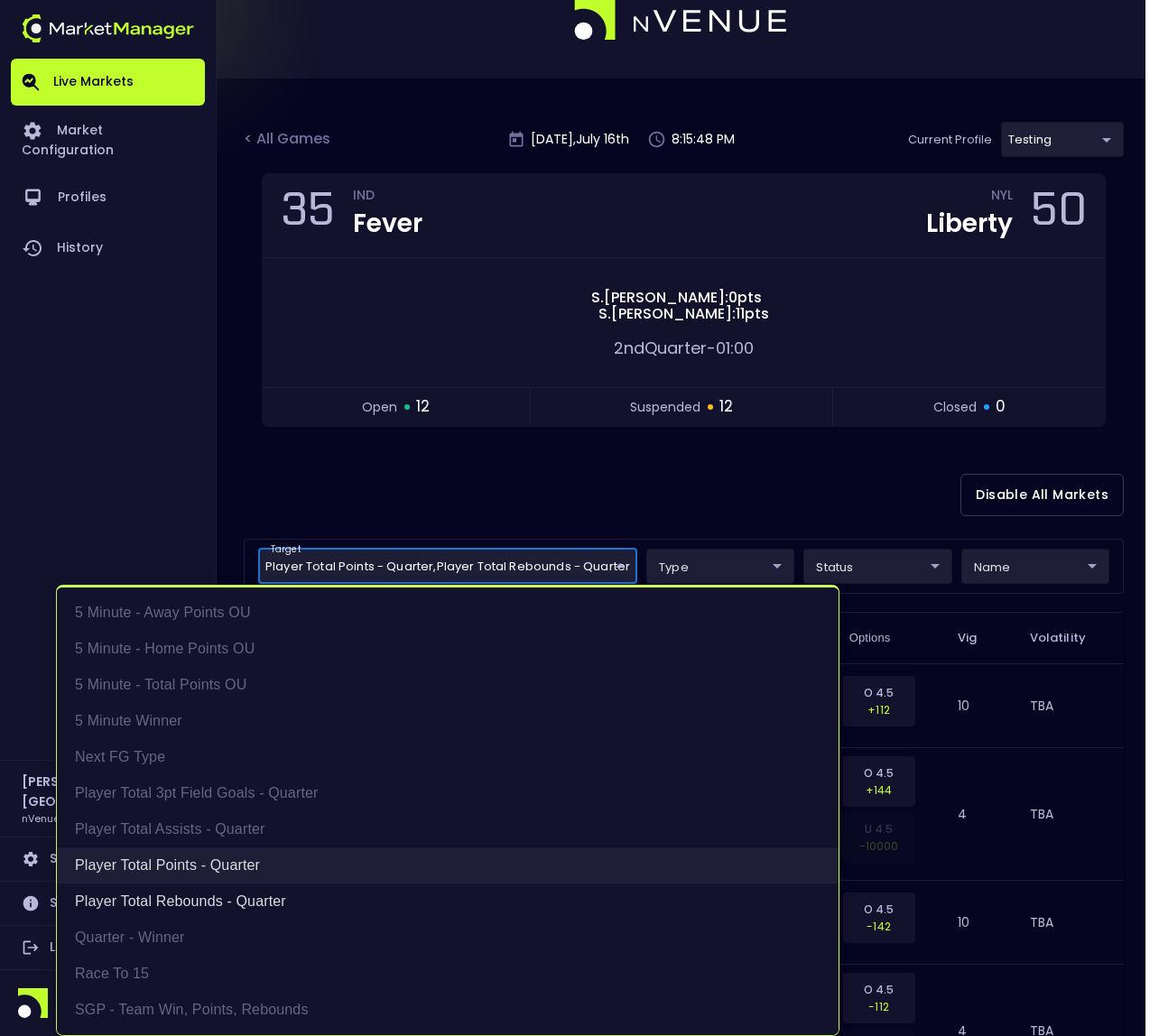 click on "Player Total Points - Quarter" at bounding box center (448, 865) 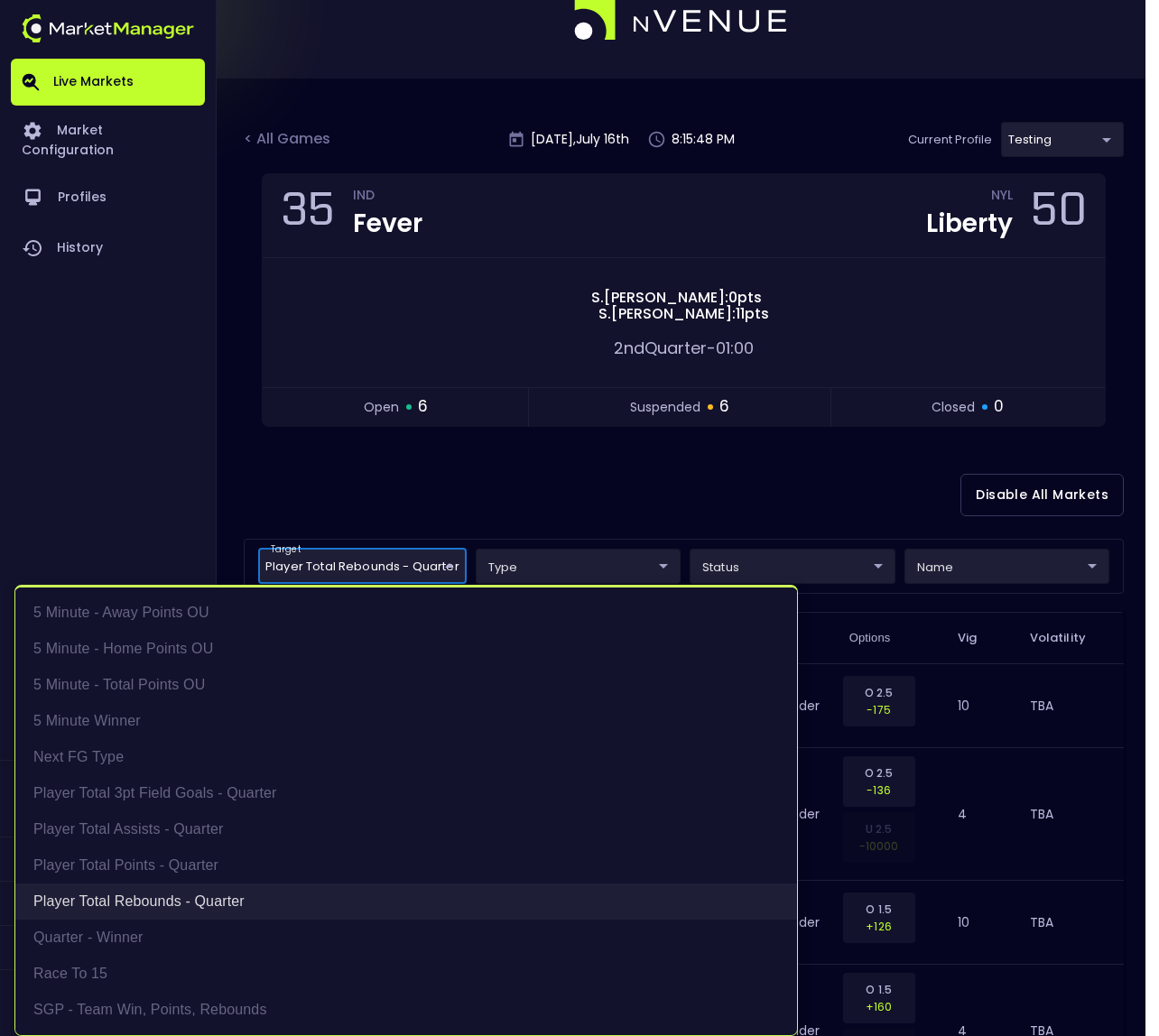 click on "Player Total Rebounds - Quarter" at bounding box center (406, 902) 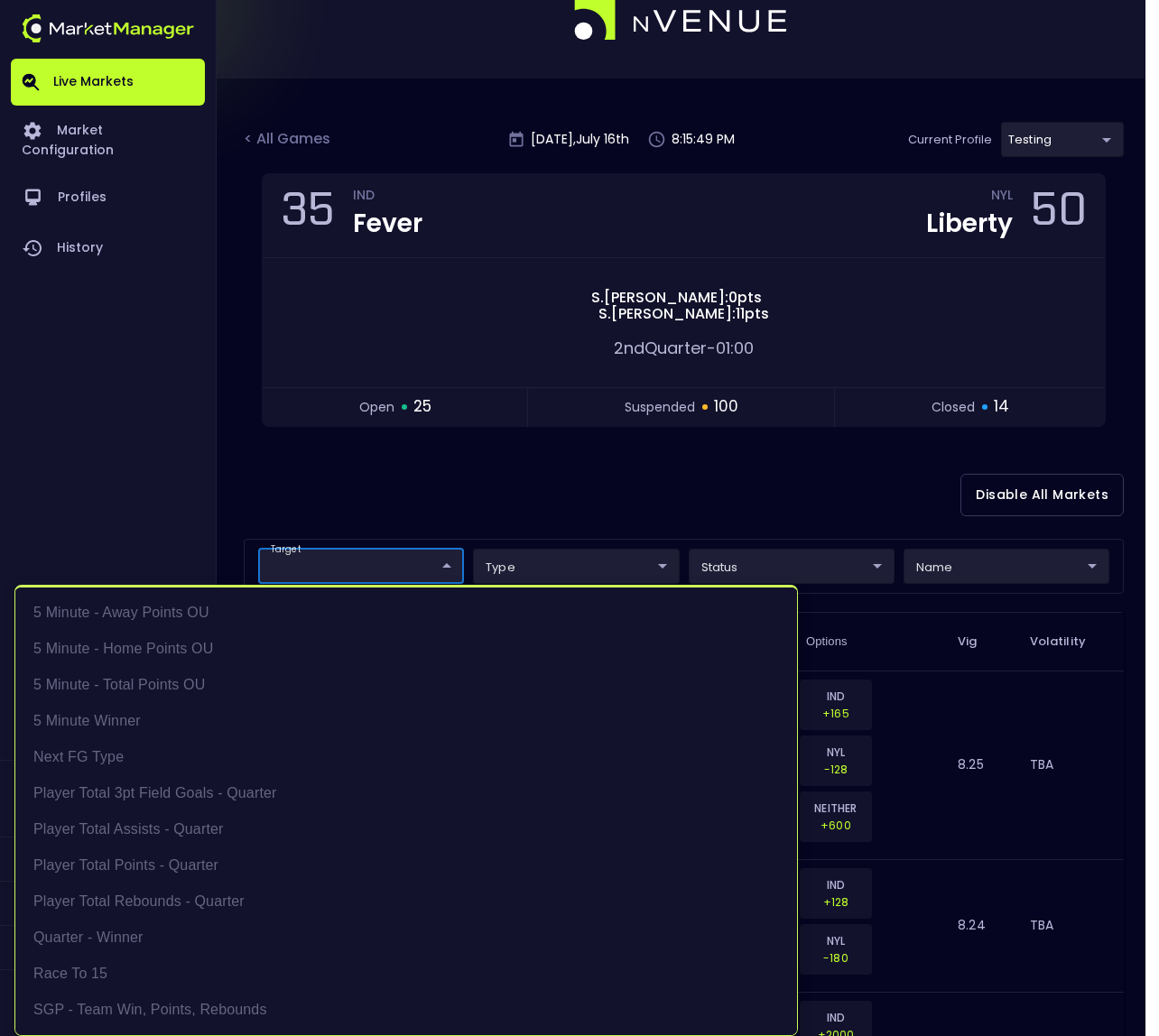 click at bounding box center (580, 518) 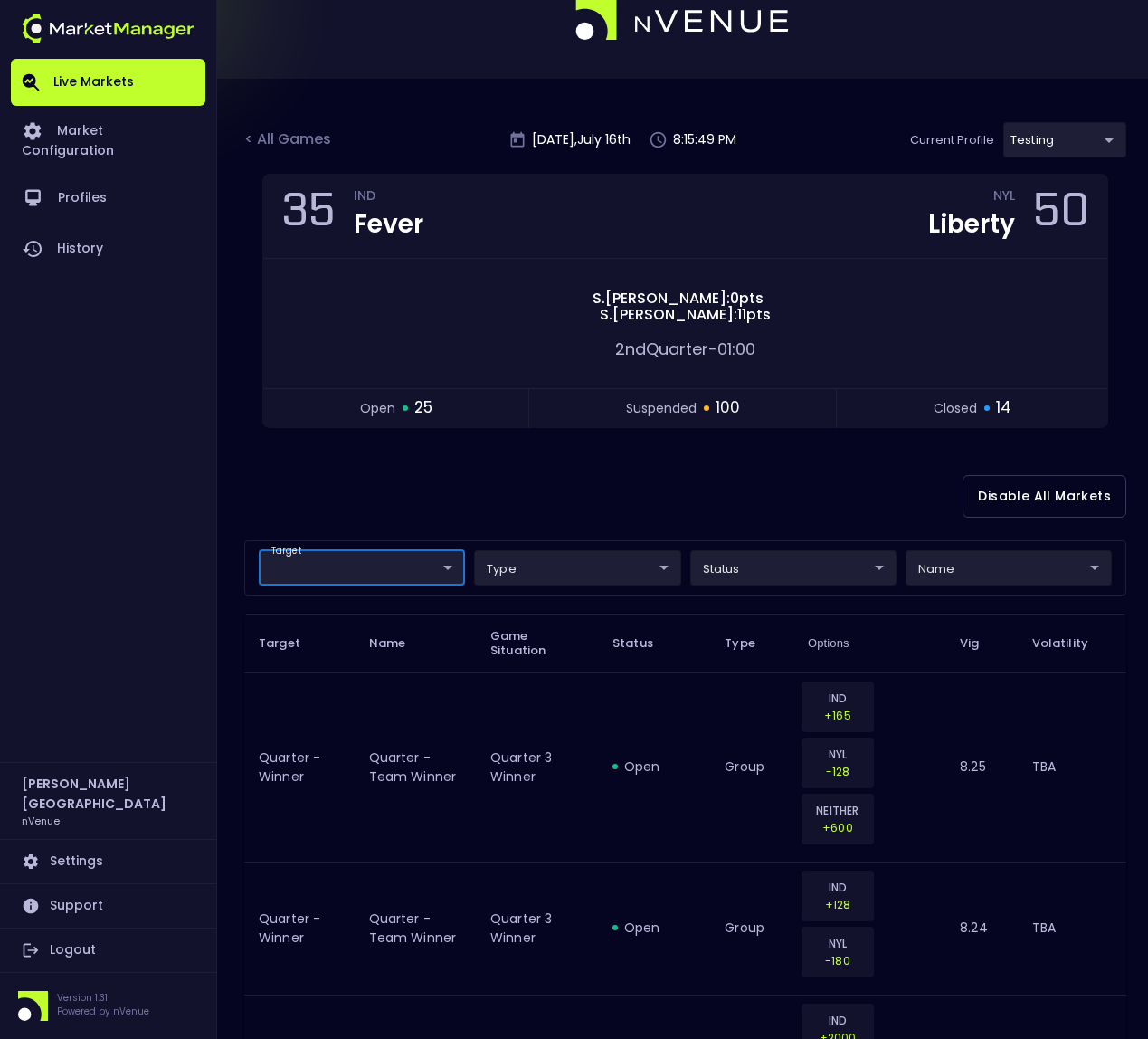 scroll, scrollTop: 0, scrollLeft: 0, axis: both 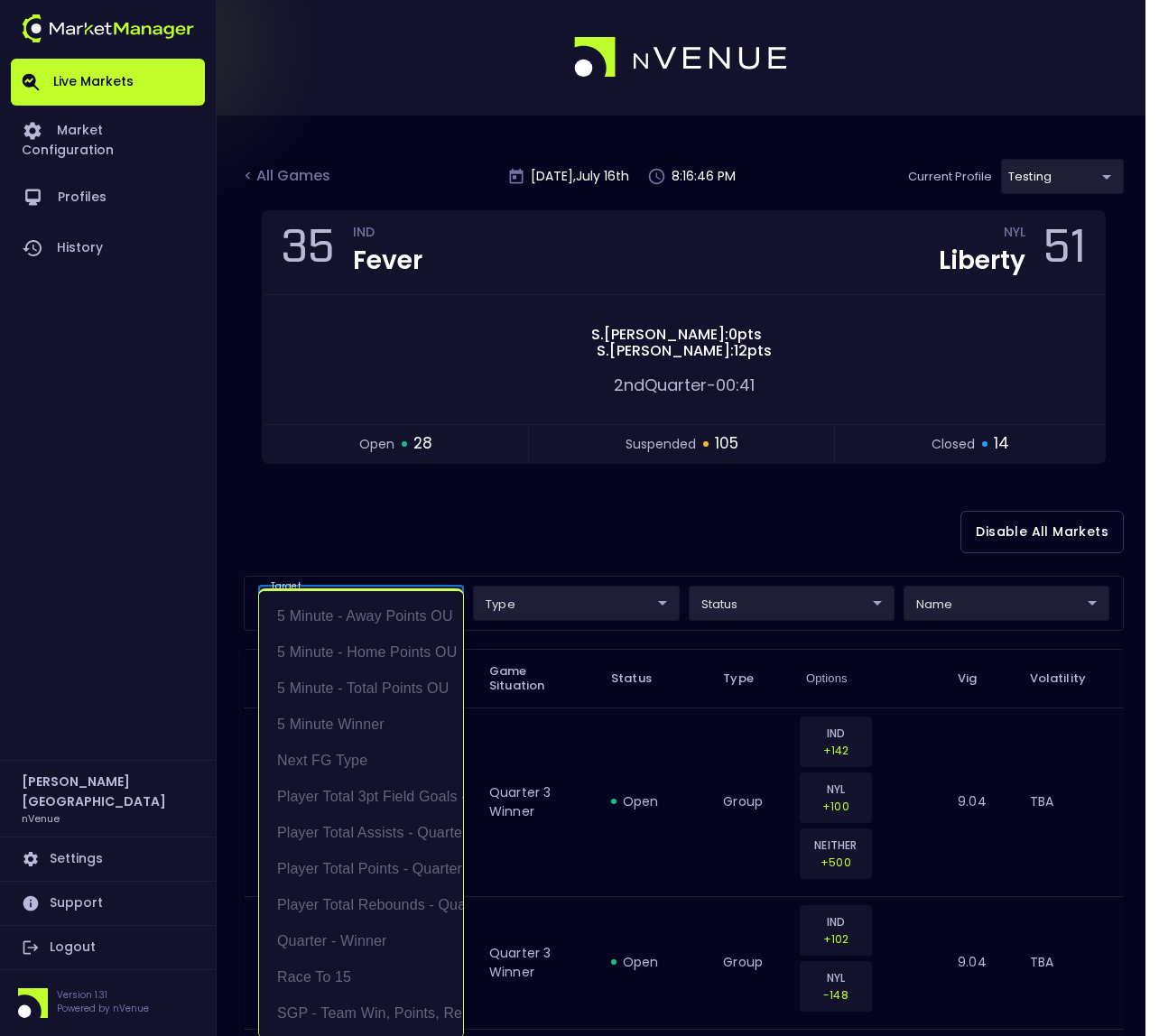 click on "Live Markets Market Configuration Profiles History Derek   Paris nVenue Settings Support Logout   Version 1.31  Powered by nVenue < All Games Wednesday ,  July   16 th 8:16:46 PM Current Profile testing d66ee90f-df8e-430e-a05c-aaf70ad95ad9 Select Target Market Status Type Vig Volatility Options Close 35 IND Fever NYL Liberty 51 S .  Cunningham :  0  pts S .  Ionescu :  12  pts 2nd  Quarter  -  00:41 open 28 suspended 105 closed 14 Disable All Markets target ​ ​ type ​ ​ status ​ ​ name ​ ​ Target Name Game Situation Status Type Options Vig Volatility Quarter - Winner Quarter - Team Winner Quarter 3 Winner  open group IND +142 NYL +100 NEITHER +500 9.04 TBA Quarter - Winner Quarter - Team Winner Quarter 3 Winner  open group IND +102 NYL -148 9.04 TBA Quarter - Winner Quarter - Team Winner Quarter 3 Winner  suspended group IND +165 NYL -128 NEITHER +600 8.25 TBA Quarter - Winner Quarter - Team Winner Quarter 3 Winner  suspended group IND +128 NYL -180 8.24 TBA Quarter - Winner Quarter 2 Winner" at bounding box center [580, 2415] 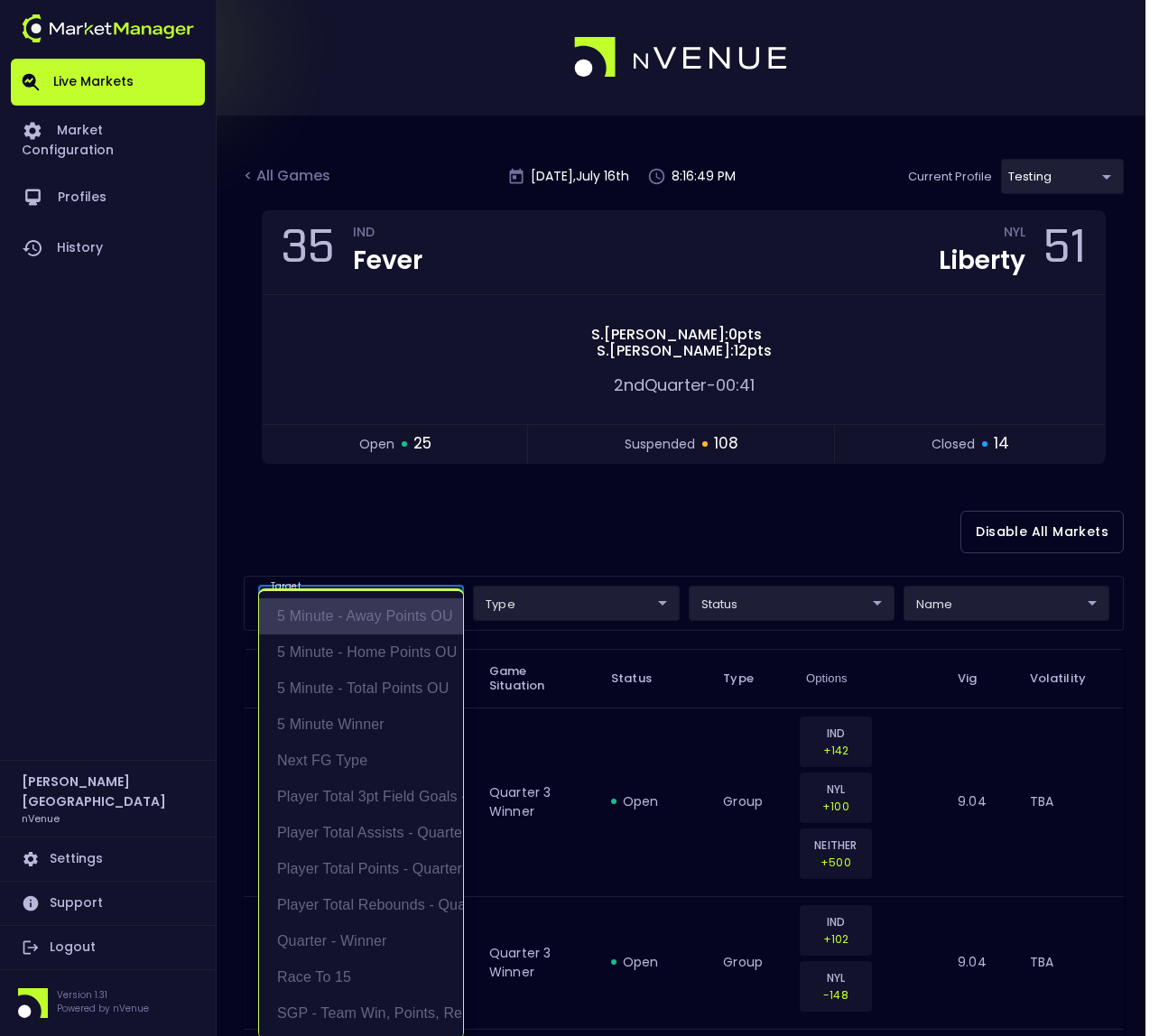 click on "5 Minute - Away Points OU" at bounding box center (361, 616) 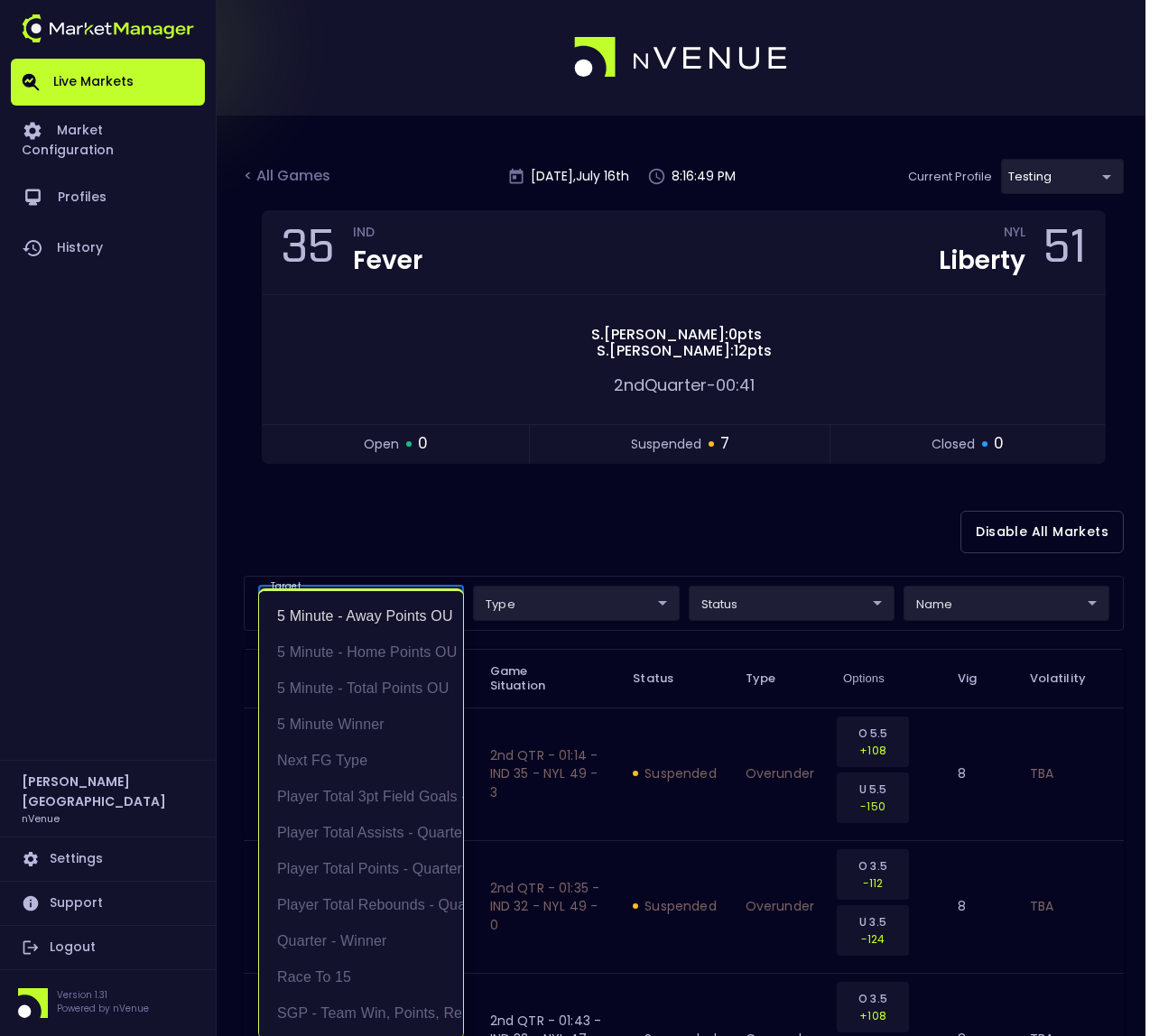 click at bounding box center (580, 518) 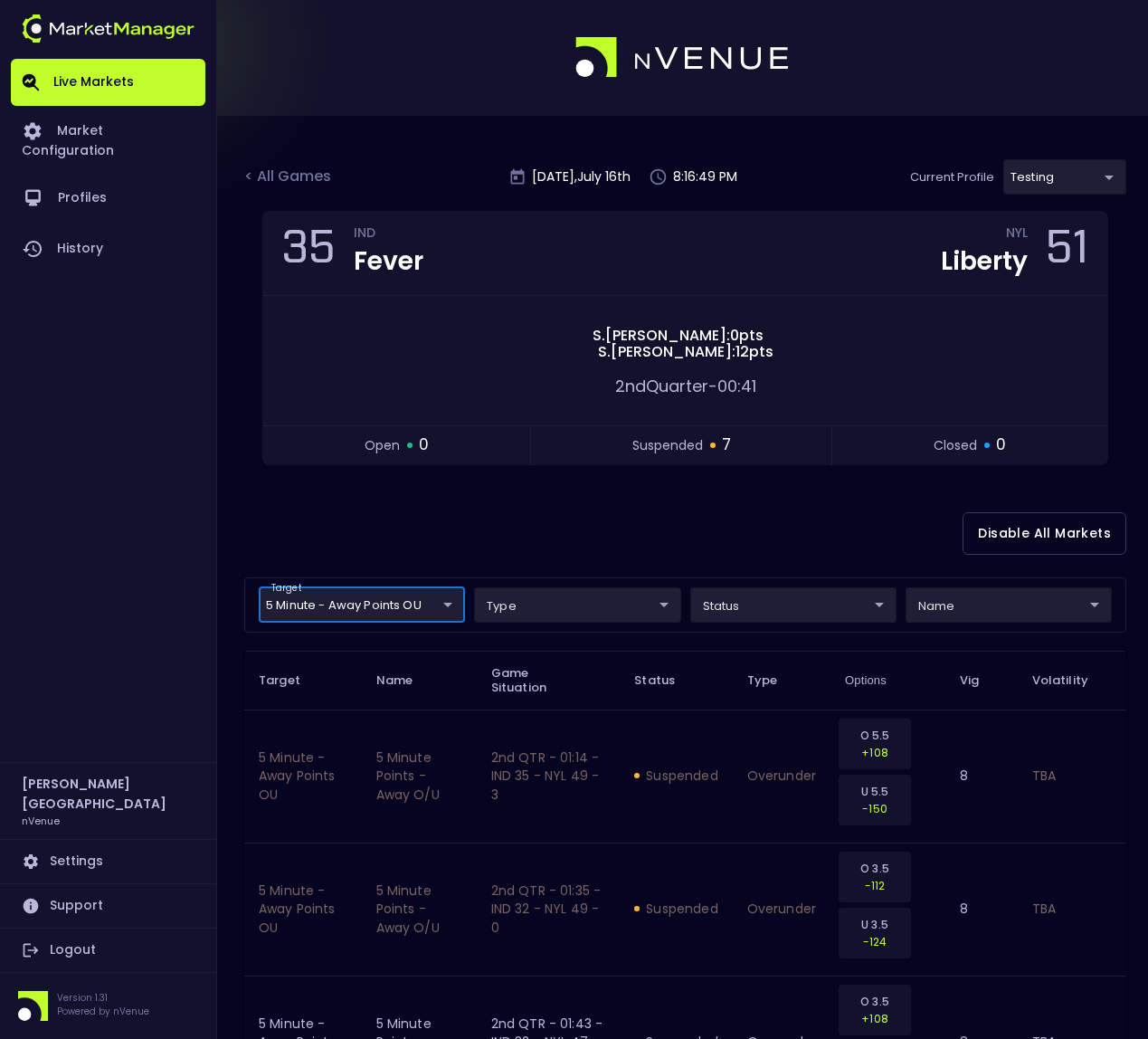 scroll, scrollTop: 0, scrollLeft: 0, axis: both 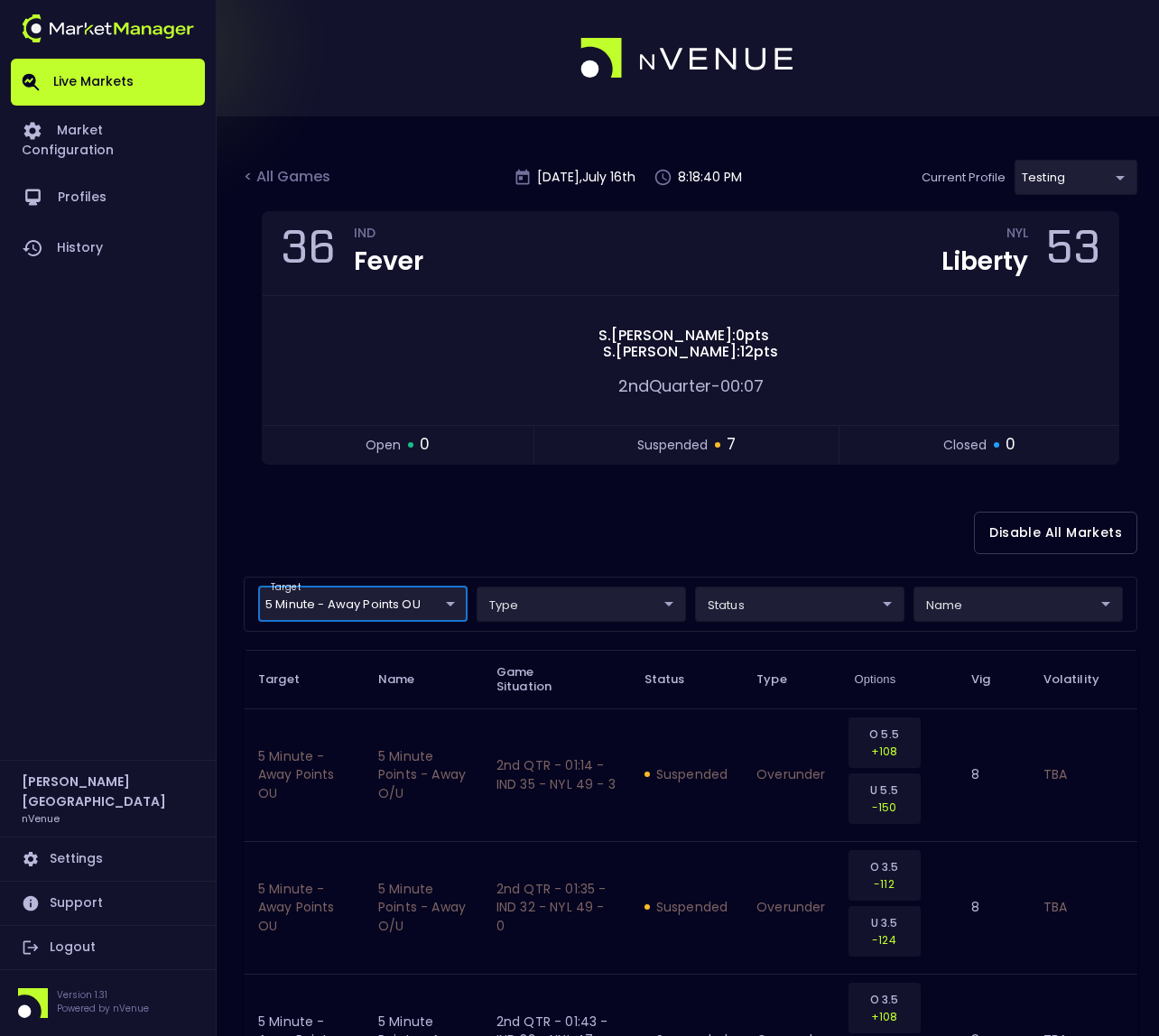 click on "Live Markets Market Configuration Profiles History Derek   Paris nVenue Settings Support Logout   Version 1.31  Powered by nVenue < All Games Wednesday ,  July   16 th 8:18:40 PM Current Profile testing d66ee90f-df8e-430e-a05c-aaf70ad95ad9 Select Target Market Status Type Vig Volatility Options Close 36 IND Fever NYL Liberty 53 S .  Cunningham :  0  pts S .  Ionescu :  12  pts 2nd  Quarter  -  00:07 open 0 suspended 7 closed 0 Disable All Markets target 5 Minute - Away Points OU 5 Minute - Away Points OU ​ type ​ ​ status ​ ​ name ​ ​ Target Name Game Situation Status Type Options Vig Volatility 5 Minute - Away Points OU 5 minute points - away O/U 2nd QTR - 01:14 - IND 35 - NYL 49 - 3  suspended overunder O 5.5 +108 U 5.5 -150 8 TBA 5 Minute - Away Points OU 5 minute points - away O/U 2nd QTR - 01:35 - IND 32 - NYL 49 - 0  suspended overunder O 3.5 -112 U 3.5 -124 8 TBA 5 Minute - Away Points OU 5 minute points - away O/U 2nd QTR - 01:43 - IND 32 - NYL 47 - 0  suspended overunder O 3.5 +108 -148" at bounding box center [580, 858] 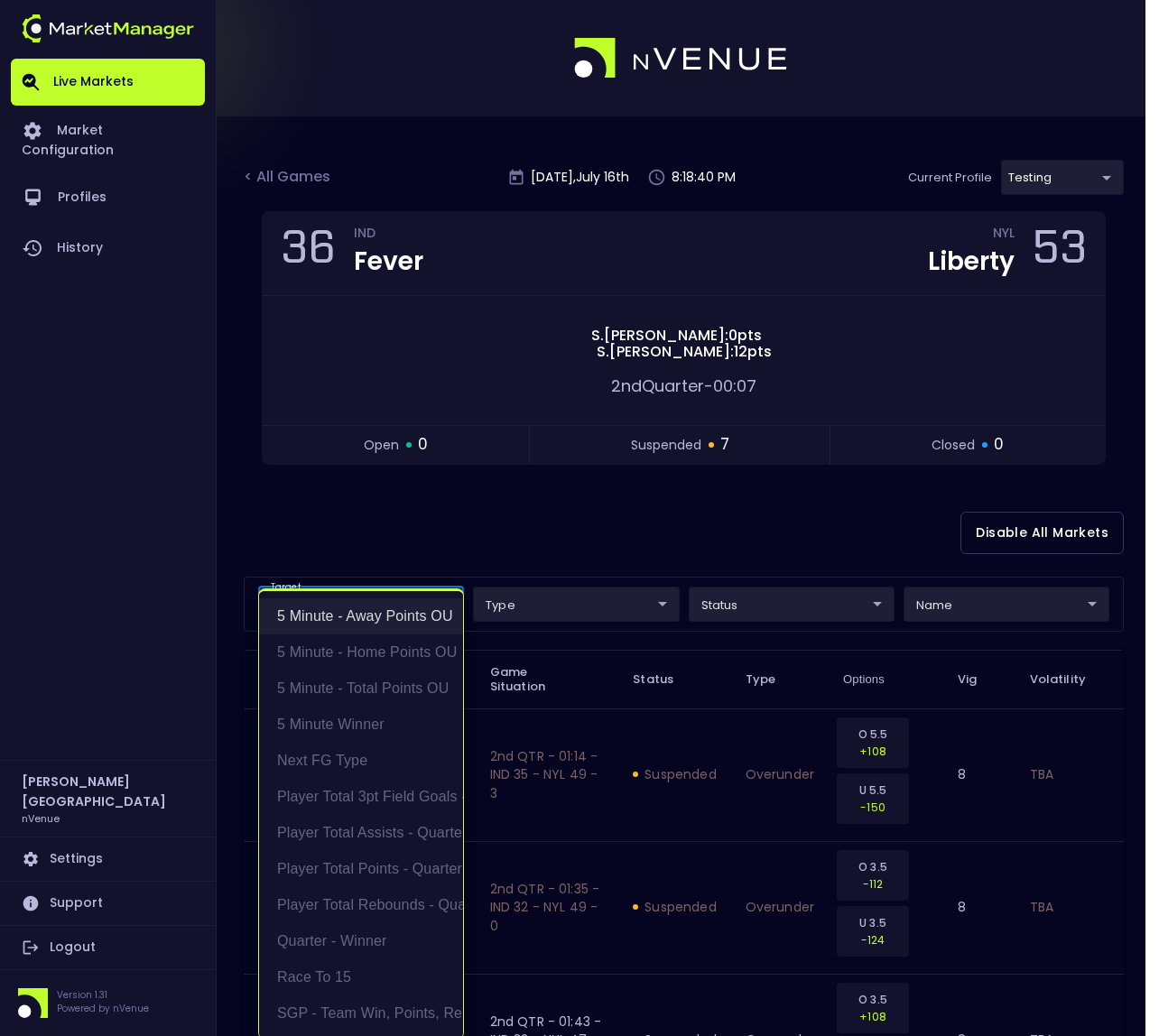 click on "5 Minute - Away Points OU" at bounding box center (361, 616) 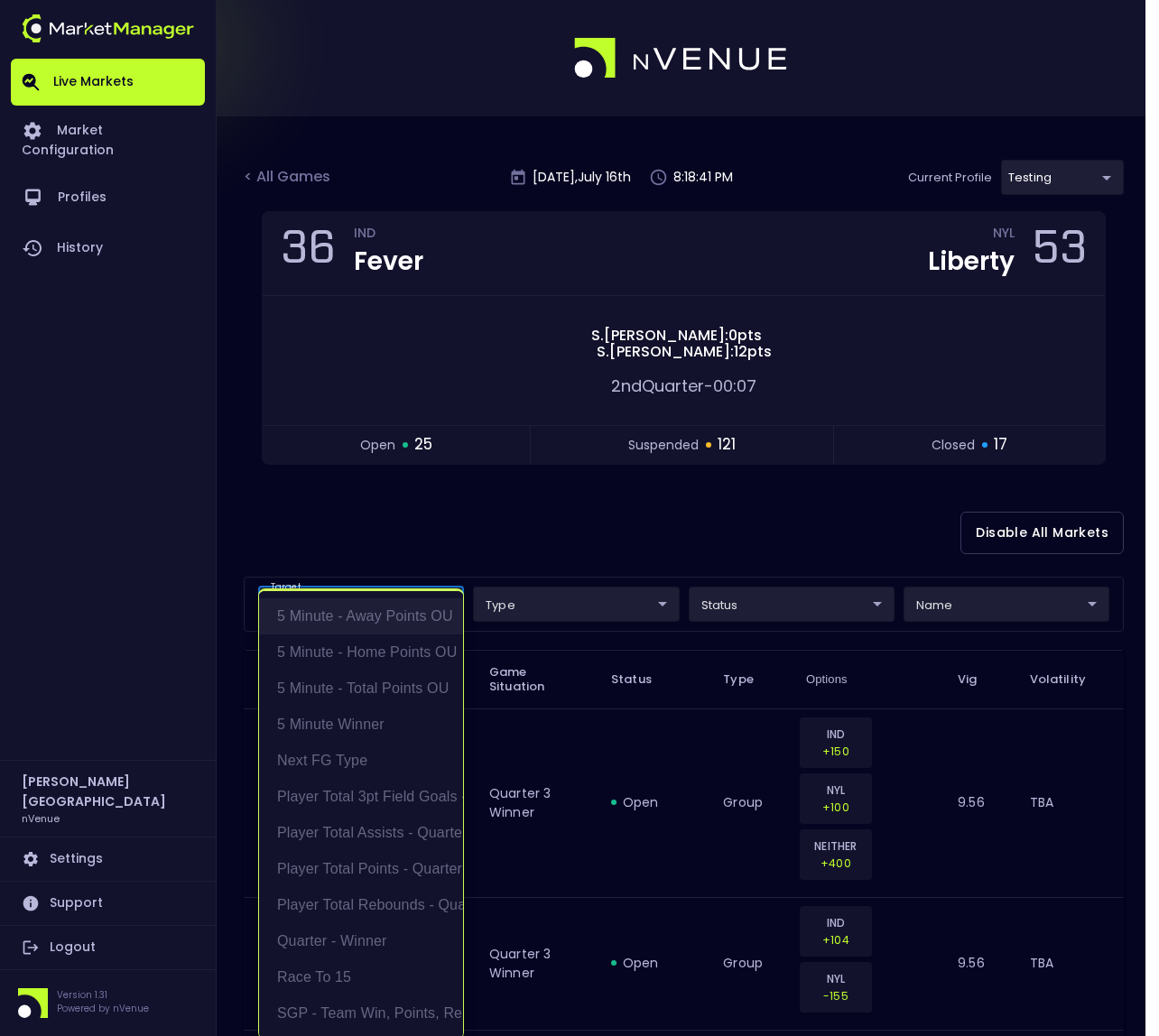 click on "5 Minute - Away Points OU" at bounding box center (361, 616) 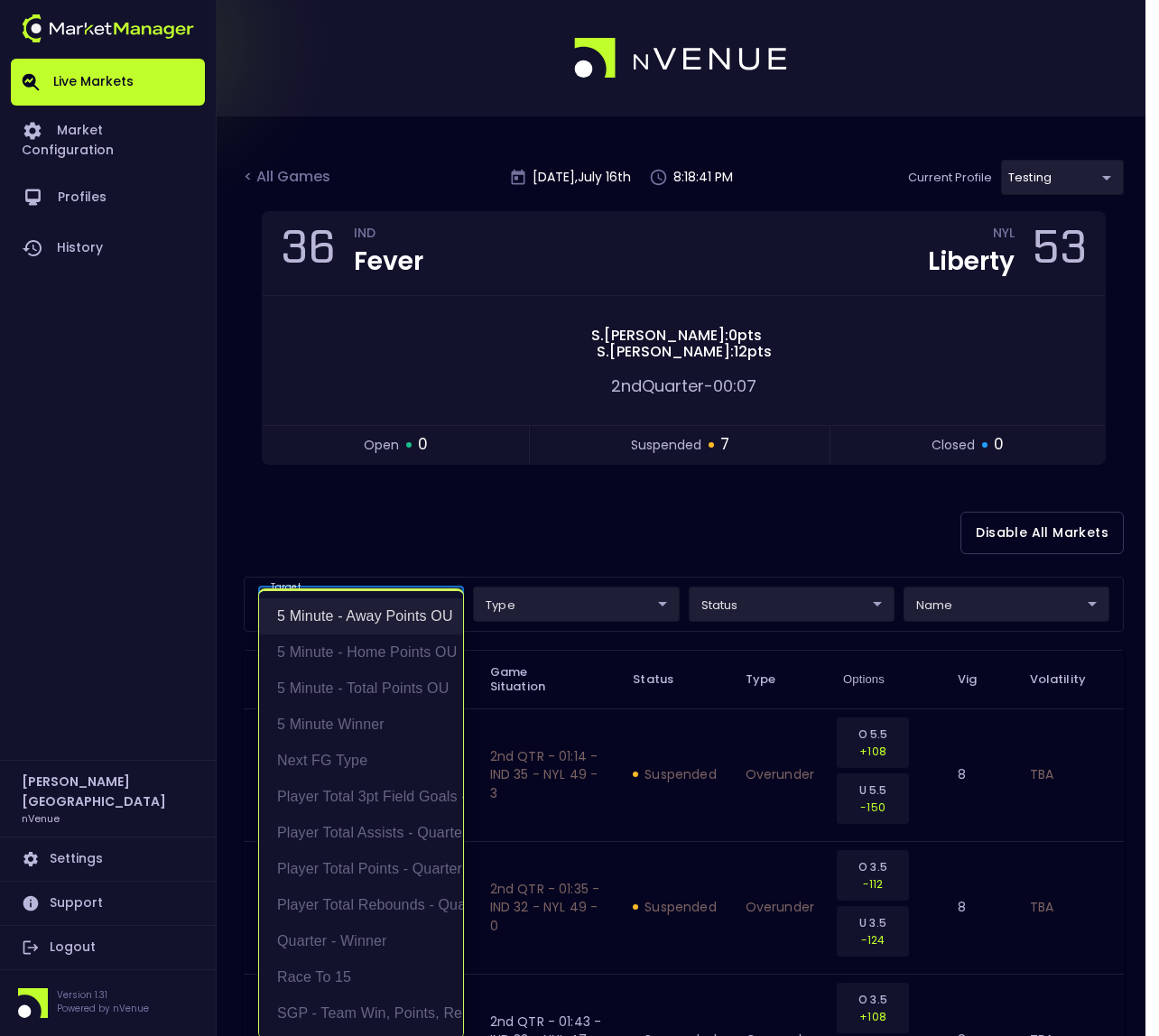 click on "5 Minute - Away Points OU" at bounding box center (361, 616) 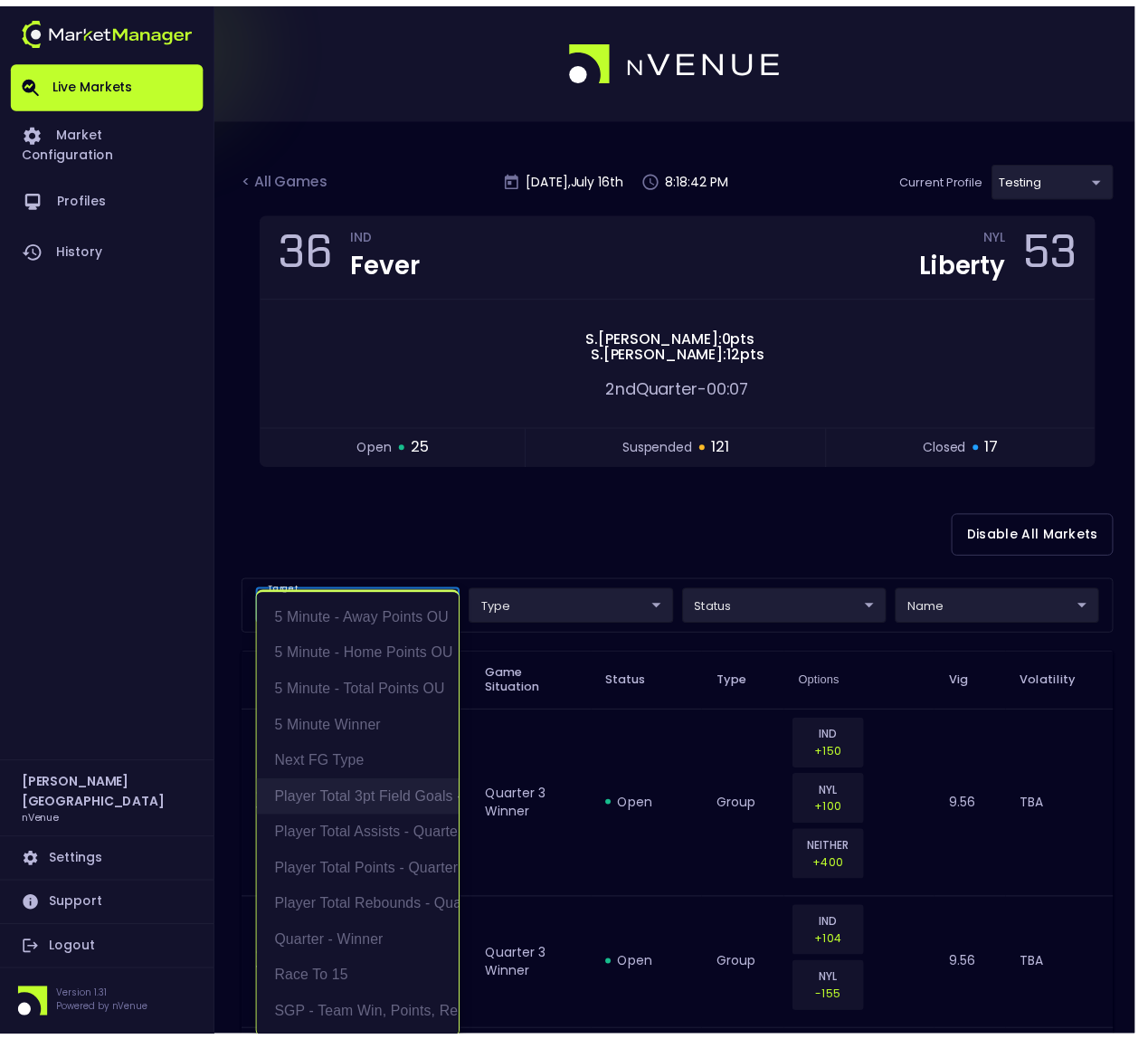 scroll, scrollTop: 4, scrollLeft: 0, axis: vertical 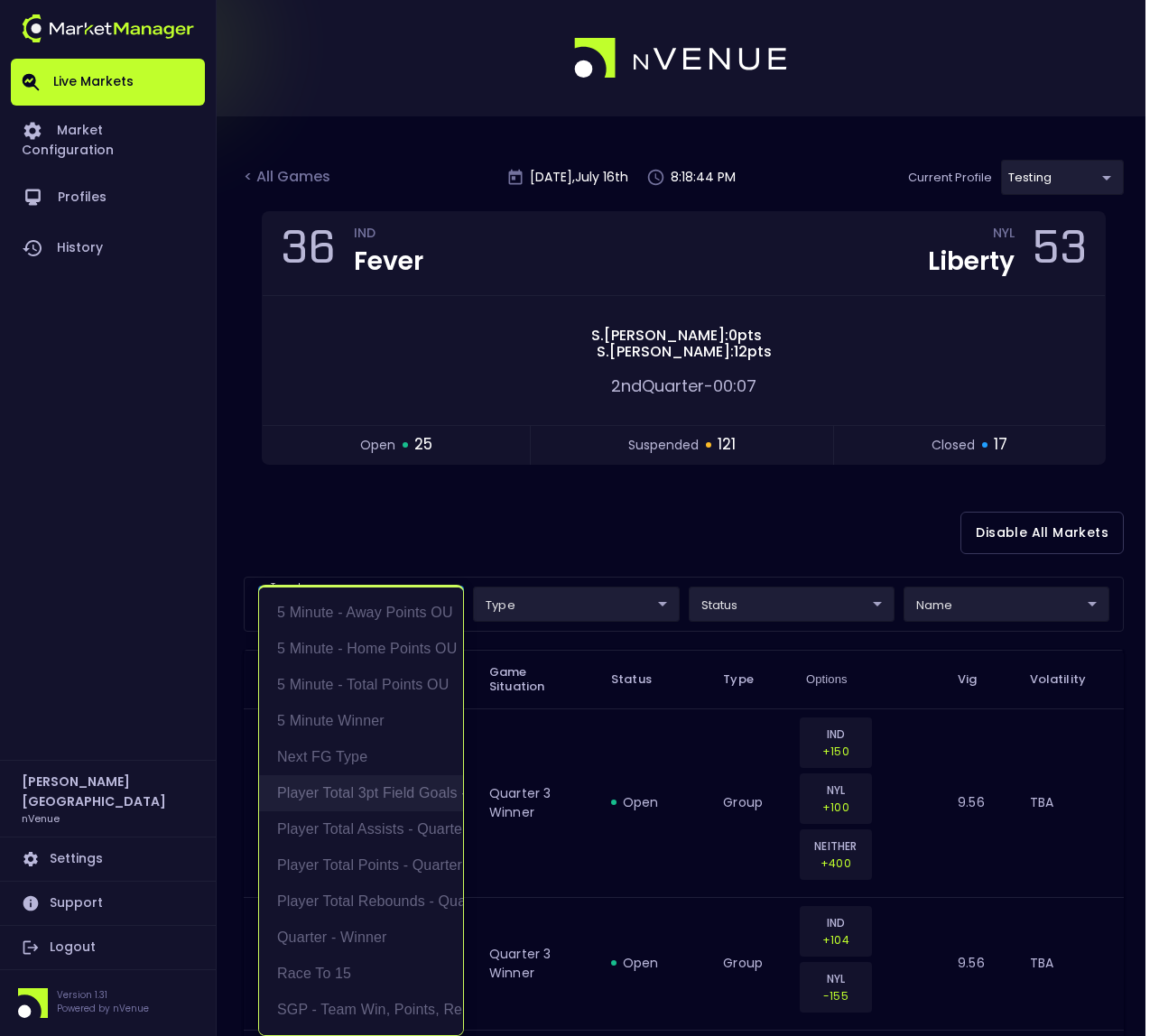 click on "Player Total 3pt Field Goals - Quarter" at bounding box center [361, 793] 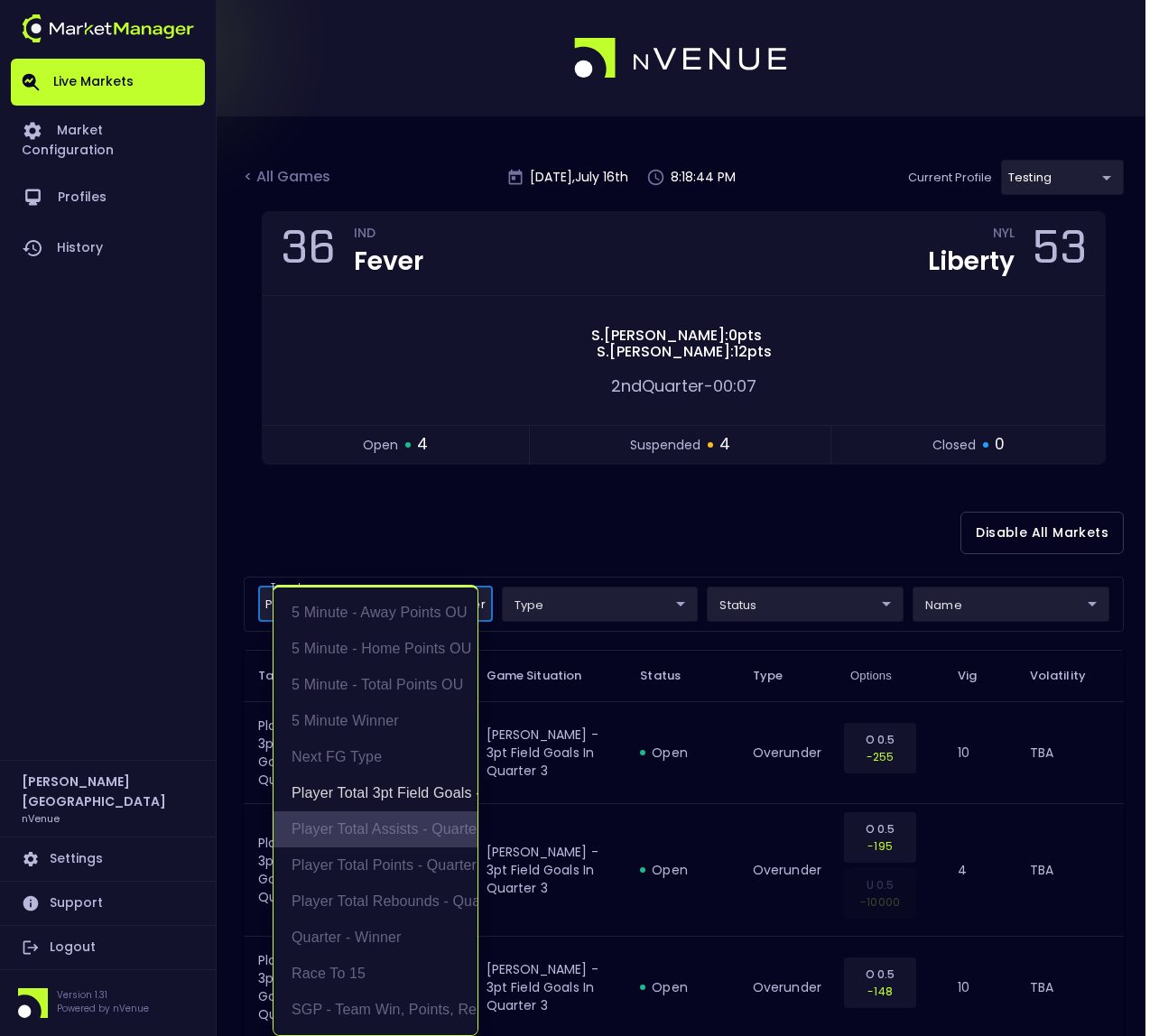 click on "Player Total Assists - Quarter" at bounding box center (376, 829) 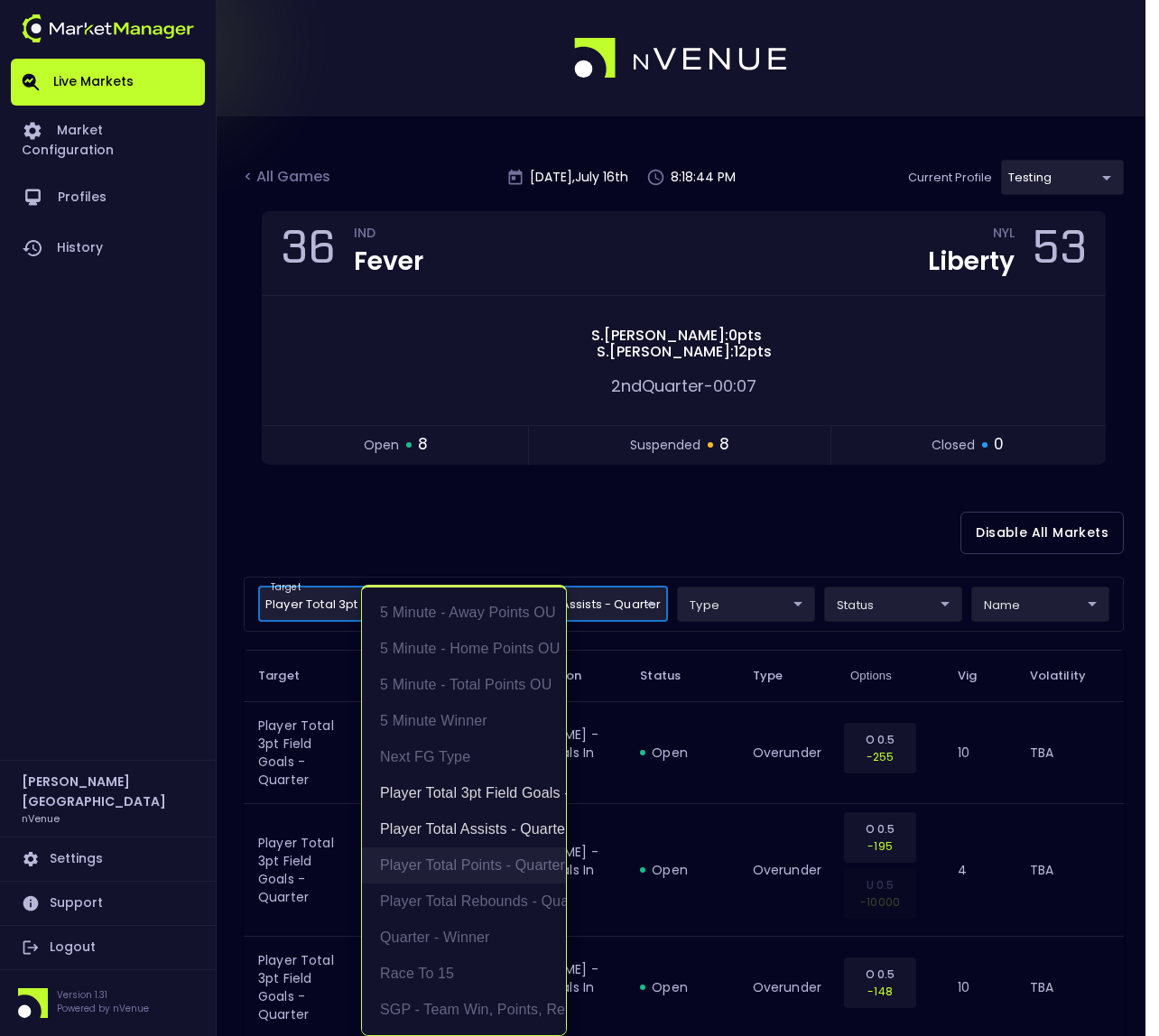 click on "Player Total Points - Quarter" at bounding box center (464, 865) 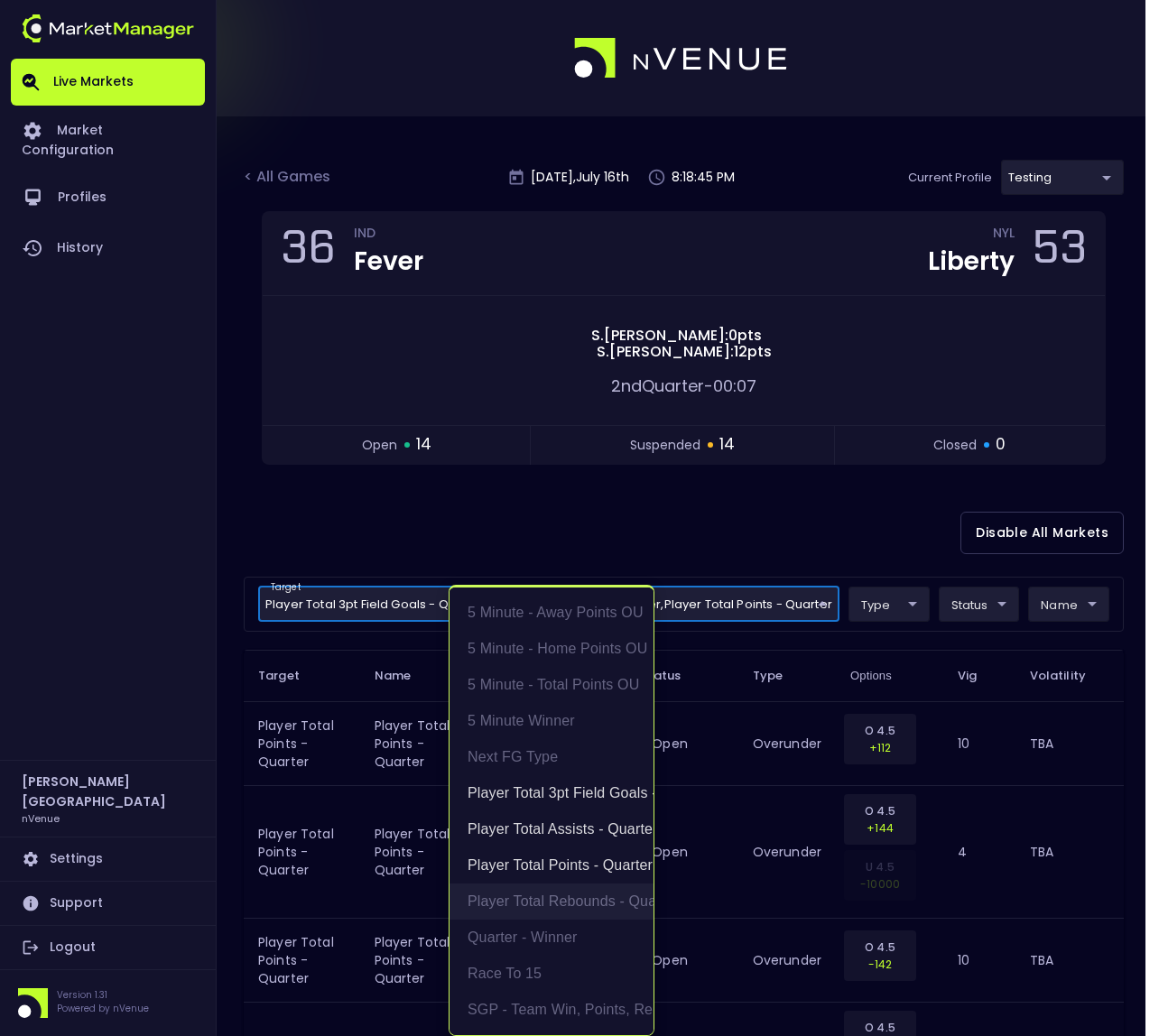 click on "Player Total Rebounds - Quarter" at bounding box center [552, 902] 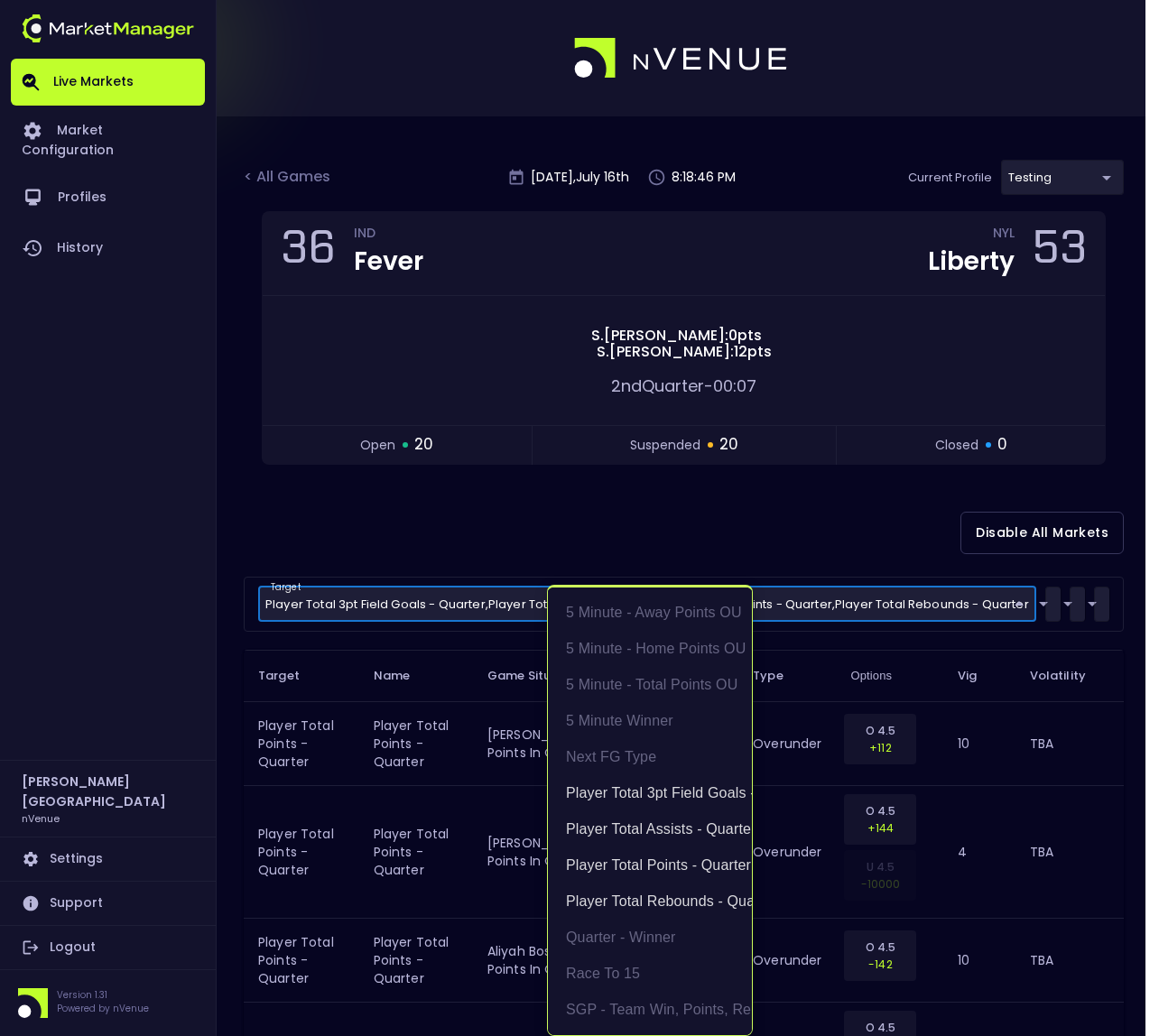 click at bounding box center [580, 518] 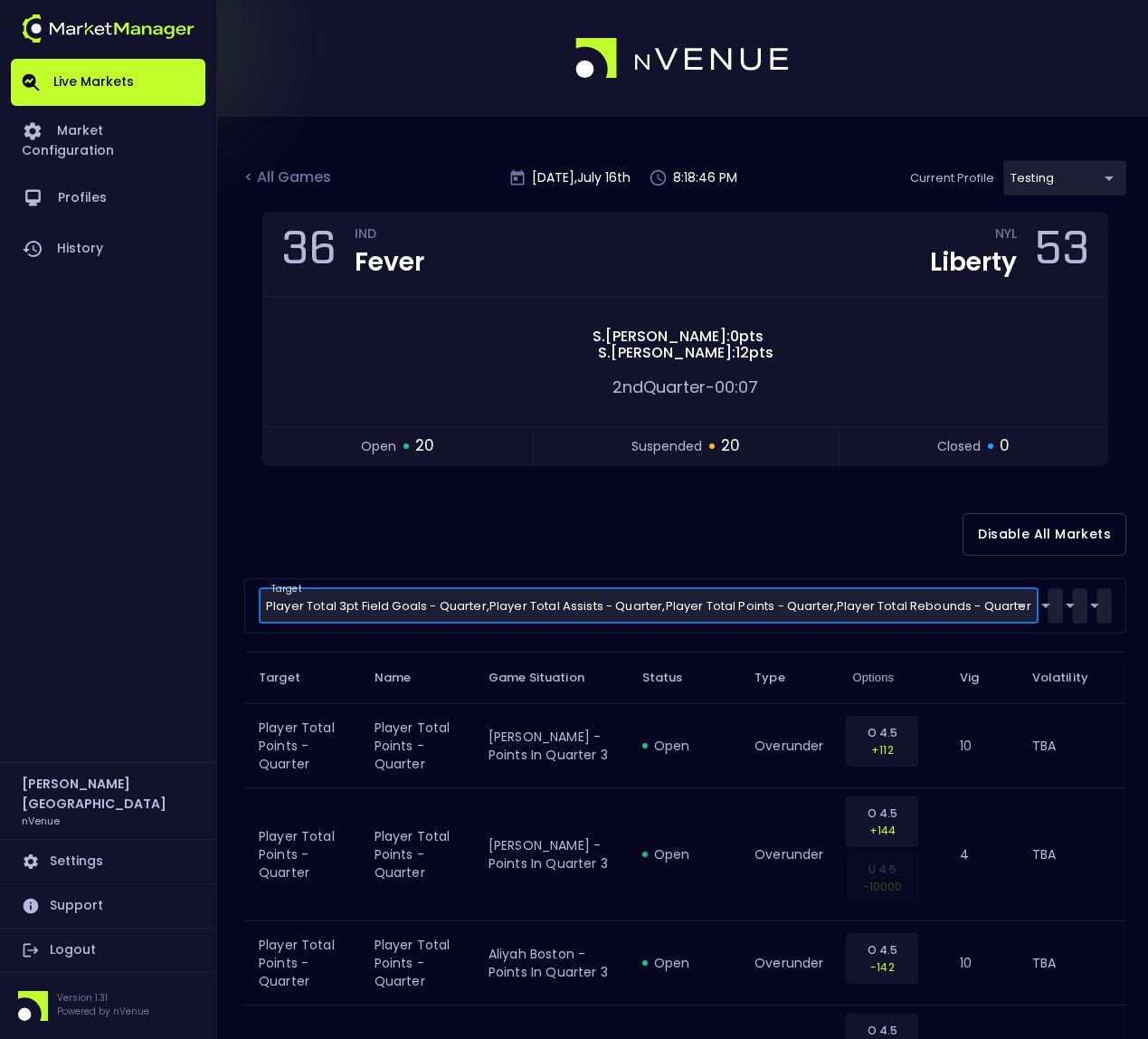scroll, scrollTop: 0, scrollLeft: 0, axis: both 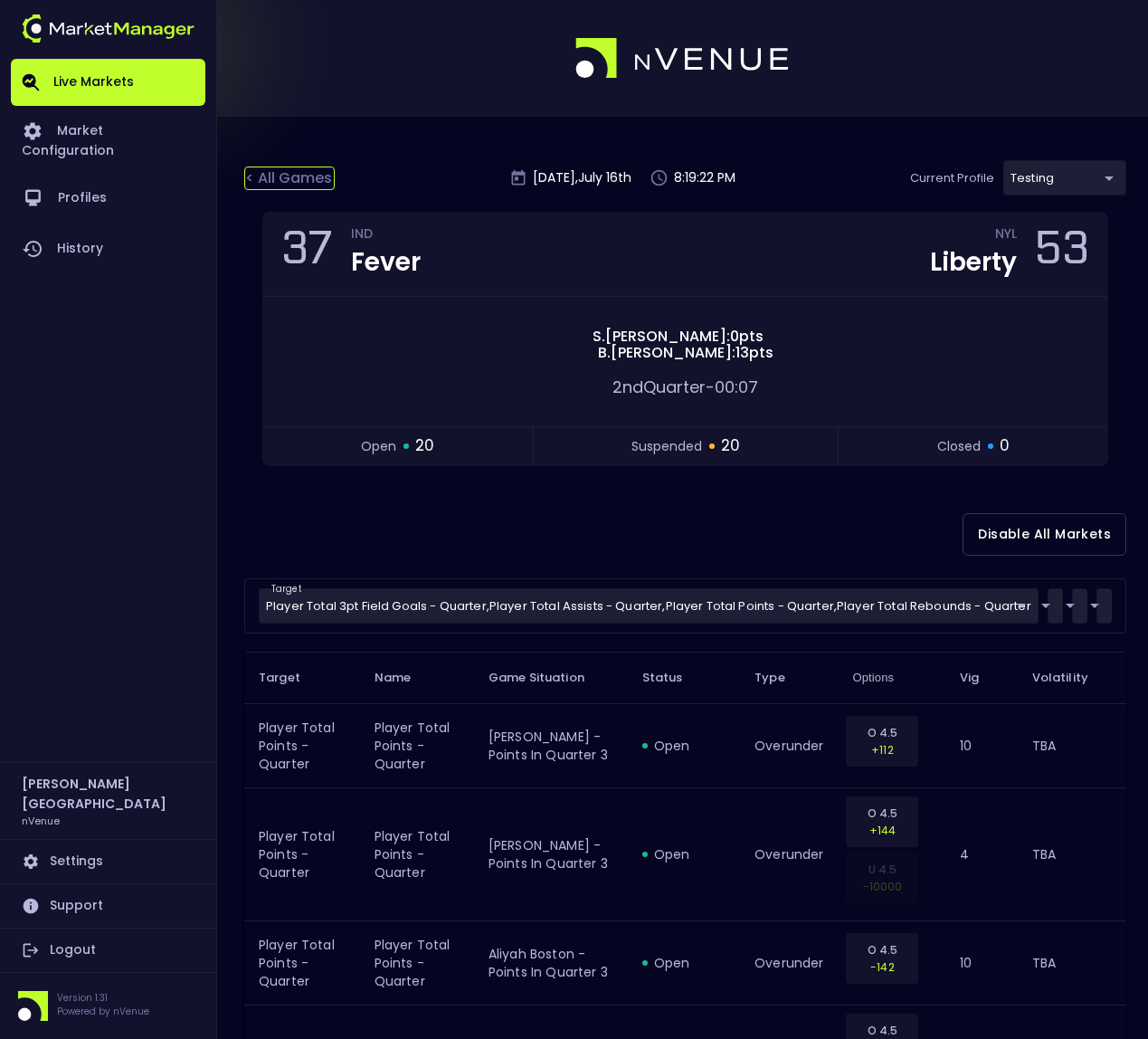 click on "< All Games" at bounding box center (289, 178) 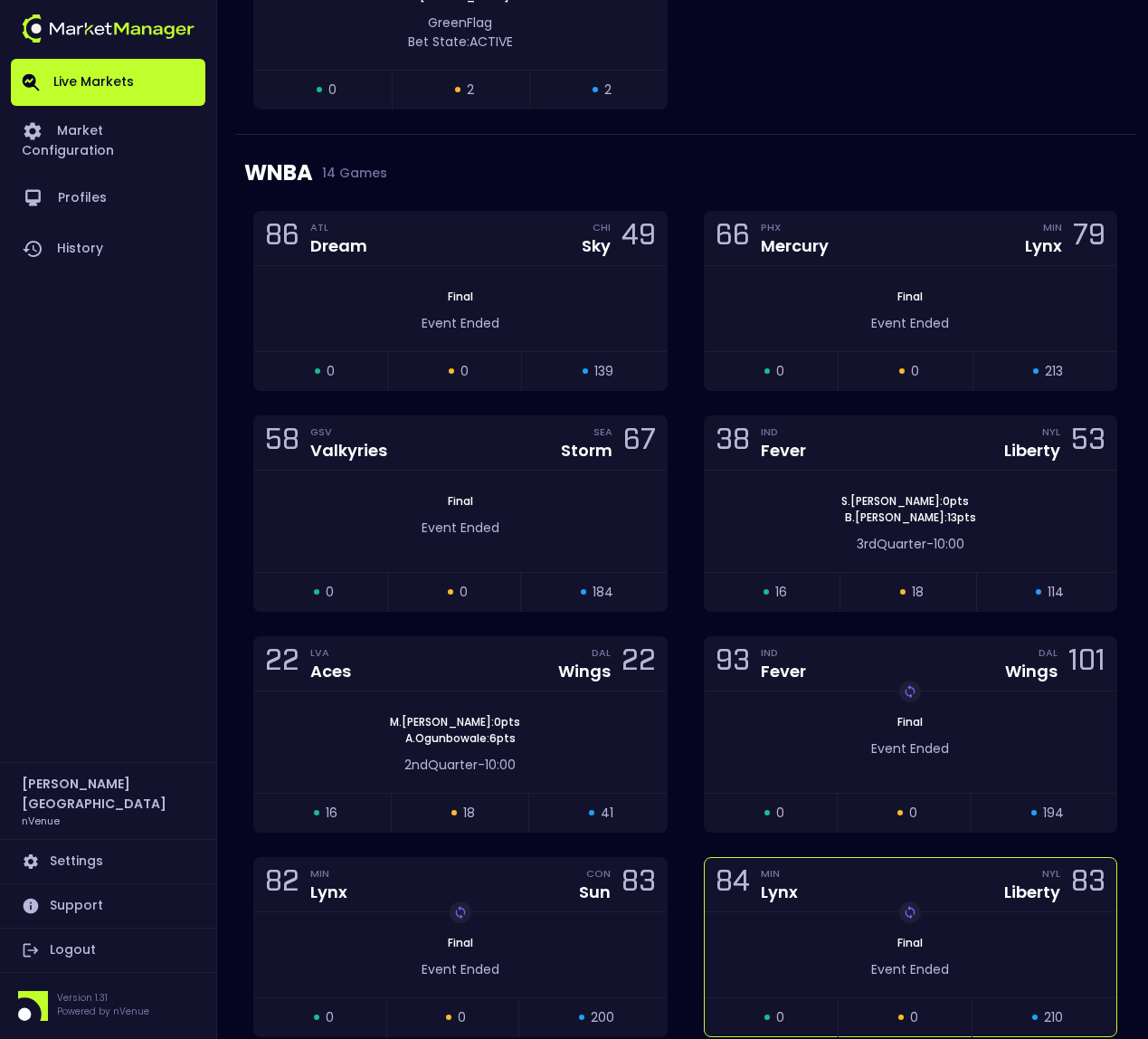 scroll, scrollTop: 1688, scrollLeft: 0, axis: vertical 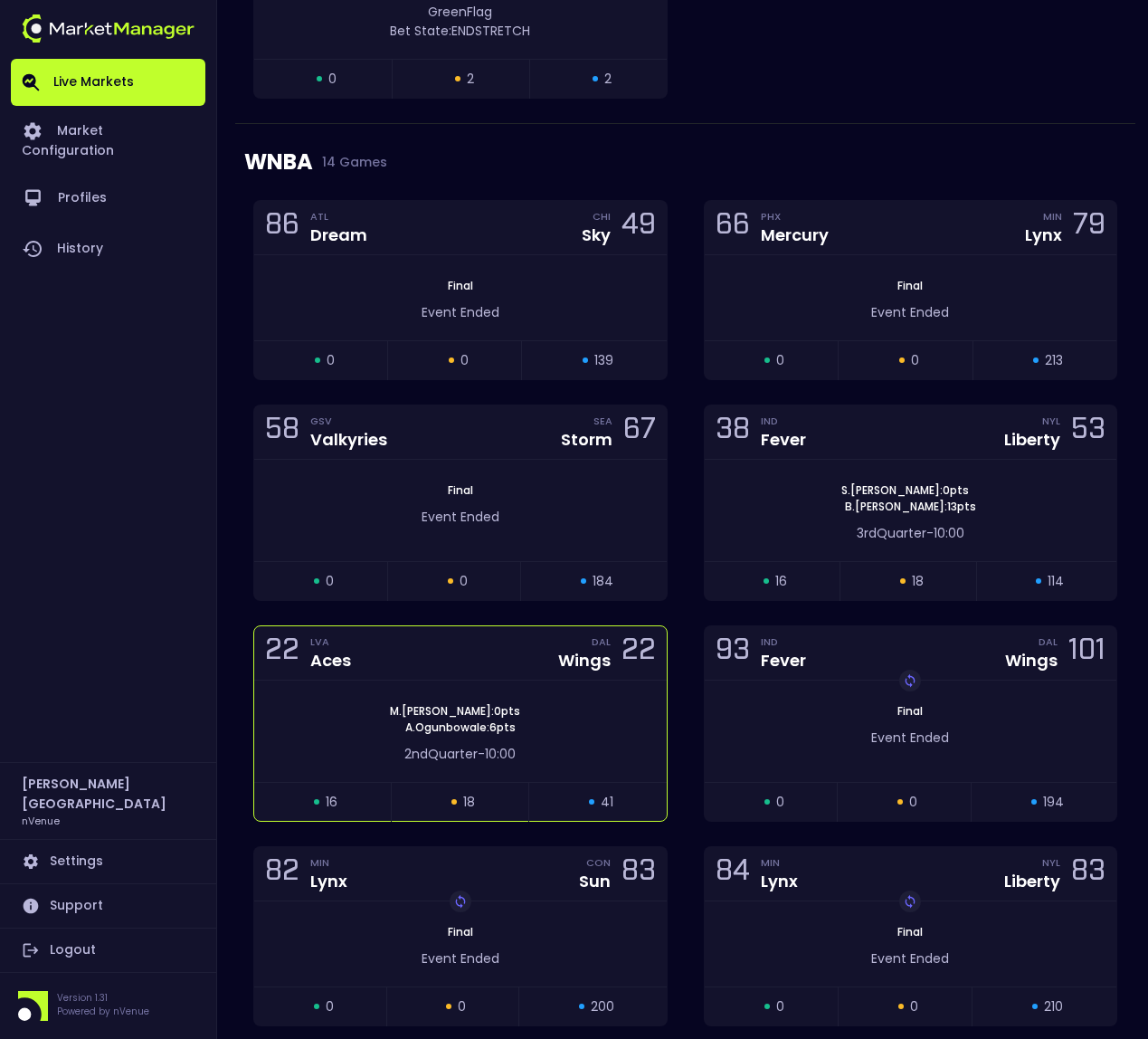 click on "M .  Gustafson :  0  pts A .  Ogunbowale :  6  pts 2nd  Quarter  -  10:00" at bounding box center [460, 731] 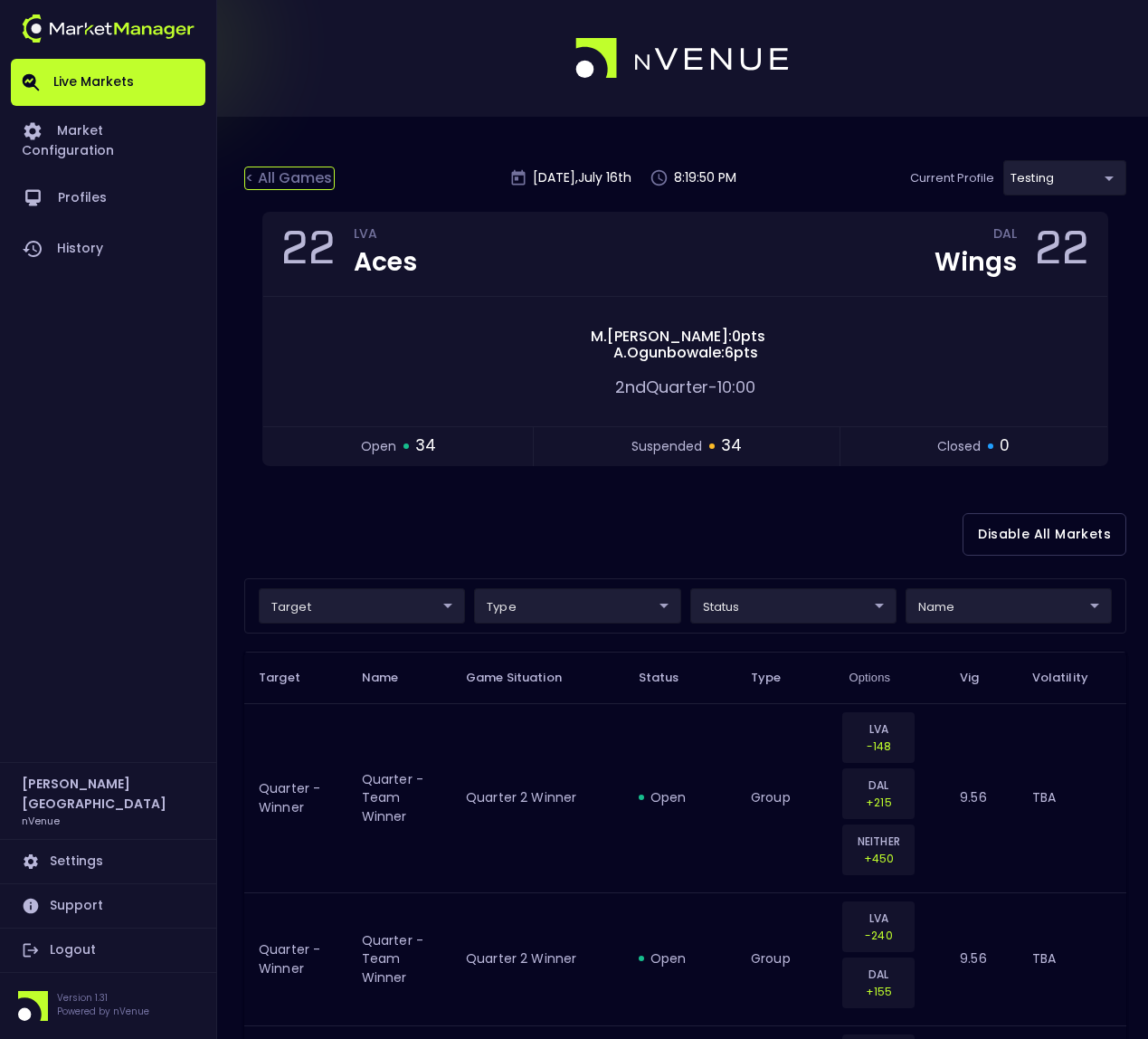 click on "< All Games" at bounding box center [289, 178] 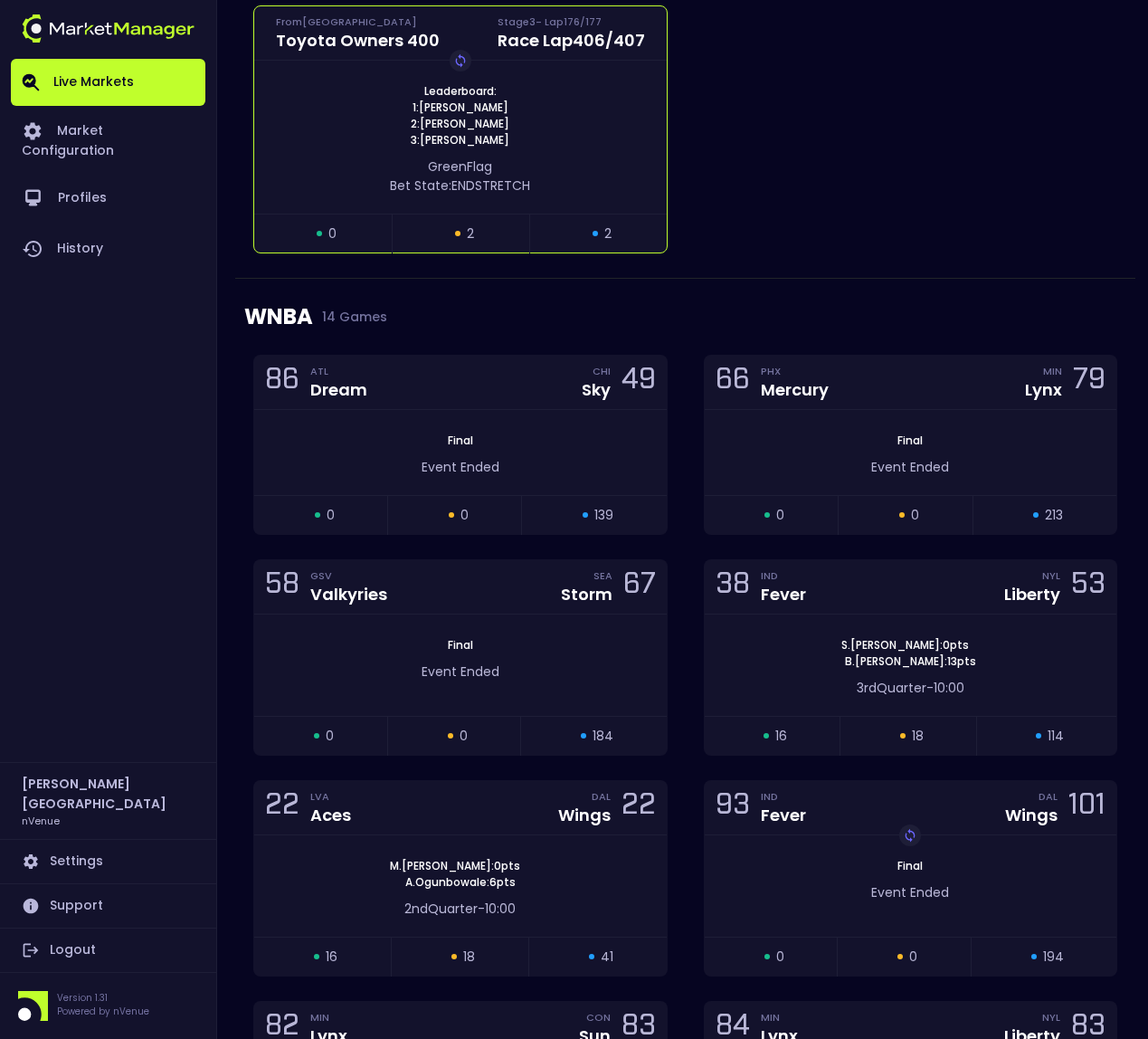 scroll, scrollTop: 1549, scrollLeft: 0, axis: vertical 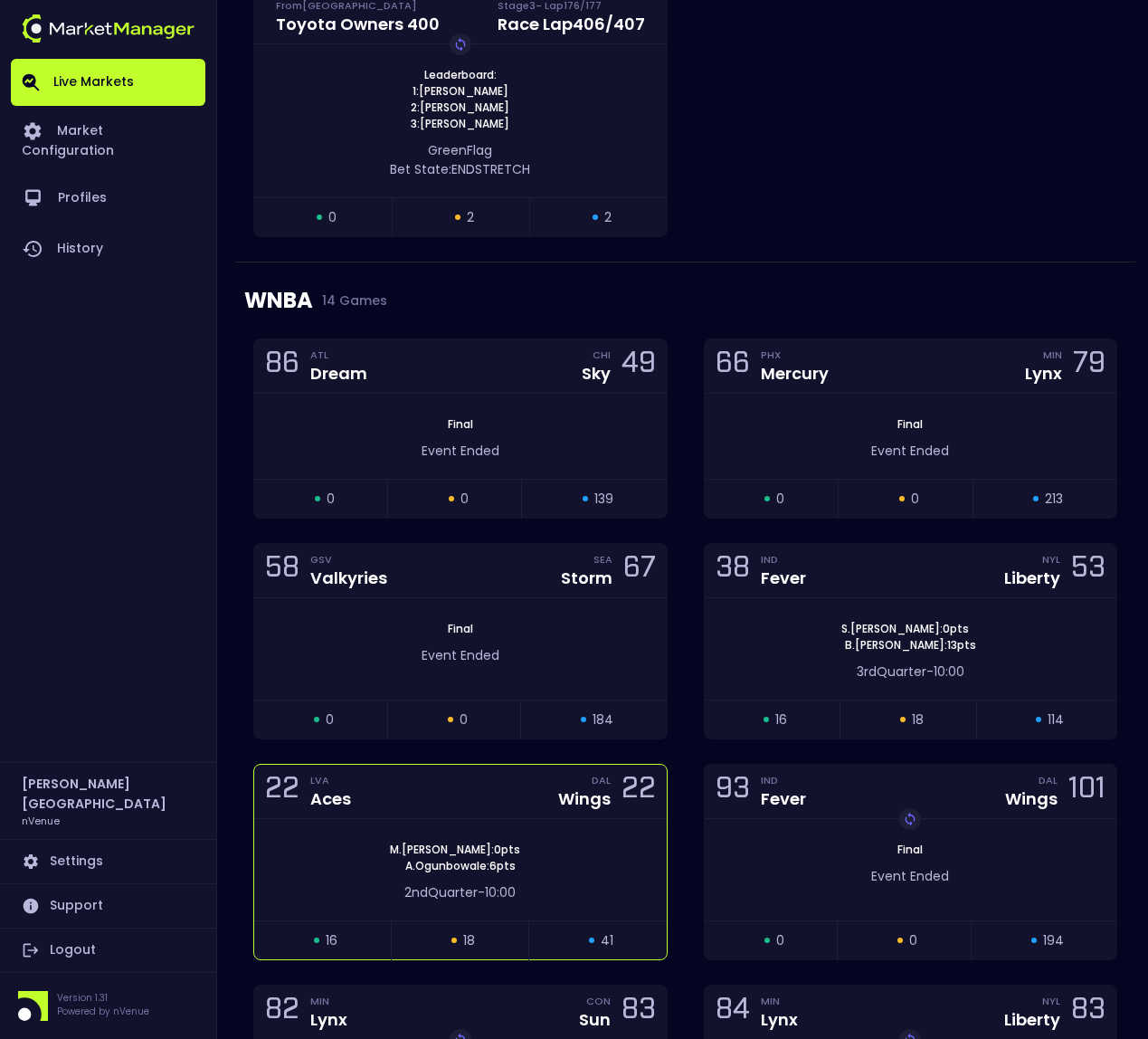 click on "M .  Gustafson :  0  pts" at bounding box center (455, 850) 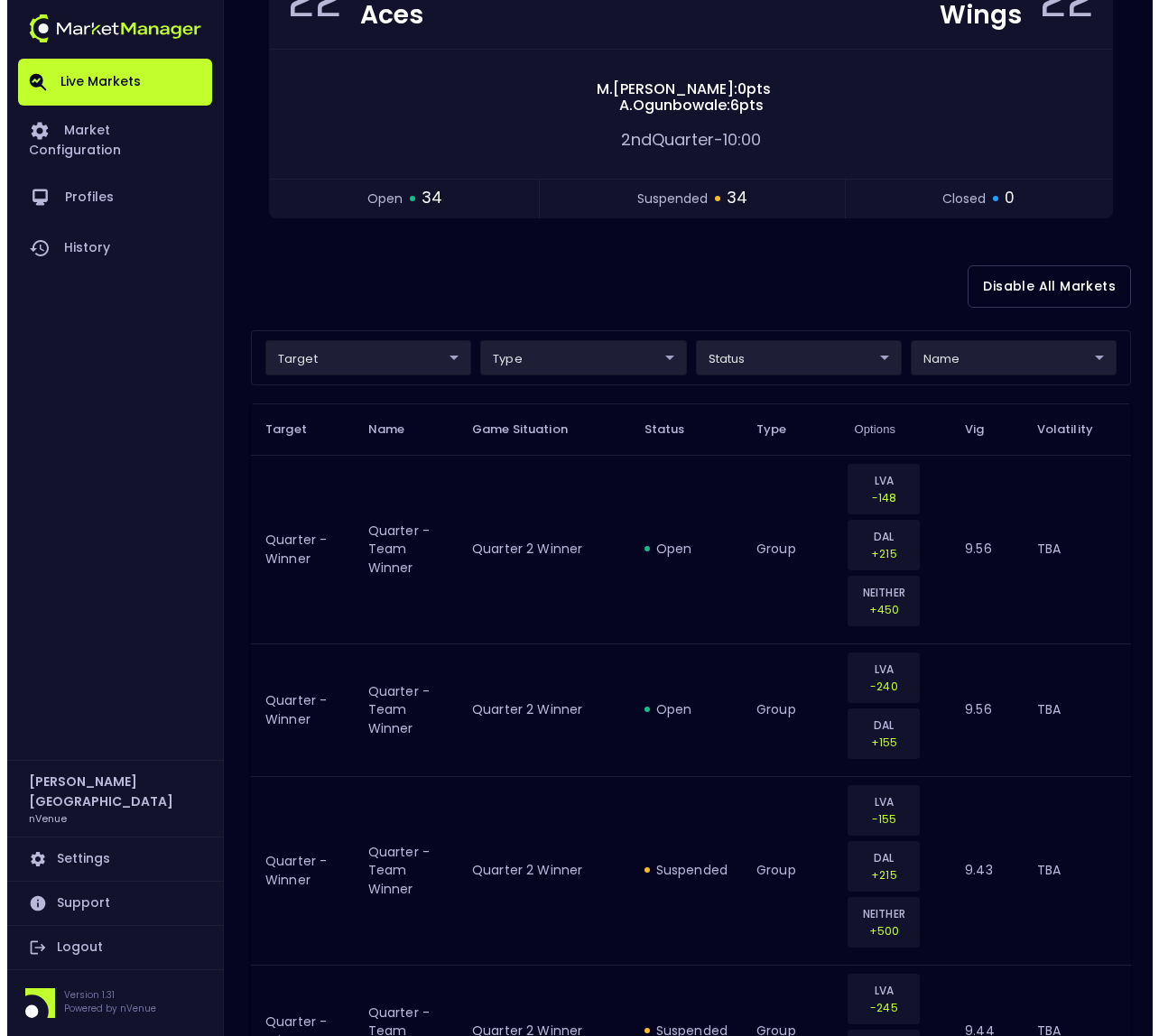 scroll, scrollTop: 270, scrollLeft: 0, axis: vertical 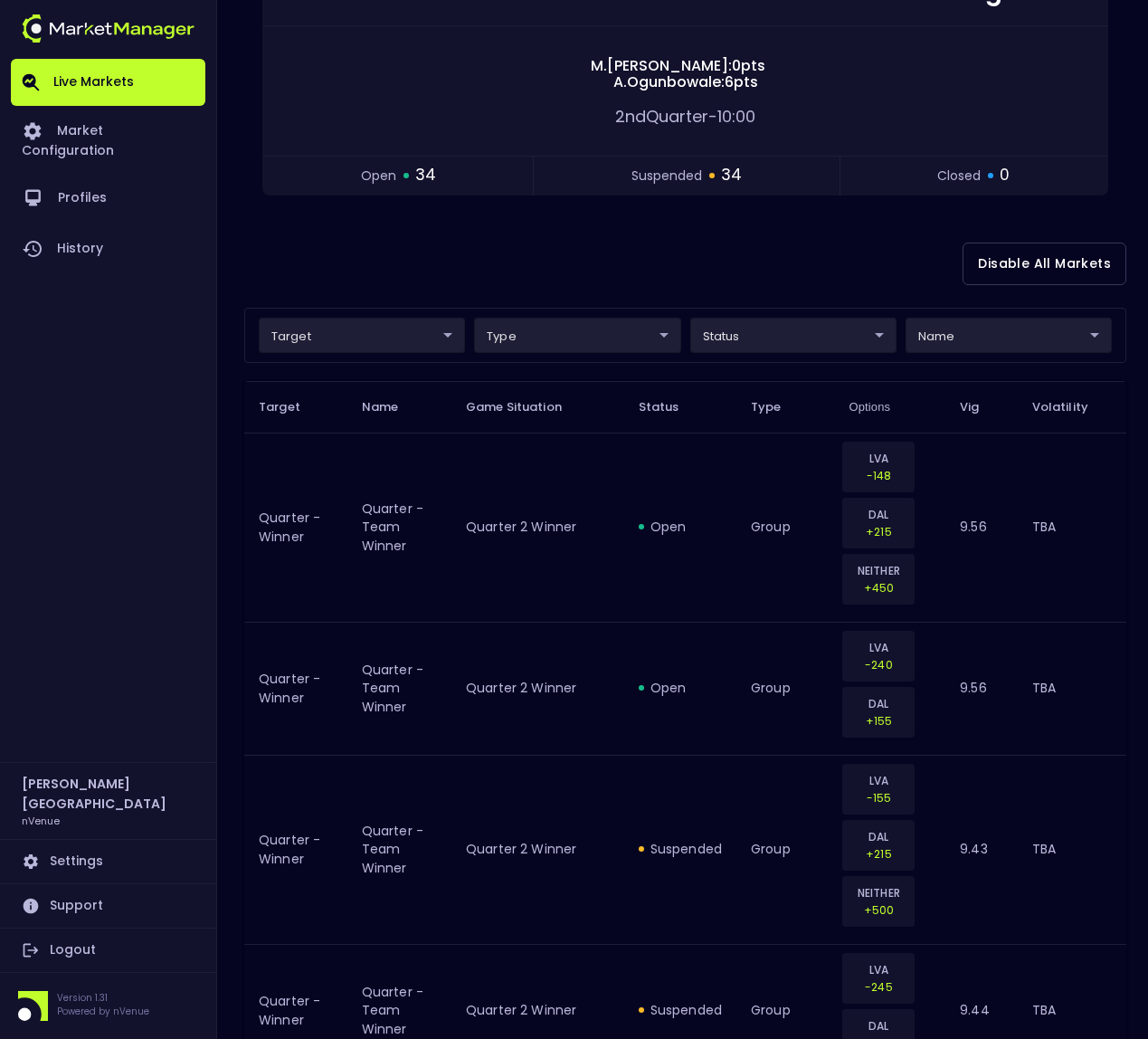 click on "Live Markets Market Configuration Profiles History Derek   Paris nVenue Settings Support Logout   Version 1.31  Powered by nVenue < All Games Wednesday ,  July   16 th 8:20:02 PM Current Profile testing d66ee90f-df8e-430e-a05c-aaf70ad95ad9 Select Target Market Status Type Vig Volatility Options Close 22 LVA Aces DAL Wings 22 M .  Gustafson :  0  pts A .  Ogunbowale :  6  pts 2nd  Quarter  -  10:00 open 34 suspended 34 closed 0 Disable All Markets target ​ ​ type ​ ​ status ​ ​ name ​ ​ Target Name Game Situation Status Type Options Vig Volatility Quarter - Winner Quarter - Team Winner Quarter 2 Winner  open group LVA -148 DAL +215 NEITHER +450 9.56 TBA Quarter - Winner Quarter - Team Winner Quarter 2 Winner  open group LVA -240 DAL +155 9.56 TBA Quarter - Winner Quarter - Team Winner Quarter 2 Winner  suspended group LVA -155 DAL +215 NEITHER +500 9.43 TBA Quarter - Winner Quarter - Team Winner Quarter 2 Winner  suspended group LVA -245 DAL +160 9.44 TBA Next FG Type Next Field Goal Made open" at bounding box center [574, 1937] 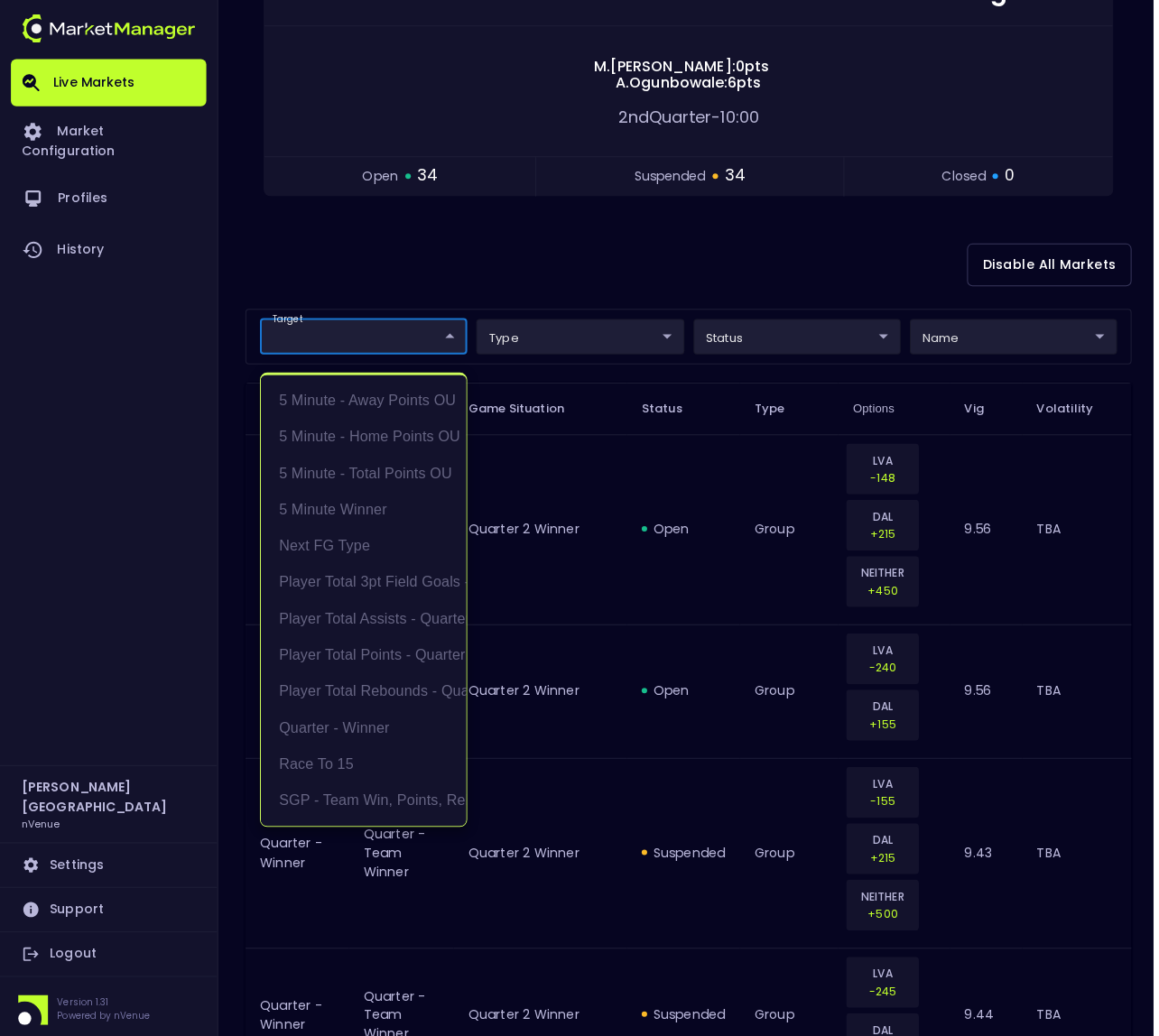 click at bounding box center [580, 518] 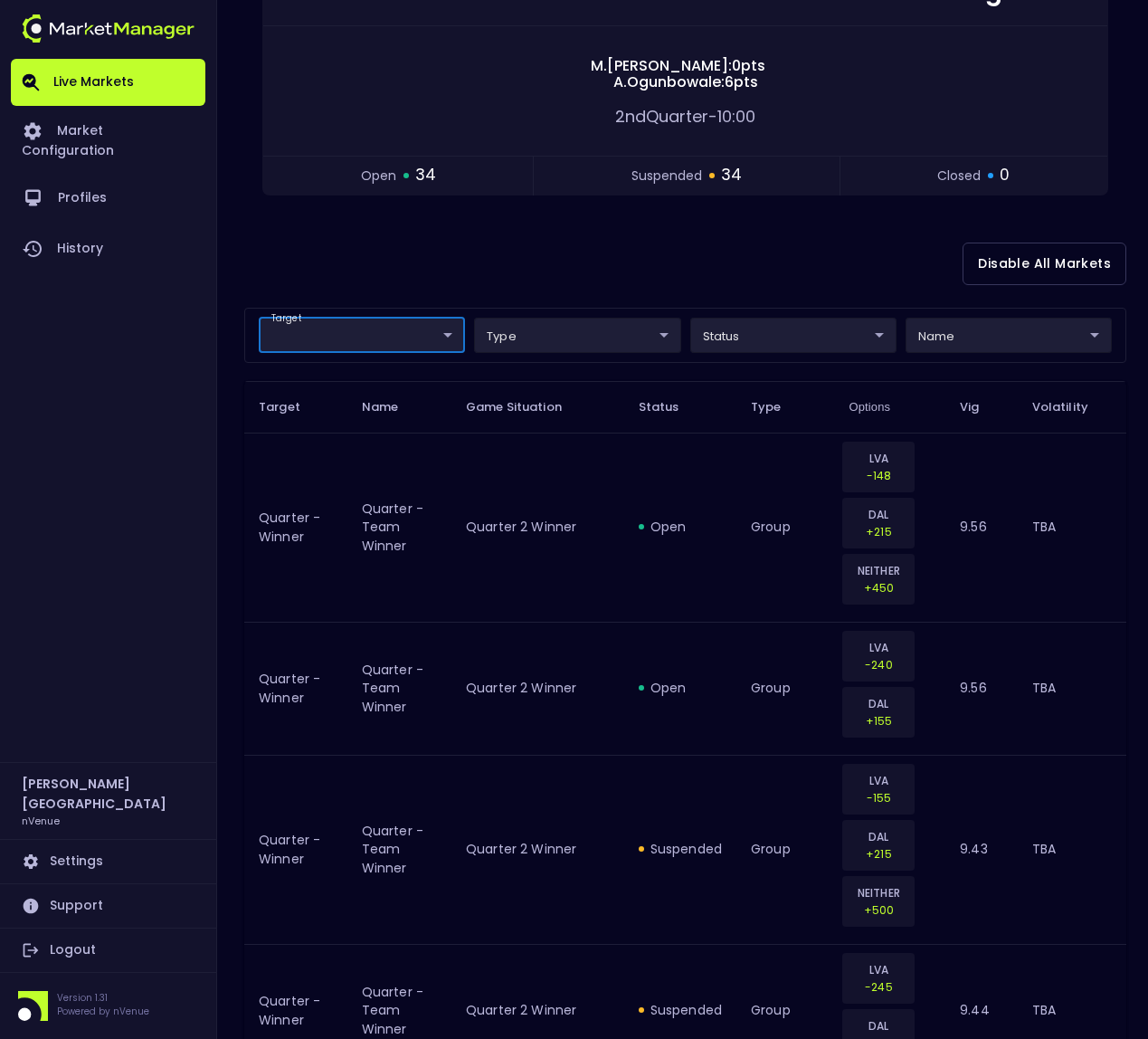 click on "Live Markets Market Configuration Profiles History Derek   Paris nVenue Settings Support Logout   Version 1.31  Powered by nVenue < All Games Wednesday ,  July   16 th 8:20:03 PM Current Profile testing d66ee90f-df8e-430e-a05c-aaf70ad95ad9 Select Target Market Status Type Vig Volatility Options Close 22 LVA Aces DAL Wings 22 M .  Gustafson :  0  pts A .  Ogunbowale :  6  pts 2nd  Quarter  -  10:00 open 34 suspended 34 closed 0 Disable All Markets target ​ ​ type ​ ​ status ​ ​ name ​ ​ Target Name Game Situation Status Type Options Vig Volatility Quarter - Winner Quarter - Team Winner Quarter 2 Winner  open group LVA -148 DAL +215 NEITHER +450 9.56 TBA Quarter - Winner Quarter - Team Winner Quarter 2 Winner  open group LVA -240 DAL +155 9.56 TBA Quarter - Winner Quarter - Team Winner Quarter 2 Winner  suspended group LVA -155 DAL +215 NEITHER +500 9.43 TBA Quarter - Winner Quarter - Team Winner Quarter 2 Winner  suspended group LVA -245 DAL +160 9.44 TBA Next FG Type Next Field Goal Made open" at bounding box center (574, 1937) 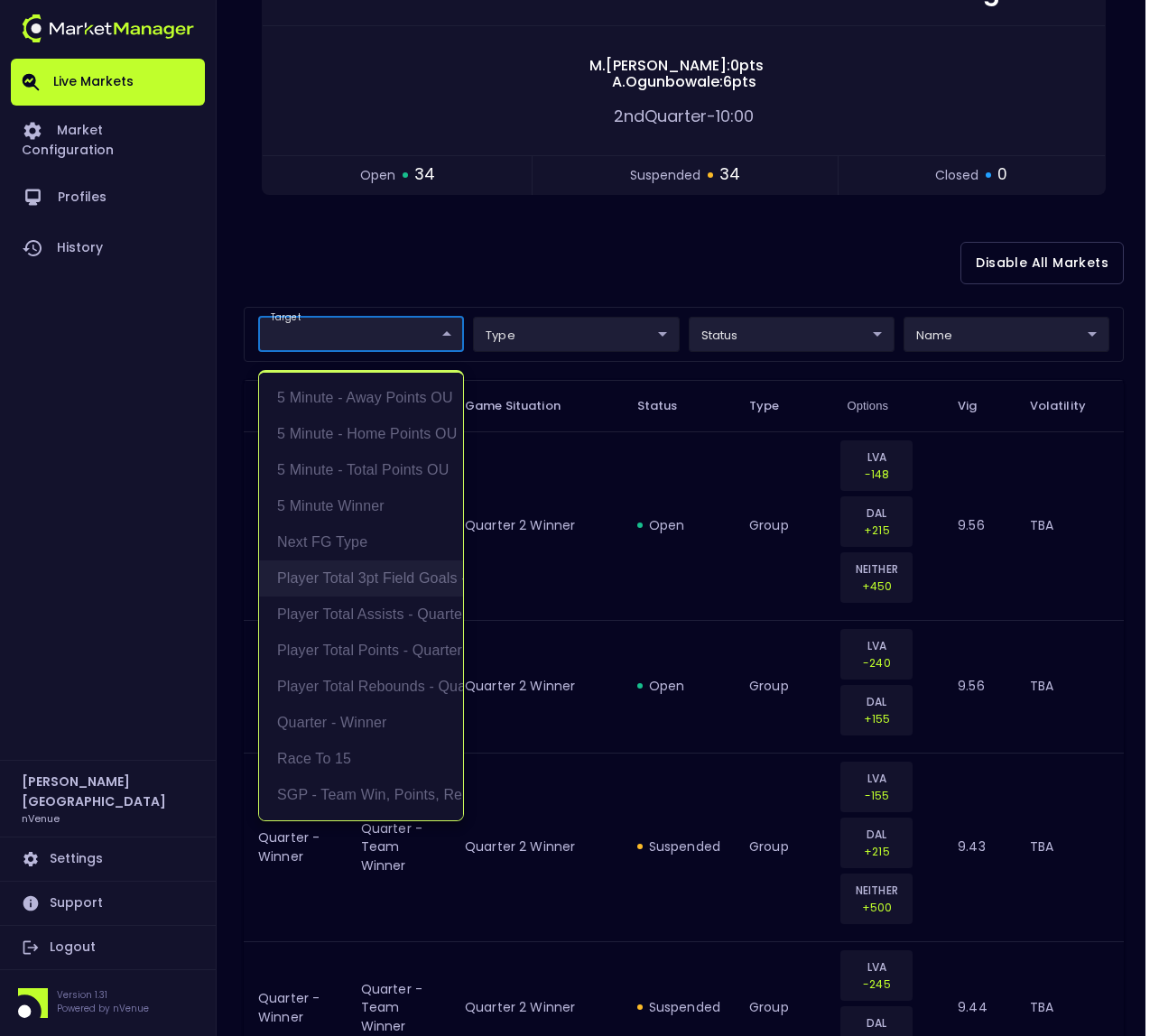click on "Player Total 3pt Field Goals - Quarter" at bounding box center (361, 578) 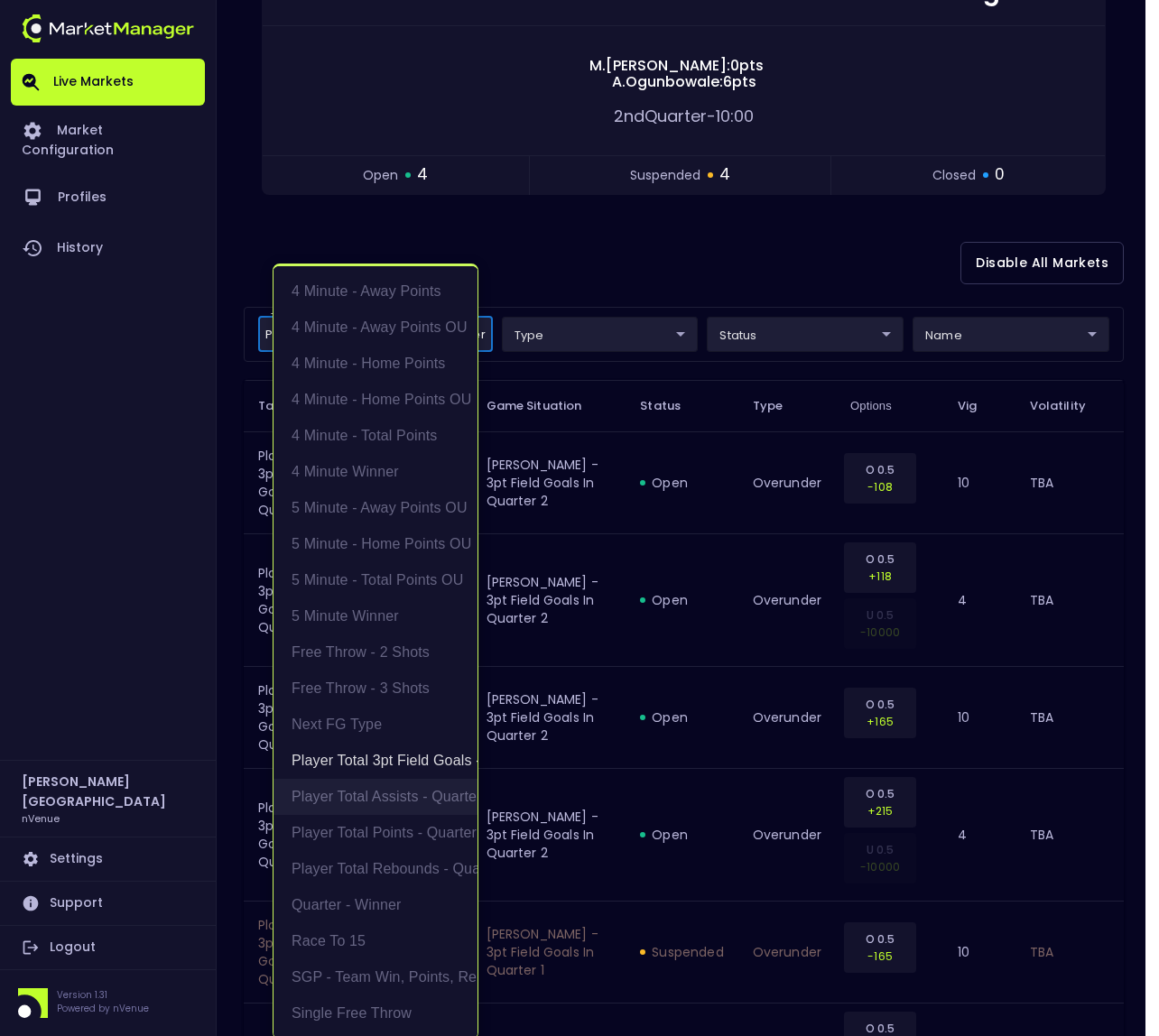click on "Player Total Assists - Quarter" at bounding box center [376, 797] 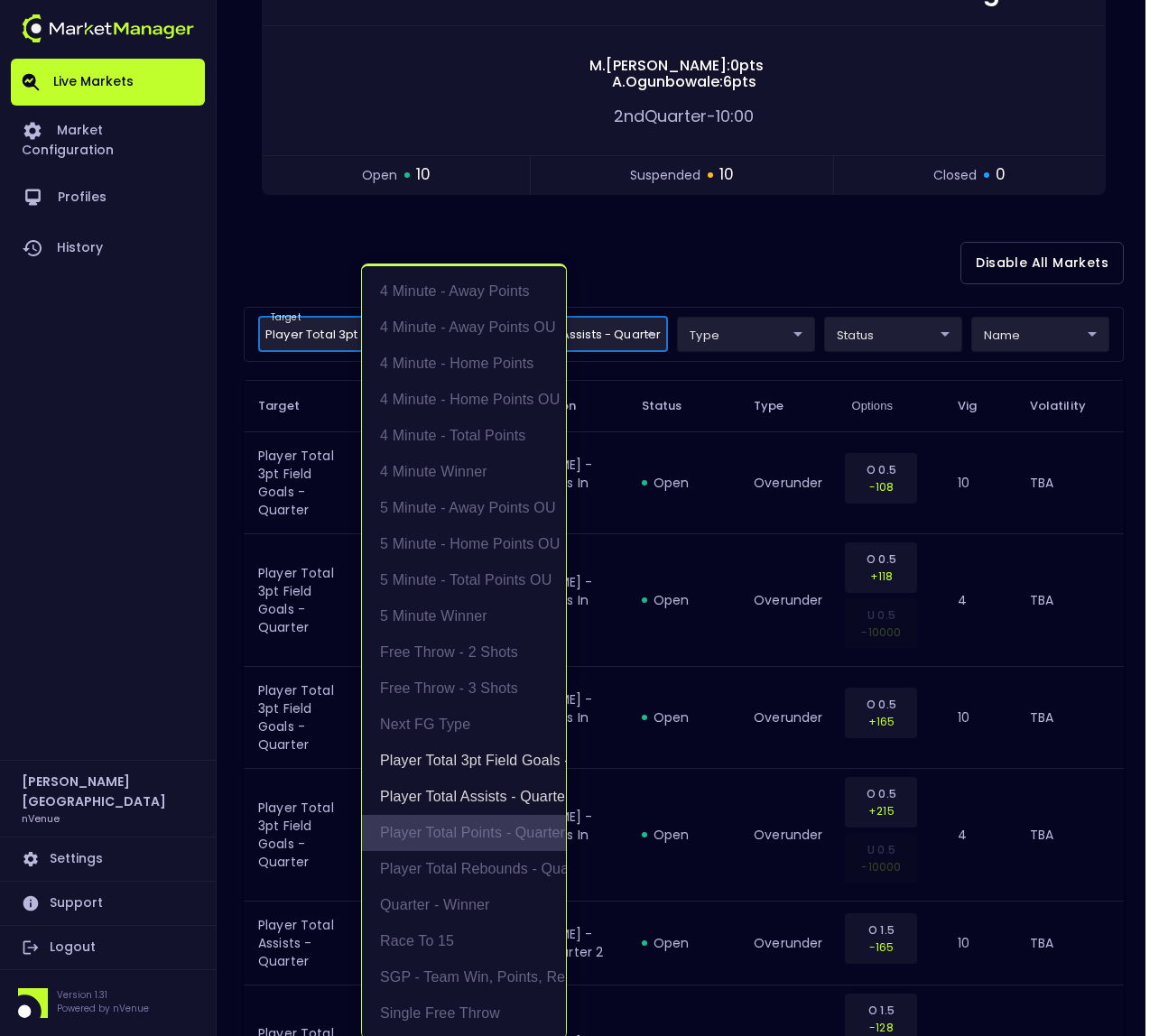 click on "Player Total Points - Quarter" at bounding box center [464, 833] 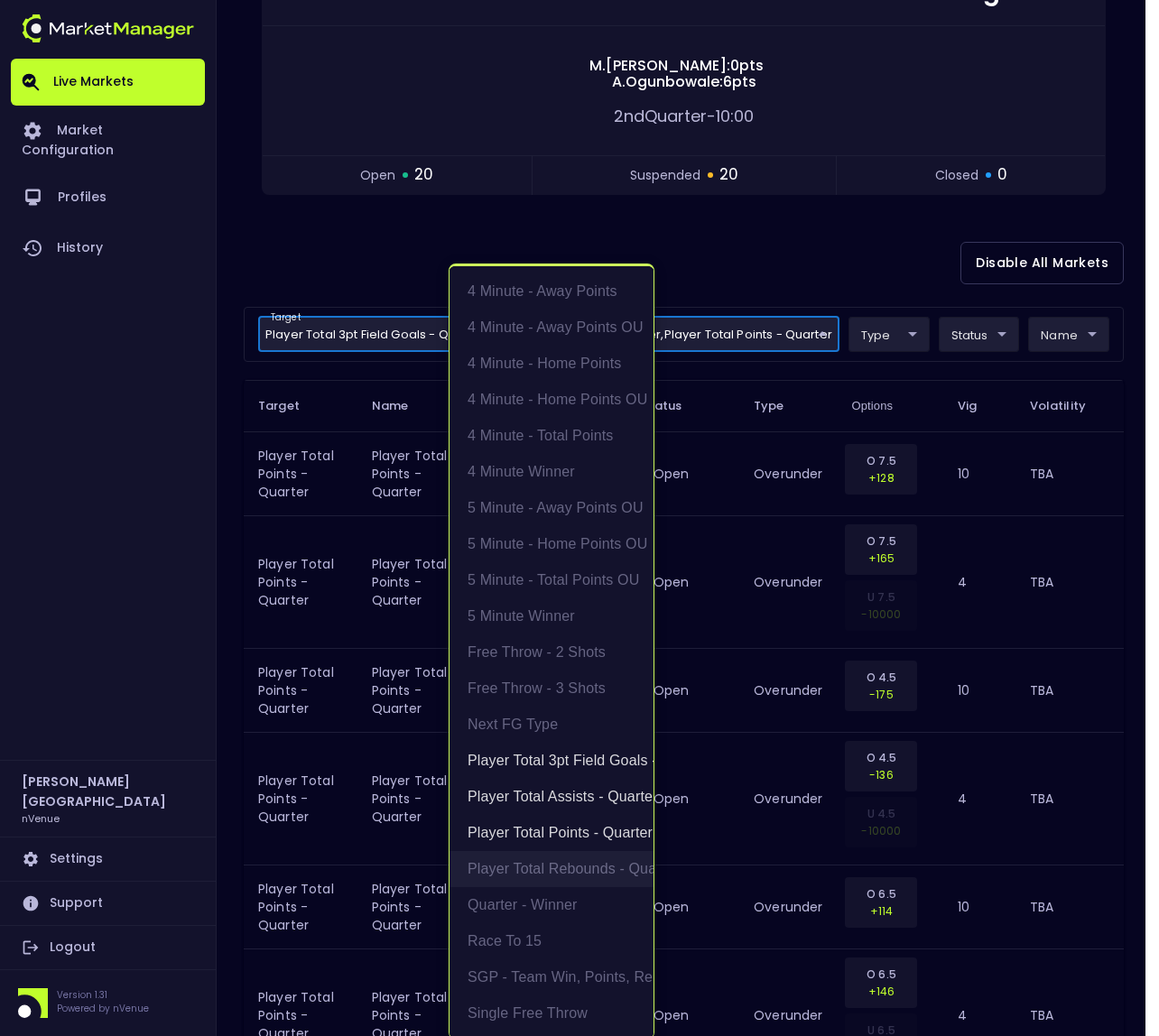 click on "Player Total Rebounds - Quarter" at bounding box center [552, 869] 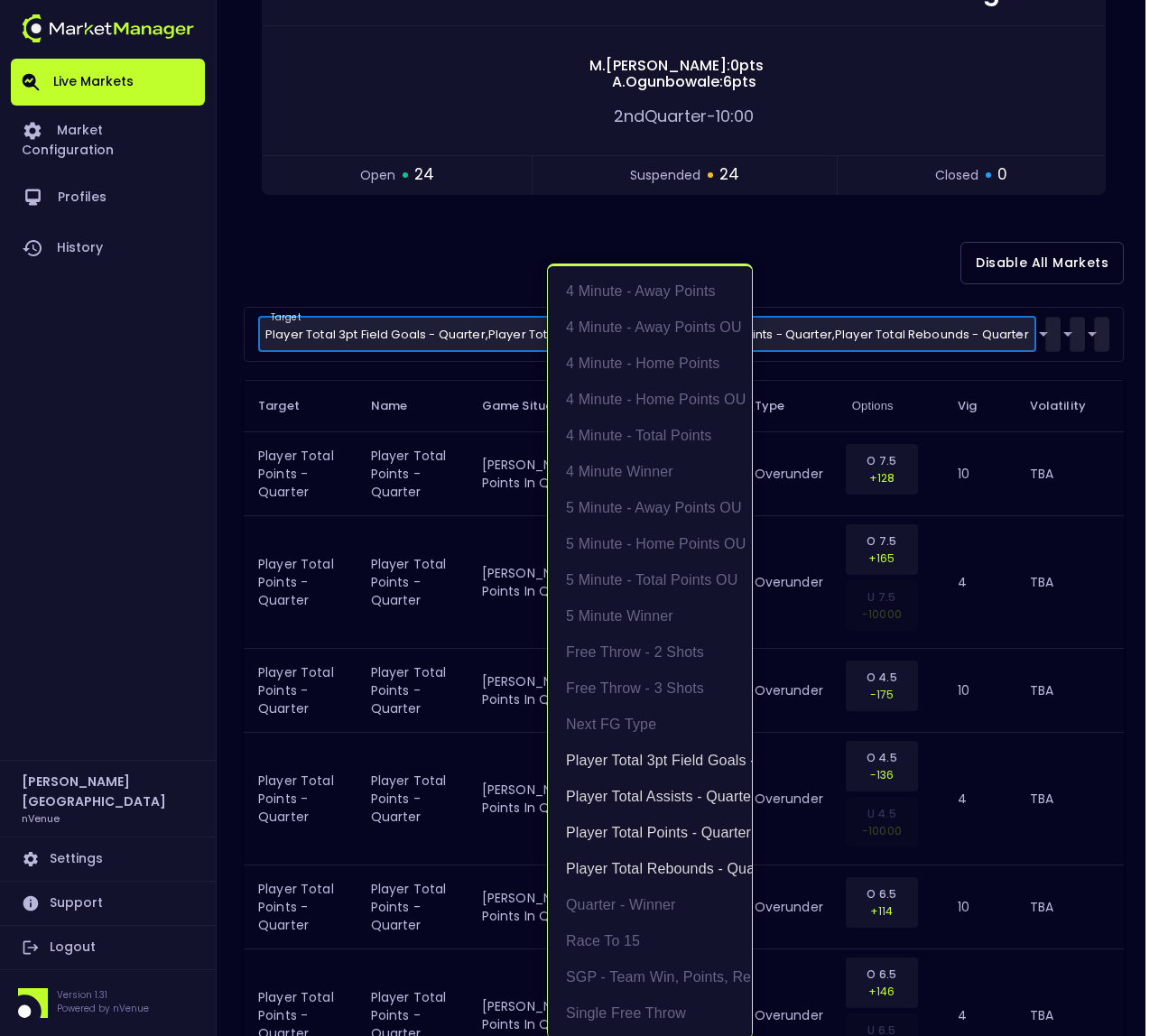 click at bounding box center (580, 518) 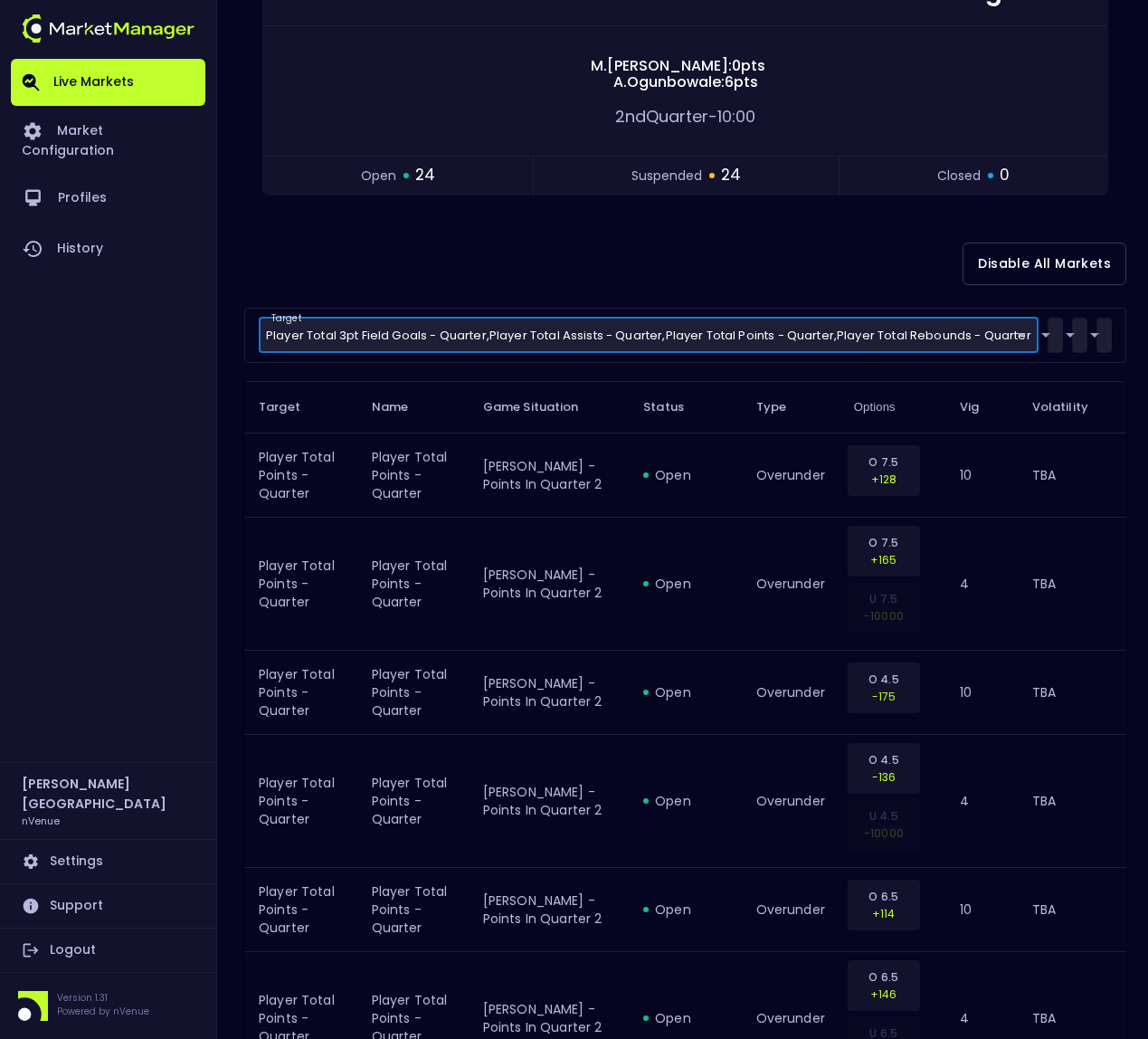 scroll, scrollTop: 0, scrollLeft: 0, axis: both 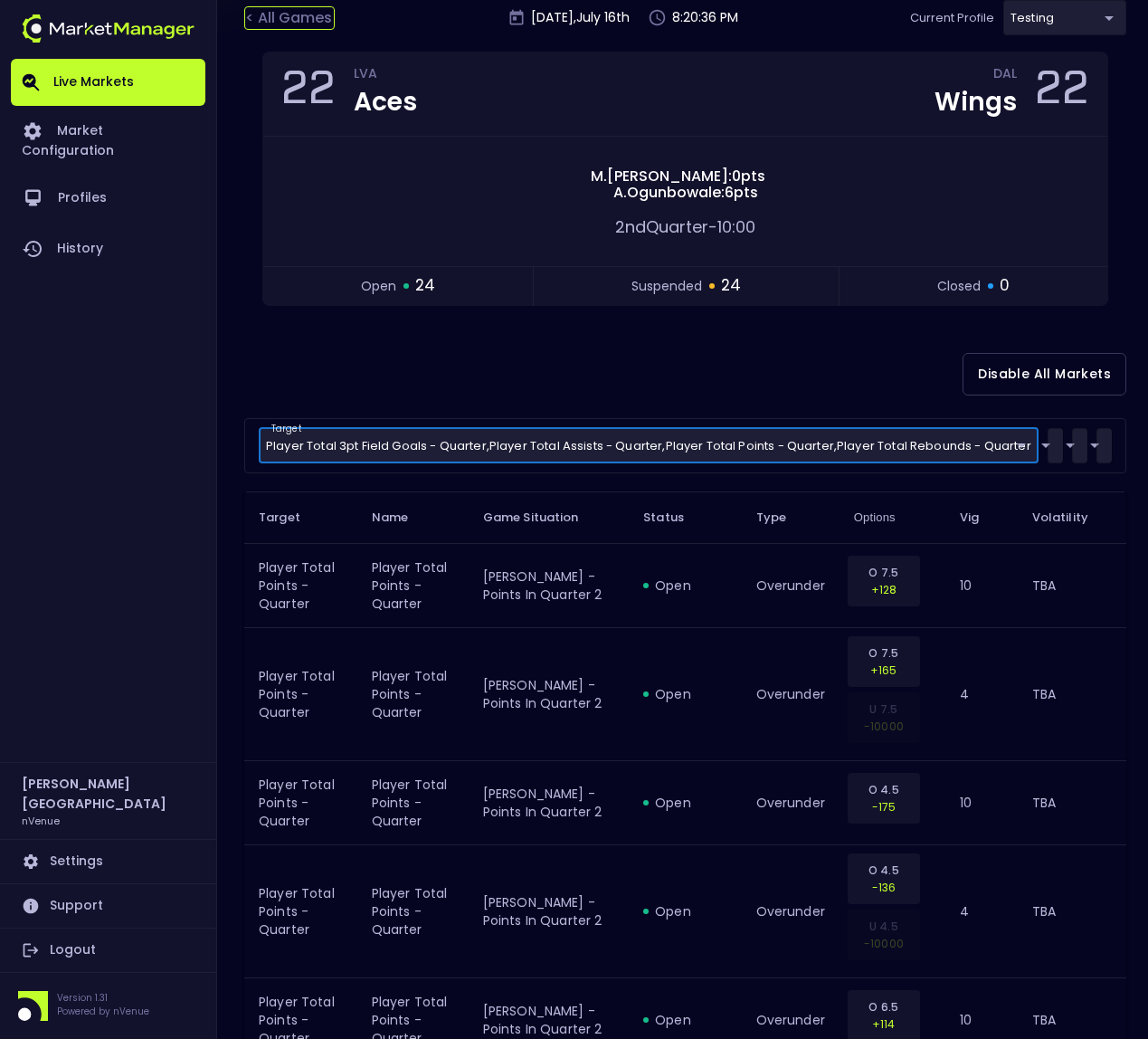 click on "< All Games" at bounding box center [289, 18] 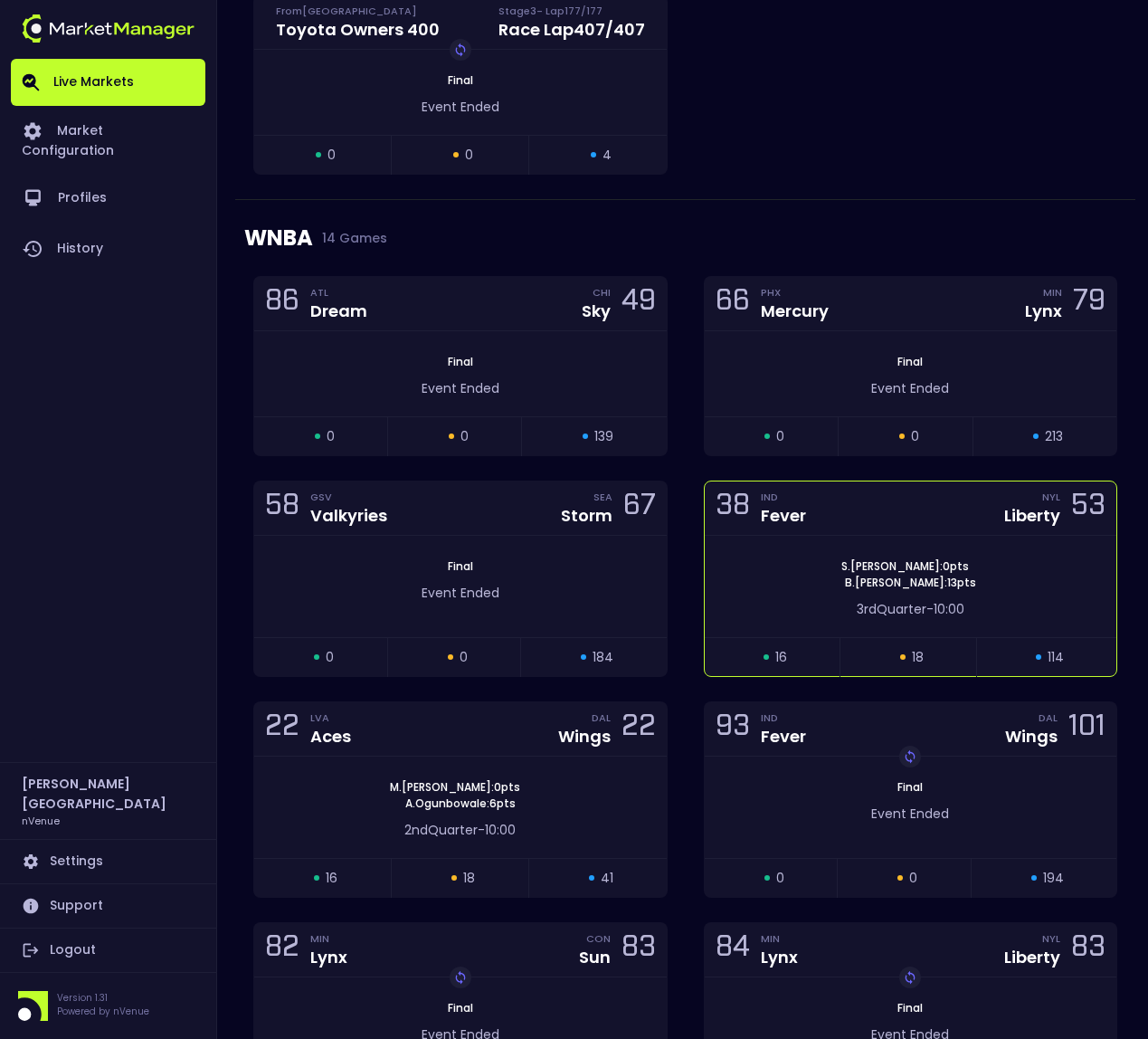 scroll, scrollTop: 1613, scrollLeft: 0, axis: vertical 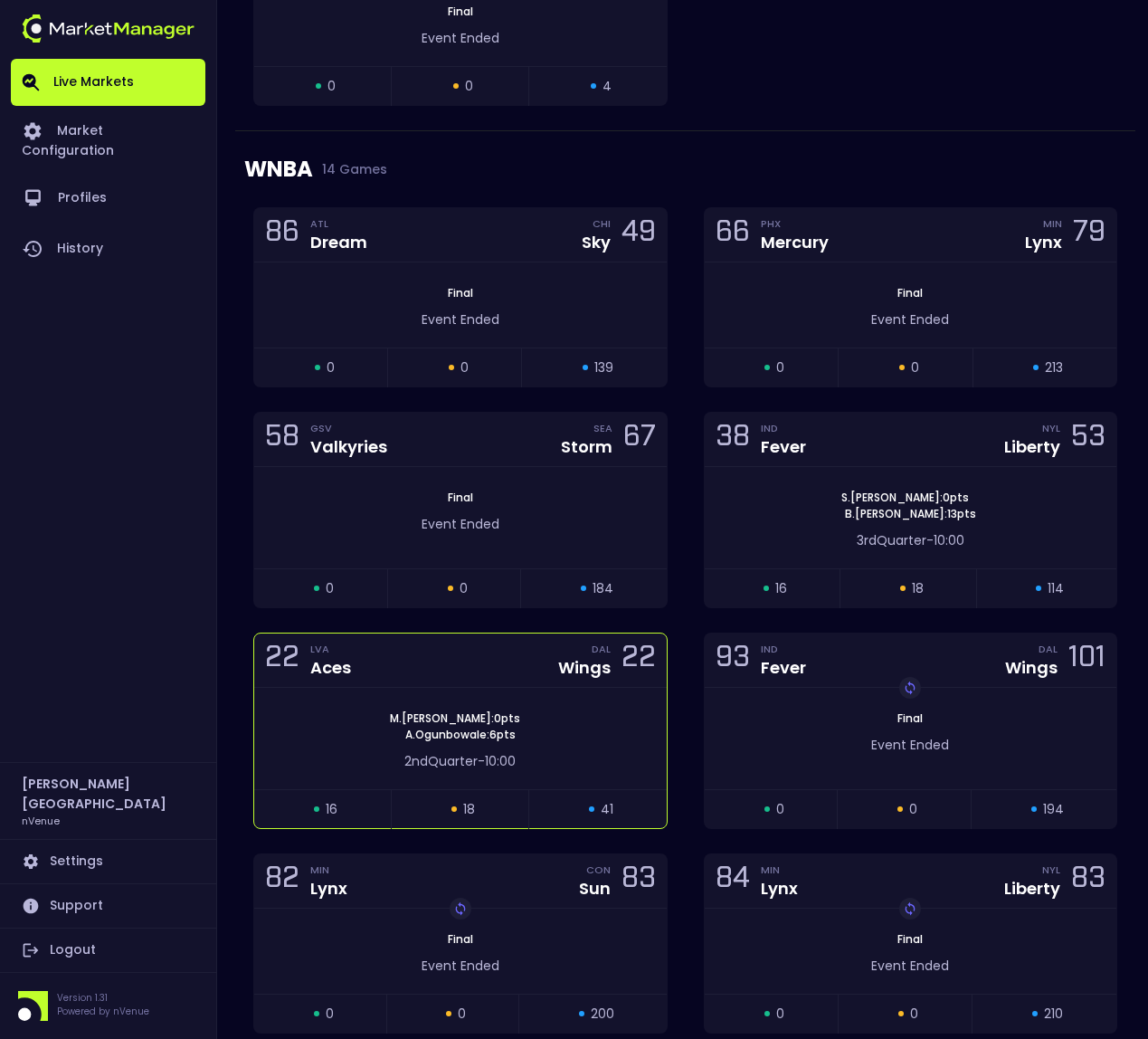 click on "M .  Gustafson :  0  pts A .  Ogunbowale :  6  pts 2nd  Quarter  -  10:00" at bounding box center (460, 739) 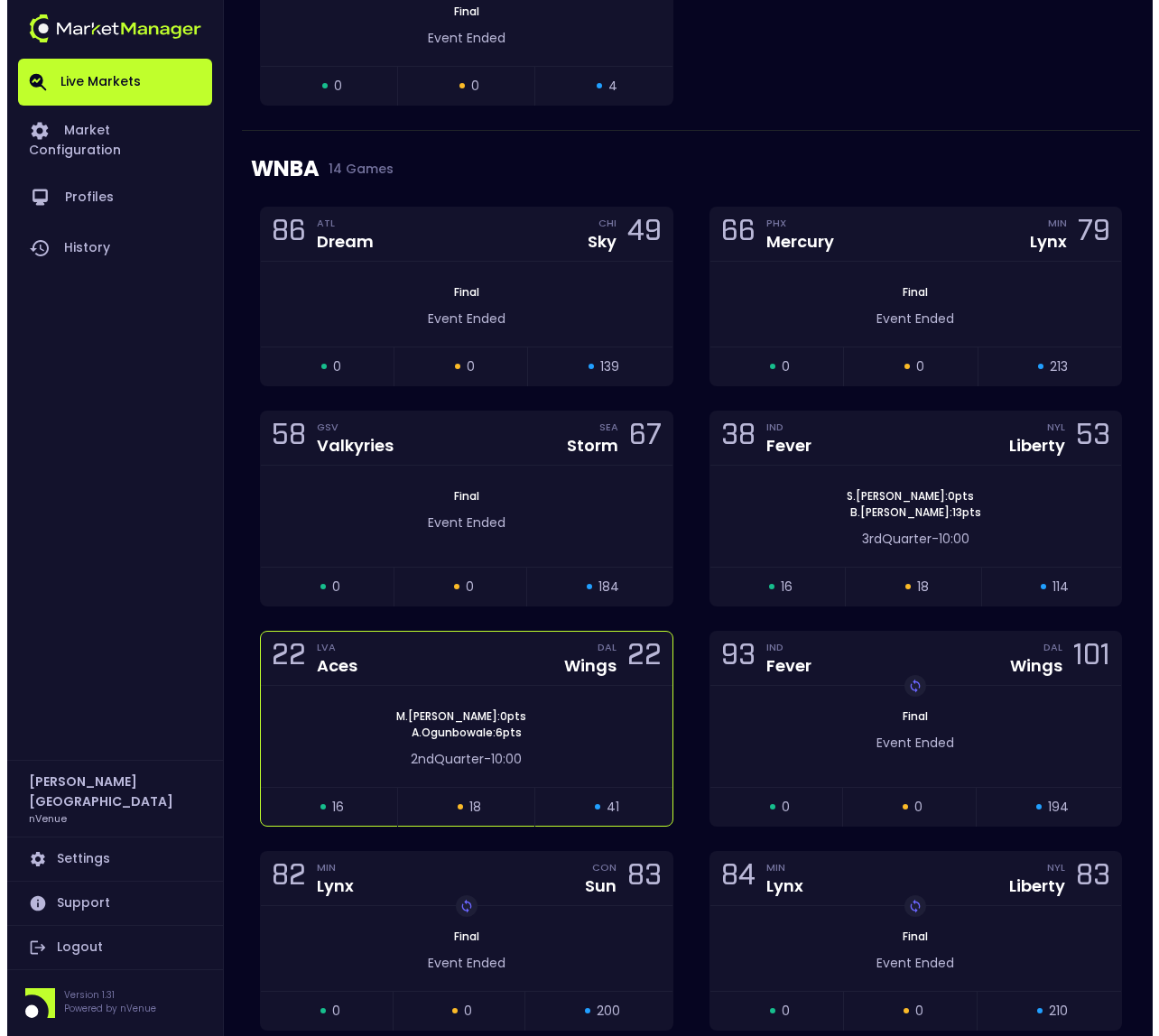 scroll, scrollTop: 0, scrollLeft: 0, axis: both 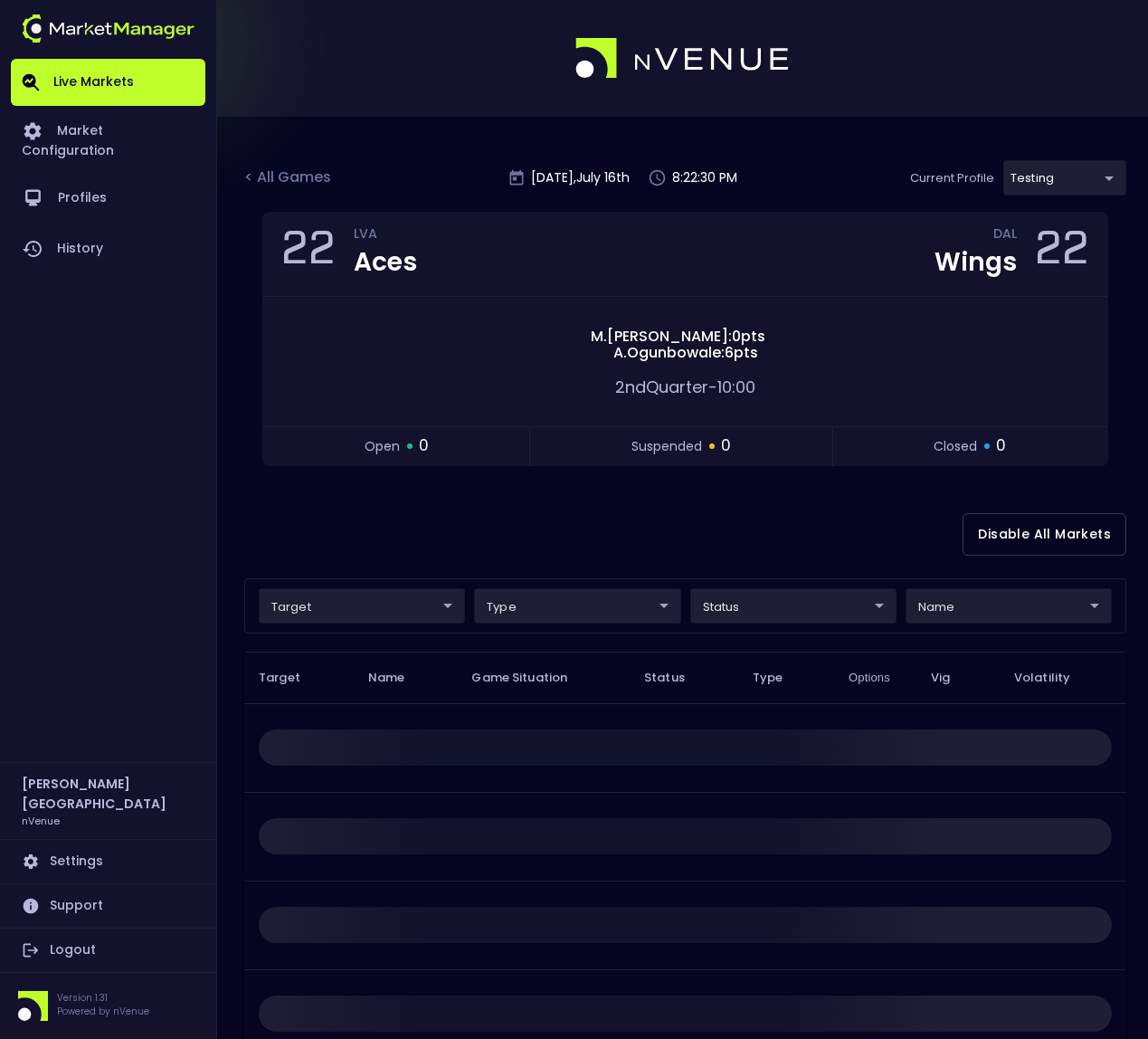 click on "Live Markets Market Configuration Profiles History Derek   Paris nVenue Settings Support Logout   Version 1.31  Powered by nVenue < All Games Wednesday ,  July   16 th 8:22:30 PM Current Profile testing d66ee90f-df8e-430e-a05c-aaf70ad95ad9 Select Target Market Status Type Vig Volatility Options Close 22 LVA Aces DAL Wings 22 M .  Gustafson :  0  pts A .  Ogunbowale :  6  pts 2nd  Quarter  -  10:00 open 0 suspended 0 closed 0 Disable All Markets target ​ ​ type ​ ​ status ​ ​ name ​ ​ Target Name Game Situation Status Type Options Vig Volatility Rows per page: 25 25 0–0 of 0" at bounding box center [574, 568] 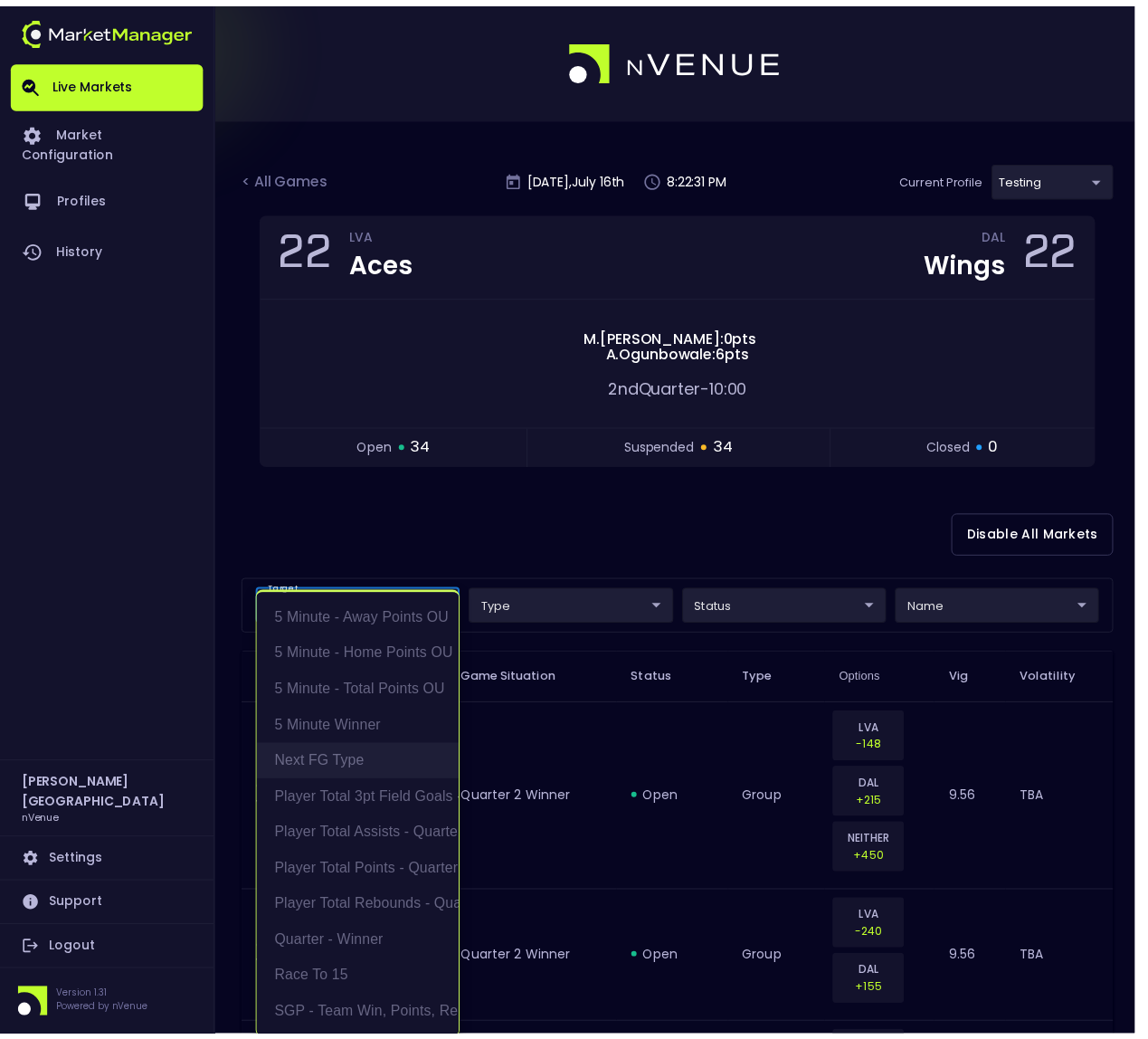 scroll, scrollTop: 4, scrollLeft: 0, axis: vertical 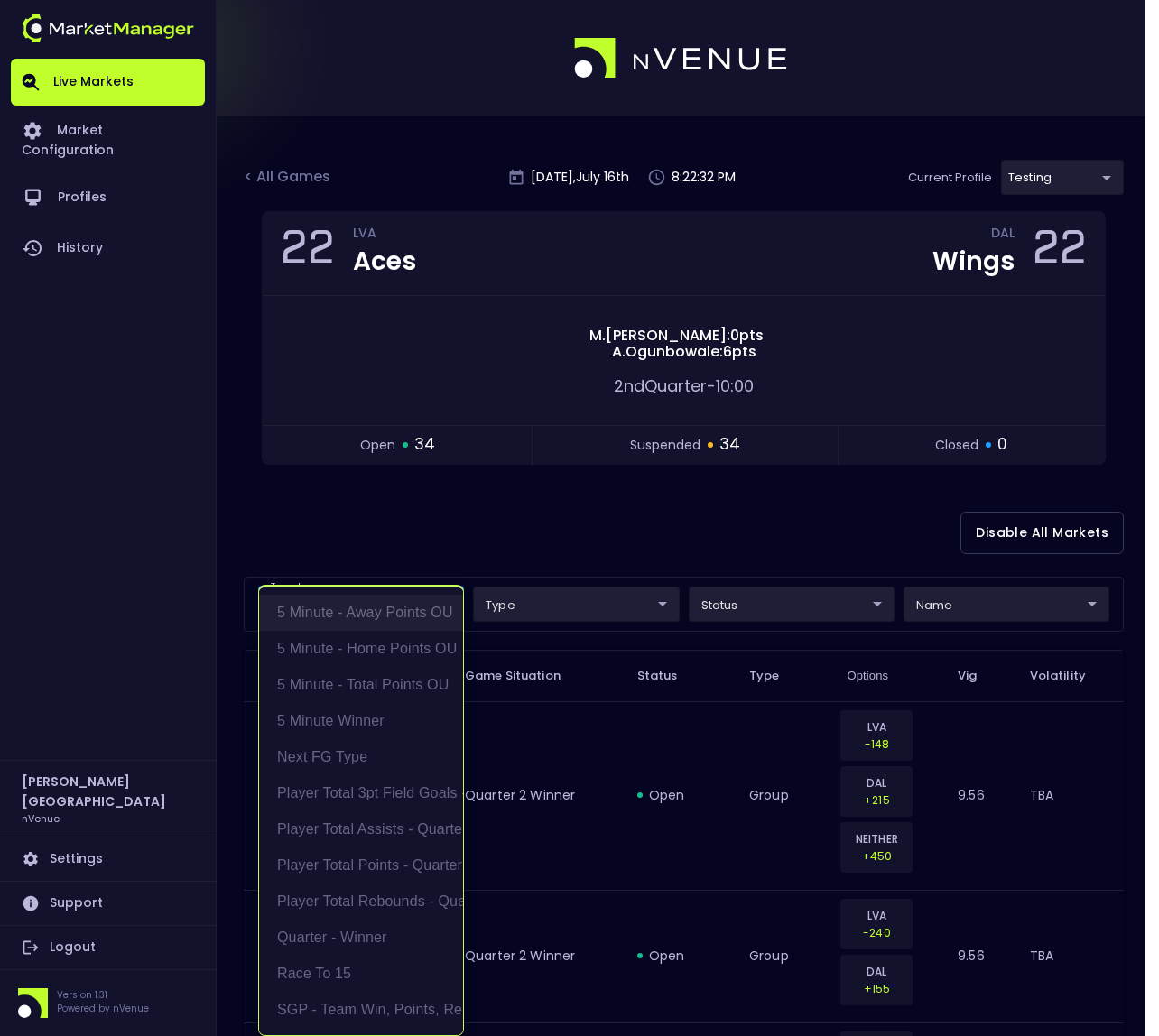 click on "5 Minute - Away Points OU" at bounding box center (361, 613) 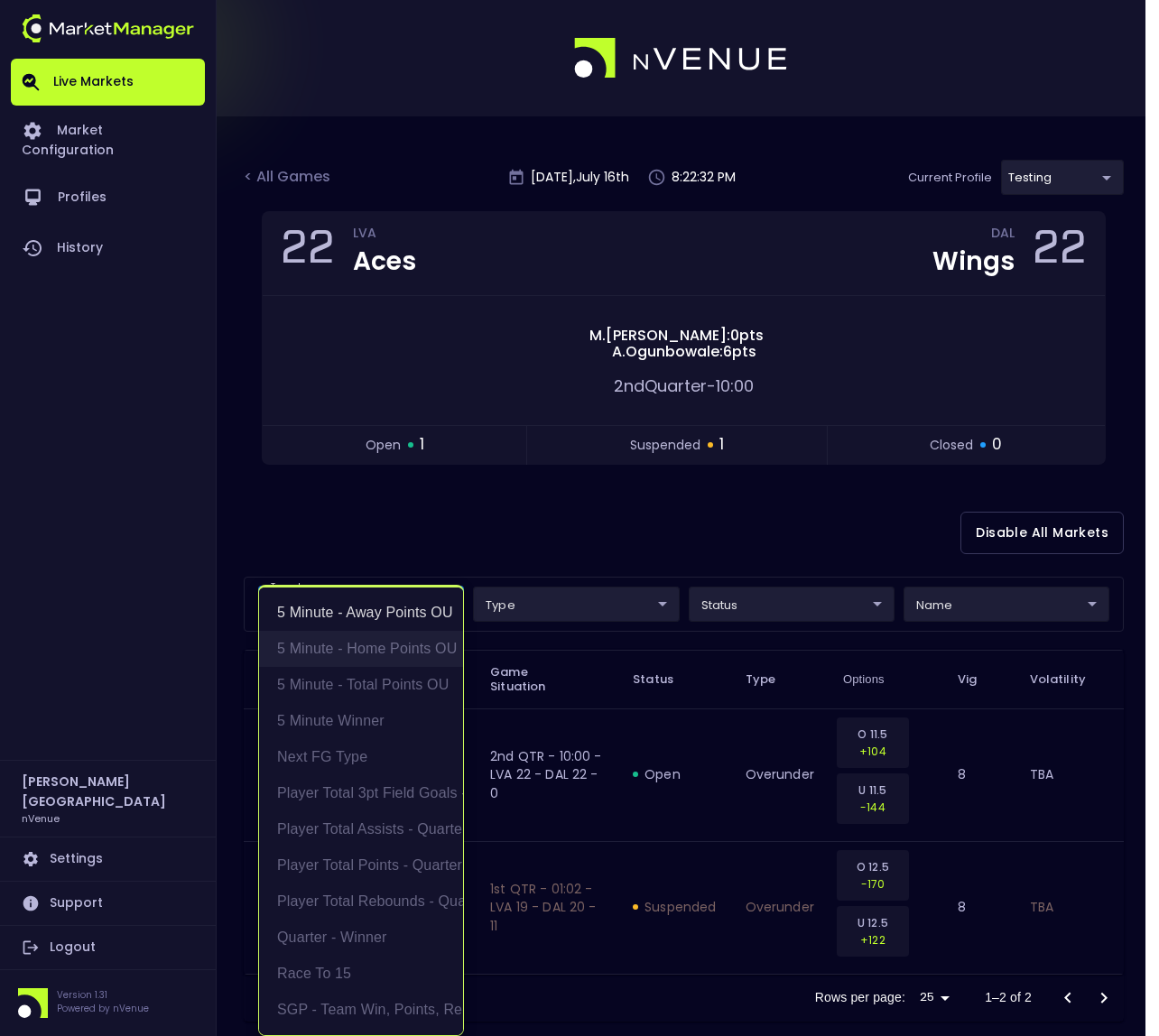 click on "5 Minute - Home Points OU" at bounding box center [361, 649] 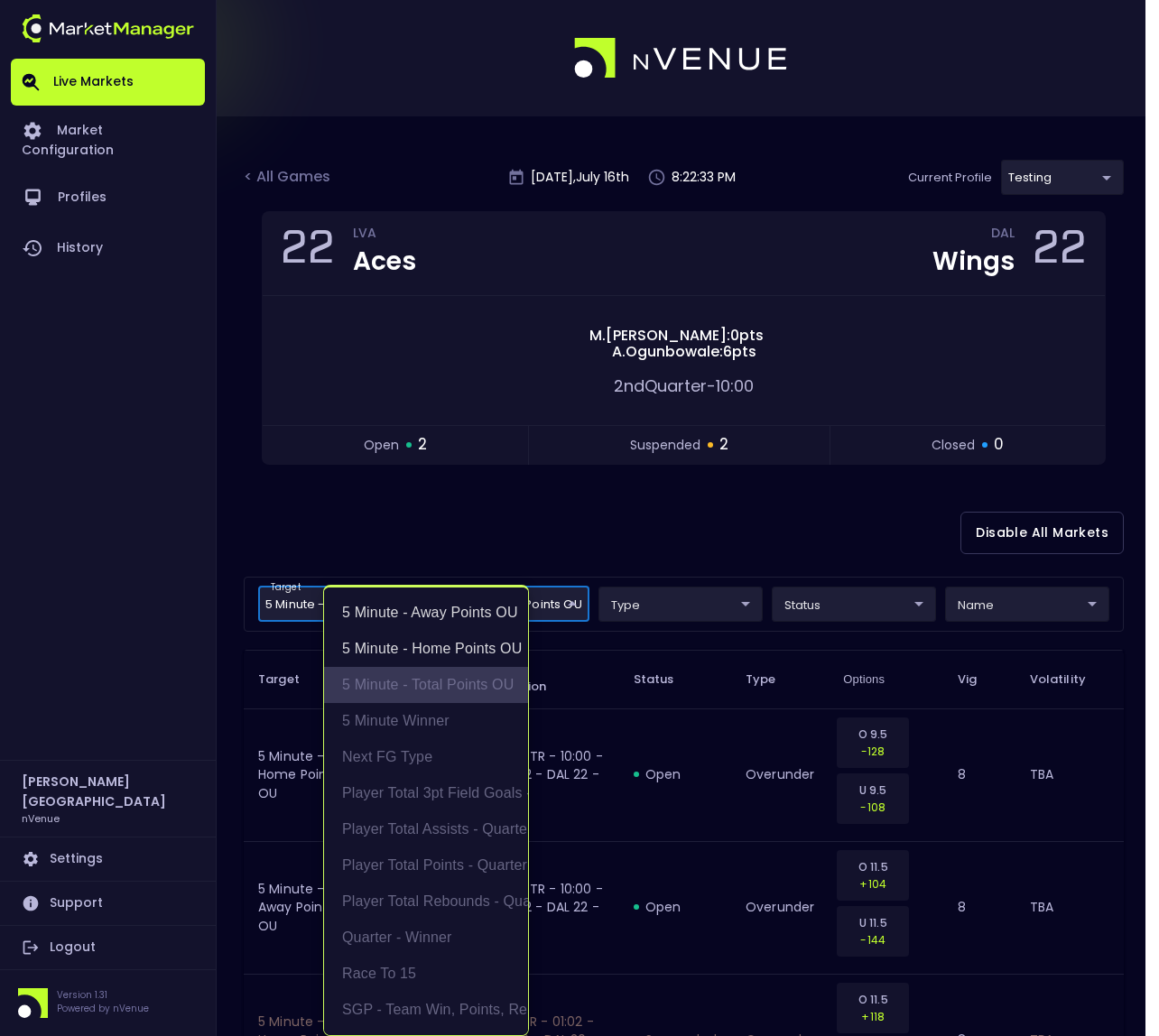 click on "5 Minute - Total Points OU" at bounding box center (426, 685) 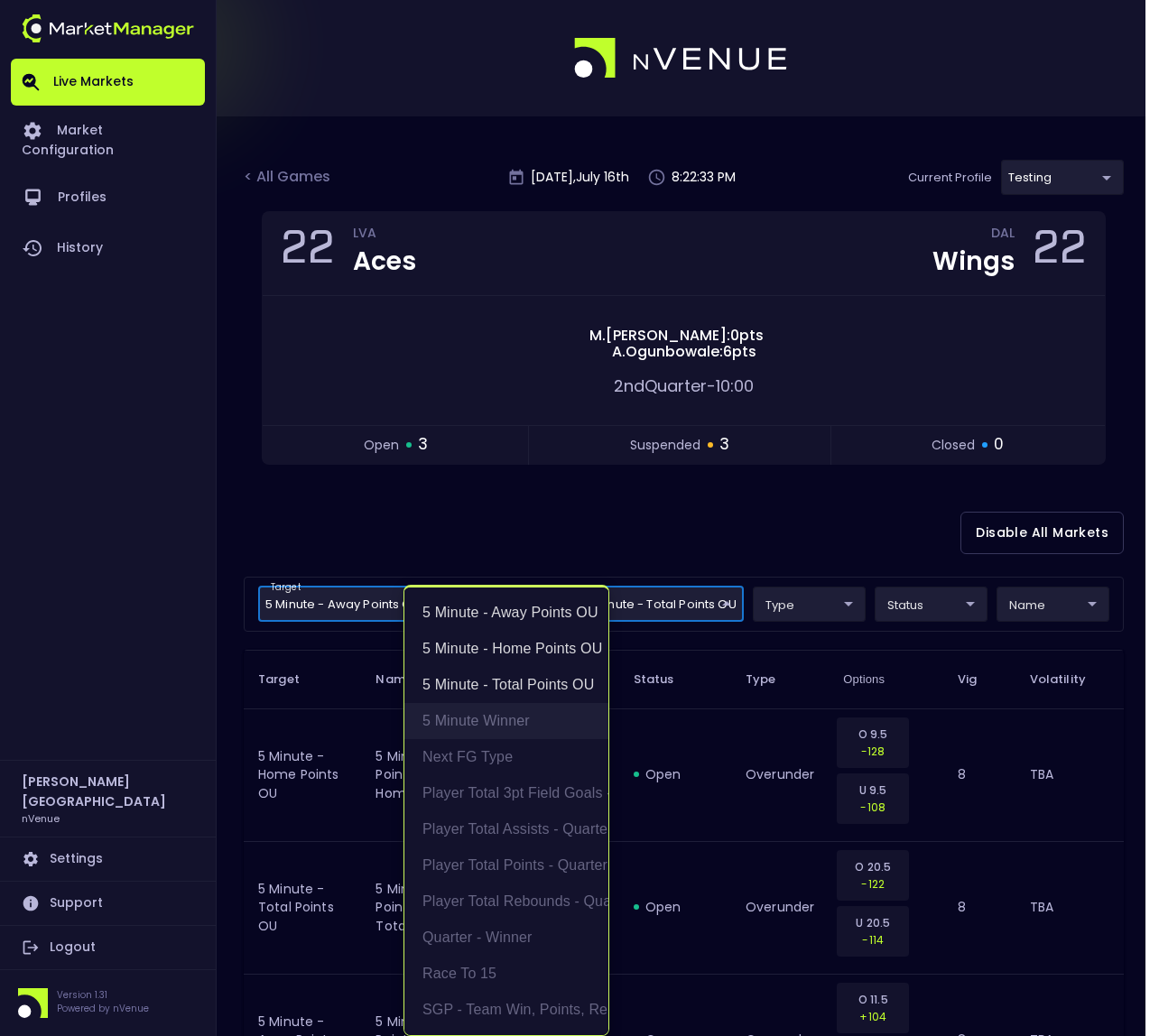 click on "5 Minute Winner" at bounding box center (506, 721) 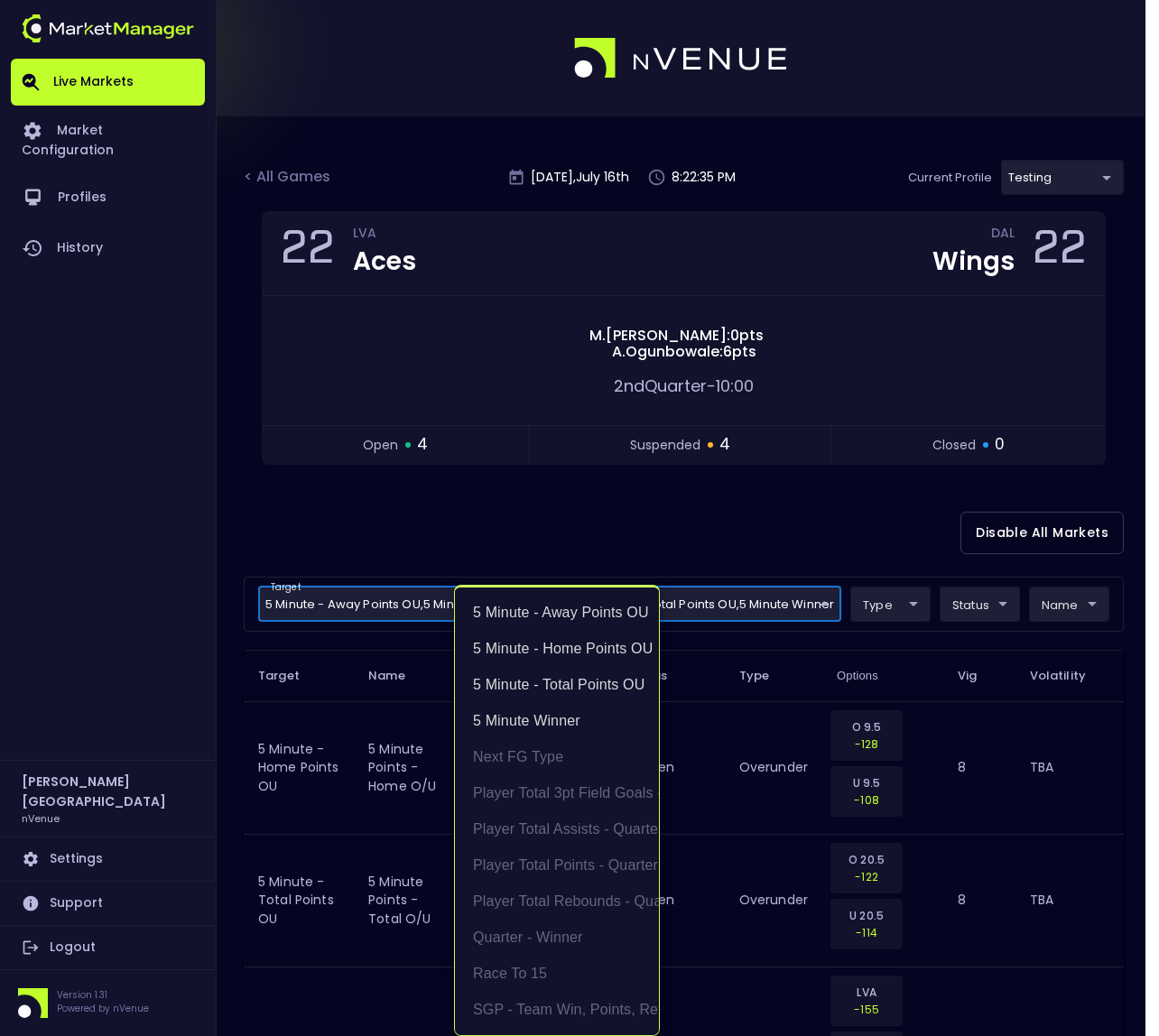 click at bounding box center [580, 518] 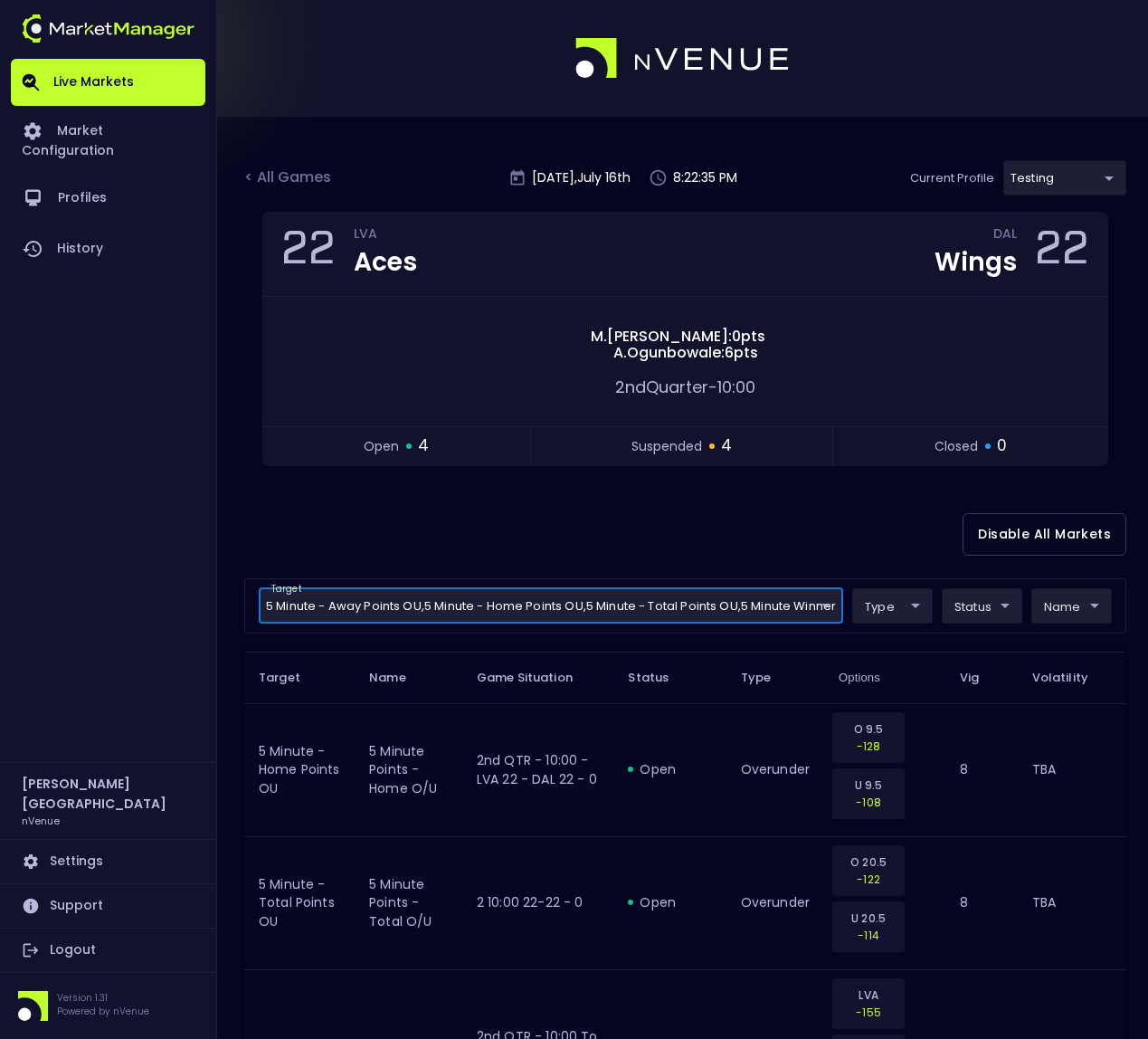 scroll, scrollTop: 0, scrollLeft: 0, axis: both 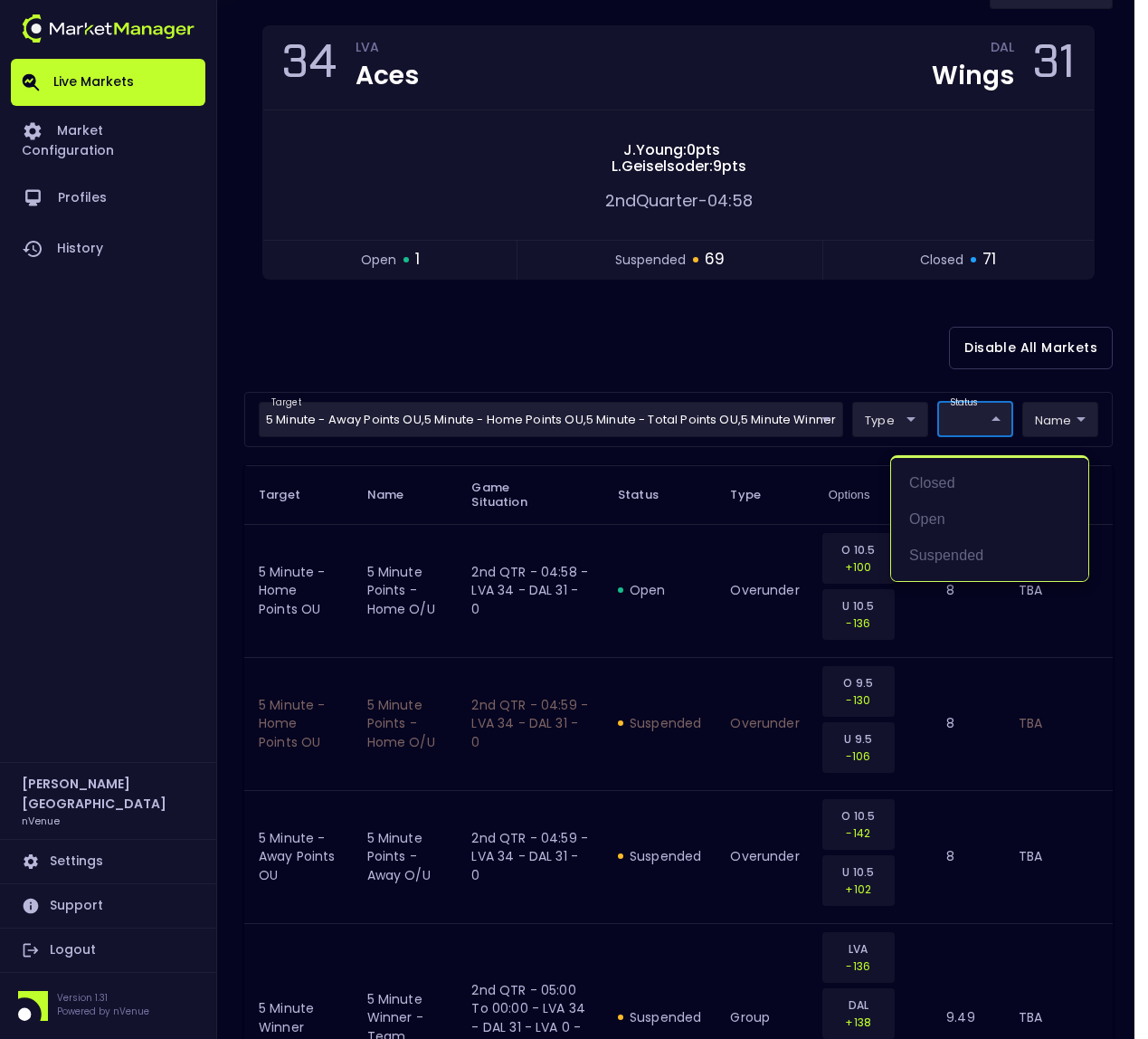 click on "Live Markets Market Configuration Profiles History Derek   Paris nVenue Settings Support Logout   Version 1.31  Powered by nVenue < All Games Wednesday ,  July   16 th 8:34:31 PM Current Profile testing d66ee90f-df8e-430e-a05c-aaf70ad95ad9 Select Target Market Status Type Vig Volatility Options Close 34 LVA Aces DAL Wings 31 J .  Young :  0  pts L .  Geiselsoder :  9  pts 2nd  Quarter  -  04:58 open 1 suspended 69 closed 71 Disable All Markets target 5 Minute - Away Points OU ,  5 Minute - Home Points OU ,  5 Minute - Total Points OU ,  5 Minute Winner 5 Minute - Away Points OU,5 Minute - Home Points OU,5 Minute - Total Points OU,5 Minute Winner ​ type ​ ​ status ​ ​ name ​ ​ Target Name Game Situation Status Type Options Vig Volatility 5 Minute - Home Points OU 5 minute points - home O/U 2nd QTR - 04:58 - LVA 34 - DAL 31 - 0  open overunder O 10.5 +100 U 10.5 -136 8 TBA 5 Minute - Home Points OU 5 minute points - home O/U 2nd QTR - 04:59 - LVA 34 - DAL 31 - 0  suspended overunder O 9.5 -130 8 8" at bounding box center [574, 2068] 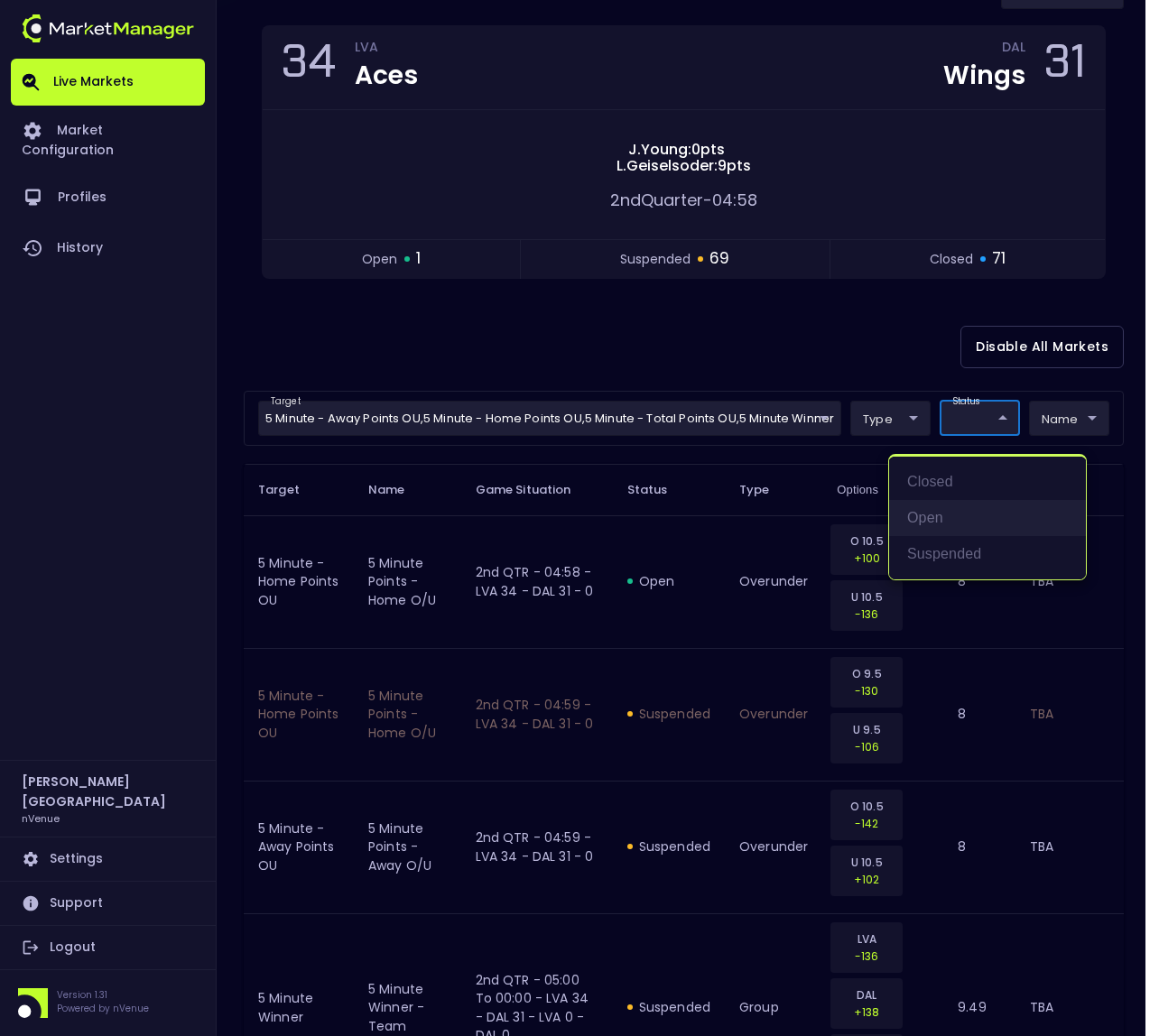click on "open" at bounding box center (987, 518) 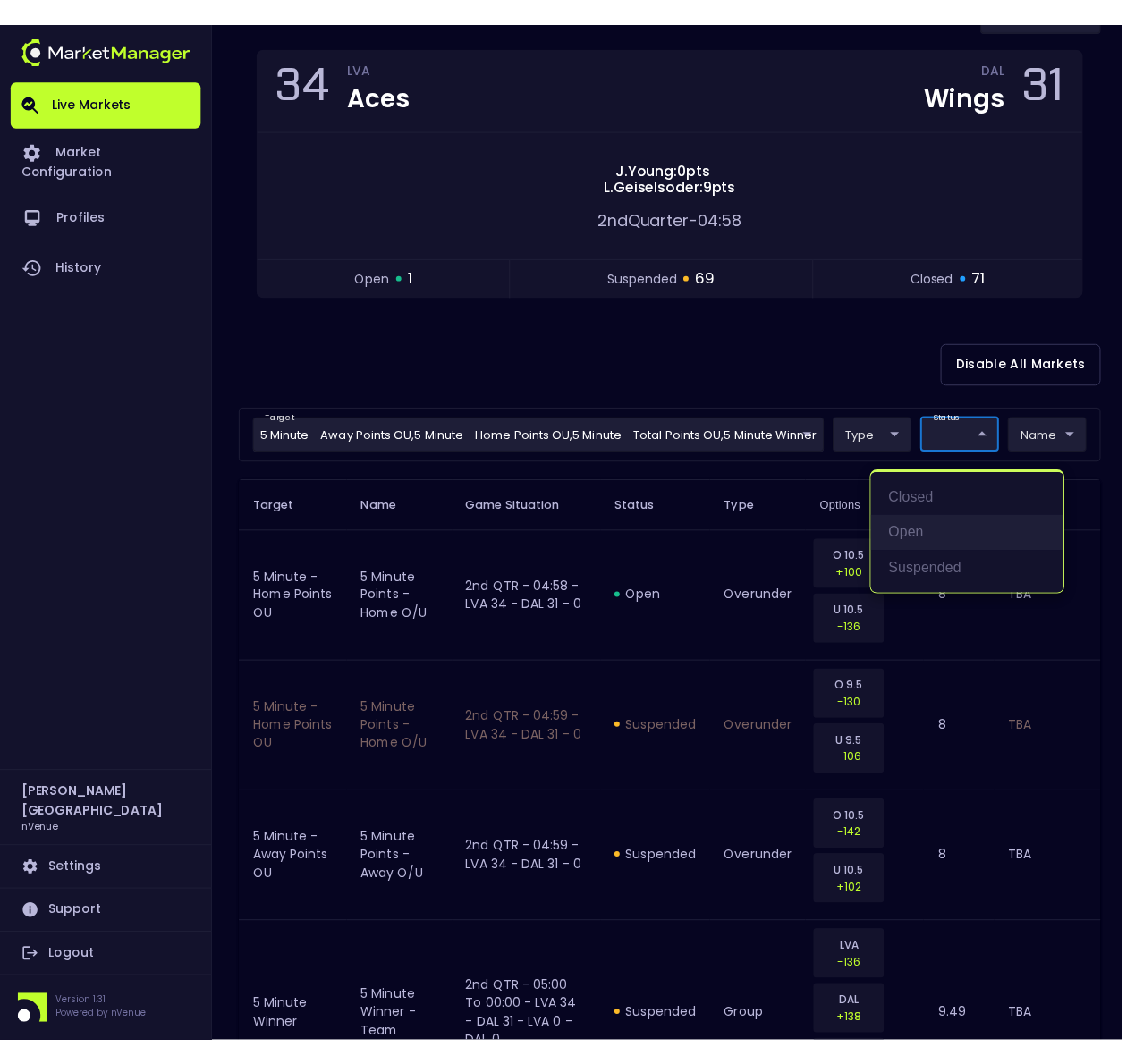 scroll, scrollTop: 0, scrollLeft: 0, axis: both 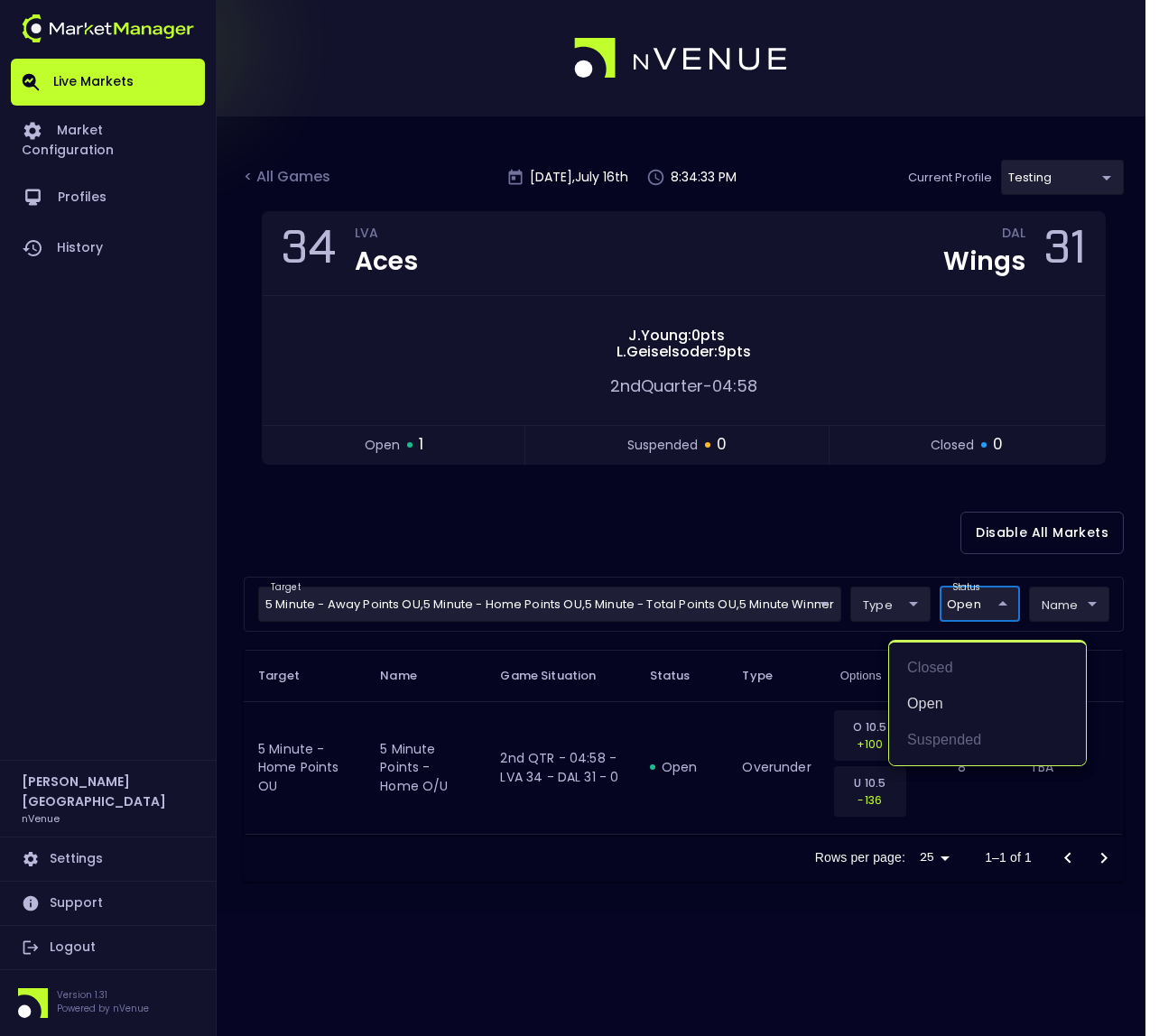 click at bounding box center [580, 518] 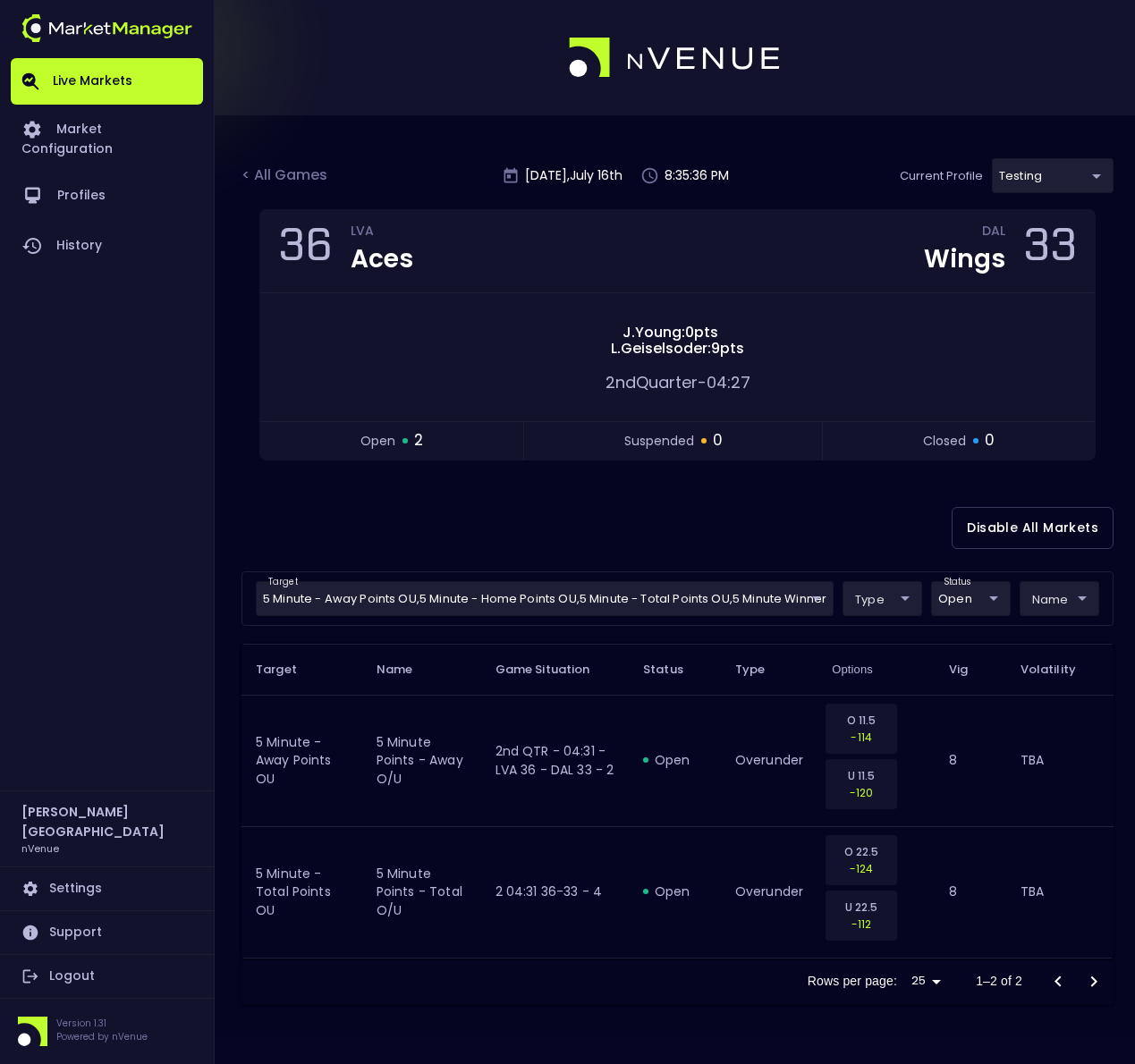 scroll, scrollTop: 0, scrollLeft: 0, axis: both 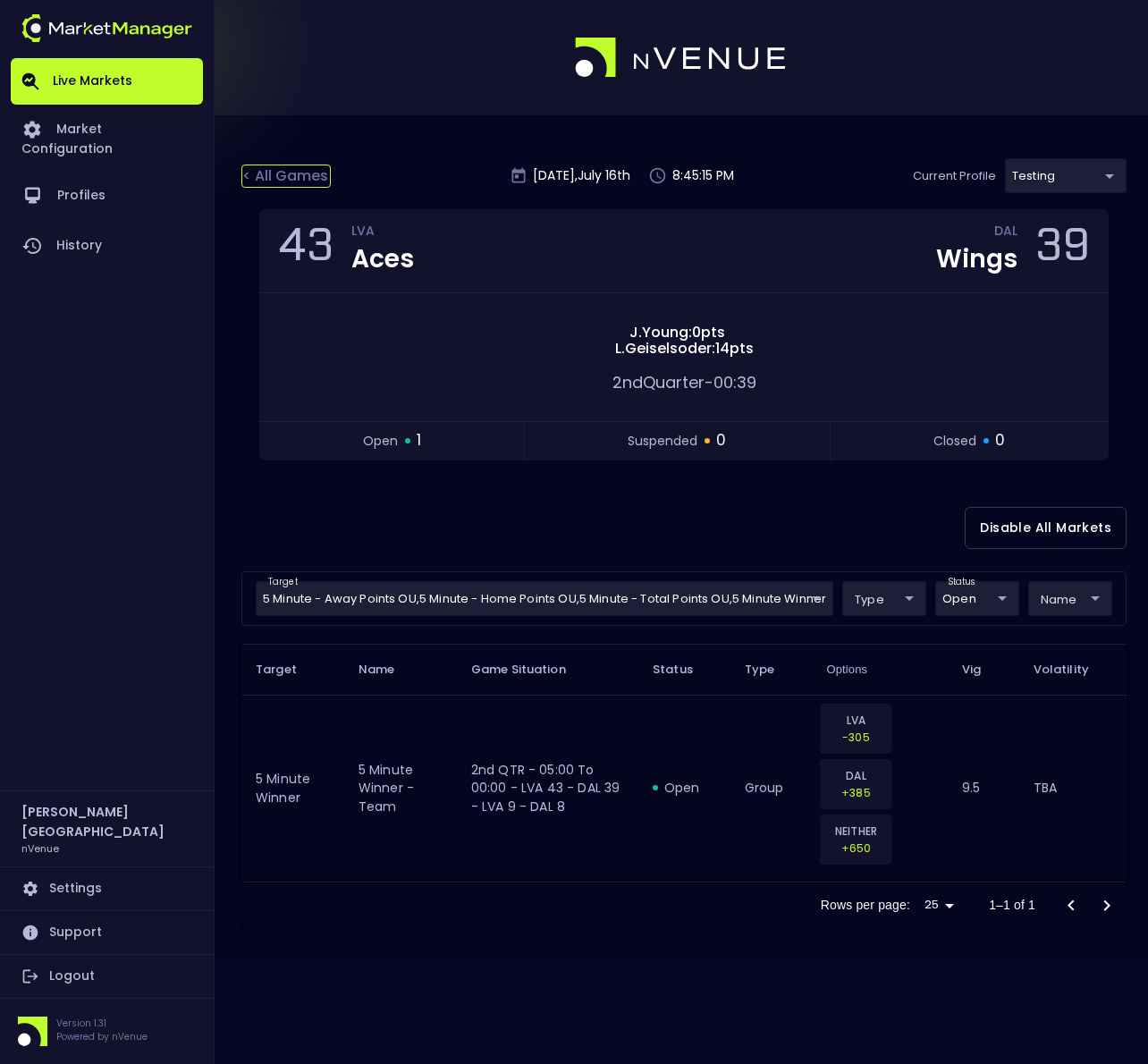 click on "< All Games" at bounding box center [286, 176] 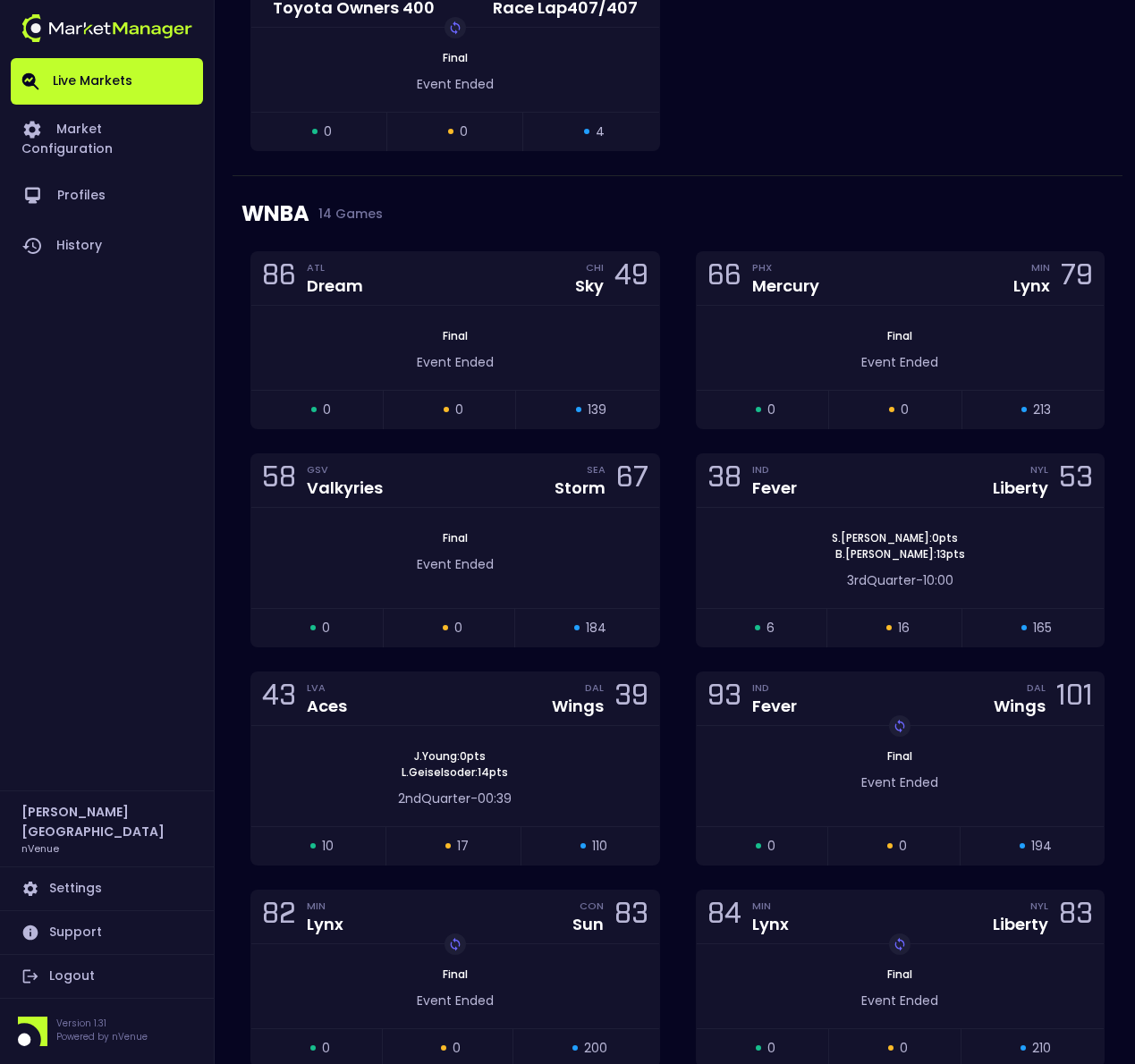 scroll, scrollTop: 1549, scrollLeft: 0, axis: vertical 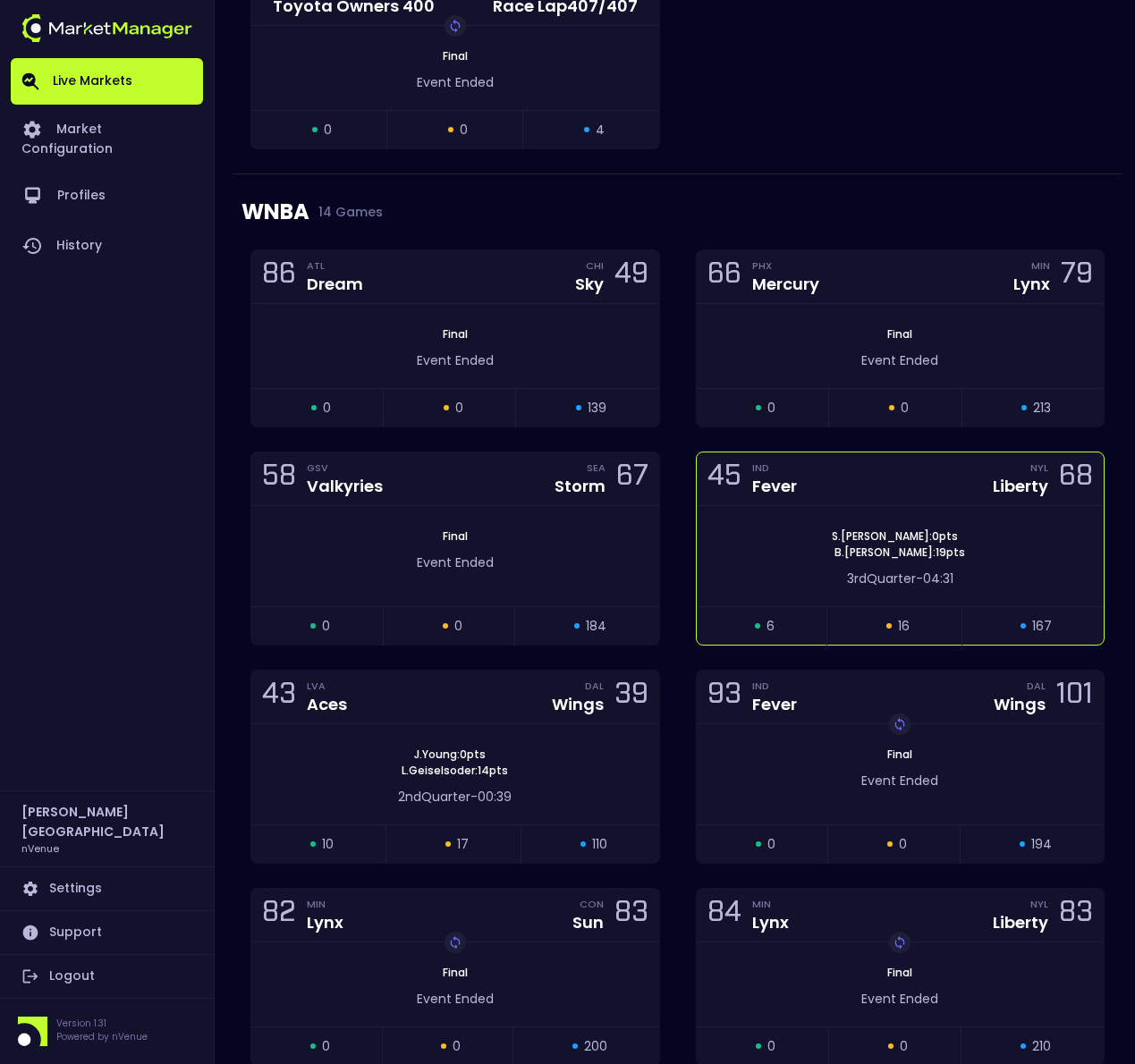 click on "3rd  Quarter  -  04:31" at bounding box center [901, 574] 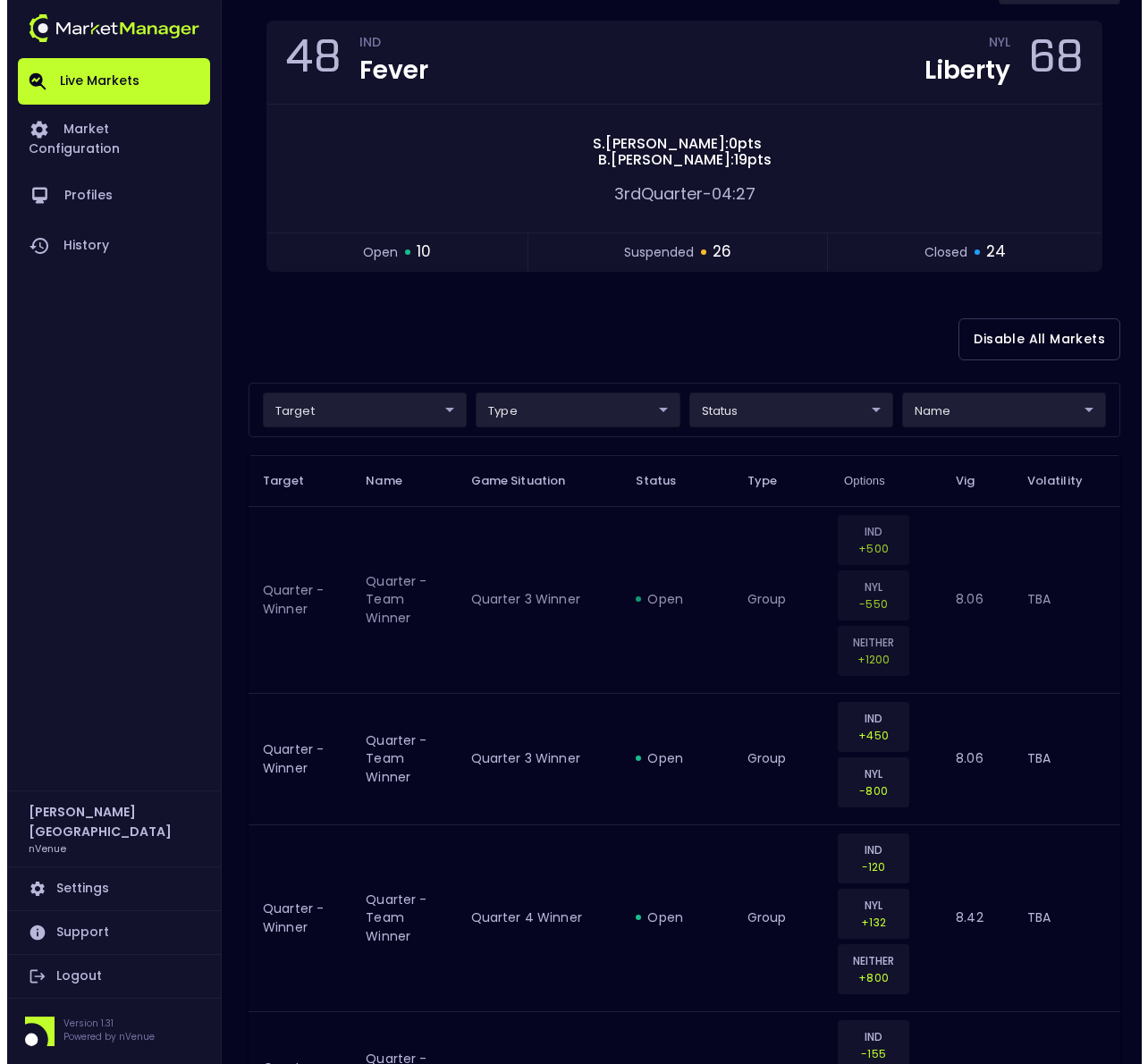 scroll, scrollTop: 192, scrollLeft: 0, axis: vertical 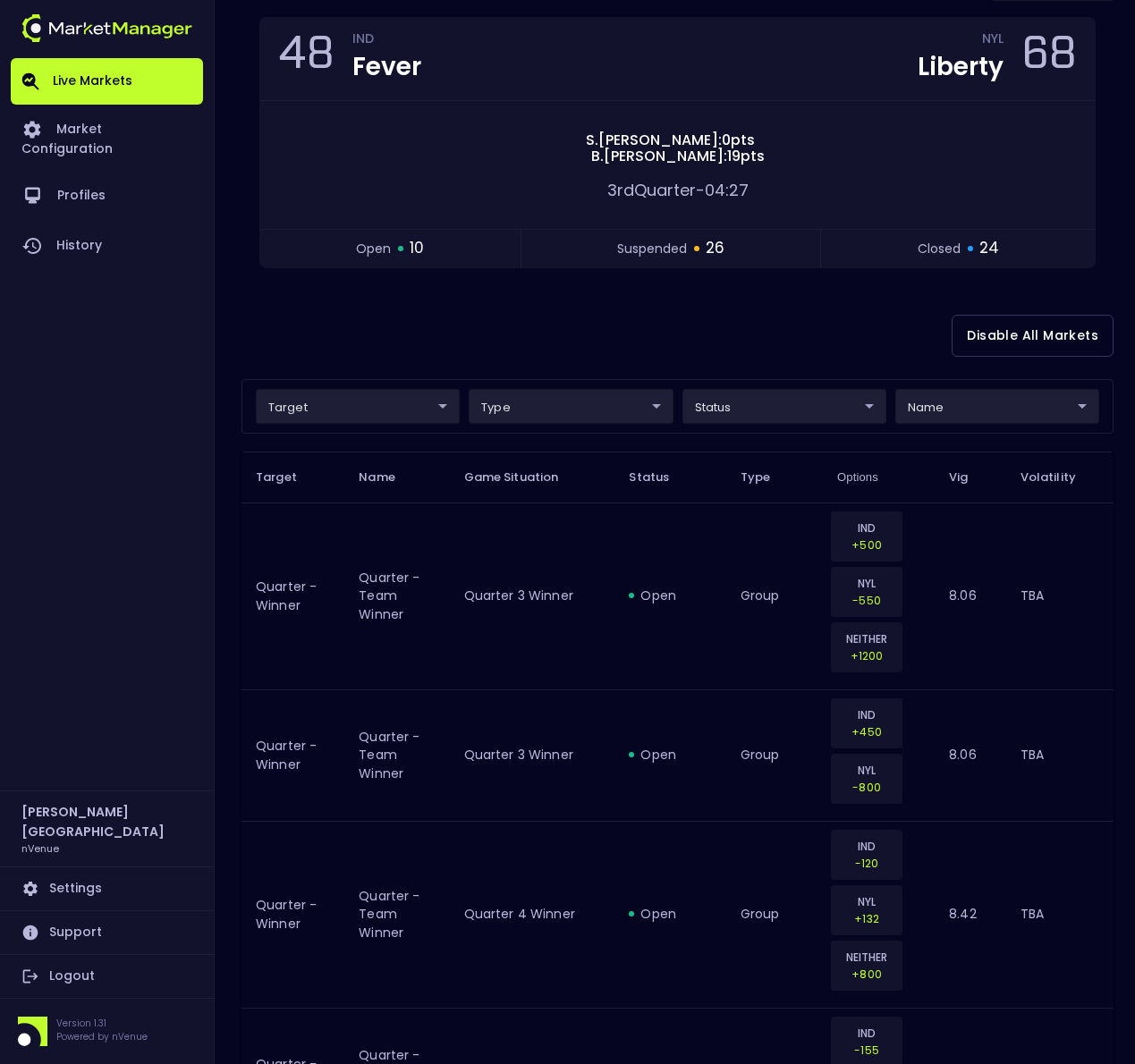 click on "Live Markets Market Configuration Profiles History Derek   Paris nVenue Settings Support Logout   Version 1.31  Powered by nVenue < All Games Wednesday ,  July   16 th 8:45:28 PM Current Profile testing d66ee90f-df8e-430e-a05c-aaf70ad95ad9 Select Target Market Status Type Vig Volatility Options Close 48 IND Fever NYL Liberty 68 S .  Cunningham :  0  pts B .  Stewart :  19  pts 3rd  Quarter  -  04:27 open 10 suspended 26 closed 24 Disable All Markets target ​ ​ type ​ ​ status ​ ​ name ​ ​ Target Name Game Situation Status Type Options Vig Volatility Quarter - Winner Quarter - Team Winner Quarter 3 Winner  open group IND +500 NYL -550 NEITHER +1200 8.06 TBA Quarter - Winner Quarter - Team Winner Quarter 3 Winner  open group IND +450 NYL -800 8.06 TBA Quarter - Winner Quarter - Team Winner Quarter 4 Winner  open group IND -120 NYL +132 NEITHER +800 8.42 TBA Quarter - Winner Quarter - Team Winner Quarter 4 Winner  open group IND -155 NYL +108 8.42 TBA Next FG Type Next Field Goal Made open group" at bounding box center [567, 2004] 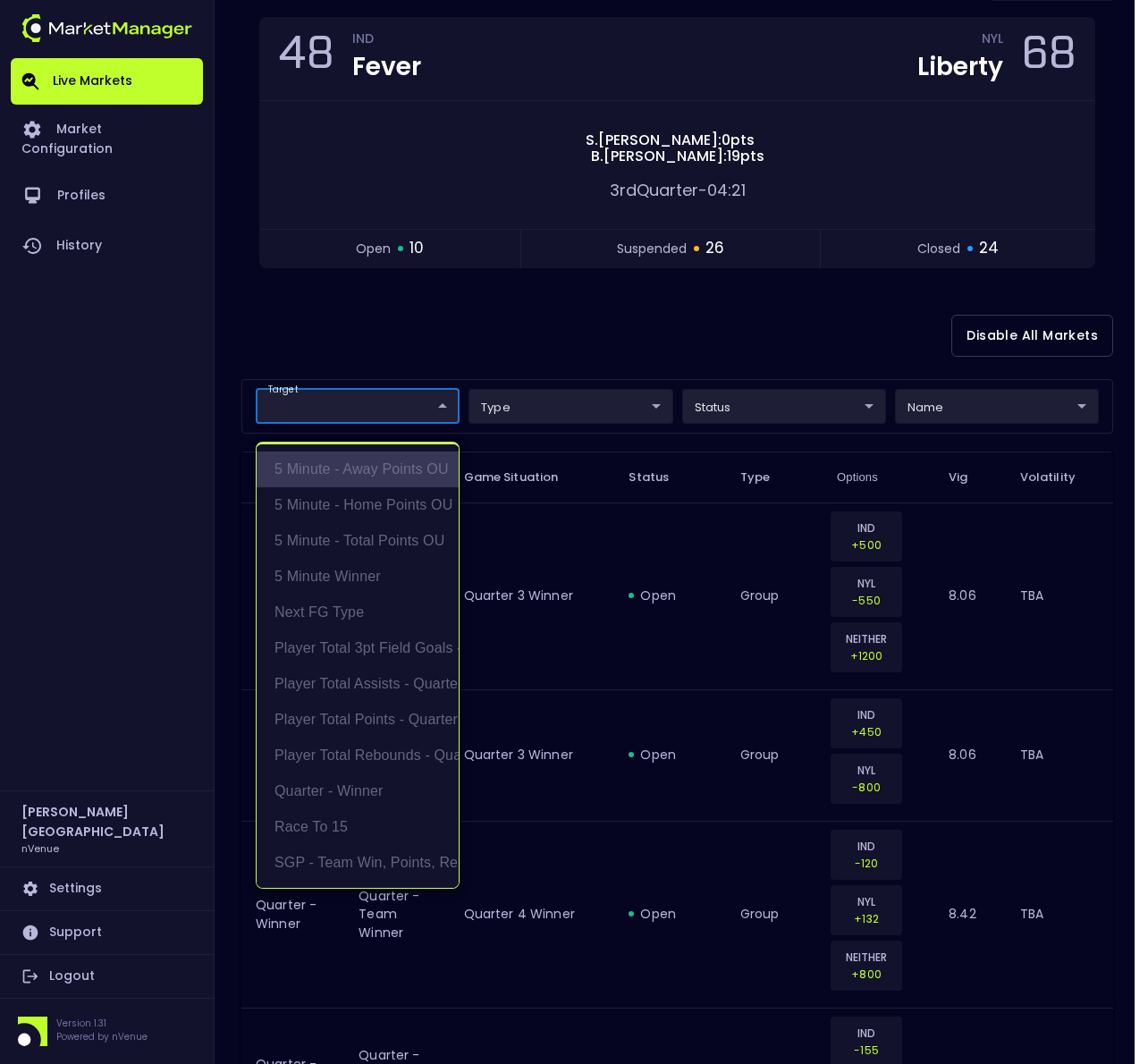 click on "5 Minute - Away Points OU" at bounding box center [358, 469] 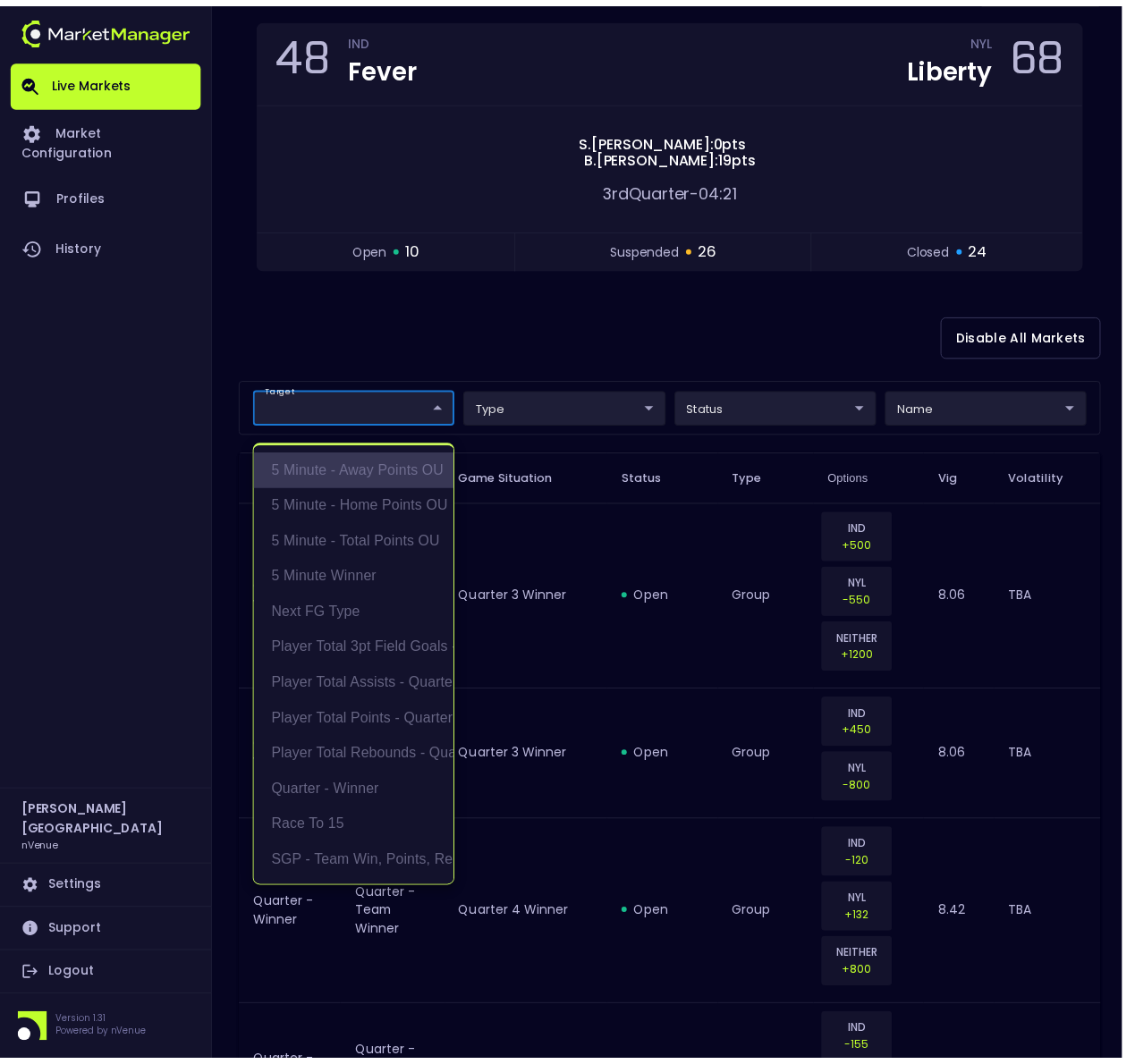 scroll, scrollTop: 0, scrollLeft: 0, axis: both 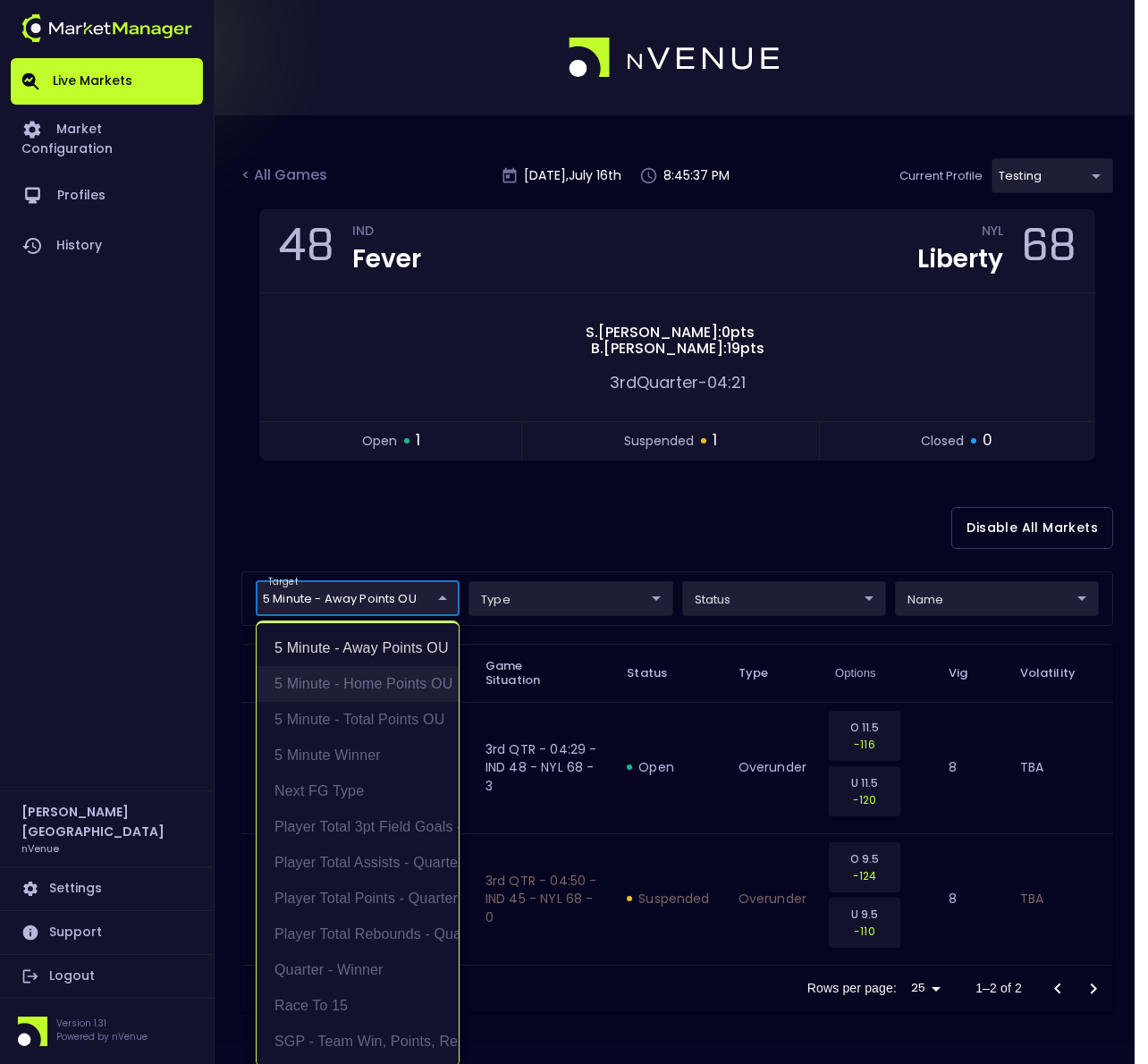 click on "5 Minute - Home Points OU" at bounding box center [358, 684] 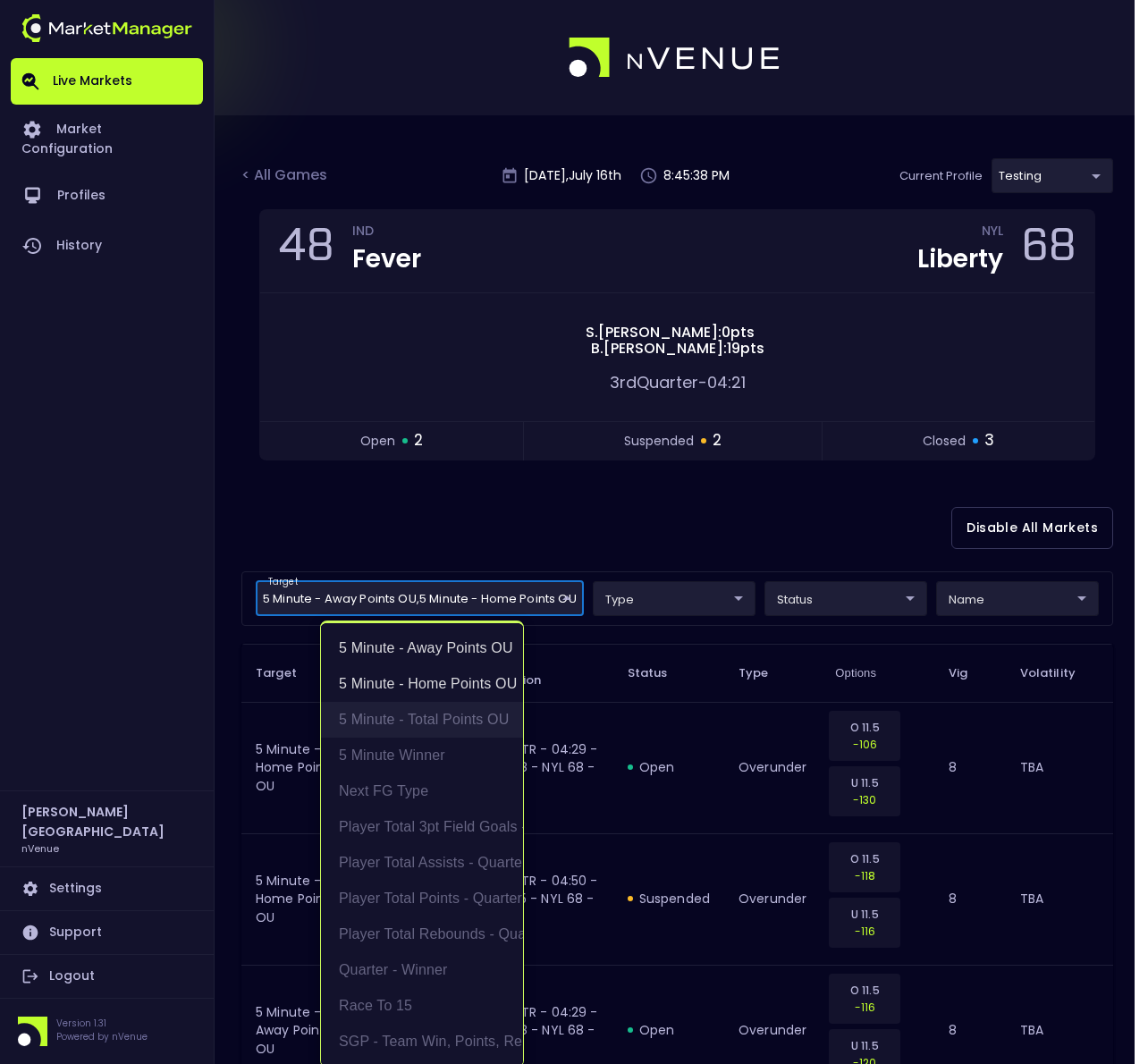 click on "5 Minute - Total Points OU" at bounding box center (422, 720) 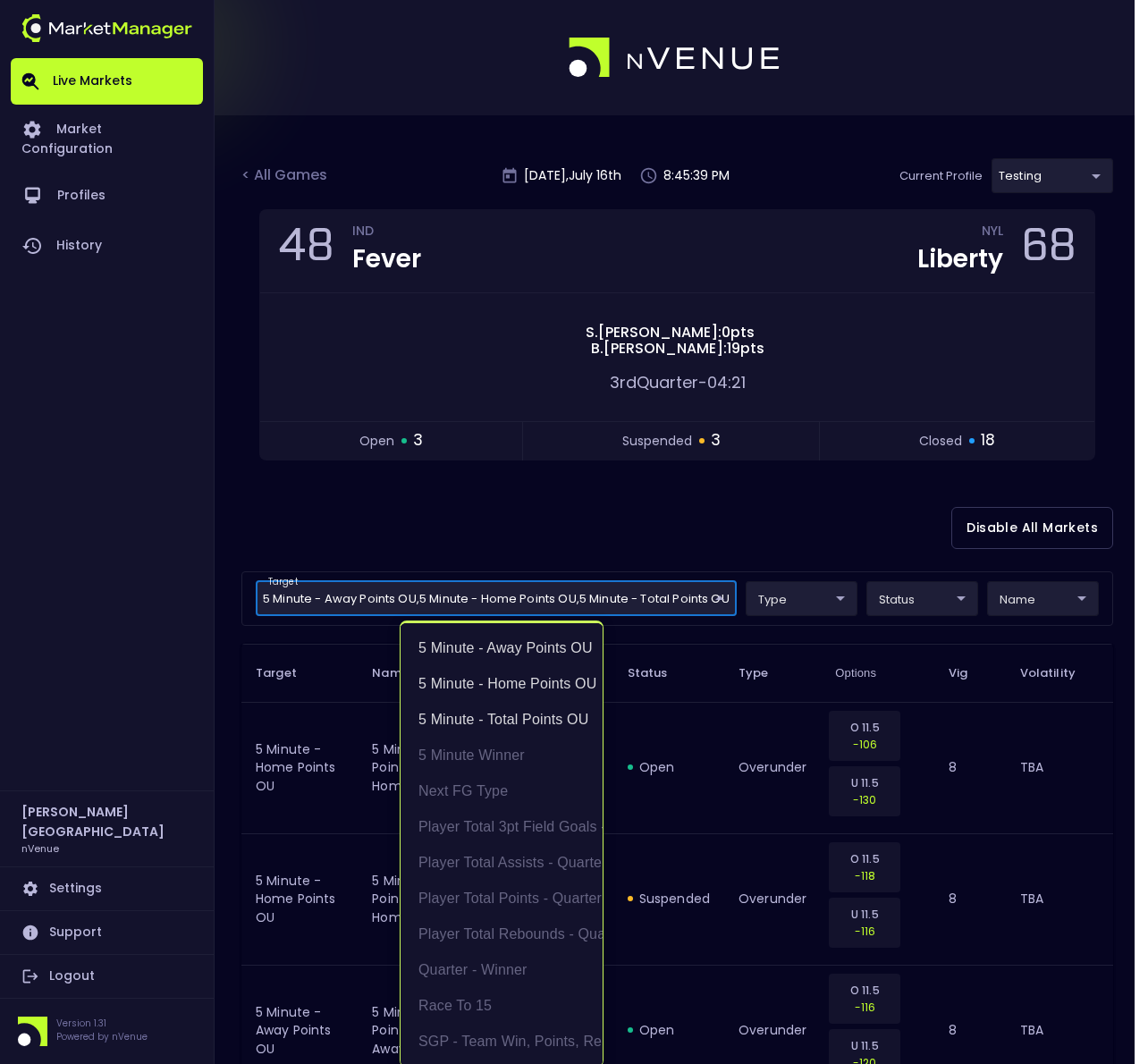 click at bounding box center (574, 532) 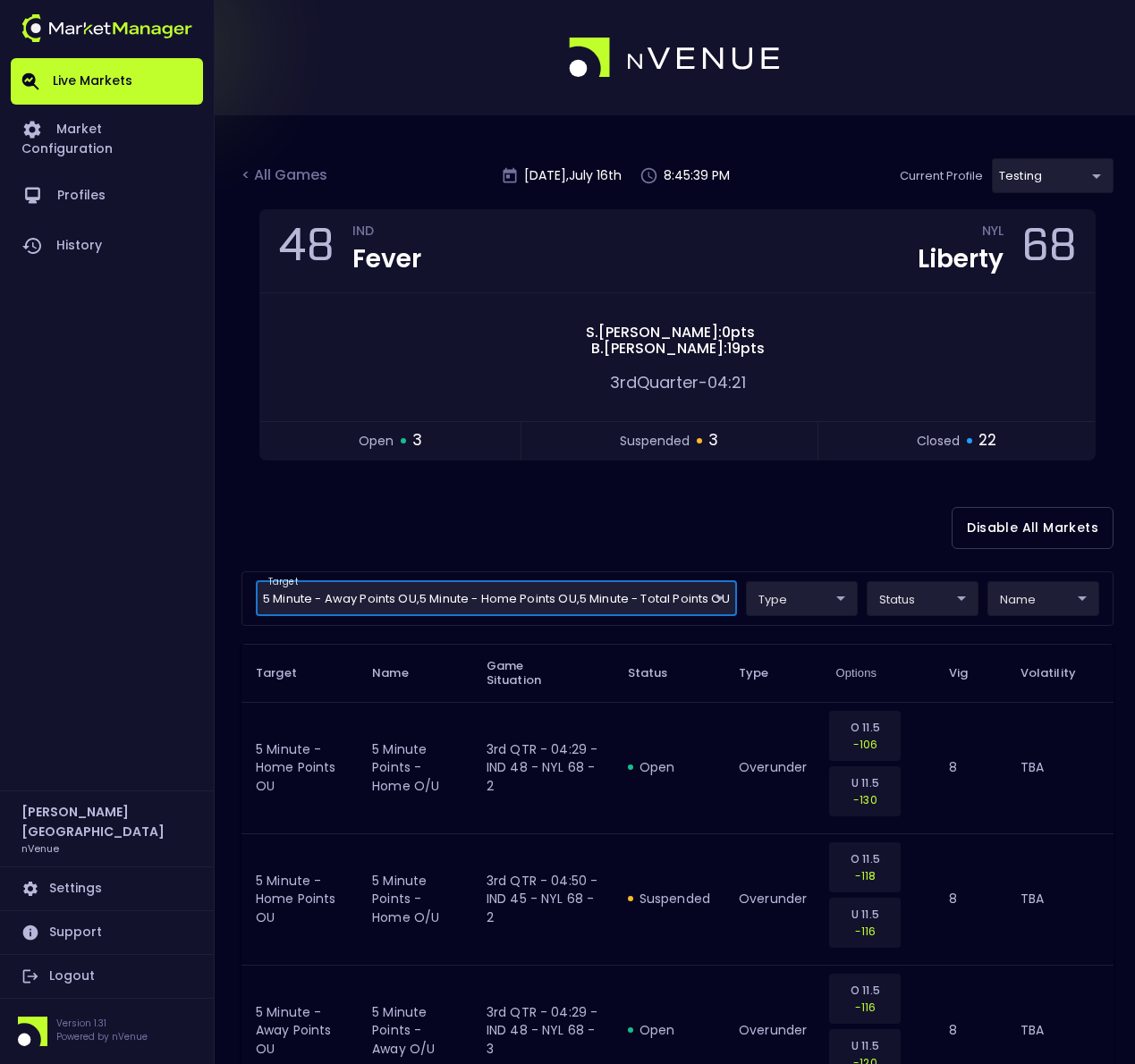 scroll, scrollTop: 0, scrollLeft: 0, axis: both 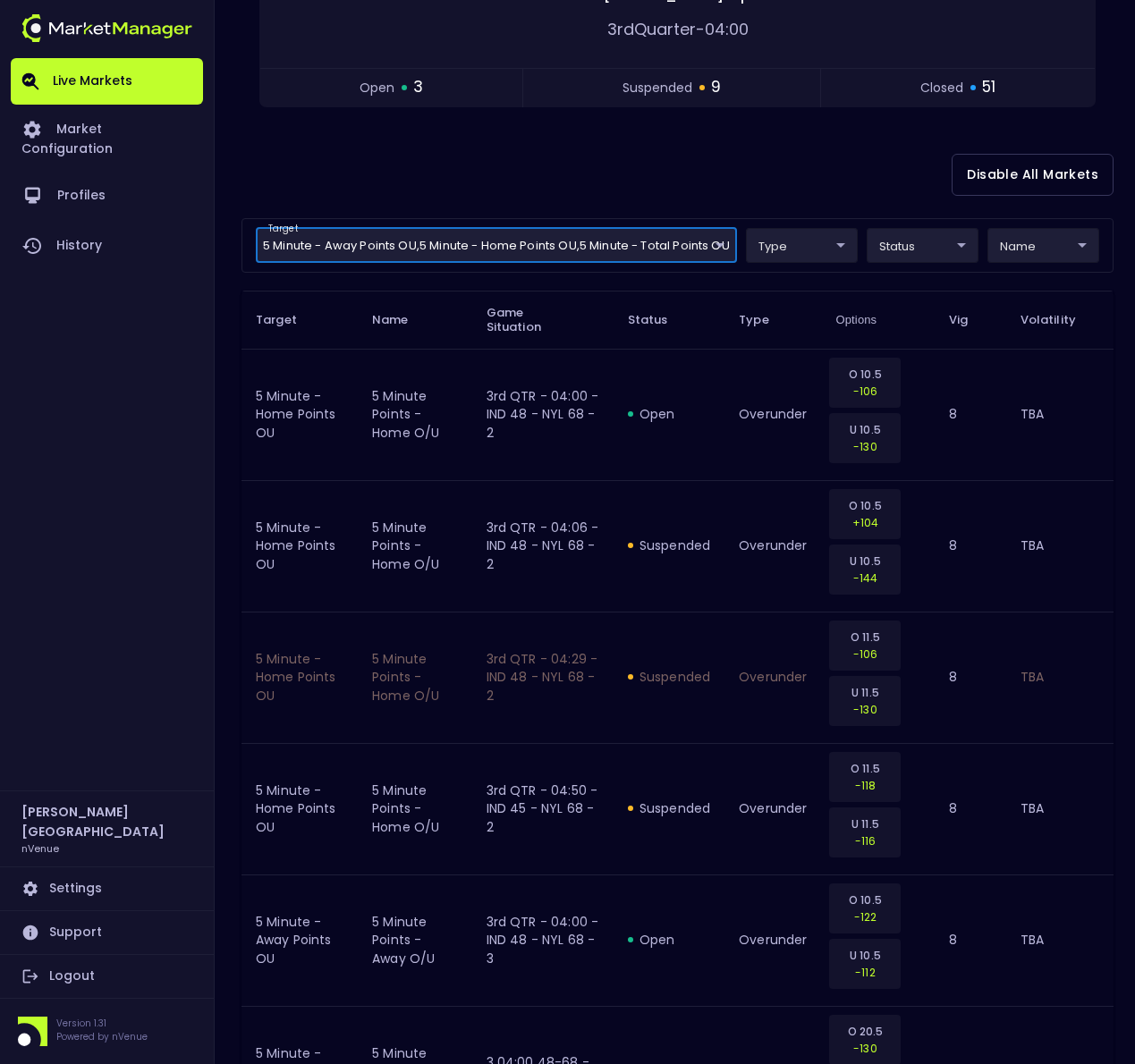 click on "Live Markets Market Configuration Profiles History Derek   Paris nVenue Settings Support Logout   Version 1.31  Powered by nVenue < All Games Wednesday ,  July   16 th 8:45:51 PM Current Profile testing d66ee90f-df8e-430e-a05c-aaf70ad95ad9 Select Target Market Status Type Vig Volatility Options Close 48 IND Fever NYL Liberty 68 S .  Cunningham :  0  pts B .  Stewart :  19  pts 3rd  Quarter  -  04:00 open 3 suspended 9 closed 51 Disable All Markets target 5 Minute - Away Points OU ,  5 Minute - Home Points OU ,  5 Minute - Total Points OU 5 Minute - Away Points OU,5 Minute - Home Points OU,5 Minute - Total Points OU ​ type ​ ​ status ​ ​ name ​ ​ Target Name Game Situation Status Type Options Vig Volatility 5 Minute - Home Points OU 5 minute points - home O/U 3rd QTR - 04:00 - IND 48 - NYL 68 - 2  open overunder O 10.5 -106 U 10.5 -130 8 TBA 5 Minute - Home Points OU 5 minute points - home O/U 3rd QTR - 04:06 - IND 48 - NYL 68 - 2  suspended overunder O 10.5 +104 U 10.5 -144 8 TBA suspended -106" at bounding box center (567, 1680) 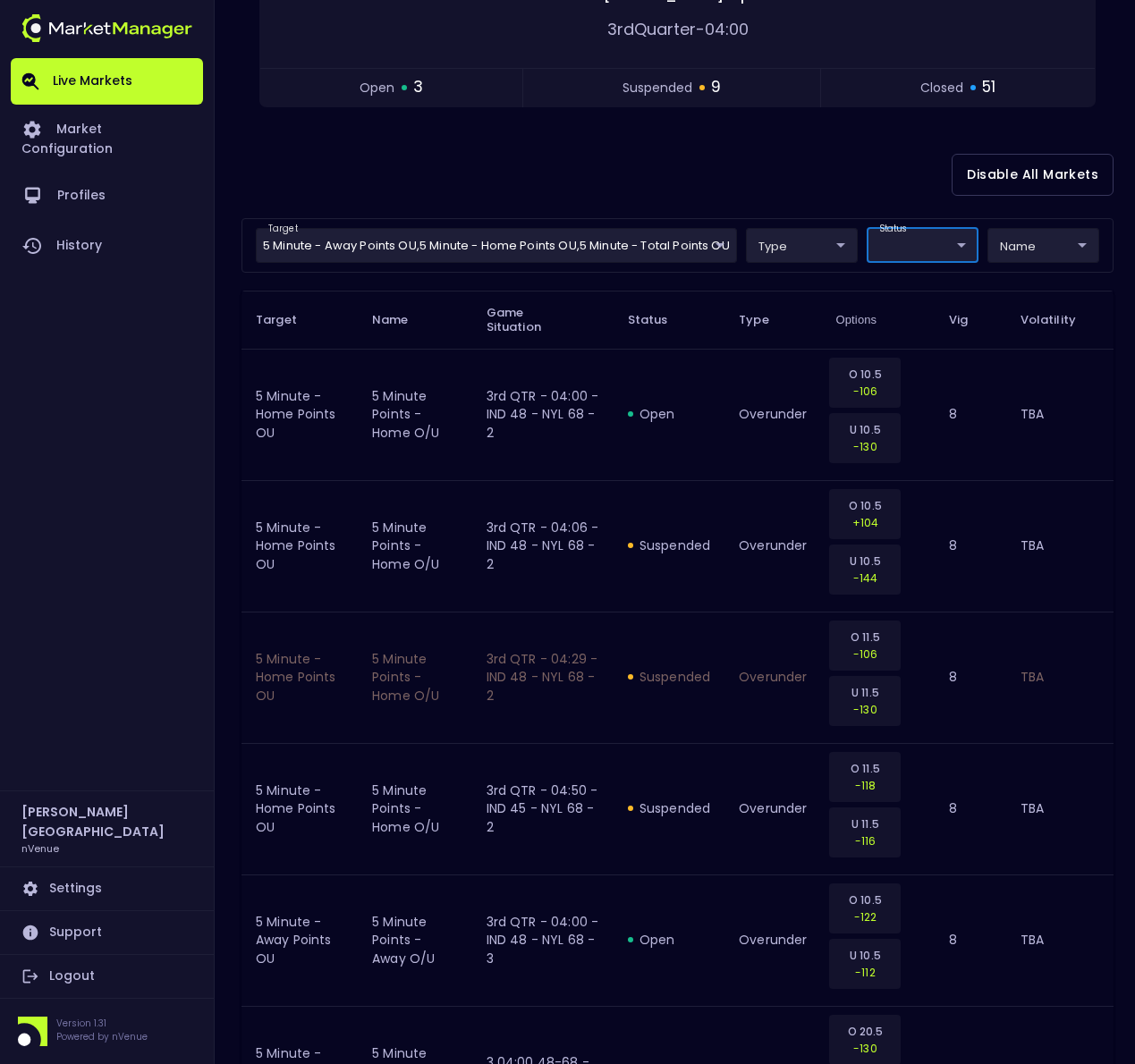 click on "Live Markets Market Configuration Profiles History Derek   Paris nVenue Settings Support Logout   Version 1.31  Powered by nVenue < All Games Wednesday ,  July   16 th 8:45:51 PM Current Profile testing d66ee90f-df8e-430e-a05c-aaf70ad95ad9 Select Target Market Status Type Vig Volatility Options Close 48 IND Fever NYL Liberty 68 S .  Cunningham :  0  pts B .  Stewart :  19  pts 3rd  Quarter  -  04:00 open 3 suspended 9 closed 51 Disable All Markets target 5 Minute - Away Points OU ,  5 Minute - Home Points OU ,  5 Minute - Total Points OU 5 Minute - Away Points OU,5 Minute - Home Points OU,5 Minute - Total Points OU ​ type ​ ​ status ​ ​ name ​ ​ Target Name Game Situation Status Type Options Vig Volatility 5 Minute - Home Points OU 5 minute points - home O/U 3rd QTR - 04:00 - IND 48 - NYL 68 - 2  open overunder O 10.5 -106 U 10.5 -130 8 TBA 5 Minute - Home Points OU 5 minute points - home O/U 3rd QTR - 04:06 - IND 48 - NYL 68 - 2  suspended overunder O 10.5 +104 U 10.5 -144 8 TBA suspended -106" at bounding box center (567, 1680) 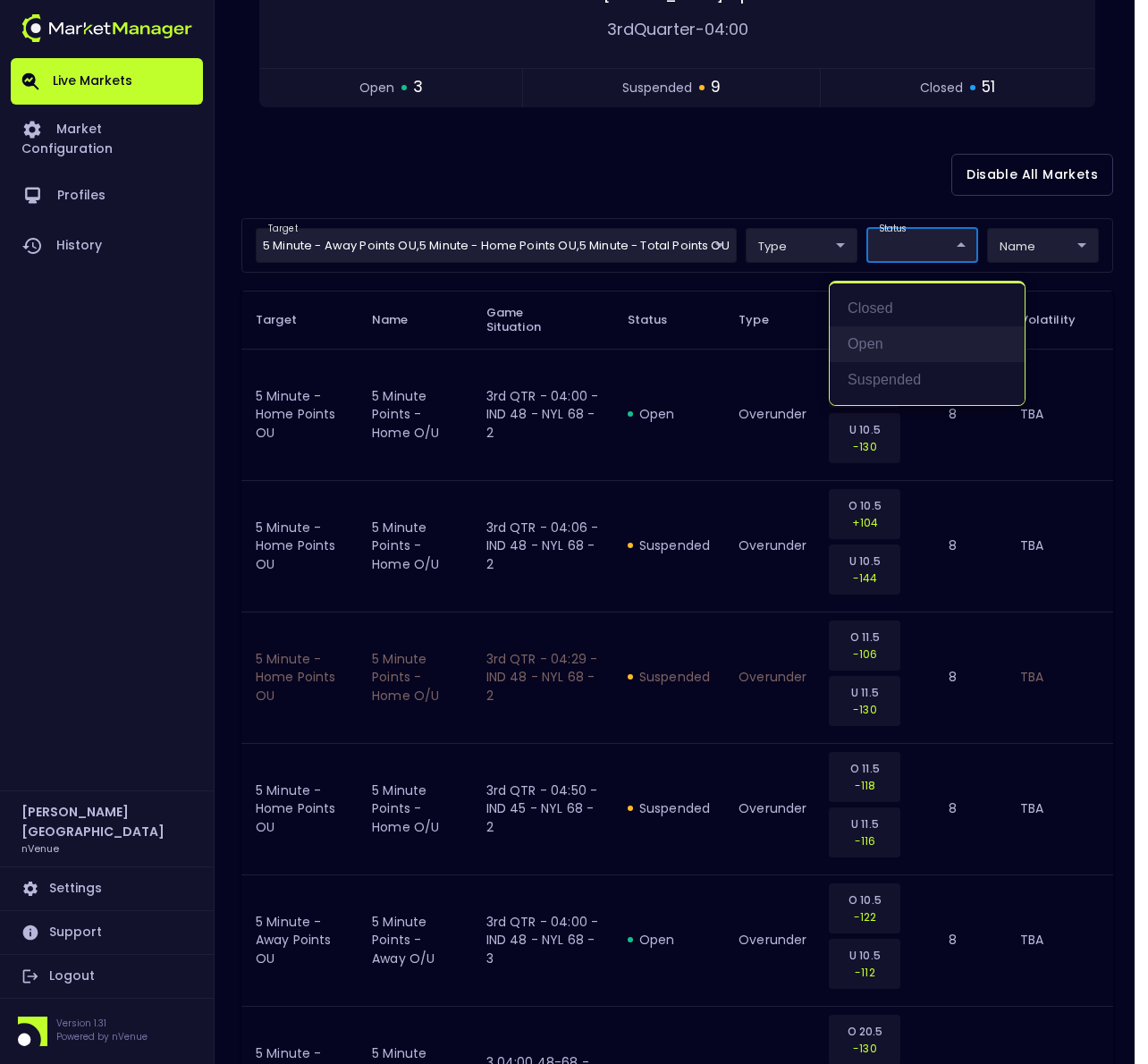 click on "open" at bounding box center [927, 344] 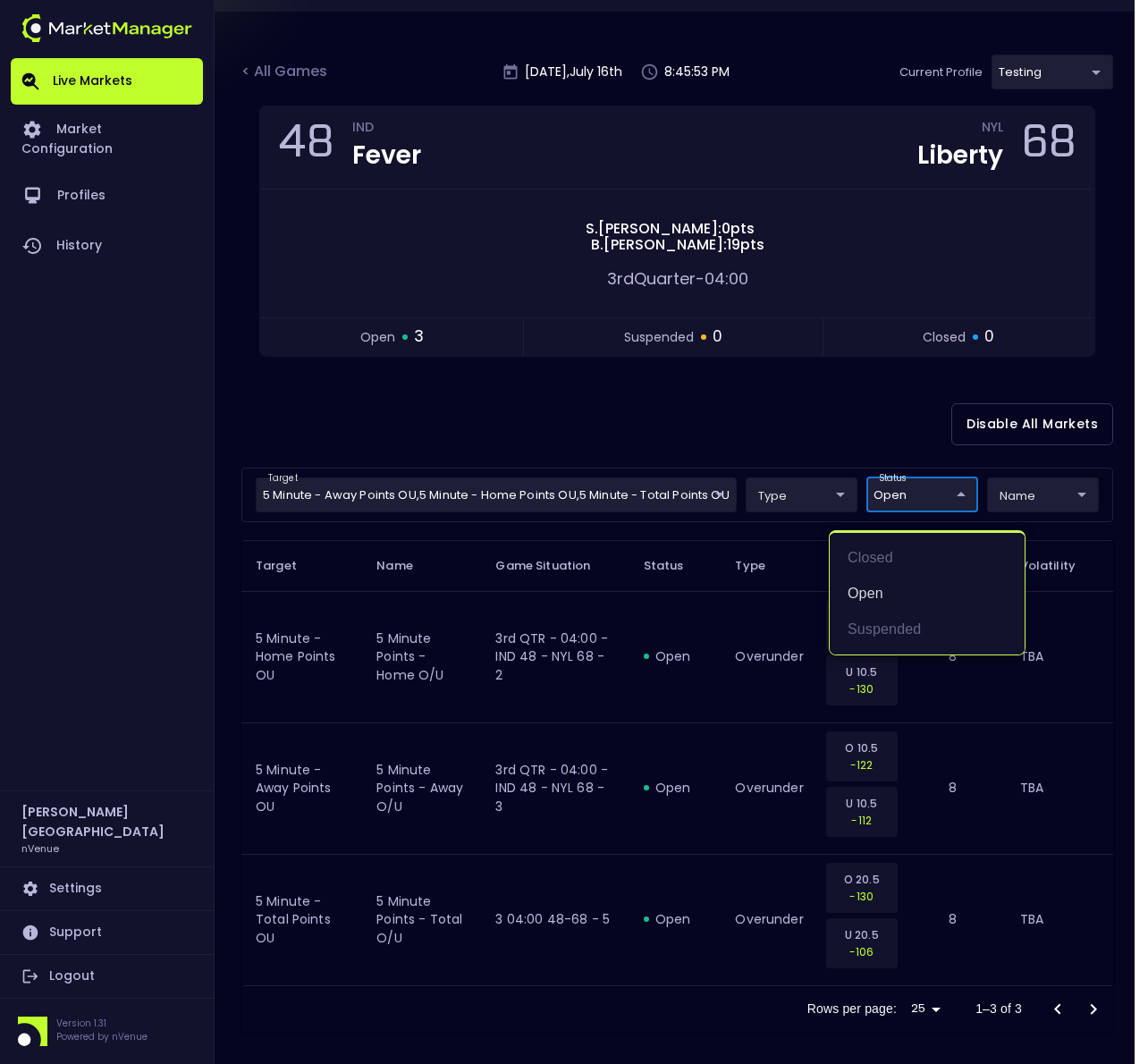scroll, scrollTop: 0, scrollLeft: 0, axis: both 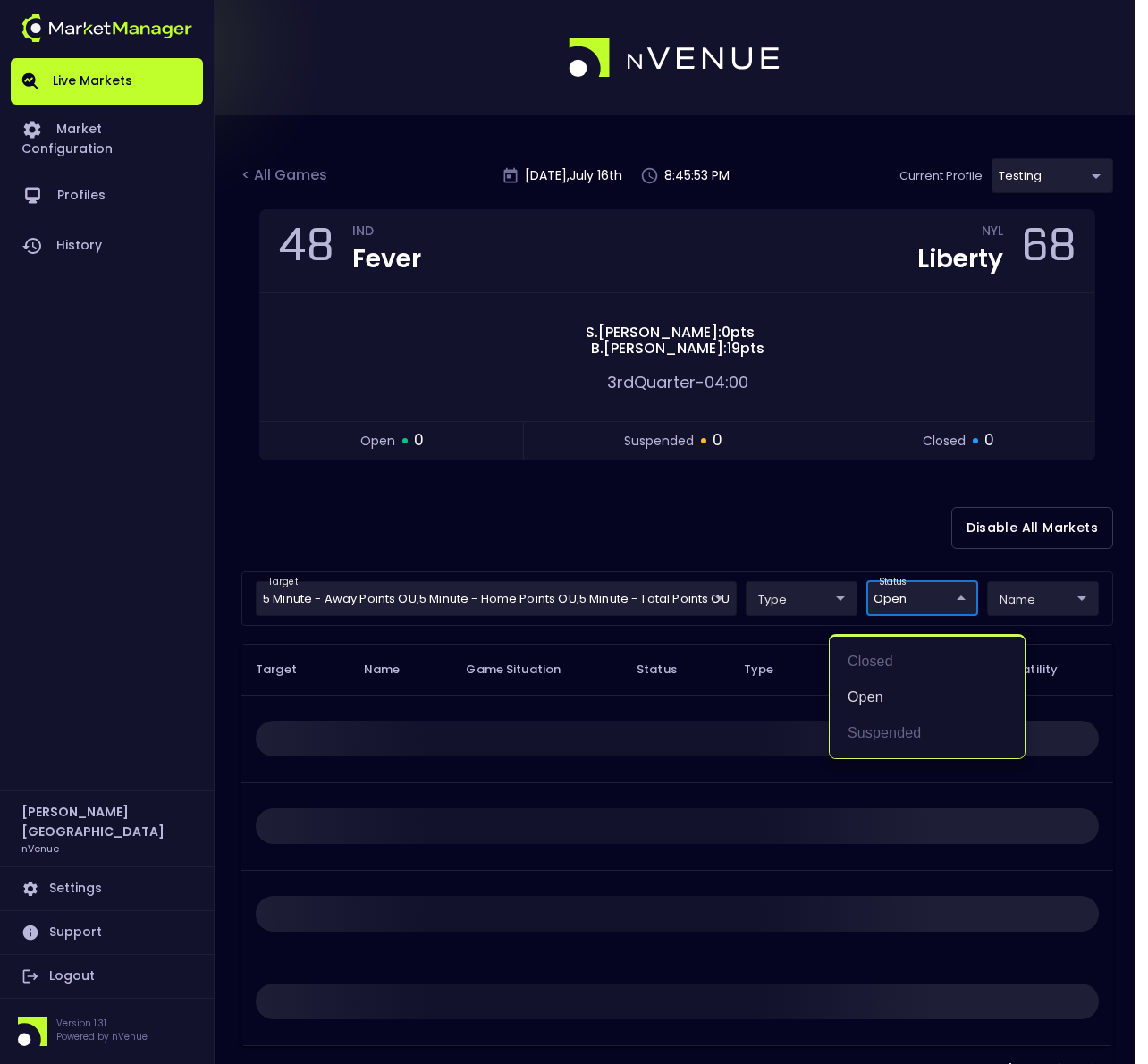 click at bounding box center (574, 532) 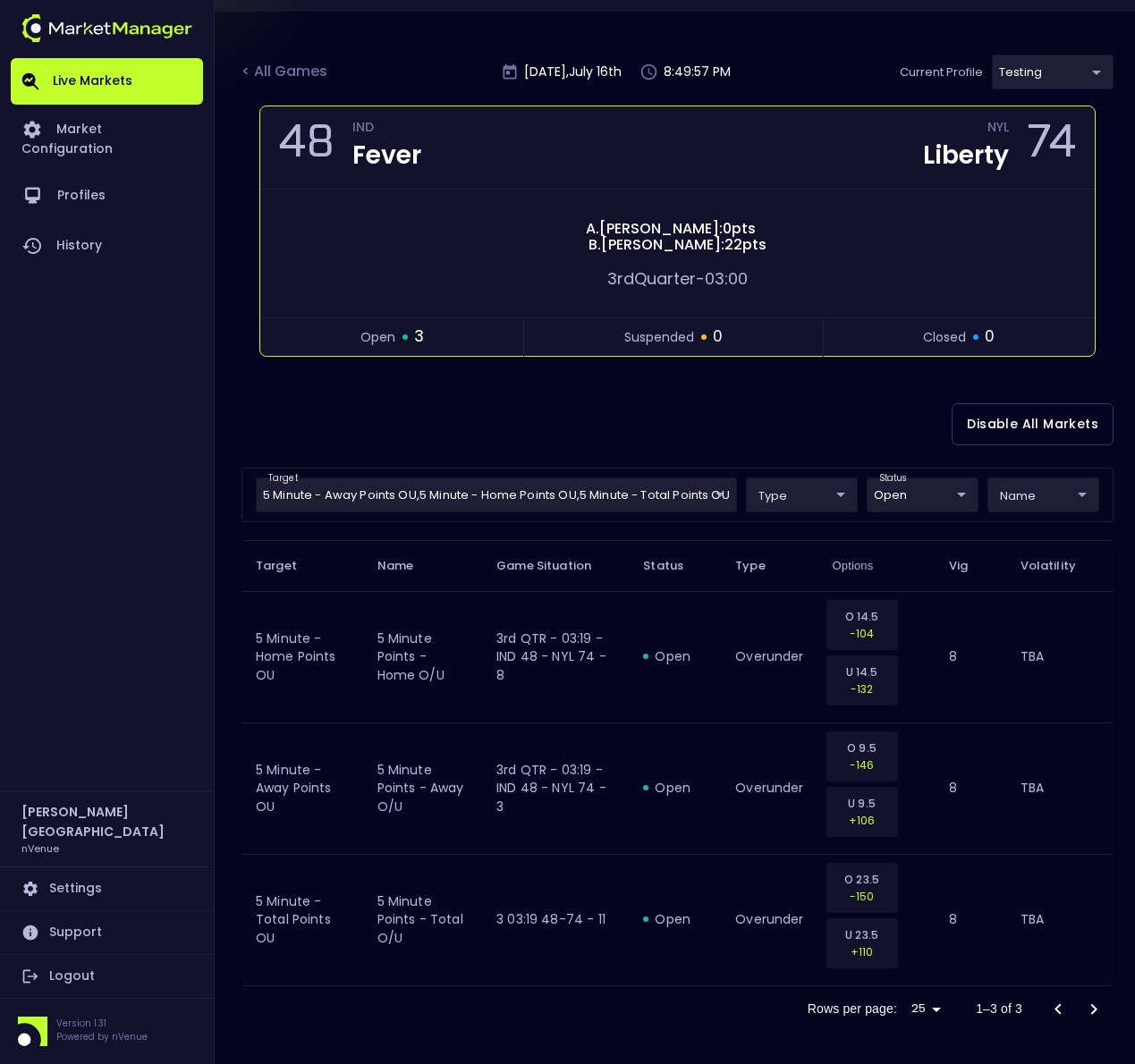 scroll, scrollTop: 0, scrollLeft: 0, axis: both 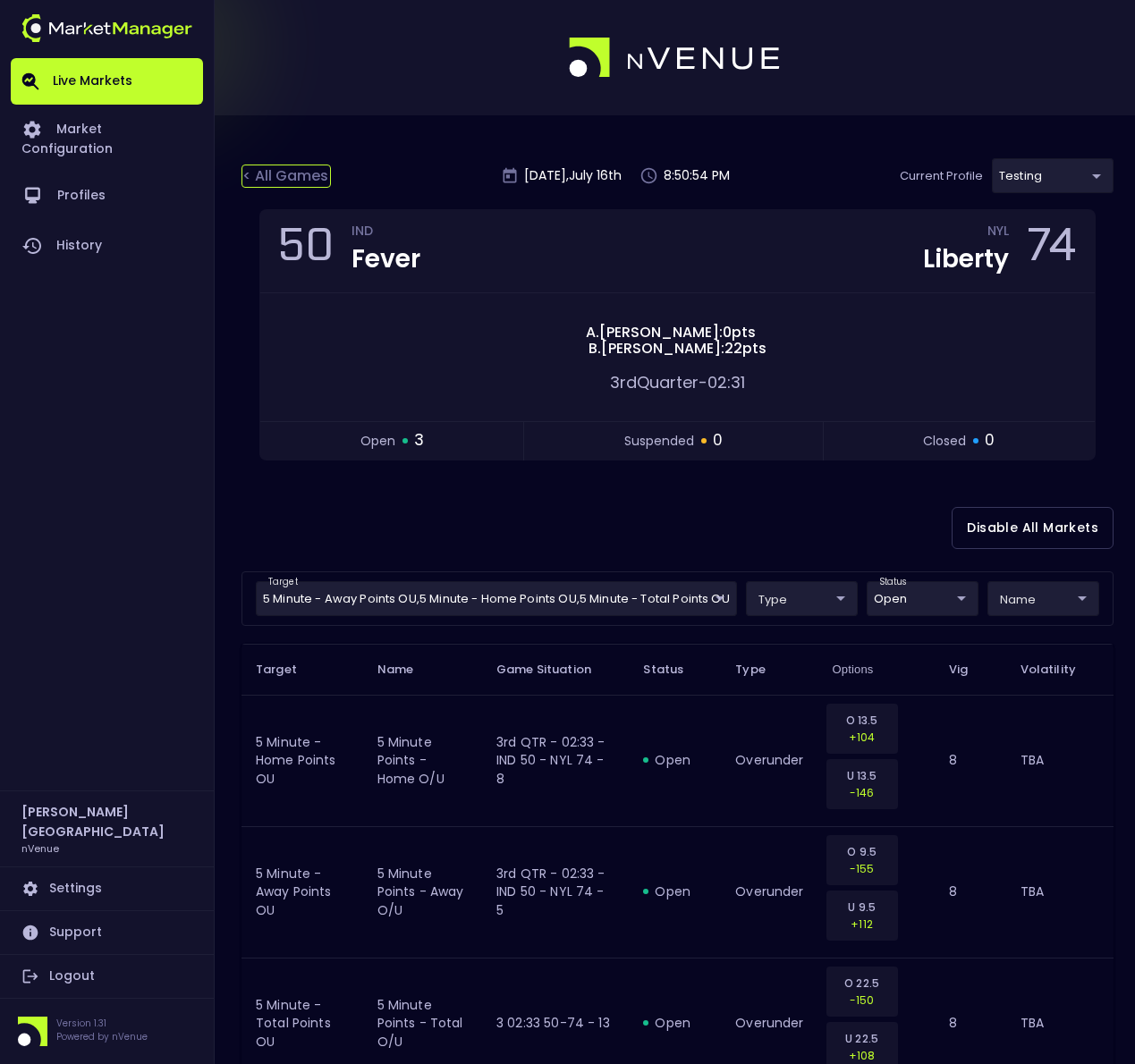 click on "< All Games" at bounding box center (286, 176) 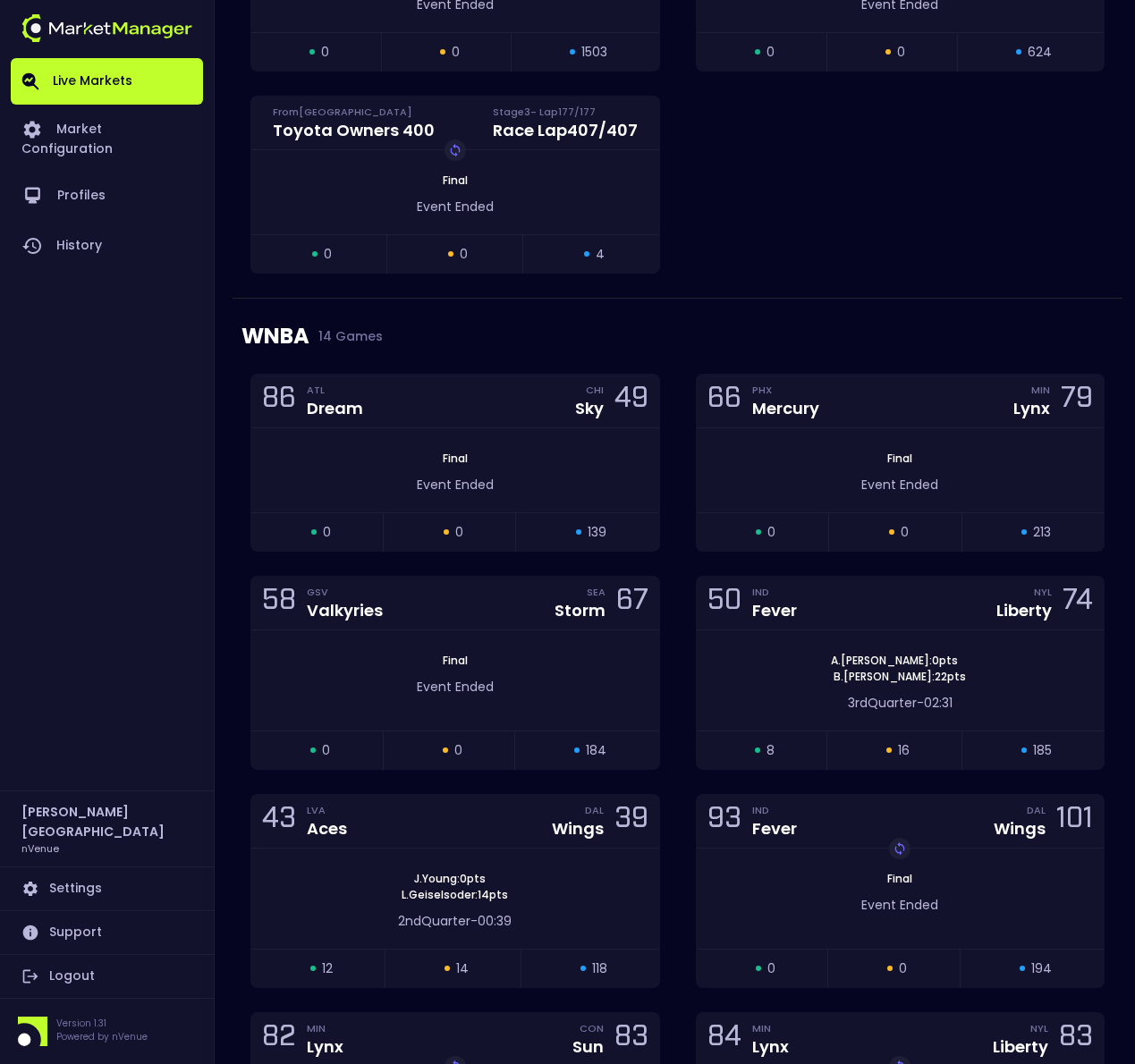 scroll, scrollTop: 1427, scrollLeft: 0, axis: vertical 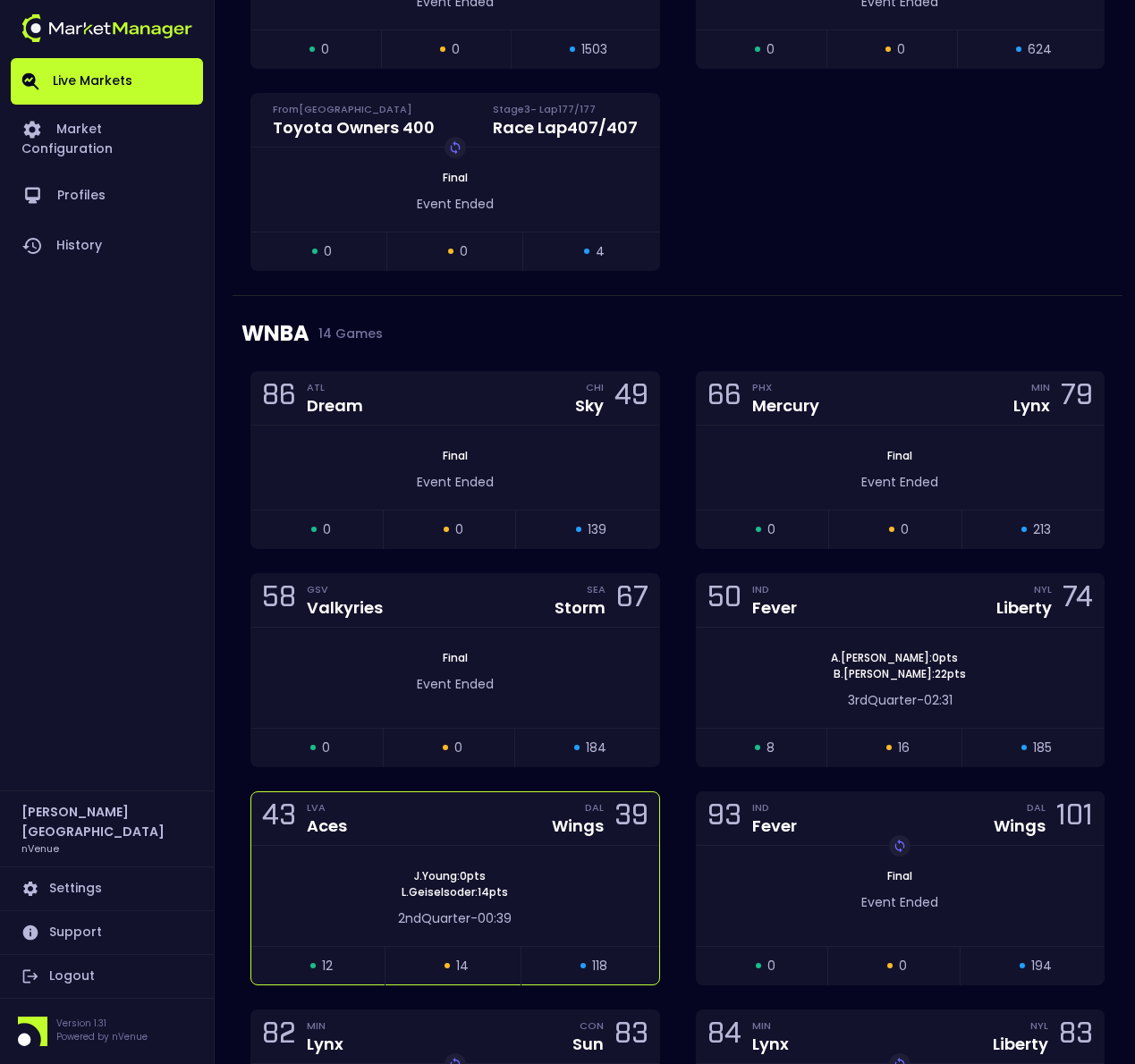 click on "J .  Young :  0  pts L .  Geiselsoder :  14  pts 2nd  Quarter  -  00:39" at bounding box center [455, 896] 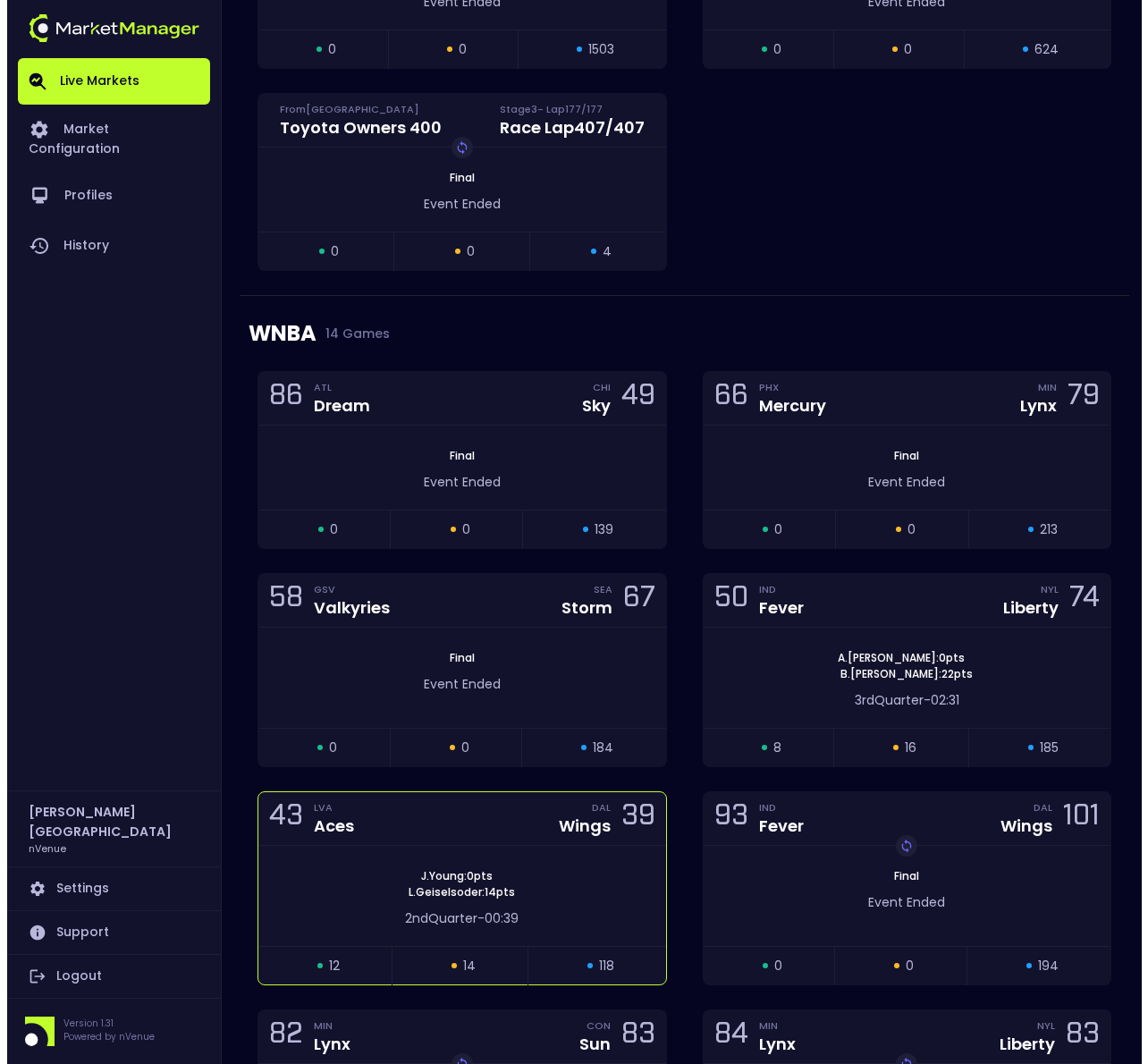 scroll, scrollTop: 0, scrollLeft: 0, axis: both 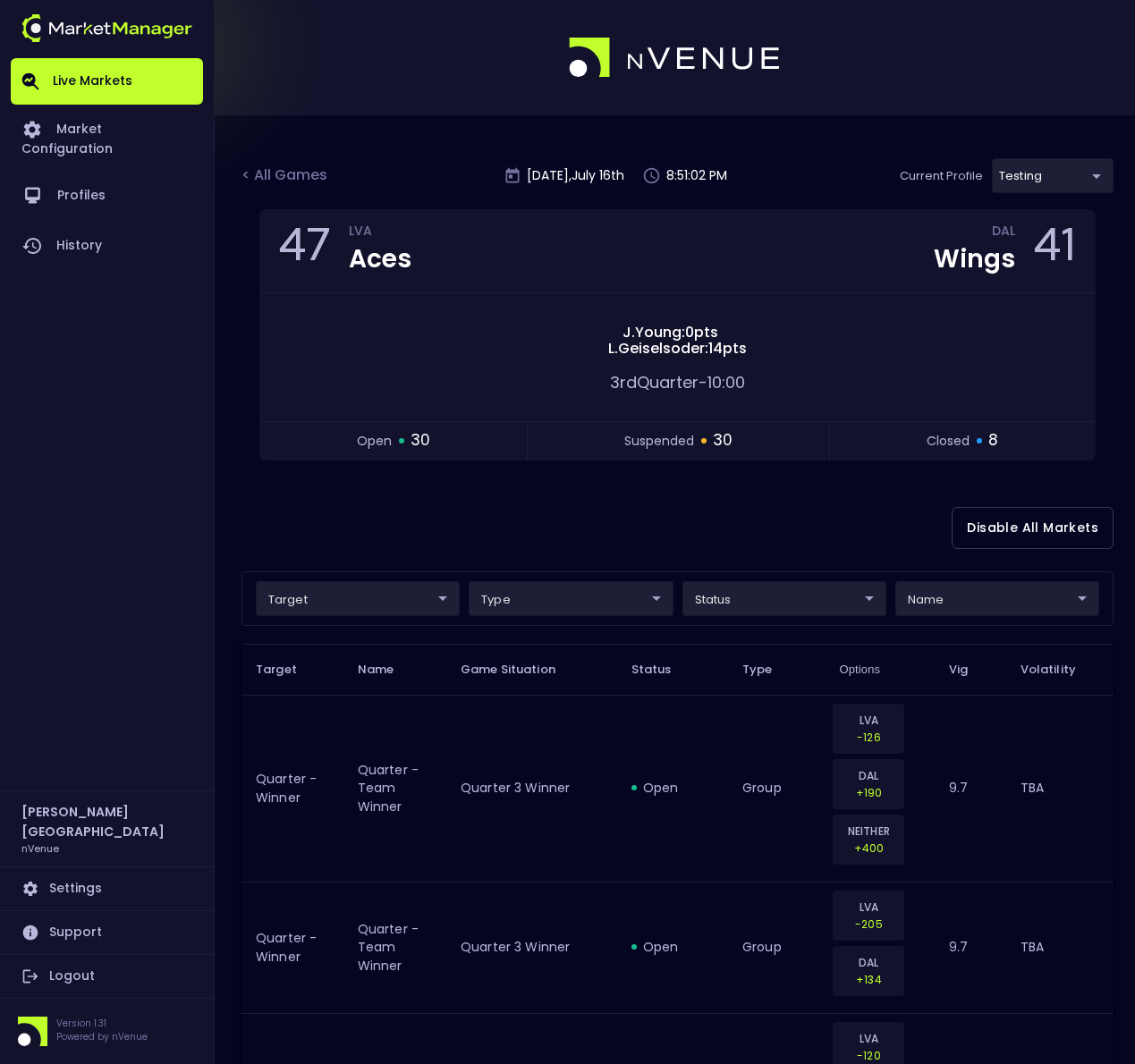click on "Live Markets Market Configuration Profiles History Derek   Paris nVenue Settings Support Logout   Version 1.31  Powered by nVenue < All Games Wednesday ,  July   16 th 8:51:02 PM Current Profile testing d66ee90f-df8e-430e-a05c-aaf70ad95ad9 Select Target Market Status Type Vig Volatility Options Close 47 LVA Aces DAL Wings 41 J .  Young :  0  pts L .  Geiselsoder :  14  pts 3rd  Quarter  -  10:00 open 30 suspended 30 closed 8 Disable All Markets target ​ ​ type ​ ​ status ​ ​ name ​ ​ Target Name Game Situation Status Type Options Vig Volatility Quarter - Winner Quarter - Team Winner Quarter 3 Winner  open group LVA -126 DAL +190 NEITHER +400 9.7 TBA Quarter - Winner Quarter - Team Winner Quarter 3 Winner  open group LVA -205 DAL +134 9.7 TBA Quarter - Winner Quarter - Team Winner Quarter 3 Winner  suspended group LVA -120 DAL +210 NEITHER +335 9.7 TBA Quarter - Winner Quarter - Team Winner Quarter 3 Winner  suspended group LVA -215 DAL +142 9.7 TBA Next FG Type Next Field Goal Made open group" at bounding box center (567, 2181) 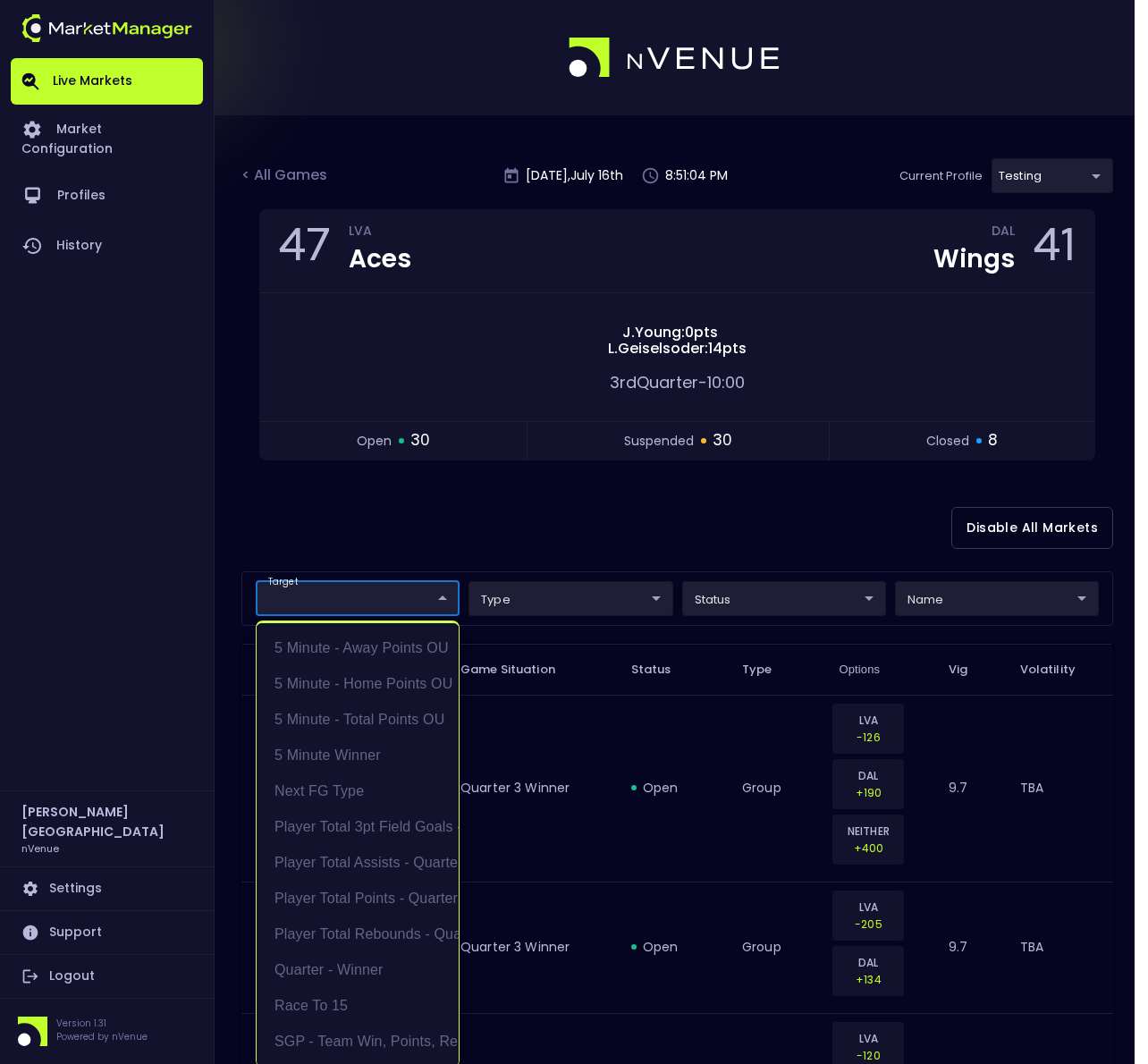 click at bounding box center [574, 532] 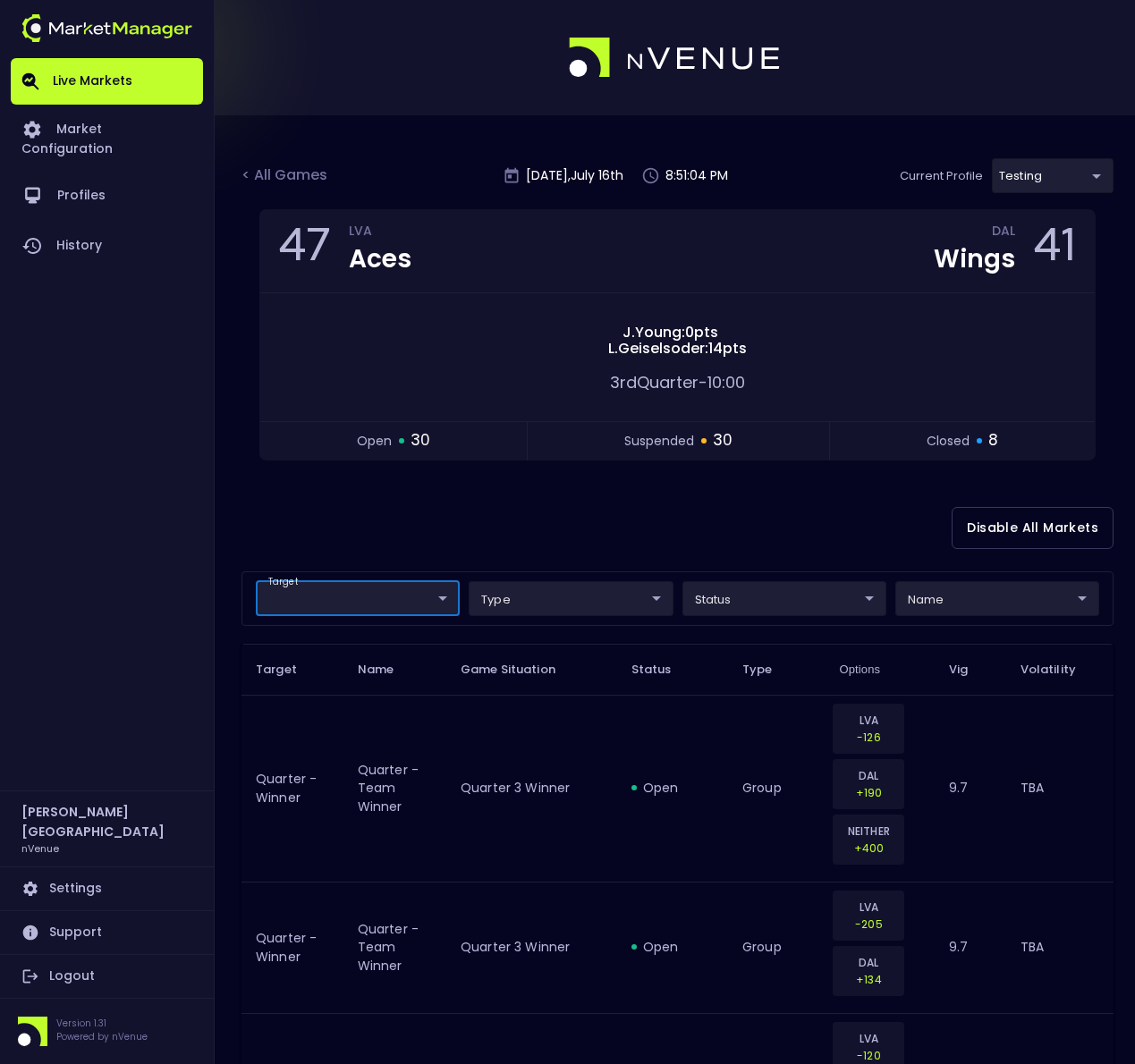 scroll, scrollTop: 0, scrollLeft: 0, axis: both 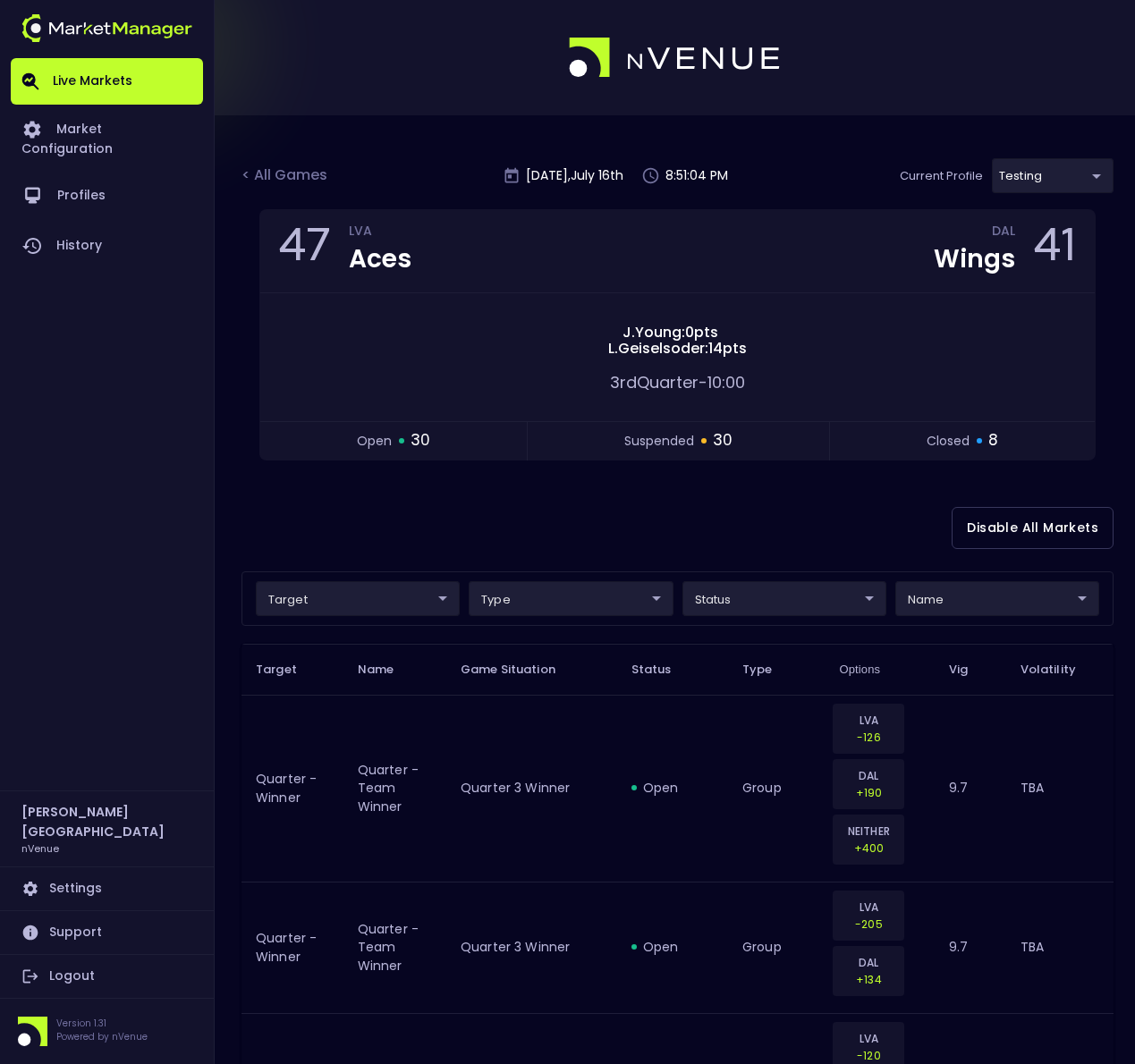 click on "target ​ ​ type ​ ​ status ​ ​ name ​ ​" at bounding box center [677, 598] 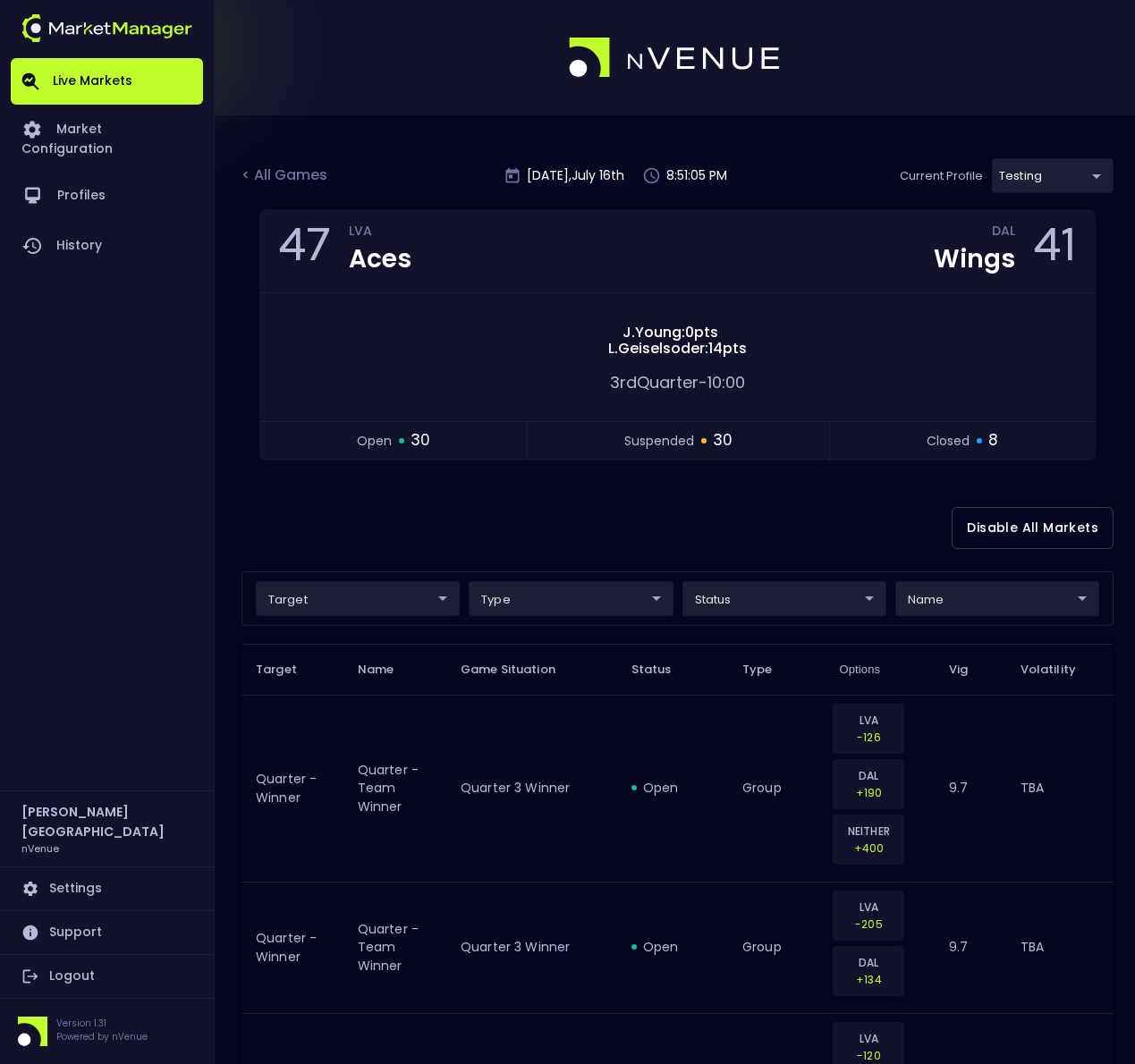 click on "Live Markets Market Configuration Profiles History Derek   Paris nVenue Settings Support Logout   Version 1.31  Powered by nVenue < All Games Wednesday ,  July   16 th 8:51:05 PM Current Profile testing d66ee90f-df8e-430e-a05c-aaf70ad95ad9 Select Target Market Status Type Vig Volatility Options Close 47 LVA Aces DAL Wings 41 J .  Young :  0  pts L .  Geiselsoder :  14  pts 3rd  Quarter  -  10:00 open 30 suspended 30 closed 8 Disable All Markets target ​ ​ type ​ ​ status ​ ​ name ​ ​ Target Name Game Situation Status Type Options Vig Volatility Quarter - Winner Quarter - Team Winner Quarter 3 Winner  open group LVA -126 DAL +190 NEITHER +400 9.7 TBA Quarter - Winner Quarter - Team Winner Quarter 3 Winner  open group LVA -205 DAL +134 9.7 TBA Quarter - Winner Quarter - Team Winner Quarter 3 Winner  suspended group LVA -120 DAL +210 NEITHER +335 9.7 TBA Quarter - Winner Quarter - Team Winner Quarter 3 Winner  suspended group LVA -215 DAL +142 9.7 TBA Next FG Type Next Field Goal Made open group" at bounding box center (567, 2181) 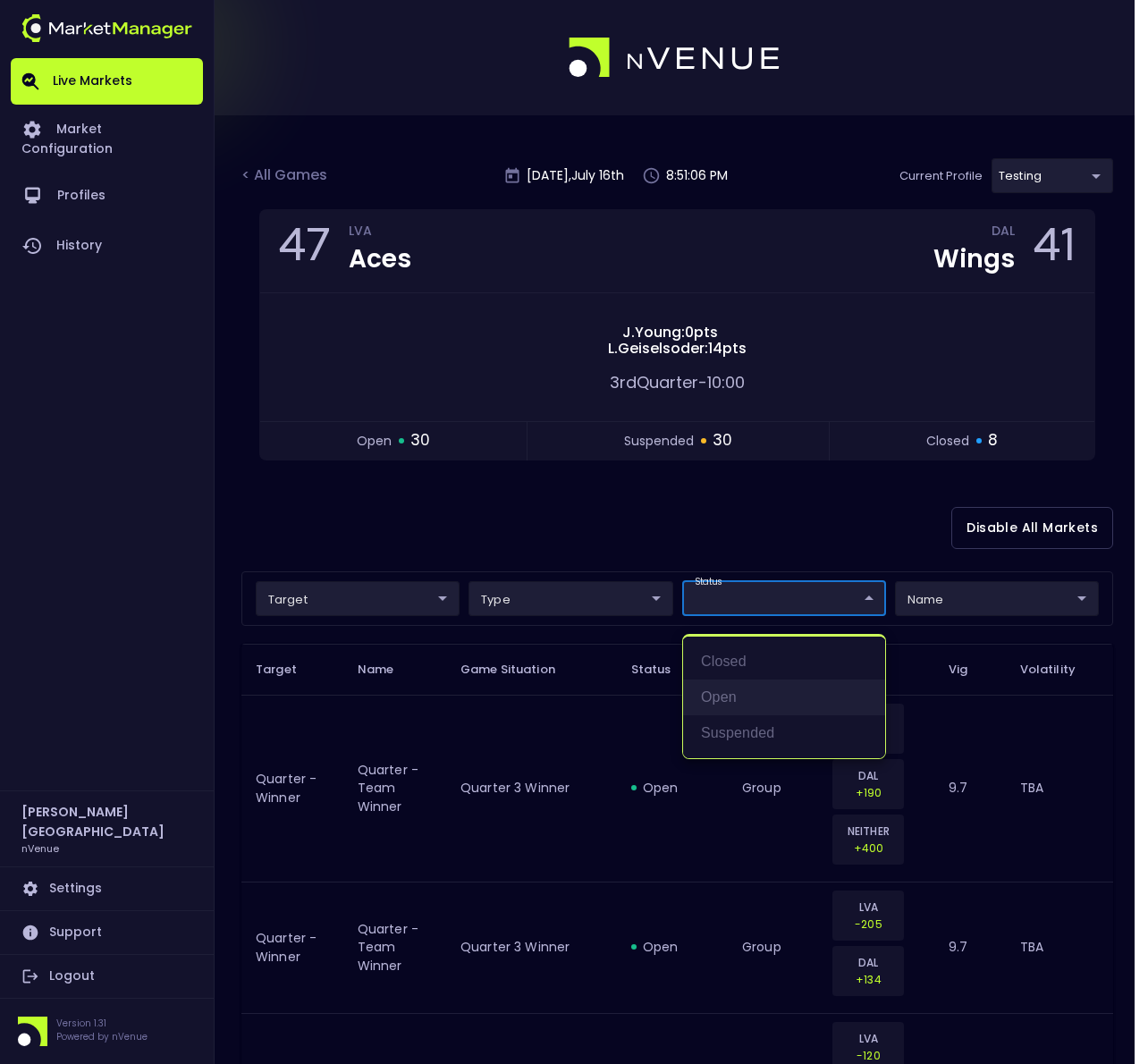 click on "open" at bounding box center (784, 697) 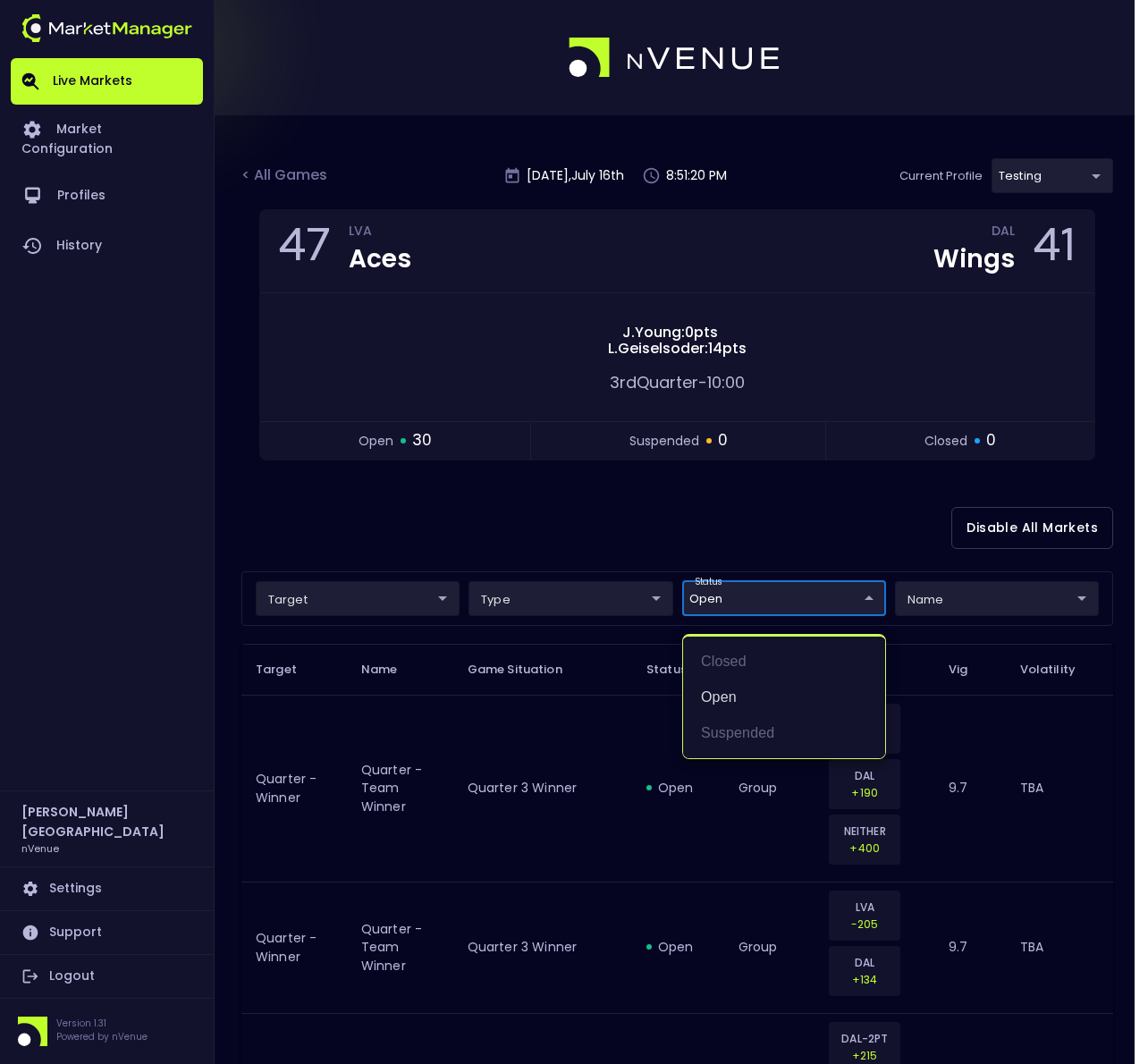 click at bounding box center [574, 532] 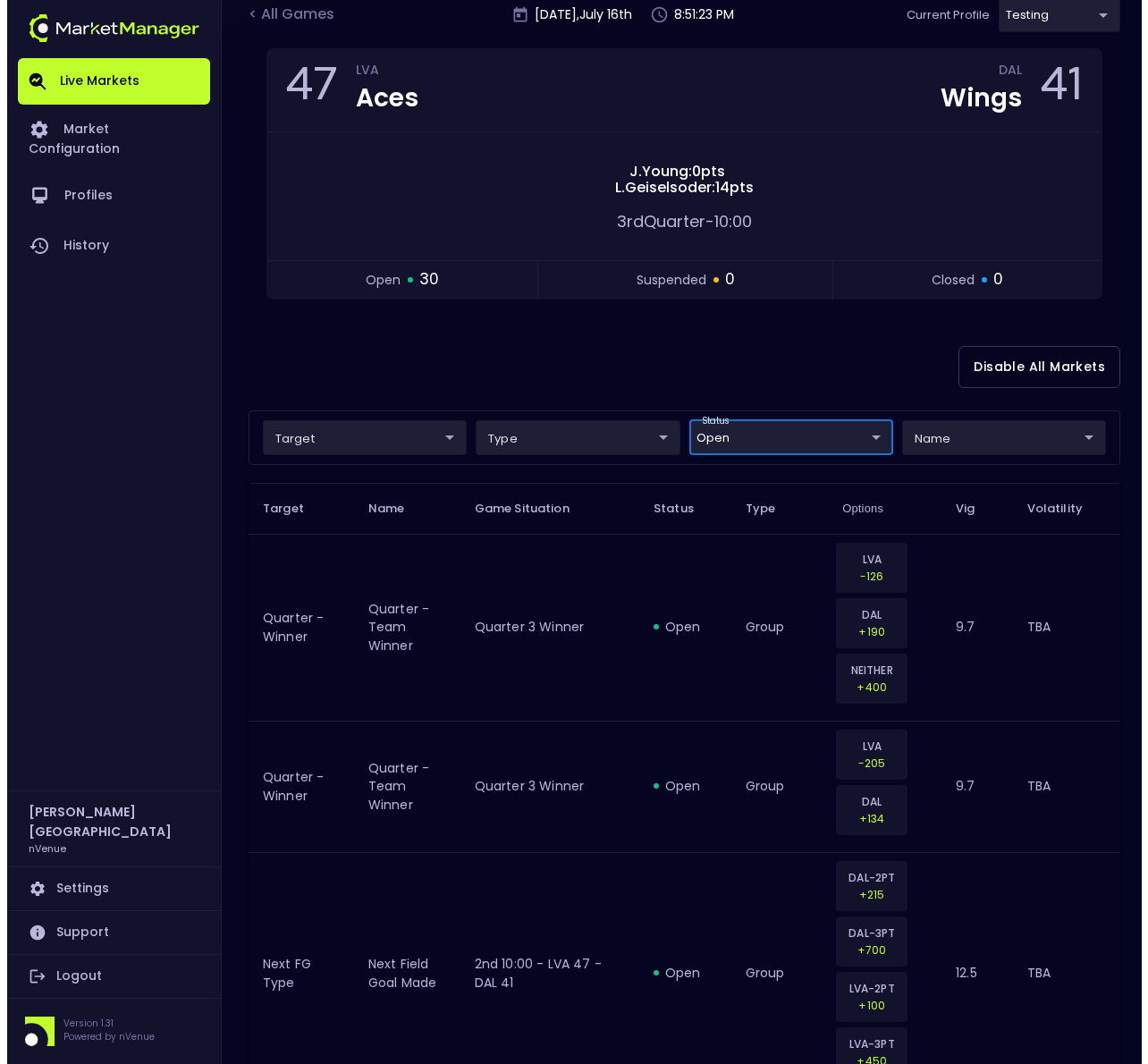 scroll, scrollTop: 199, scrollLeft: 0, axis: vertical 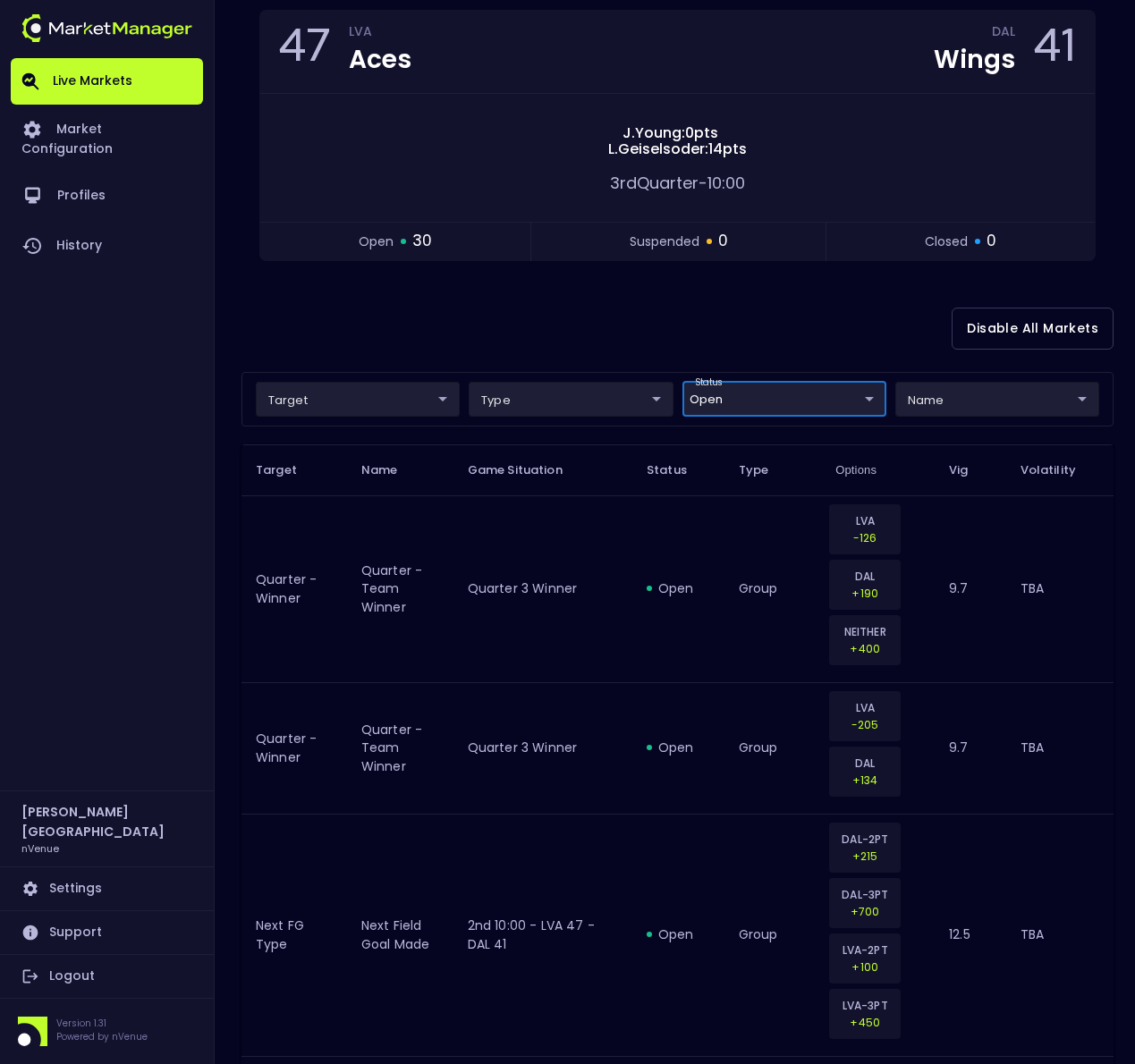 click on "Live Markets Market Configuration Profiles History Derek   Paris nVenue Settings Support Logout   Version 1.31  Powered by nVenue < All Games Wednesday ,  July   16 th 8:51:24 PM Current Profile testing d66ee90f-df8e-430e-a05c-aaf70ad95ad9 Select Target Market Status Type Vig Volatility Options Close 47 LVA Aces DAL Wings 41 J .  Young :  0  pts L .  Geiselsoder :  14  pts 3rd  Quarter  -  10:00 open 30 suspended 0 closed 0 Disable All Markets target ​ ​ type ​ ​ status open open ​ name ​ ​ Target Name Game Situation Status Type Options Vig Volatility Quarter - Winner Quarter - Team Winner Quarter 3 Winner  open group LVA -126 DAL +190 NEITHER +400 9.7 TBA Quarter - Winner Quarter - Team Winner Quarter 3 Winner  open group LVA -205 DAL +134 9.7 TBA Next FG Type Next Field Goal Made 2nd 10:00 - LVA 47 - DAL 41  open group DAL-2PT +215 DAL-3PT +700 LVA-2PT +100 LVA-3PT +450 12.5 TBA Race to 15 Race to 15 - team 2 10:00 - LVA 47 - DAL 41 - 4-5  open group LVA -110 DAL -132 9.04 TBA open overunder 4" at bounding box center [567, 1677] 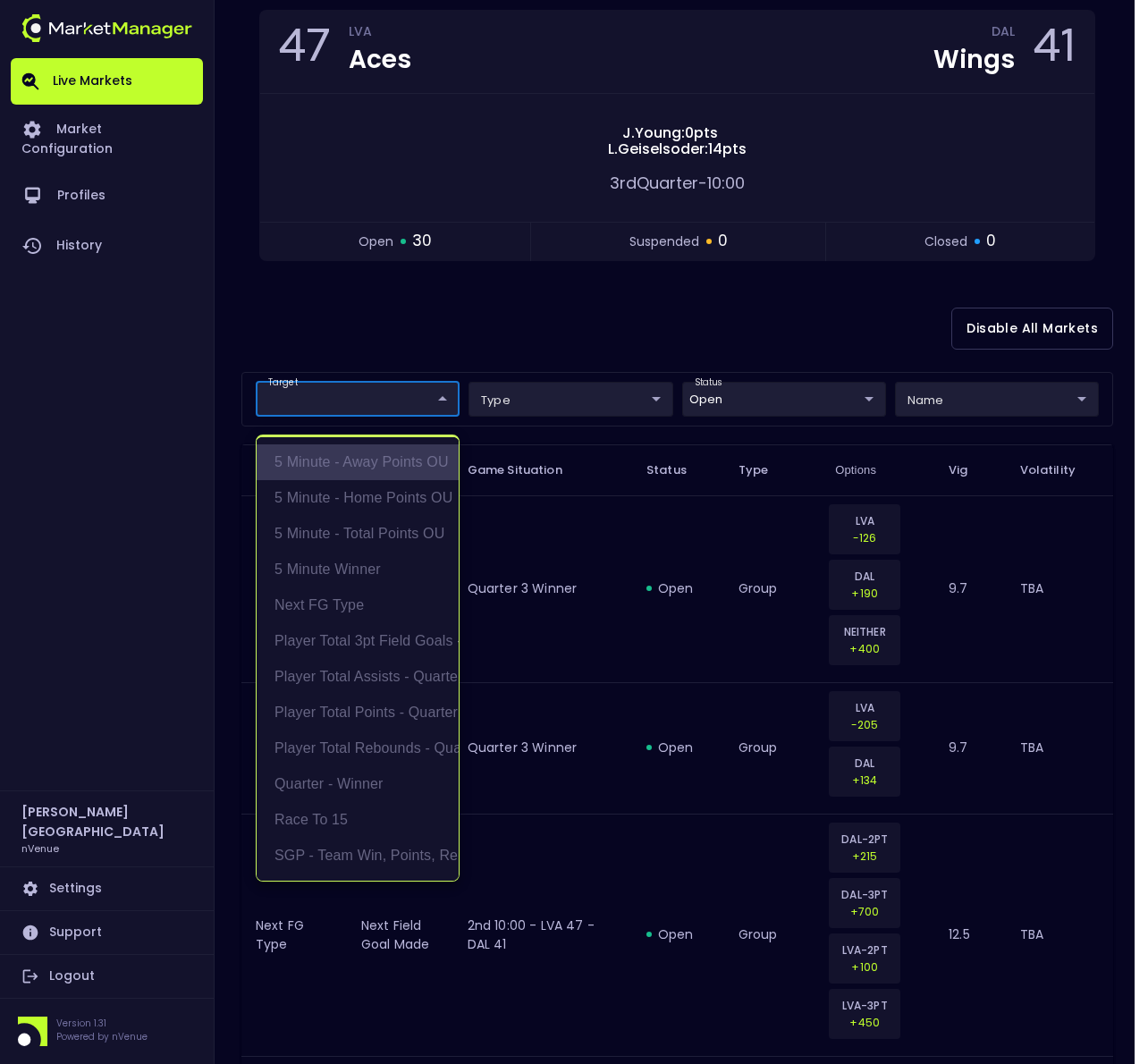 click on "5 Minute - Away Points OU" at bounding box center (358, 462) 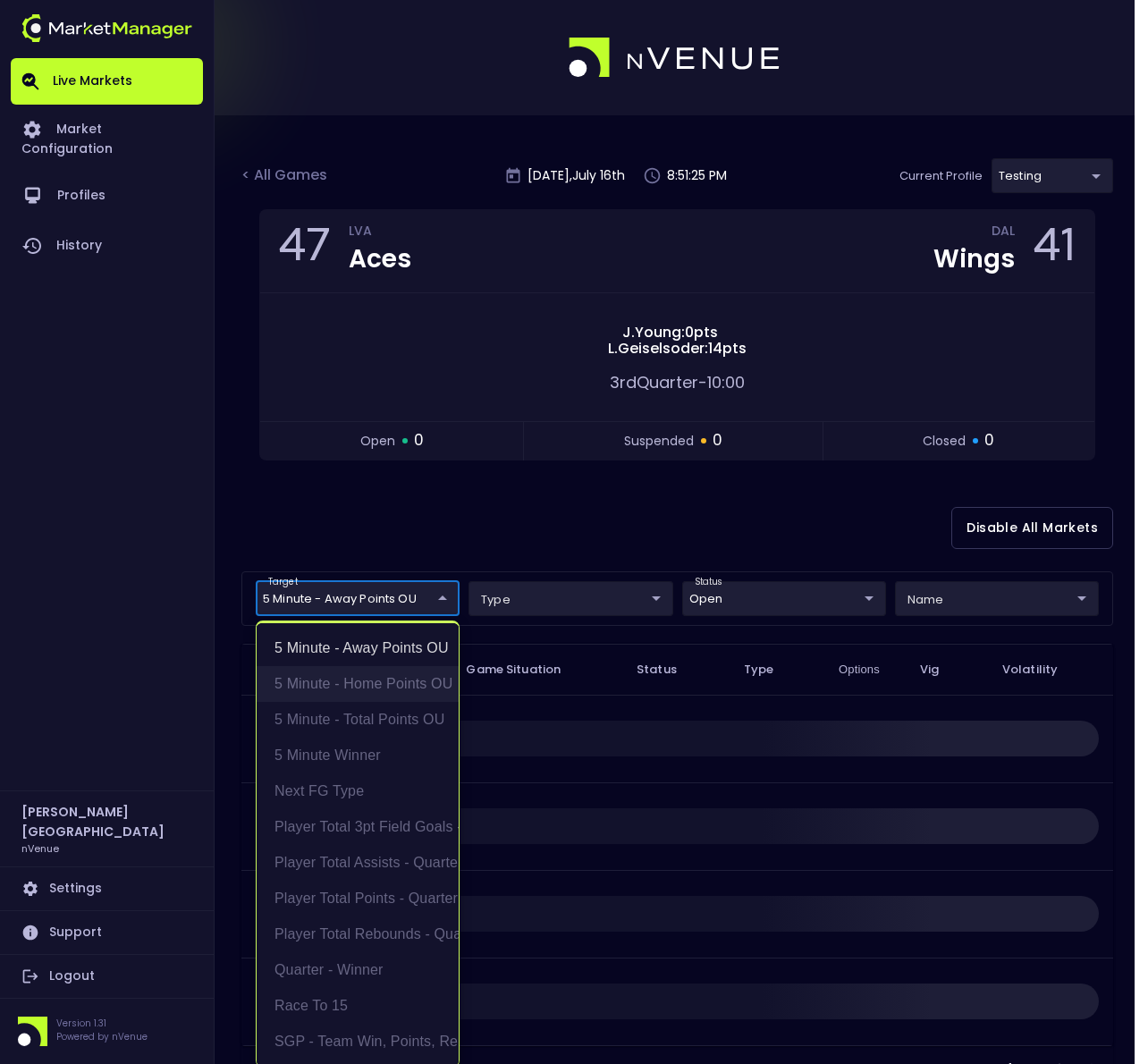 click on "5 Minute - Home Points OU" at bounding box center [358, 684] 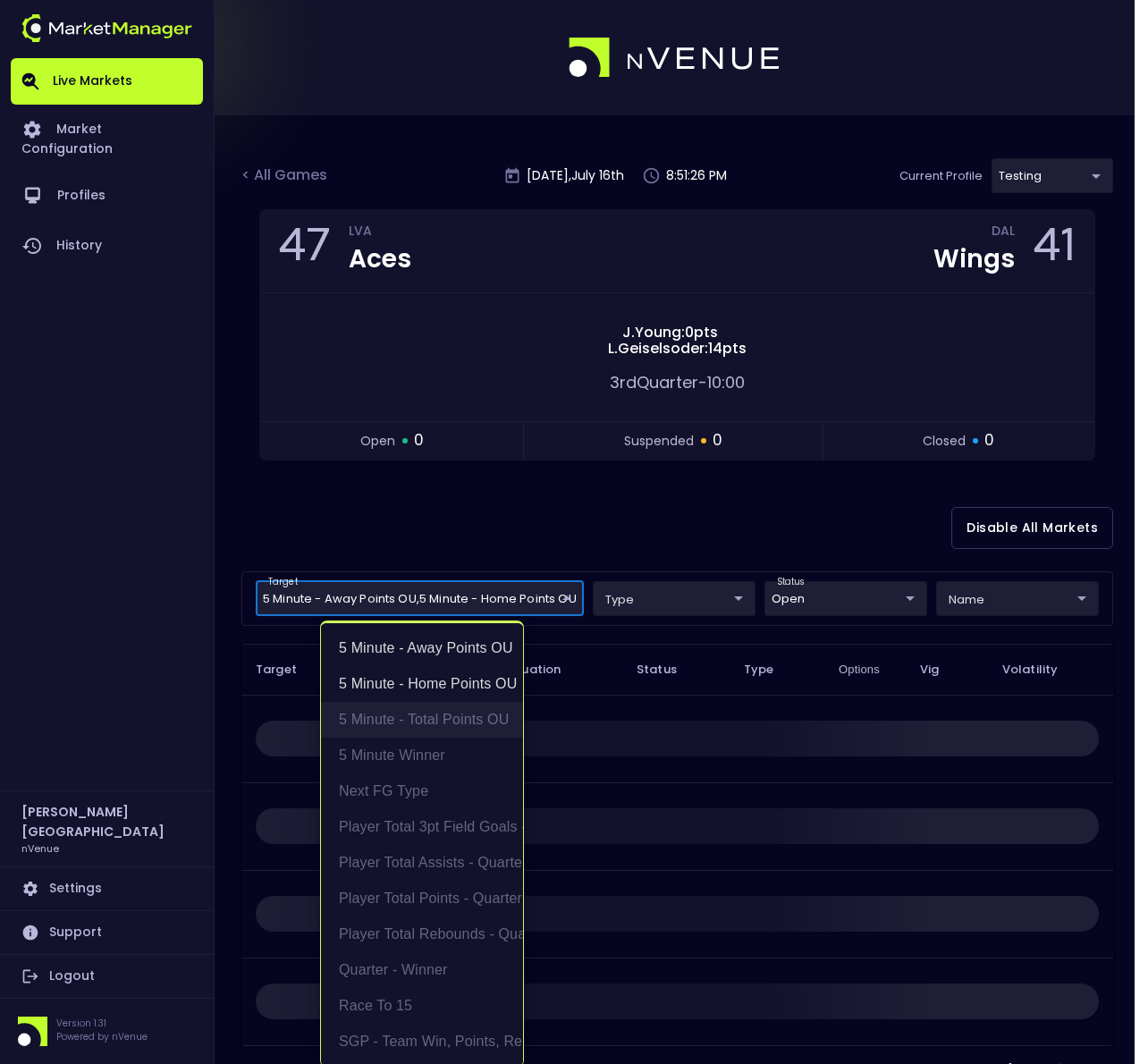 click on "5 Minute - Total Points OU" at bounding box center (422, 720) 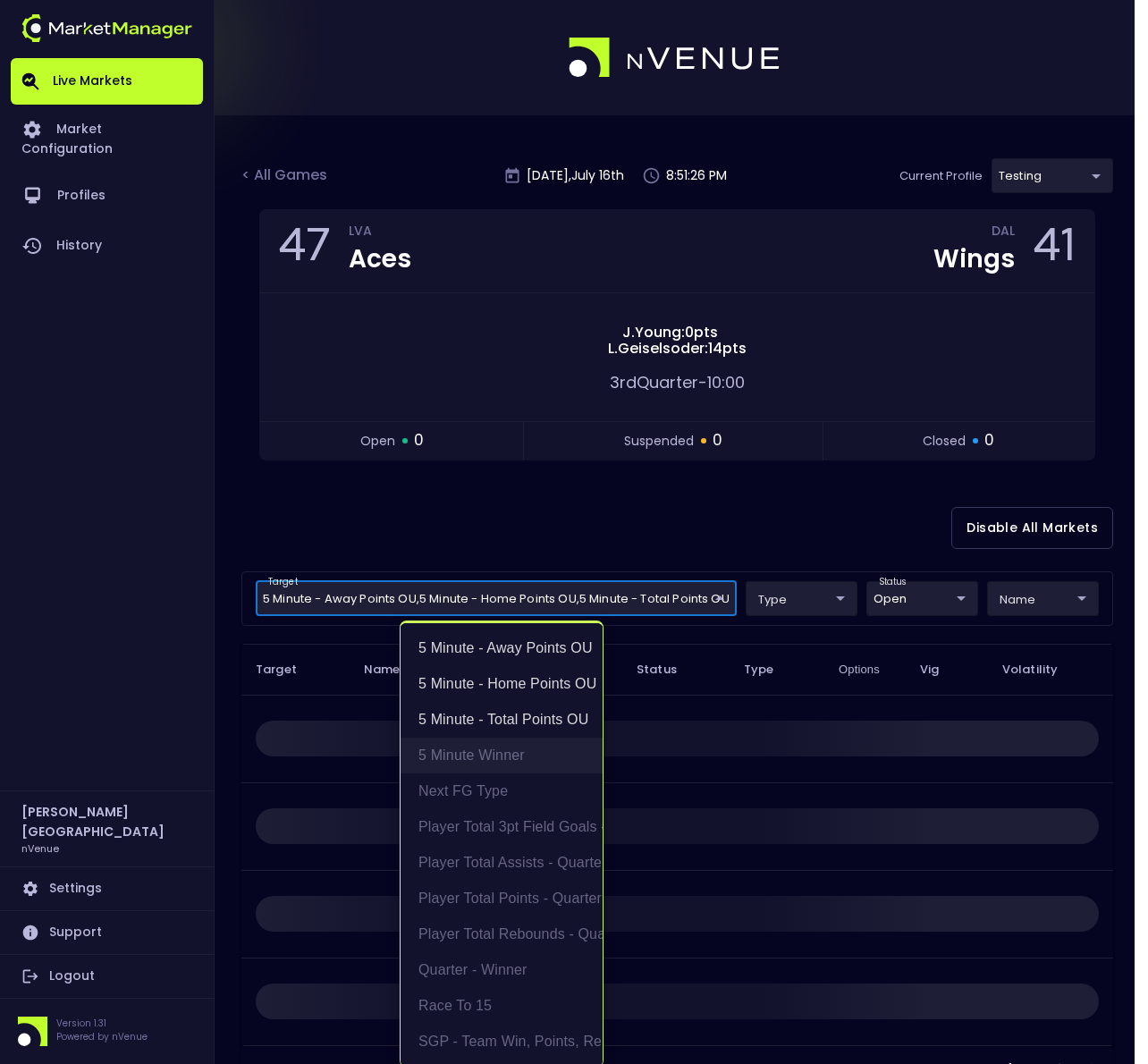 click on "5 Minute Winner" at bounding box center (502, 756) 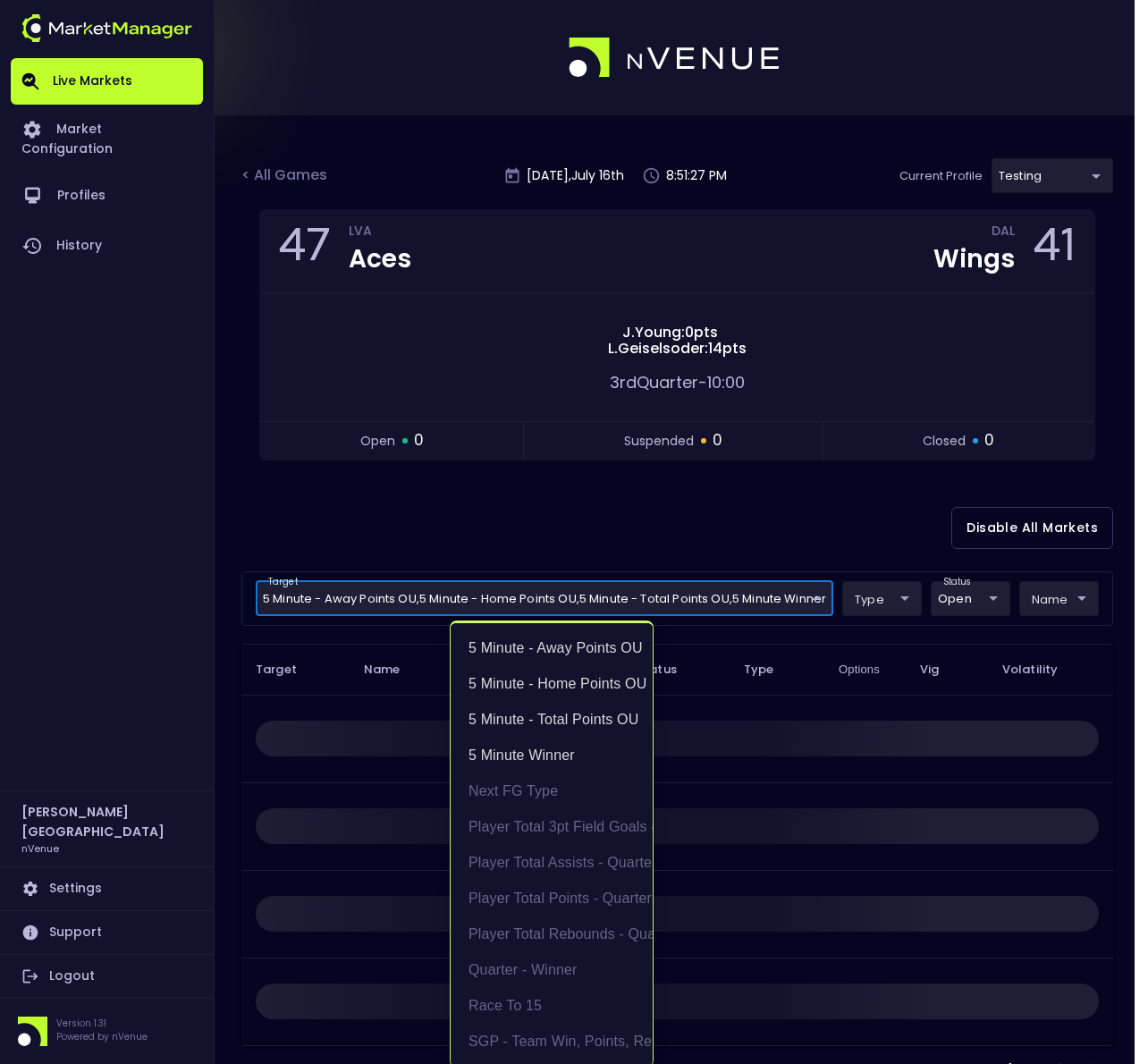 click at bounding box center [574, 532] 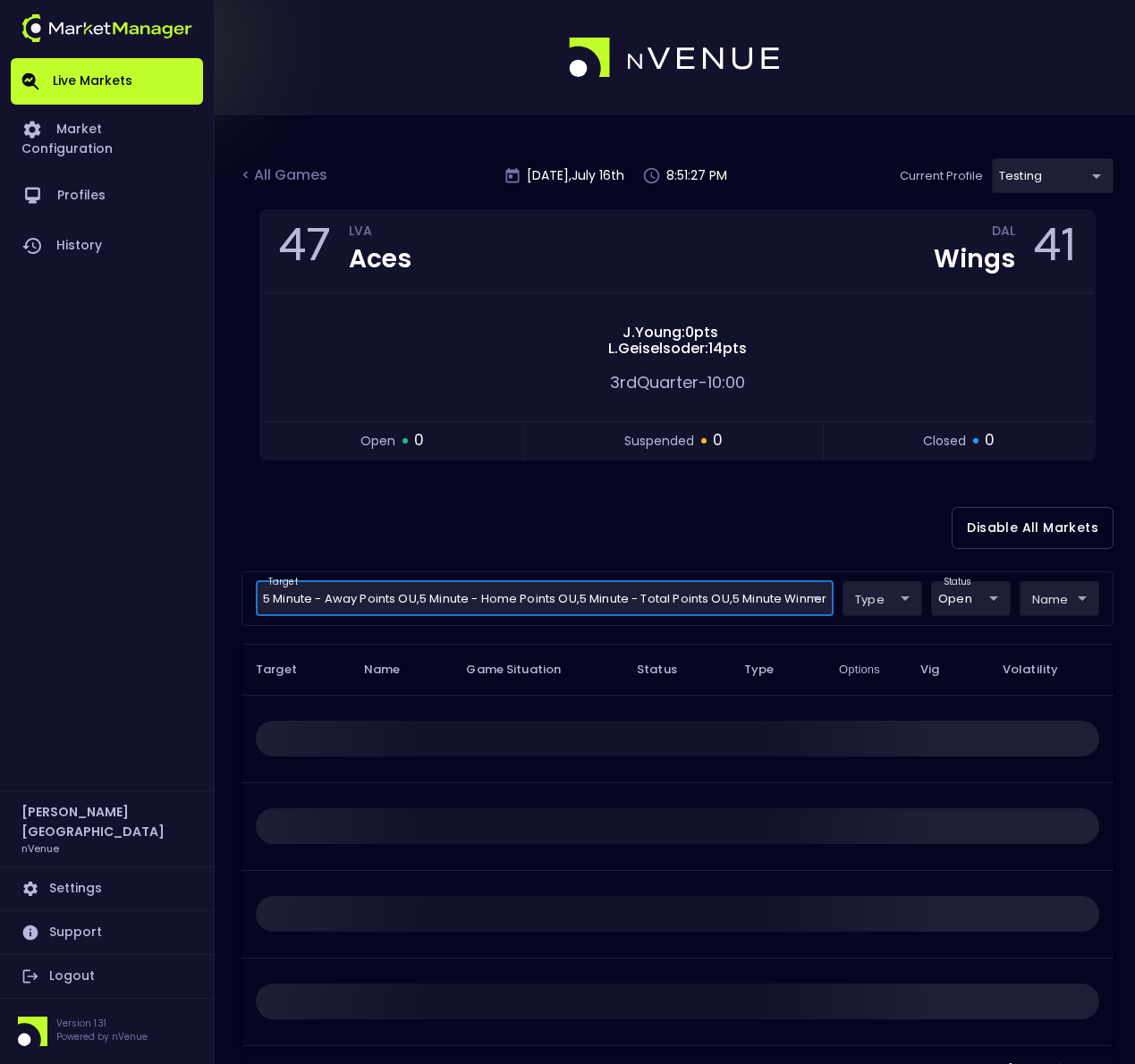 scroll, scrollTop: 0, scrollLeft: 0, axis: both 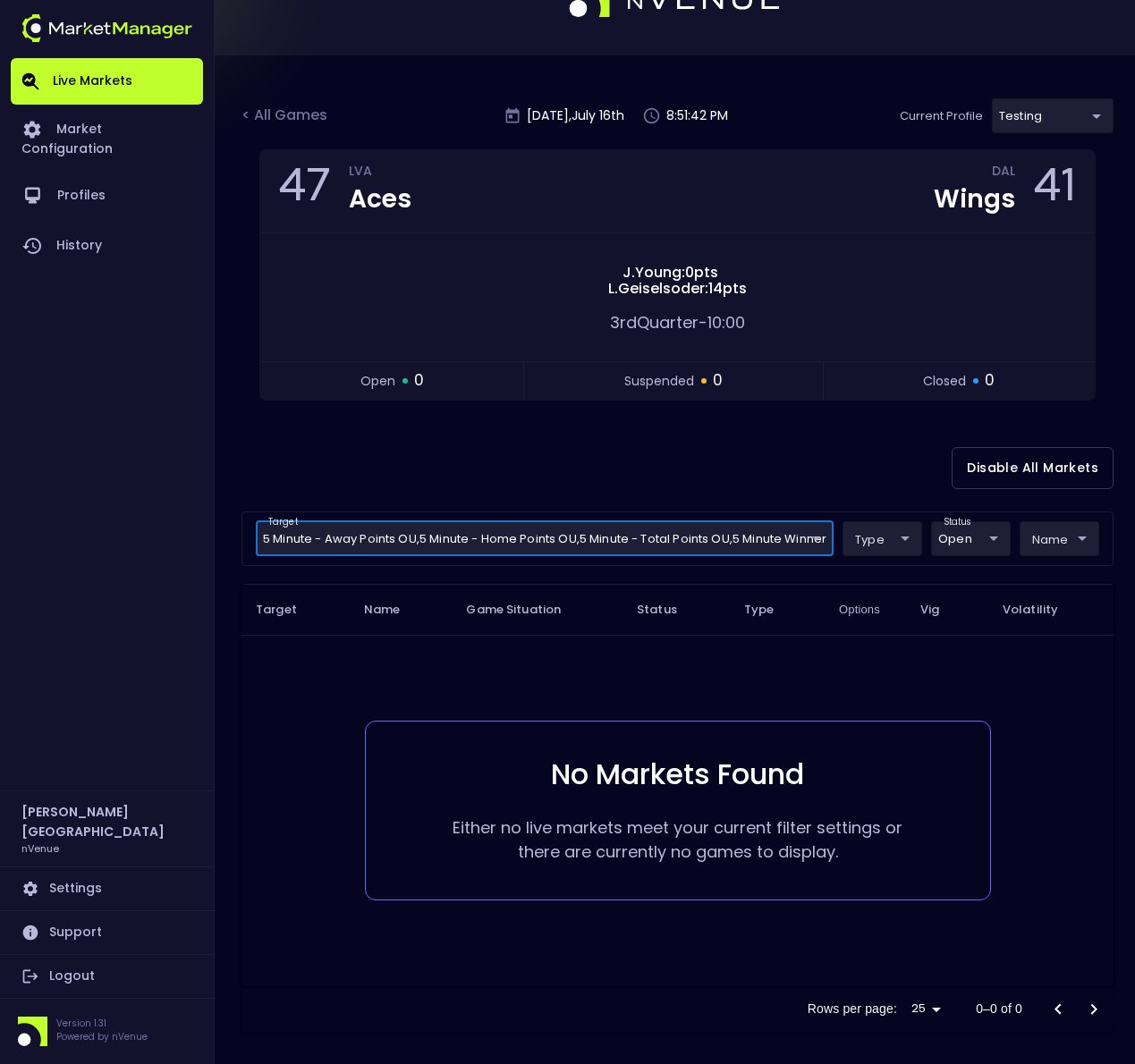 click on "Live Markets Market Configuration Profiles History Derek   Paris nVenue Settings Support Logout   Version 1.31  Powered by nVenue < All Games Wednesday ,  July   16 th 8:51:42 PM Current Profile testing d66ee90f-df8e-430e-a05c-aaf70ad95ad9 Select Target Market Status Type Vig Volatility Options Close 47 LVA Aces DAL Wings 41 J .  Young :  0  pts L .  Geiselsoder :  14  pts 3rd  Quarter  -  10:00 open 0 suspended 0 closed 0 Disable All Markets target 5 Minute - Away Points OU ,  5 Minute - Home Points OU ,  5 Minute - Total Points OU ,  5 Minute Winner 5 Minute - Away Points OU,5 Minute - Home Points OU,5 Minute - Total Points OU,5 Minute Winner ​ type ​ ​ status open open ​ name ​ ​ Target Name Game Situation Status Type Options Vig Volatility No Markets Found Either no live markets meet your current filter settings or there are currently no games to display. Rows per page: 25 25 0–0 of 0" at bounding box center [567, 502] 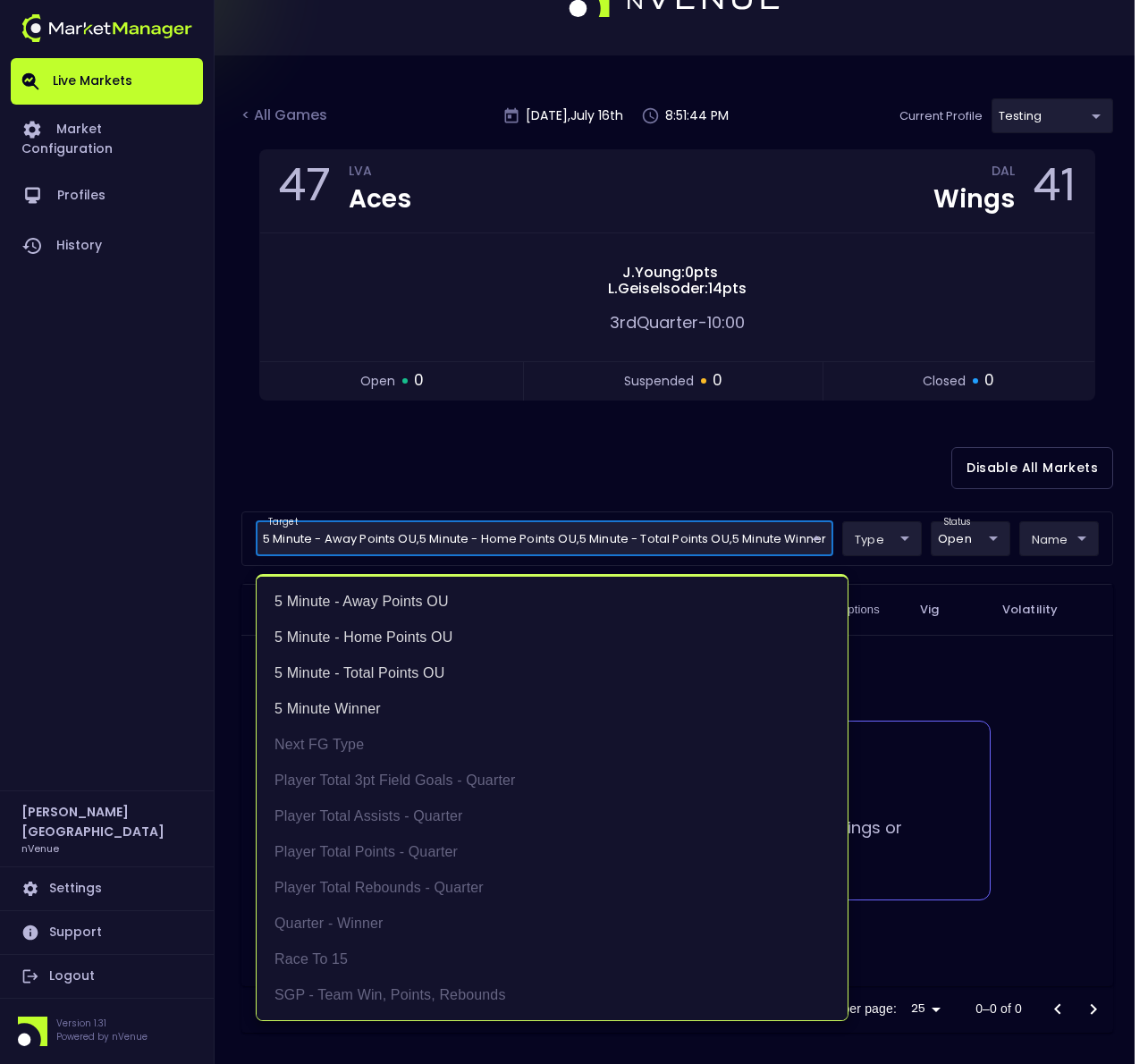 click at bounding box center (574, 532) 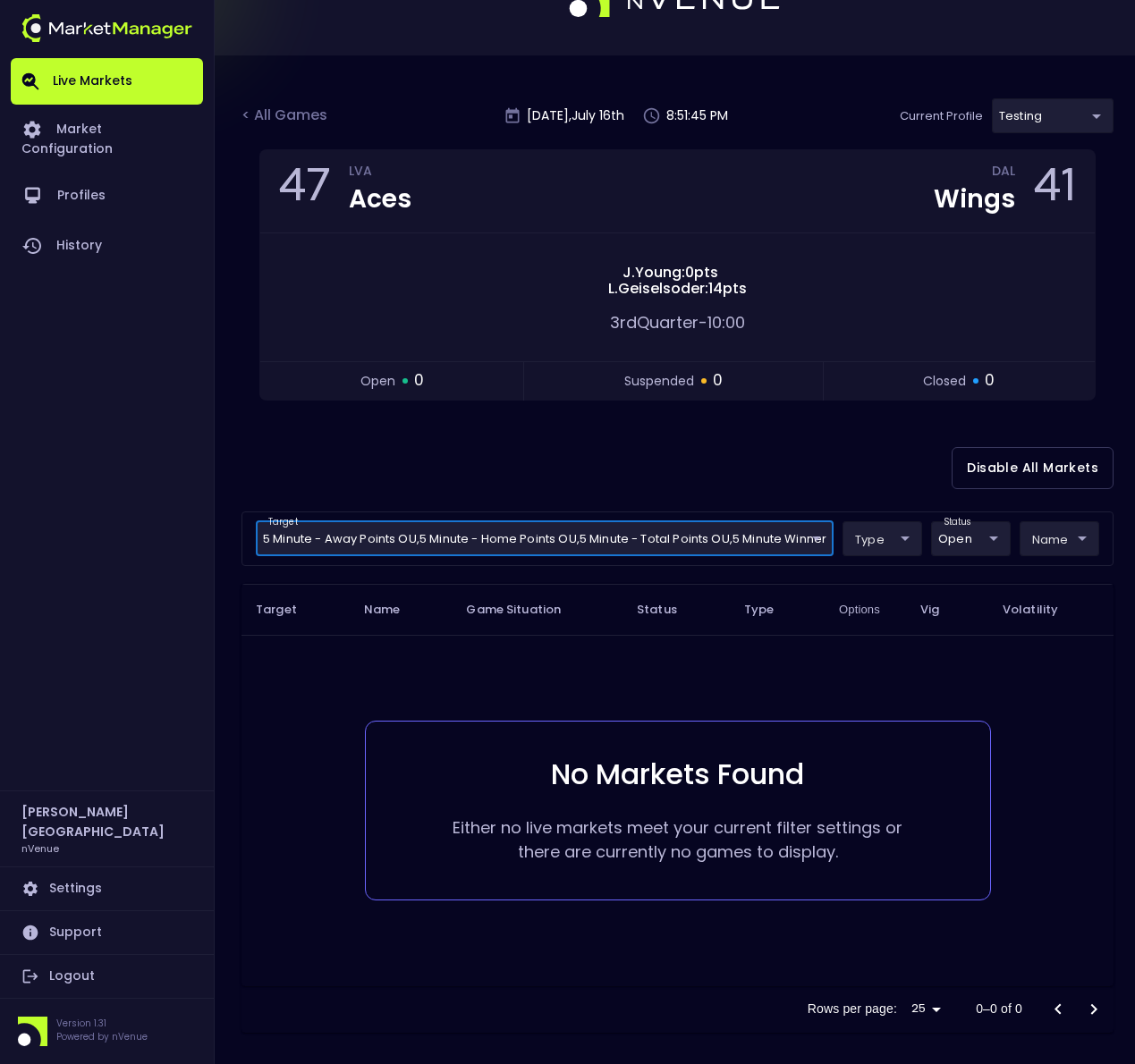 click on "Live Markets Market Configuration Profiles History Derek   Paris nVenue Settings Support Logout   Version 1.31  Powered by nVenue < All Games Wednesday ,  July   16 th 8:51:45 PM Current Profile testing d66ee90f-df8e-430e-a05c-aaf70ad95ad9 Select Target Market Status Type Vig Volatility Options Close 47 LVA Aces DAL Wings 41 J .  Young :  0  pts L .  Geiselsoder :  14  pts 3rd  Quarter  -  10:00 open 0 suspended 0 closed 0 Disable All Markets target 5 Minute - Away Points OU ,  5 Minute - Home Points OU ,  5 Minute - Total Points OU ,  5 Minute Winner 5 Minute - Away Points OU,5 Minute - Home Points OU,5 Minute - Total Points OU,5 Minute Winner ​ type ​ ​ status open open ​ name ​ ​ Target Name Game Situation Status Type Options Vig Volatility No Markets Found Either no live markets meet your current filter settings or there are currently no games to display. Rows per page: 25 25 0–0 of 0" at bounding box center [567, 502] 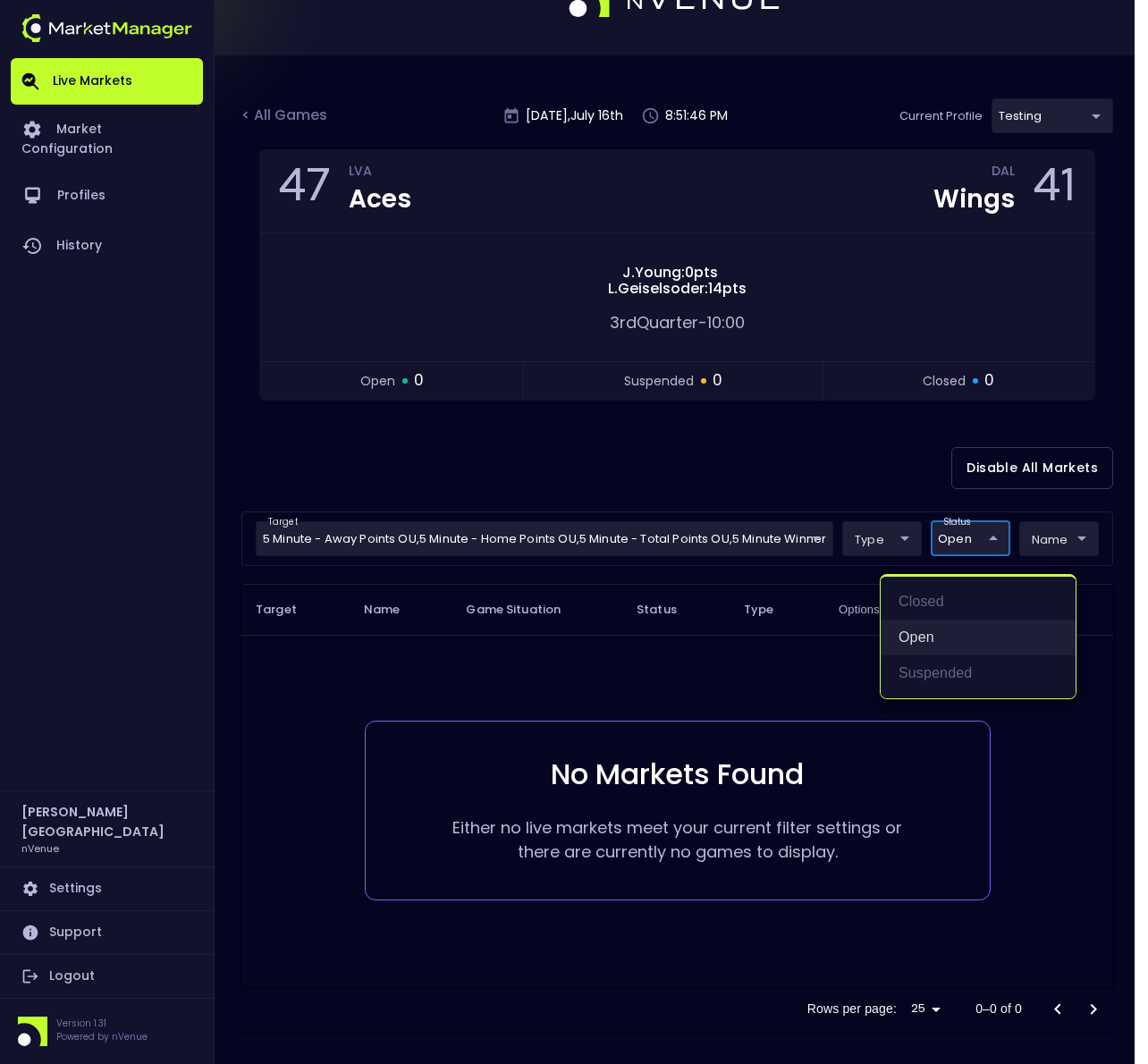click on "open" at bounding box center (978, 638) 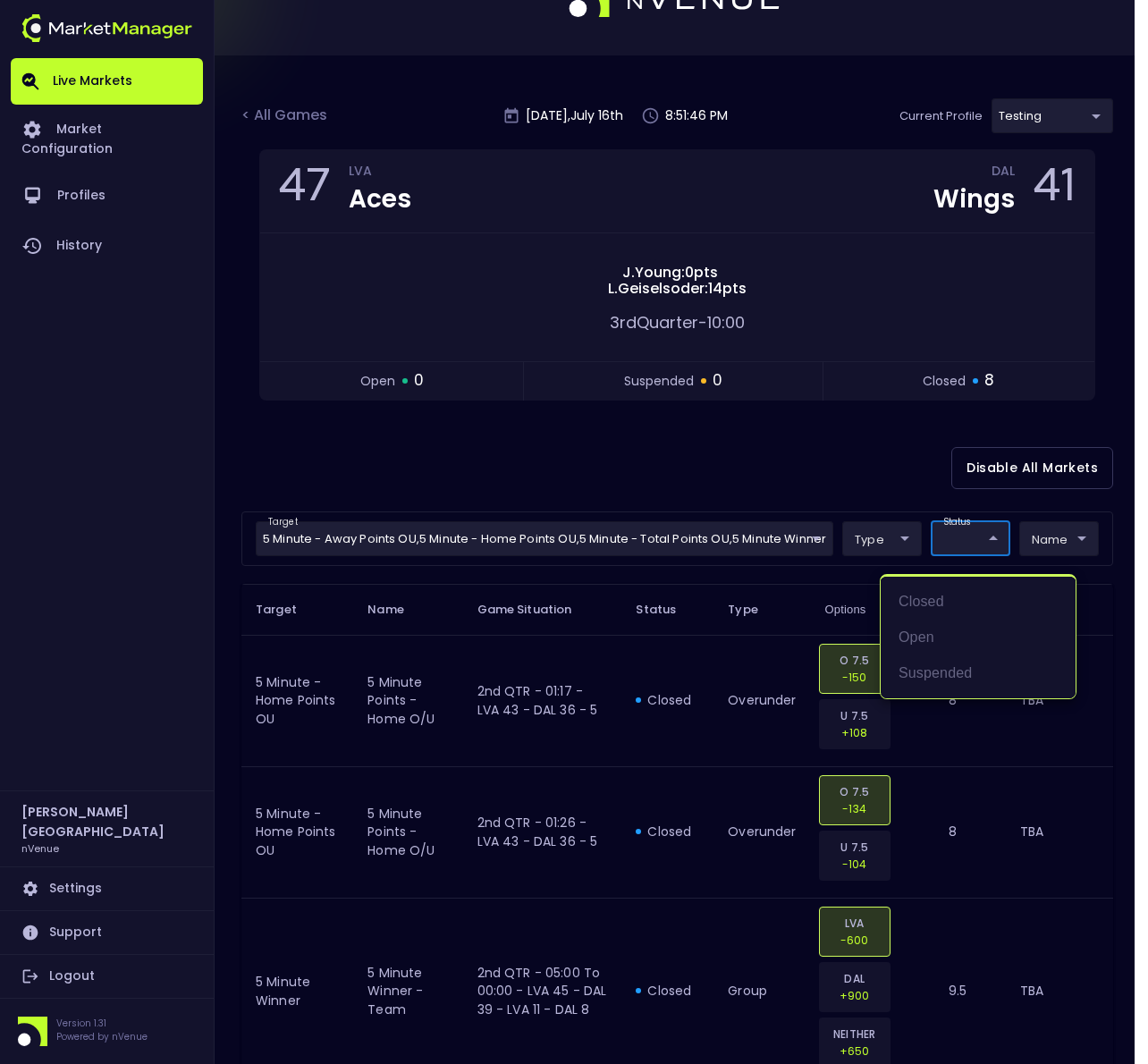click at bounding box center (574, 532) 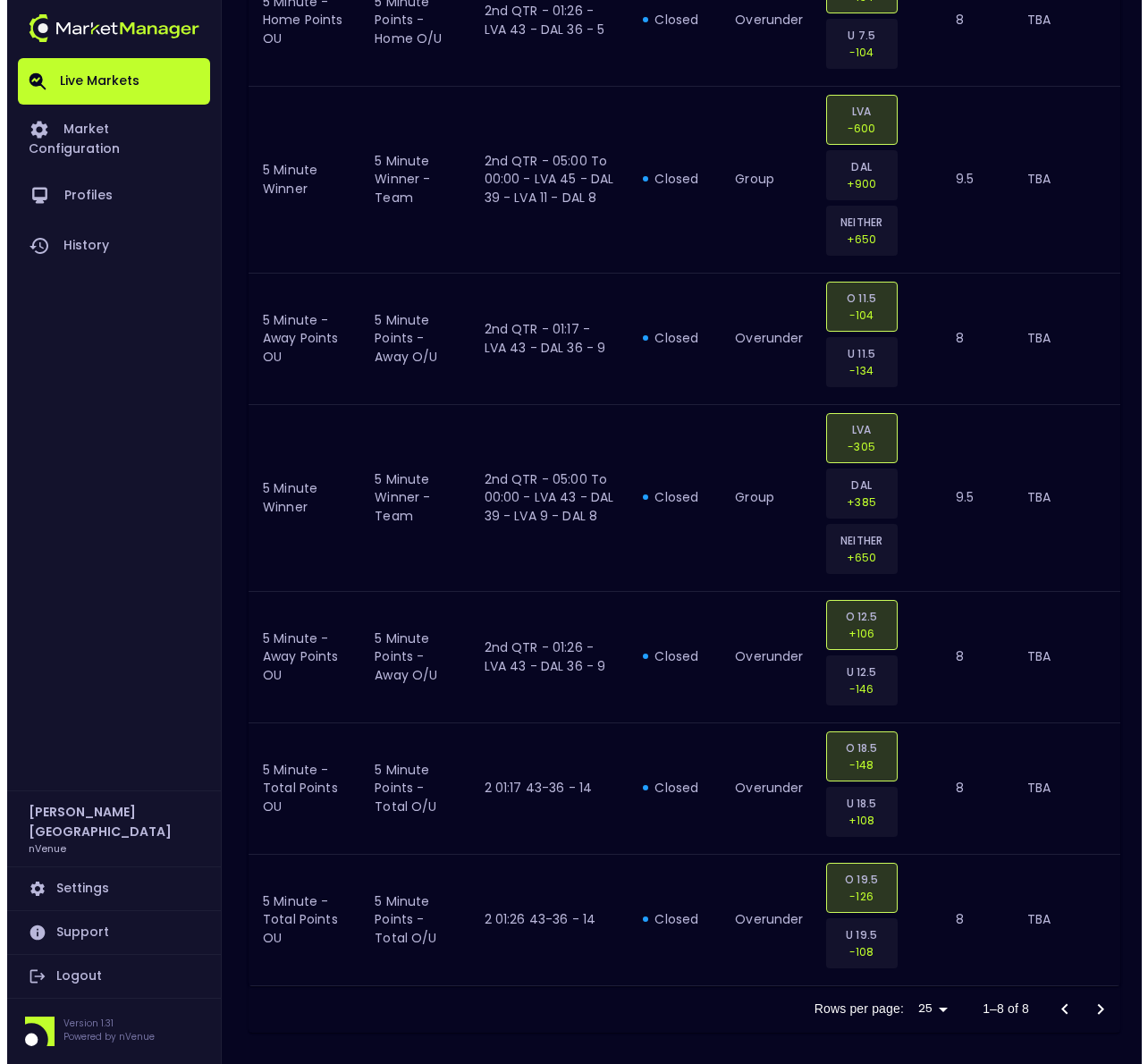 scroll, scrollTop: 0, scrollLeft: 0, axis: both 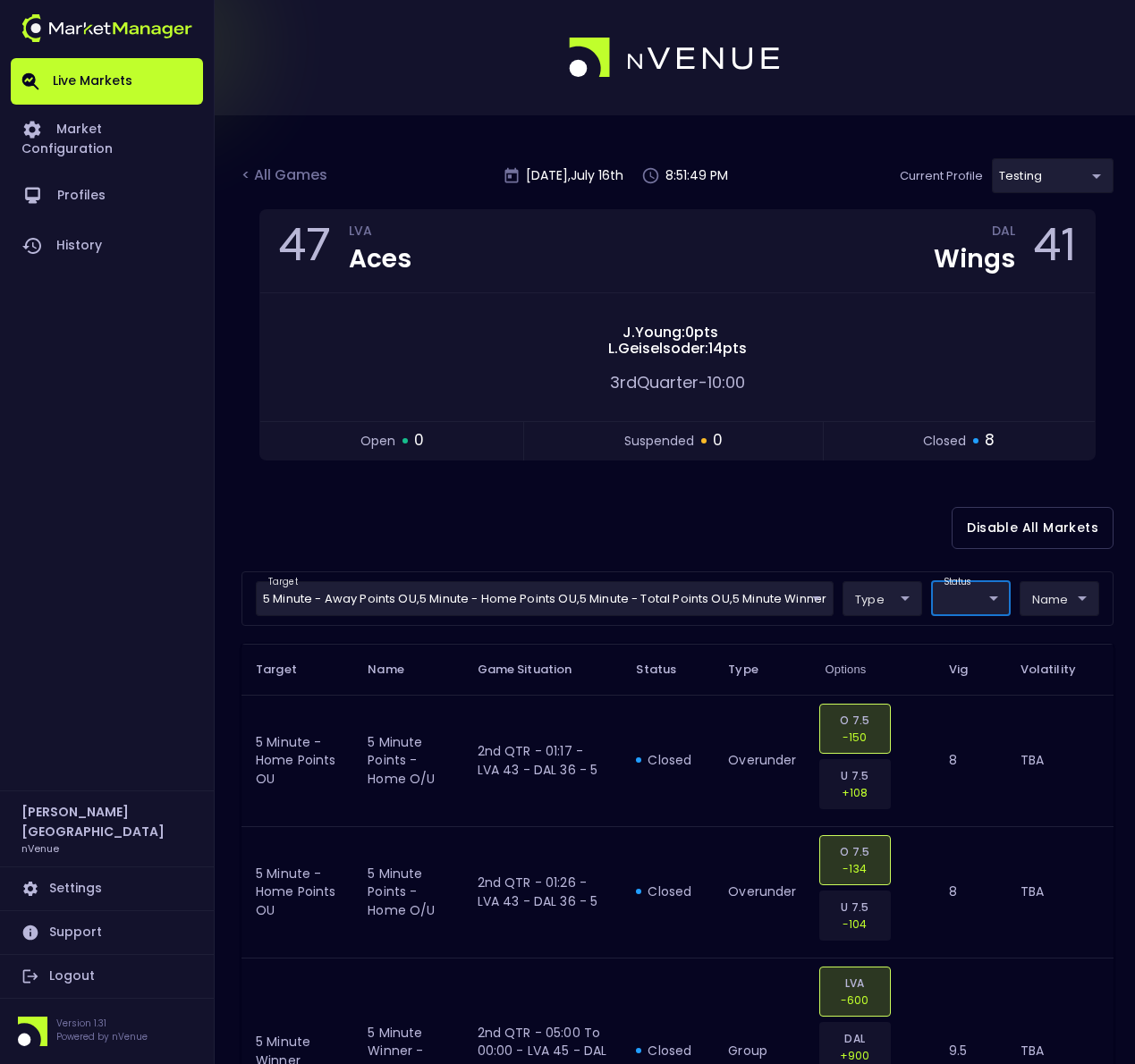 click on "Live Markets Market Configuration Profiles History Derek   Paris nVenue Settings Support Logout   Version 1.31  Powered by nVenue < All Games Wednesday ,  July   16 th 8:51:49 PM Current Profile testing d66ee90f-df8e-430e-a05c-aaf70ad95ad9 Select Target Market Status Type Vig Volatility Options Close 47 LVA Aces DAL Wings 41 J .  Young :  0  pts L .  Geiselsoder :  14  pts 3rd  Quarter  -  10:00 open 0 suspended 0 closed 8 Disable All Markets target 5 Minute - Away Points OU ,  5 Minute - Home Points OU ,  5 Minute - Total Points OU ,  5 Minute Winner 5 Minute - Away Points OU,5 Minute - Home Points OU,5 Minute - Total Points OU,5 Minute Winner ​ type ​ ​ status ​ ​ name ​ ​ Target Name Game Situation Status Type Options Vig Volatility 5 Minute - Home Points OU 5 minute points - home O/U 2nd QTR - 01:17 - LVA 43 - DAL 36 - 5  closed overunder O 7.5 -150 U 7.5 +108 8 TBA 5 Minute - Home Points OU 5 minute points - home O/U 2nd QTR - 01:26 - LVA 43 - DAL 36 - 5  closed overunder O 7.5 -134 U 7.5 8" at bounding box center [567, 967] 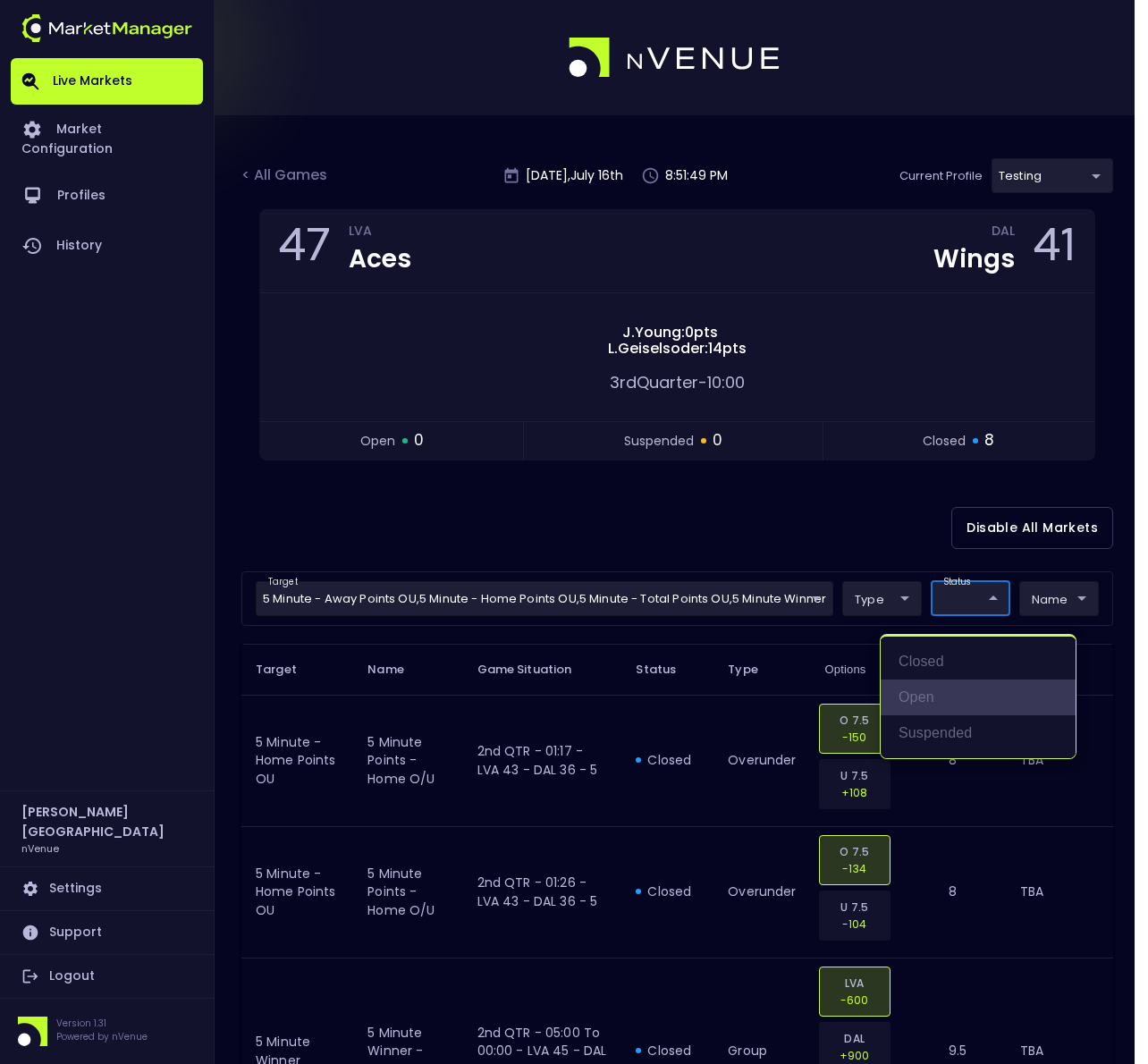 click on "open" at bounding box center (978, 697) 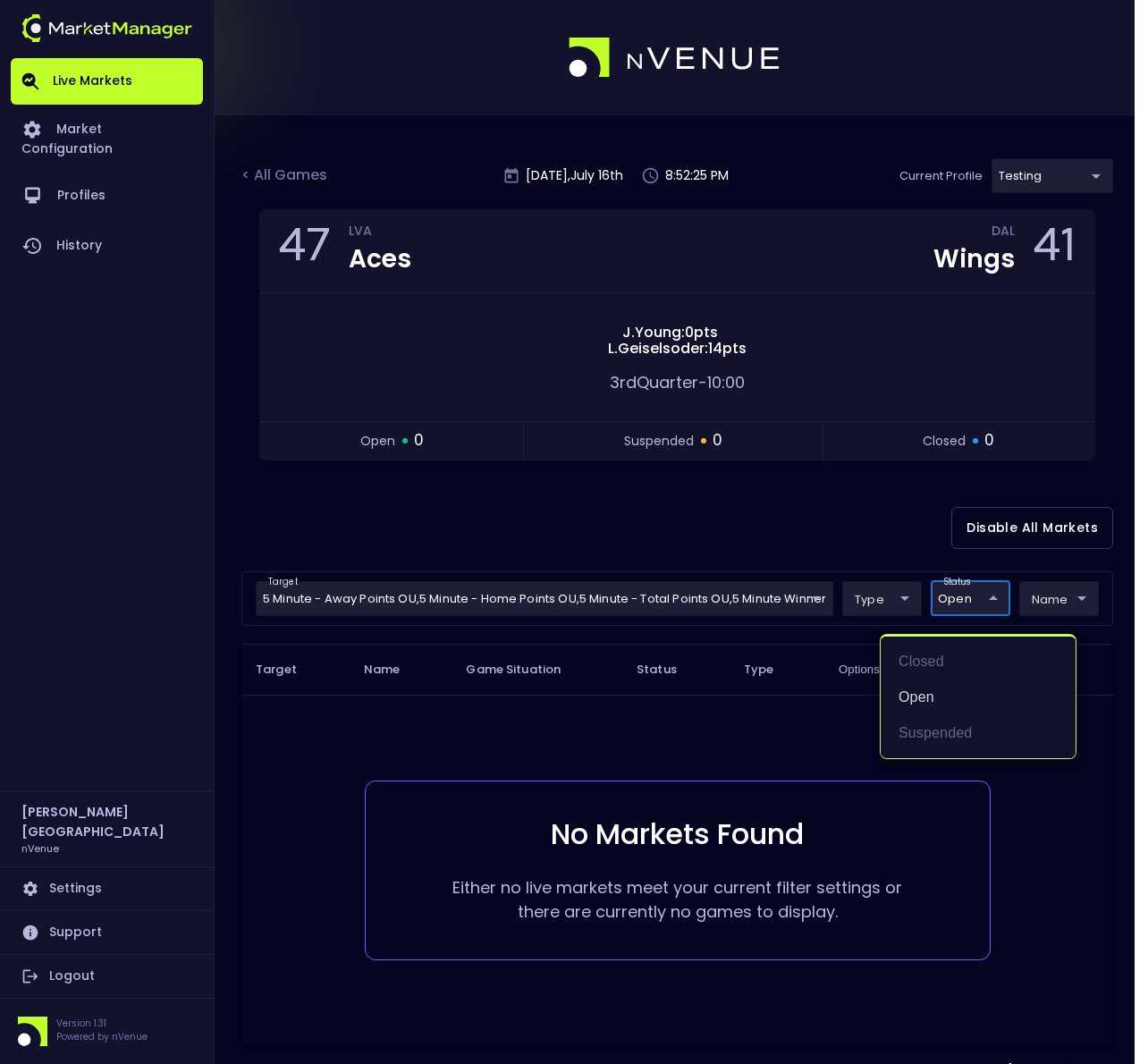click at bounding box center (574, 532) 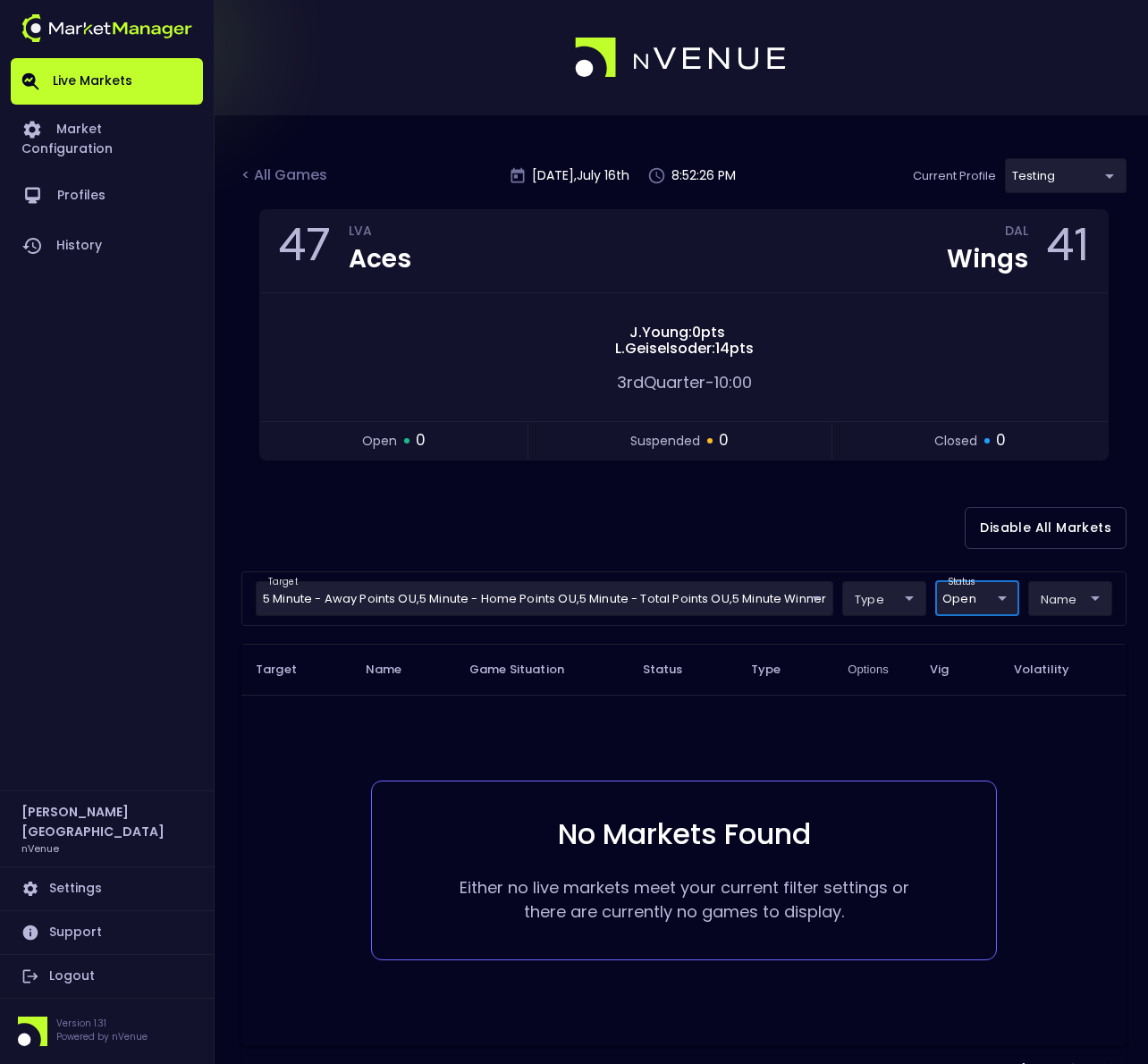 click on "Live Markets Market Configuration Profiles History Derek   Paris nVenue Settings Support Logout   Version 1.31  Powered by nVenue < All Games Wednesday ,  July   16 th 8:52:26 PM Current Profile testing d66ee90f-df8e-430e-a05c-aaf70ad95ad9 Select Target Market Status Type Vig Volatility Options Close 47 LVA Aces DAL Wings 41 J .  Young :  0  pts L .  Geiselsoder :  14  pts 3rd  Quarter  -  10:00 open 0 suspended 0 closed 0 Disable All Markets target 5 Minute - Away Points OU ,  5 Minute - Home Points OU ,  5 Minute - Total Points OU ,  5 Minute Winner 5 Minute - Away Points OU,5 Minute - Home Points OU,5 Minute - Total Points OU,5 Minute Winner ​ type ​ ​ status open open ​ name ​ ​ Target Name Game Situation Status Type Options Vig Volatility No Markets Found Either no live markets meet your current filter settings or there are currently no games to display. Rows per page: 25 25 0–0 of 0" at bounding box center [574, 562] 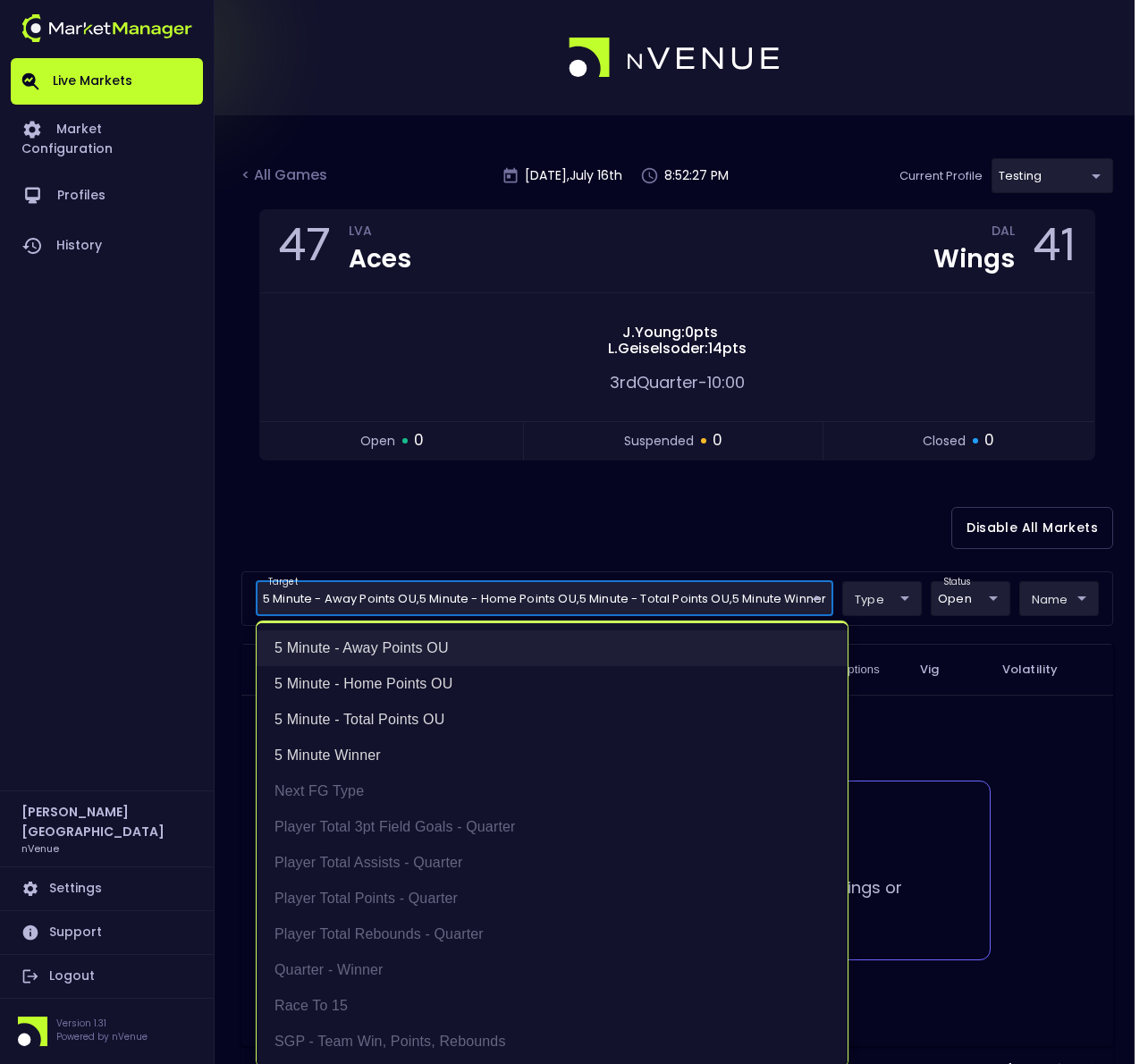 click on "5 Minute - Away Points OU" at bounding box center [552, 648] 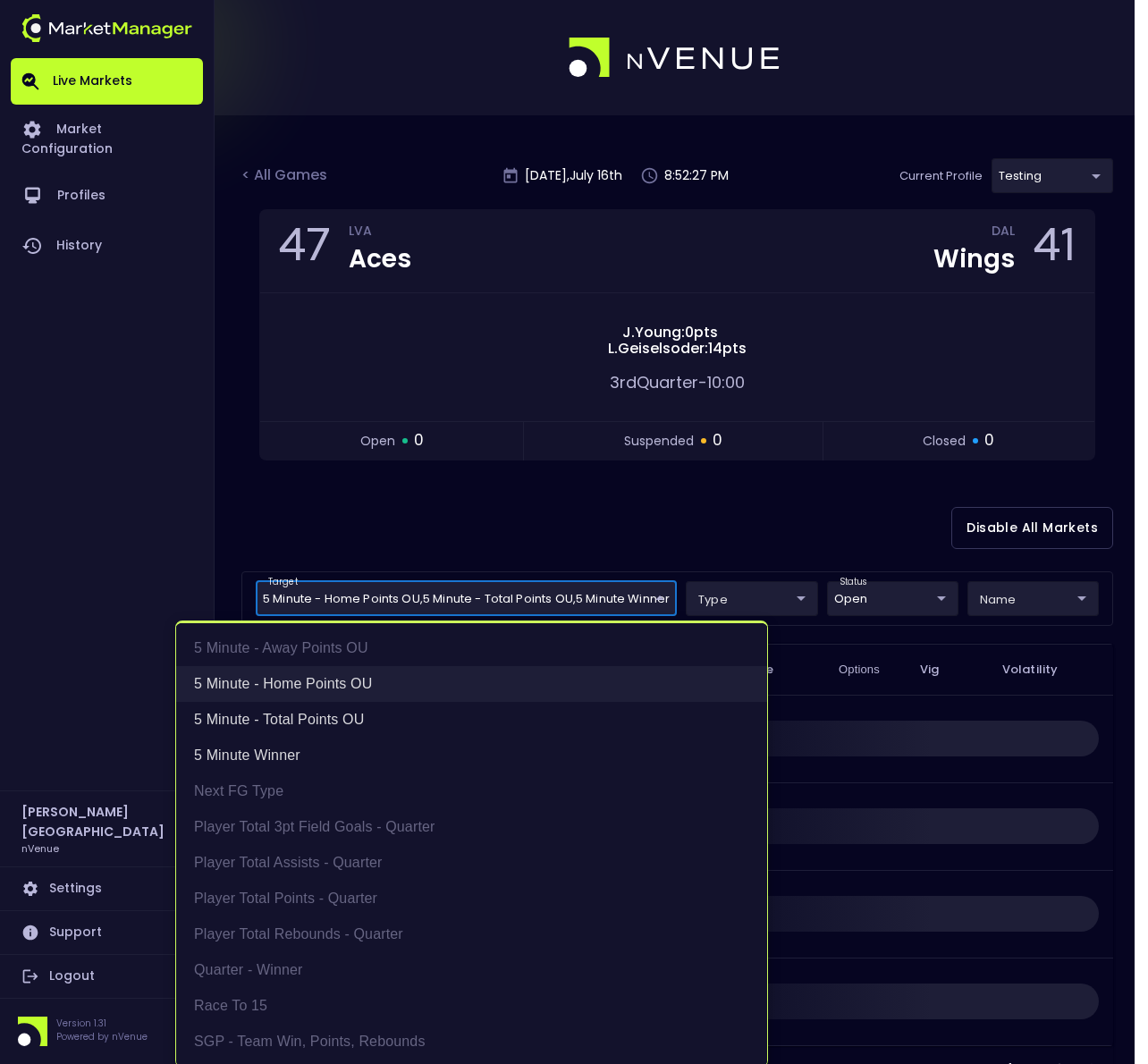click on "5 Minute - Home Points OU" at bounding box center [471, 684] 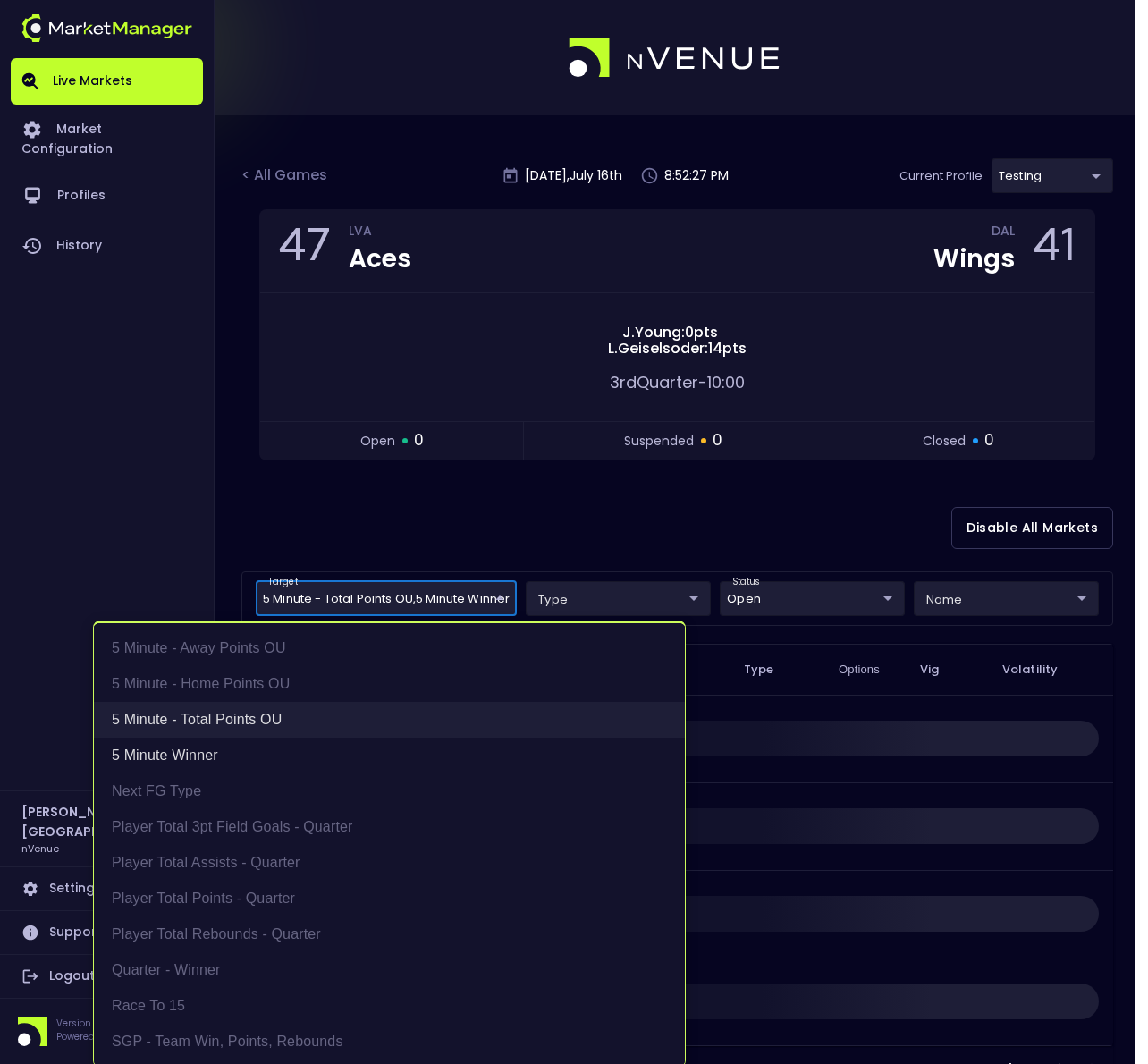 click on "5 Minute - Total Points OU" at bounding box center (389, 720) 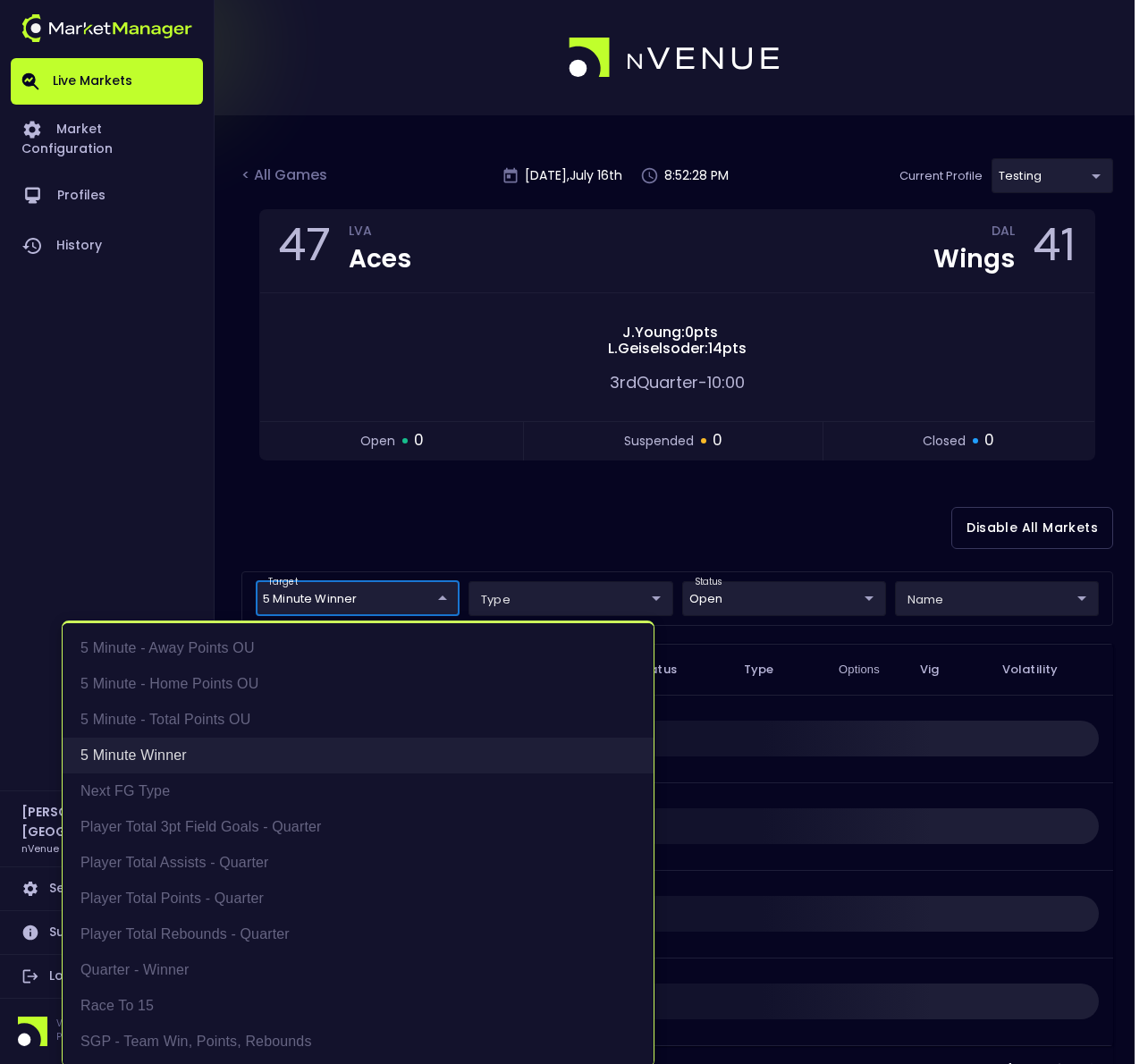 click on "5 Minute Winner" at bounding box center [358, 756] 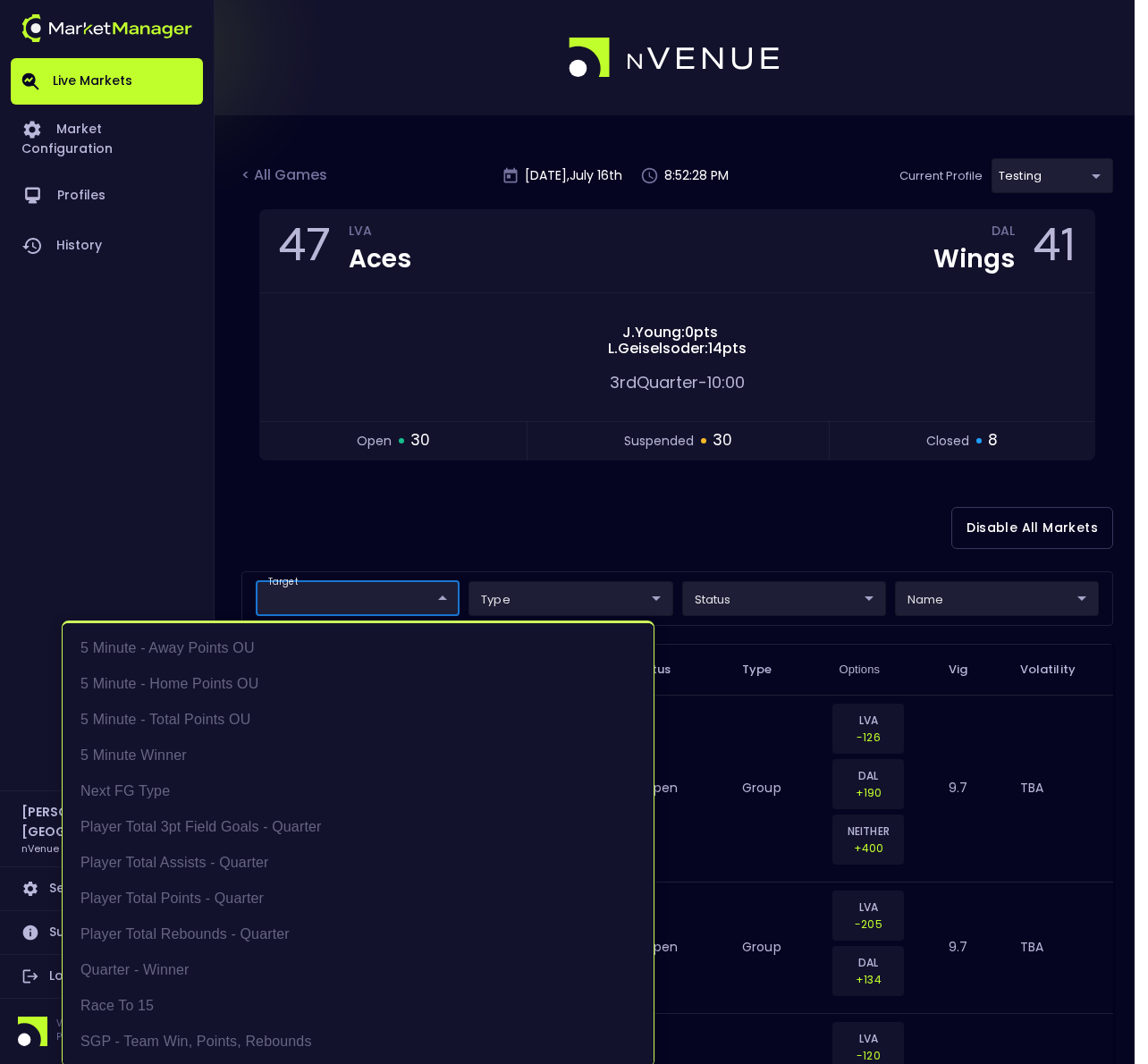 click at bounding box center [574, 532] 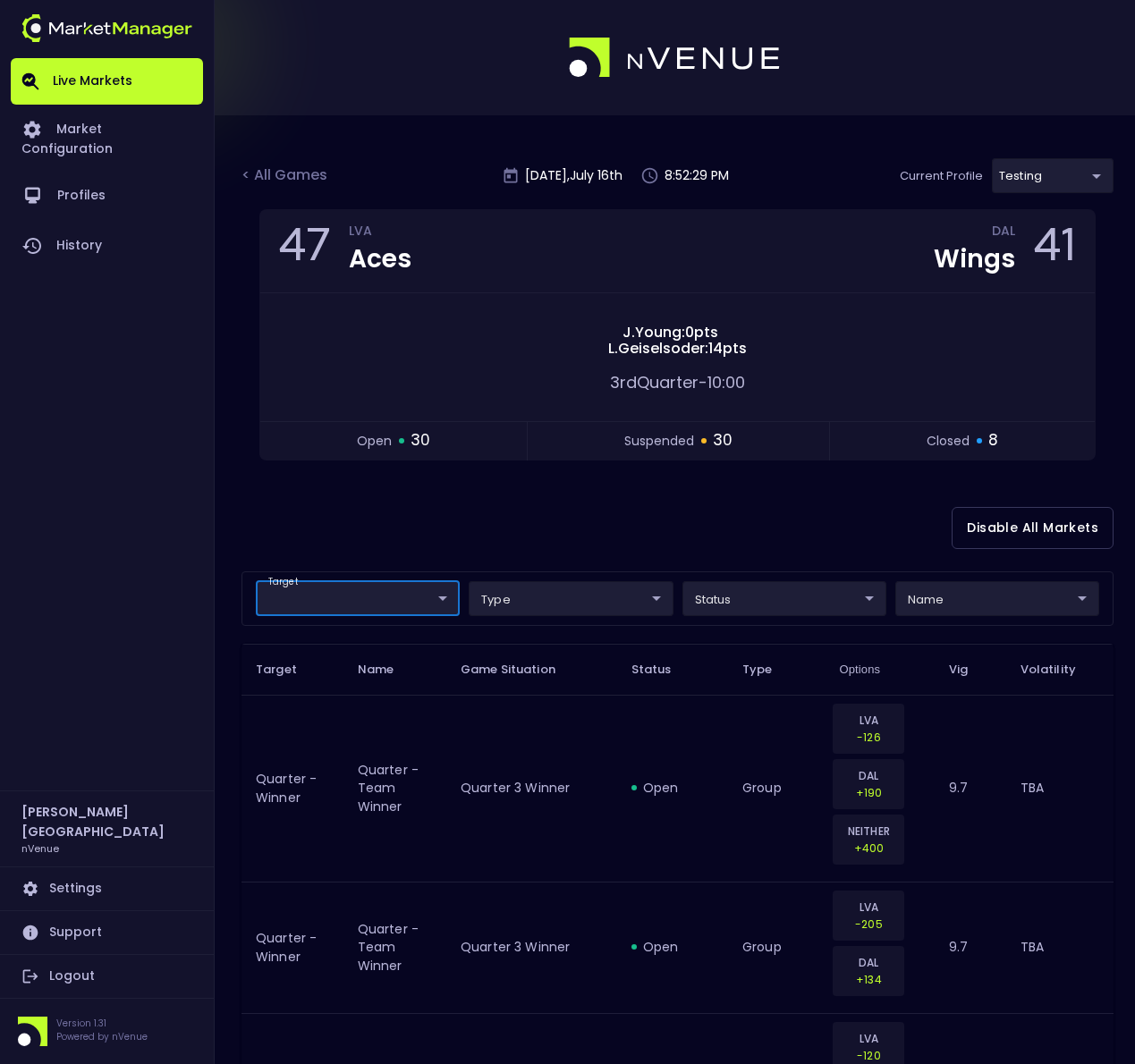 scroll, scrollTop: 0, scrollLeft: 0, axis: both 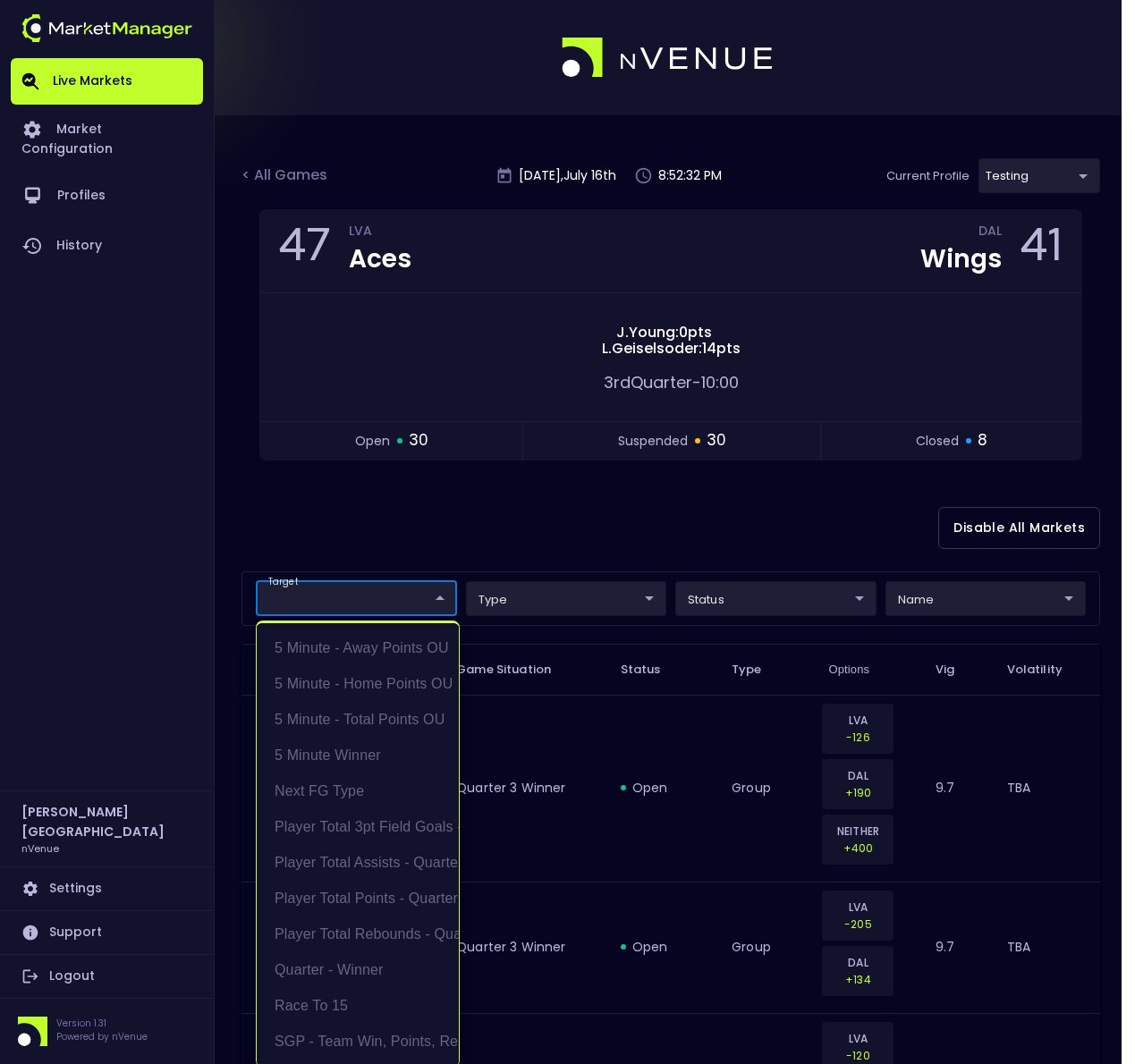 click on "Live Markets Market Configuration Profiles History Derek   Paris nVenue Settings Support Logout   Version 1.31  Powered by nVenue < All Games Wednesday ,  July   16 th 8:52:32 PM Current Profile testing d66ee90f-df8e-430e-a05c-aaf70ad95ad9 Select Target Market Status Type Vig Volatility Options Close 47 LVA Aces DAL Wings 41 J .  Young :  0  pts L .  Geiselsoder :  14  pts 3rd  Quarter  -  10:00 open 30 suspended 30 closed 8 Disable All Markets target ​ ​ type ​ ​ status ​ ​ name ​ ​ Target Name Game Situation Status Type Options Vig Volatility Quarter - Winner Quarter - Team Winner Quarter 3 Winner  open group LVA -126 DAL +190 NEITHER +400 9.7 TBA Quarter - Winner Quarter - Team Winner Quarter 3 Winner  open group LVA -205 DAL +134 9.7 TBA Quarter - Winner Quarter - Team Winner Quarter 3 Winner  suspended group LVA -120 DAL +210 NEITHER +335 9.7 TBA Quarter - Winner Quarter - Team Winner Quarter 3 Winner  suspended group LVA -215 DAL +142 9.7 TBA Next FG Type Next Field Goal Made open group" at bounding box center (567, 2181) 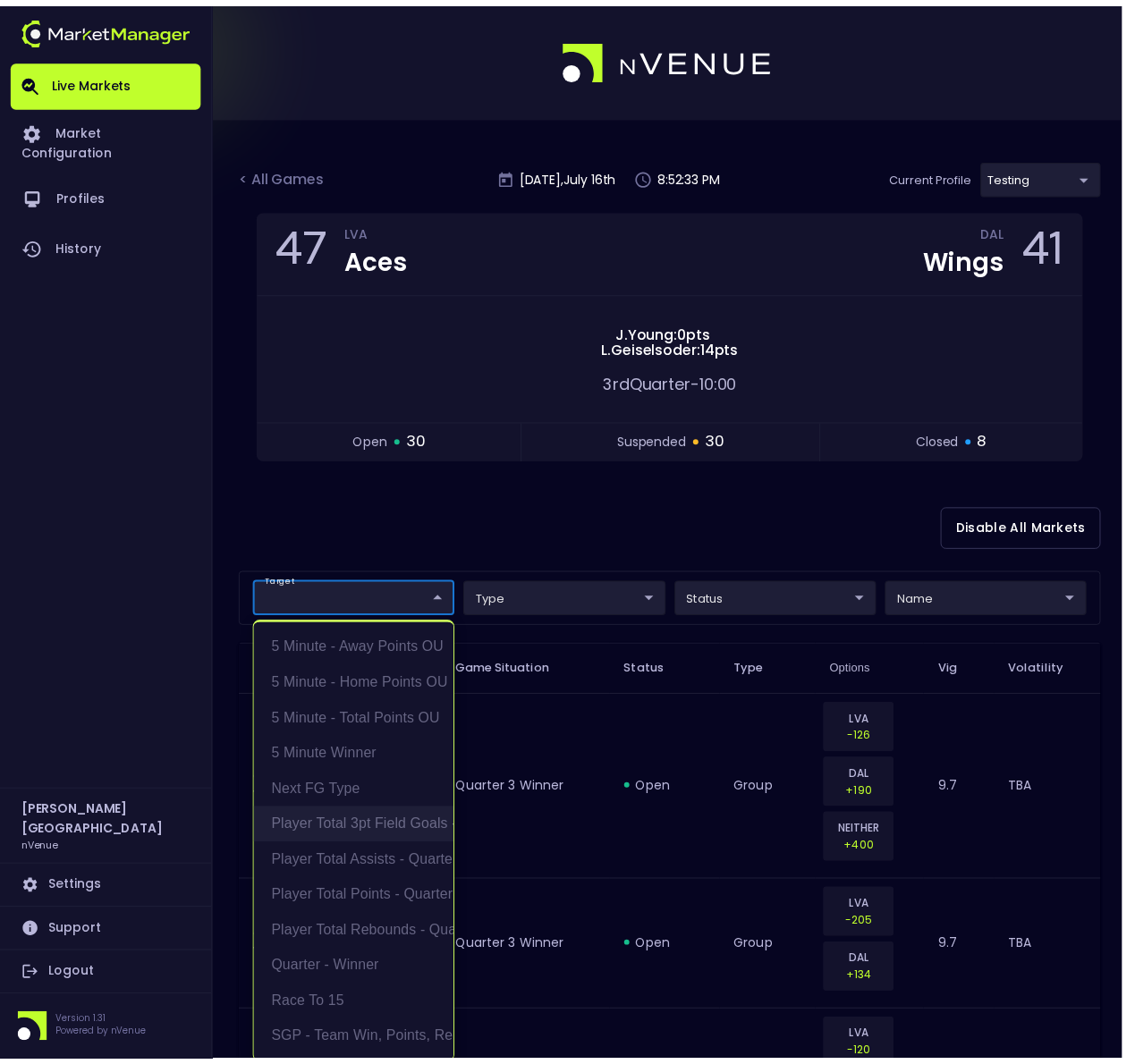 scroll, scrollTop: 4, scrollLeft: 0, axis: vertical 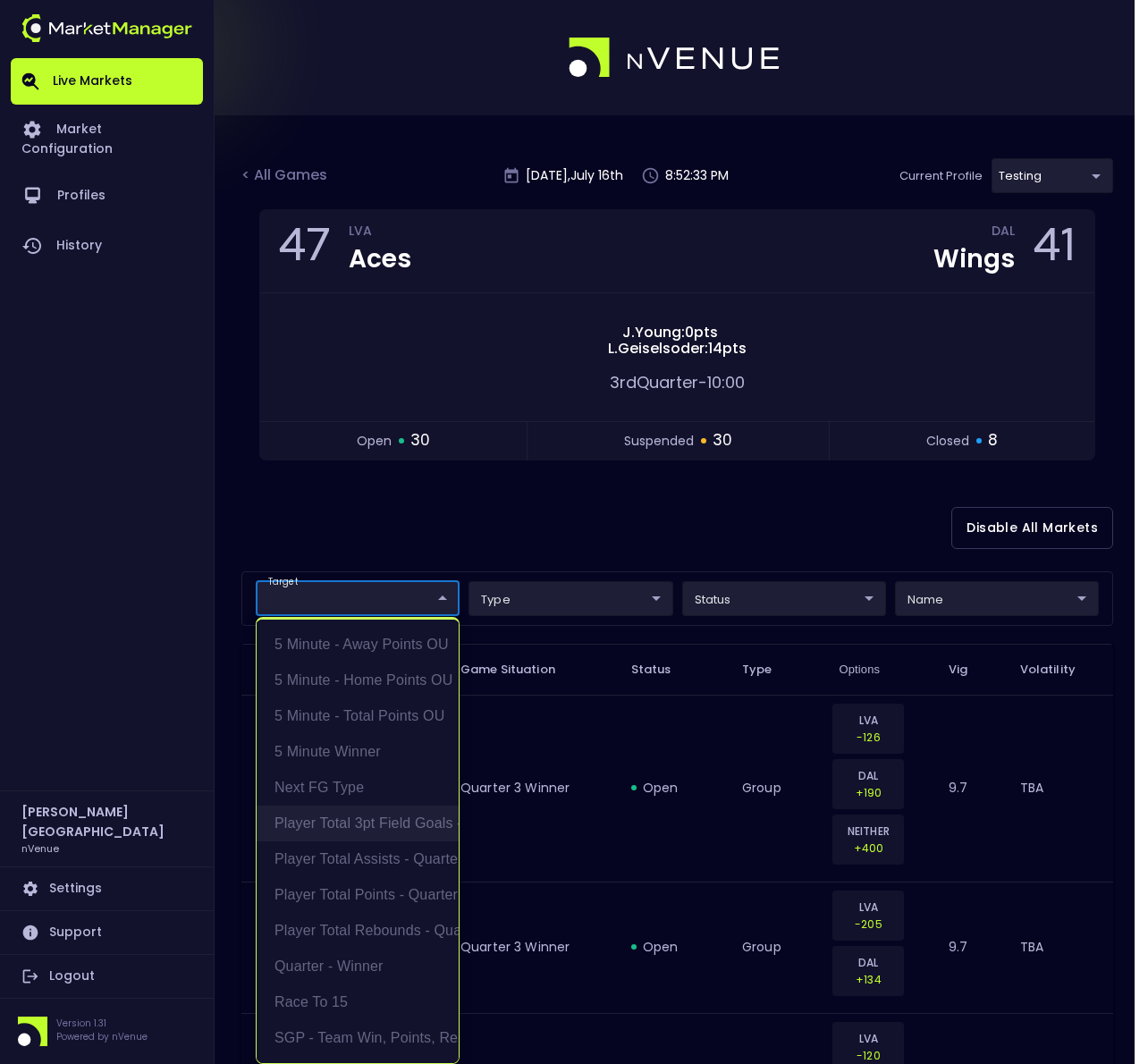 click on "Player Total 3pt Field Goals - Quarter" at bounding box center (358, 823) 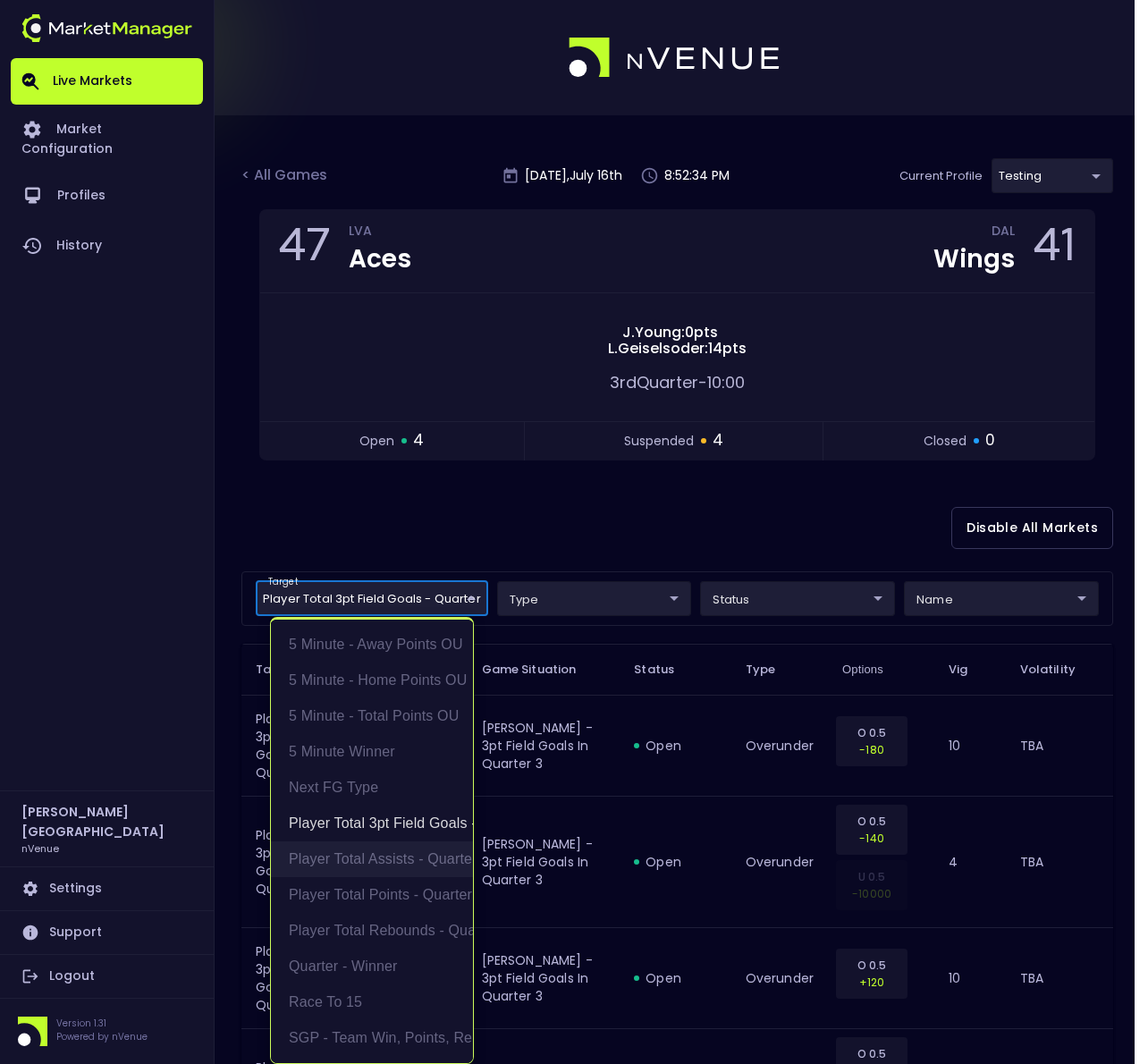 click on "Player Total Assists - Quarter" at bounding box center (372, 859) 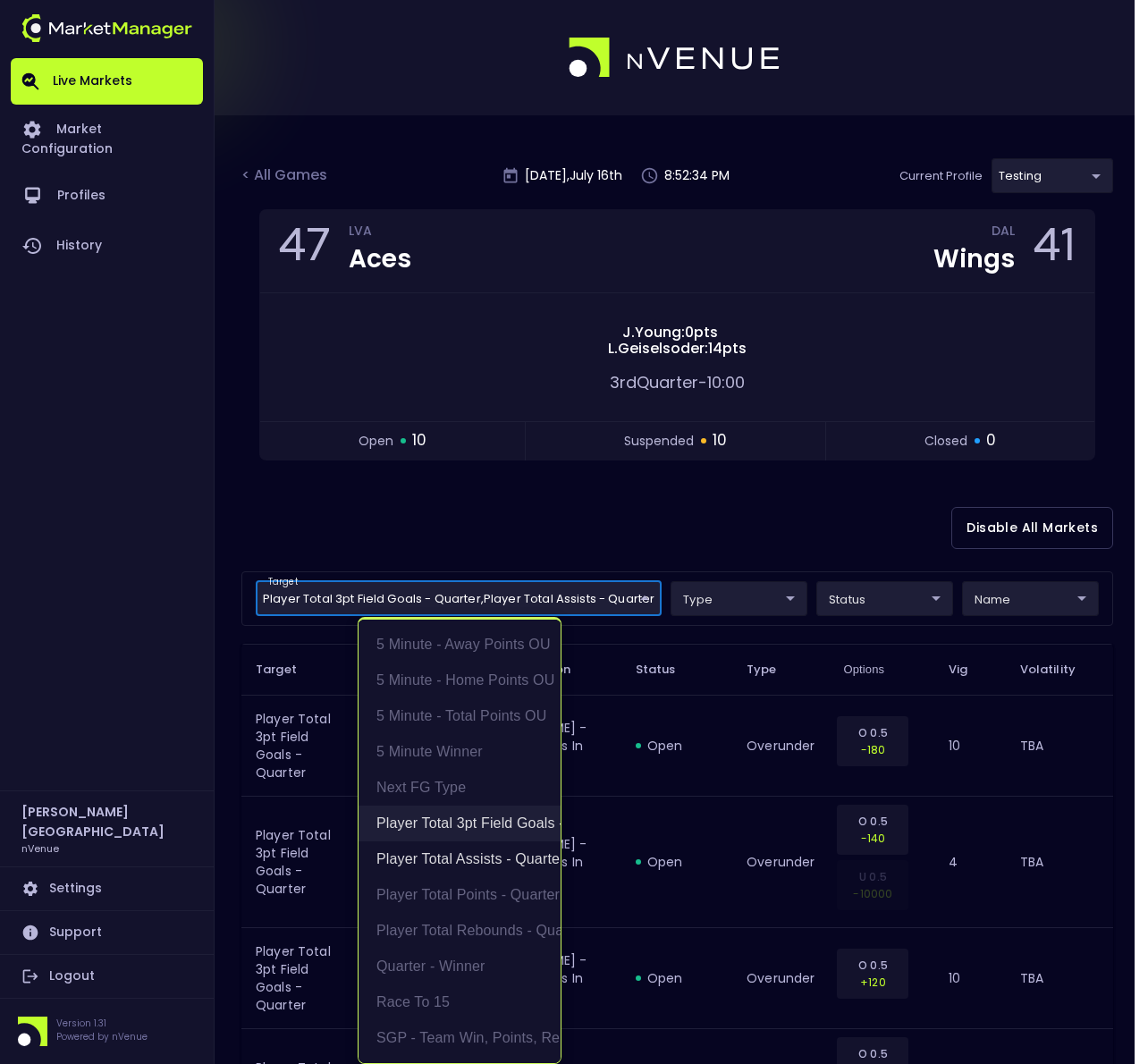 click on "Player Total 3pt Field Goals - Quarter" at bounding box center [460, 823] 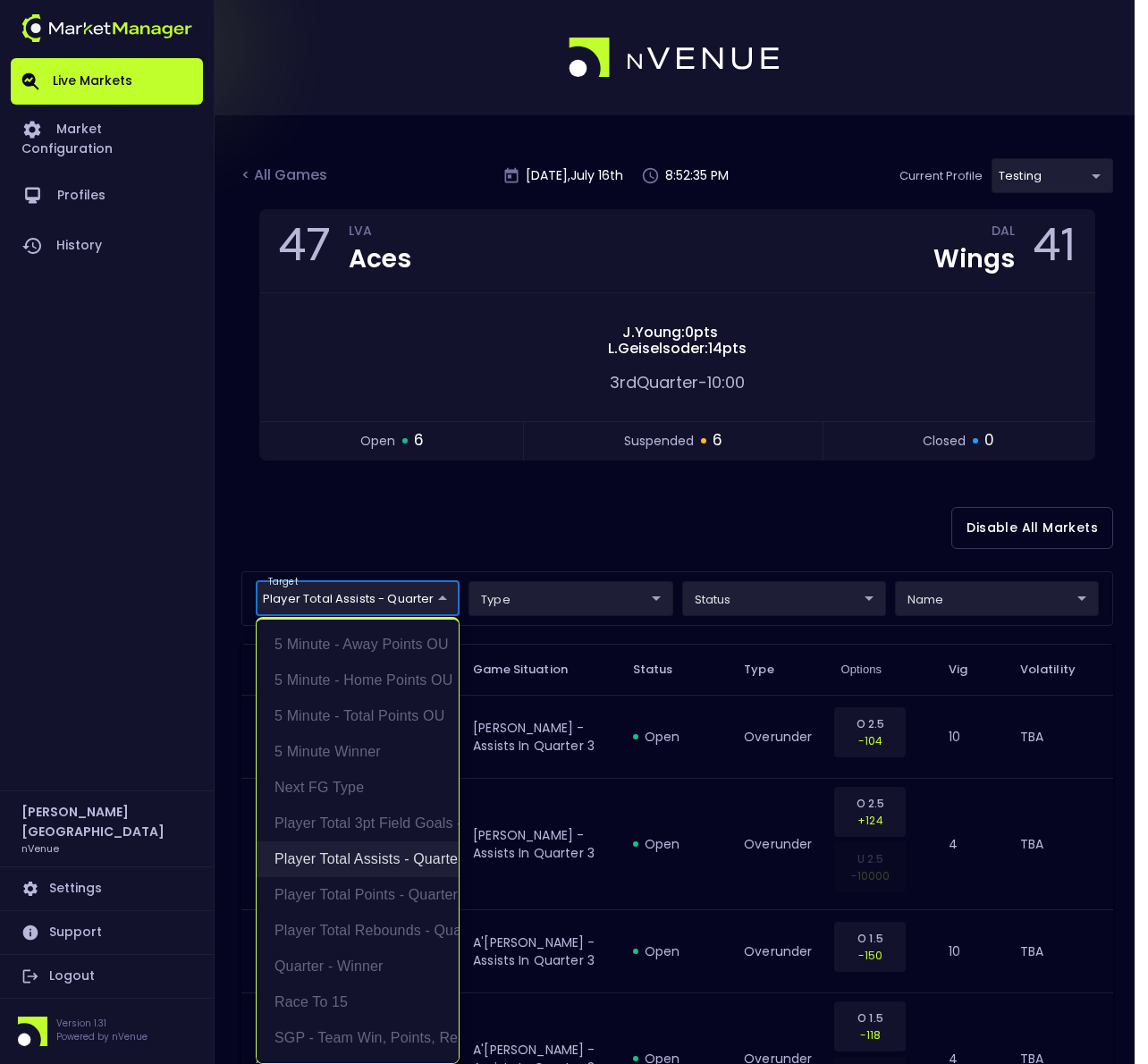 click on "Player Total Assists - Quarter" at bounding box center [358, 859] 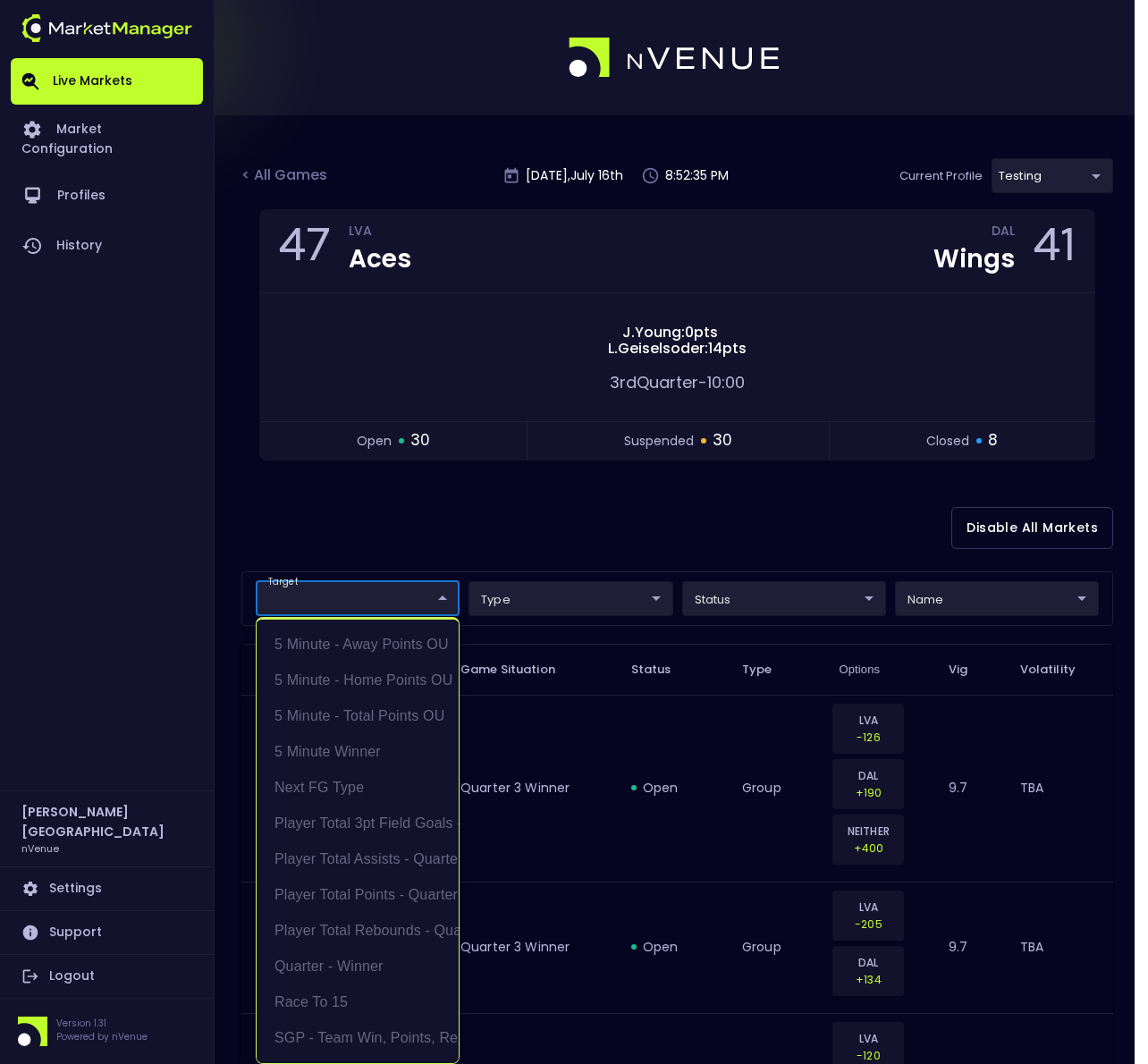 click on "5 Minute - Away Points OU 5 Minute - Home Points OU 5 Minute - Total Points OU 5 Minute Winner Next FG Type Player Total 3pt Field Goals - Quarter Player Total Assists - Quarter Player Total Points - Quarter Player Total Rebounds - Quarter Quarter - Winner Race to 15 SGP - Team Win, Points, Rebounds" at bounding box center (358, 841) 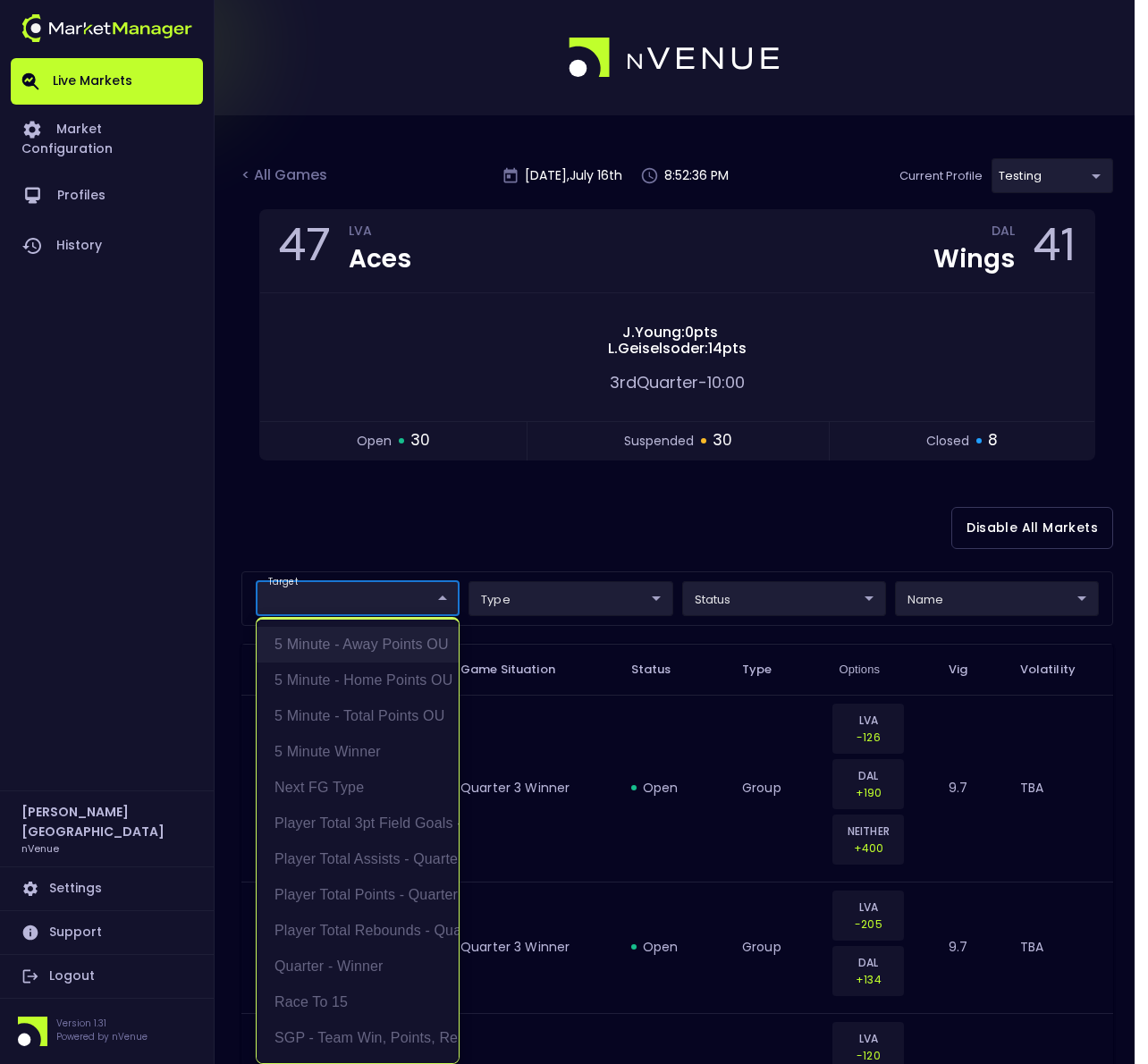 click on "5 Minute - Away Points OU" at bounding box center (358, 645) 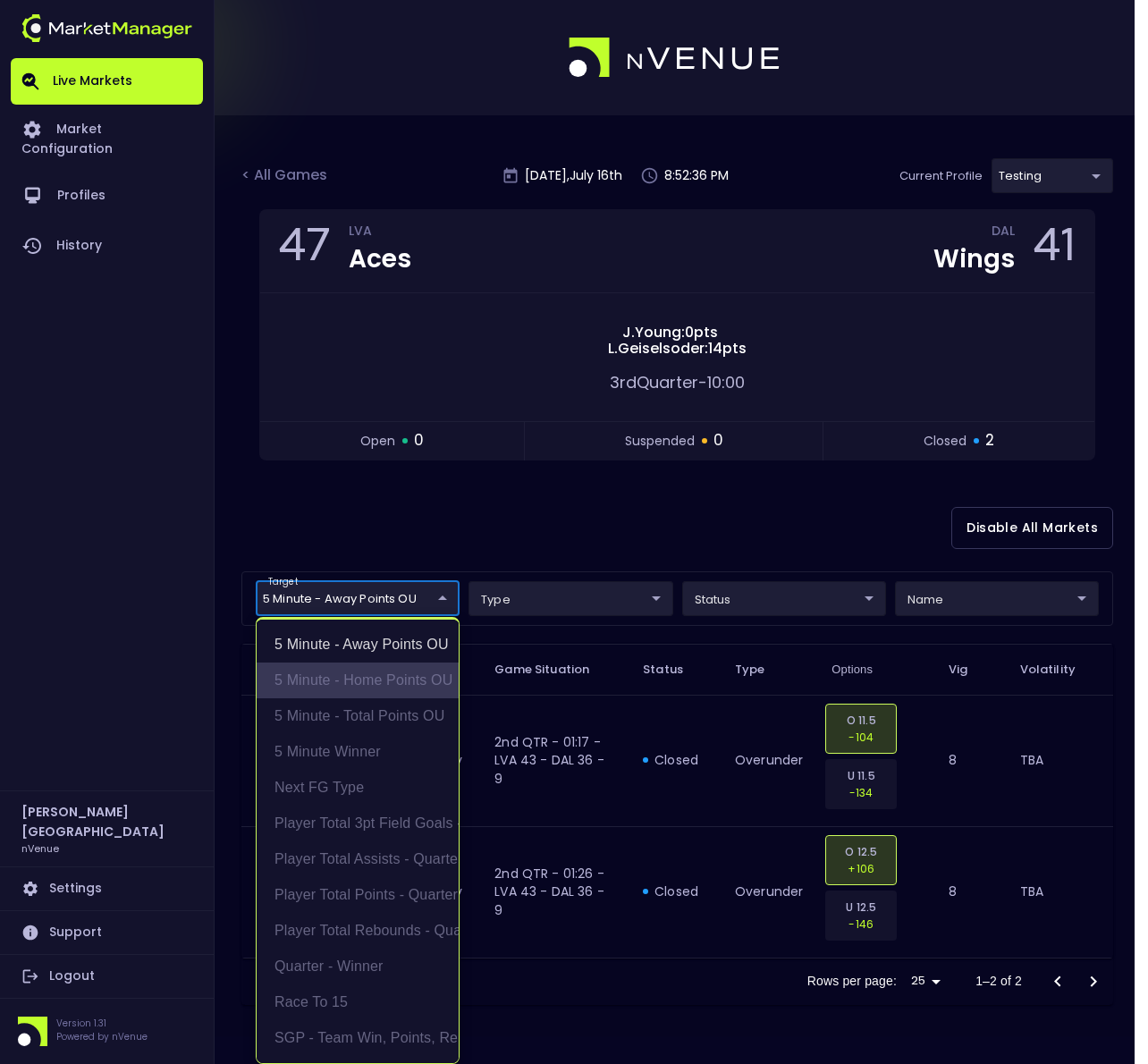 click on "5 Minute - Home Points OU" at bounding box center [358, 680] 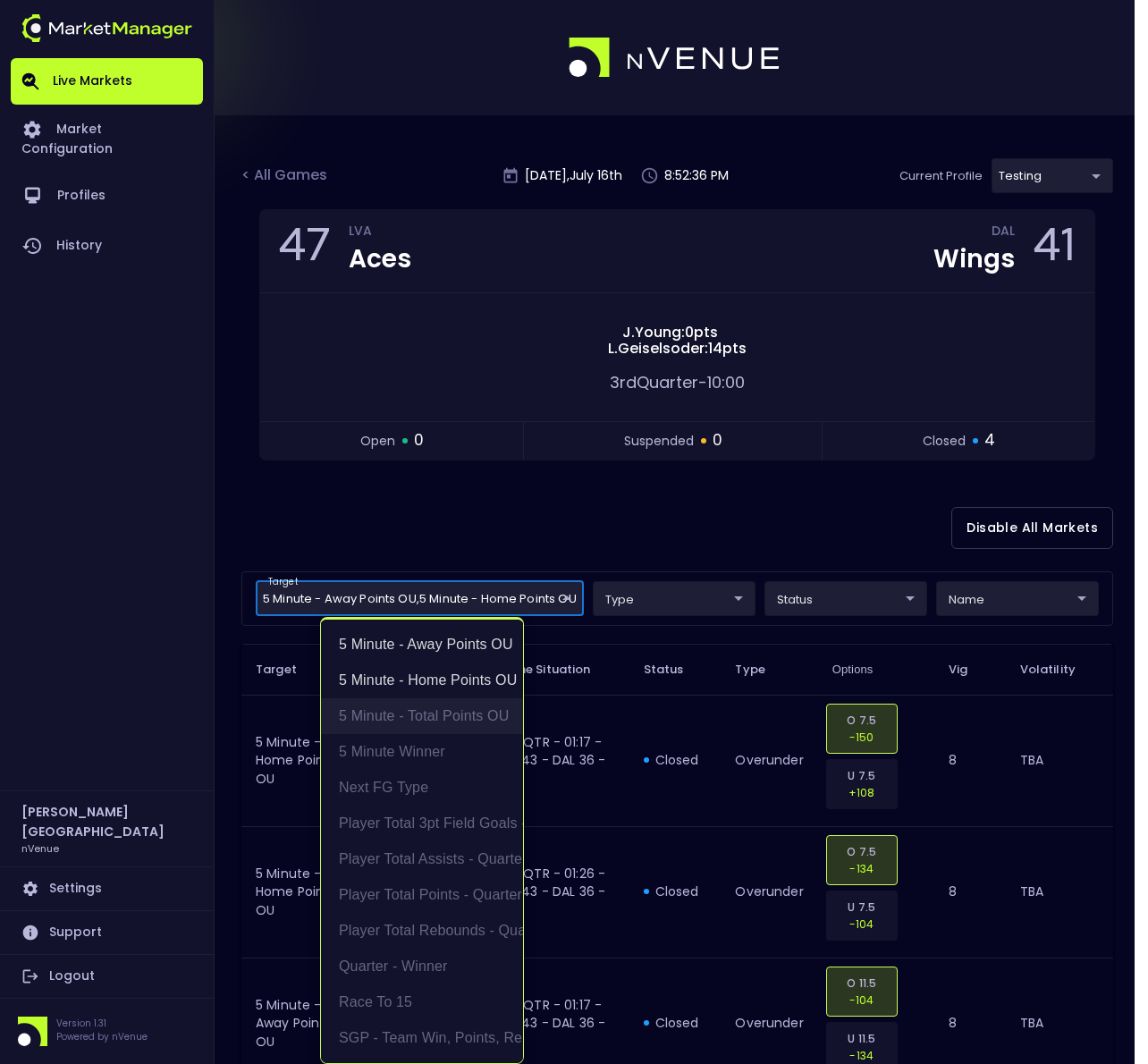 click on "5 Minute - Total Points OU" at bounding box center (422, 716) 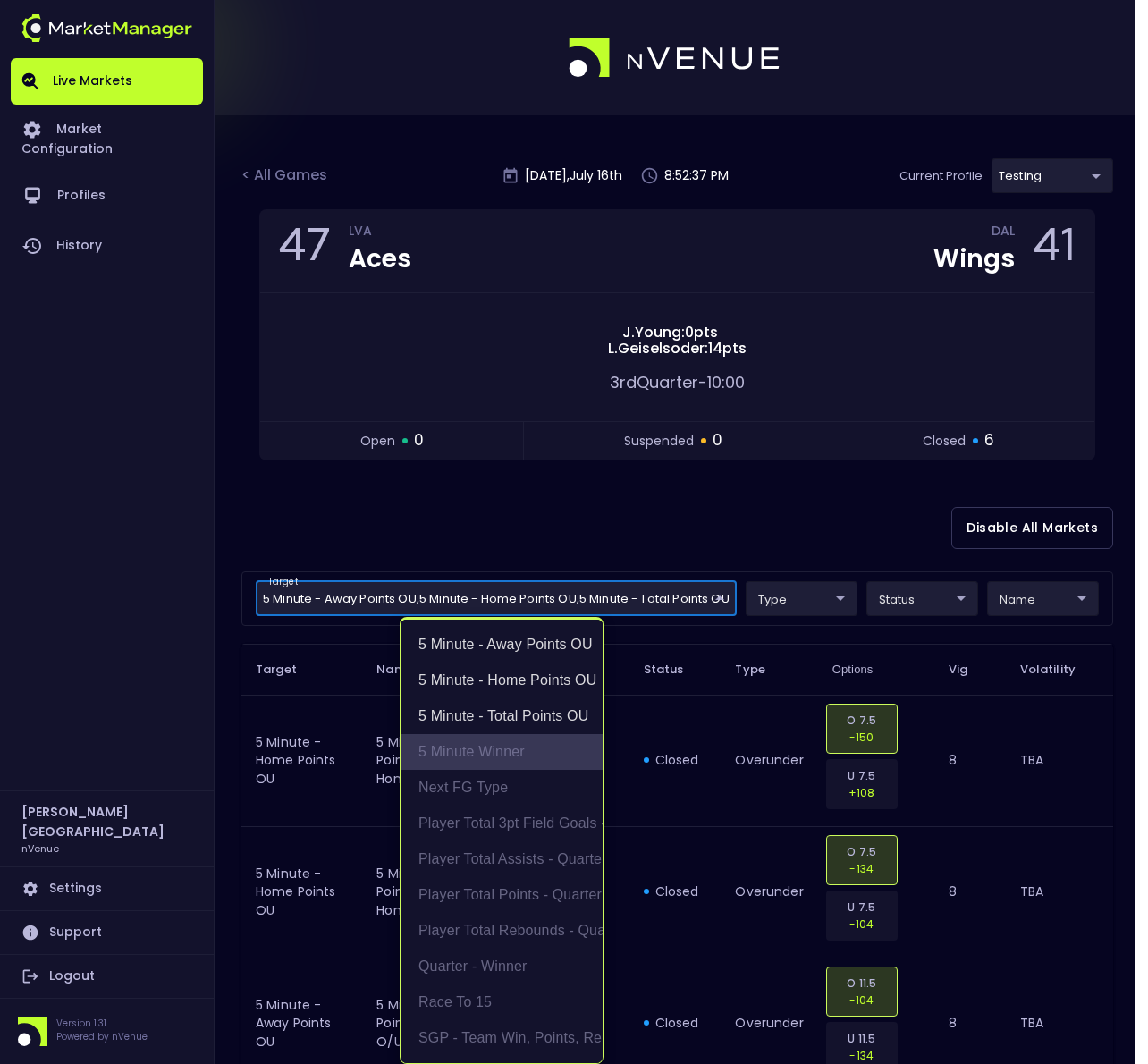 click on "5 Minute Winner" at bounding box center [502, 752] 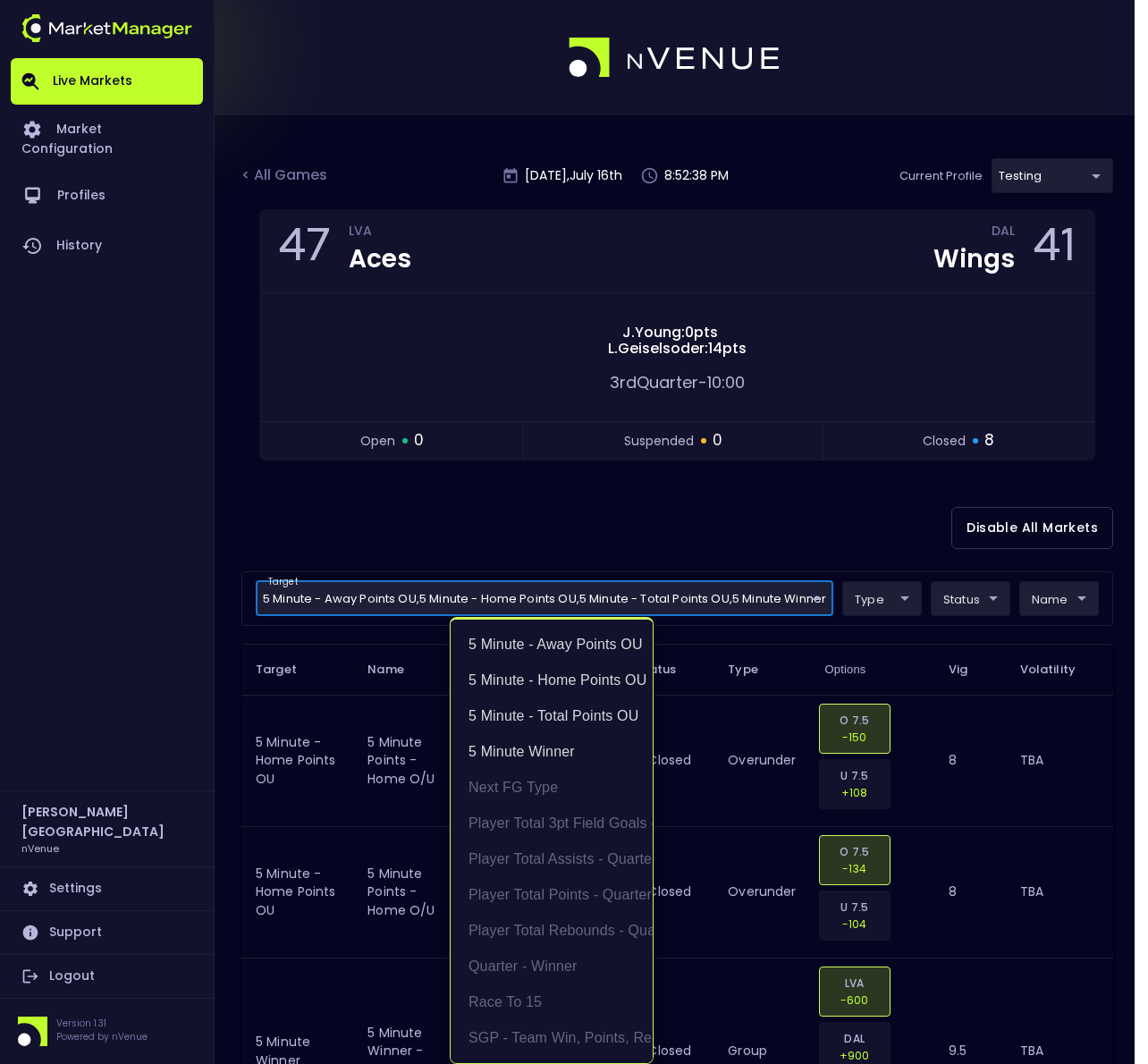 click at bounding box center [574, 532] 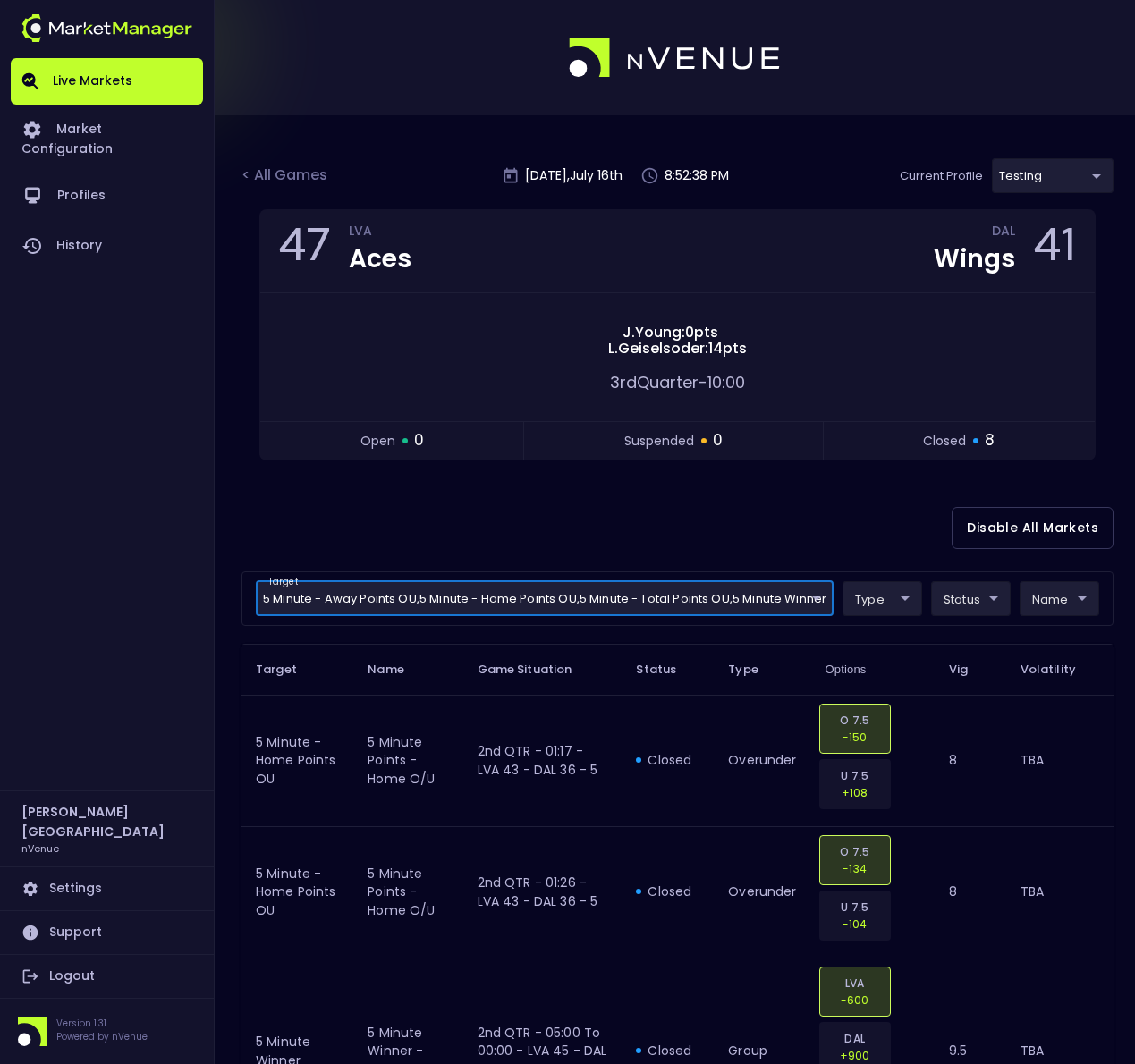 scroll, scrollTop: 0, scrollLeft: 0, axis: both 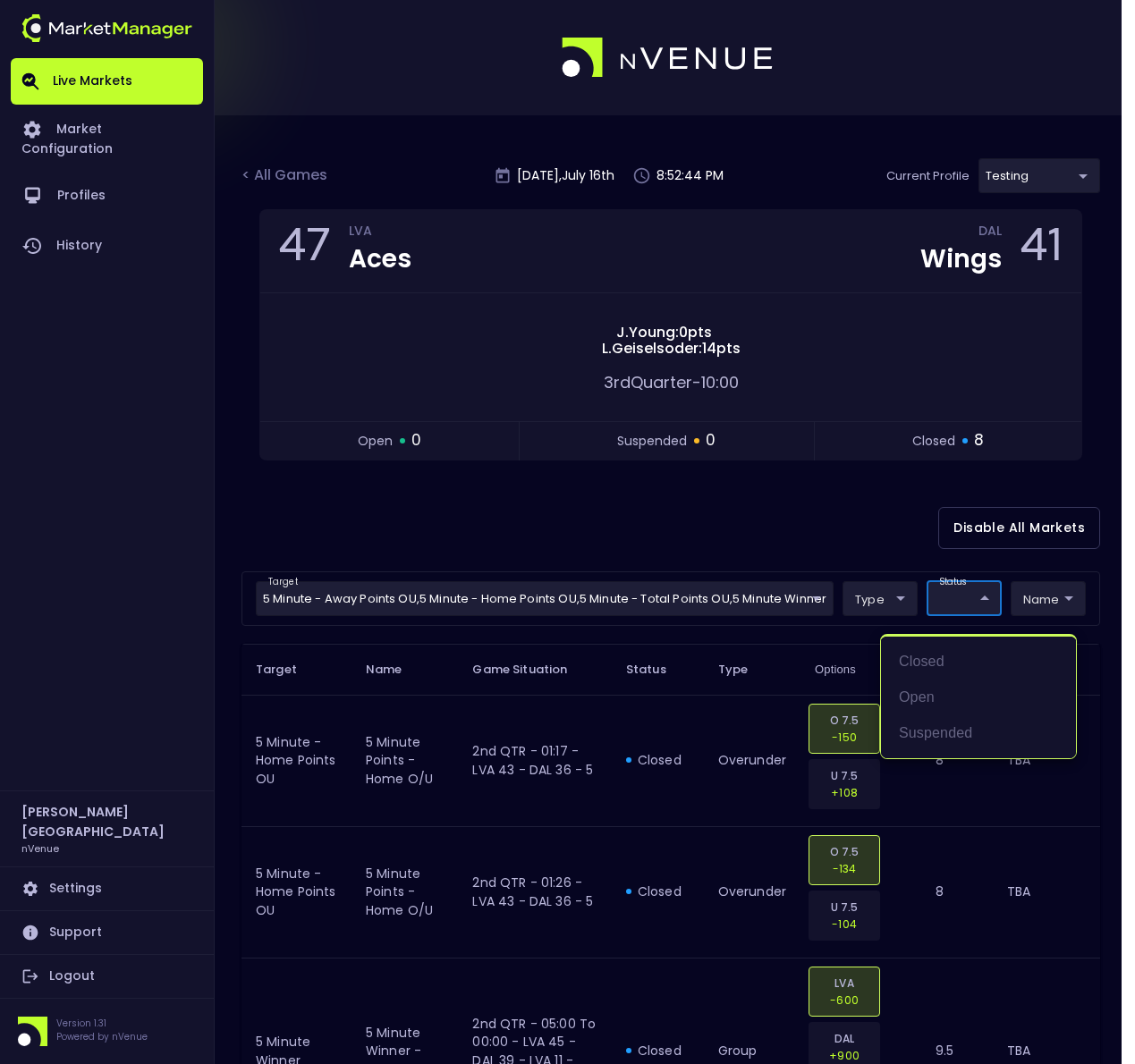 click on "Live Markets Market Configuration Profiles History Derek   Paris nVenue Settings Support Logout   Version 1.31  Powered by nVenue < All Games Wednesday ,  July   16 th 8:52:44 PM Current Profile testing d66ee90f-df8e-430e-a05c-aaf70ad95ad9 Select Target Market Status Type Vig Volatility Options Close 47 LVA Aces DAL Wings 41 J .  Young :  0  pts L .  Geiselsoder :  14  pts 3rd  Quarter  -  10:00 open 0 suspended 0 closed 8 Disable All Markets target 5 Minute - Away Points OU ,  5 Minute - Home Points OU ,  5 Minute - Total Points OU ,  5 Minute Winner 5 Minute - Away Points OU,5 Minute - Home Points OU,5 Minute - Total Points OU,5 Minute Winner ​ type ​ ​ status ​ ​ name ​ ​ Target Name Game Situation Status Type Options Vig Volatility 5 Minute - Home Points OU 5 minute points - home O/U 2nd QTR - 01:17 - LVA 43 - DAL 36 - 5  closed overunder O 7.5 -150 U 7.5 +108 8 TBA 5 Minute - Home Points OU 5 minute points - home O/U 2nd QTR - 01:26 - LVA 43 - DAL 36 - 5  closed overunder O 7.5 -134 U 7.5 8" at bounding box center [567, 967] 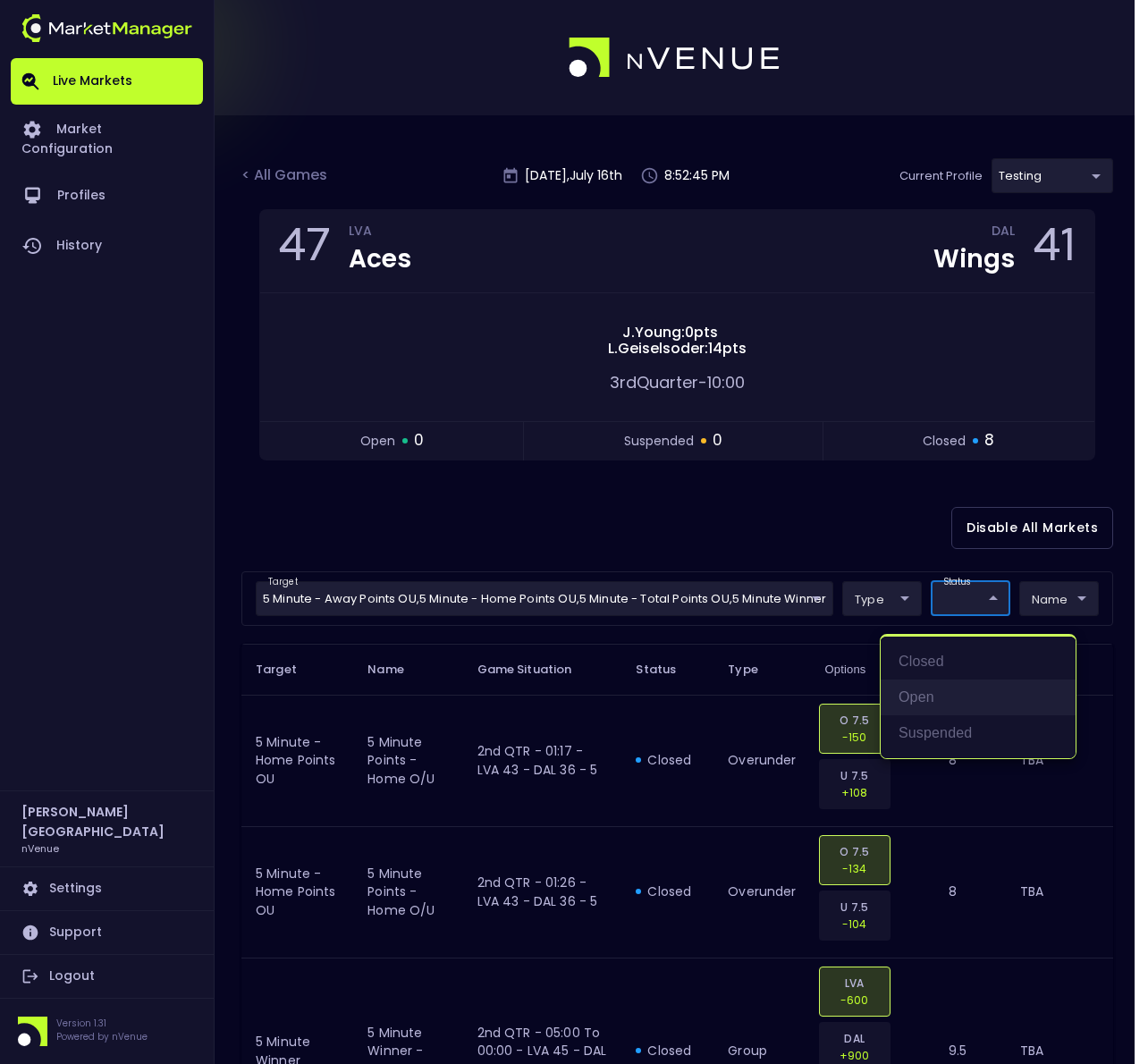 click on "open" at bounding box center (978, 697) 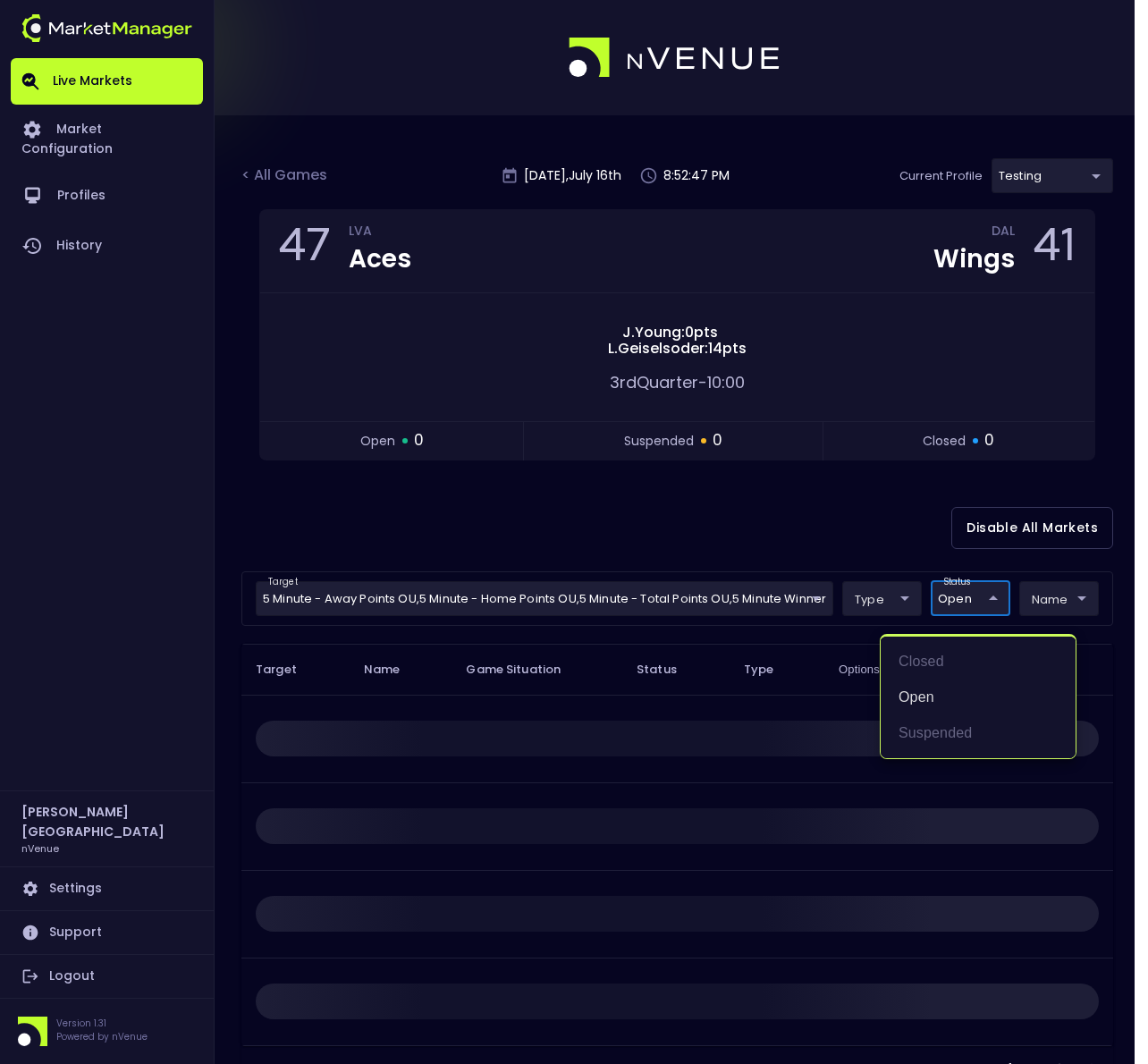 click at bounding box center (574, 532) 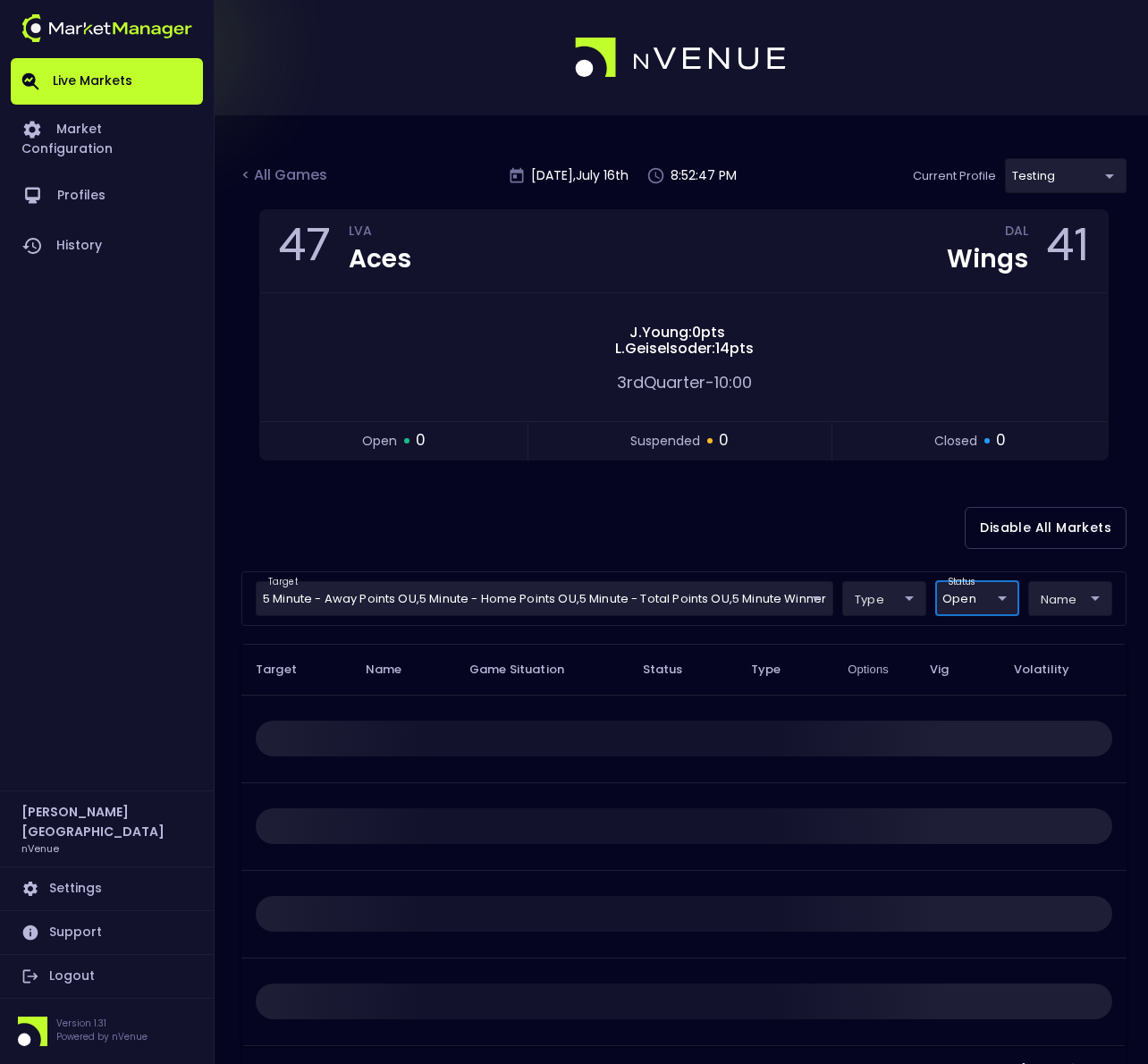click on "Live Markets Market Configuration Profiles History Derek   Paris nVenue Settings Support Logout   Version 1.31  Powered by nVenue < All Games Wednesday ,  July   16 th 8:52:47 PM Current Profile testing d66ee90f-df8e-430e-a05c-aaf70ad95ad9 Select Target Market Status Type Vig Volatility Options Close 47 LVA Aces DAL Wings 41 J .  Young :  0  pts L .  Geiselsoder :  14  pts 3rd  Quarter  -  10:00 open 0 suspended 0 closed 0 Disable All Markets target 5 Minute - Away Points OU ,  5 Minute - Home Points OU ,  5 Minute - Total Points OU ,  5 Minute Winner 5 Minute - Away Points OU,5 Minute - Home Points OU,5 Minute - Total Points OU,5 Minute Winner ​ type ​ ​ status open open ​ name ​ ​ Target Name Game Situation Status Type Options Vig Volatility Rows per page: 25 25 0–0 of 0" at bounding box center [574, 562] 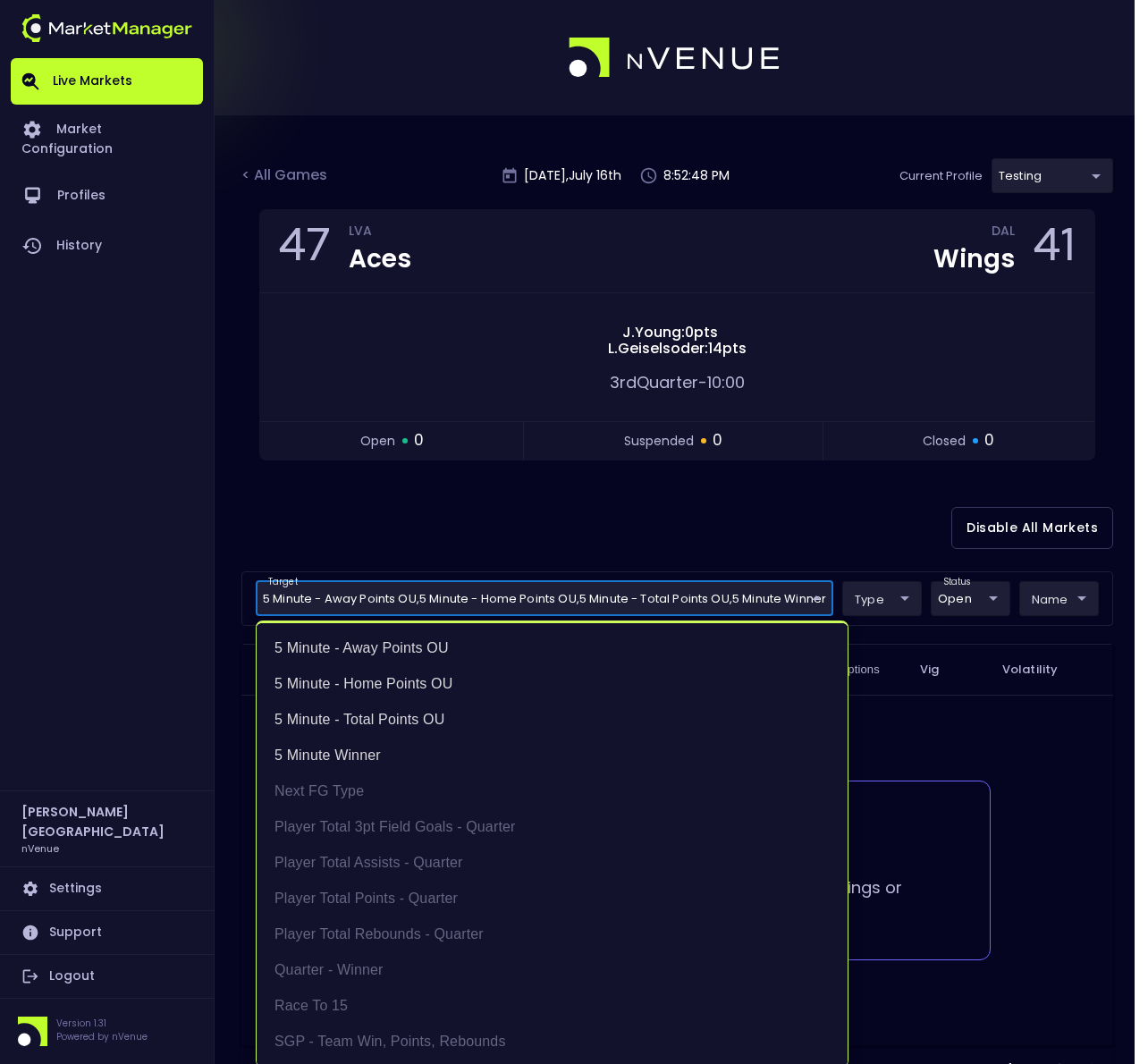 click at bounding box center [574, 532] 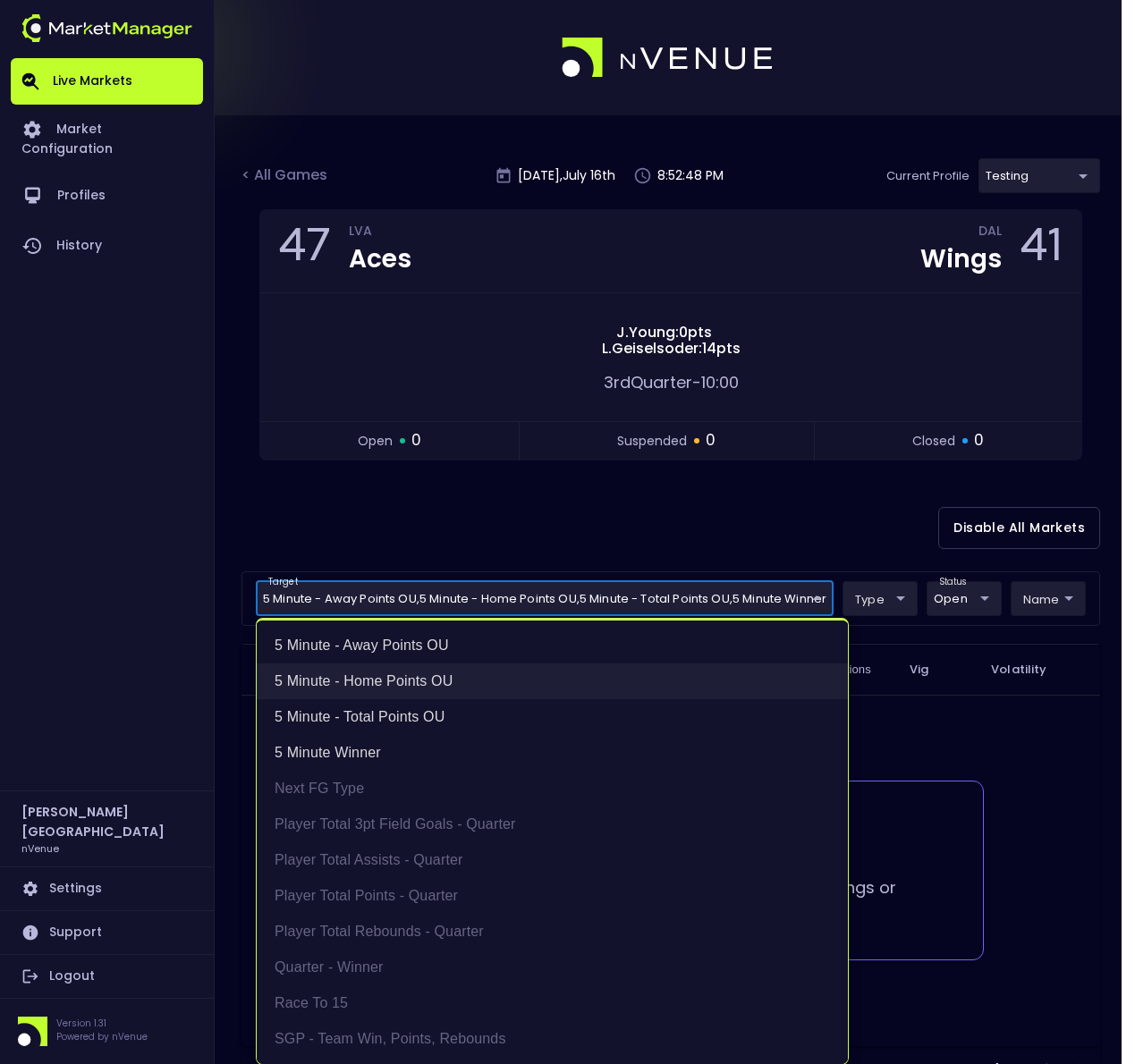 scroll, scrollTop: 0, scrollLeft: 0, axis: both 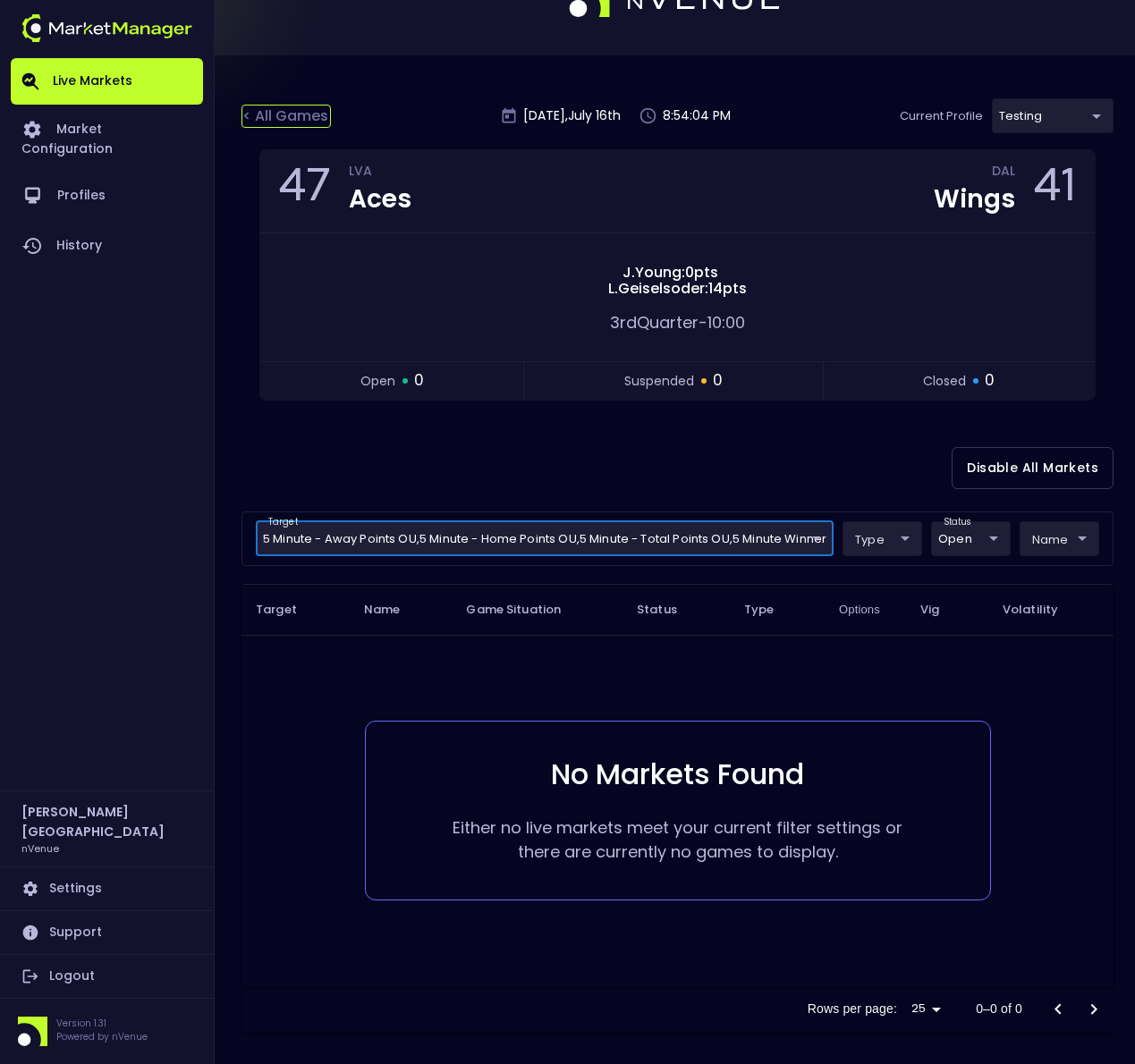 click on "< All Games" at bounding box center [286, 116] 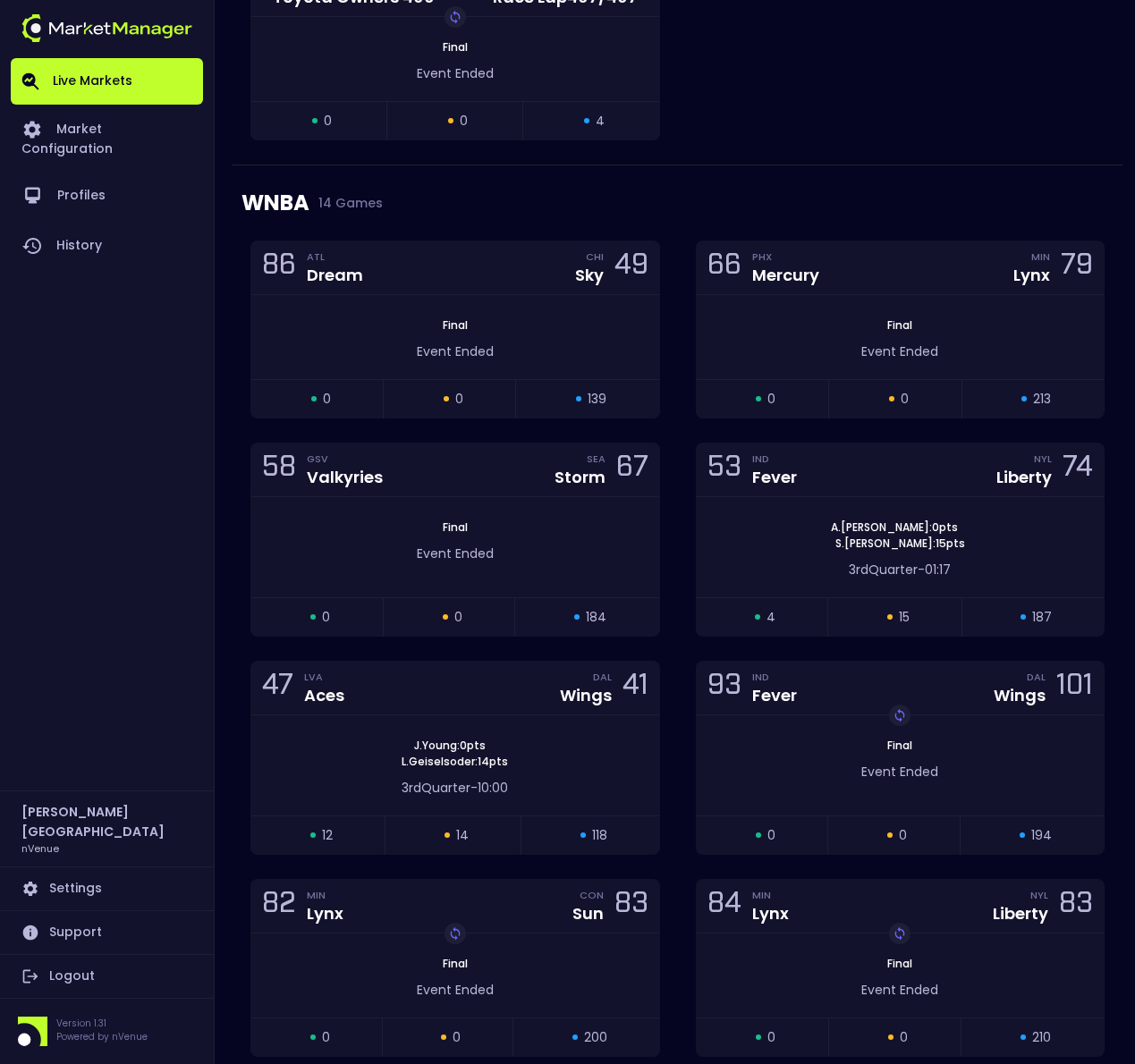 scroll, scrollTop: 1567, scrollLeft: 0, axis: vertical 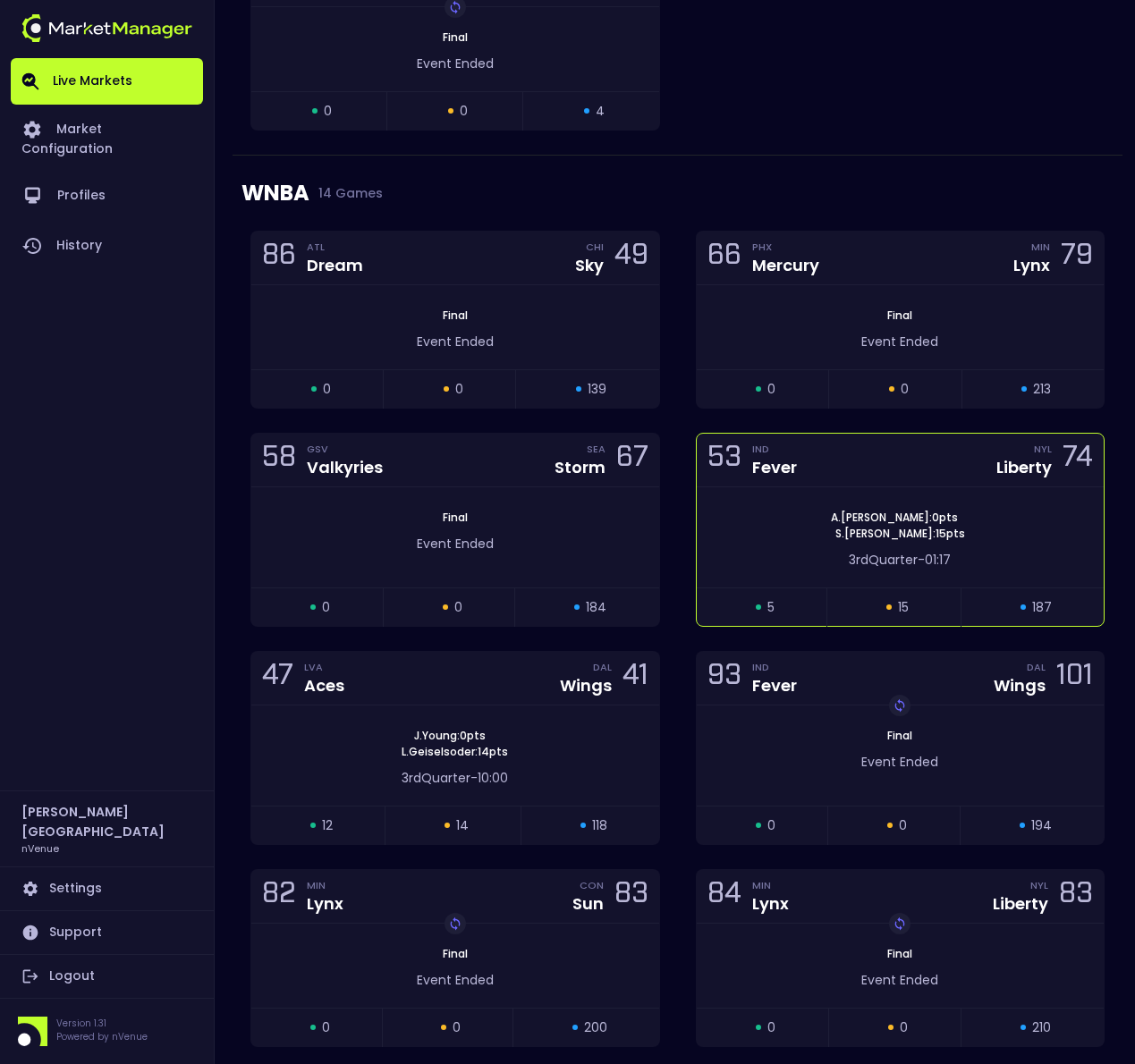 click on "A .  McDonald :  0  pts S .  Ionescu :  15  pts" at bounding box center (901, 526) 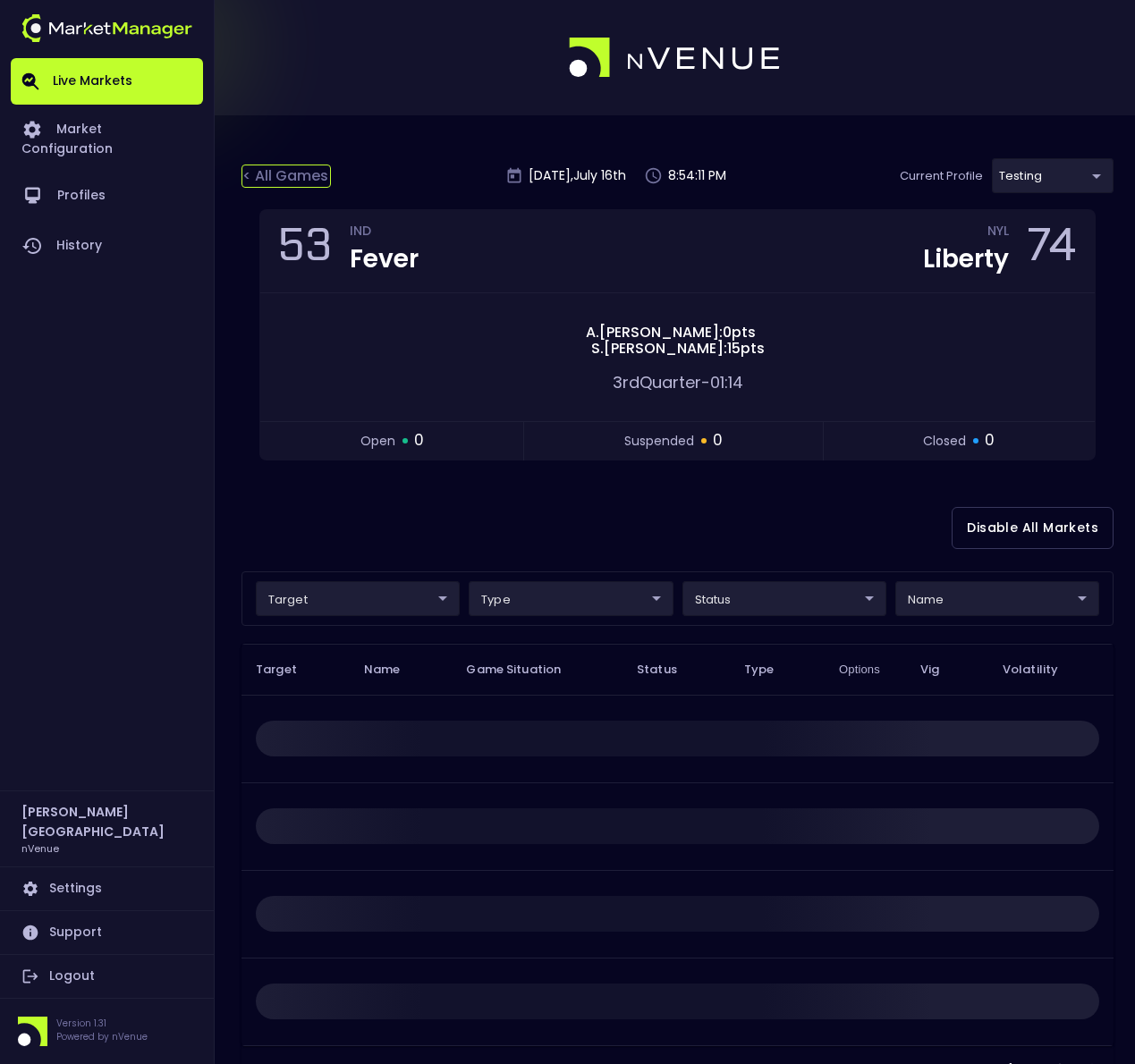 click on "< All Games" at bounding box center (286, 176) 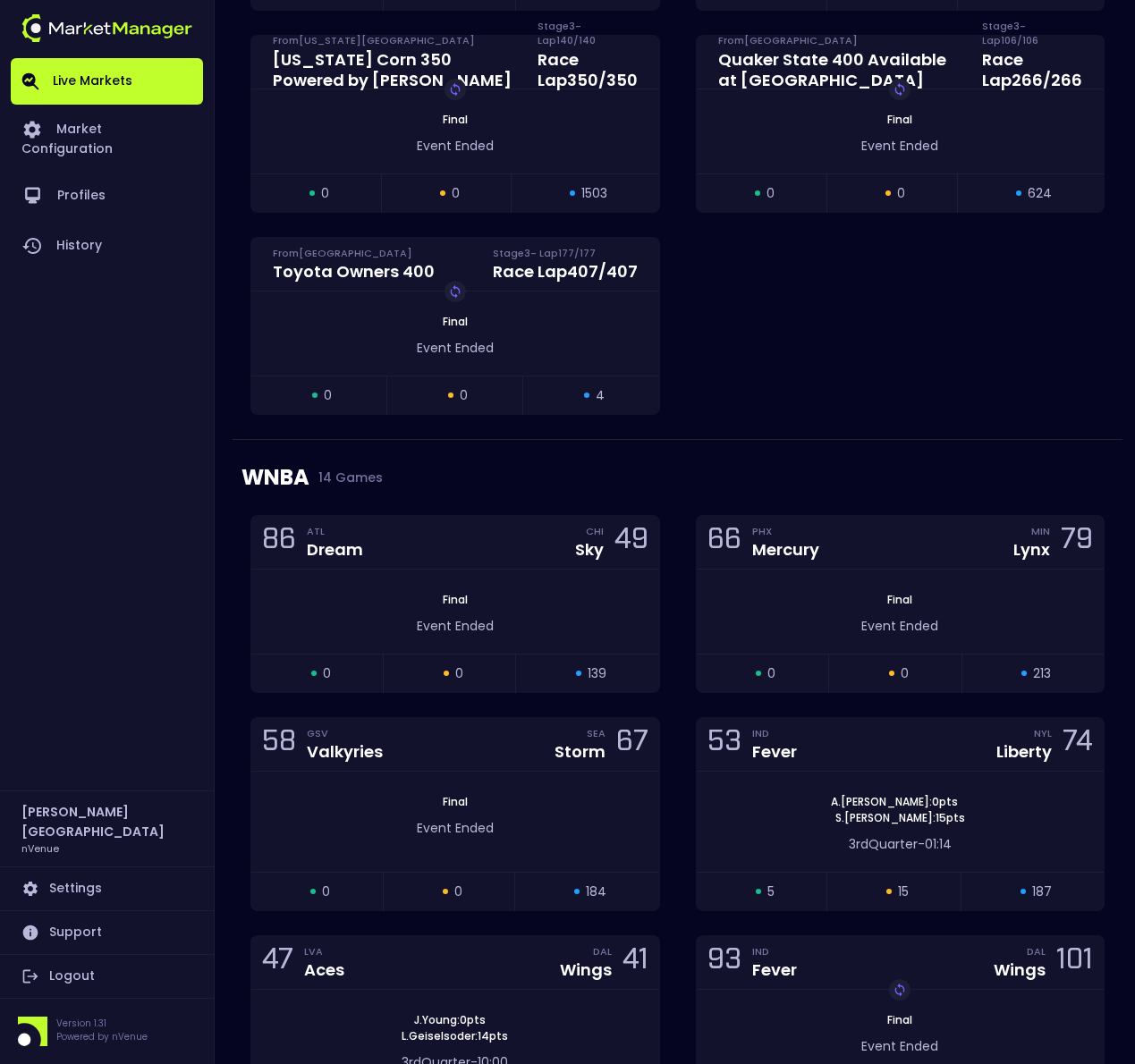 scroll, scrollTop: 1282, scrollLeft: 0, axis: vertical 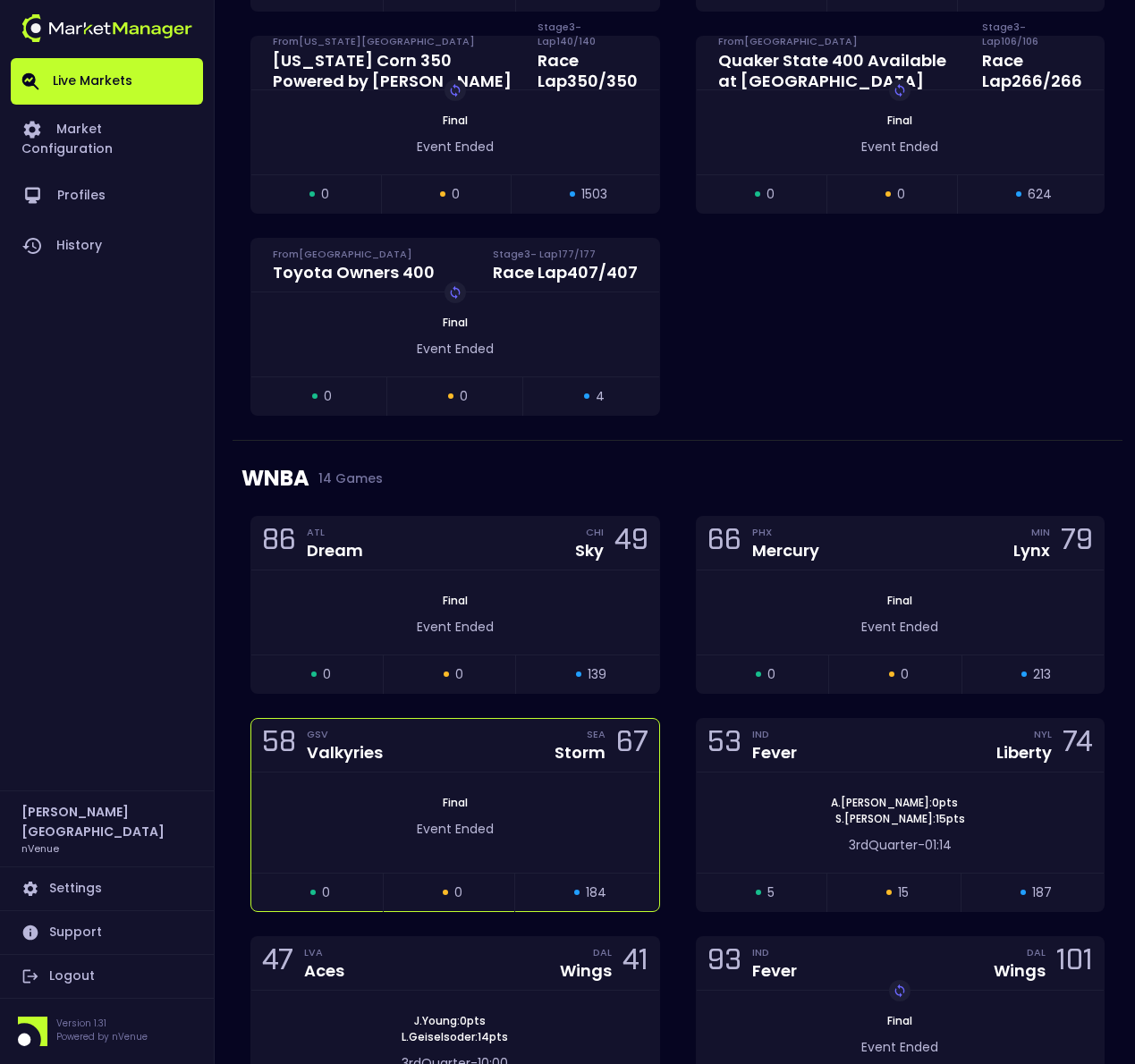 click on "Final" at bounding box center [455, 803] 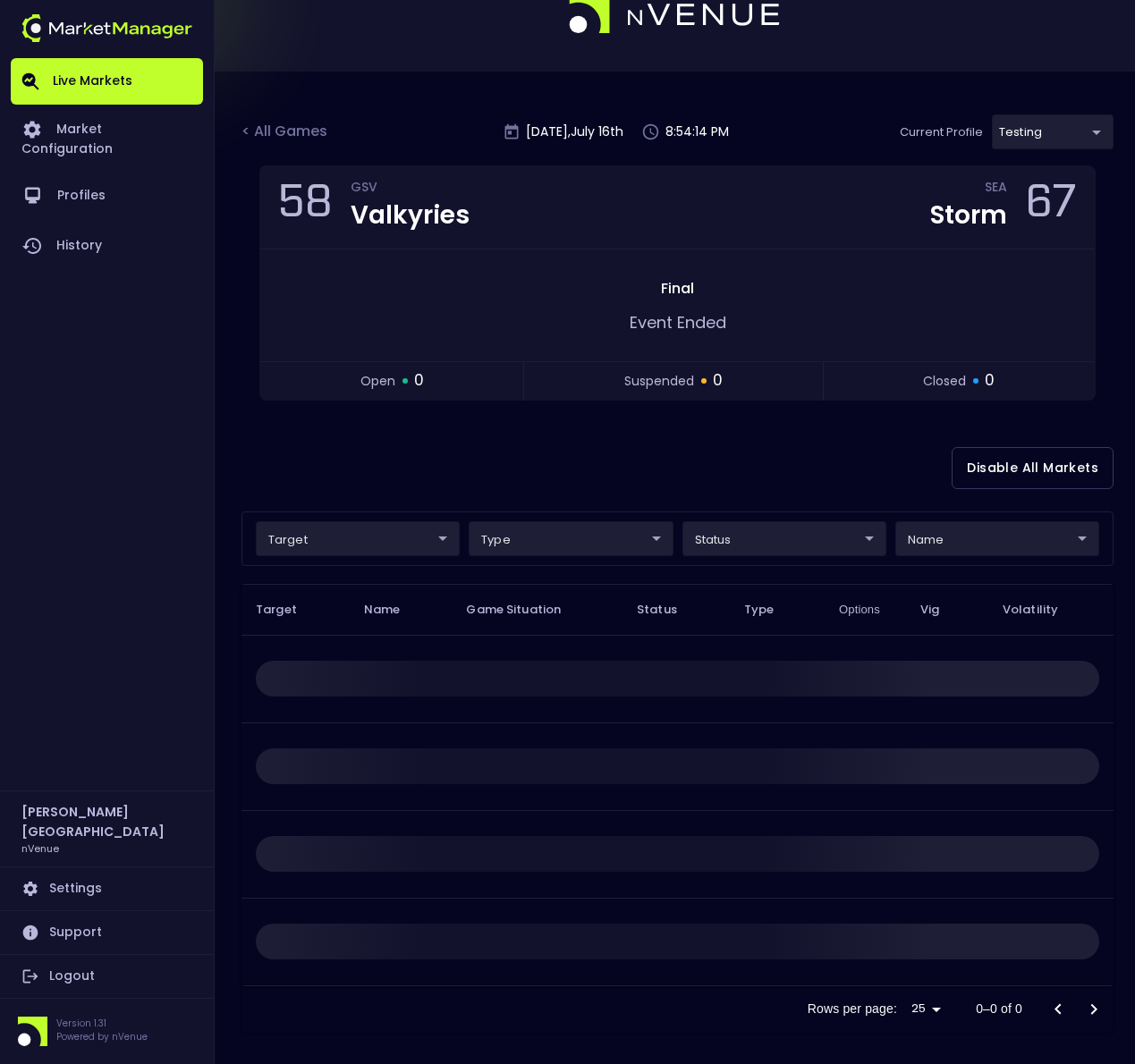 scroll, scrollTop: 0, scrollLeft: 0, axis: both 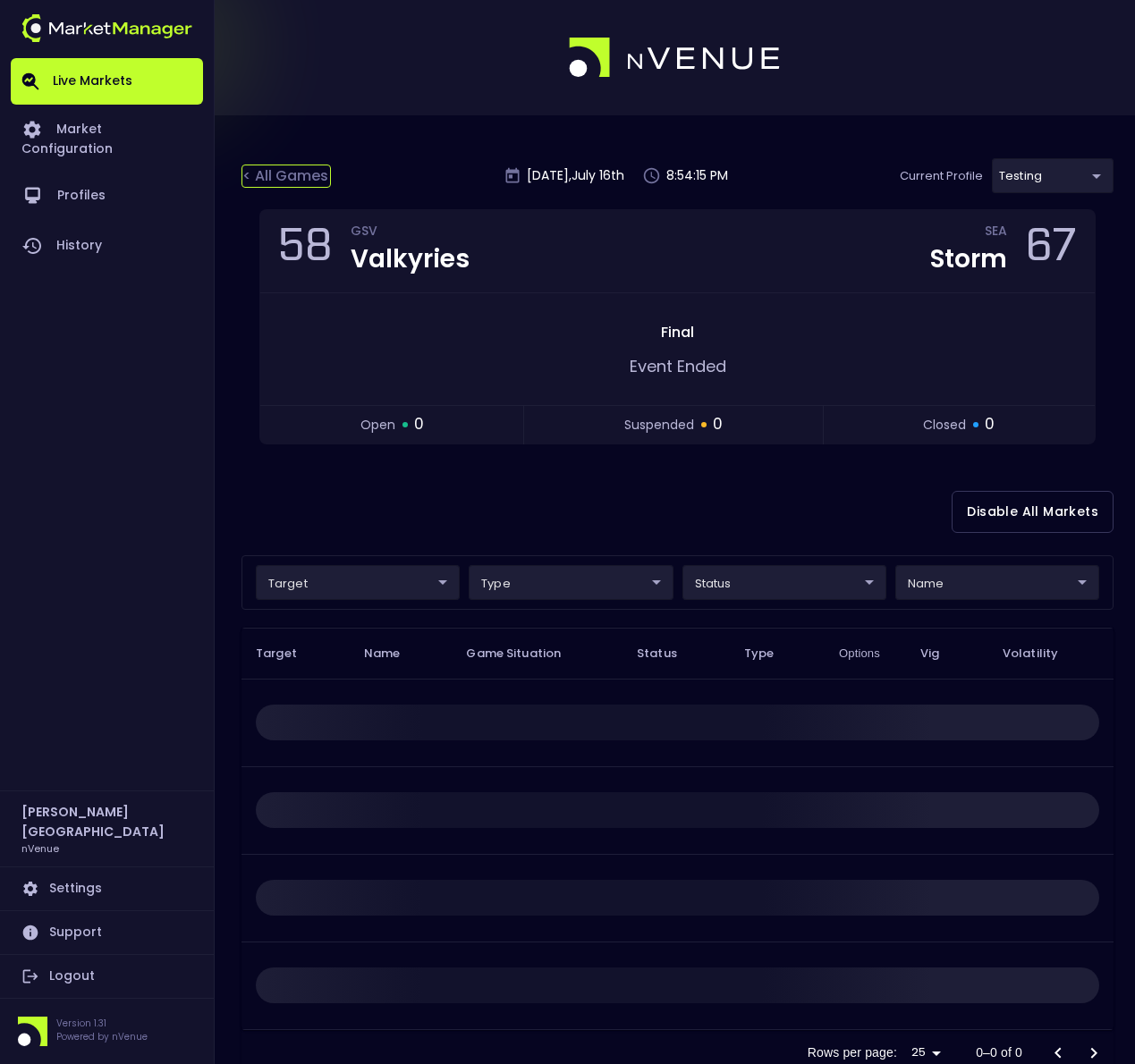 click on "< All Games" at bounding box center [286, 176] 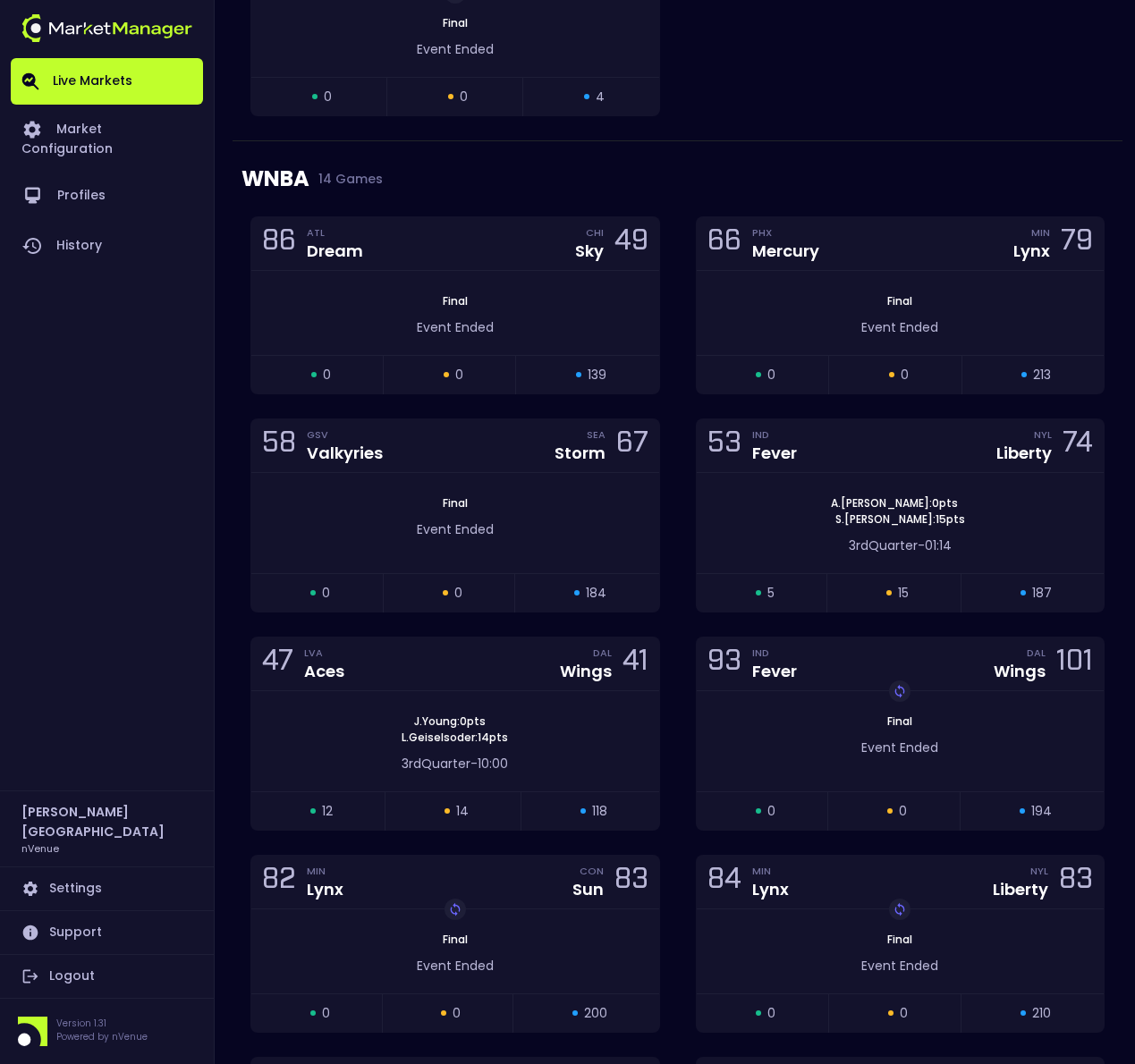 scroll, scrollTop: 1583, scrollLeft: 0, axis: vertical 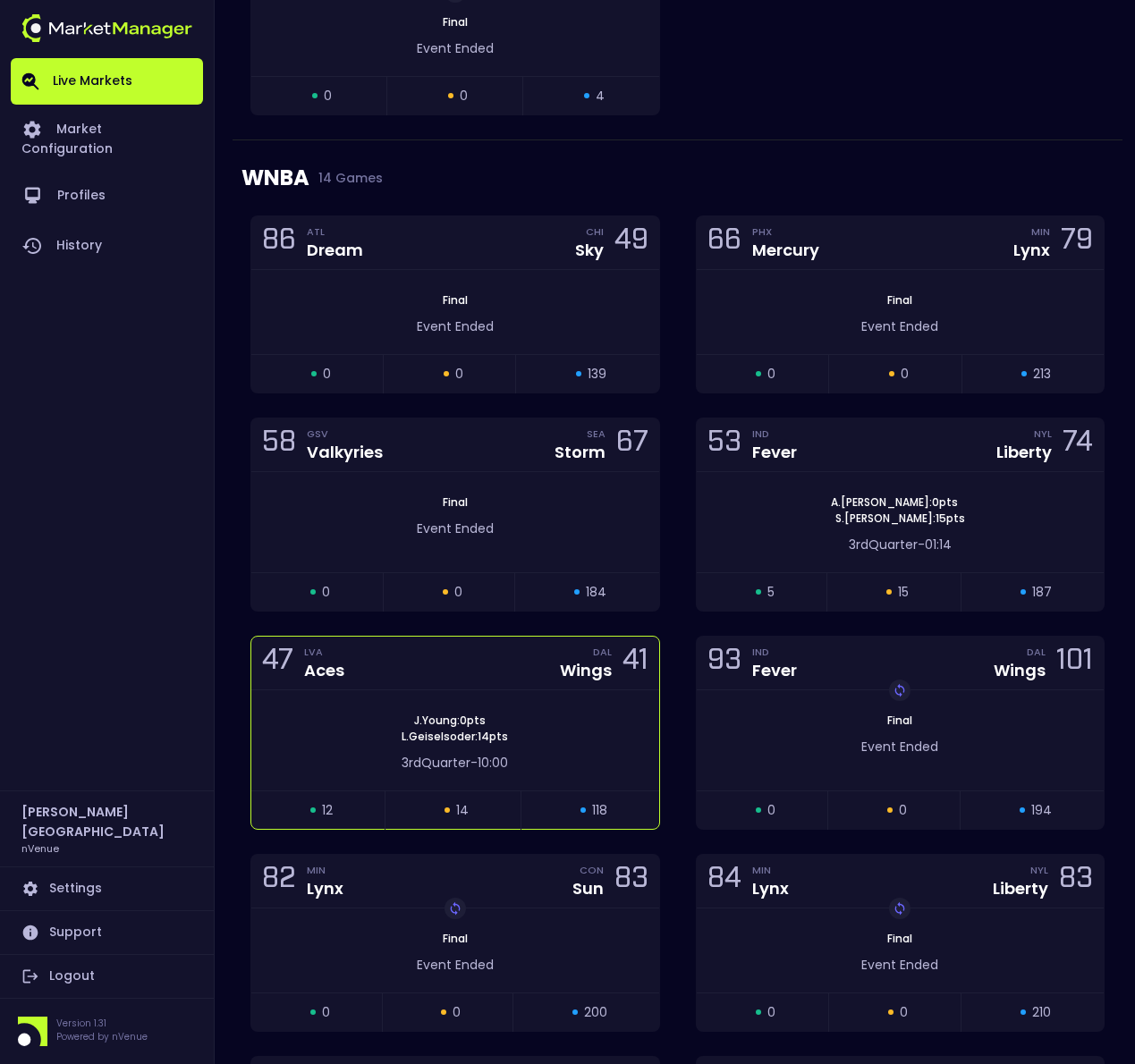 click on "J .  Young :  0  pts L .  Geiselsoder :  14  pts 3rd  Quarter  -  10:00" at bounding box center [455, 740] 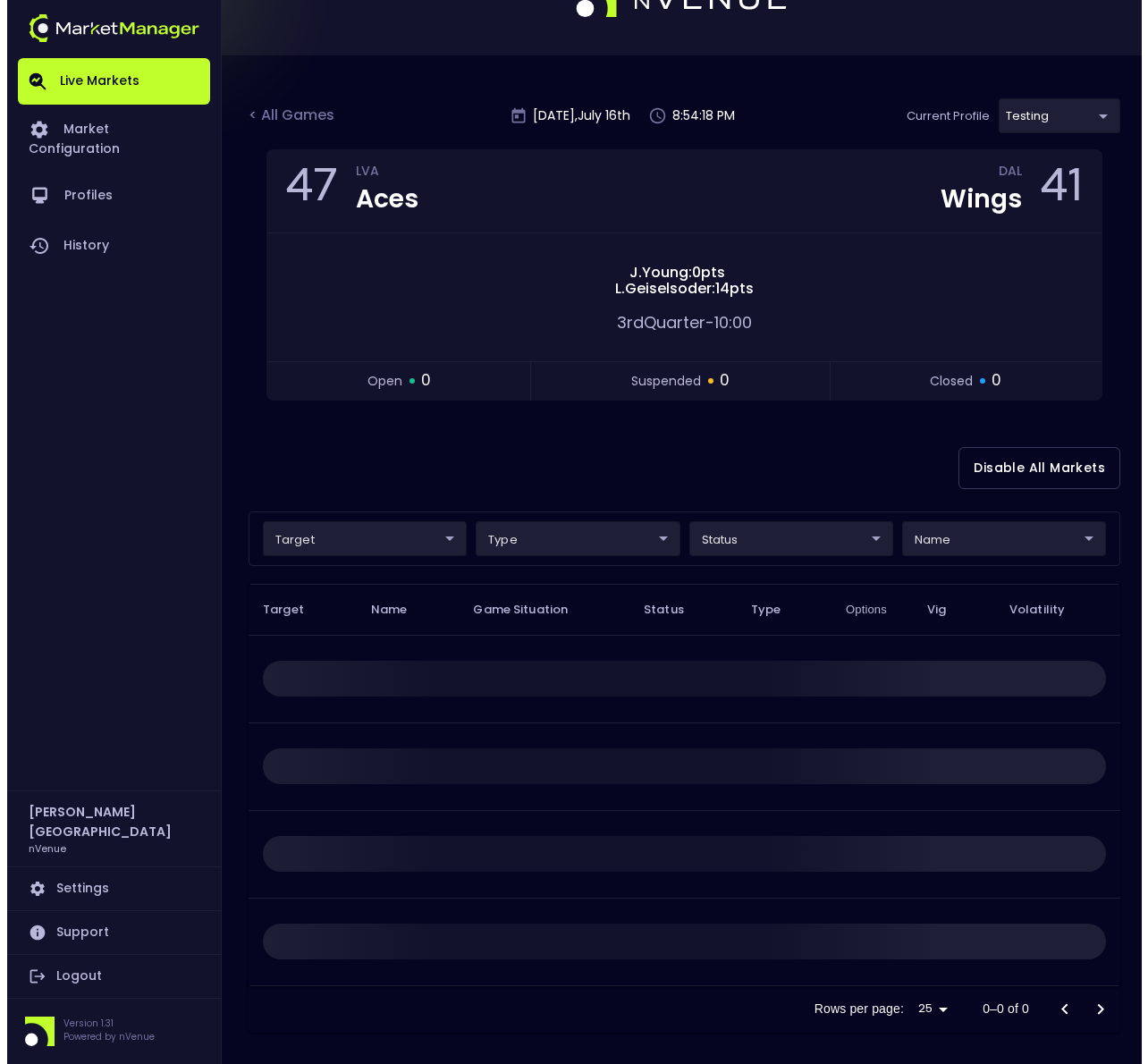 scroll, scrollTop: 0, scrollLeft: 0, axis: both 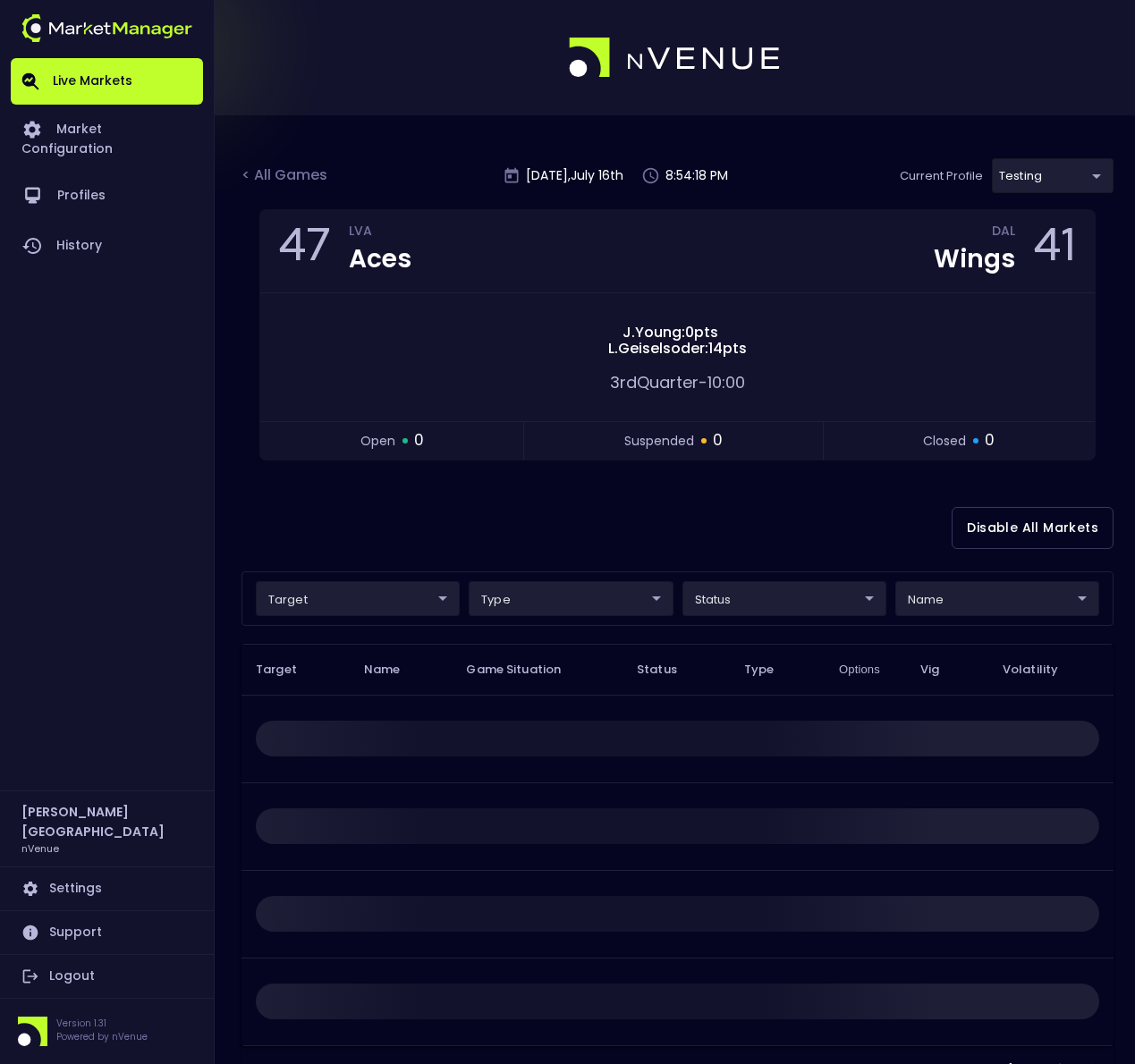 click on "Live Markets Market Configuration Profiles History Derek   Paris nVenue Settings Support Logout   Version 1.31  Powered by nVenue < All Games Wednesday ,  July   16 th 8:54:18 PM Current Profile testing d66ee90f-df8e-430e-a05c-aaf70ad95ad9 Select Target Market Status Type Vig Volatility Options Close 47 LVA Aces DAL Wings 41 J .  Young :  0  pts L .  Geiselsoder :  14  pts 3rd  Quarter  -  10:00 open 0 suspended 0 closed 0 Disable All Markets target ​ ​ type ​ ​ status ​ ​ name ​ ​ Target Name Game Situation Status Type Options Vig Volatility Rows per page: 25 25 0–0 of 0" at bounding box center (567, 562) 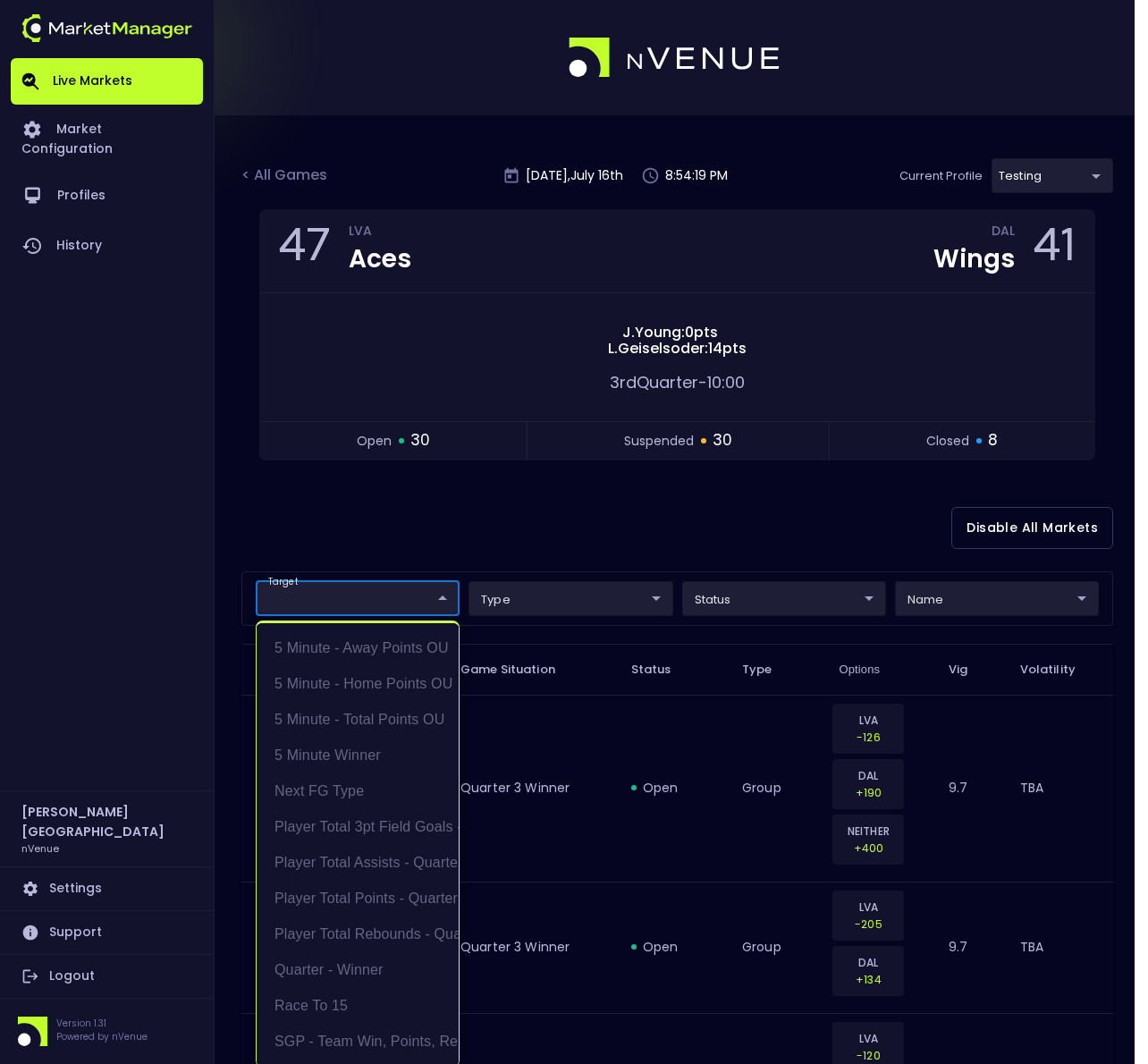 click at bounding box center (574, 532) 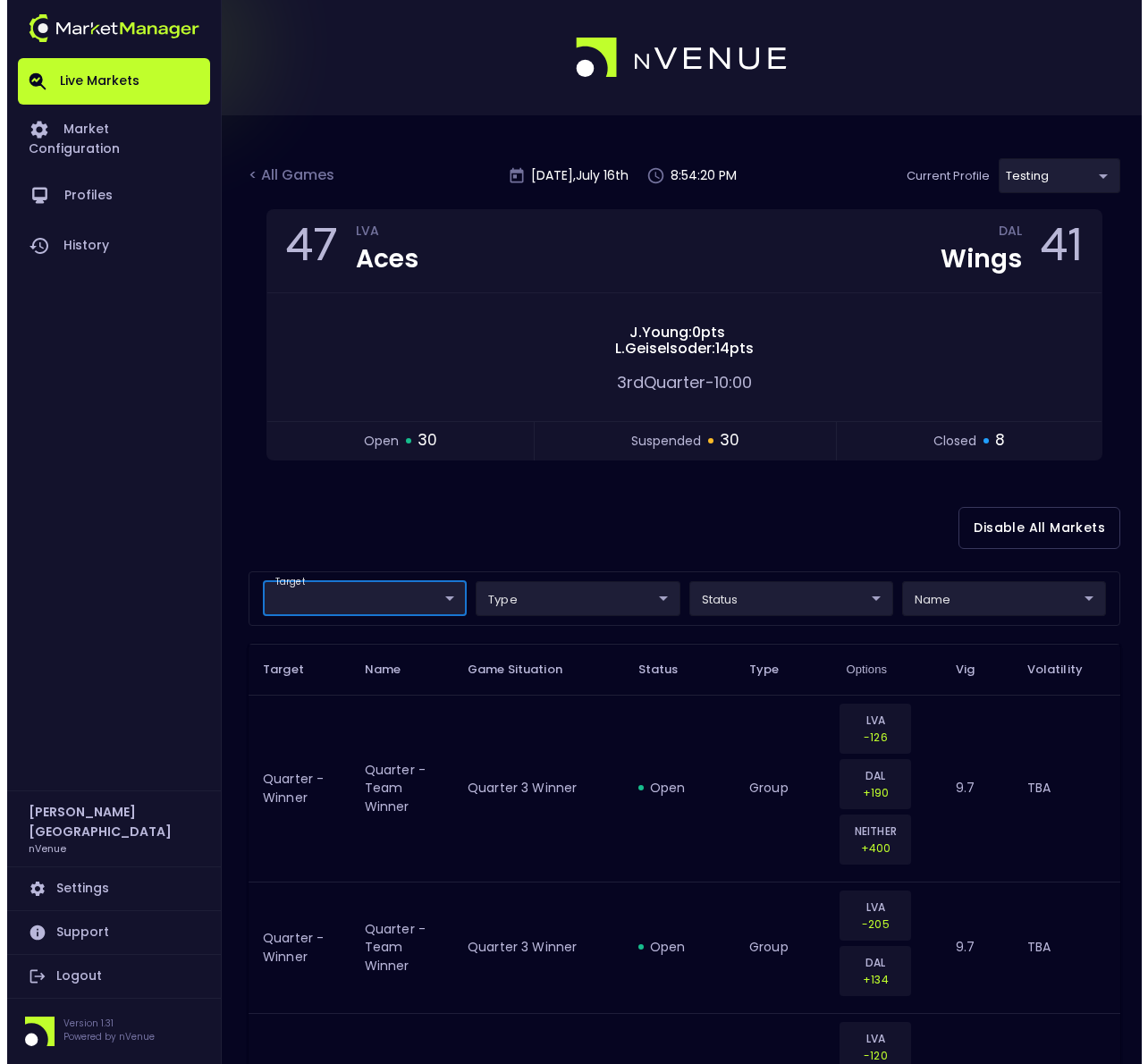 scroll, scrollTop: 0, scrollLeft: 0, axis: both 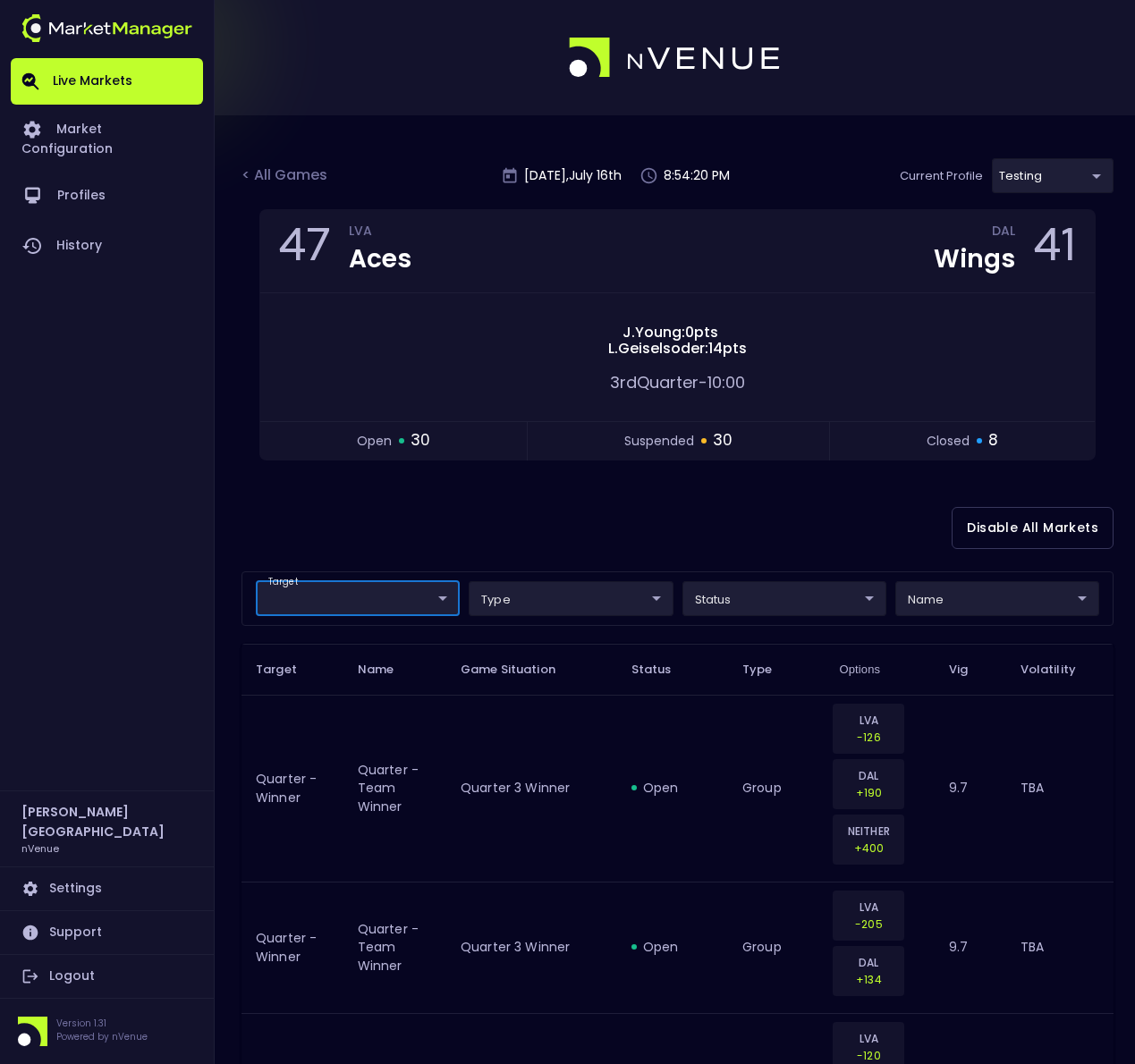 click on "target ​ ​ type ​ ​ status ​ ​ name ​ ​" at bounding box center (677, 598) 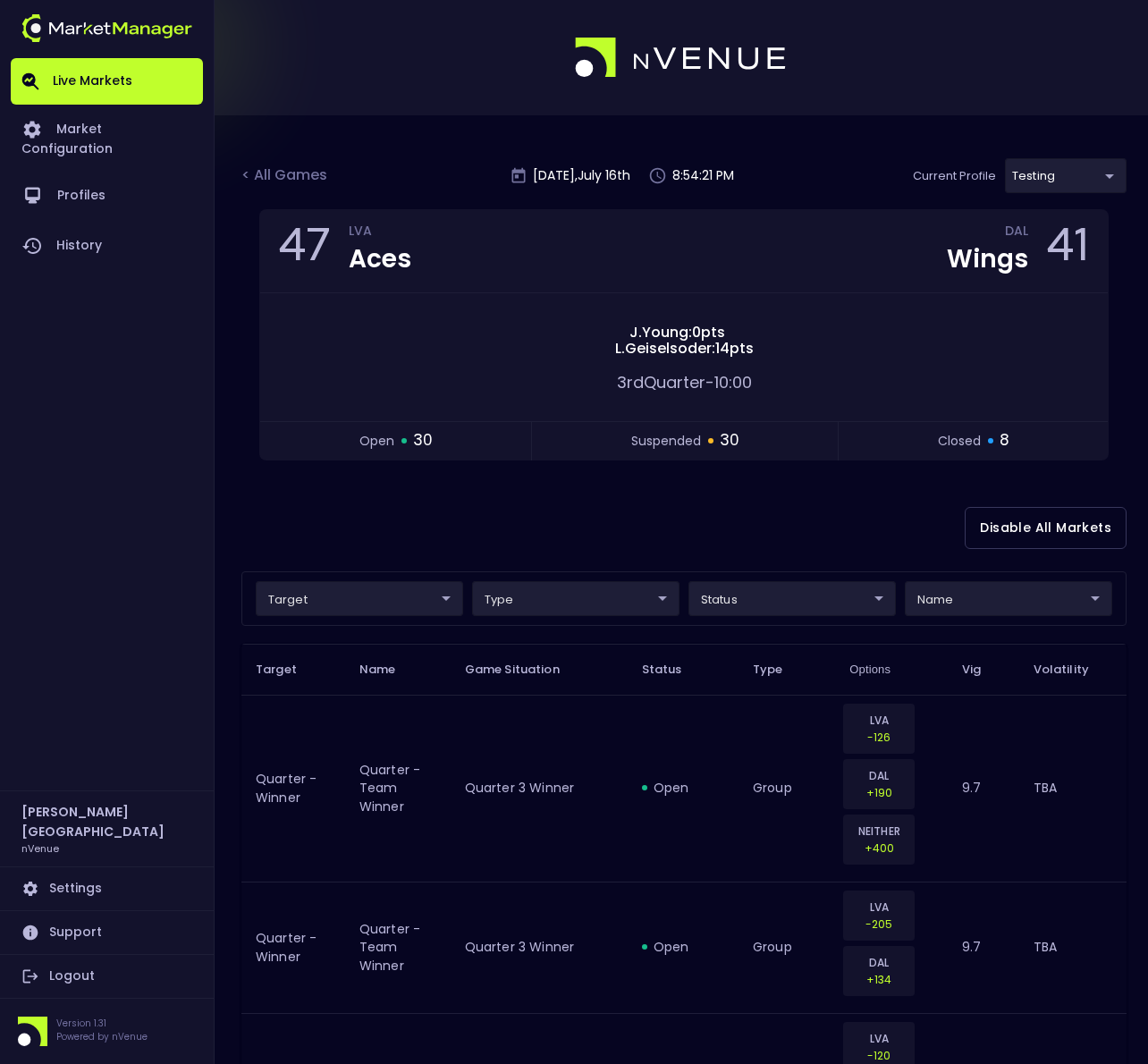 click on "Live Markets Market Configuration Profiles History Derek   Paris nVenue Settings Support Logout   Version 1.31  Powered by nVenue < All Games Wednesday ,  July   16 th 8:54:21 PM Current Profile testing d66ee90f-df8e-430e-a05c-aaf70ad95ad9 Select Target Market Status Type Vig Volatility Options Close 47 LVA Aces DAL Wings 41 J .  Young :  0  pts L .  Geiselsoder :  14  pts 3rd  Quarter  -  10:00 open 30 suspended 30 closed 8 Disable All Markets target ​ ​ type ​ ​ status ​ ​ name ​ ​ Target Name Game Situation Status Type Options Vig Volatility Quarter - Winner Quarter - Team Winner Quarter 3 Winner  open group LVA -126 DAL +190 NEITHER +400 9.7 TBA Quarter - Winner Quarter - Team Winner Quarter 3 Winner  open group LVA -205 DAL +134 9.7 TBA Quarter - Winner Quarter - Team Winner Quarter 3 Winner  suspended group LVA -120 DAL +210 NEITHER +335 9.7 TBA Quarter - Winner Quarter - Team Winner Quarter 3 Winner  suspended group LVA -215 DAL +142 9.7 TBA Next FG Type Next Field Goal Made open group" at bounding box center [574, 2154] 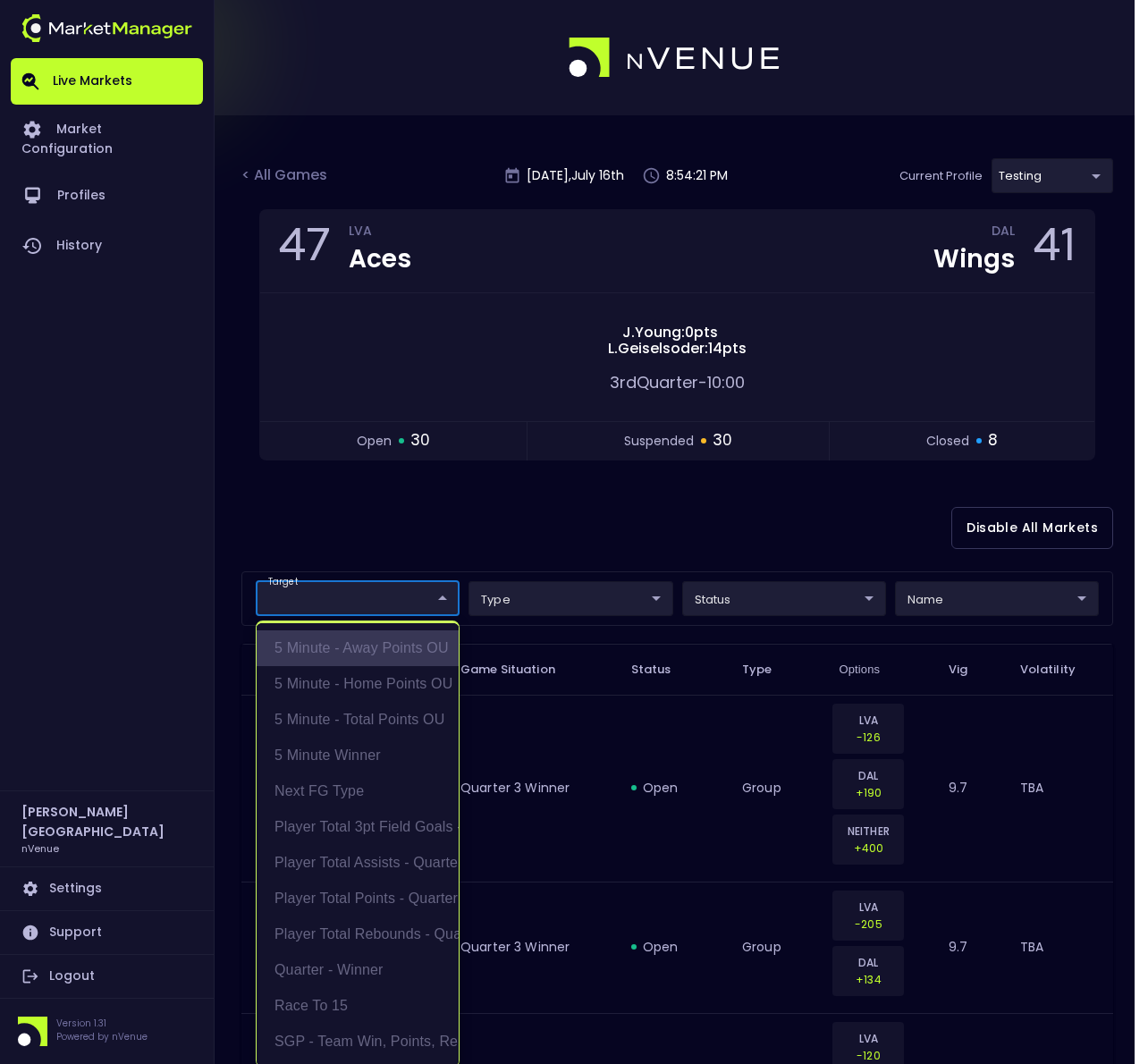 click on "5 Minute - Away Points OU" at bounding box center (358, 648) 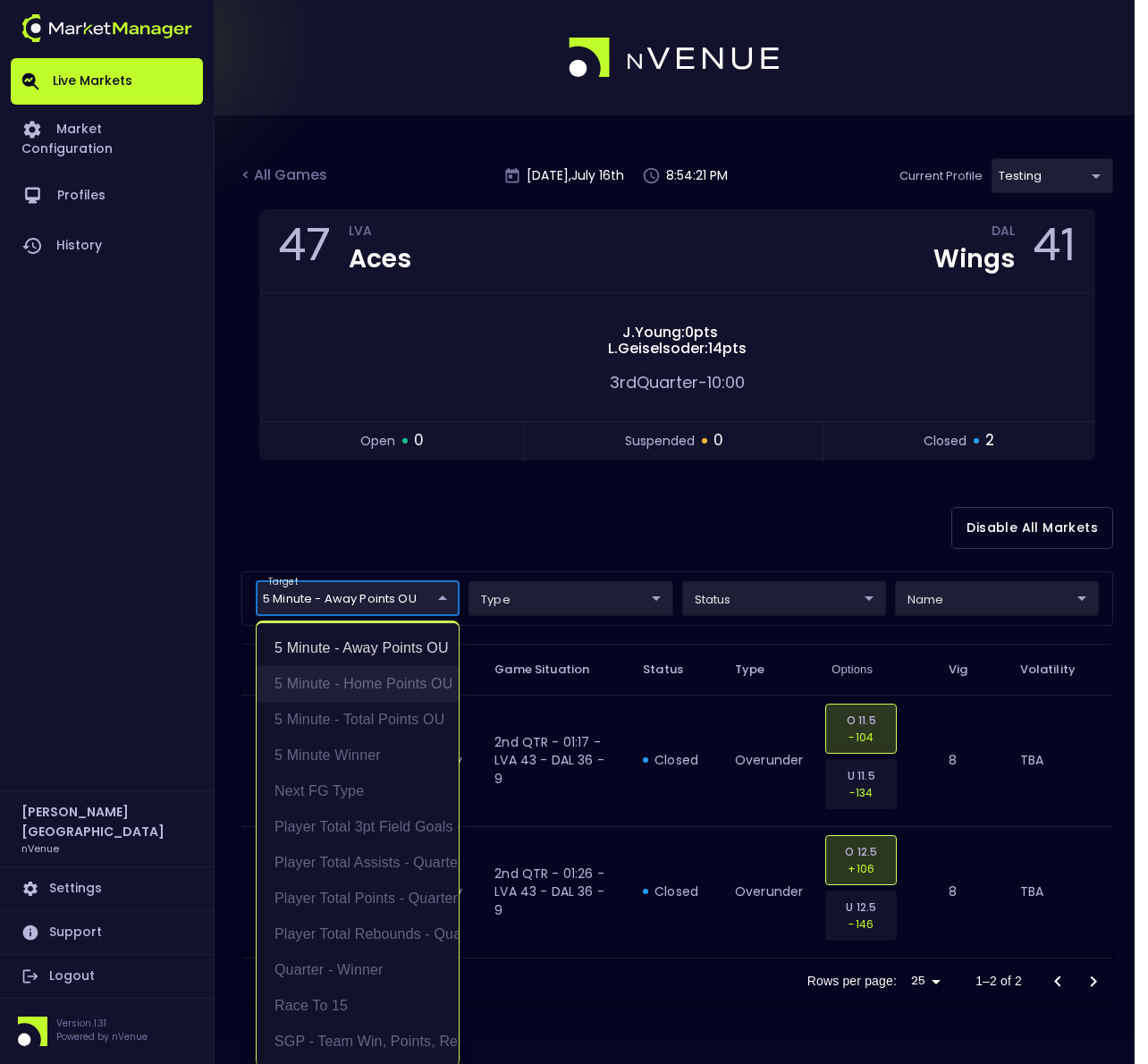 click on "5 Minute - Home Points OU" at bounding box center (358, 684) 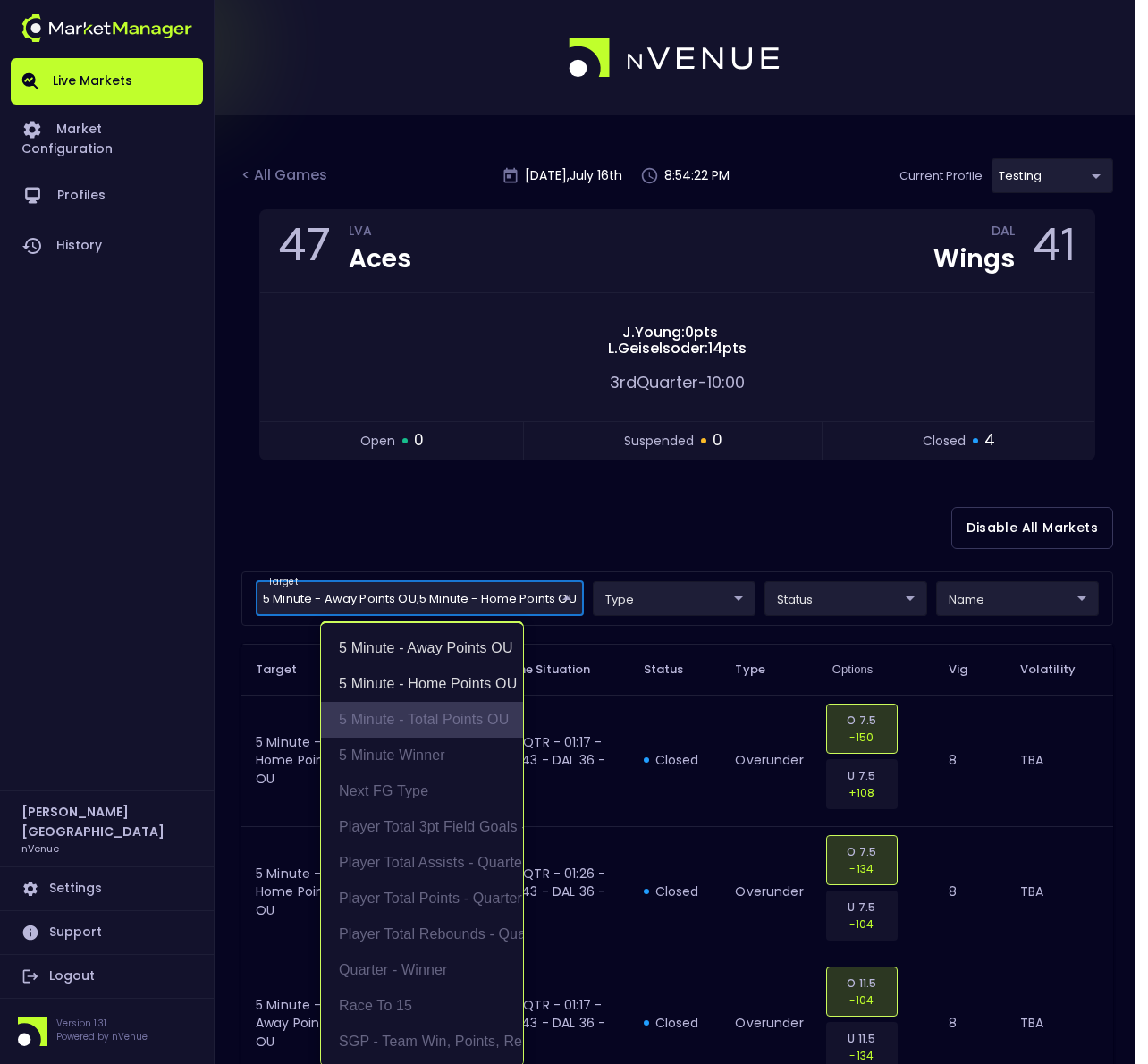 click on "5 Minute - Total Points OU" at bounding box center (422, 720) 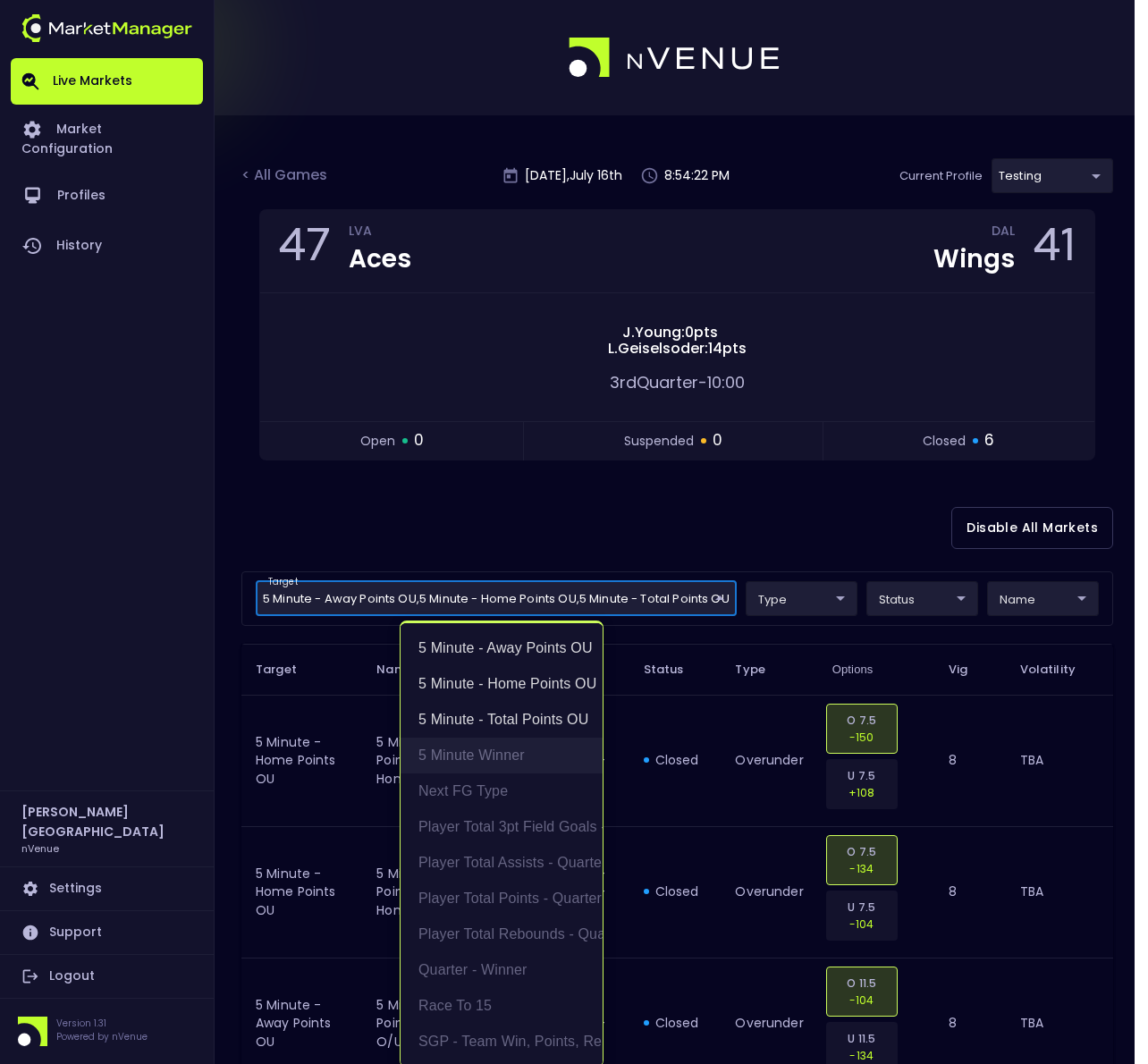 click on "5 Minute Winner" at bounding box center (502, 756) 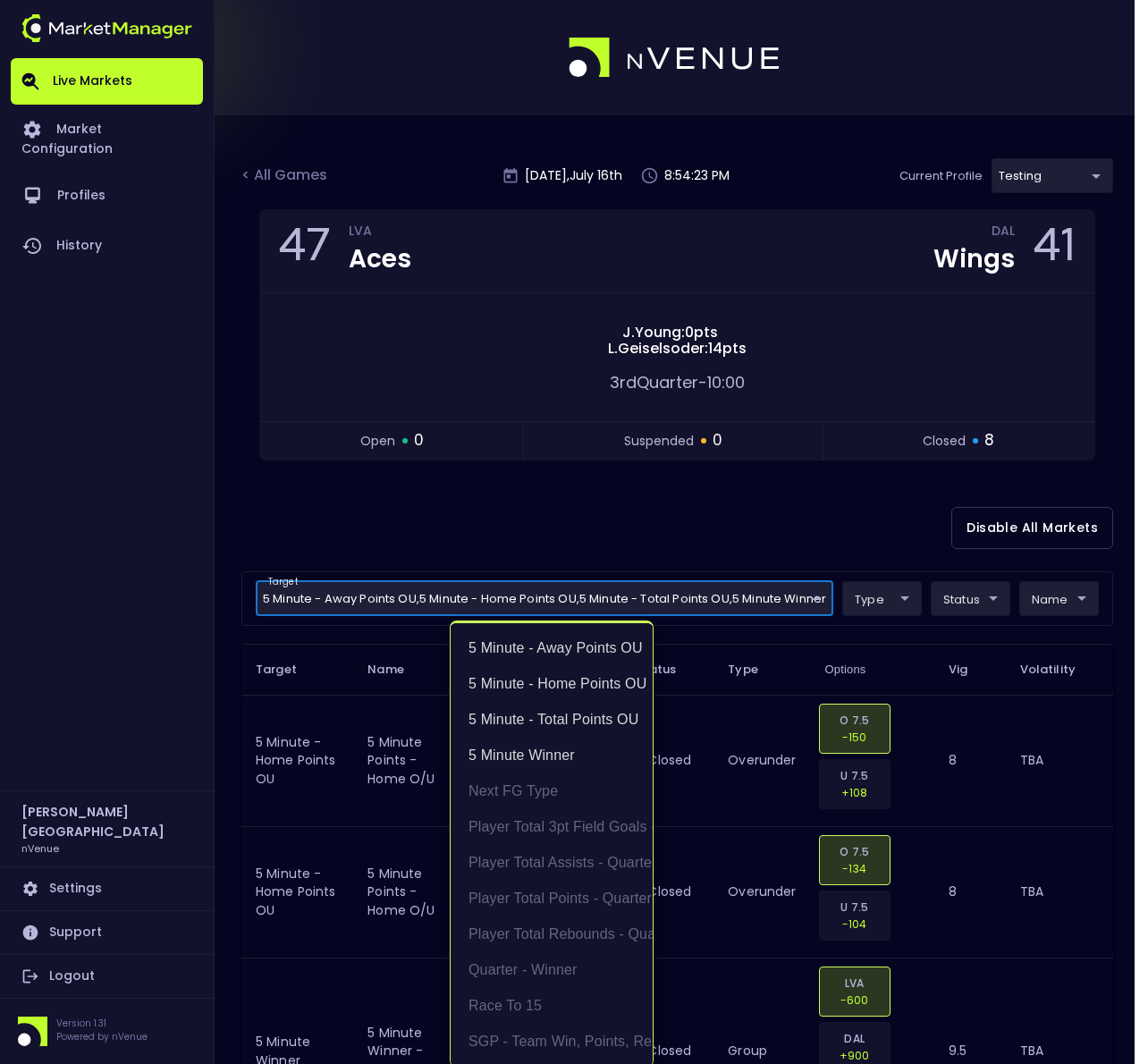click at bounding box center [574, 532] 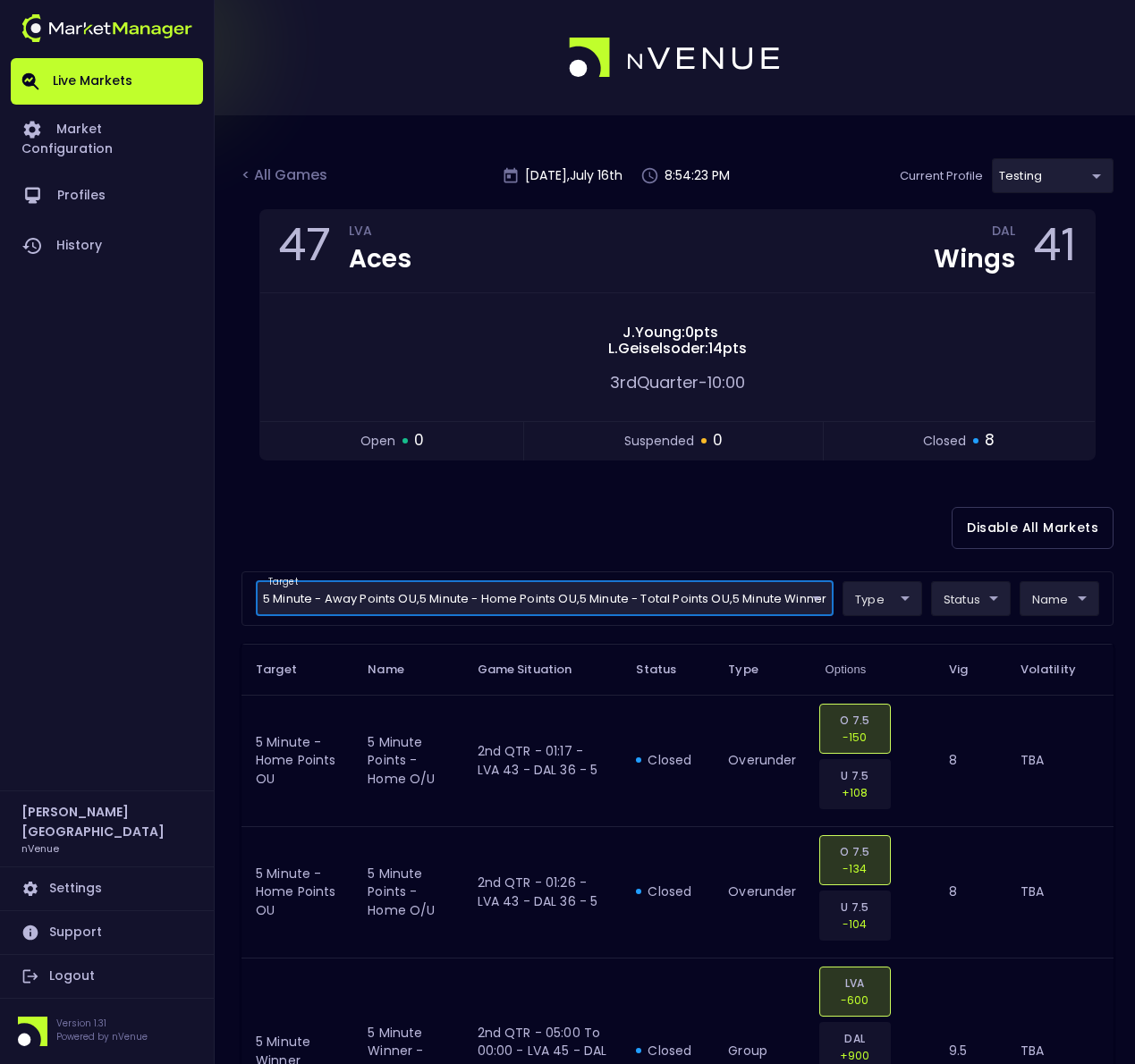 scroll, scrollTop: 0, scrollLeft: 0, axis: both 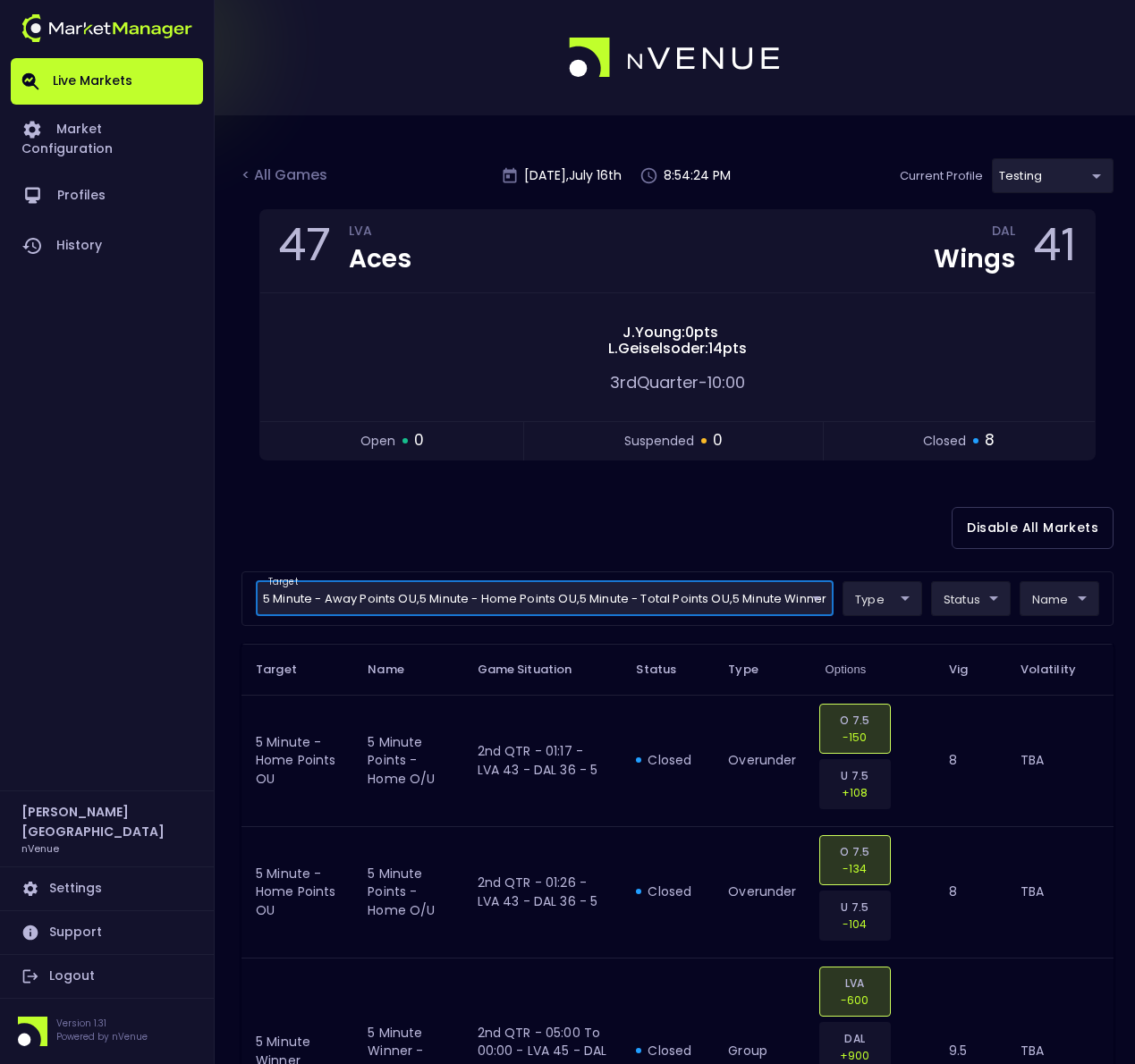 click on "Live Markets Market Configuration Profiles History Derek   Paris nVenue Settings Support Logout   Version 1.31  Powered by nVenue < All Games Wednesday ,  July   16 th 8:54:24 PM Current Profile testing d66ee90f-df8e-430e-a05c-aaf70ad95ad9 Select Target Market Status Type Vig Volatility Options Close 47 LVA Aces DAL Wings 41 J .  Young :  0  pts L .  Geiselsoder :  14  pts 3rd  Quarter  -  10:00 open 0 suspended 0 closed 8 Disable All Markets target 5 Minute - Away Points OU ,  5 Minute - Home Points OU ,  5 Minute - Total Points OU ,  5 Minute Winner 5 Minute - Away Points OU,5 Minute - Home Points OU,5 Minute - Total Points OU,5 Minute Winner ​ type ​ ​ status ​ ​ name ​ ​ Target Name Game Situation Status Type Options Vig Volatility 5 Minute - Home Points OU 5 minute points - home O/U 2nd QTR - 01:17 - LVA 43 - DAL 36 - 5  closed overunder O 7.5 -150 U 7.5 +108 8 TBA 5 Minute - Home Points OU 5 minute points - home O/U 2nd QTR - 01:26 - LVA 43 - DAL 36 - 5  closed overunder O 7.5 -134 U 7.5 8" at bounding box center [567, 967] 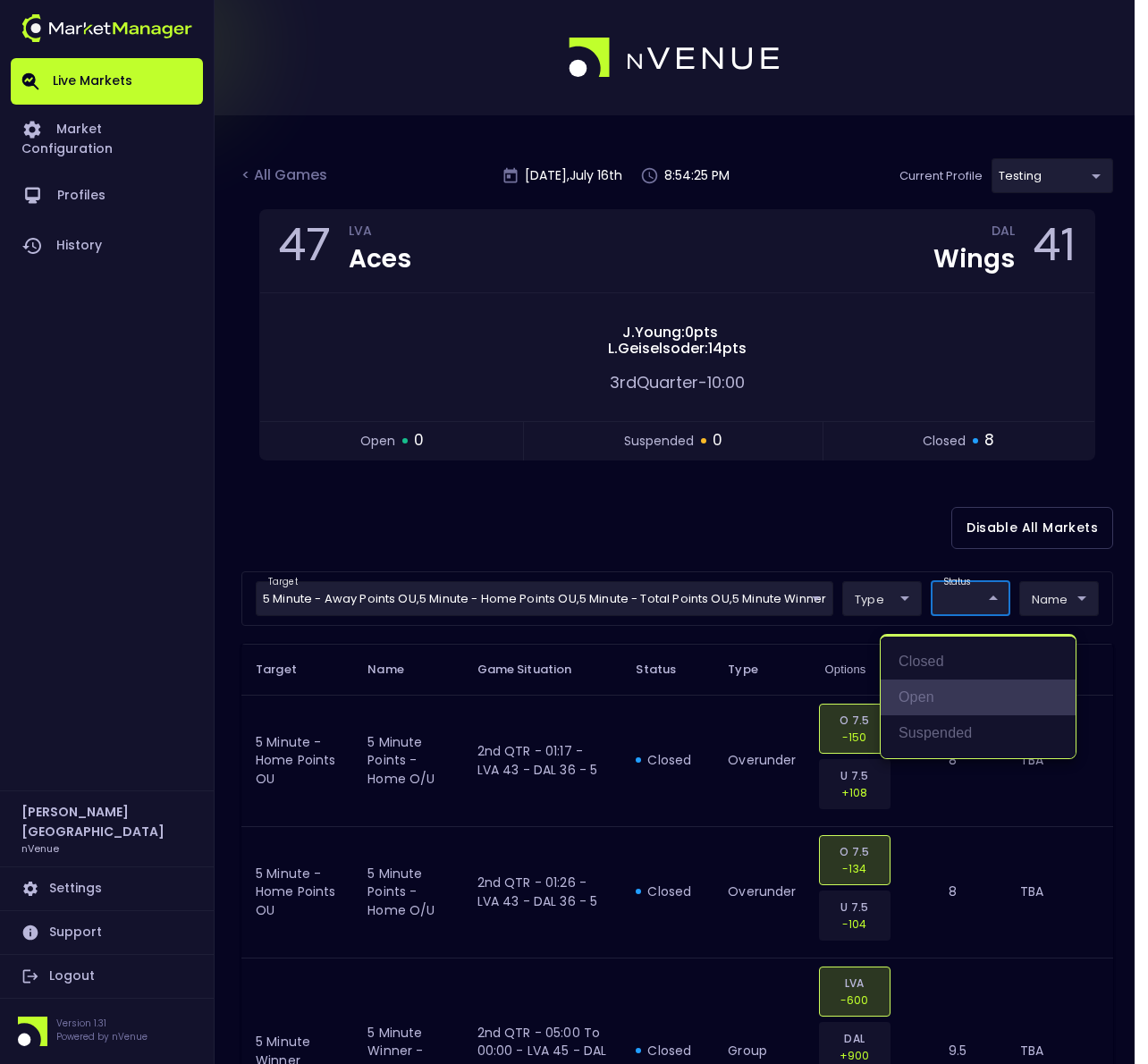 click on "open" at bounding box center [978, 697] 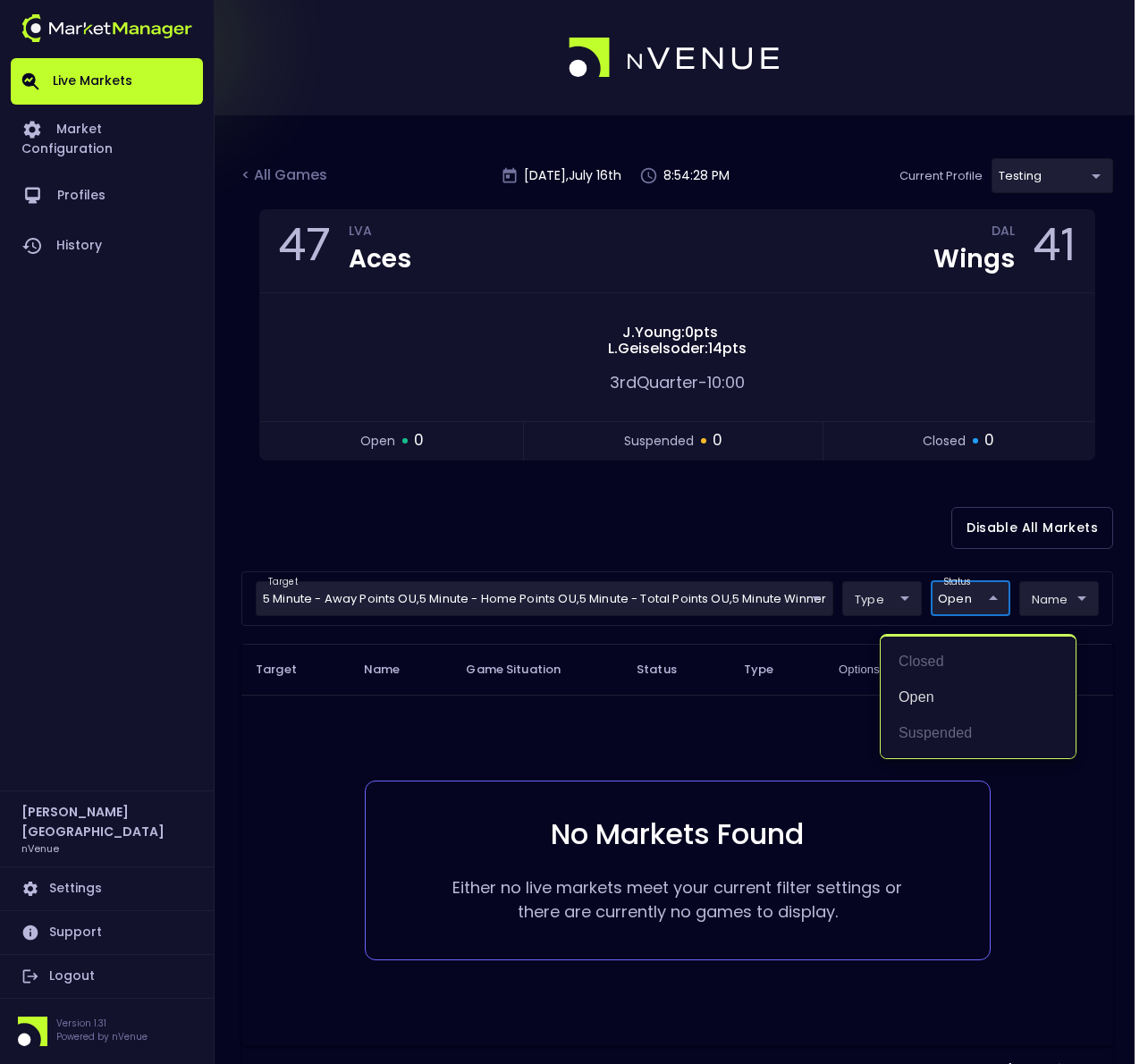 click at bounding box center [574, 532] 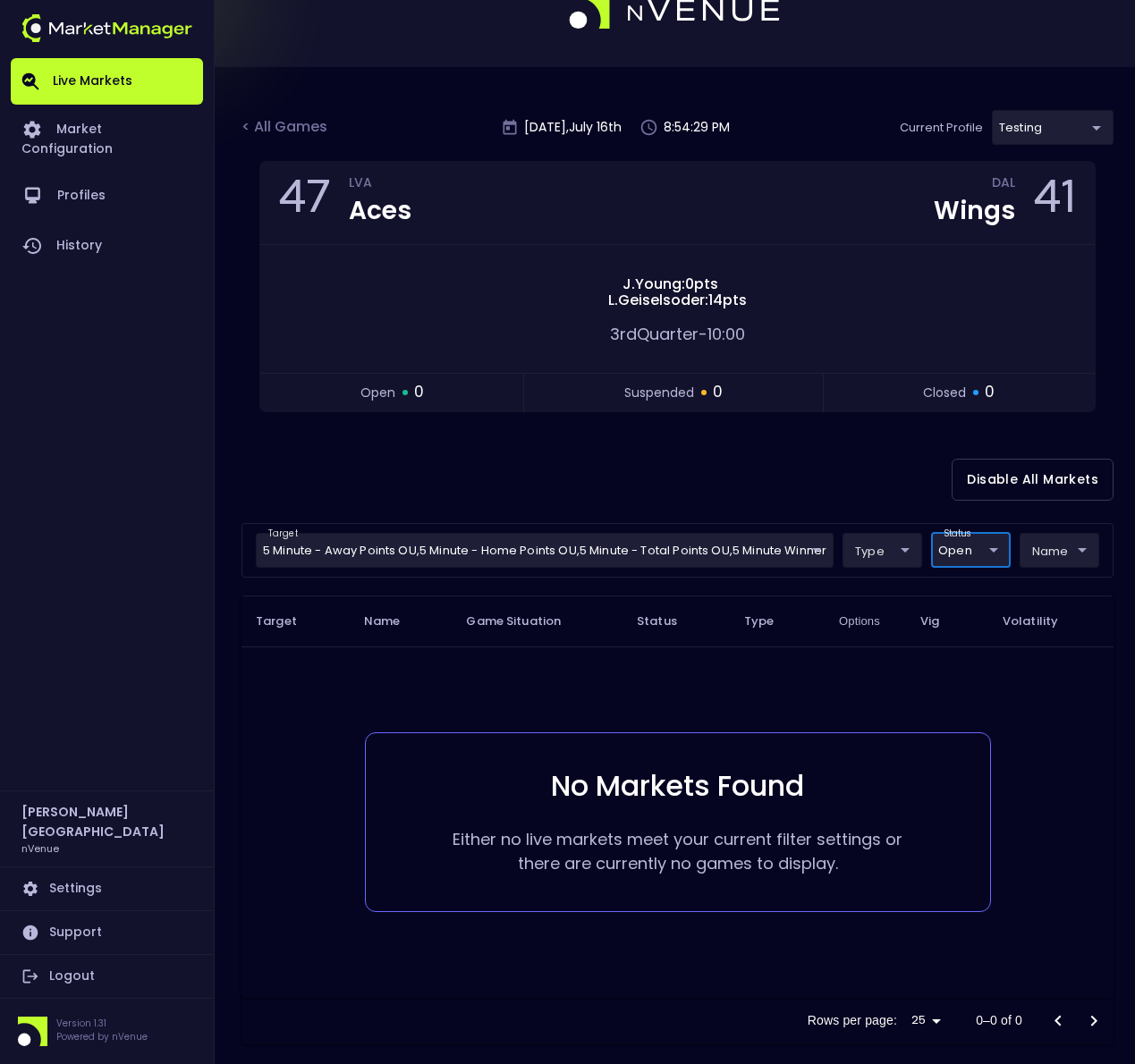 scroll, scrollTop: 59, scrollLeft: 0, axis: vertical 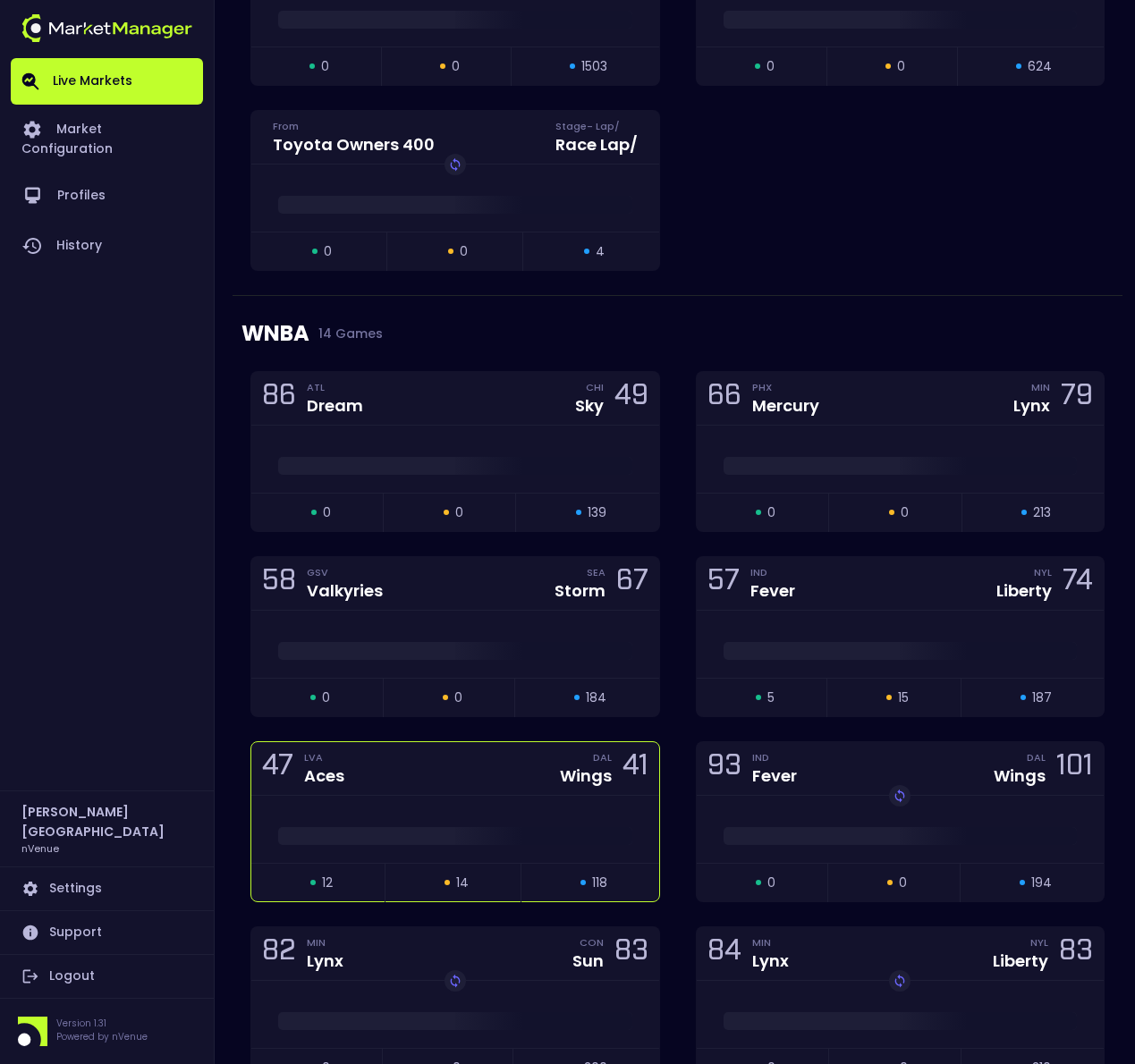 click at bounding box center (455, 829) 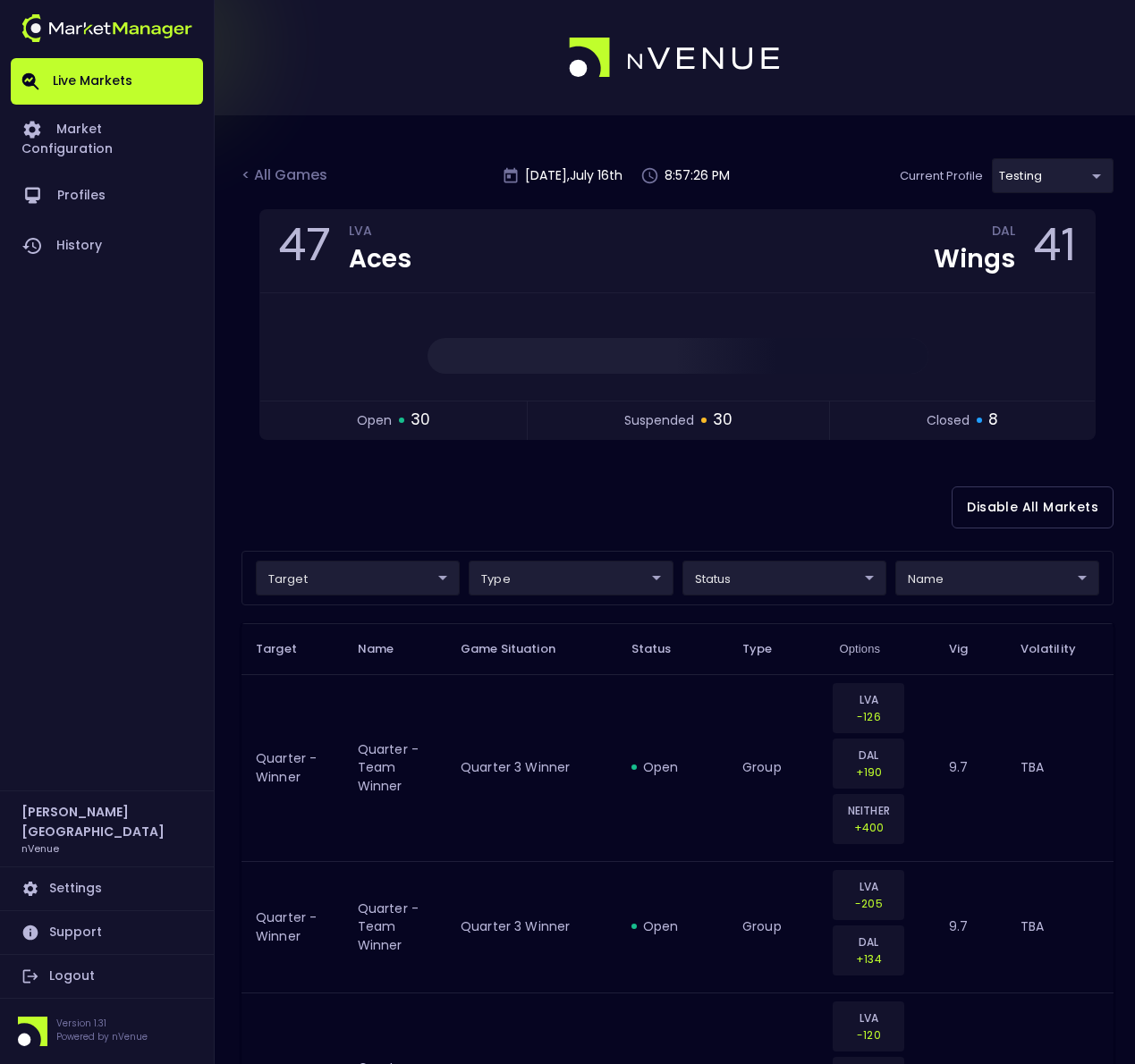 click on "target ​ ​ type ​ ​ status ​ ​ name ​ ​" at bounding box center (677, 578) 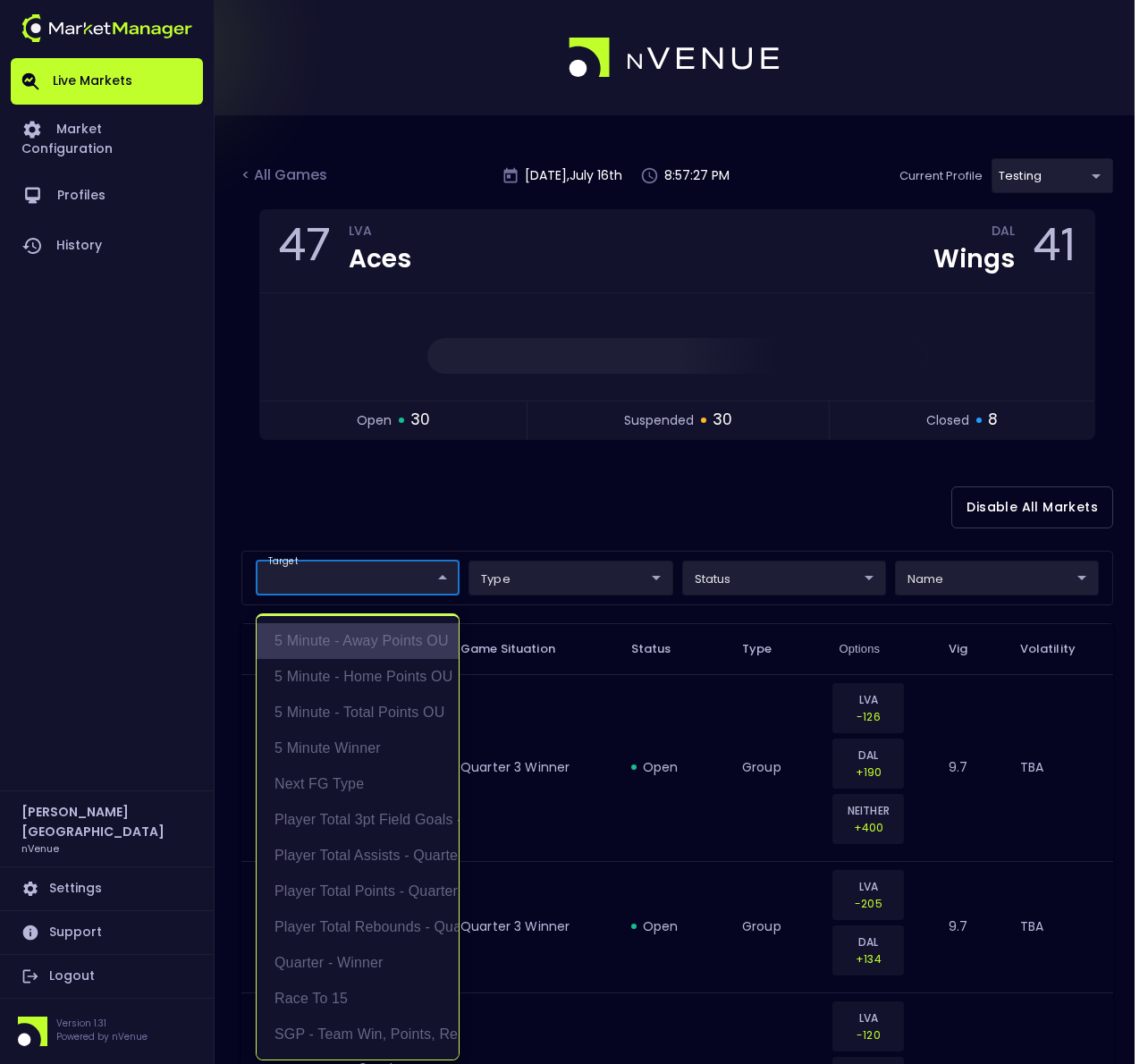 click on "5 Minute - Away Points OU" at bounding box center [358, 641] 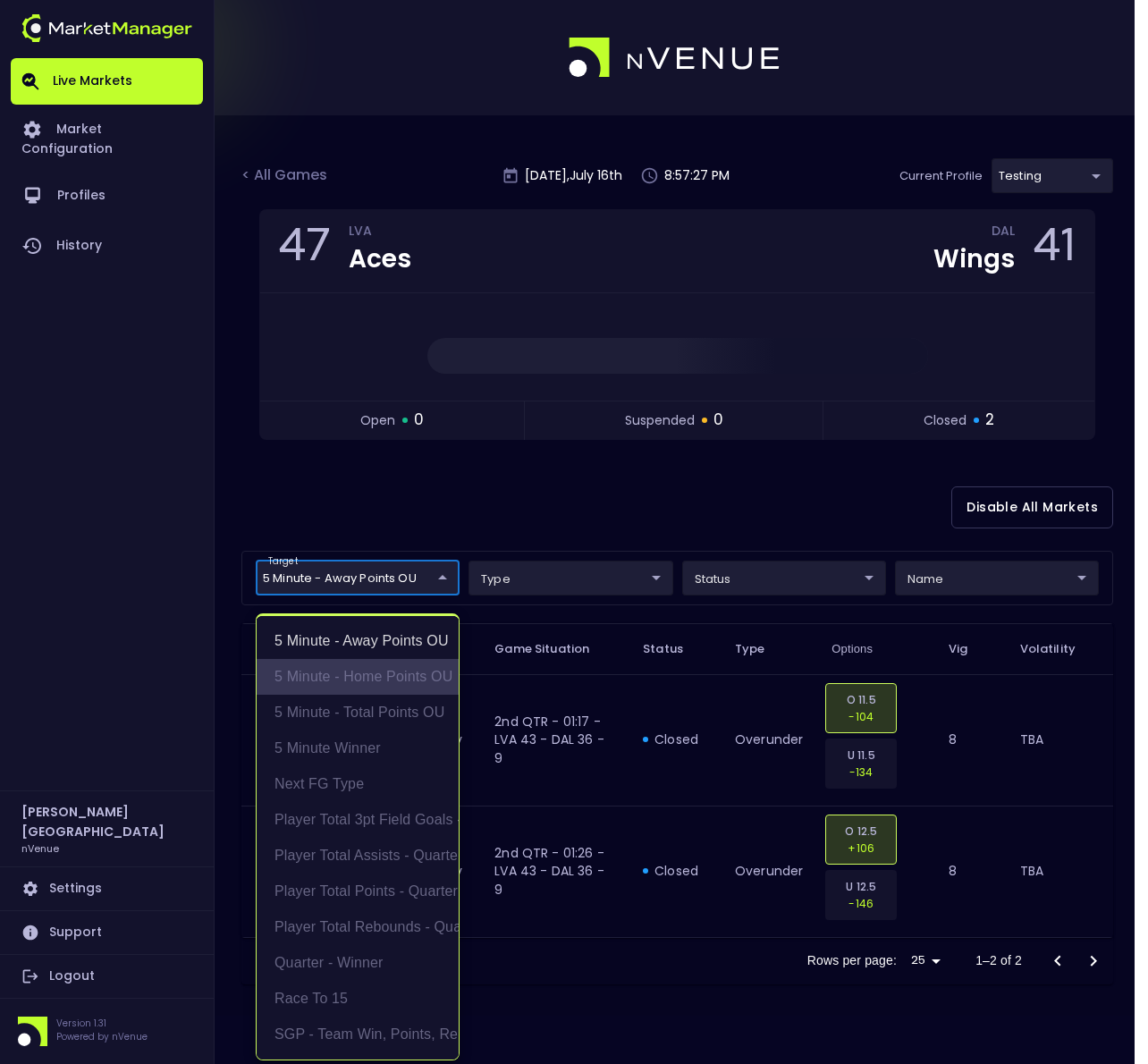 click on "5 Minute - Home Points OU" at bounding box center (358, 677) 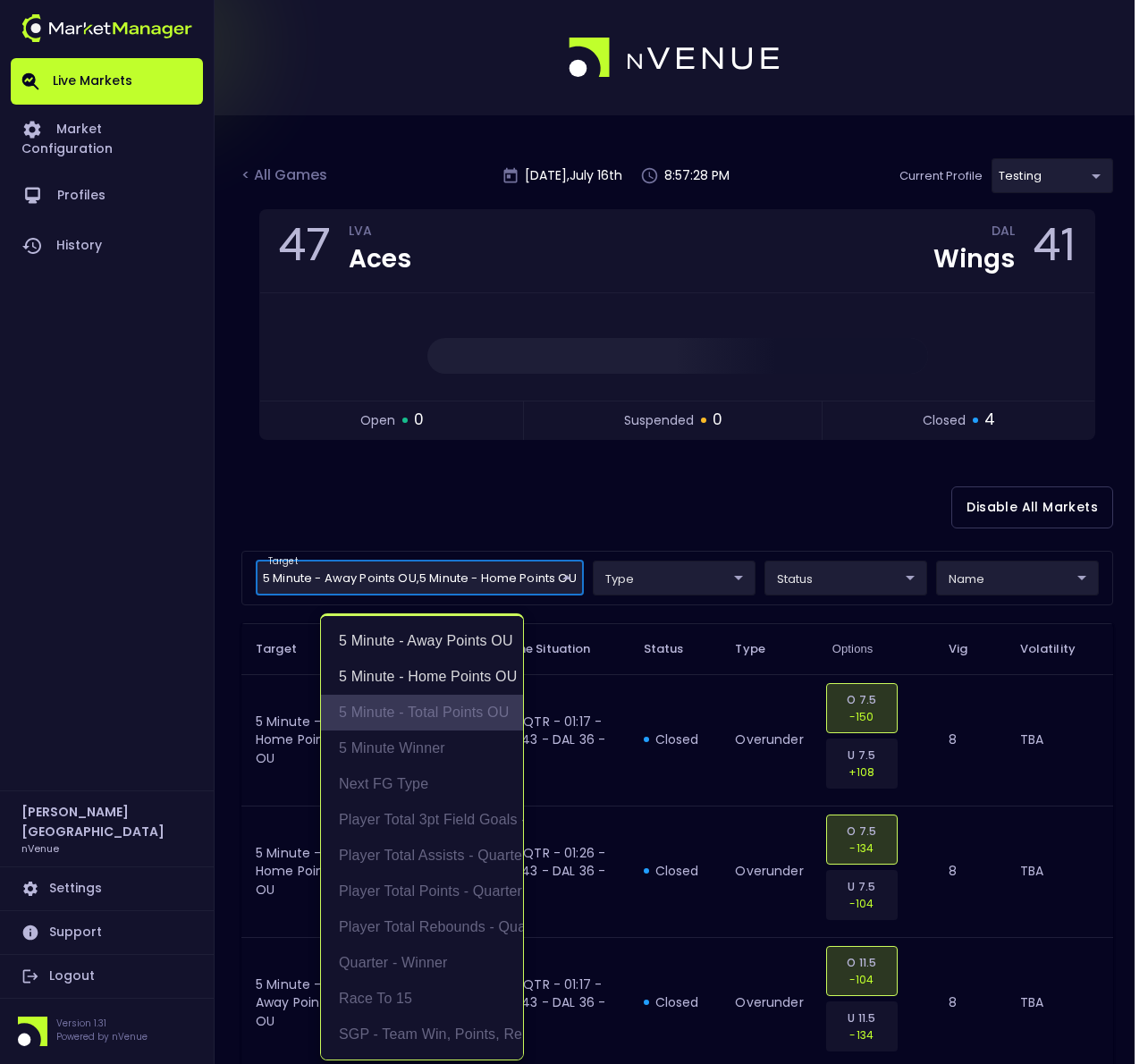 click on "5 Minute - Total Points OU" at bounding box center (422, 713) 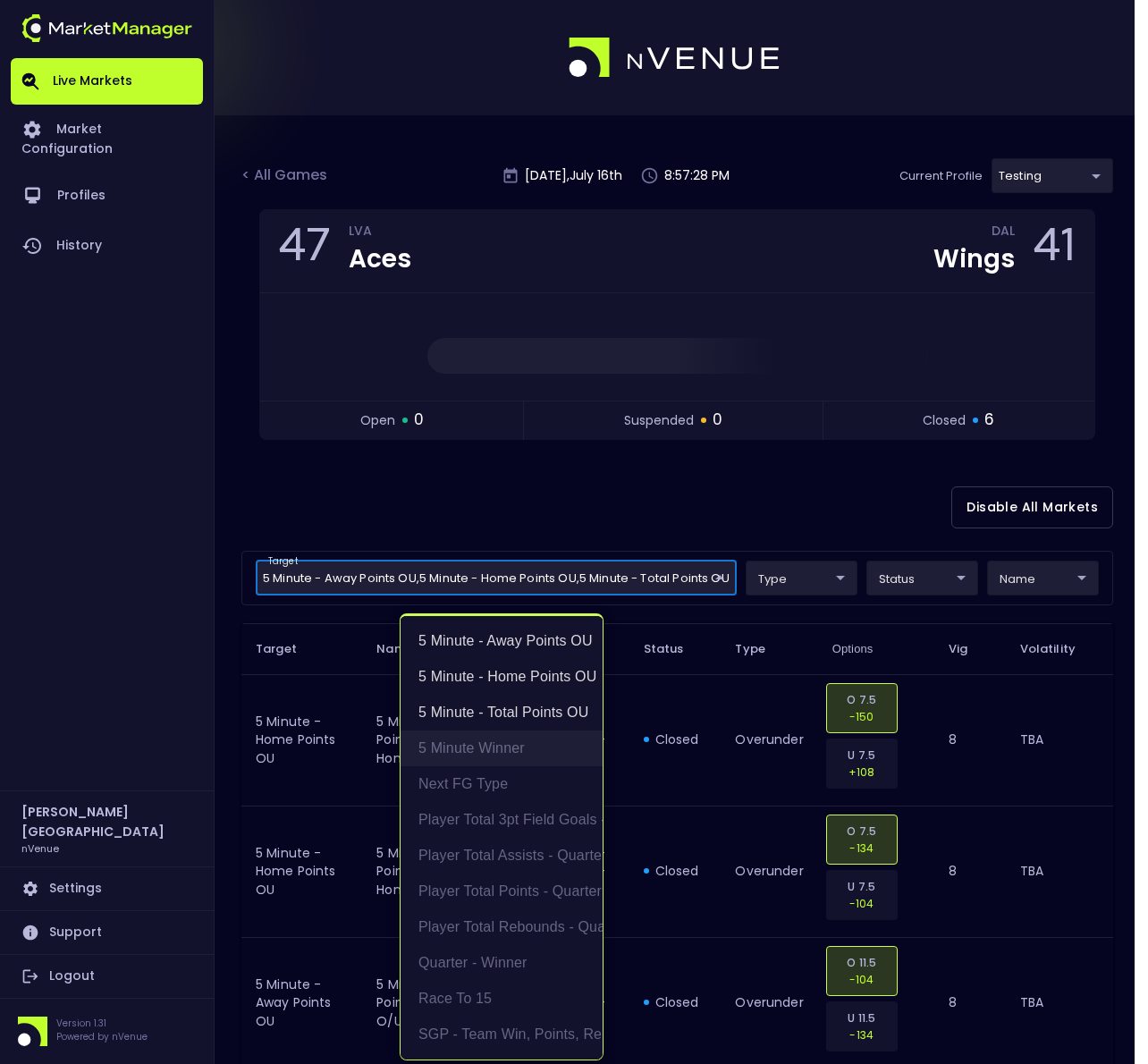 click on "5 Minute Winner" at bounding box center (502, 748) 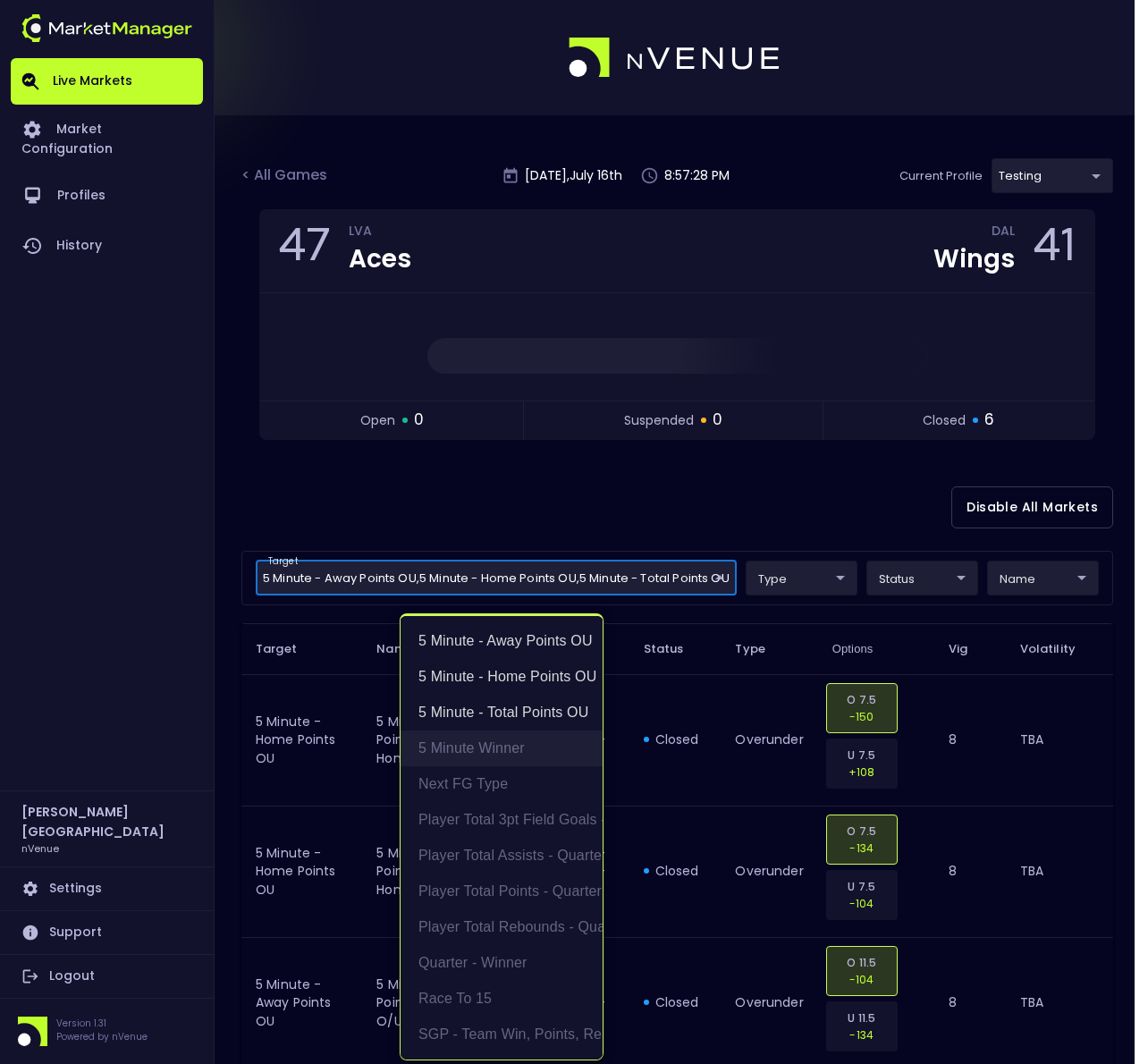 type on "5 Minute - Away Points OU,5 Minute - Home Points OU,5 Minute - Total Points OU,5 Minute Winner" 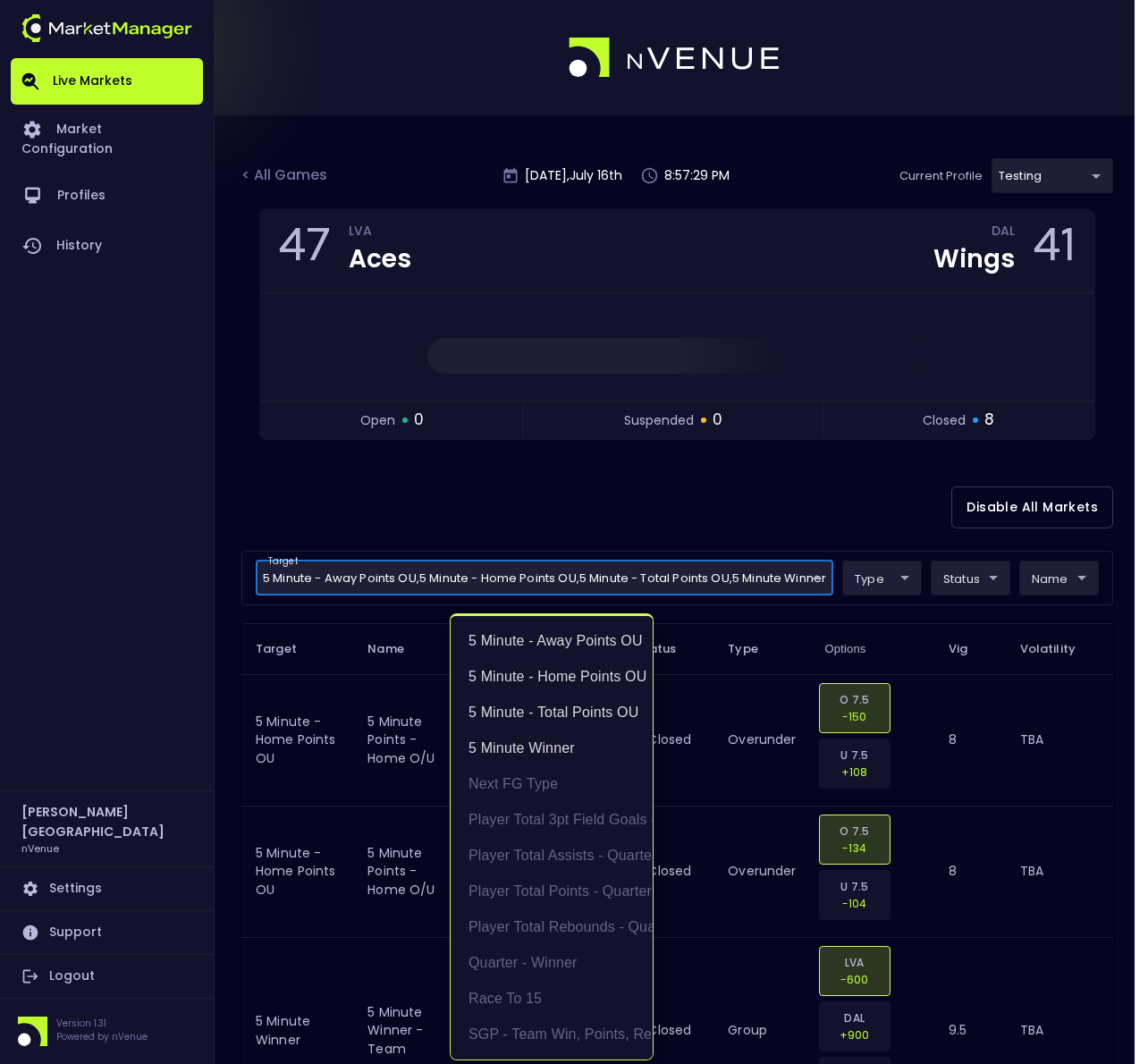 click at bounding box center (574, 532) 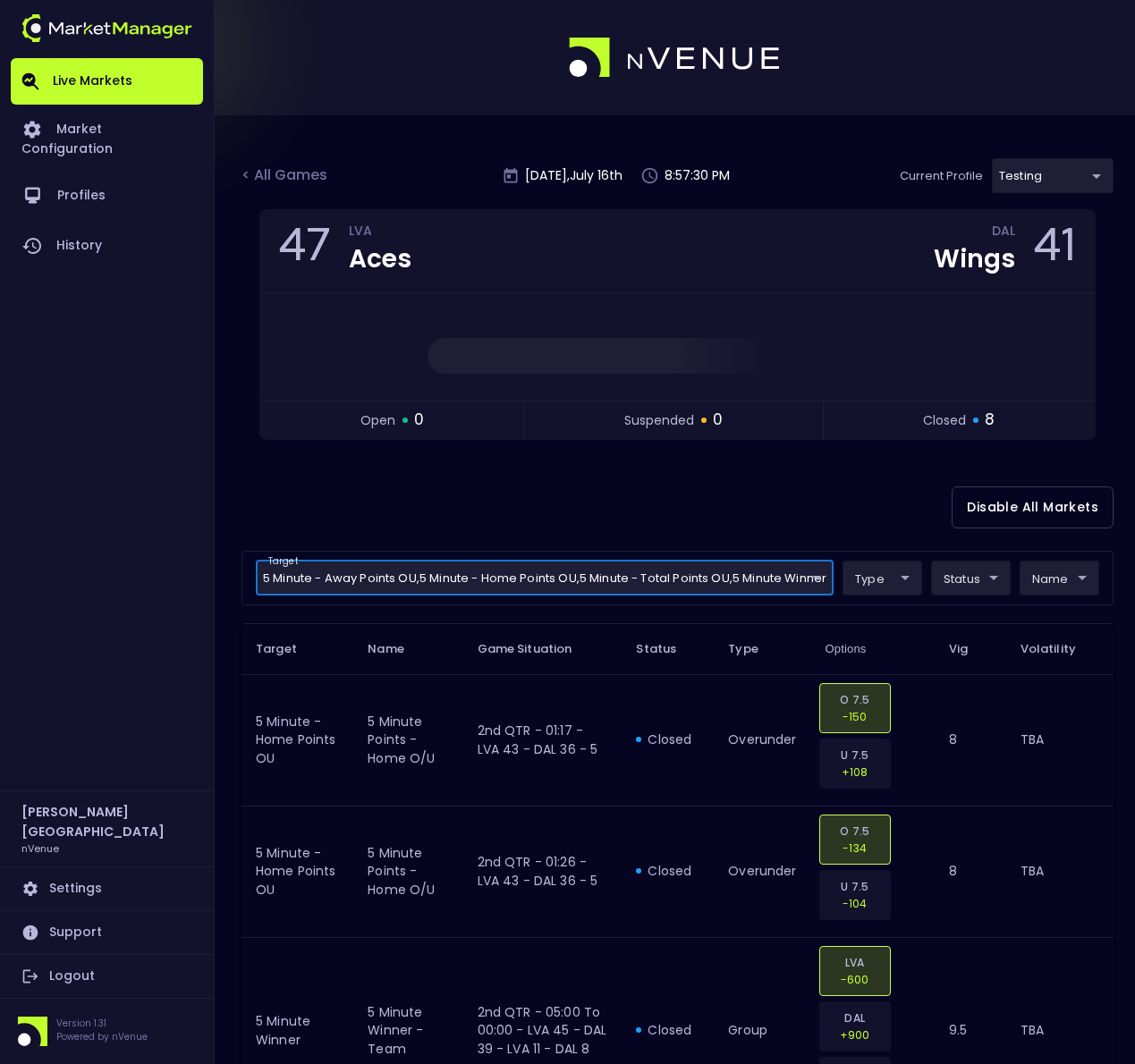click on "Live Markets Market Configuration Profiles History Derek   Paris nVenue Settings Support Logout   Version 1.31  Powered by nVenue < All Games Wednesday ,  July   16 th 8:57:30 PM Current Profile testing d66ee90f-df8e-430e-a05c-aaf70ad95ad9 Select Target Market Status Type Vig Volatility Options Close 47 LVA Aces DAL Wings 41 open 0 suspended 0 closed 8 Disable All Markets target 5 Minute - Away Points OU ,  5 Minute - Home Points OU ,  5 Minute - Total Points OU ,  5 Minute Winner 5 Minute - Away Points OU,5 Minute - Home Points OU,5 Minute - Total Points OU,5 Minute Winner ​ type ​ ​ status ​ ​ name ​ ​ Target Name Game Situation Status Type Options Vig Volatility 5 Minute - Home Points OU 5 minute points - home O/U 2nd QTR - 01:17 - LVA 43 - DAL 36 - 5  closed overunder O 7.5 -150 U 7.5 +108 8 TBA 5 Minute - Home Points OU 5 minute points - home O/U 2nd QTR - 01:26 - LVA 43 - DAL 36 - 5  closed overunder O 7.5 -134 U 7.5 -104 8 TBA 5 Minute Winner 5 minute winner - team closed group LVA -600 8" at bounding box center (567, 958) 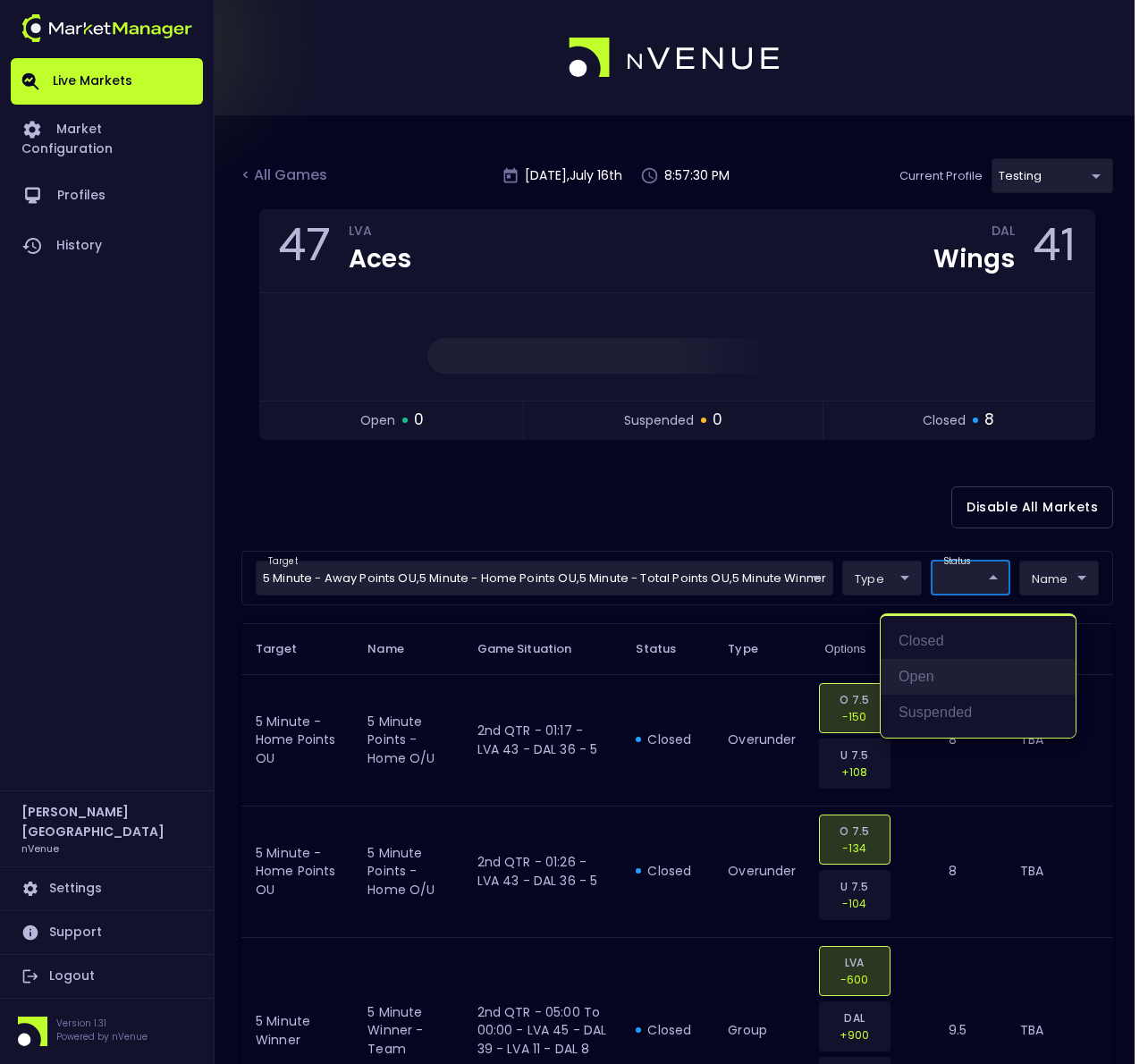 click on "open" at bounding box center [978, 677] 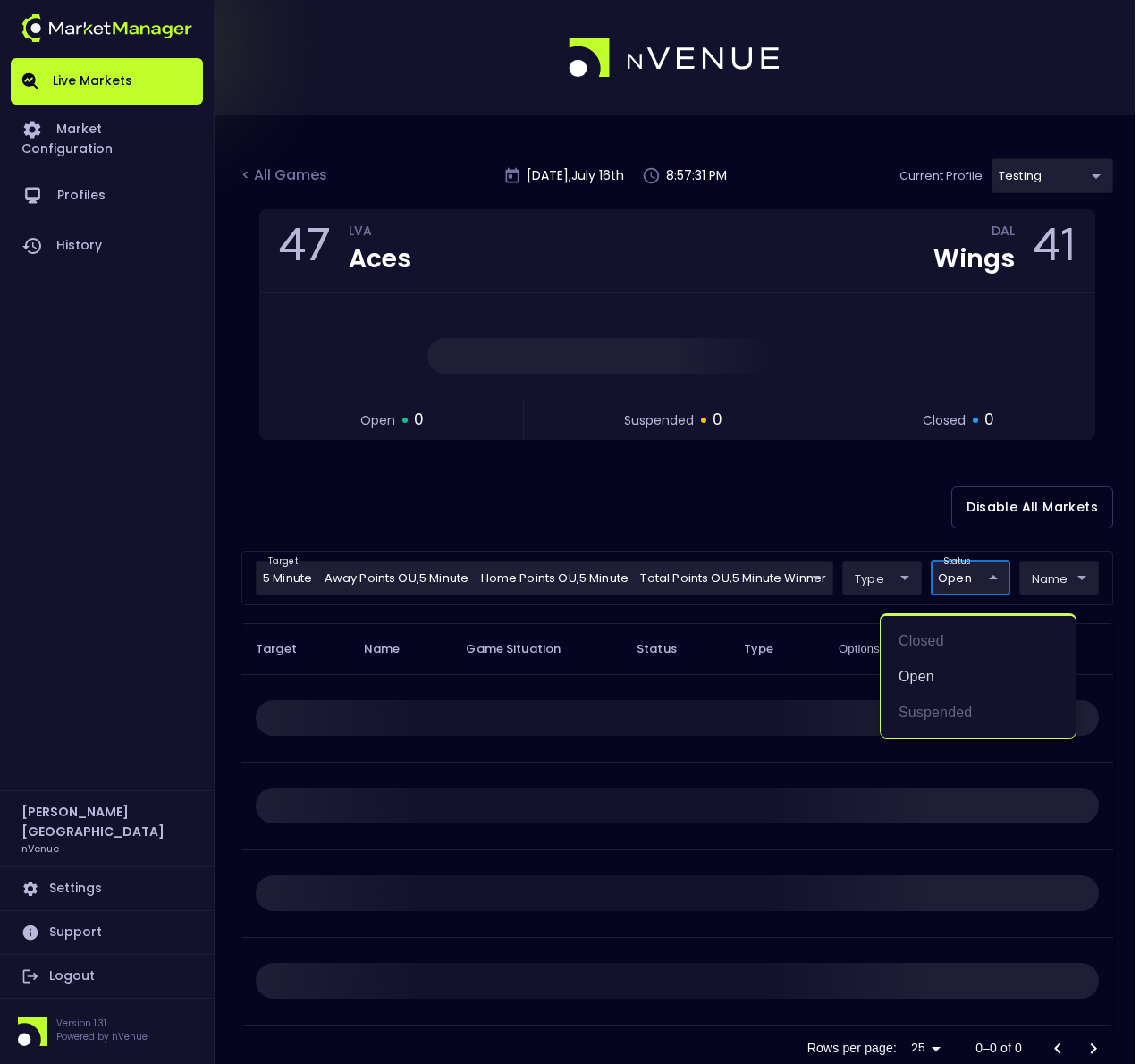 click at bounding box center [574, 532] 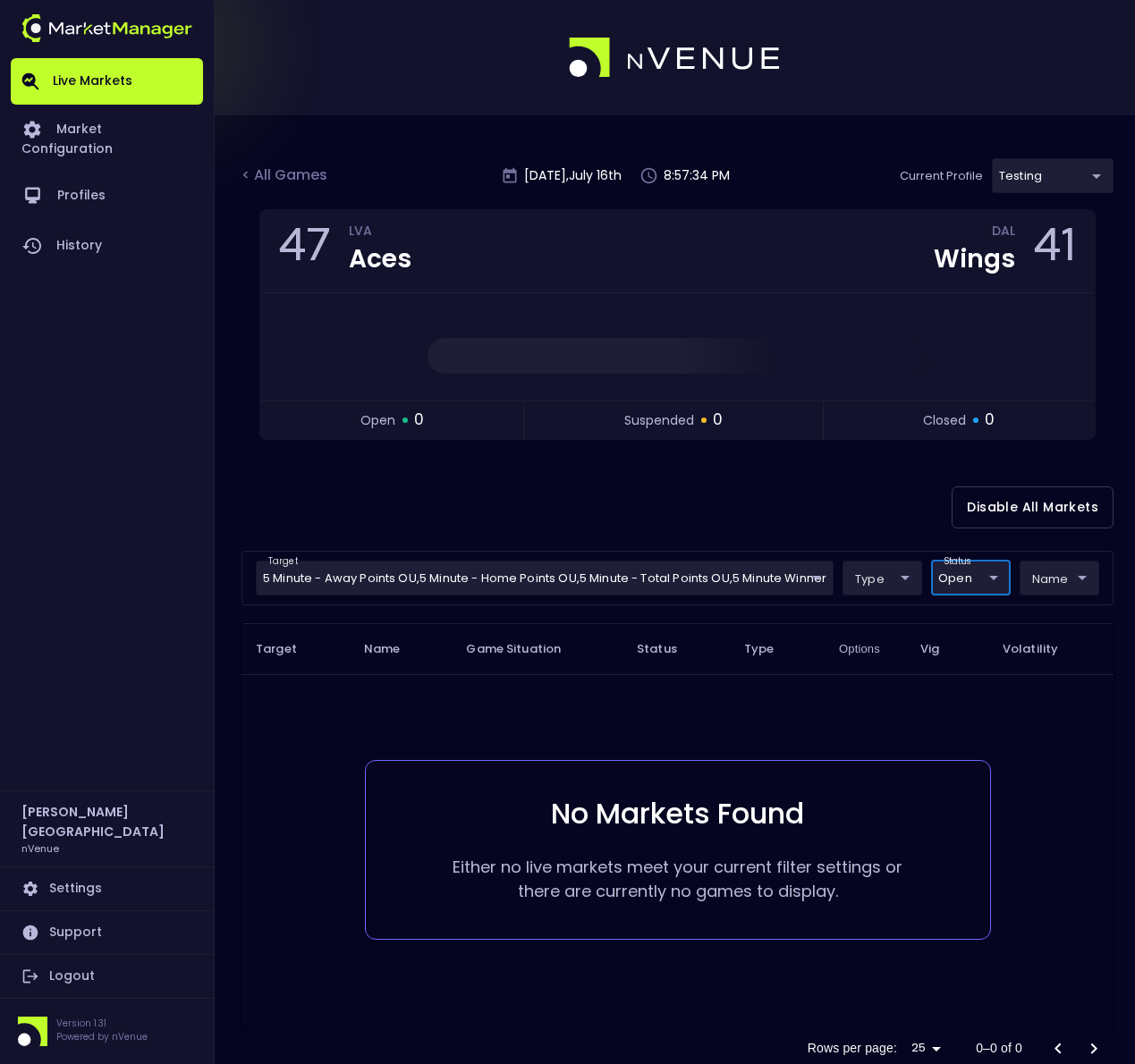 scroll, scrollTop: 39, scrollLeft: 0, axis: vertical 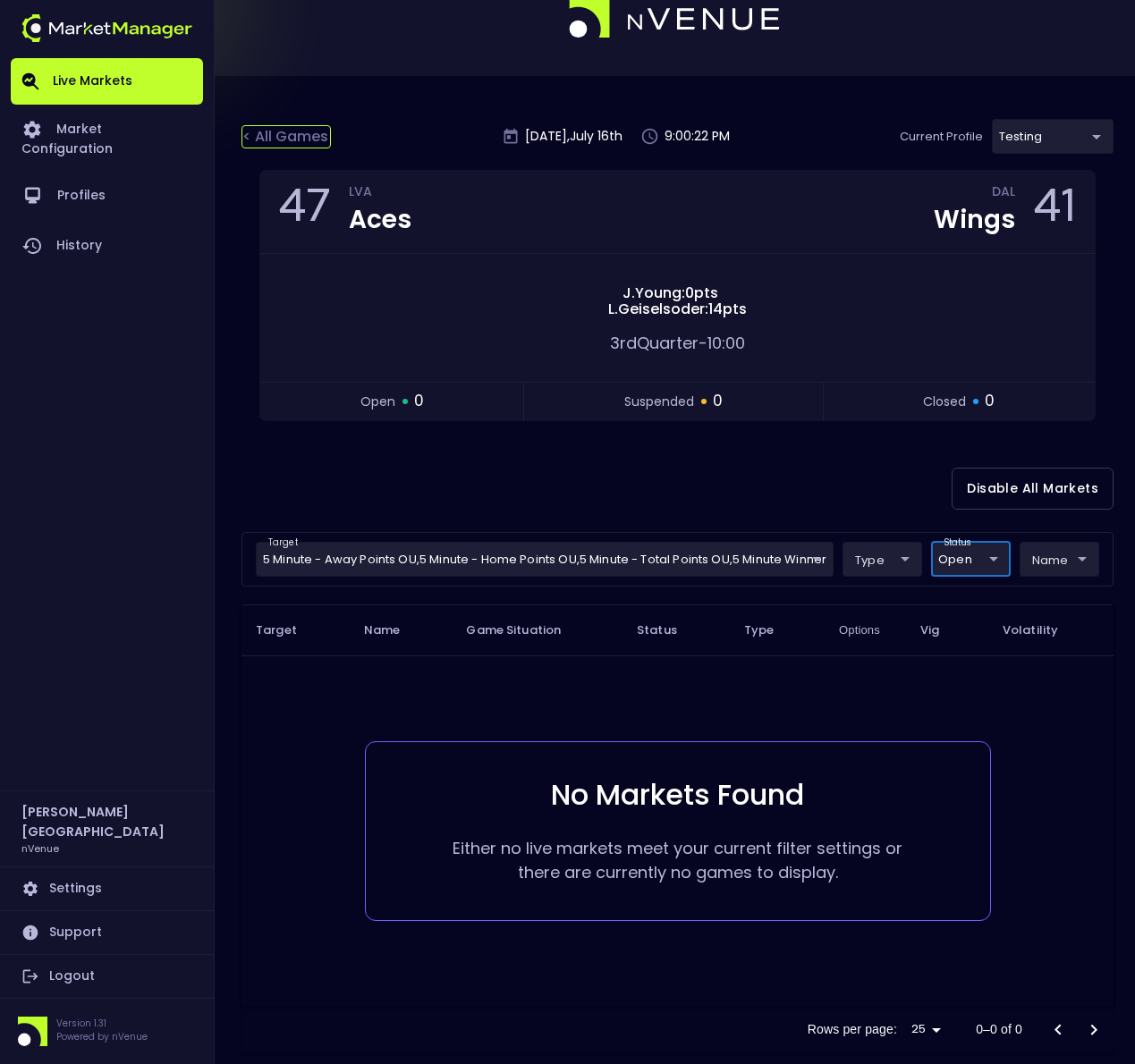 click on "< All Games" at bounding box center (286, 137) 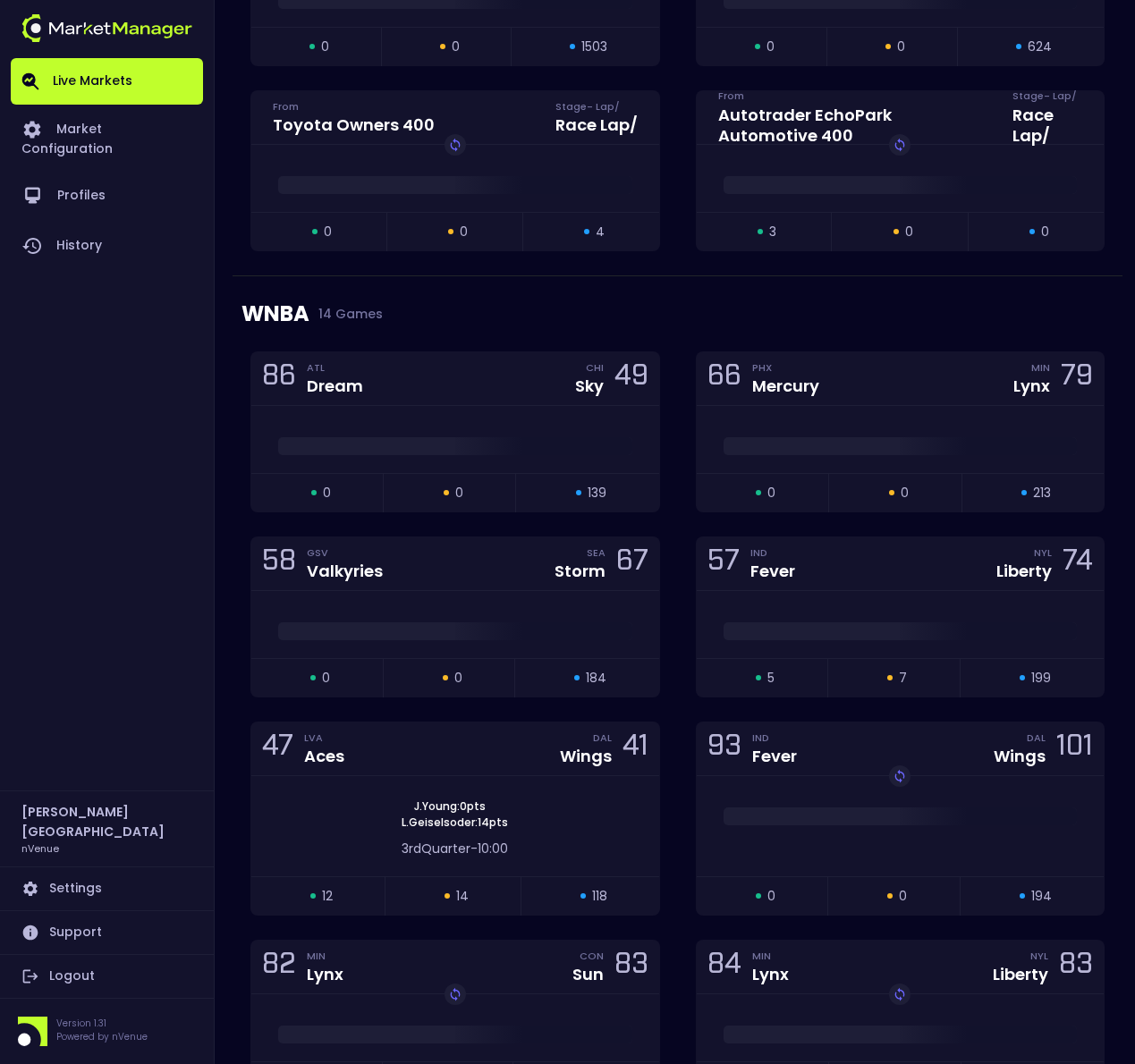 scroll, scrollTop: 1379, scrollLeft: 0, axis: vertical 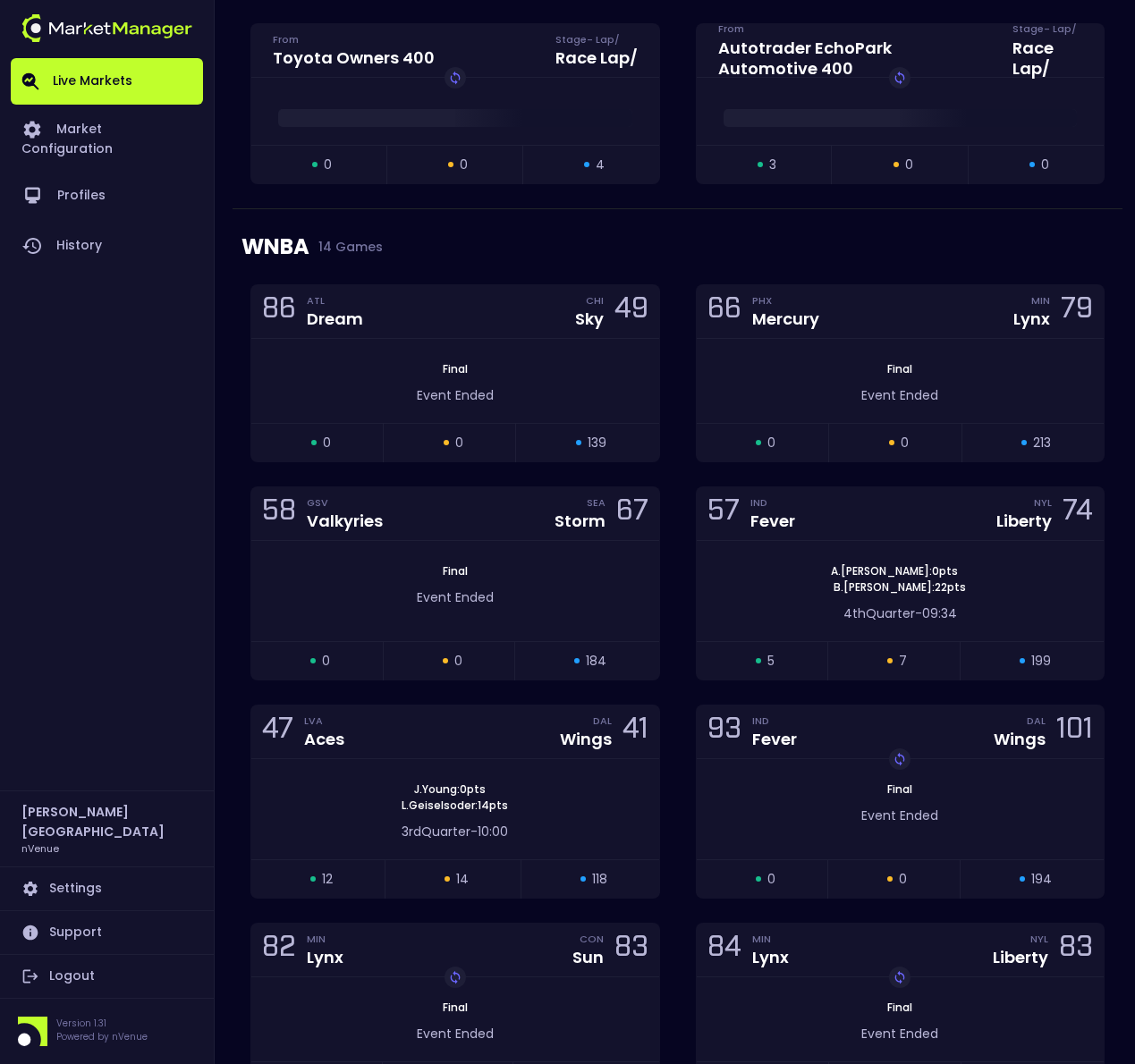click on "57 IND Fever NYL Liberty 74 A .  McDonald :  0  pts B .  Stewart :  22  pts 4th  Quarter  -  09:34 open 5 suspended 7 closed 199" at bounding box center (901, 595) 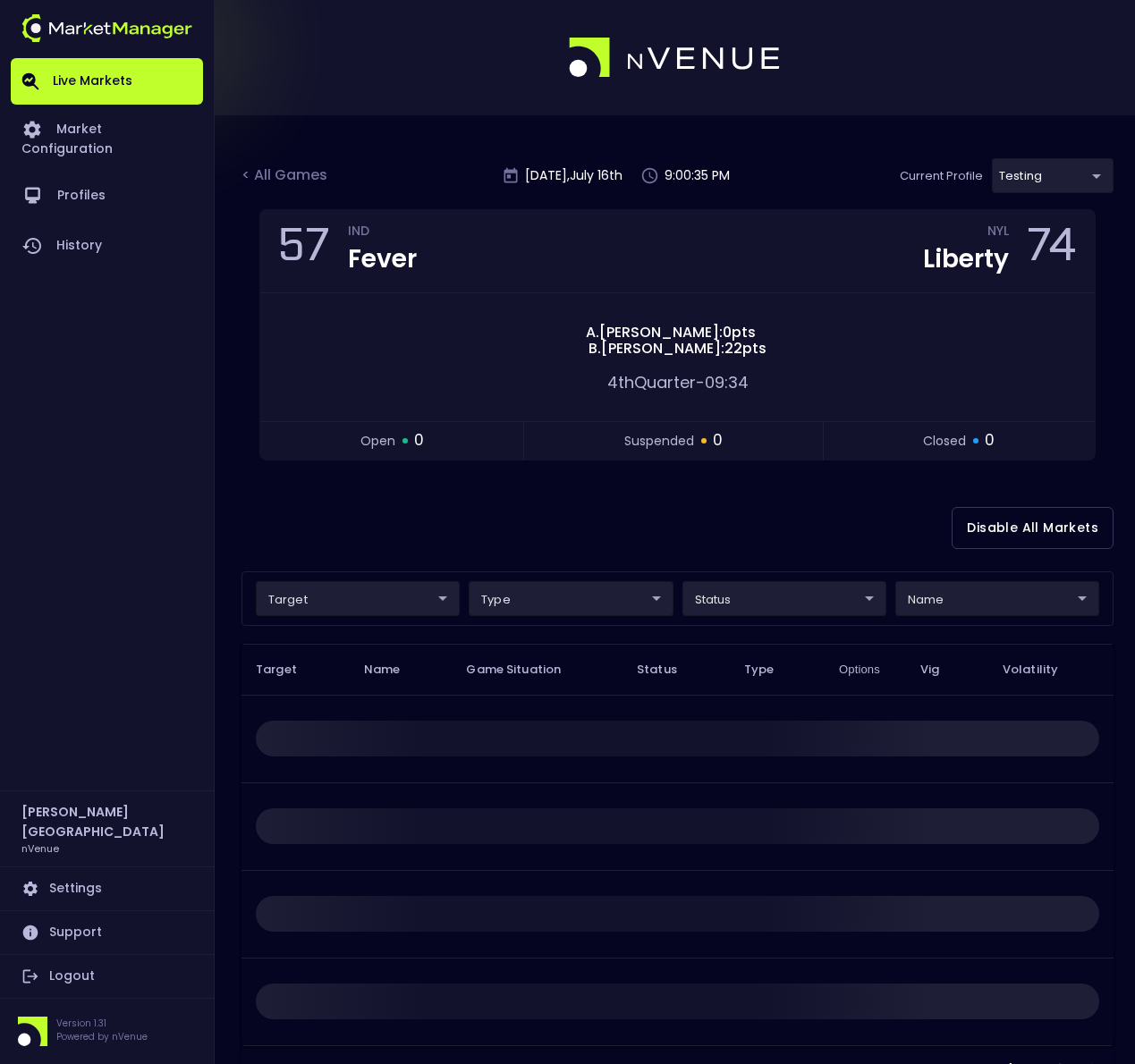 scroll, scrollTop: 56, scrollLeft: 0, axis: vertical 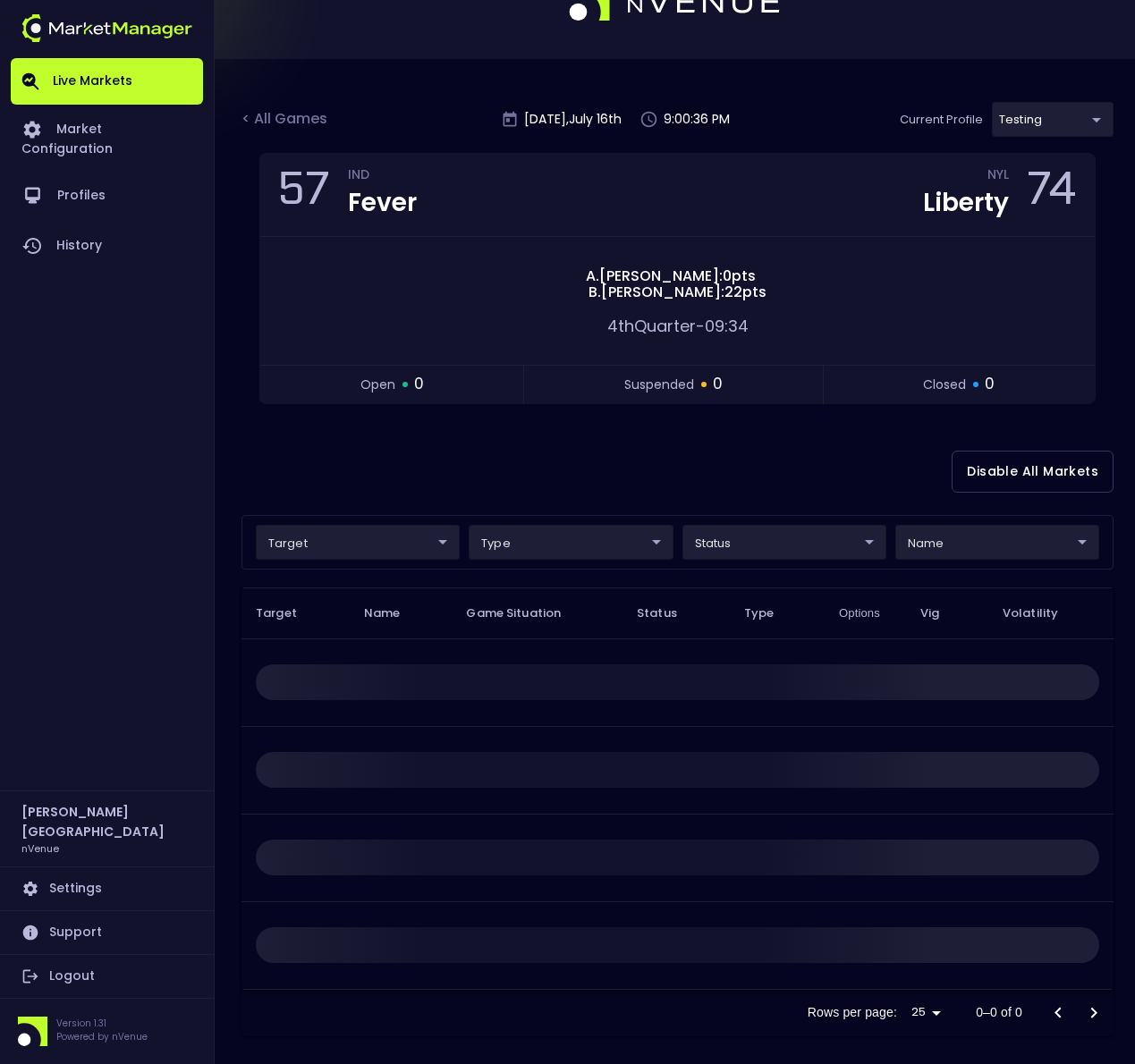 click on "Live Markets Market Configuration Profiles History Derek   Paris nVenue Settings Support Logout   Version 1.31  Powered by nVenue < All Games Wednesday ,  July   16 th 9:00:36 PM Current Profile testing d66ee90f-df8e-430e-a05c-aaf70ad95ad9 Select Target Market Status Type Vig Volatility Options Close 57 IND Fever NYL Liberty 74 A .  McDonald :  0  pts B .  Stewart :  22  pts 4th  Quarter  -  09:34 open 0 suspended 0 closed 0 Disable All Markets target ​ ​ type ​ ​ status ​ ​ name ​ ​ Target Name Game Situation Status Type Options Vig Volatility Rows per page: 25 25 0–0 of 0" at bounding box center [567, 505] 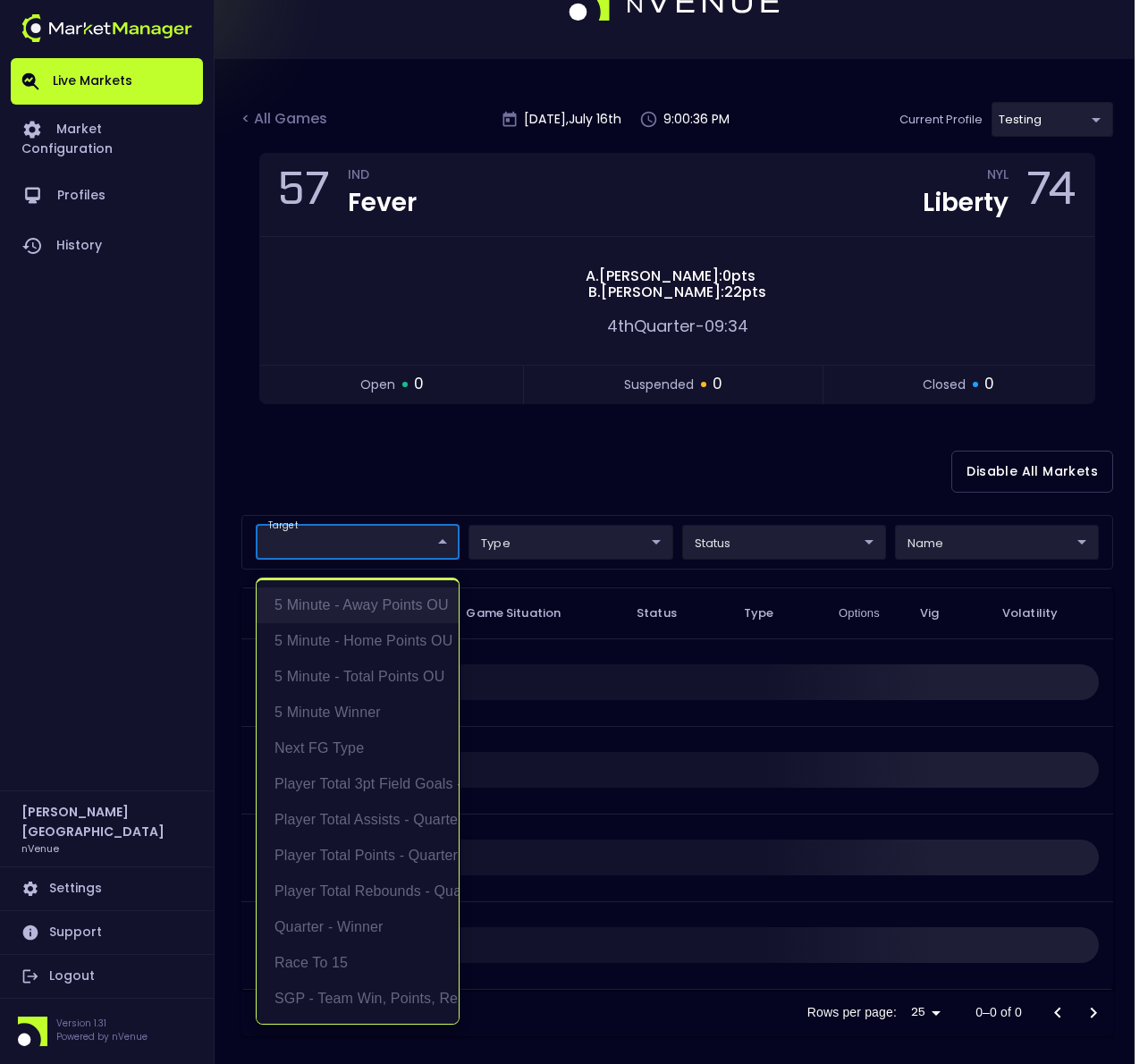 click on "5 Minute - Away Points OU" at bounding box center (358, 605) 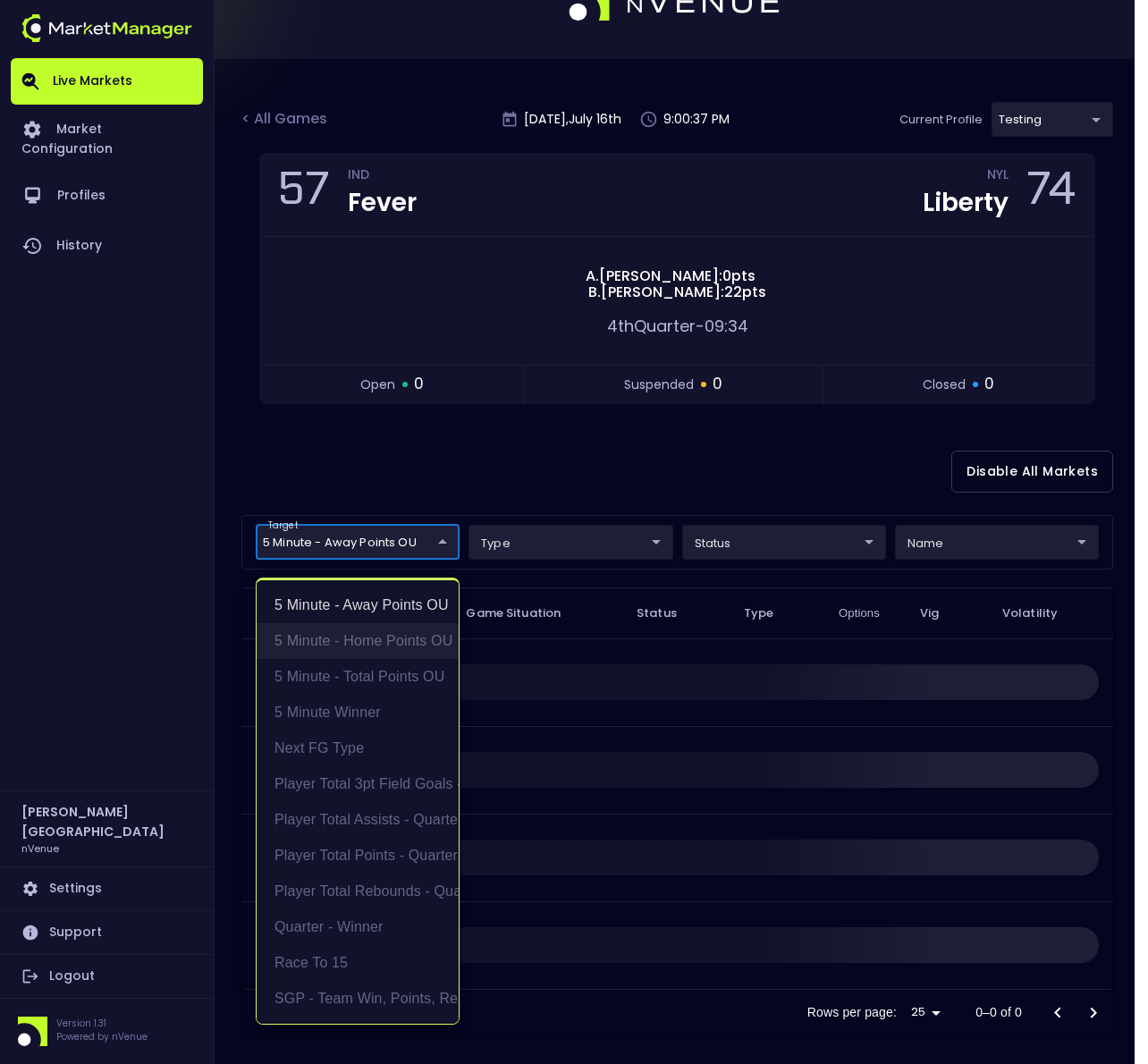 click on "5 Minute - Home Points OU" at bounding box center (358, 641) 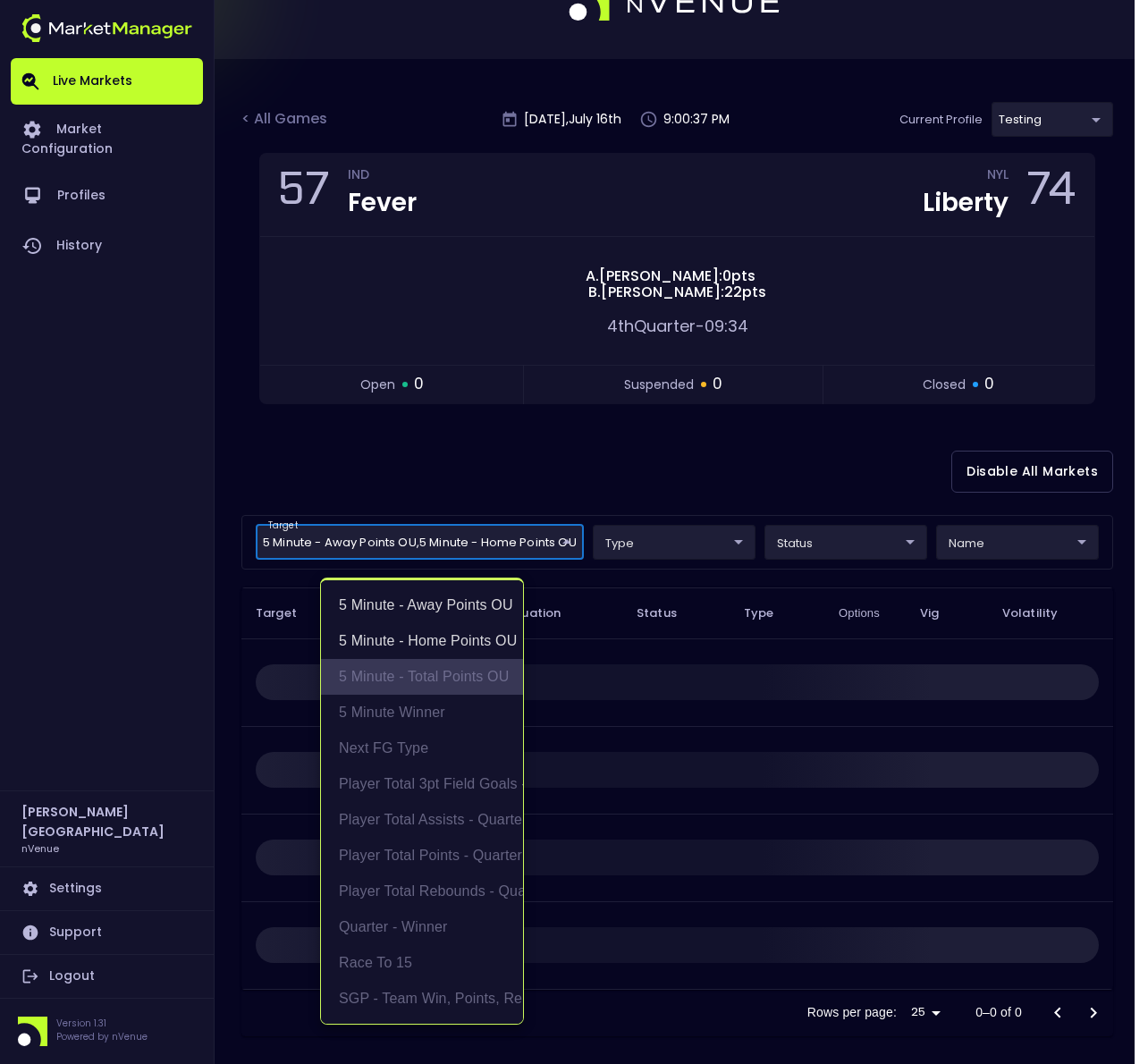 click on "5 Minute - Total Points OU" at bounding box center [422, 677] 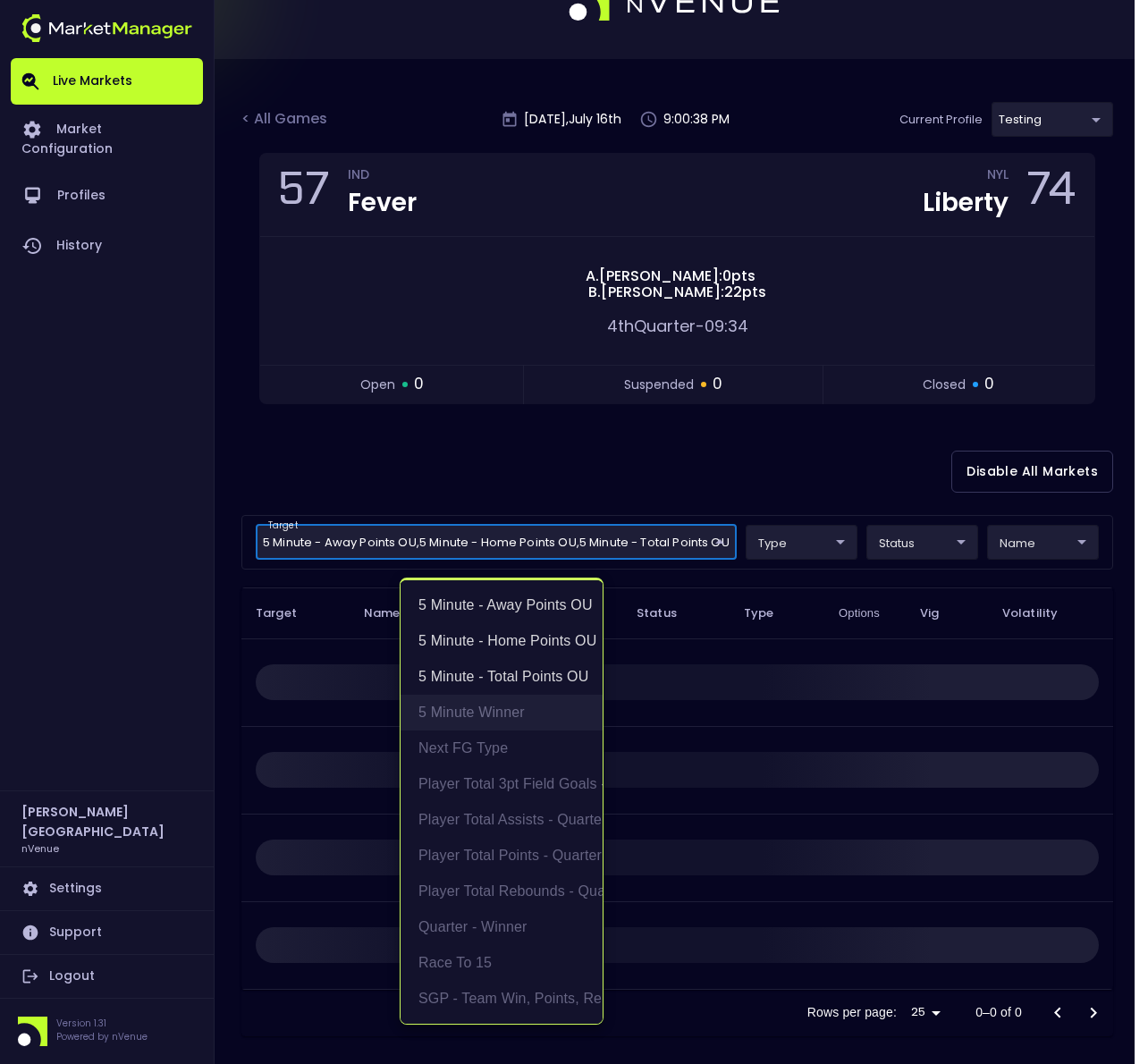 click on "5 Minute Winner" at bounding box center [502, 713] 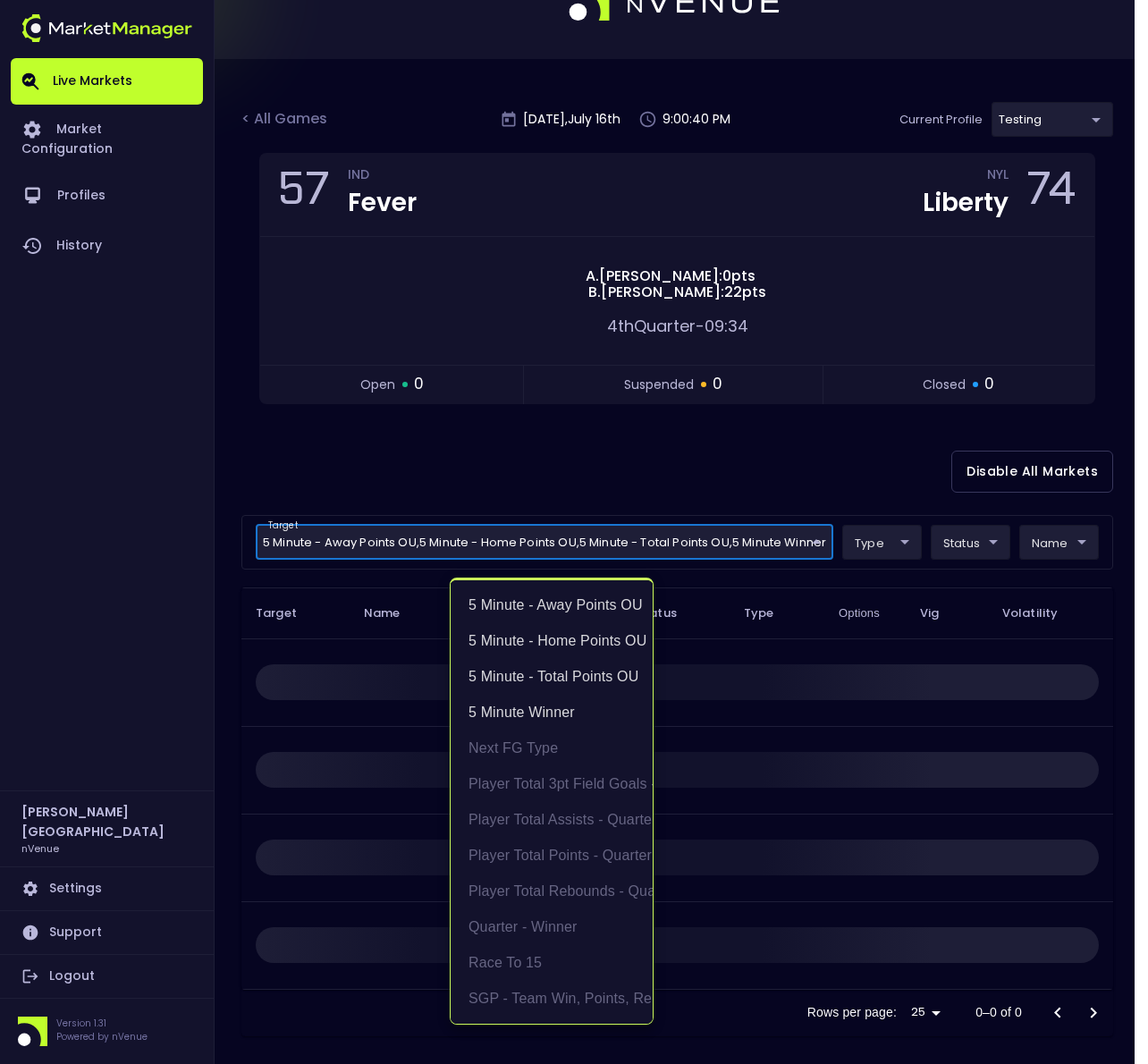 click at bounding box center (574, 532) 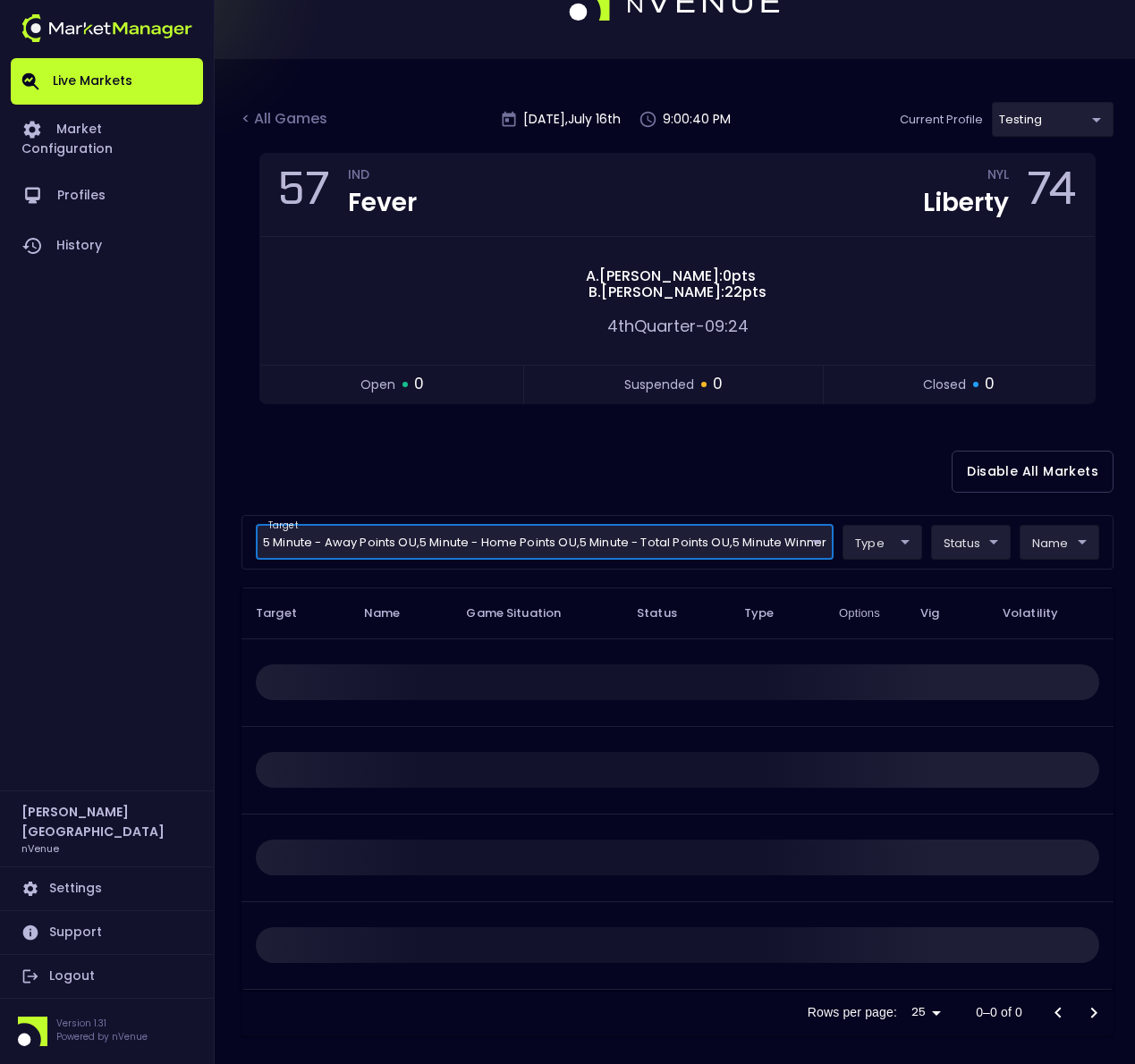 click on "Live Markets Market Configuration Profiles History Derek   Paris nVenue Settings Support Logout   Version 1.31  Powered by nVenue < All Games Wednesday ,  July   16 th 9:00:40 PM Current Profile testing d66ee90f-df8e-430e-a05c-aaf70ad95ad9 Select Target Market Status Type Vig Volatility Options Close 57 IND Fever NYL Liberty 74 A .  McDonald :  0  pts B .  Stewart :  22  pts 4th  Quarter  -  09:24 open 0 suspended 0 closed 0 Disable All Markets target 5 Minute - Away Points OU ,  5 Minute - Home Points OU ,  5 Minute - Total Points OU ,  5 Minute Winner 5 Minute - Away Points OU,5 Minute - Home Points OU,5 Minute - Total Points OU,5 Minute Winner ​ type ​ ​ status ​ ​ name ​ ​ Target Name Game Situation Status Type Options Vig Volatility Rows per page: 25 25 0–0 of 0" at bounding box center (567, 505) 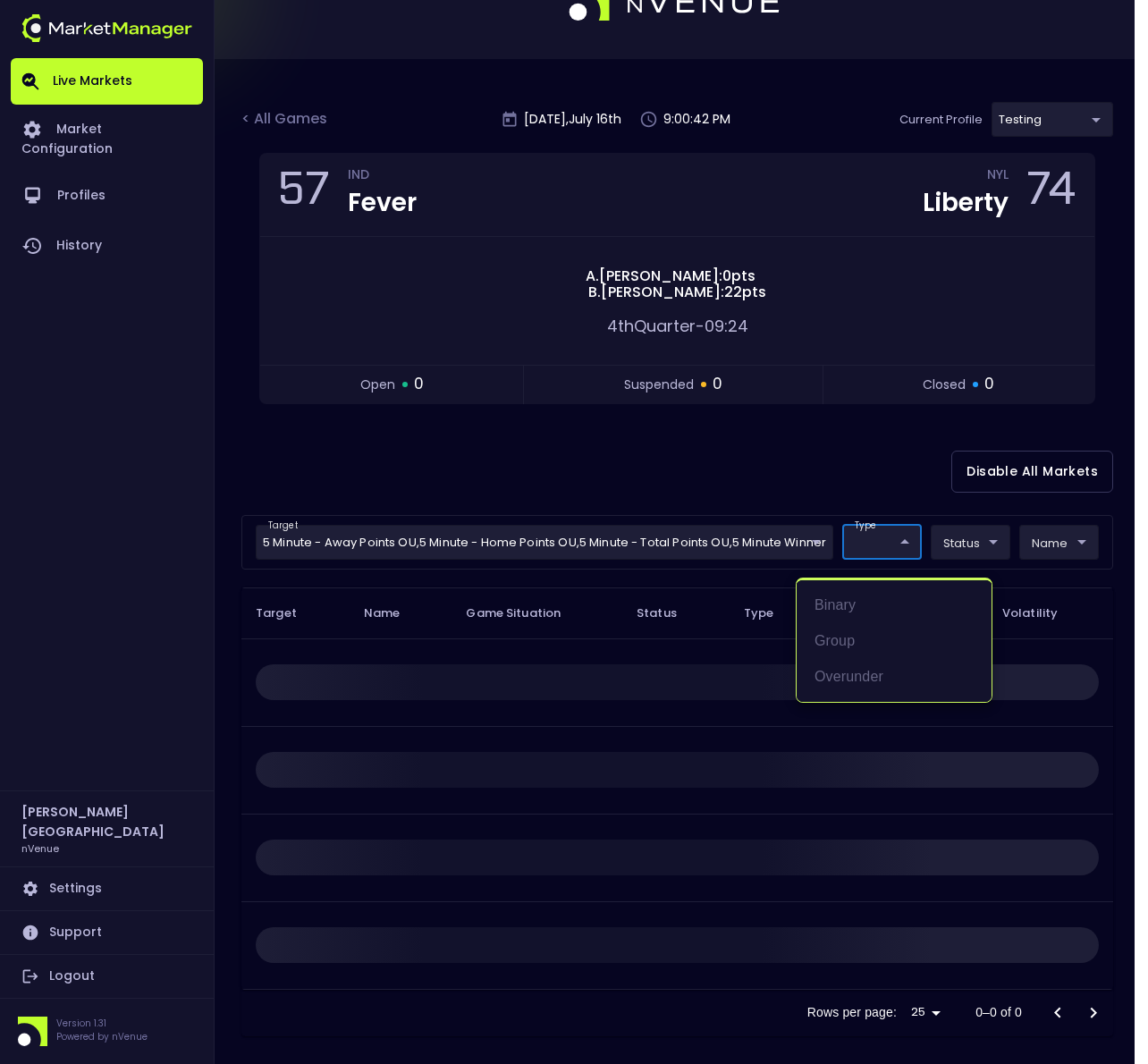 click at bounding box center [574, 532] 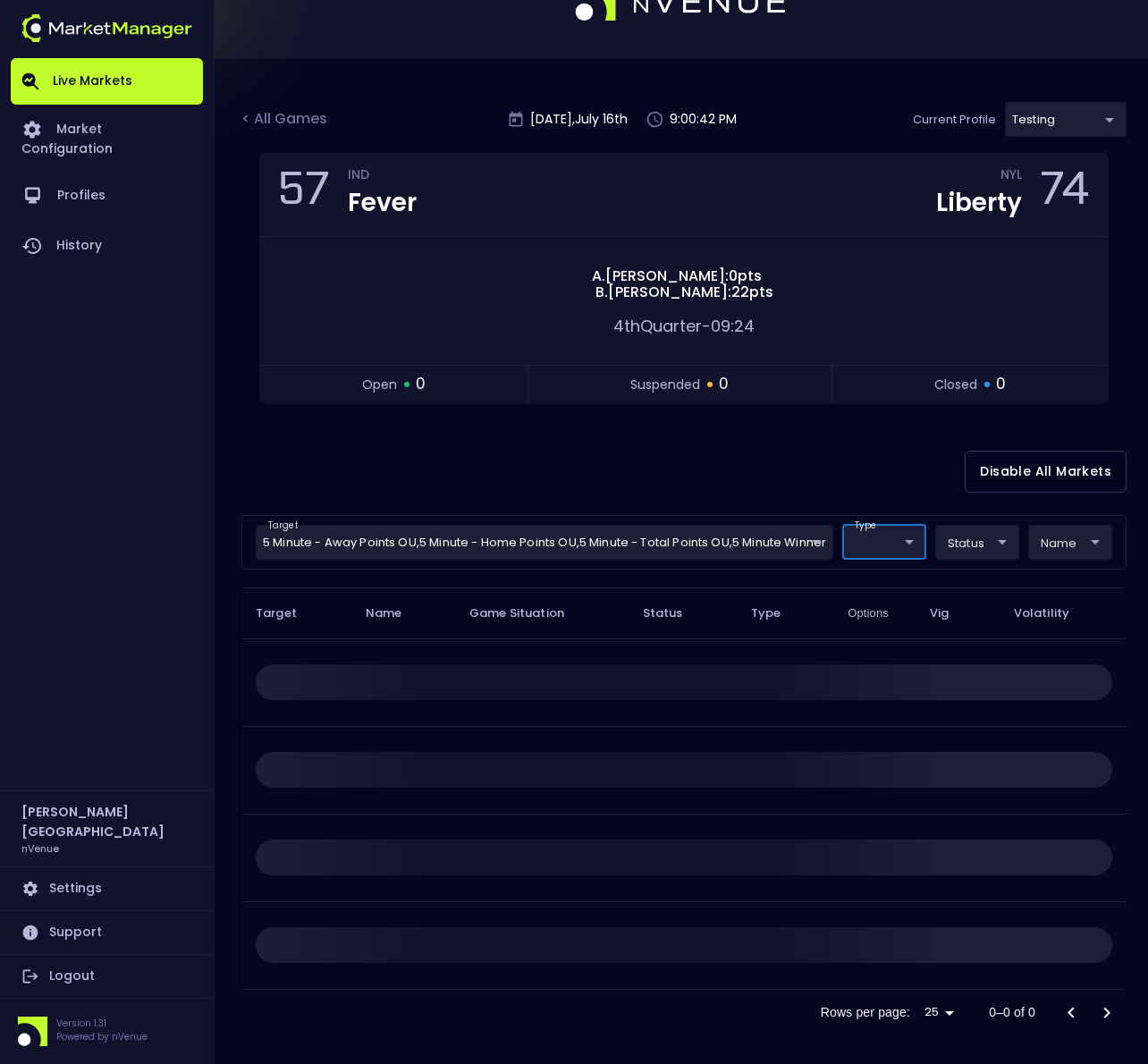 click on "Live Markets Market Configuration Profiles History Derek   Paris nVenue Settings Support Logout   Version 1.31  Powered by nVenue < All Games Wednesday ,  July   16 th 9:00:42 PM Current Profile testing d66ee90f-df8e-430e-a05c-aaf70ad95ad9 Select Target Market Status Type Vig Volatility Options Close 57 IND Fever NYL Liberty 74 A .  McDonald :  0  pts B .  Stewart :  22  pts 4th  Quarter  -  09:24 open 0 suspended 0 closed 0 Disable All Markets target 5 Minute - Away Points OU ,  5 Minute - Home Points OU ,  5 Minute - Total Points OU ,  5 Minute Winner 5 Minute - Away Points OU,5 Minute - Home Points OU,5 Minute - Total Points OU,5 Minute Winner ​ type ​ ​ status ​ ​ name ​ ​ Target Name Game Situation Status Type Options Vig Volatility Rows per page: 25 25 0–0 of 0" at bounding box center (574, 505) 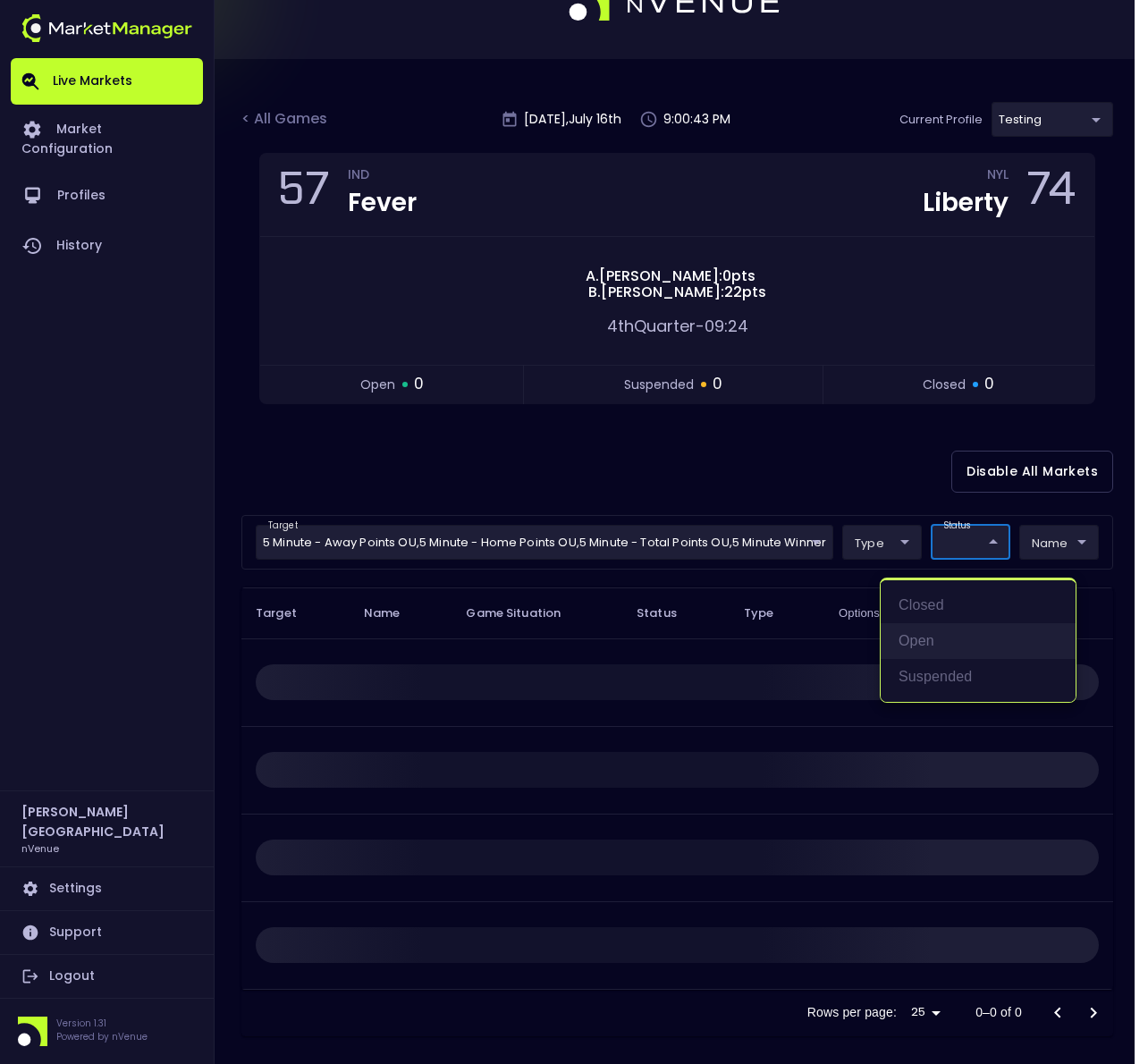 click on "open" at bounding box center [978, 641] 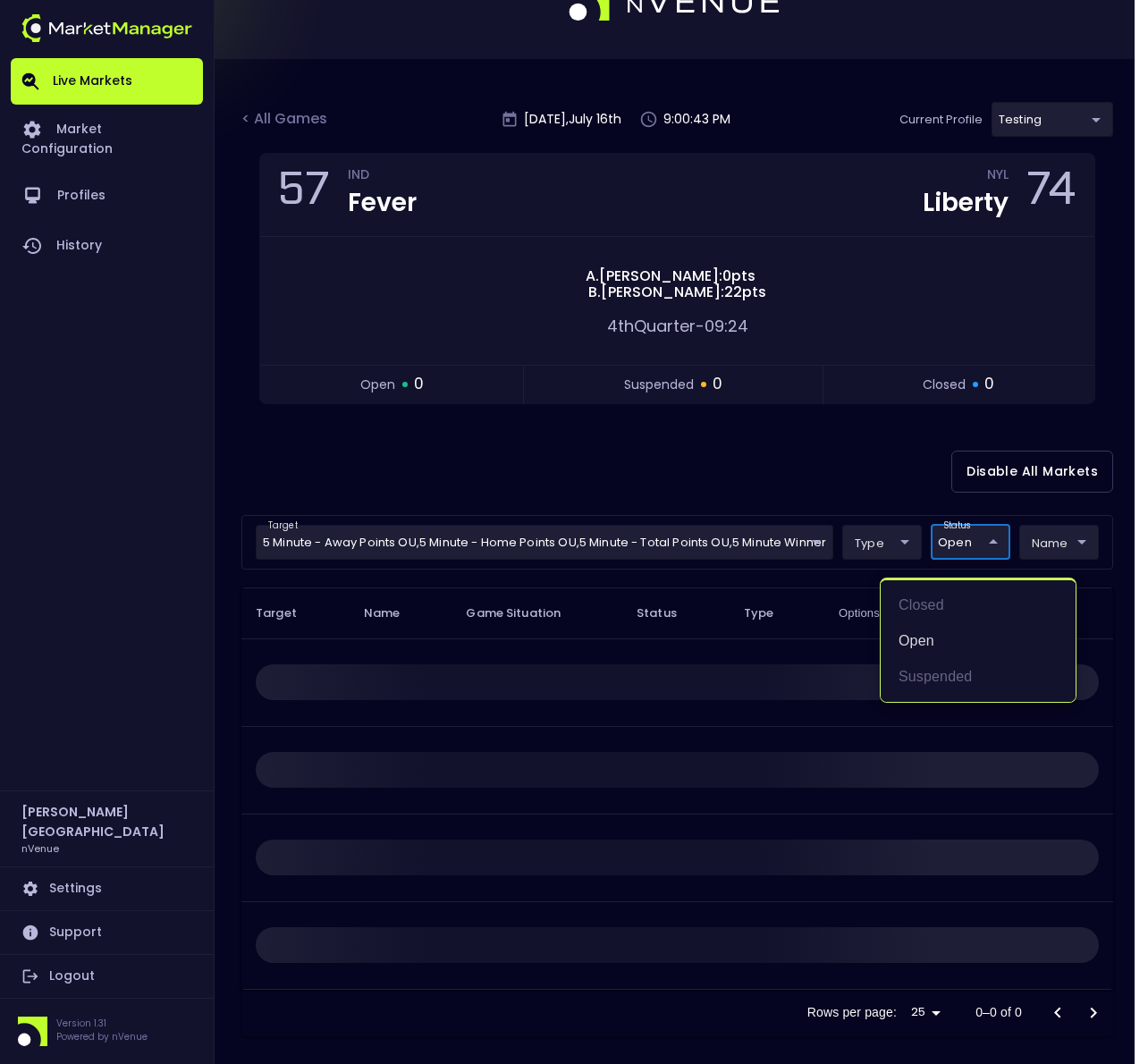 click at bounding box center (574, 532) 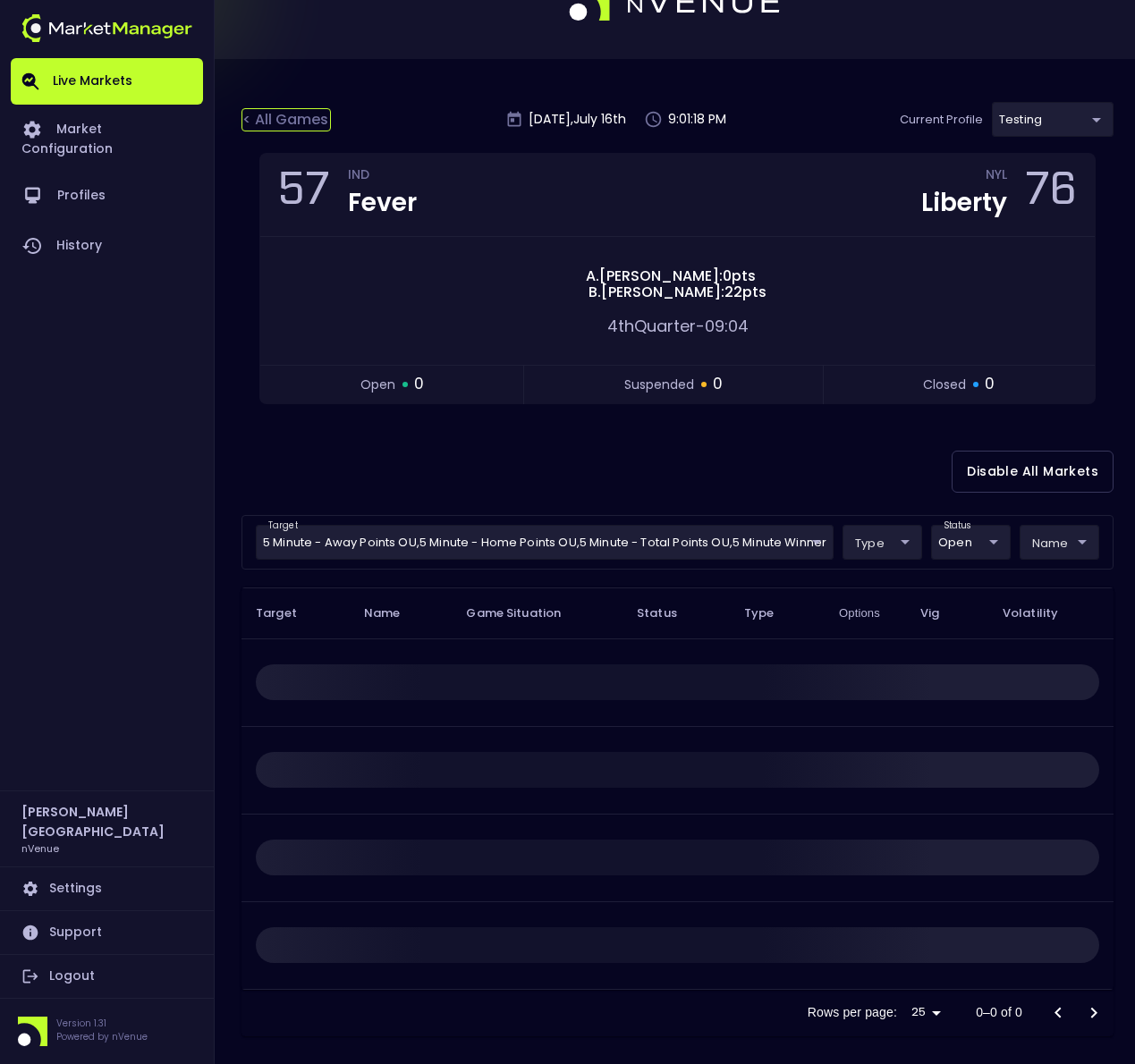 click on "< All Games" at bounding box center (286, 120) 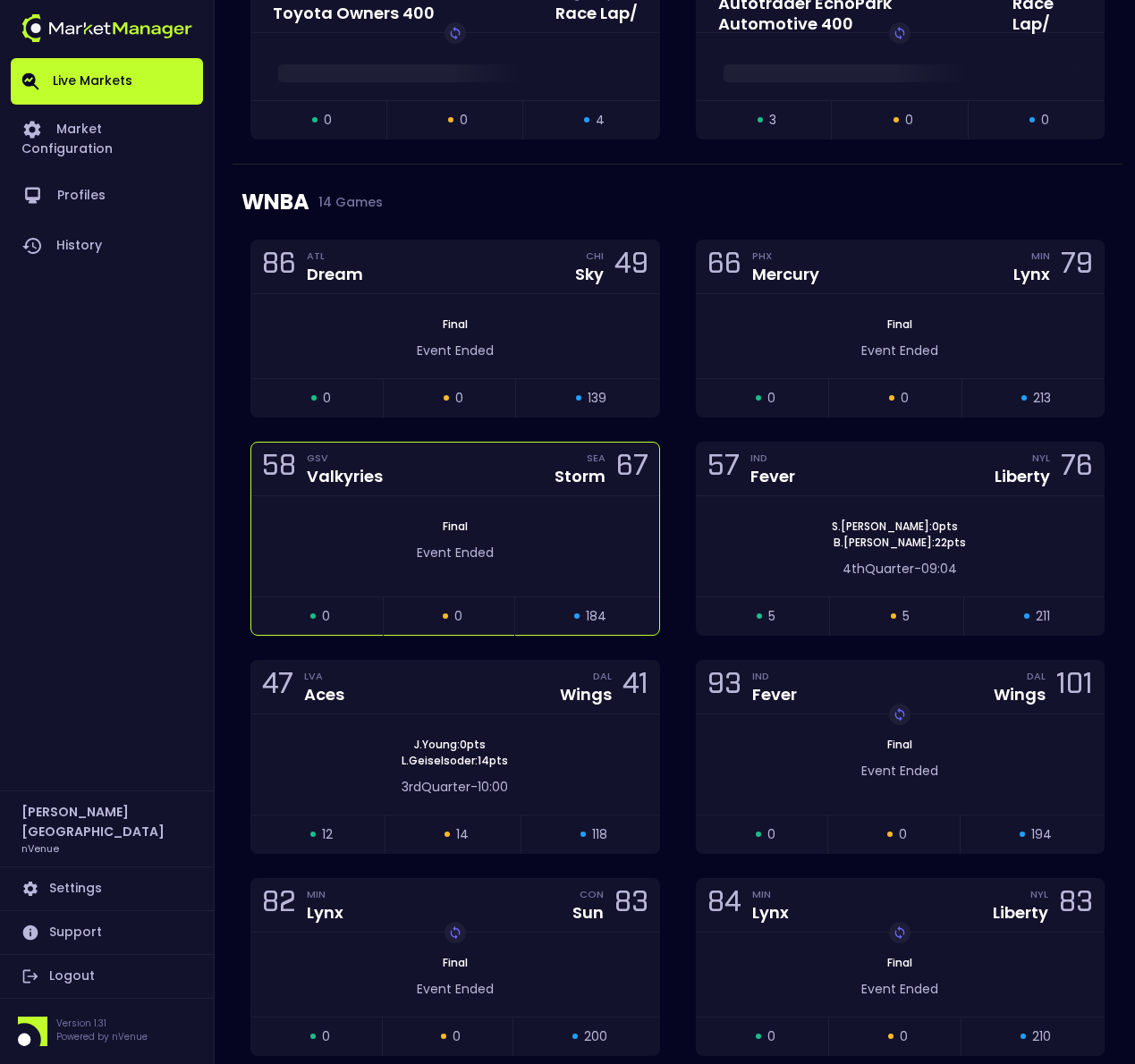 scroll, scrollTop: 1426, scrollLeft: 0, axis: vertical 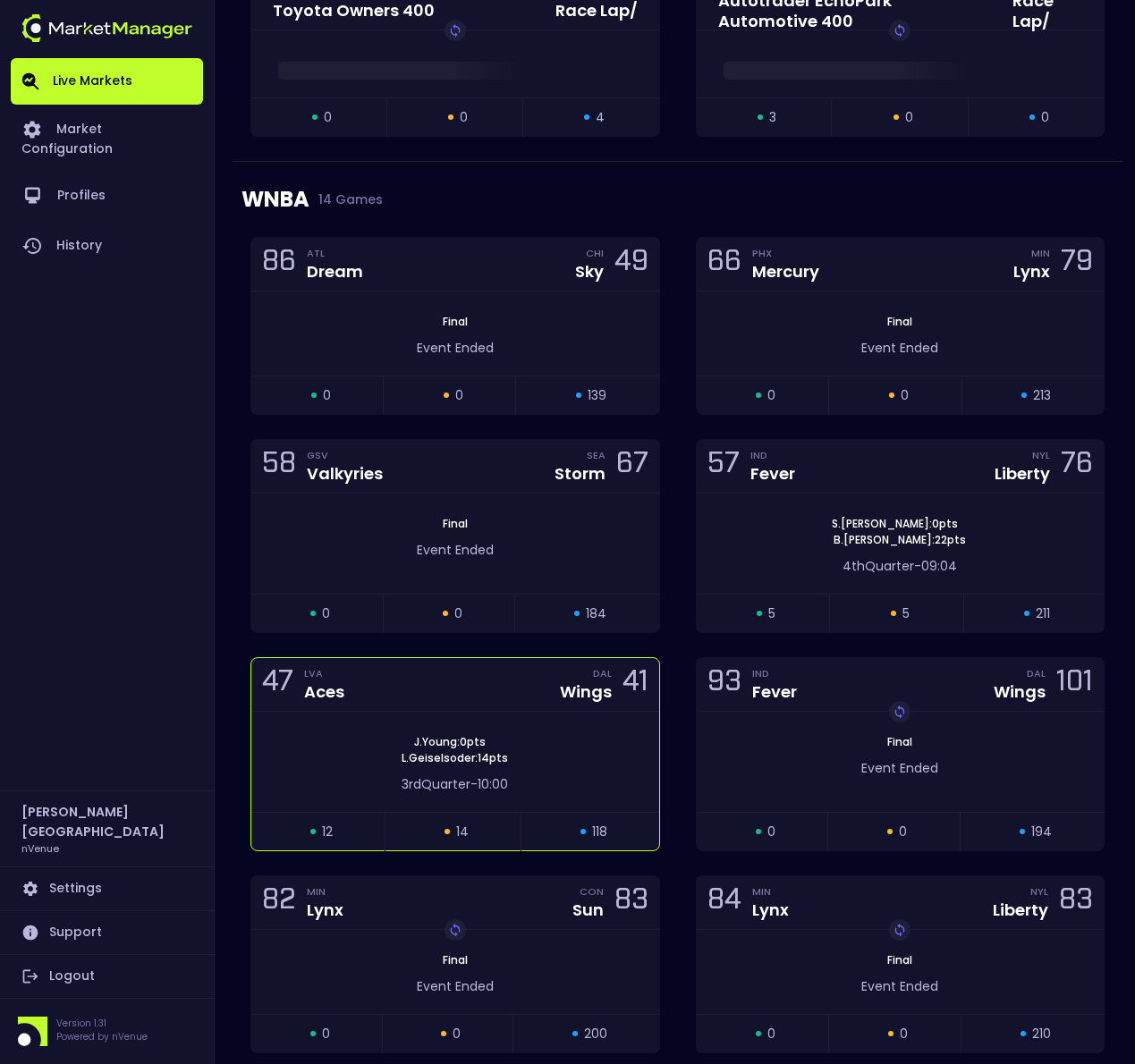 click on "J .  Young :  0  pts L .  Geiselsoder :  14  pts 3rd  Quarter  -  10:00" at bounding box center (455, 762) 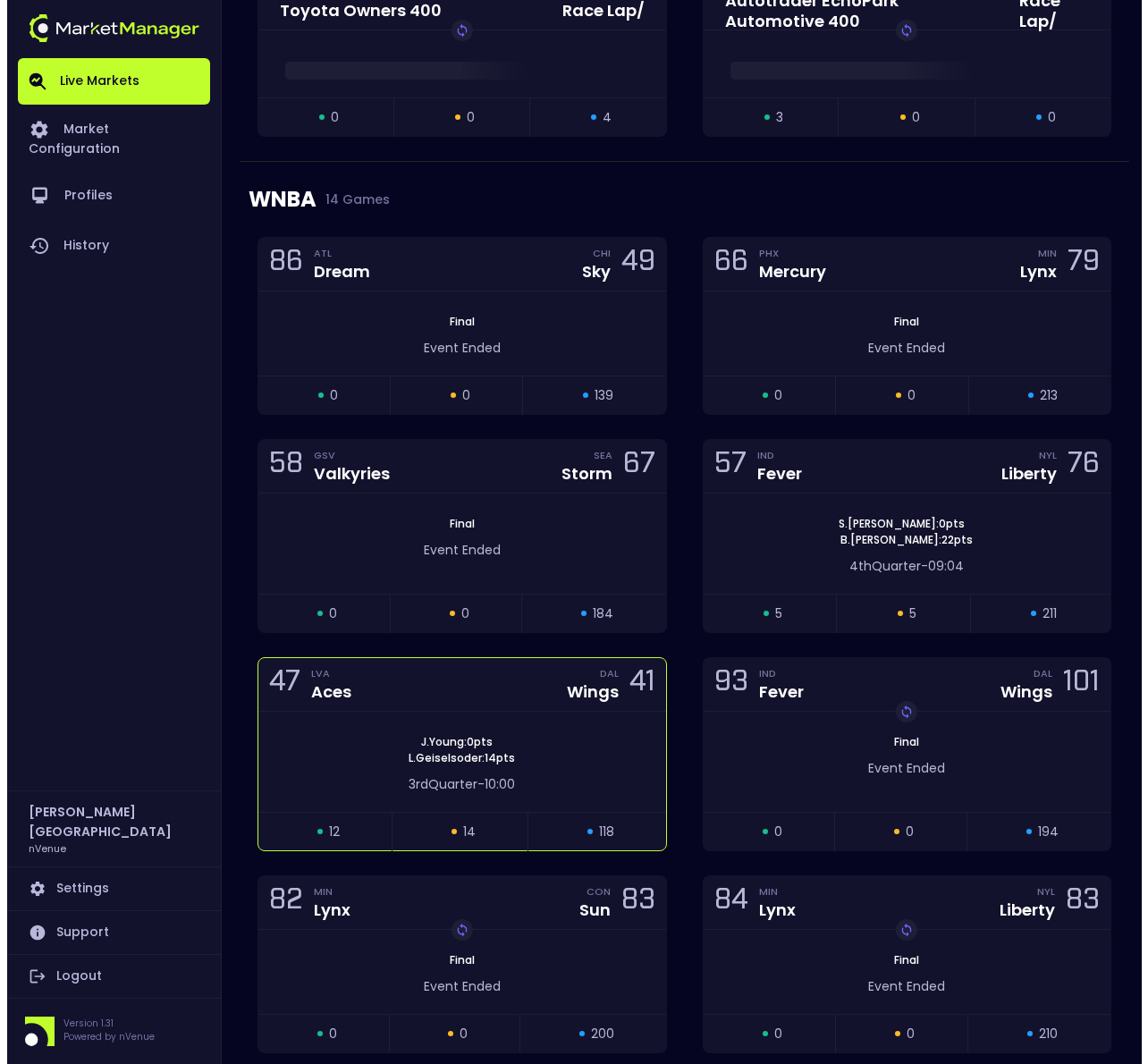 scroll, scrollTop: 0, scrollLeft: 0, axis: both 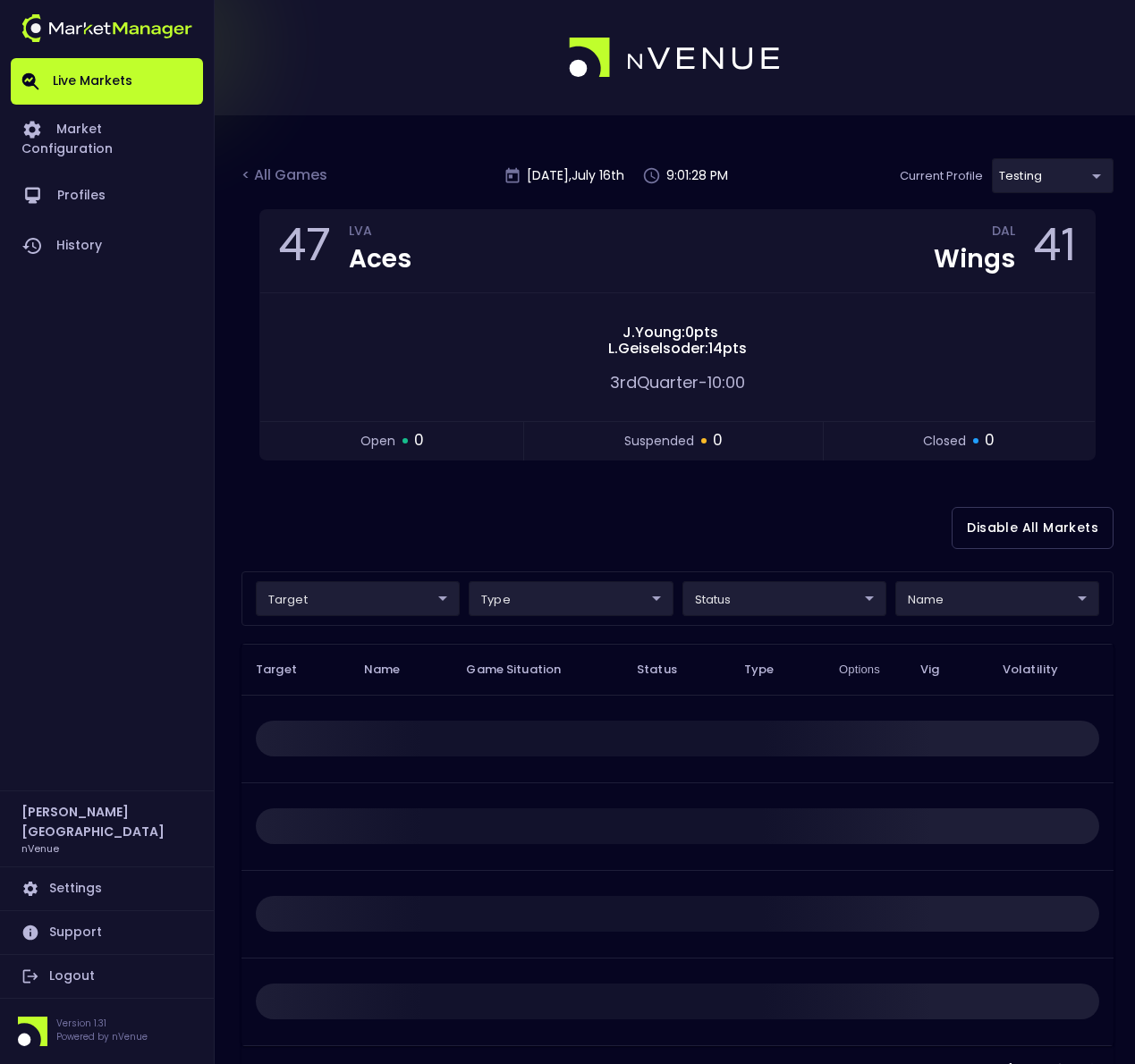 click on "Live Markets Market Configuration Profiles History Derek   Paris nVenue Settings Support Logout   Version 1.31  Powered by nVenue < All Games Wednesday ,  July   16 th 9:01:28 PM Current Profile testing d66ee90f-df8e-430e-a05c-aaf70ad95ad9 Select Target Market Status Type Vig Volatility Options Close 47 LVA Aces DAL Wings 41 J .  Young :  0  pts L .  Geiselsoder :  14  pts 3rd  Quarter  -  10:00 open 0 suspended 0 closed 0 Disable All Markets target ​ ​ type ​ ​ status ​ ​ name ​ ​ Target Name Game Situation Status Type Options Vig Volatility Rows per page: 25 25 0–0 of 0" at bounding box center (567, 562) 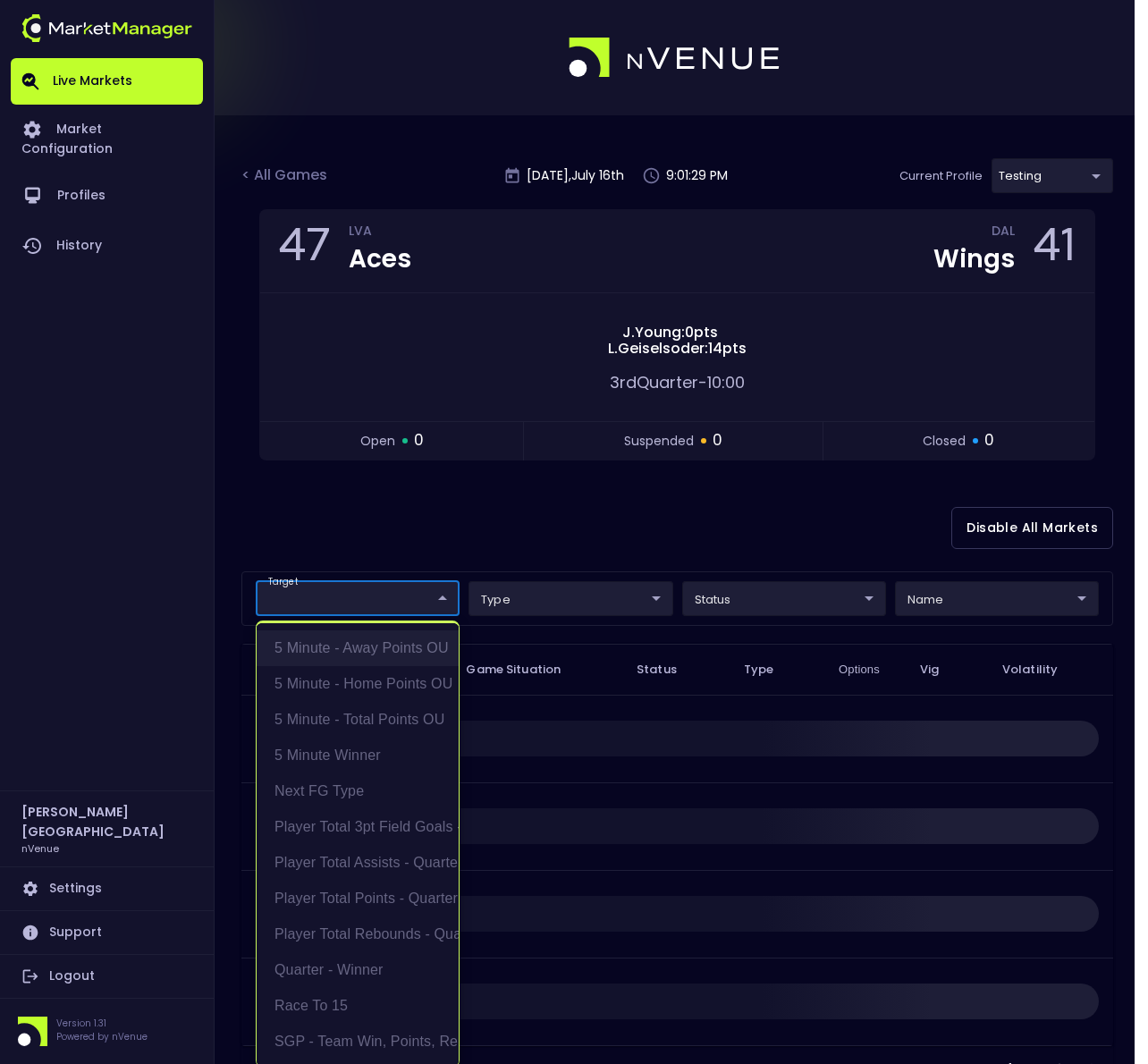 click on "5 Minute - Away Points OU" at bounding box center [358, 648] 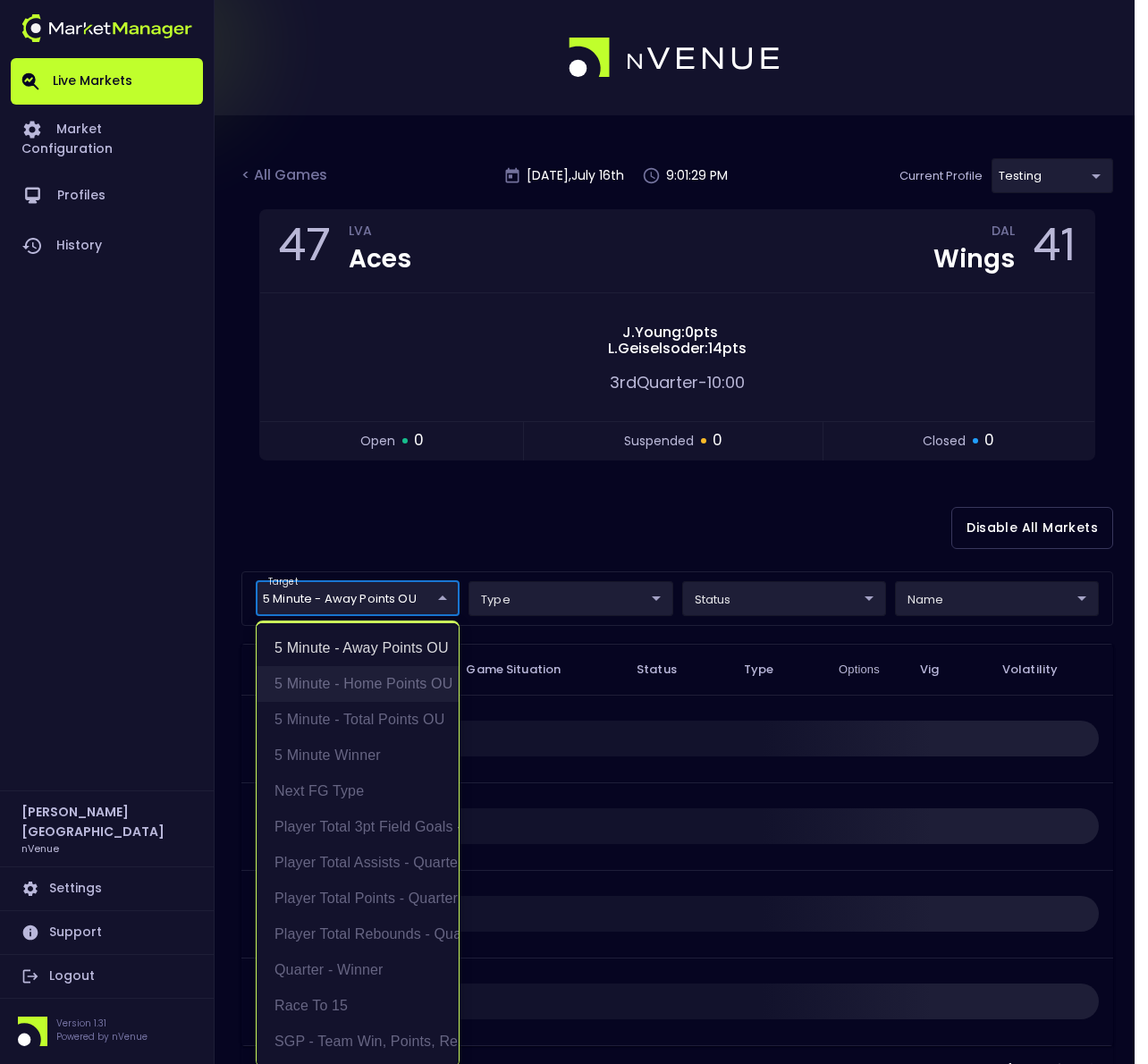 click on "5 Minute - Home Points OU" at bounding box center [358, 684] 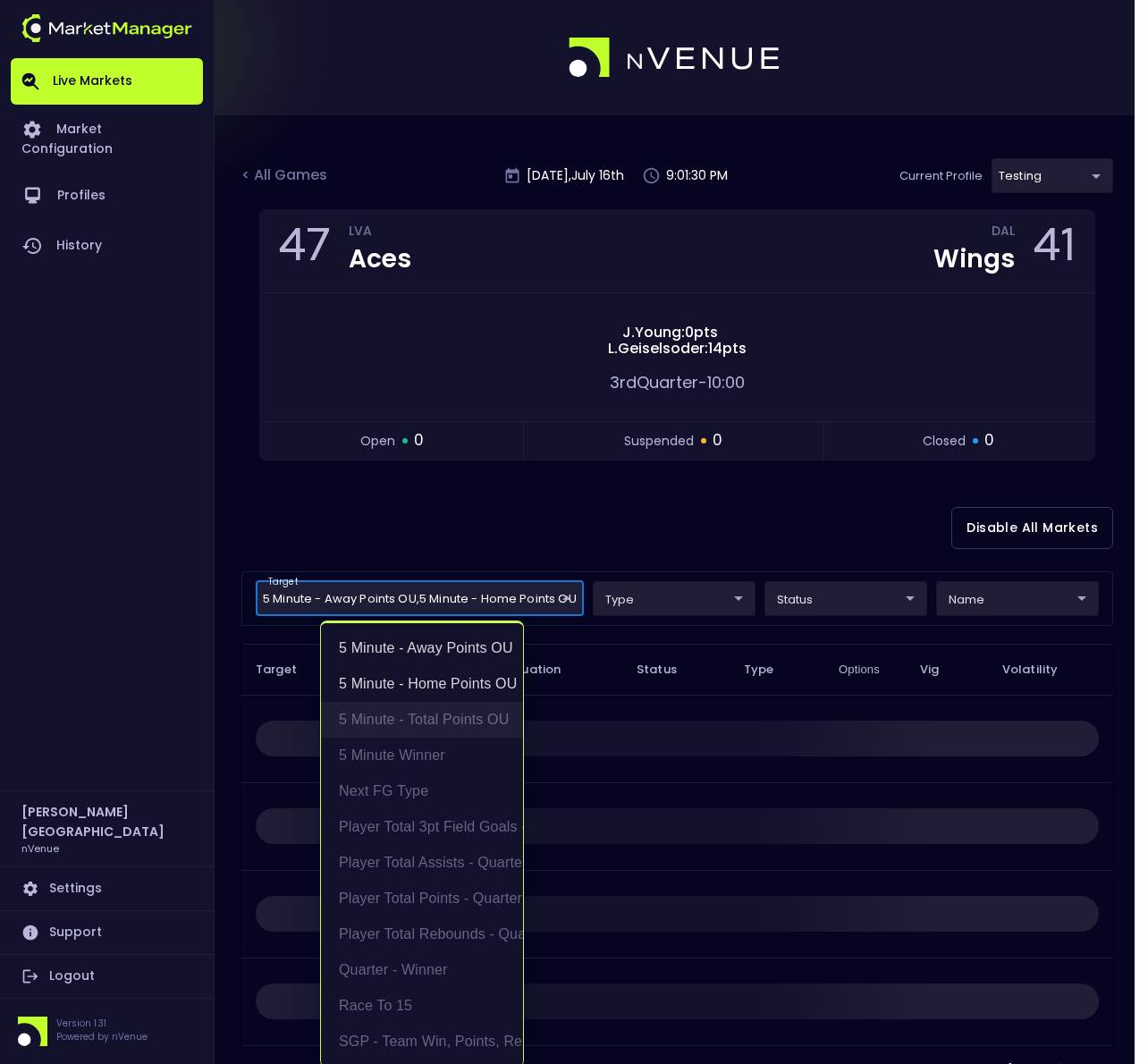 click on "5 Minute - Total Points OU" at bounding box center (422, 720) 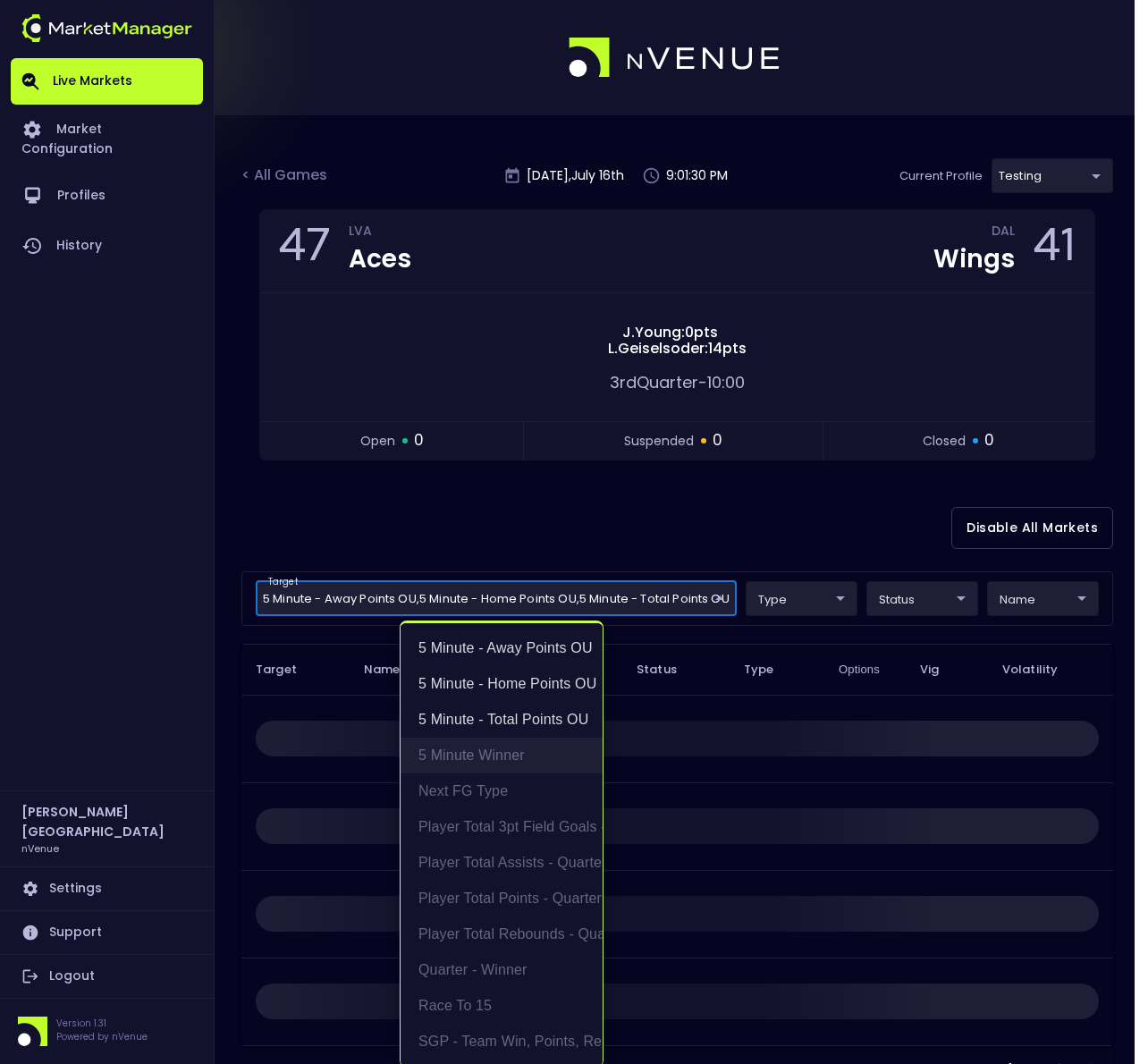 click on "5 Minute Winner" at bounding box center [502, 756] 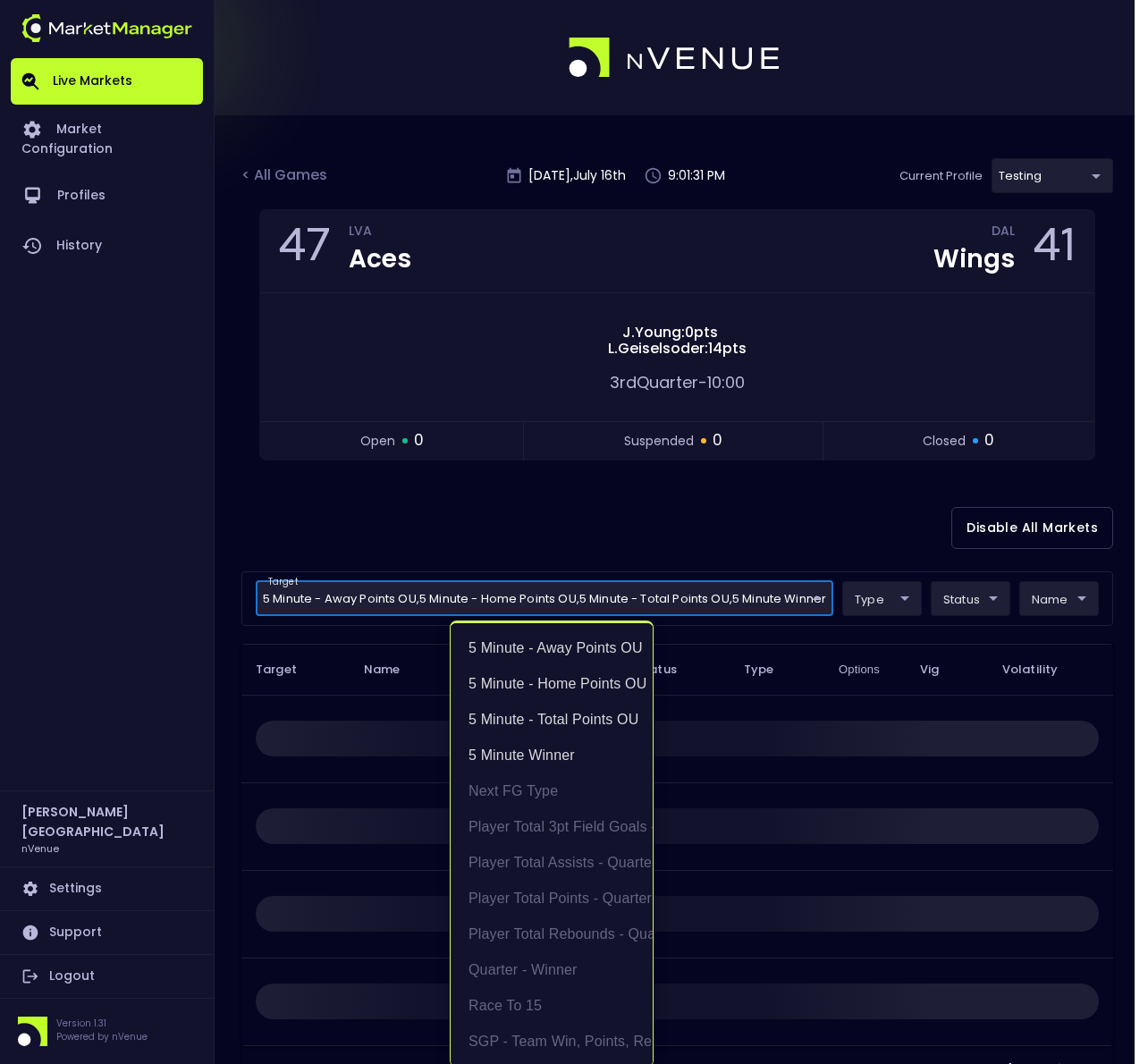click at bounding box center [574, 532] 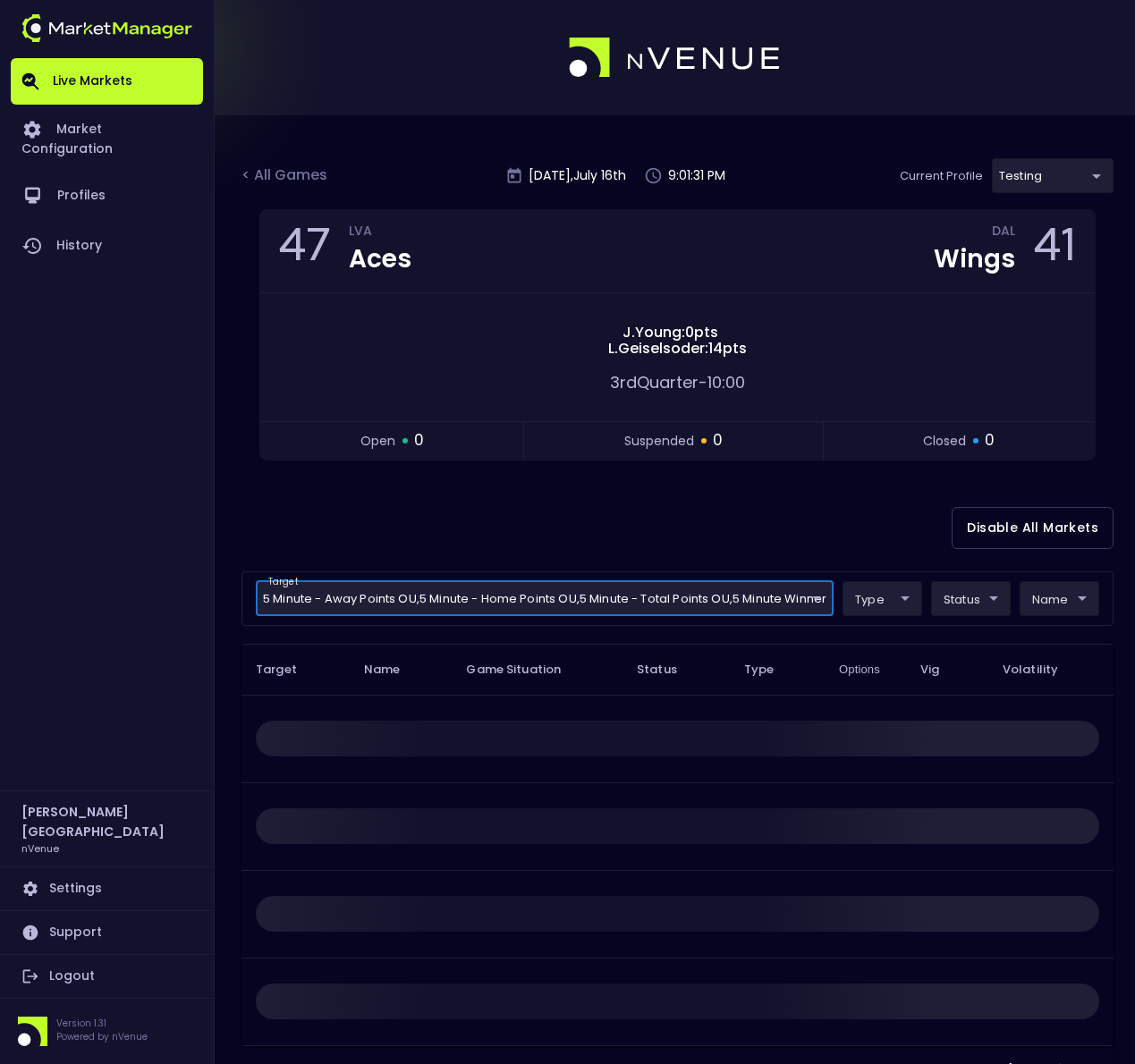 scroll, scrollTop: 0, scrollLeft: 0, axis: both 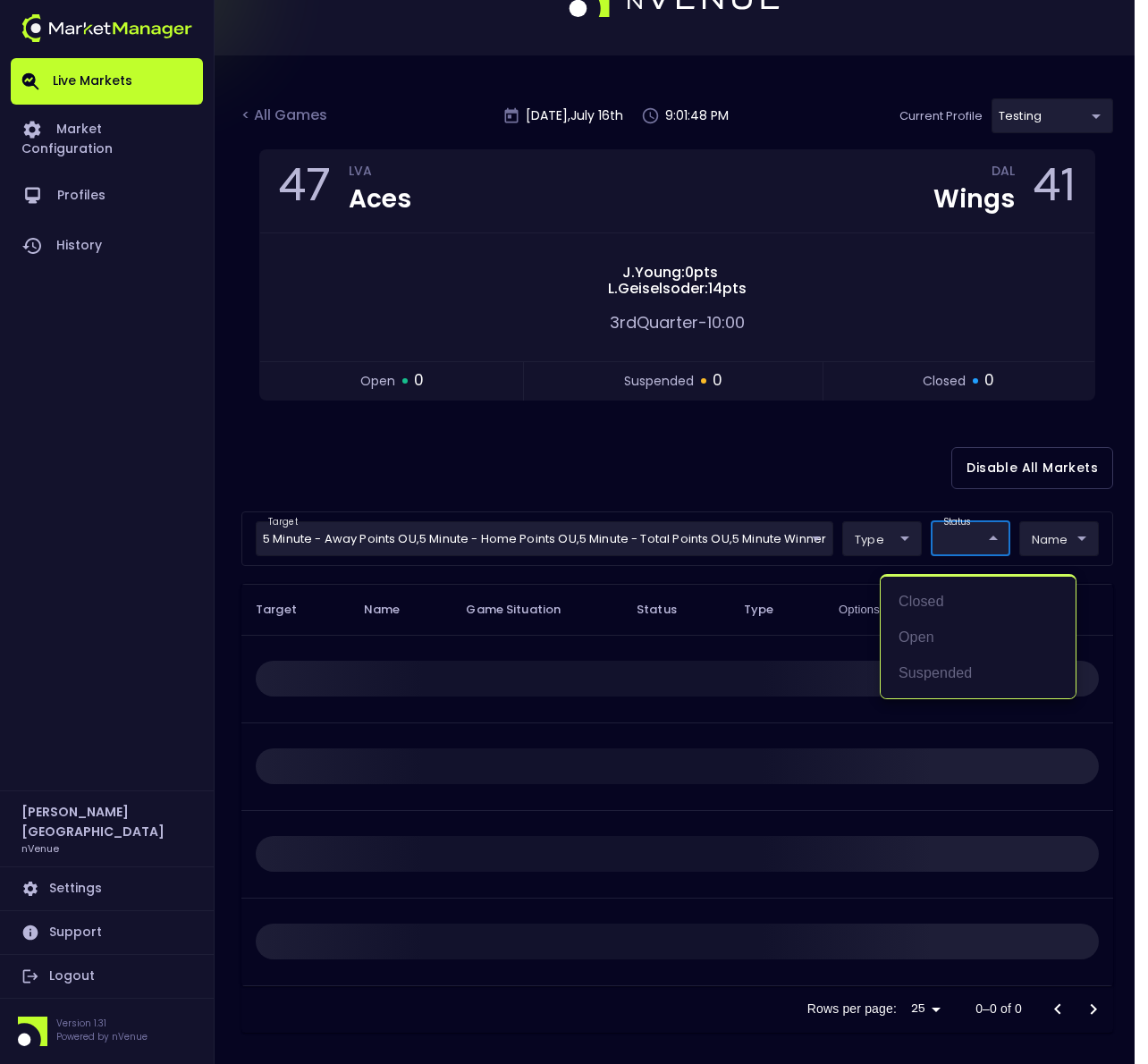 click on "Live Markets Market Configuration Profiles History Derek   Paris nVenue Settings Support Logout   Version 1.31  Powered by nVenue < All Games Wednesday ,  July   16 th 9:01:48 PM Current Profile testing d66ee90f-df8e-430e-a05c-aaf70ad95ad9 Select Target Market Status Type Vig Volatility Options Close 47 LVA Aces DAL Wings 41 J .  Young :  0  pts L .  Geiselsoder :  14  pts 3rd  Quarter  -  10:00 open 0 suspended 0 closed 0 Disable All Markets target 5 Minute - Away Points OU ,  5 Minute - Home Points OU ,  5 Minute - Total Points OU ,  5 Minute Winner 5 Minute - Away Points OU,5 Minute - Home Points OU,5 Minute - Total Points OU,5 Minute Winner ​ type ​ ​ status ​ ​ name ​ ​ Target Name Game Situation Status Type Options Vig Volatility Rows per page: 25 25 0–0 of 0 closed open suspended" at bounding box center [574, 502] 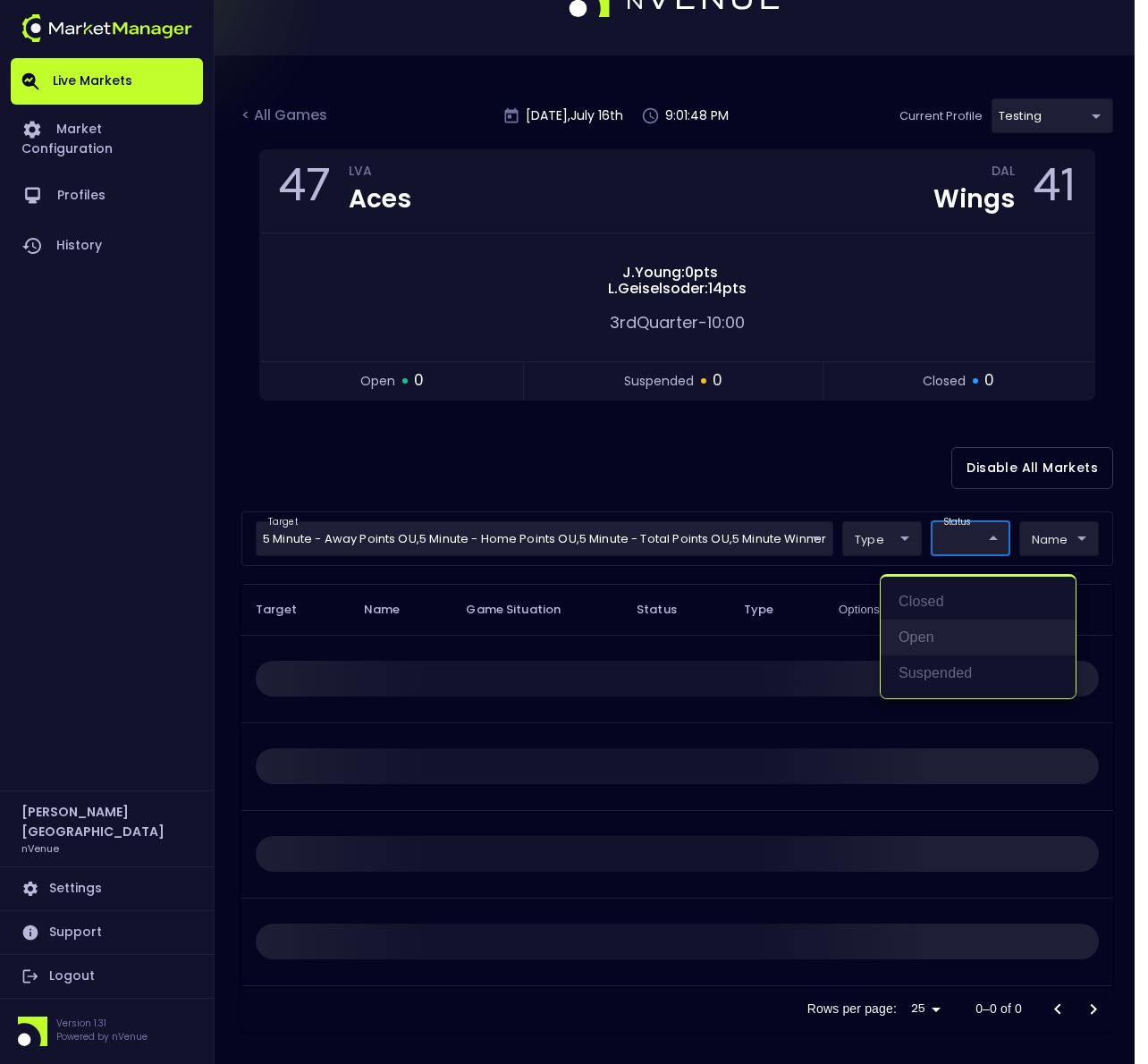 click on "open" at bounding box center [978, 638] 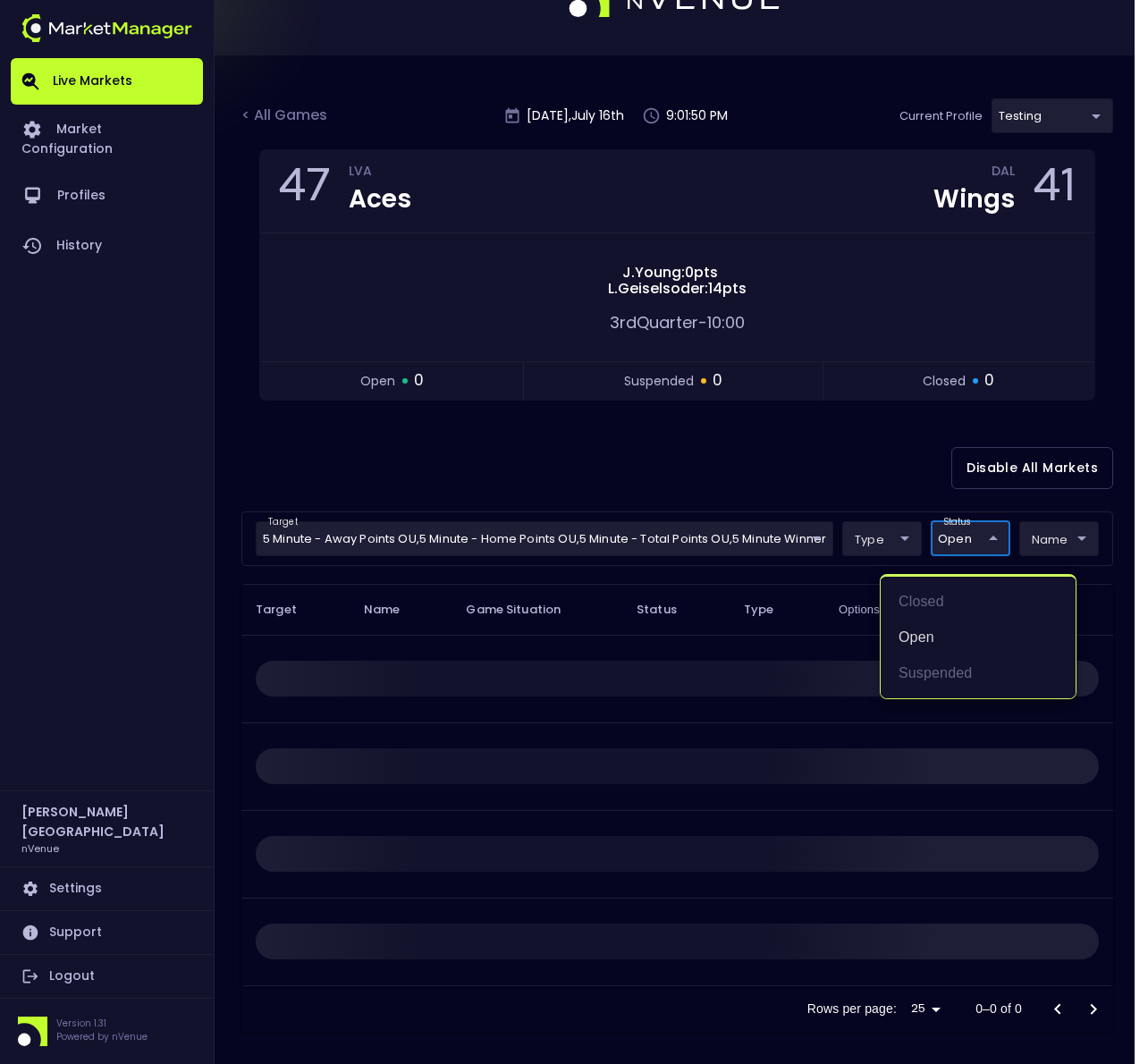 click at bounding box center [574, 532] 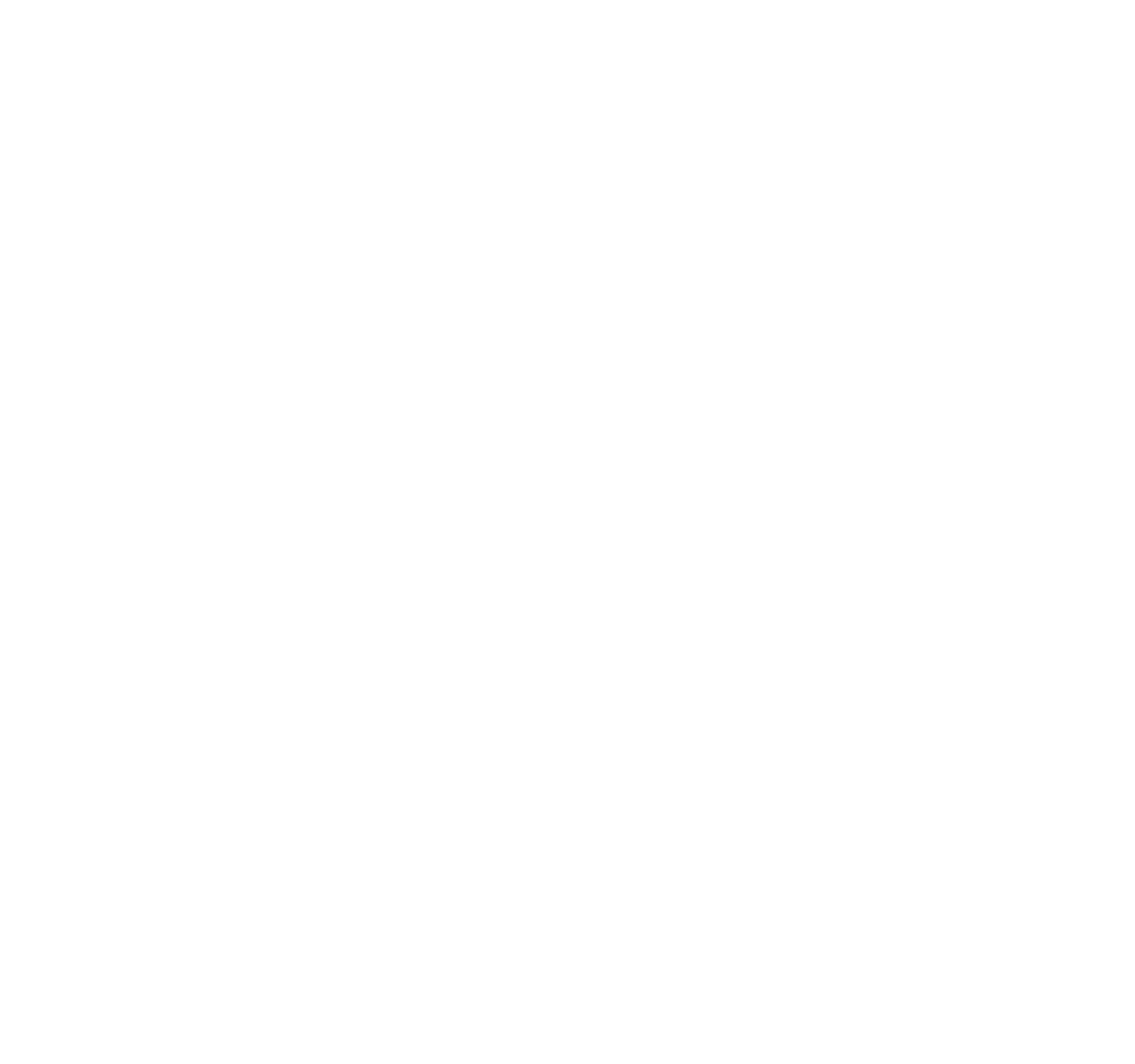 scroll, scrollTop: 0, scrollLeft: 0, axis: both 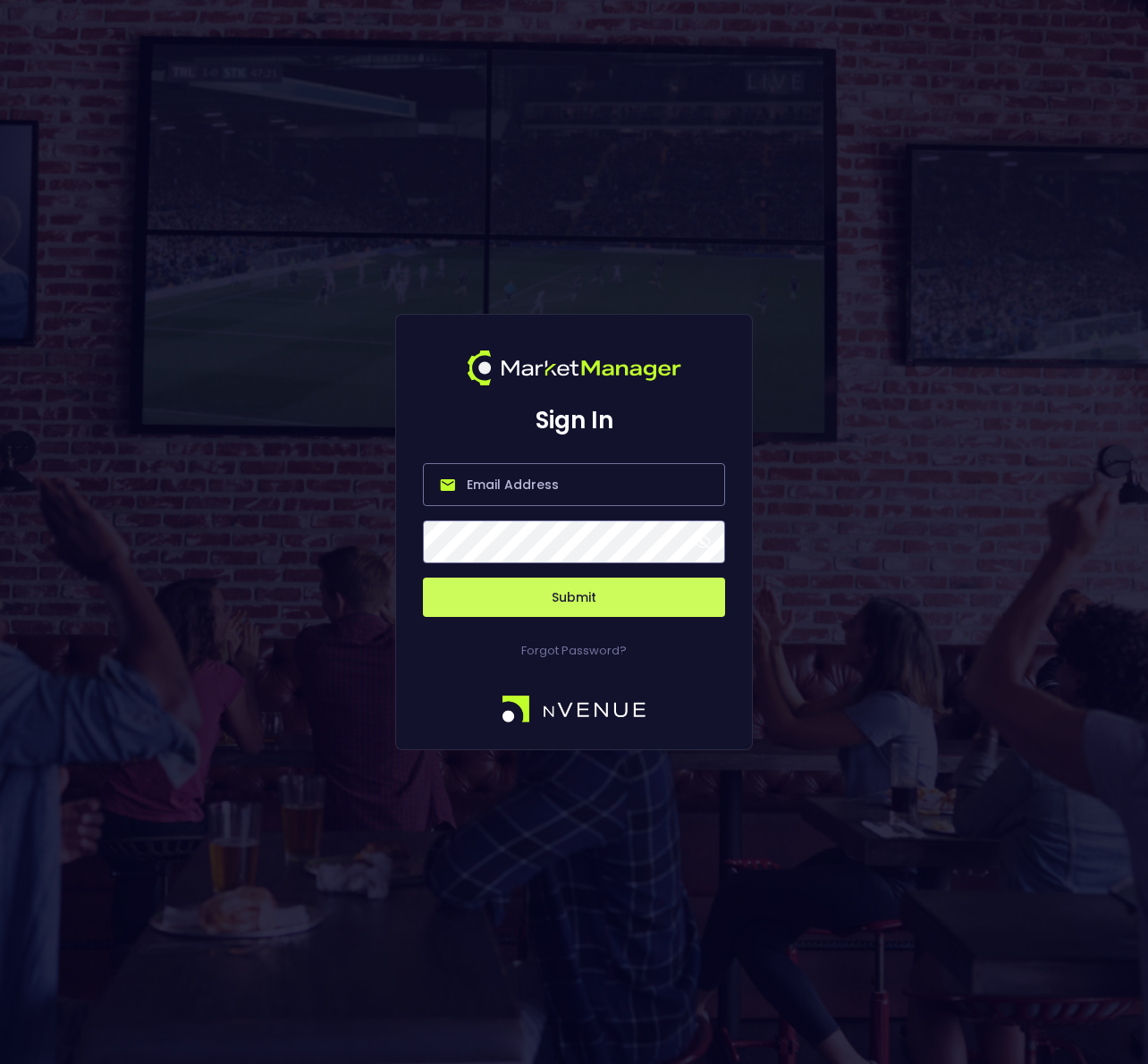 click at bounding box center (574, 485) 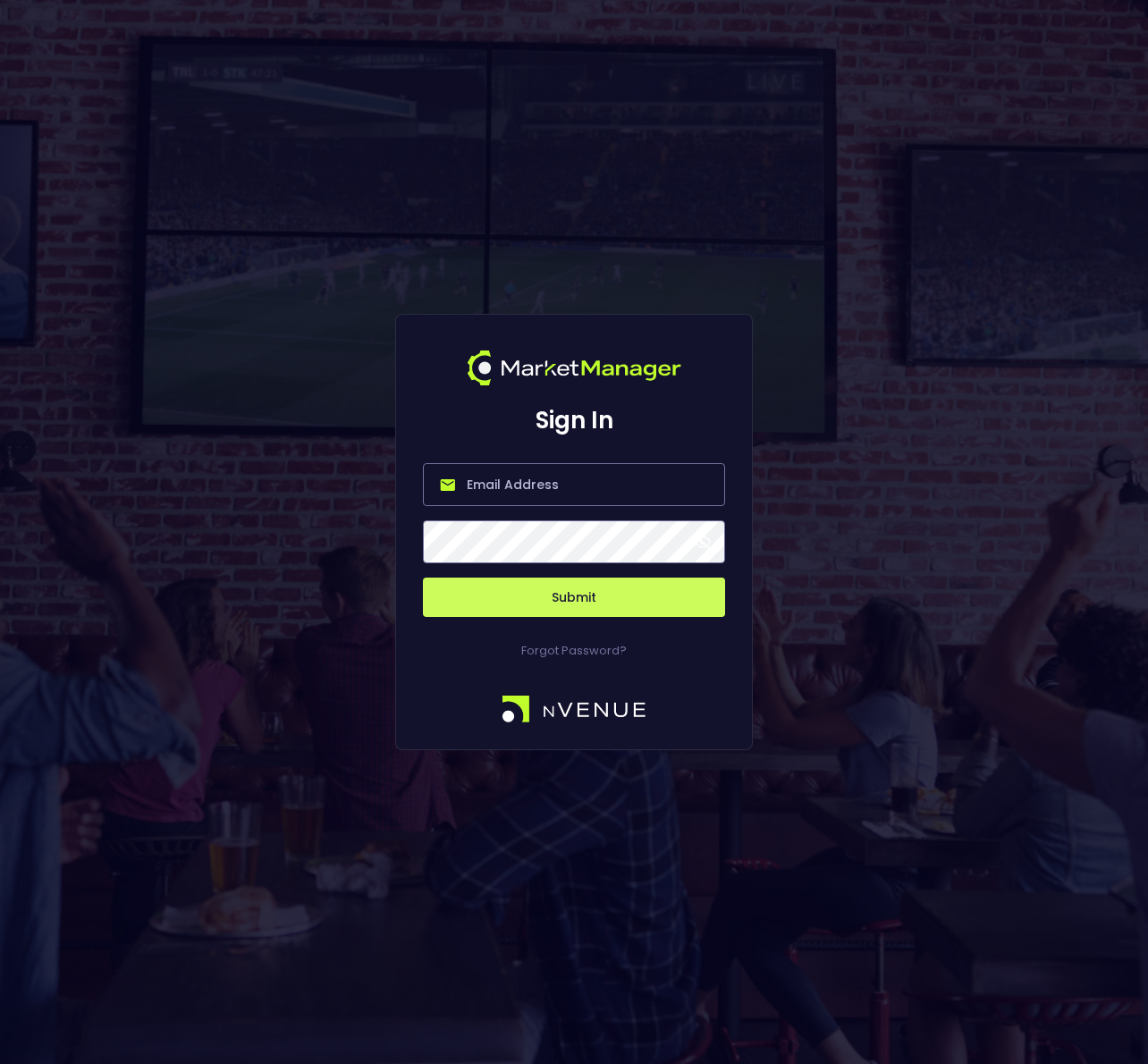 type on "[PERSON_NAME][EMAIL_ADDRESS][DOMAIN_NAME]" 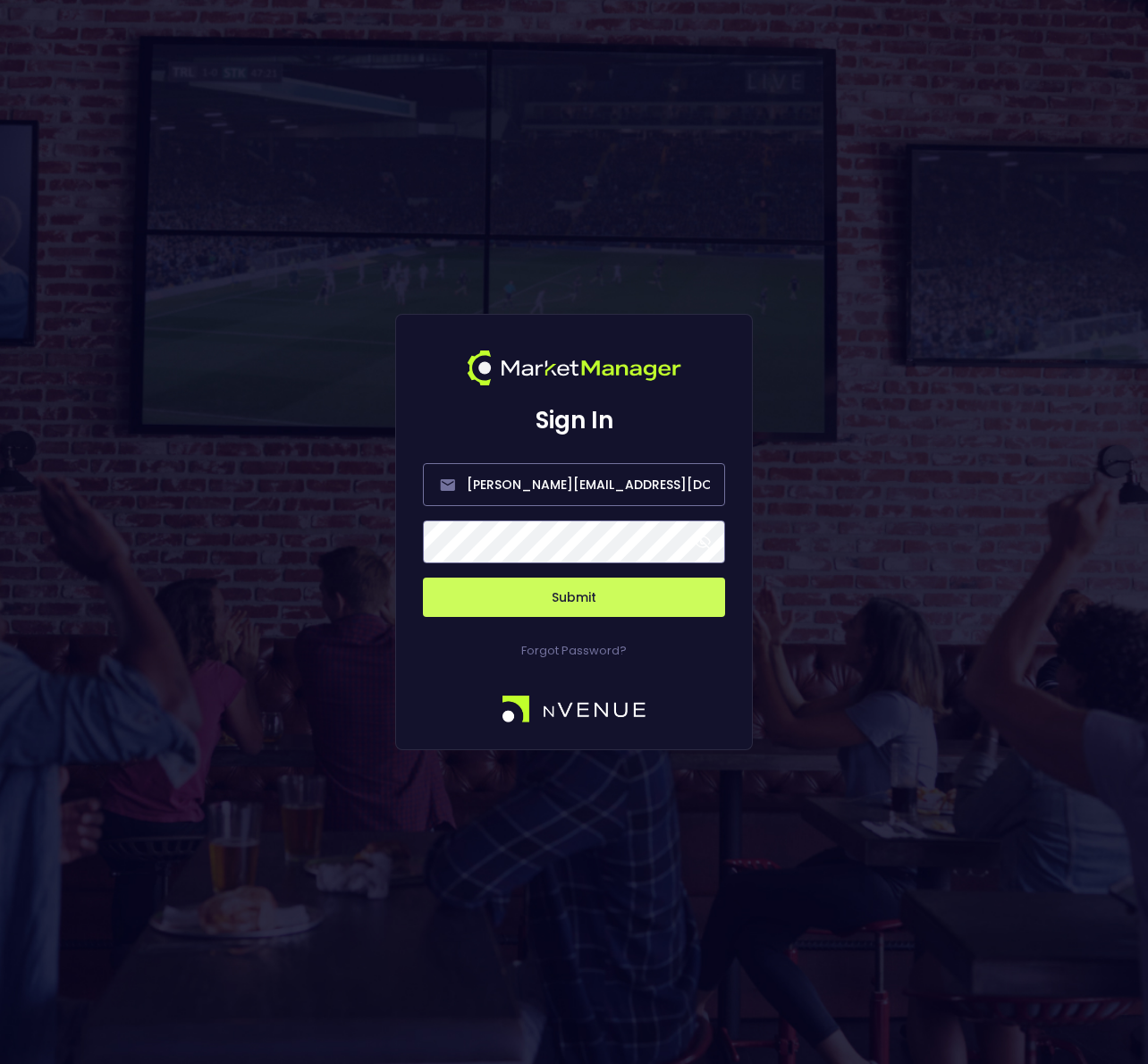 click on "Submit" at bounding box center [574, 597] 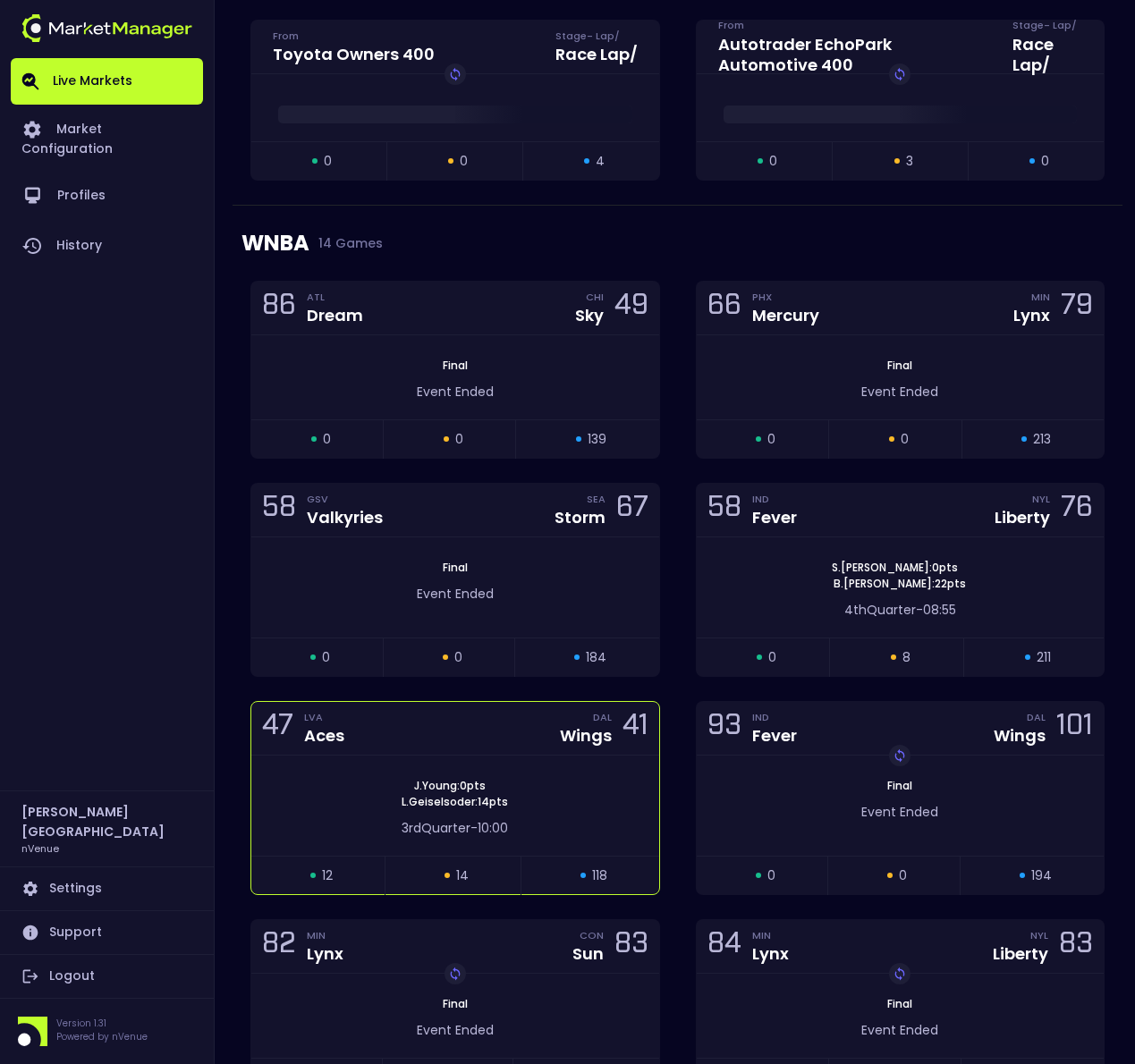 scroll, scrollTop: 1393, scrollLeft: 0, axis: vertical 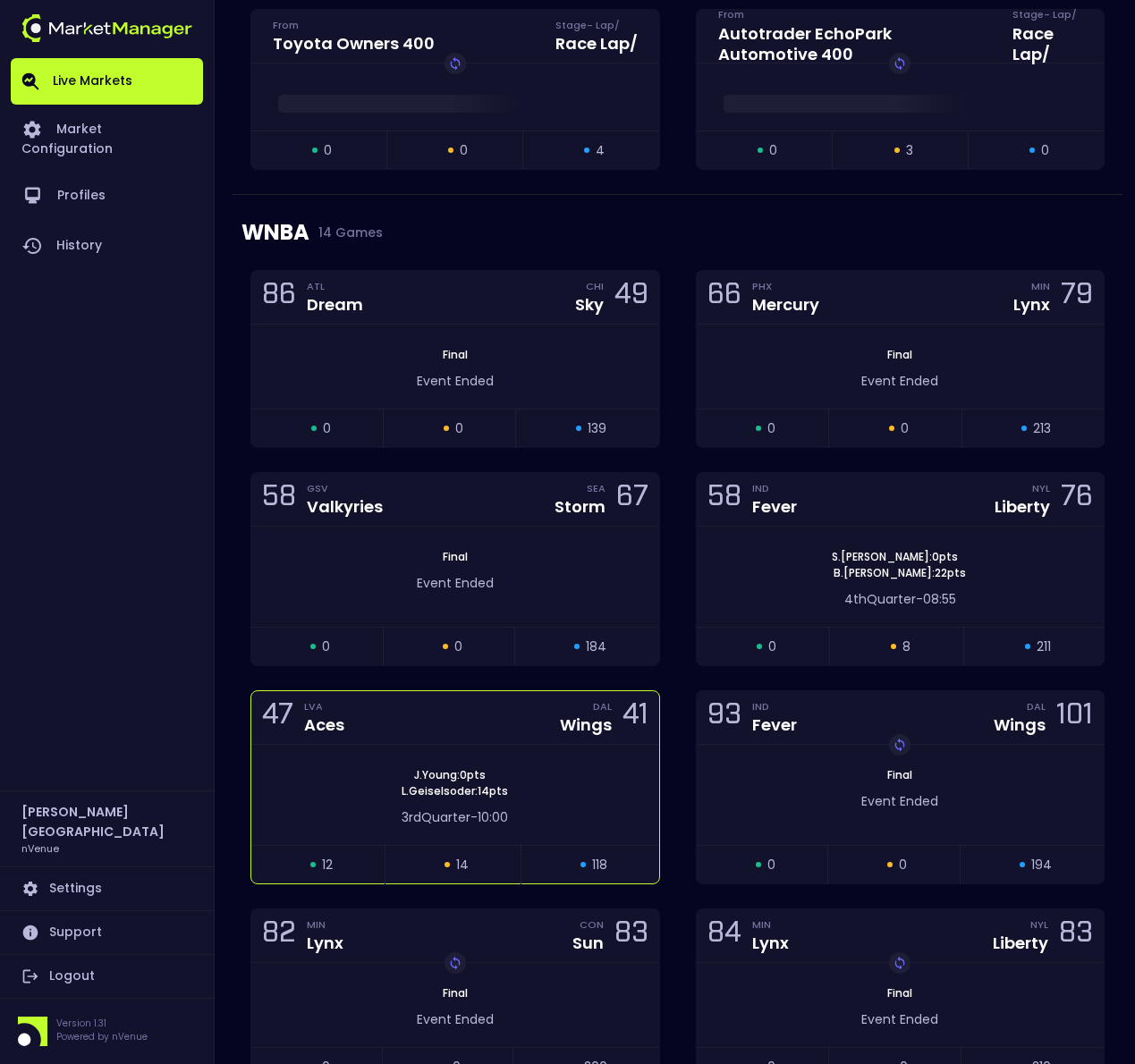 click on "3rd  Quarter  -  10:00" at bounding box center (455, 817) 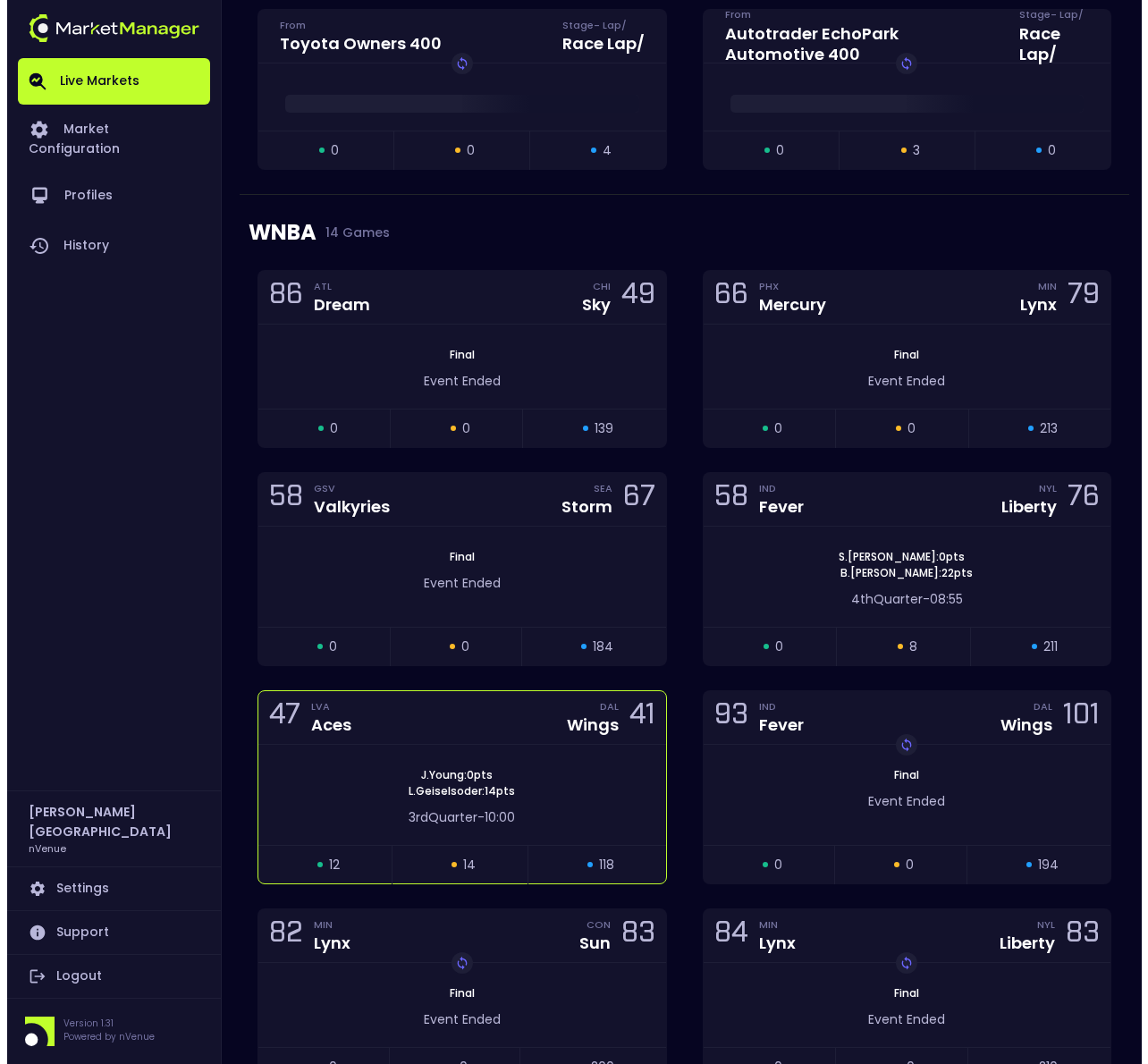 scroll, scrollTop: 0, scrollLeft: 0, axis: both 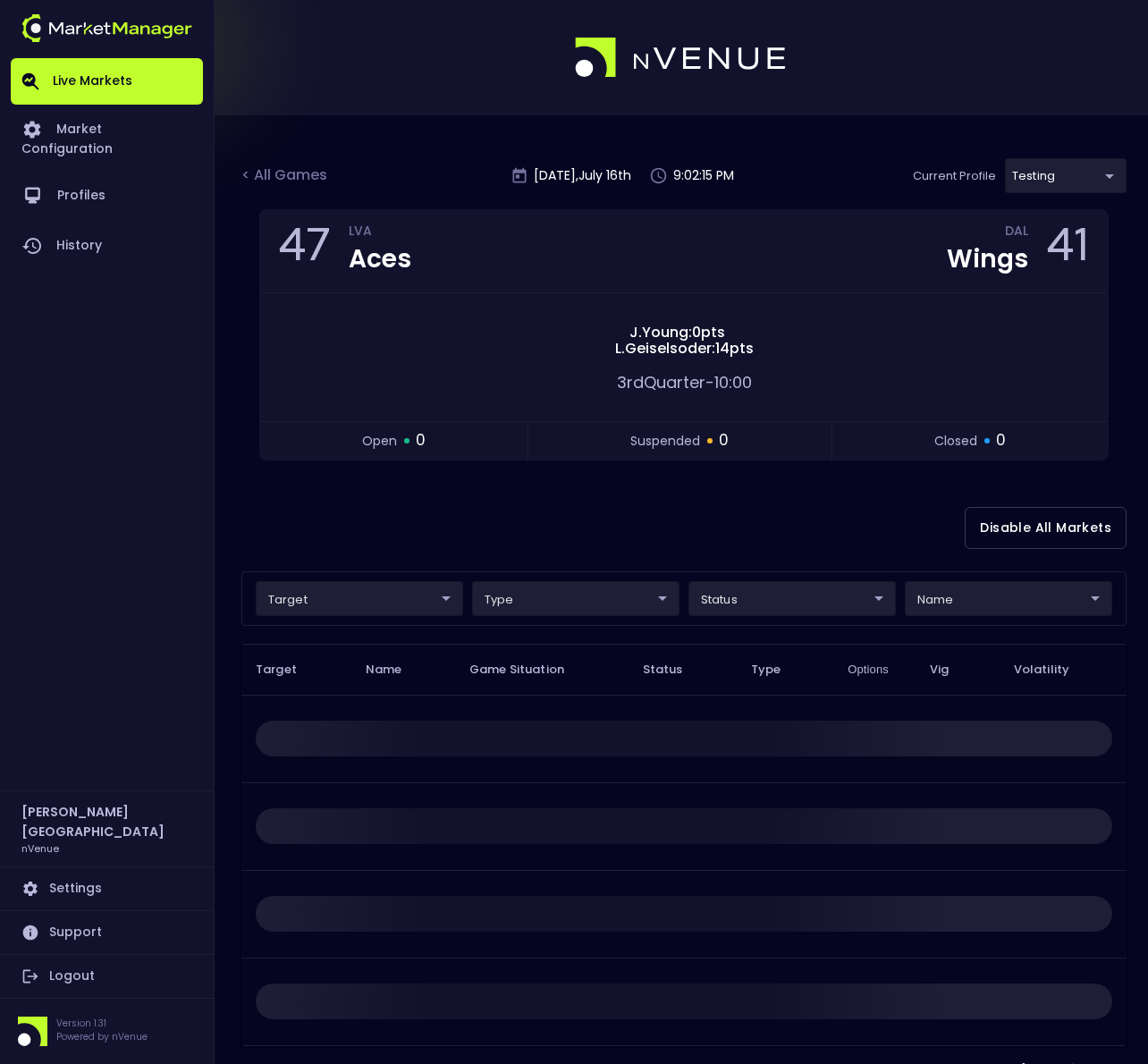click on "Live Markets Market Configuration Profiles History [PERSON_NAME] nVenue Settings Support Logout   Version 1.31  Powered by nVenue < All Games [DATE] 9:02:15 PM Current Profile testing d66ee90f-df8e-430e-a05c-aaf70ad95ad9 Select Target Market Status Type Vig Volatility Options Close 47 LVA Aces DAL Wings 41 [PERSON_NAME] :  0  pts L .  Geiselsoder :  14  pts 3rd  Quarter  -  10:00 open 0 suspended 0 closed 0 Disable All Markets target ​ ​ type ​ ​ status ​ ​ name ​ ​ Target Name Game Situation Status Type Options Vig Volatility Rows per page: 25 25 0–0 of 0" at bounding box center (574, 562) 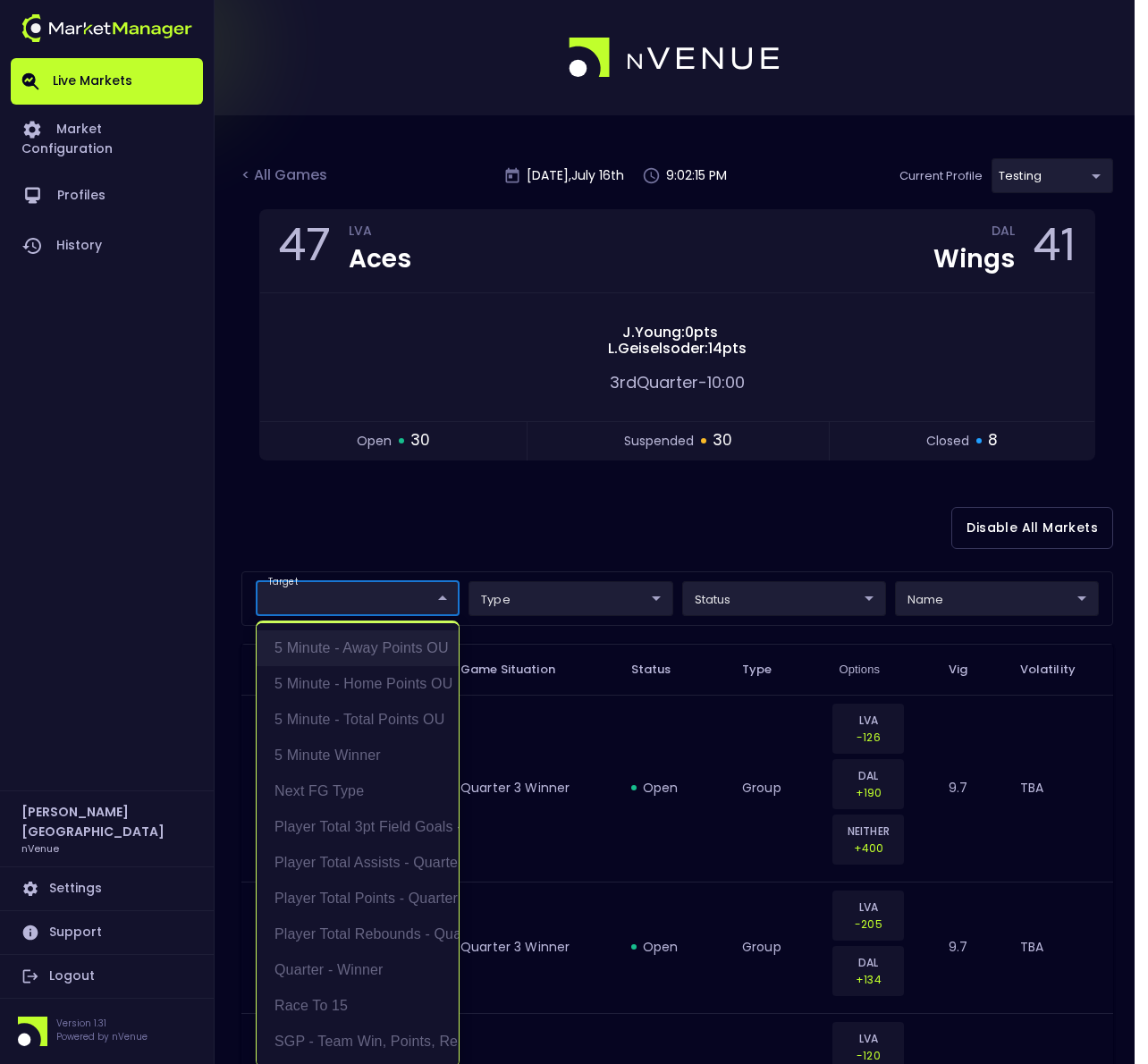 click on "5 Minute - Away Points OU" at bounding box center [358, 648] 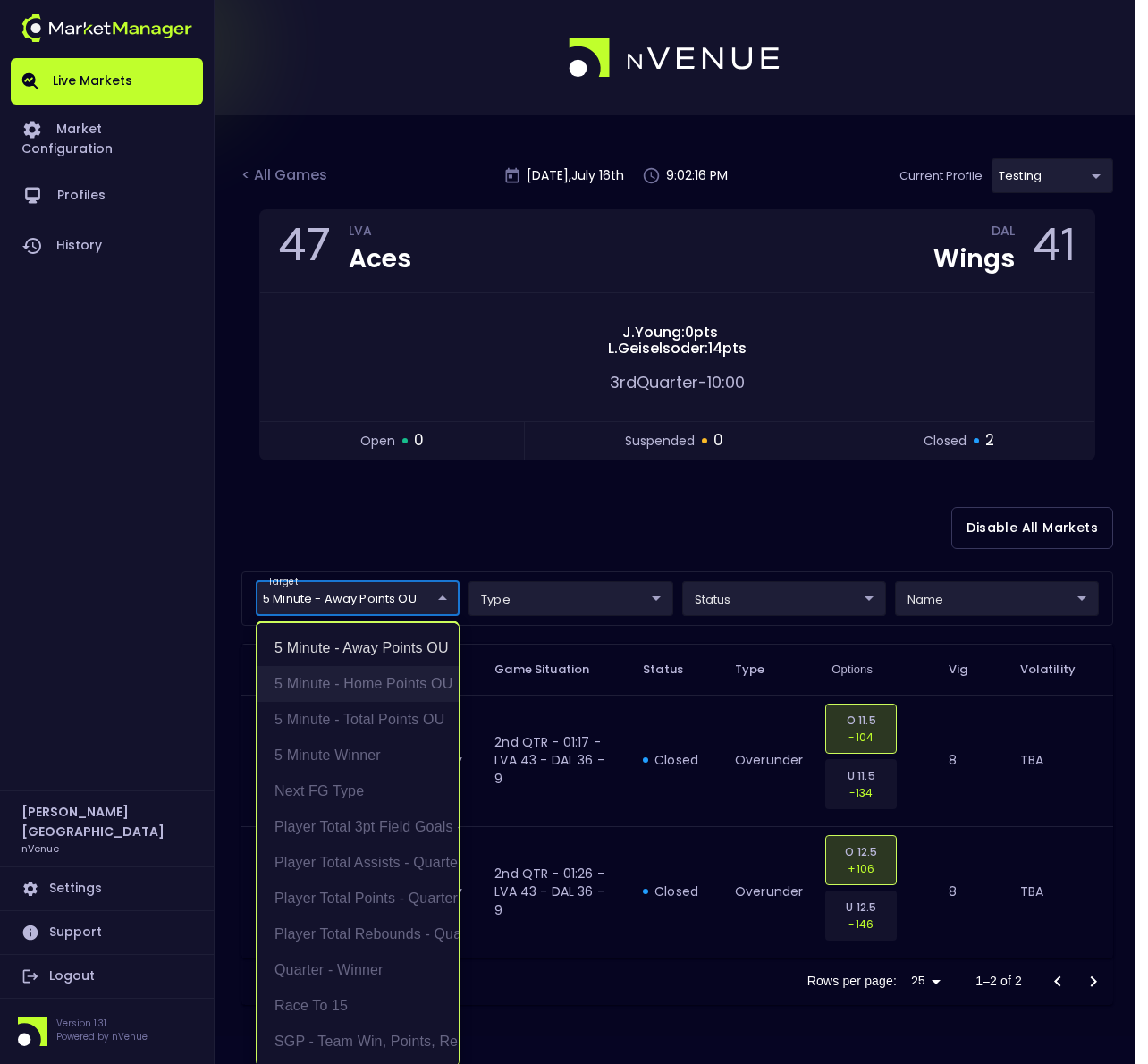 click on "5 Minute - Home Points OU" at bounding box center (358, 684) 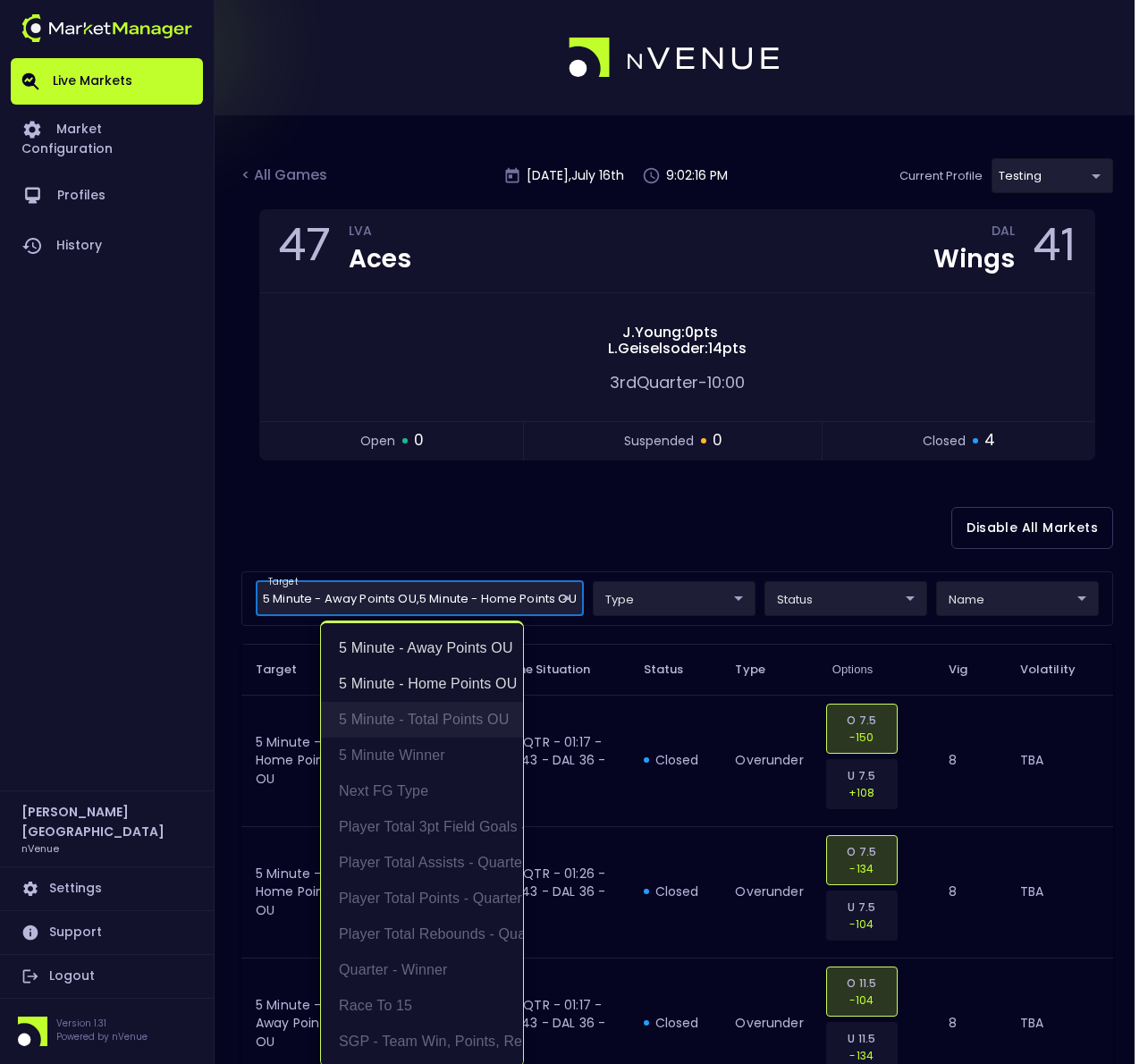 click on "5 Minute - Total Points OU" at bounding box center [422, 720] 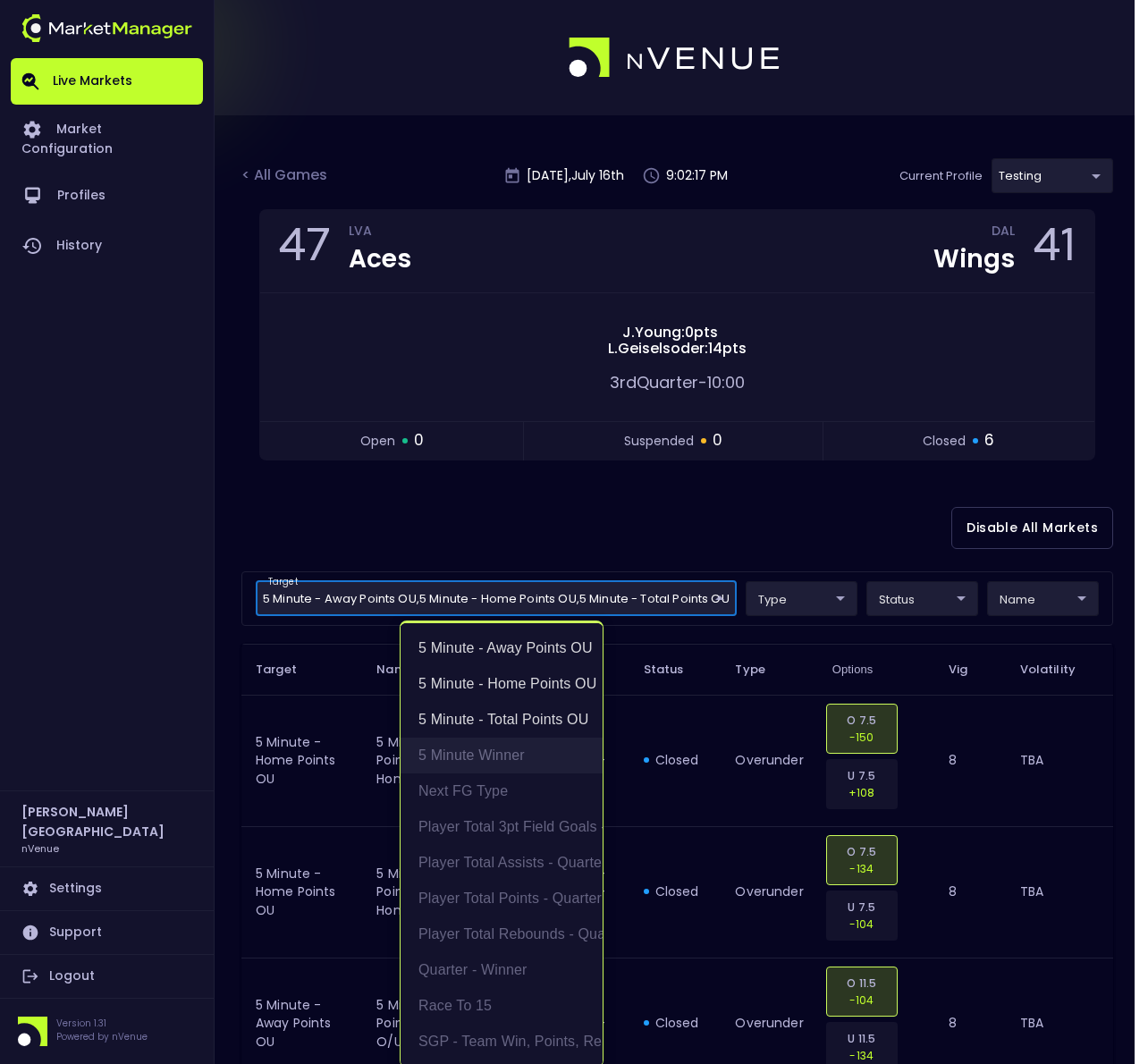 click on "5 Minute Winner" at bounding box center (502, 756) 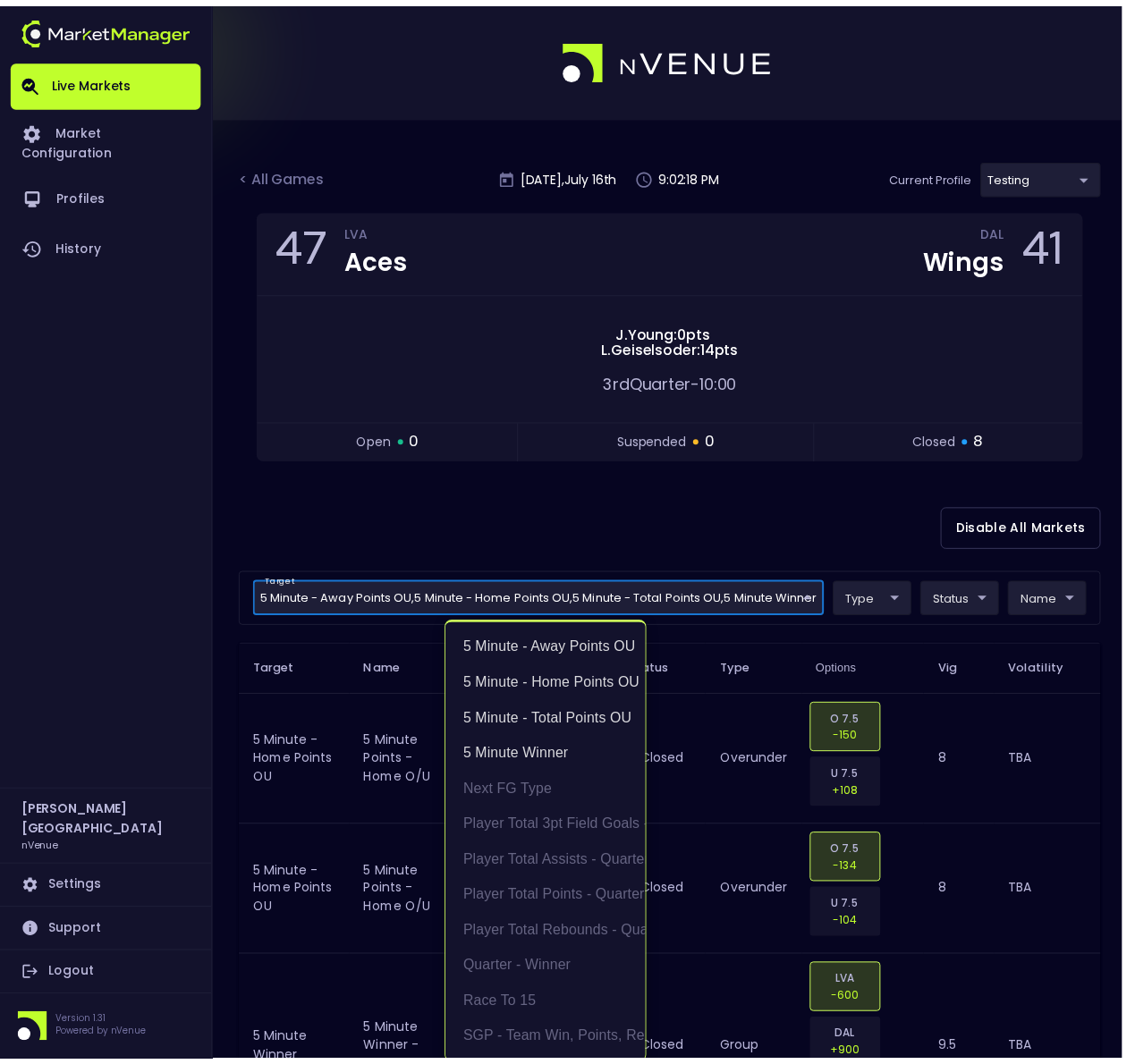 scroll, scrollTop: 3, scrollLeft: 0, axis: vertical 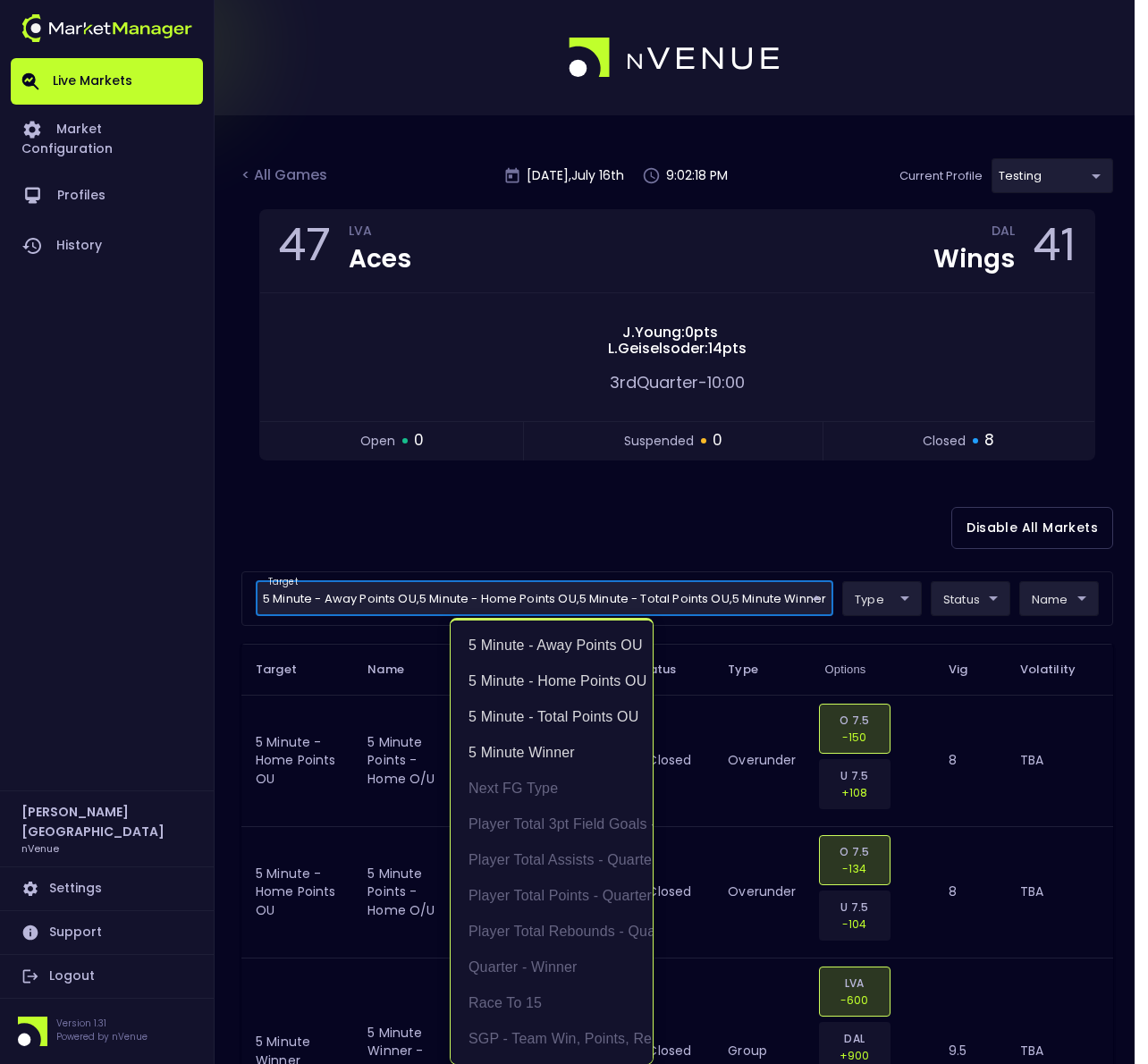 click at bounding box center (574, 532) 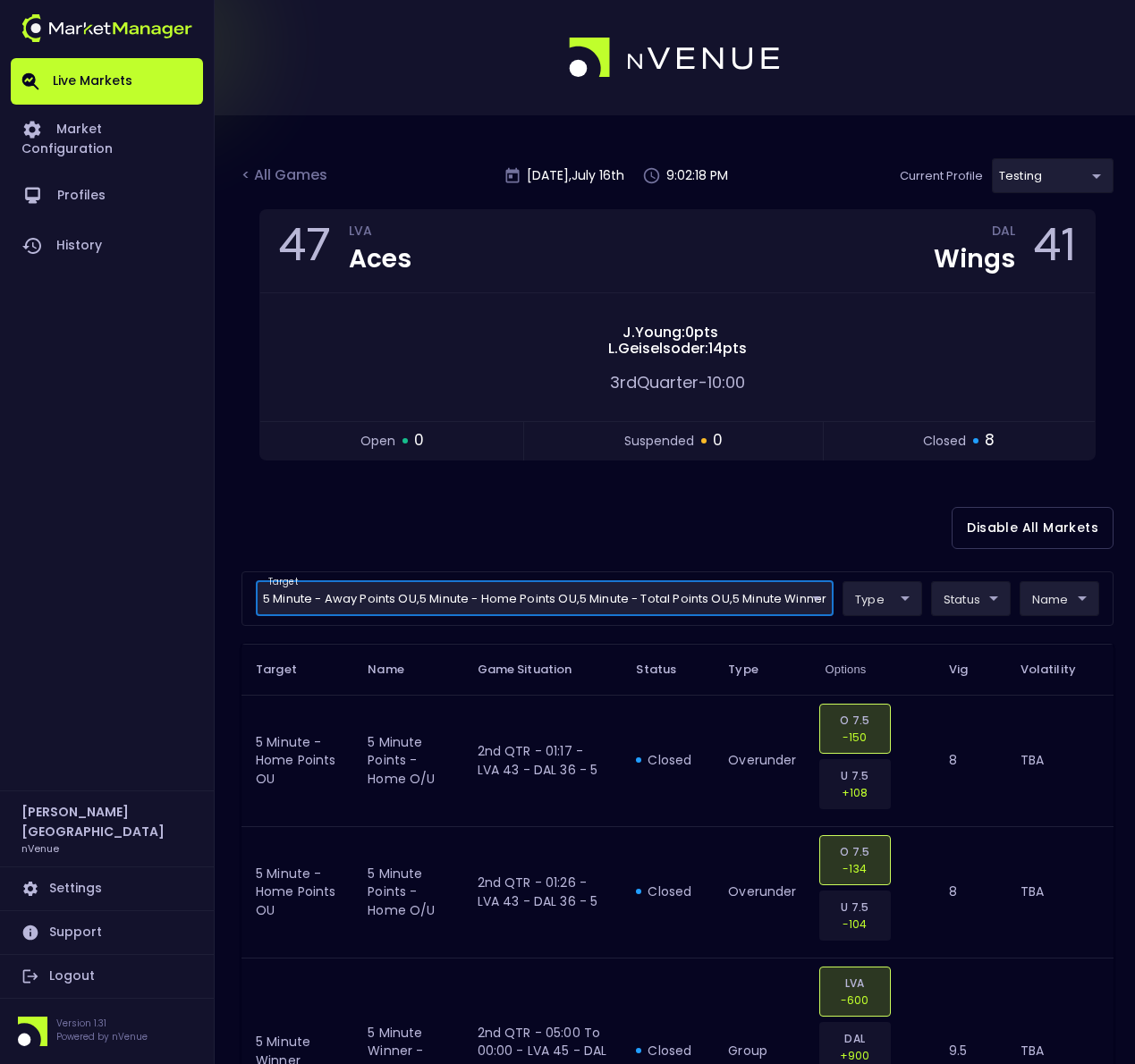 scroll, scrollTop: 0, scrollLeft: 0, axis: both 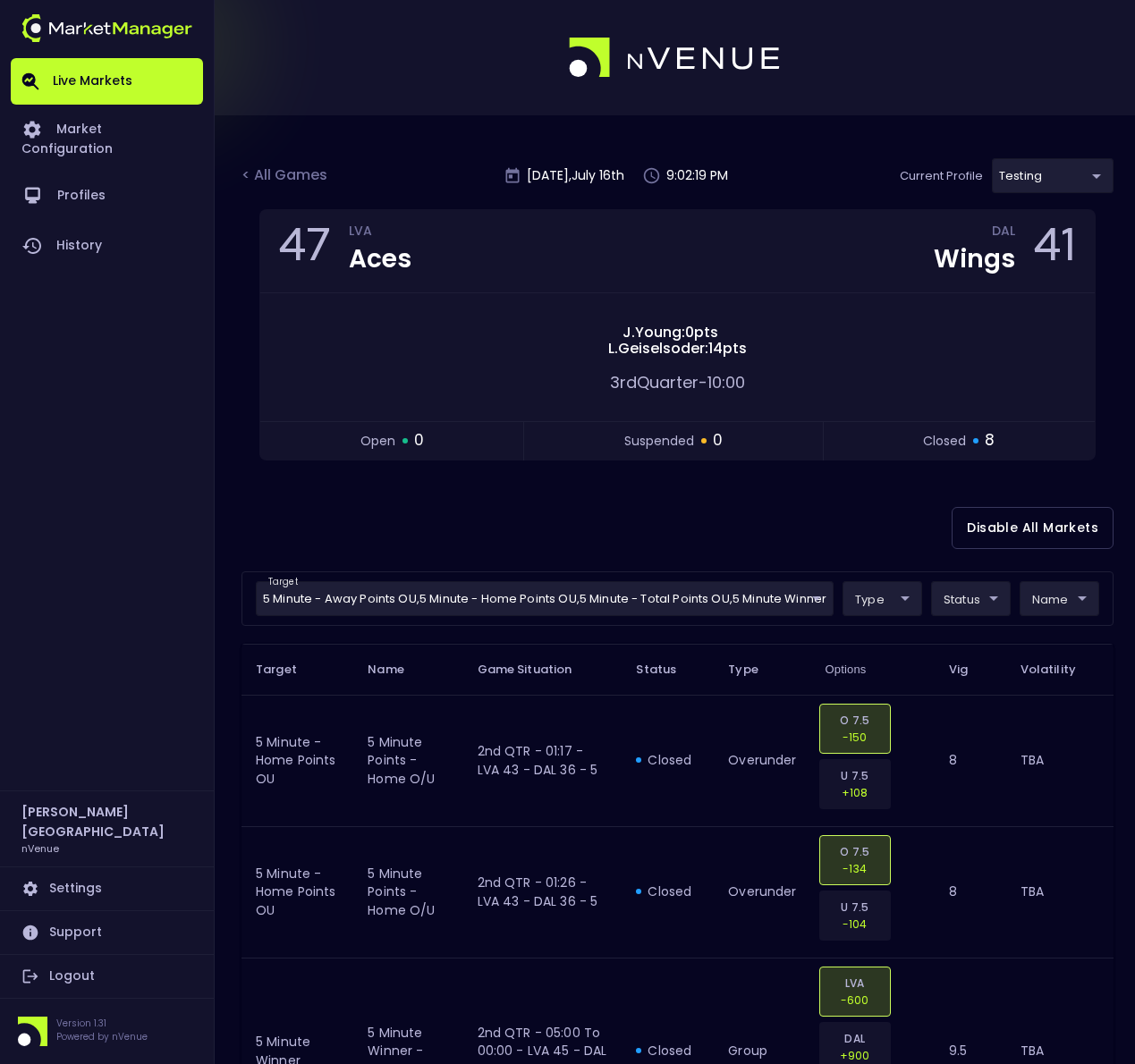 click on "target 5 Minute - Away Points OU ,  5 Minute - Home Points OU ,  5 Minute - Total Points OU ,  5 Minute Winner 5 Minute - Away Points OU,5 Minute - Home Points OU,5 Minute - Total Points OU,5 Minute Winner ​ type ​ ​ status ​ ​ name ​ ​" at bounding box center [677, 598] 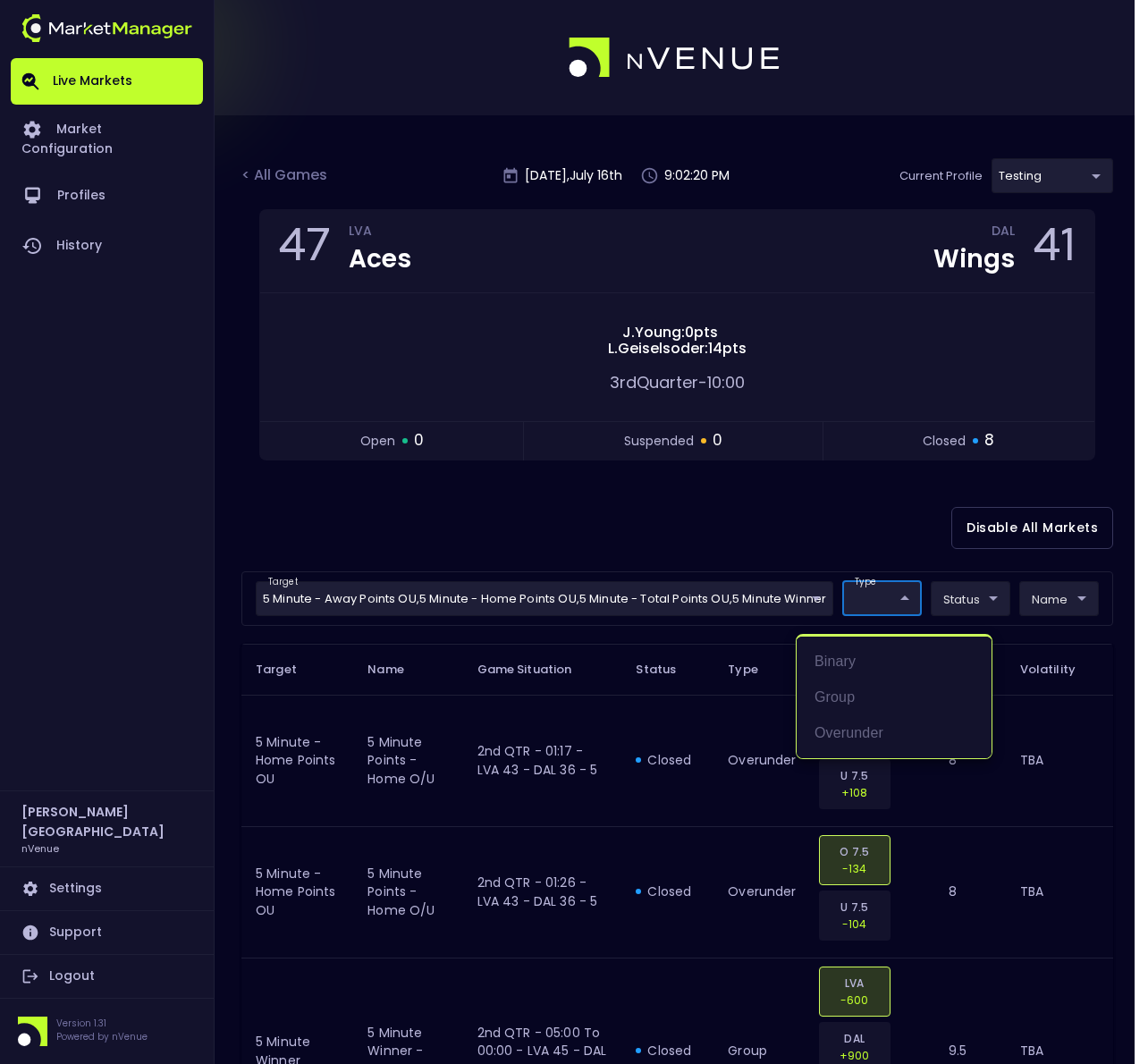 click at bounding box center (574, 532) 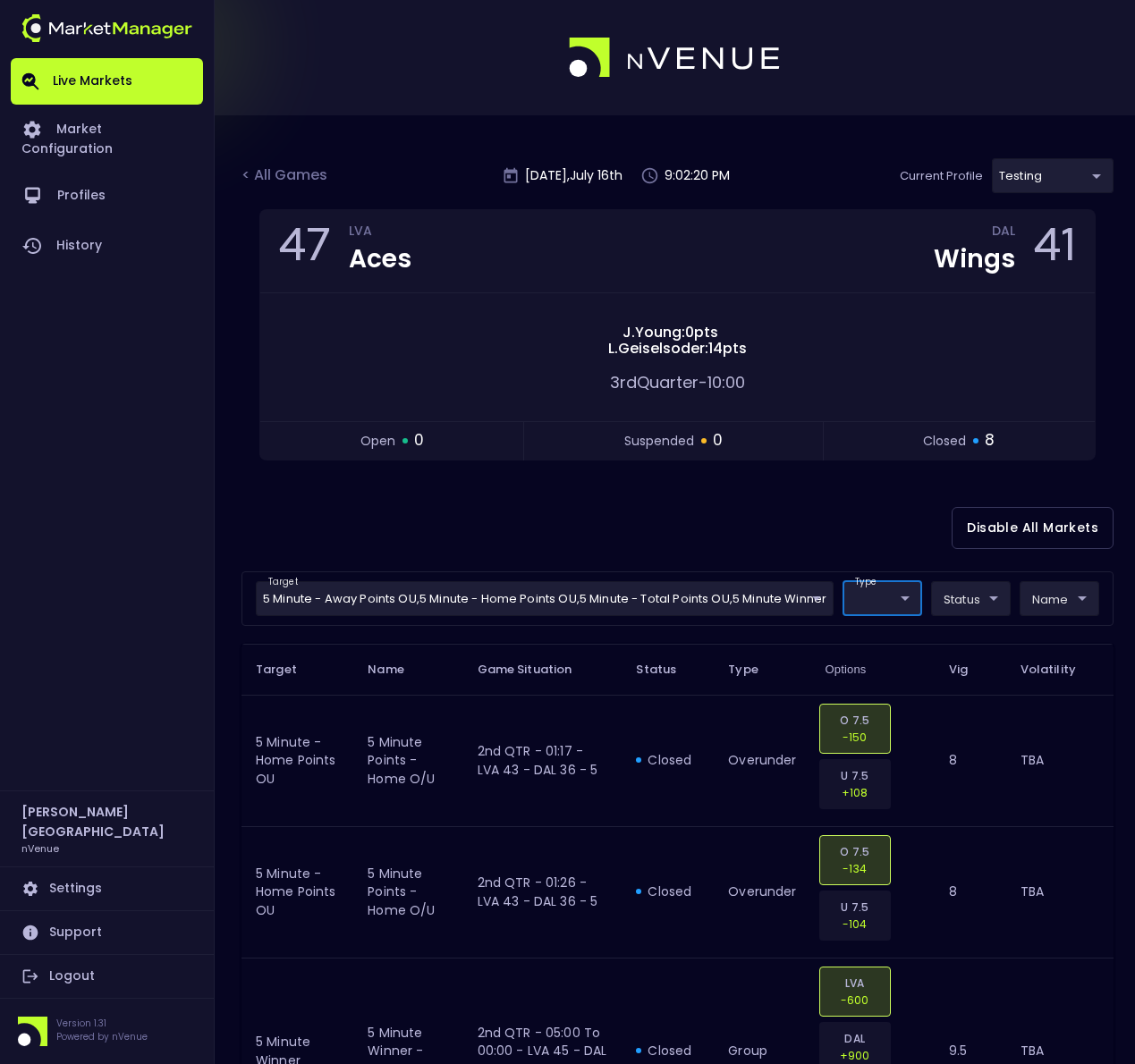 click on "Live Markets Market Configuration Profiles History [PERSON_NAME] nVenue Settings Support Logout   Version 1.31  Powered by nVenue < All Games [DATE] 9:02:20 PM Current Profile testing d66ee90f-df8e-430e-a05c-aaf70ad95ad9 Select Target Market Status Type Vig Volatility Options Close 47 LVA Aces DAL Wings 41 [PERSON_NAME] :  0  pts L .  Geiselsoder :  14  pts 3rd  Quarter  -  10:00 open 0 suspended 0 closed 8 Disable All Markets target 5 Minute - Away Points OU ,  5 Minute - Home Points OU ,  5 Minute - Total Points OU ,  5 Minute Winner 5 Minute - Away Points OU,5 Minute - Home Points OU,5 Minute - Total Points OU,5 Minute Winner ​ type ​ ​ status ​ ​ name ​ ​ Target Name Game Situation Status Type Options Vig Volatility 5 Minute - Home Points OU 5 minute points - home O/U 2nd QTR - 01:17 - LVA 43 - DAL 36 - 5  closed overunder O 7.5 -150 U 7.5 +108 8 TBA 5 Minute - Home Points OU 5 minute points - home O/U 2nd QTR - 01:26 - LVA 43 - DAL 36 - 5  closed overunder O 7.5 -134 U 7.5 8" at bounding box center [567, 967] 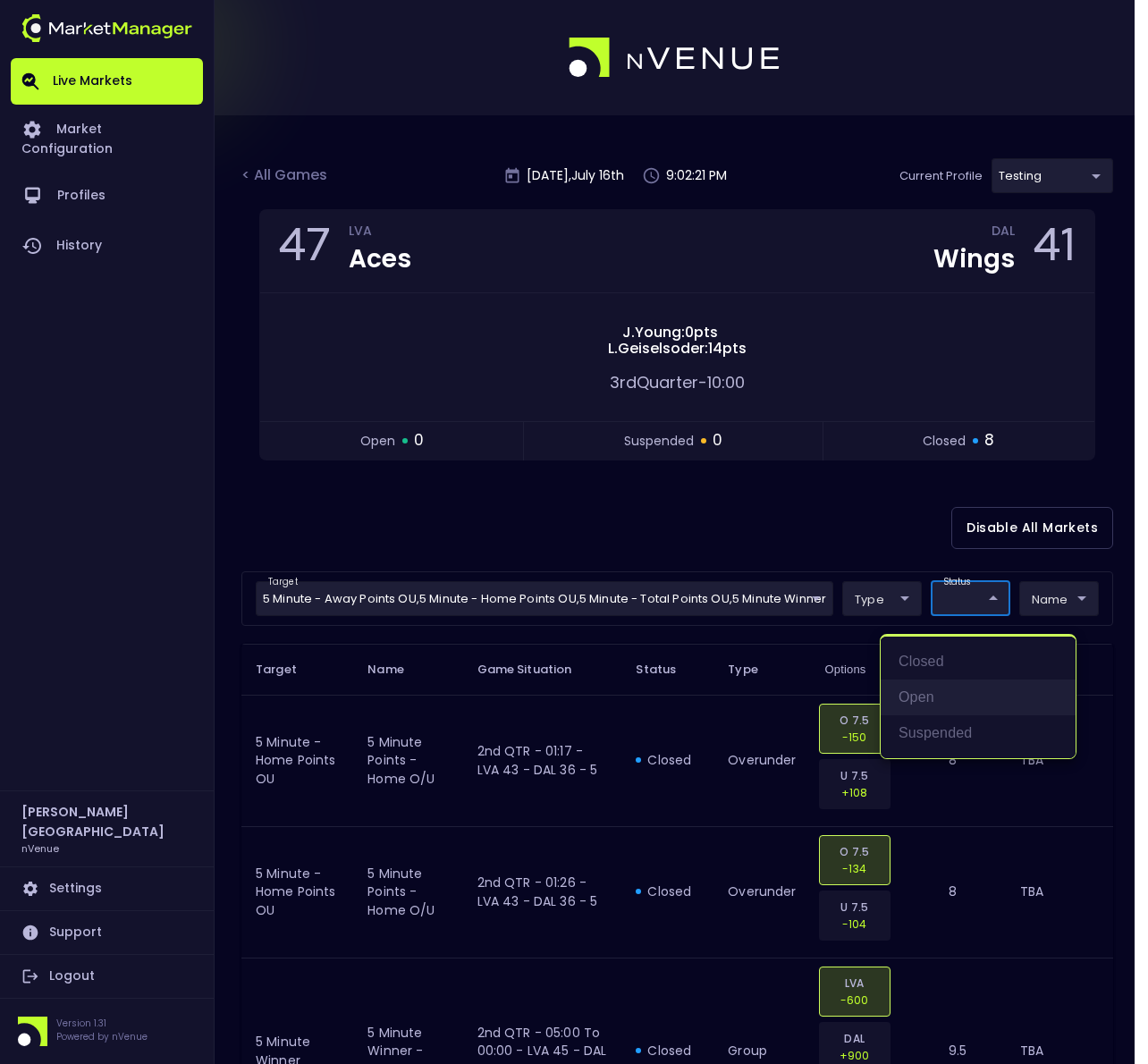 click on "open" at bounding box center (978, 697) 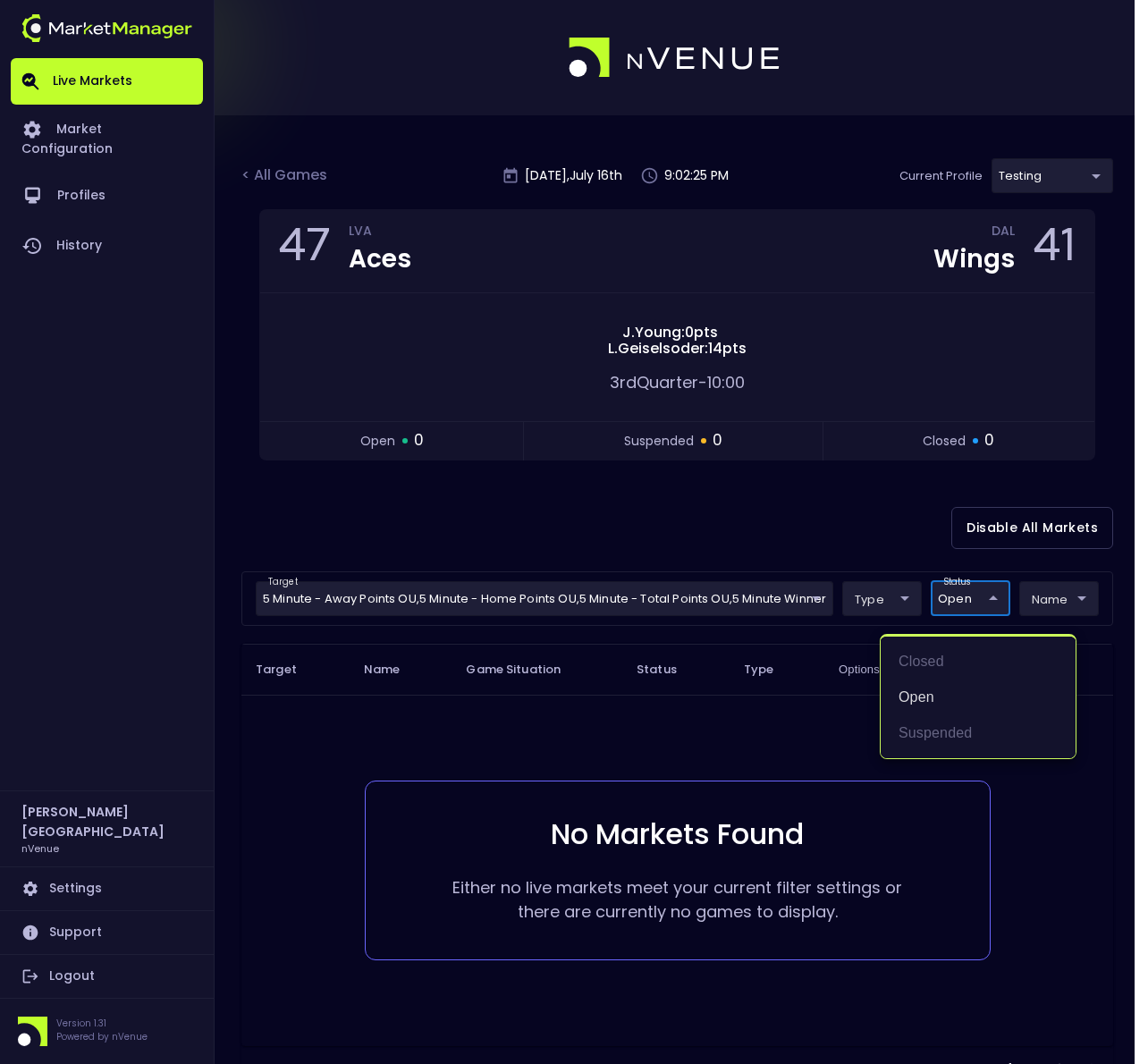 click at bounding box center [574, 532] 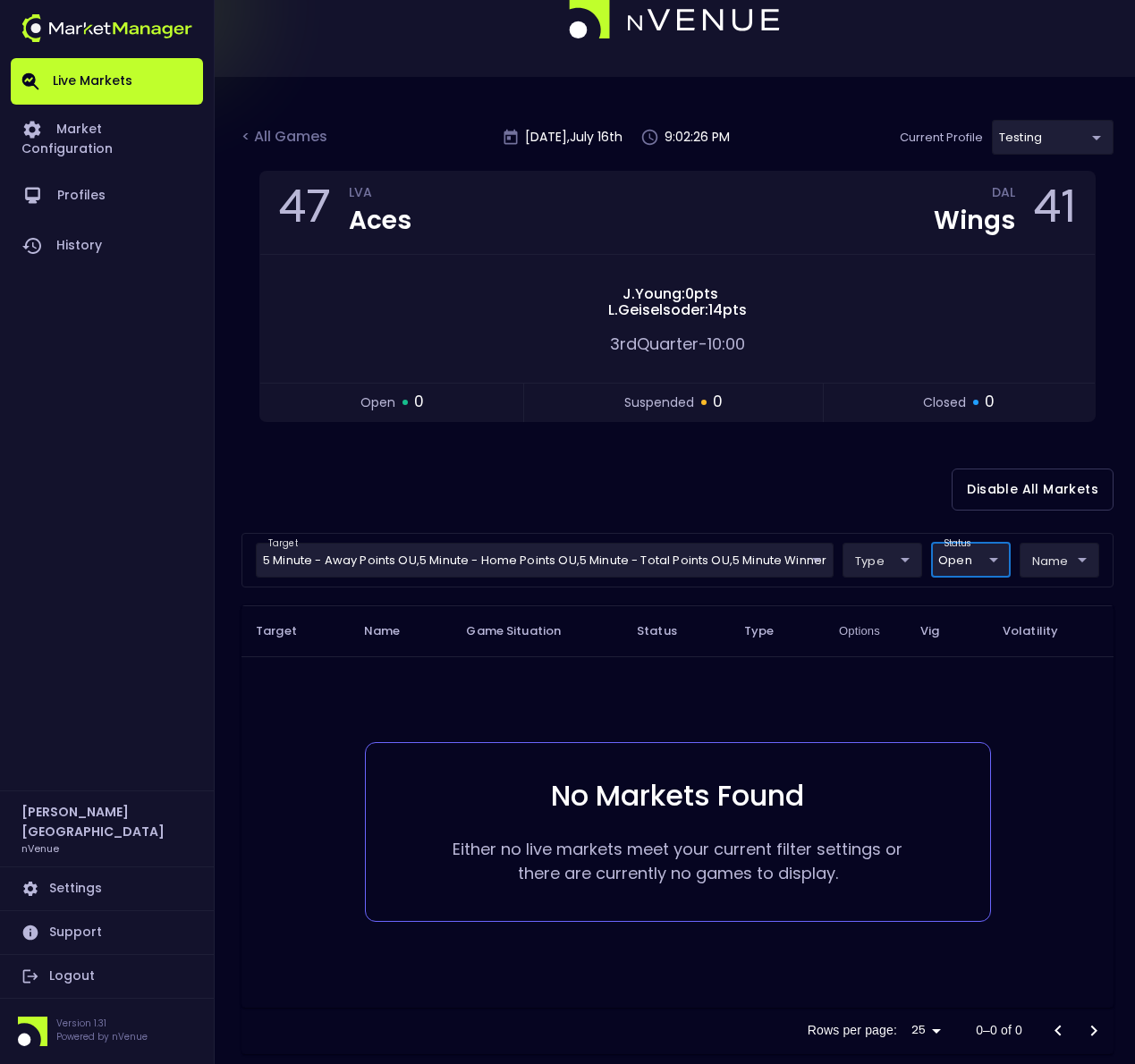 scroll, scrollTop: 60, scrollLeft: 0, axis: vertical 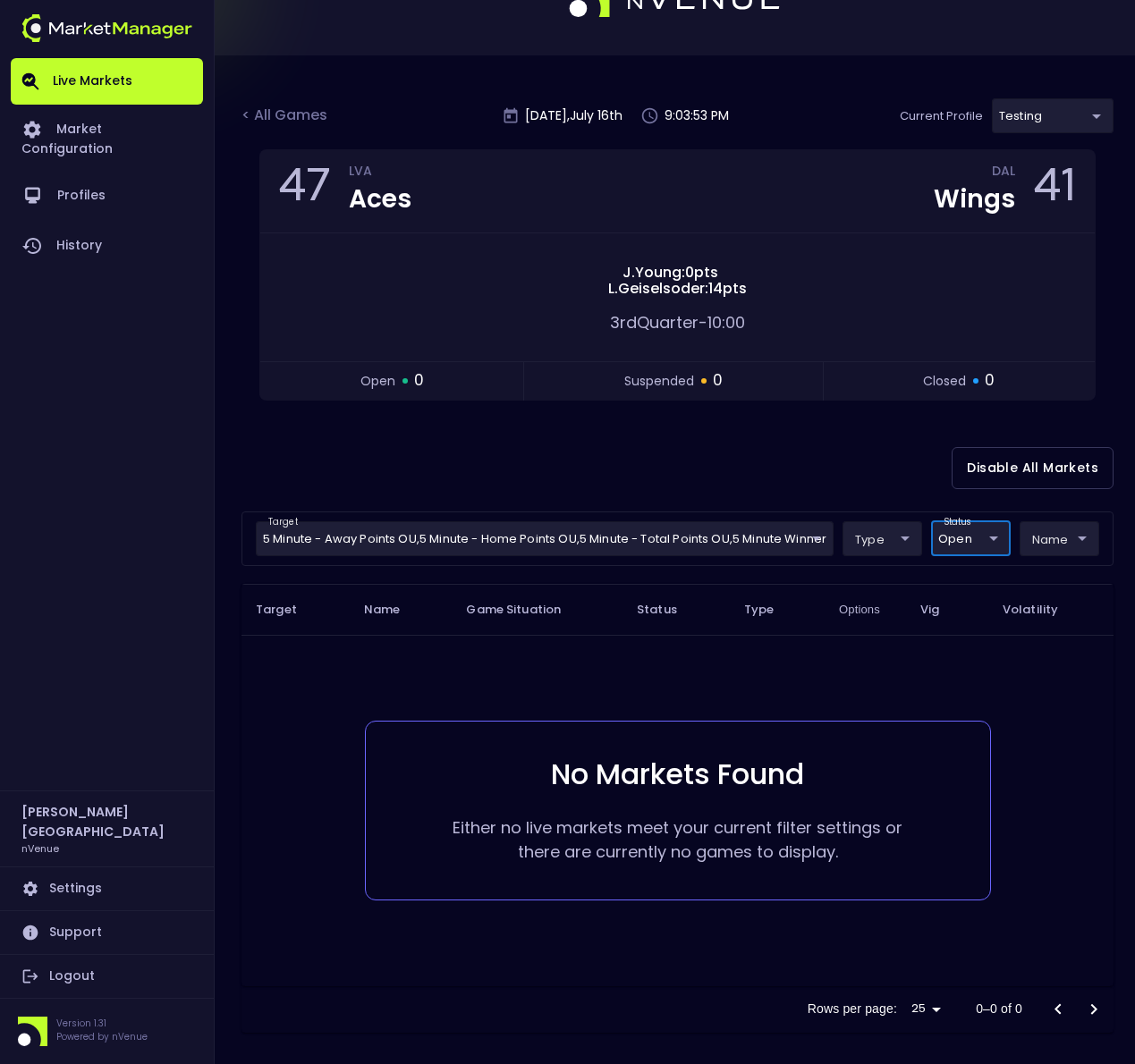 click on "Live Markets Market Configuration Profiles History [PERSON_NAME] nVenue Settings Support Logout   Version 1.31  Powered by nVenue < All Games [DATE] 9:03:53 PM Current Profile testing d66ee90f-df8e-430e-a05c-aaf70ad95ad9 Select Target Market Status Type Vig Volatility Options Close 47 LVA Aces DAL Wings 41 [PERSON_NAME] :  0  pts L .  Geiselsoder :  14  pts 3rd  Quarter  -  10:00 open 0 suspended 0 closed 0 Disable All Markets target 5 Minute - Away Points OU ,  5 Minute - Home Points OU ,  5 Minute - Total Points OU ,  5 Minute Winner 5 Minute - Away Points OU,5 Minute - Home Points OU,5 Minute - Total Points OU,5 Minute Winner ​ type ​ ​ status open open ​ name ​ ​ Target Name Game Situation Status Type Options Vig Volatility No Markets Found Either no live markets meet your current filter settings or there are currently no games to display. Rows per page: 25 25 0–0 of 0" at bounding box center (567, 502) 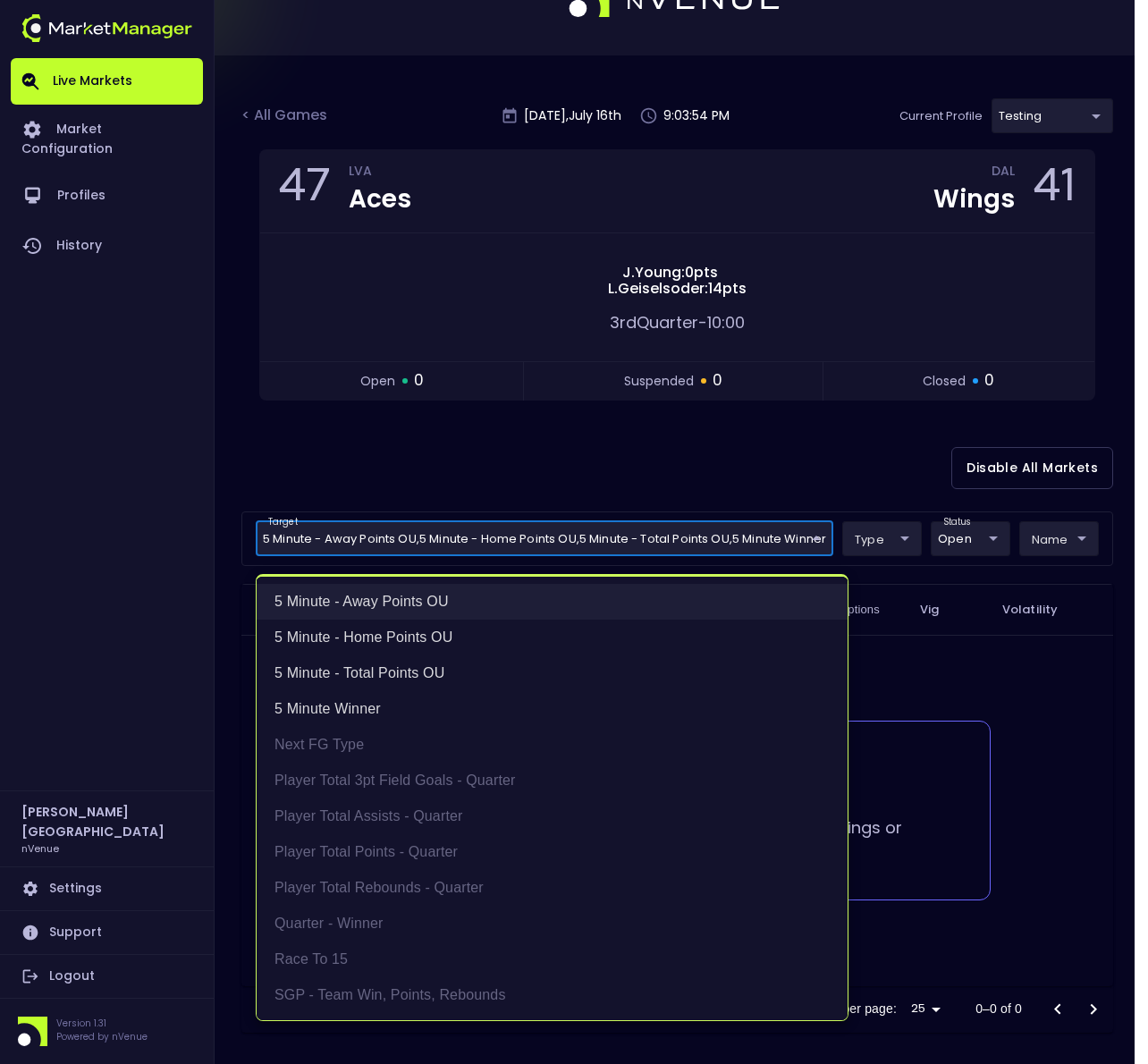click on "5 Minute - Away Points OU" at bounding box center [552, 602] 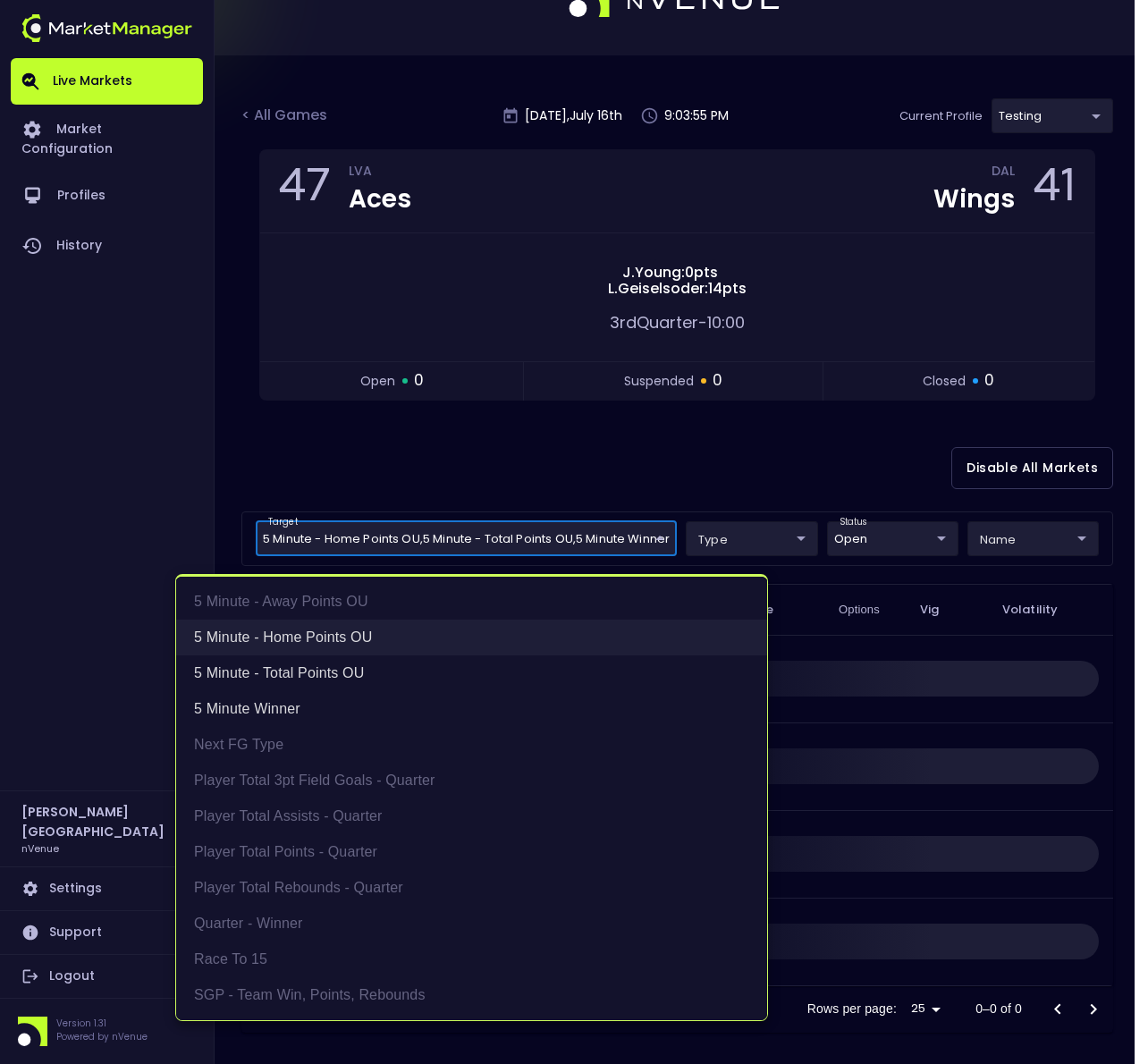click on "5 Minute - Home Points OU" at bounding box center (471, 638) 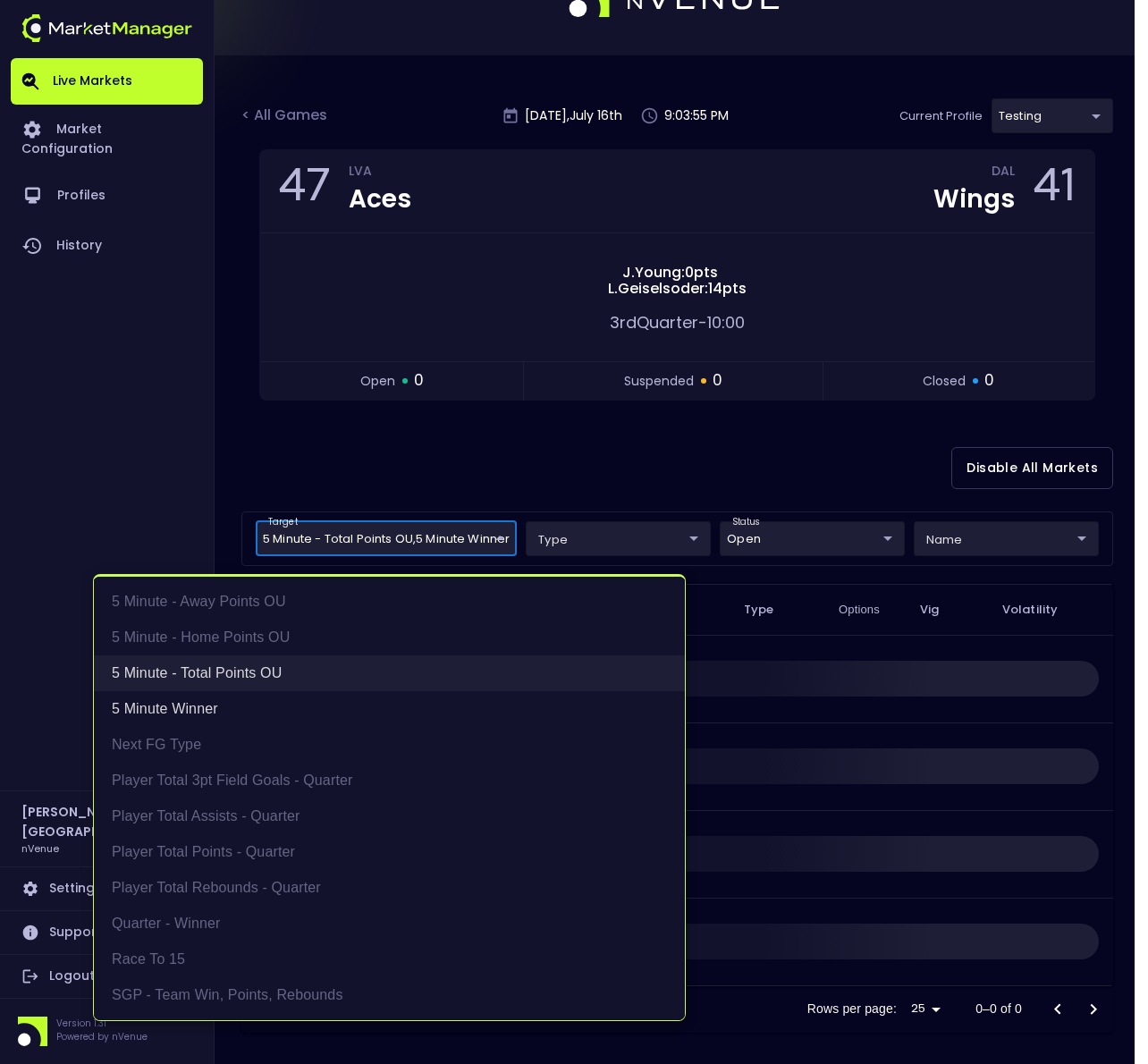 click on "5 Minute - Total Points OU" at bounding box center (389, 673) 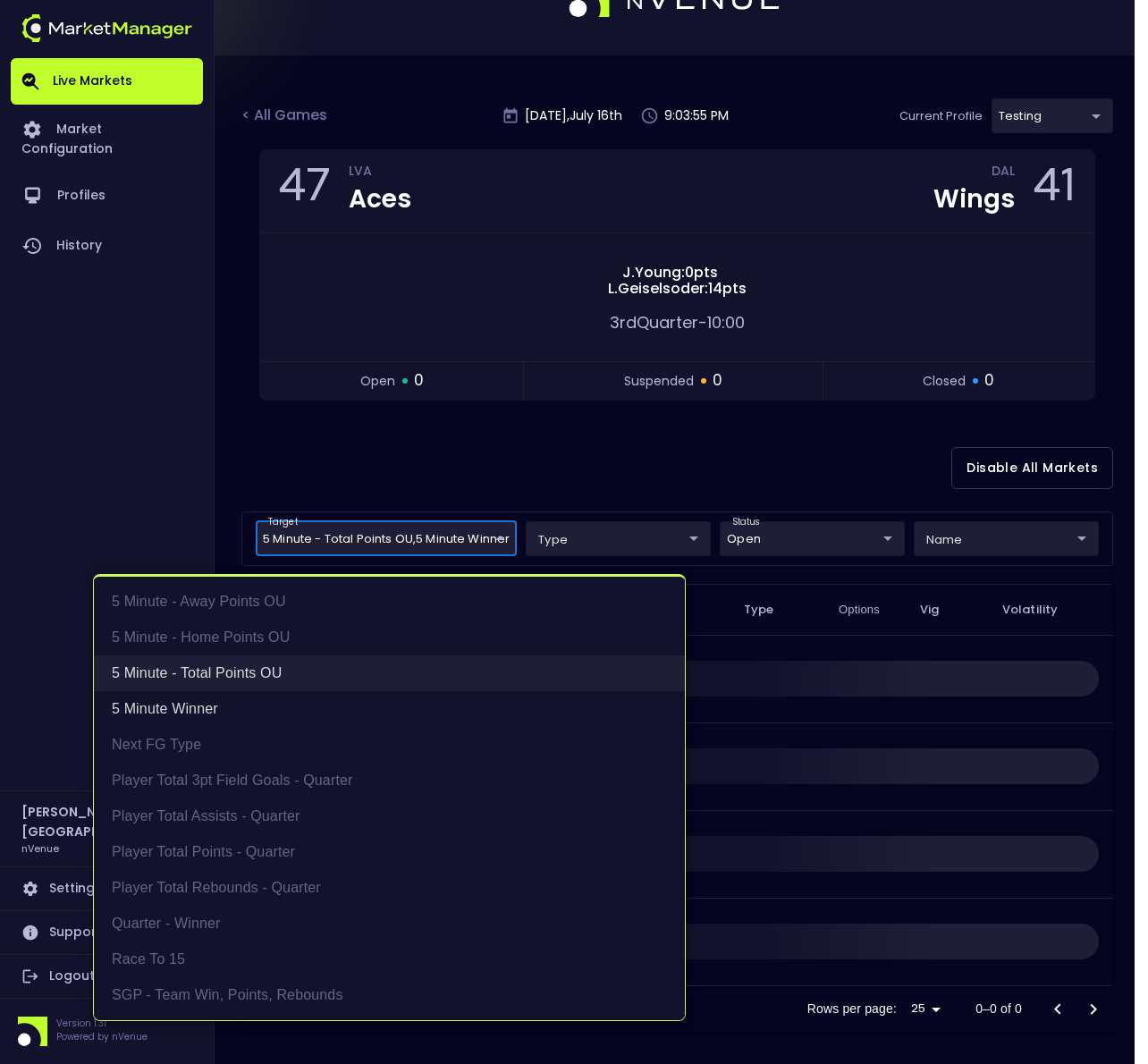type on "5 Minute Winner" 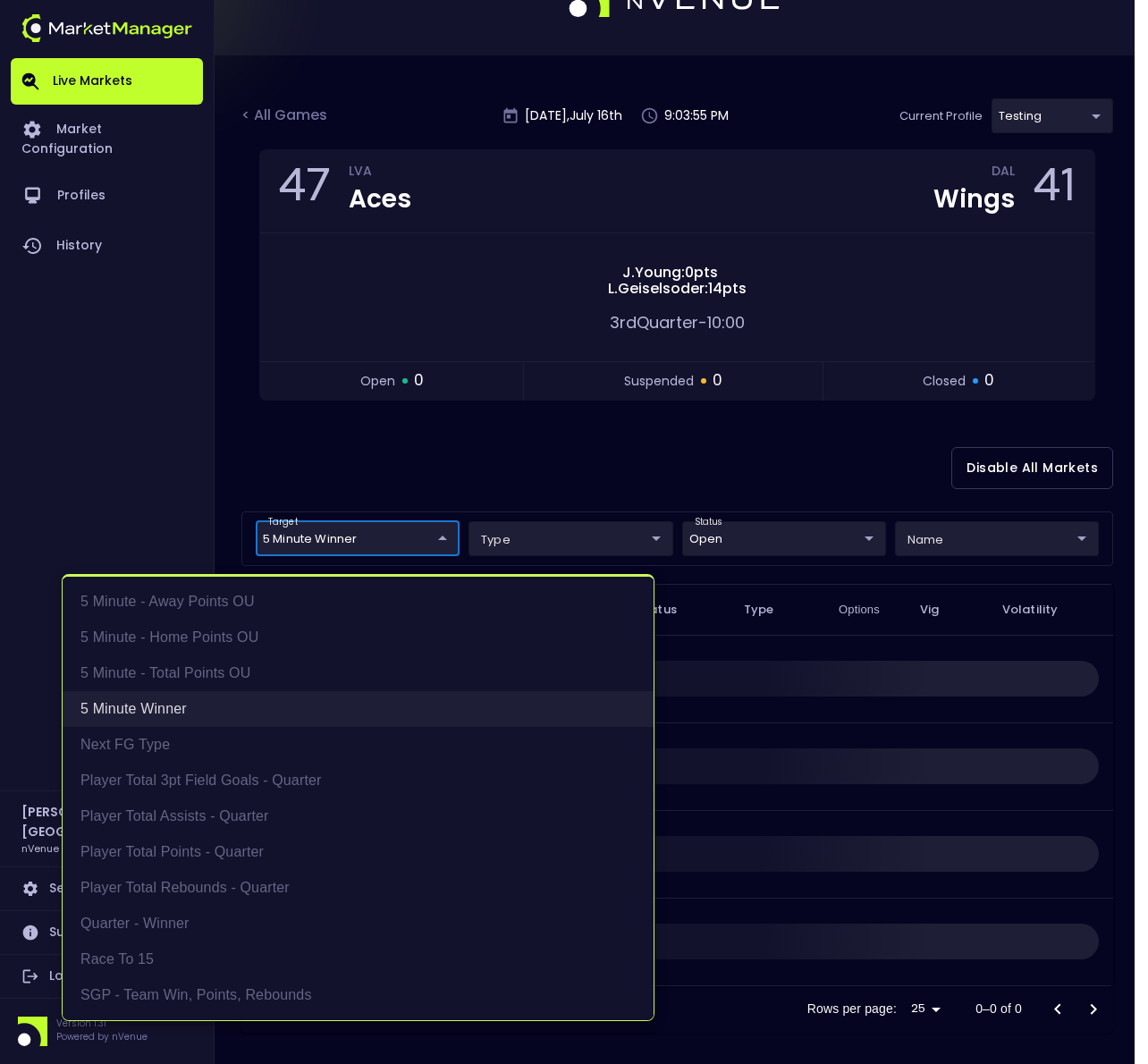 click on "5 Minute Winner" at bounding box center (358, 709) 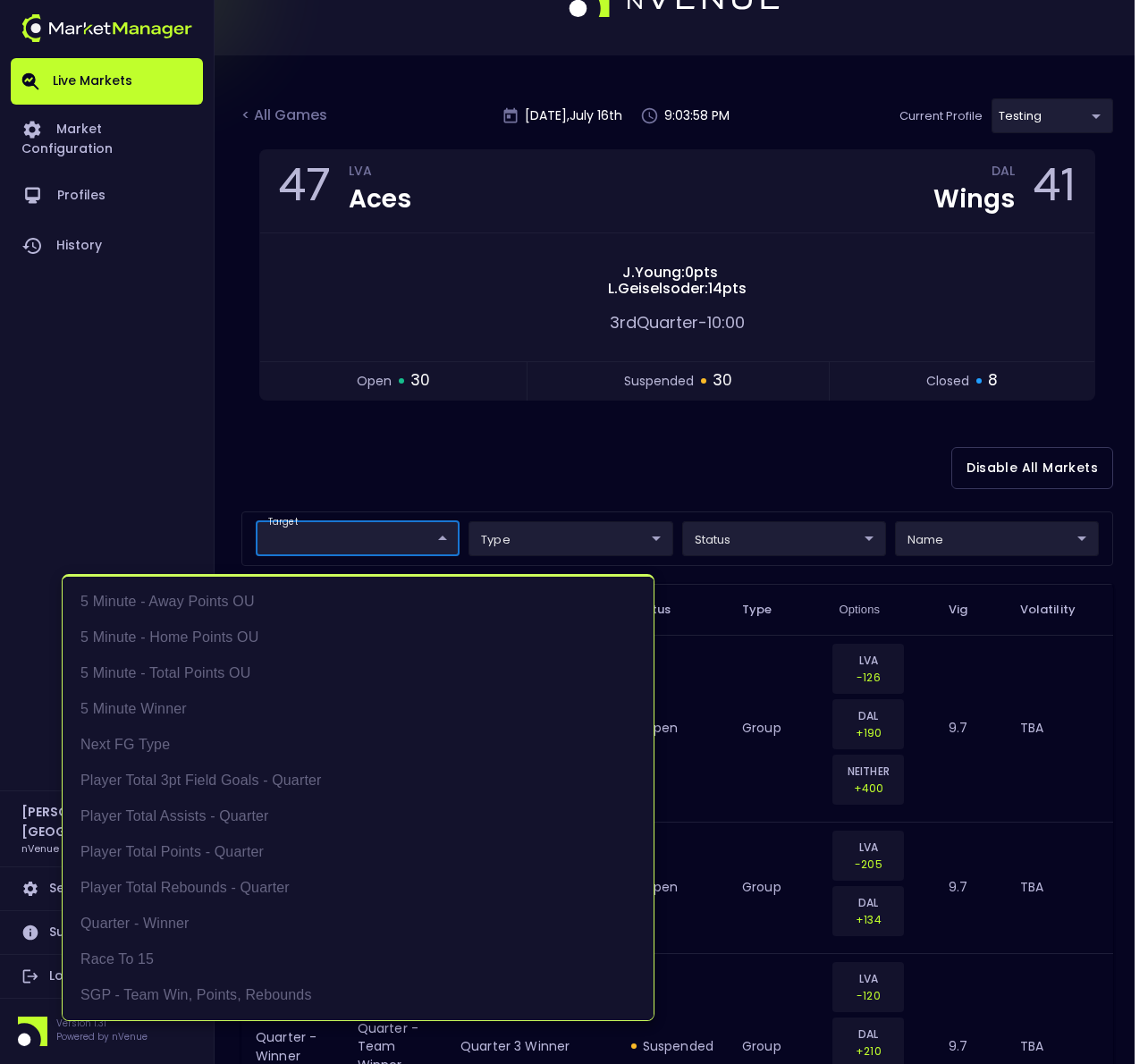 click at bounding box center (574, 532) 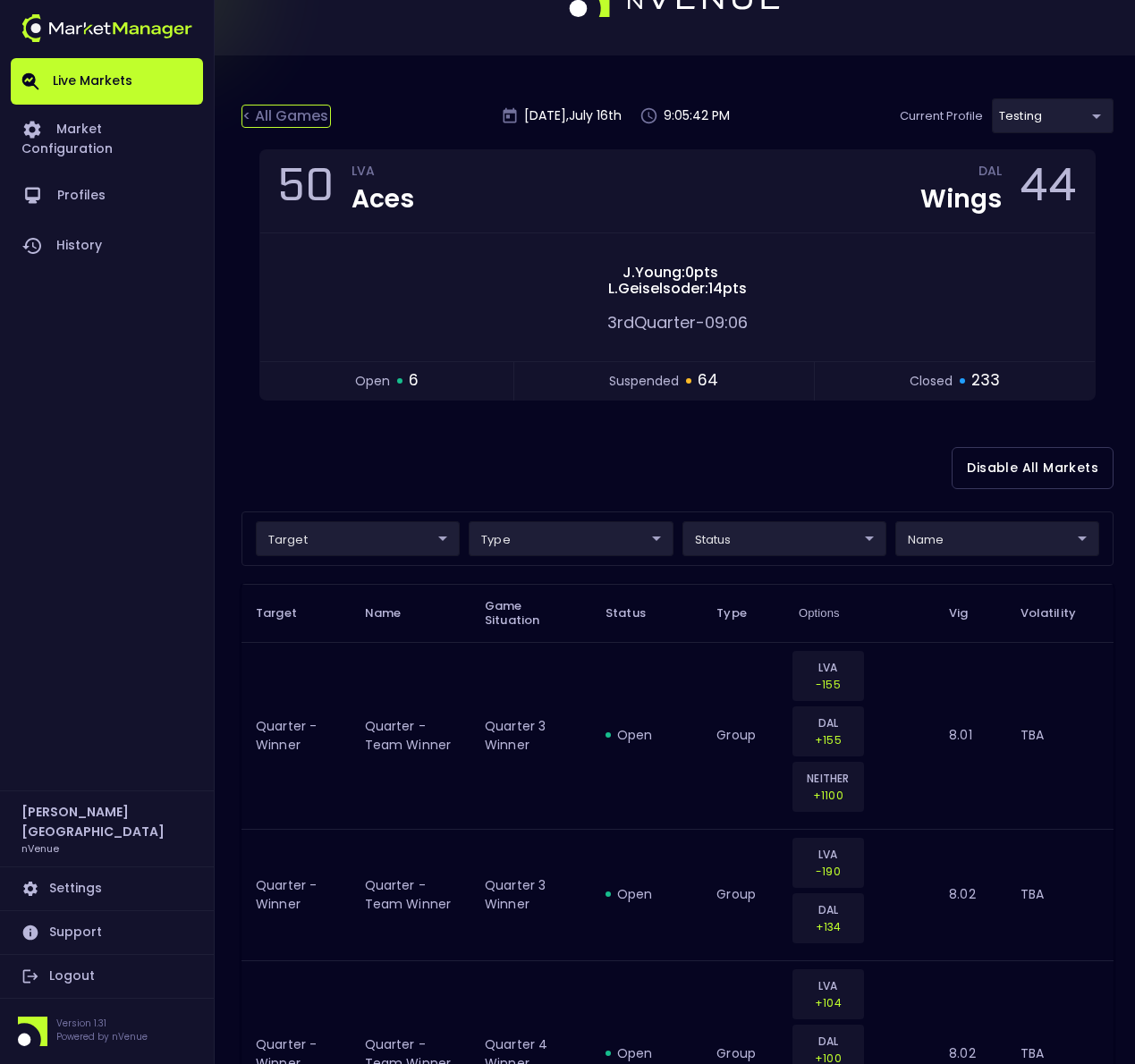 click on "< All Games" at bounding box center (286, 116) 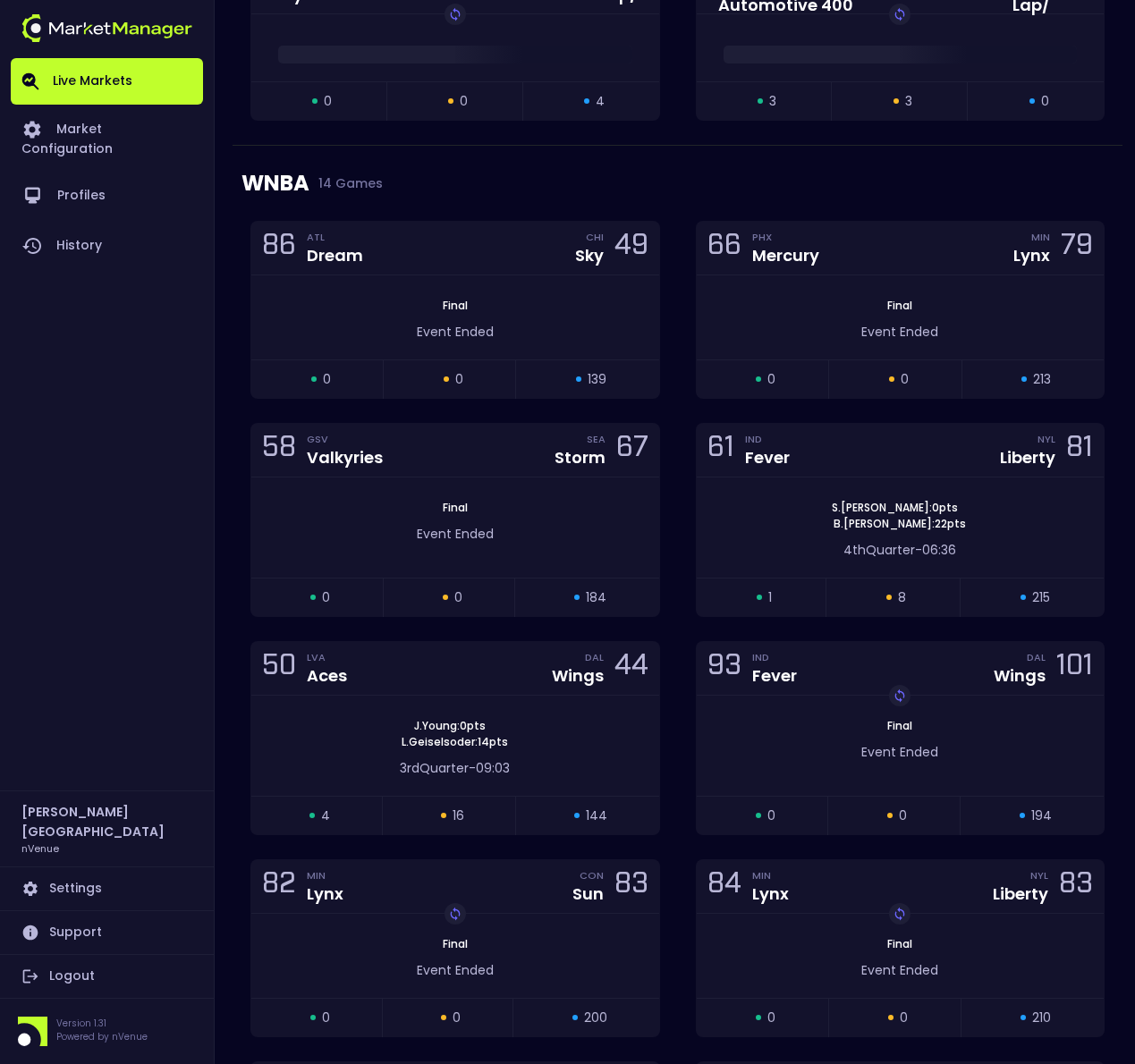 scroll, scrollTop: 1462, scrollLeft: 0, axis: vertical 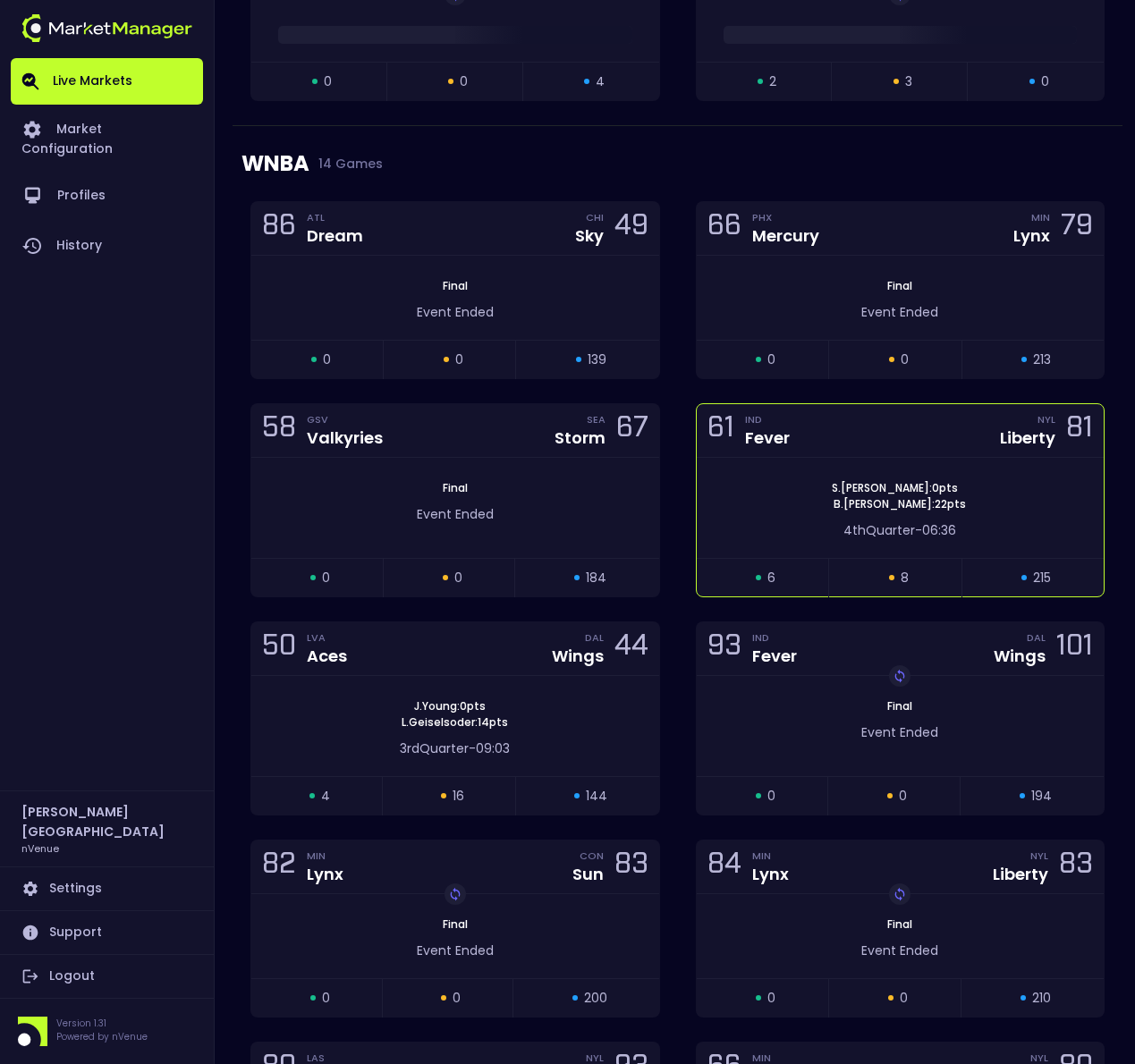 click on "4th  Quarter  -  06:36" at bounding box center [901, 530] 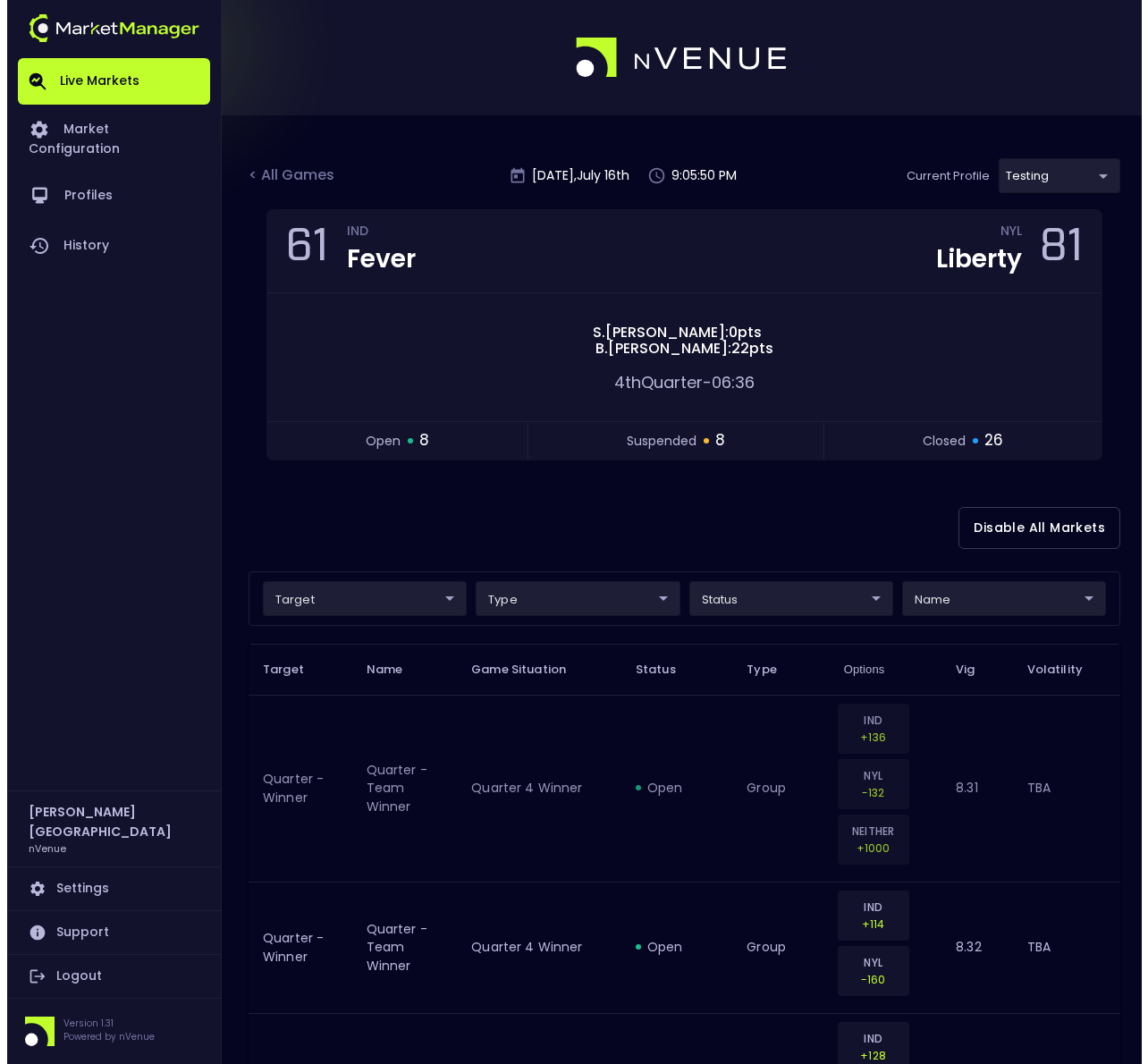scroll, scrollTop: 90, scrollLeft: 0, axis: vertical 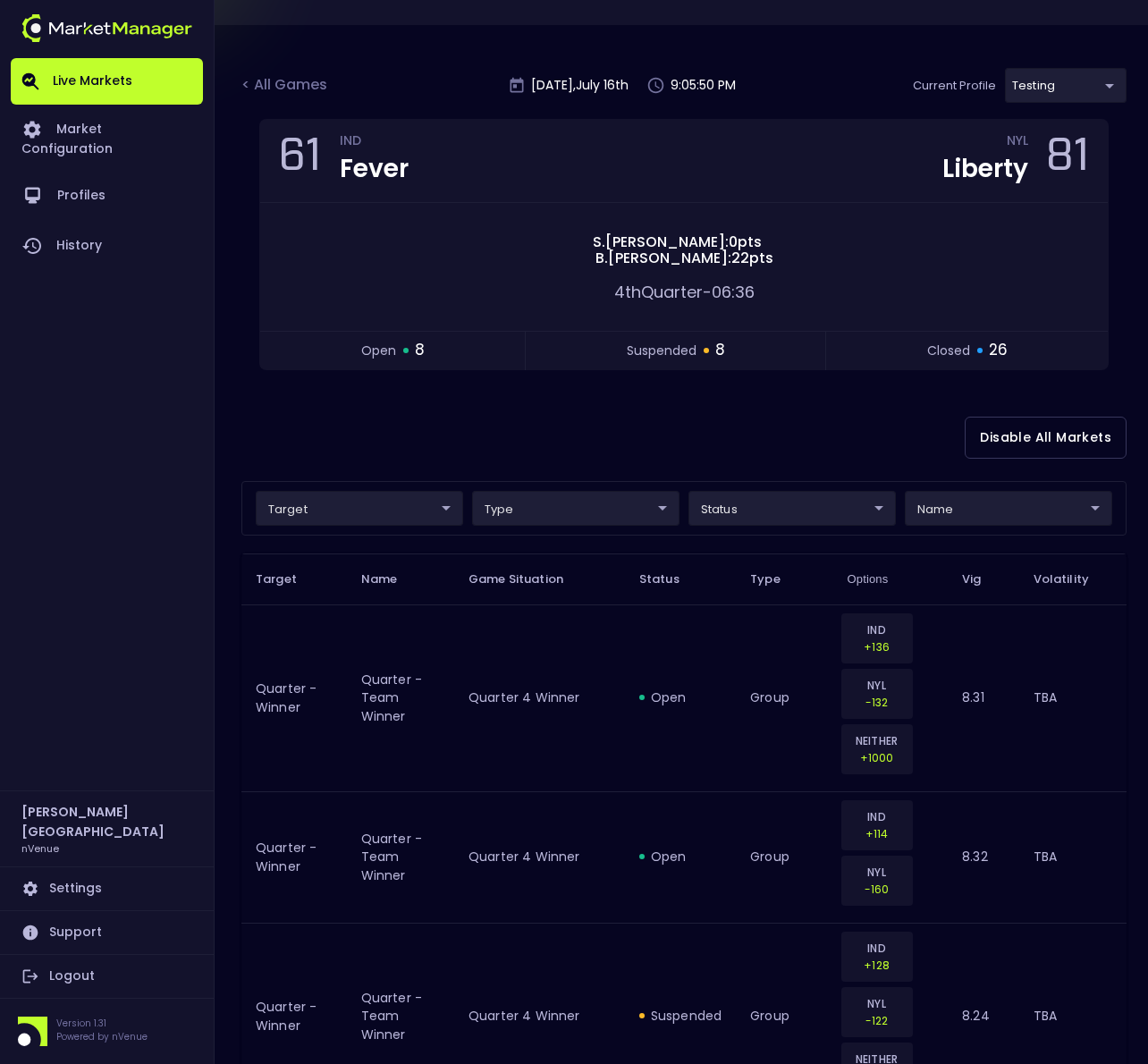 click on "Live Markets Market Configuration Profiles History [PERSON_NAME] nVenue Settings Support Logout   Version 1.31  Powered by nVenue < All Games [DATE] 9:05:50 PM Current Profile testing d66ee90f-df8e-430e-a05c-aaf70ad95ad9 Select Target Market Status Type Vig Volatility Options Close 61 IND Fever NYL Liberty 81 [PERSON_NAME] :  0  pts [PERSON_NAME] :  22  pts 4th  Quarter  -  06:36 open 8 suspended 8 closed 26 Disable All Markets target ​ ​ type ​ ​ status ​ ​ name ​ ​ Target Name Game Situation Status Type Options Vig Volatility Quarter - Winner Quarter - Team Winner Quarter 4 Winner  open group IND +136 NYL -132 NEITHER +1000 8.31 TBA Quarter - Winner Quarter - Team Winner Quarter 4 Winner  open group IND +114 NYL -160 8.32 TBA Quarter - Winner Quarter - Team Winner Quarter 4 Winner  suspended group IND +128 NYL -122 NEITHER +1000 8.24 TBA Quarter - Winner Quarter - Team Winner Quarter 4 Winner  suspended group IND +106 NYL -150 8.24 TBA Next FG Type Next Field Goal Made 8" at bounding box center (574, 2082) 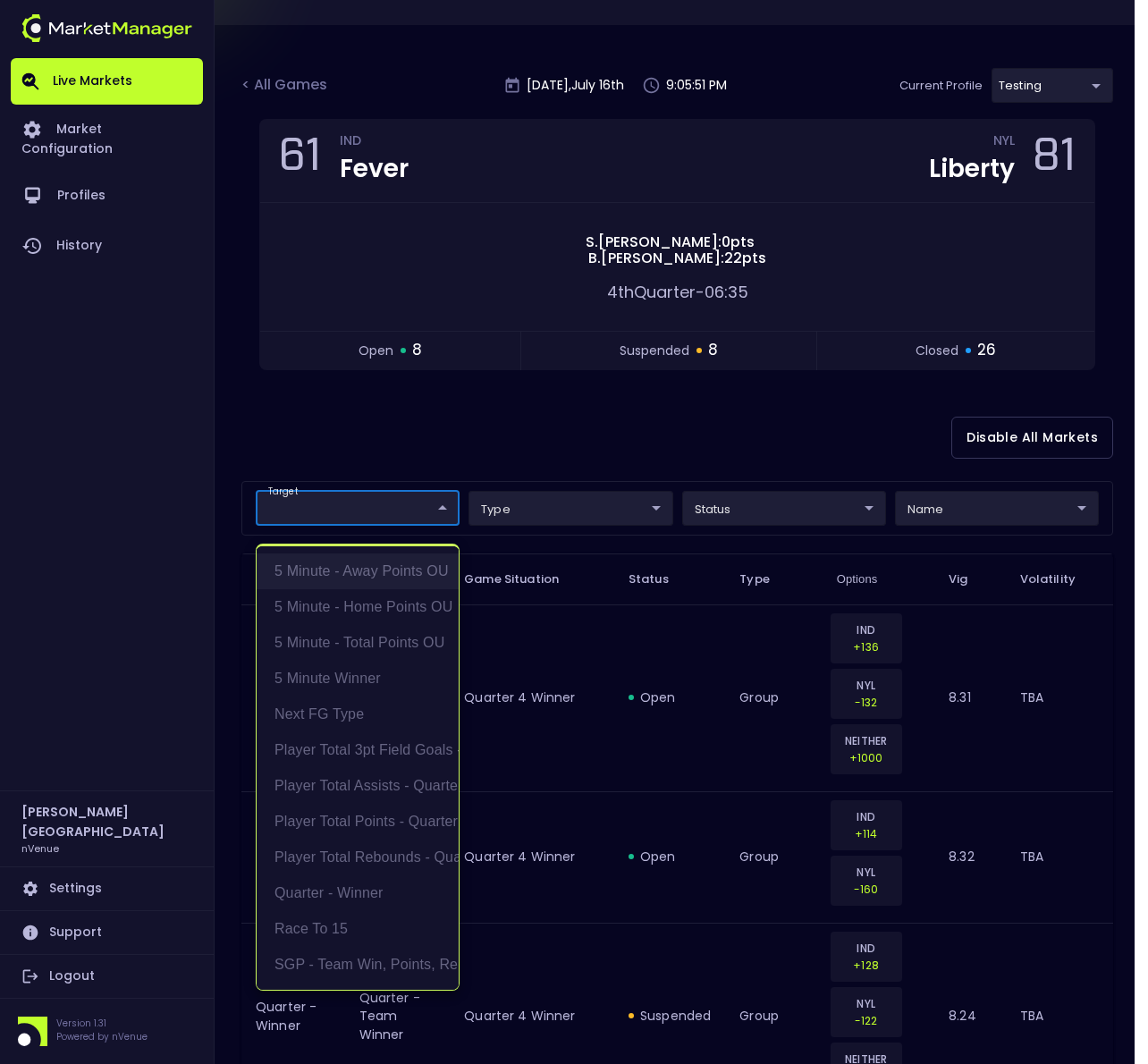 click on "5 Minute - Away Points OU" at bounding box center (358, 571) 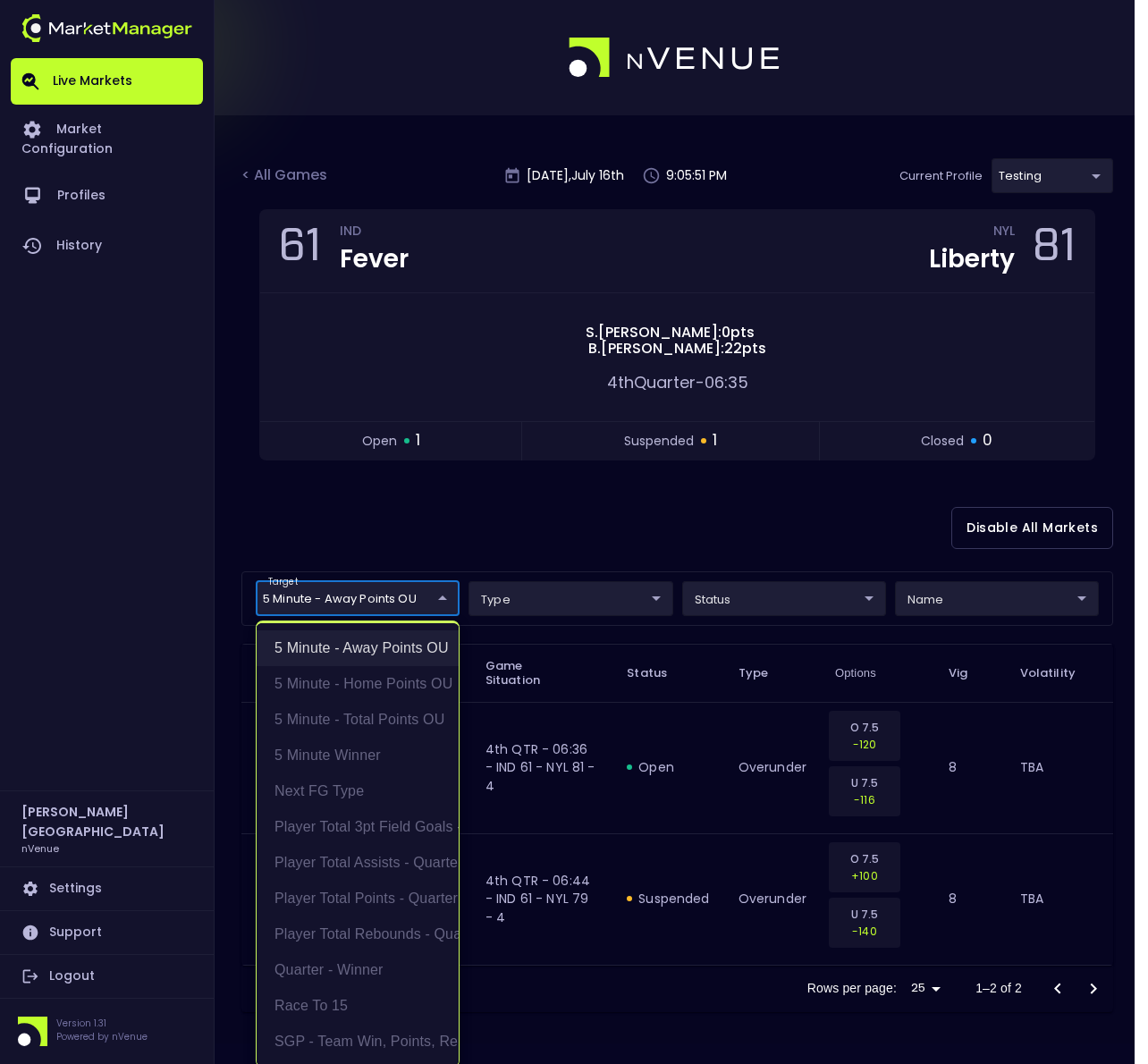 scroll, scrollTop: 0, scrollLeft: 0, axis: both 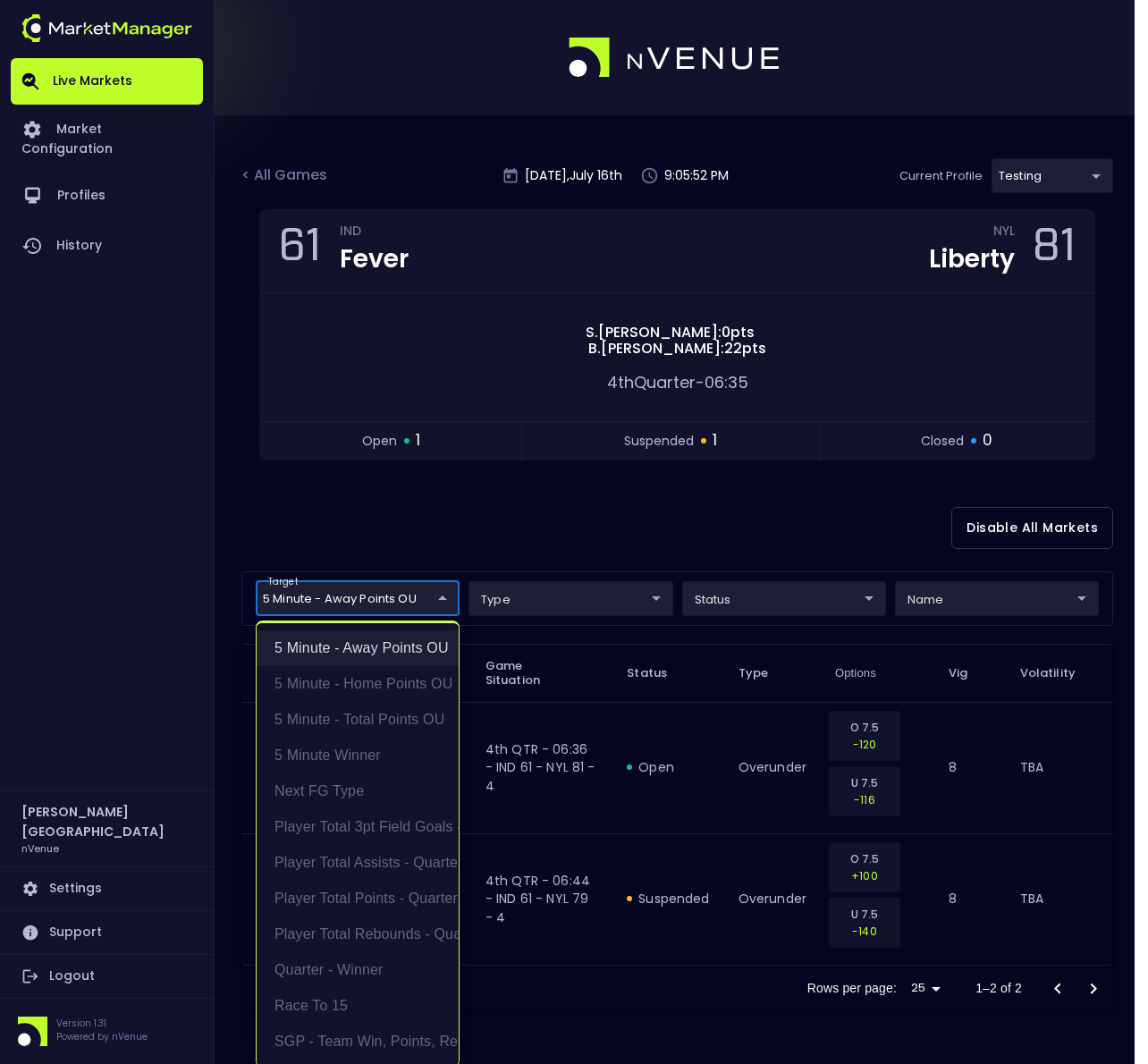 click on "5 Minute - Away Points OU" at bounding box center [358, 648] 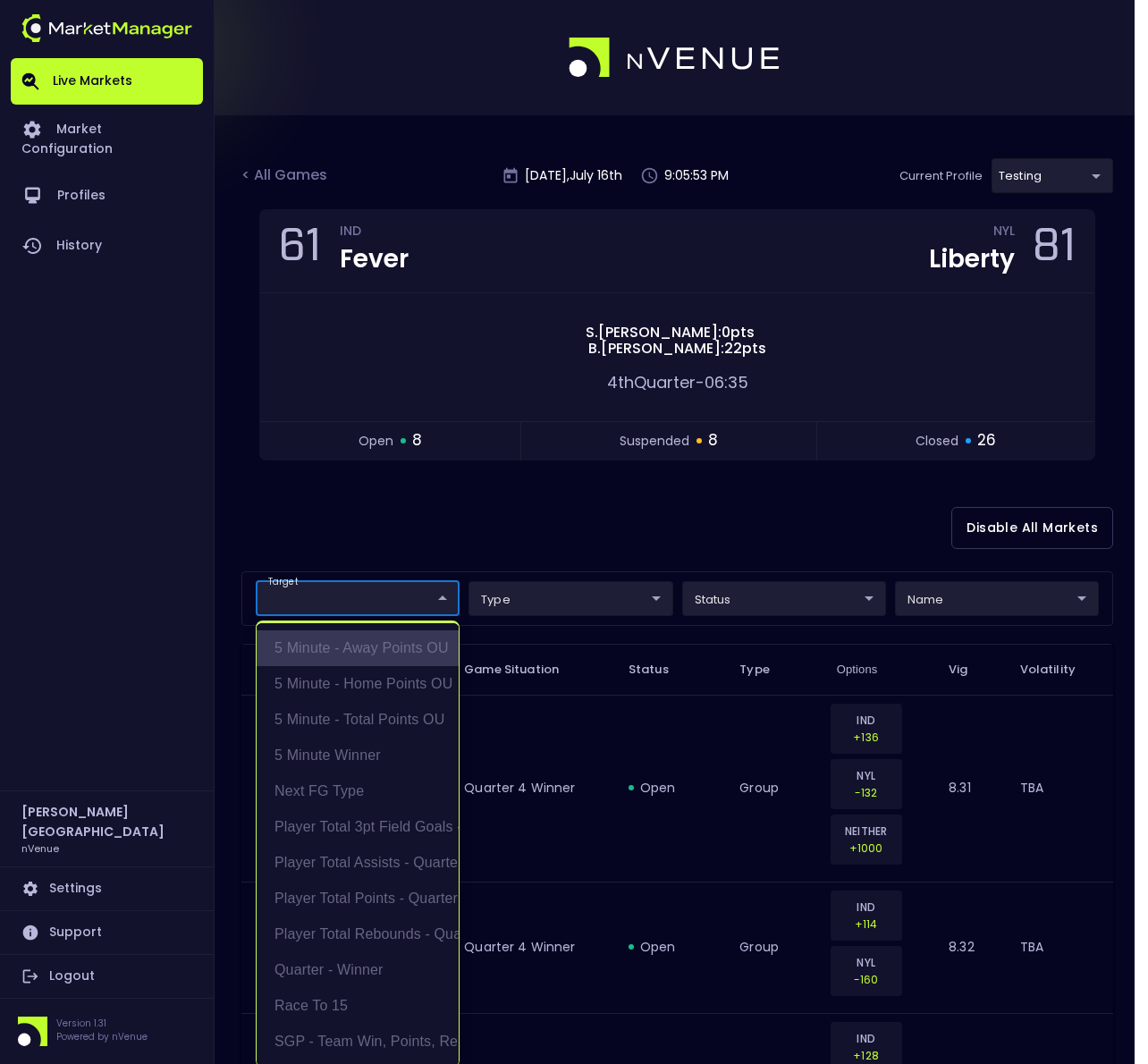 click on "5 Minute - Away Points OU" at bounding box center (358, 648) 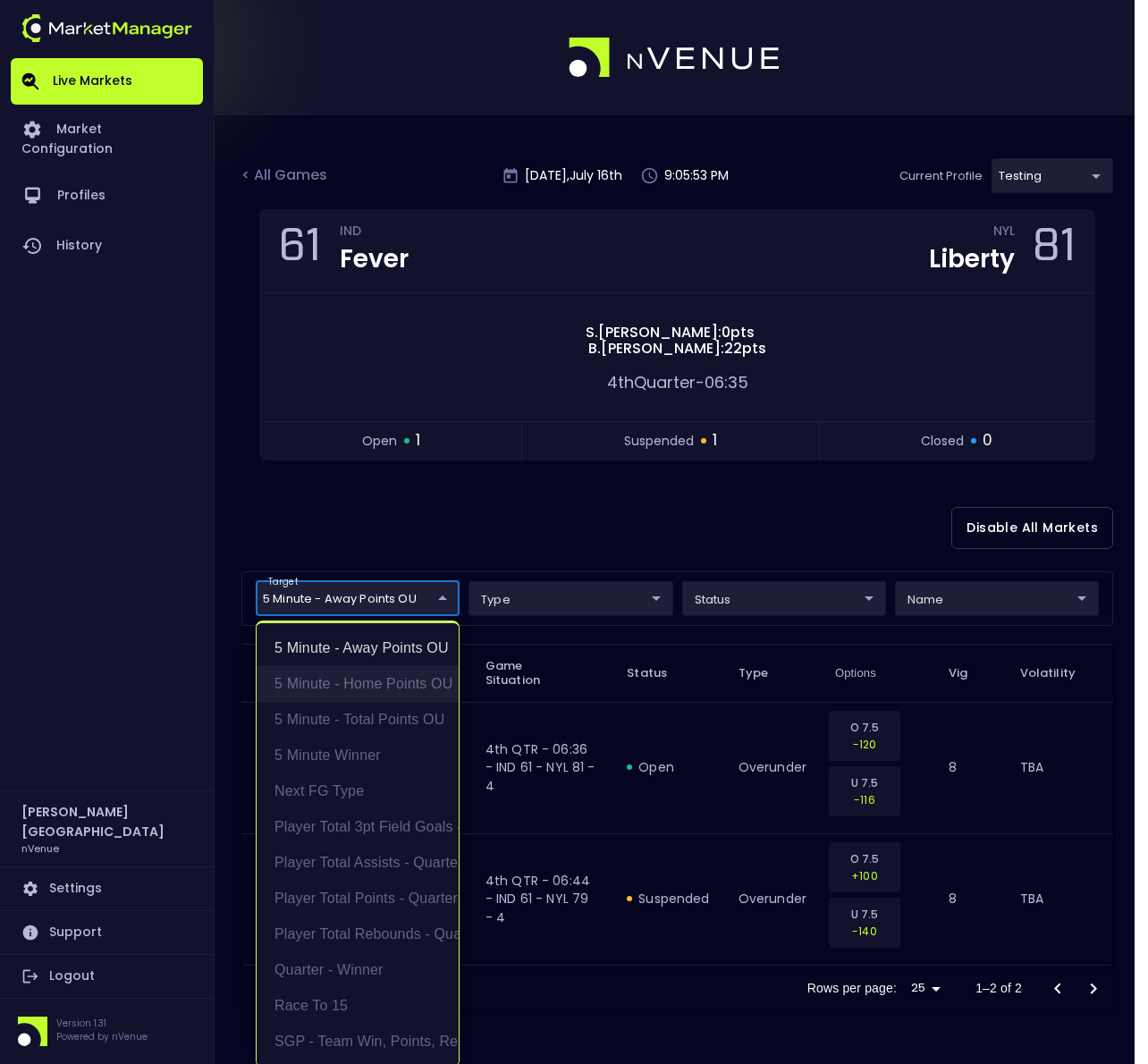 click on "5 Minute - Home Points OU" at bounding box center [358, 684] 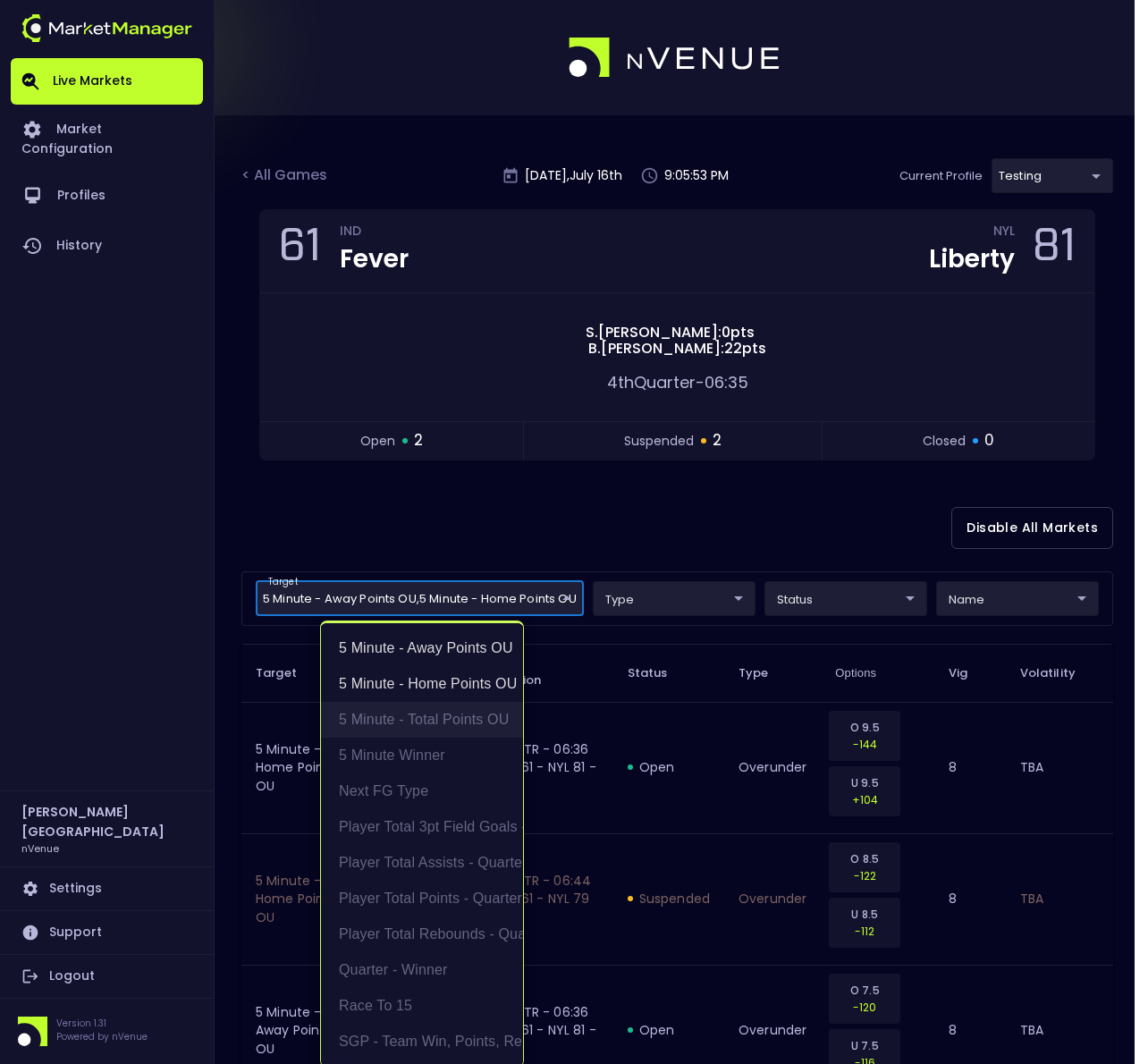 click on "5 Minute - Total Points OU" at bounding box center (422, 720) 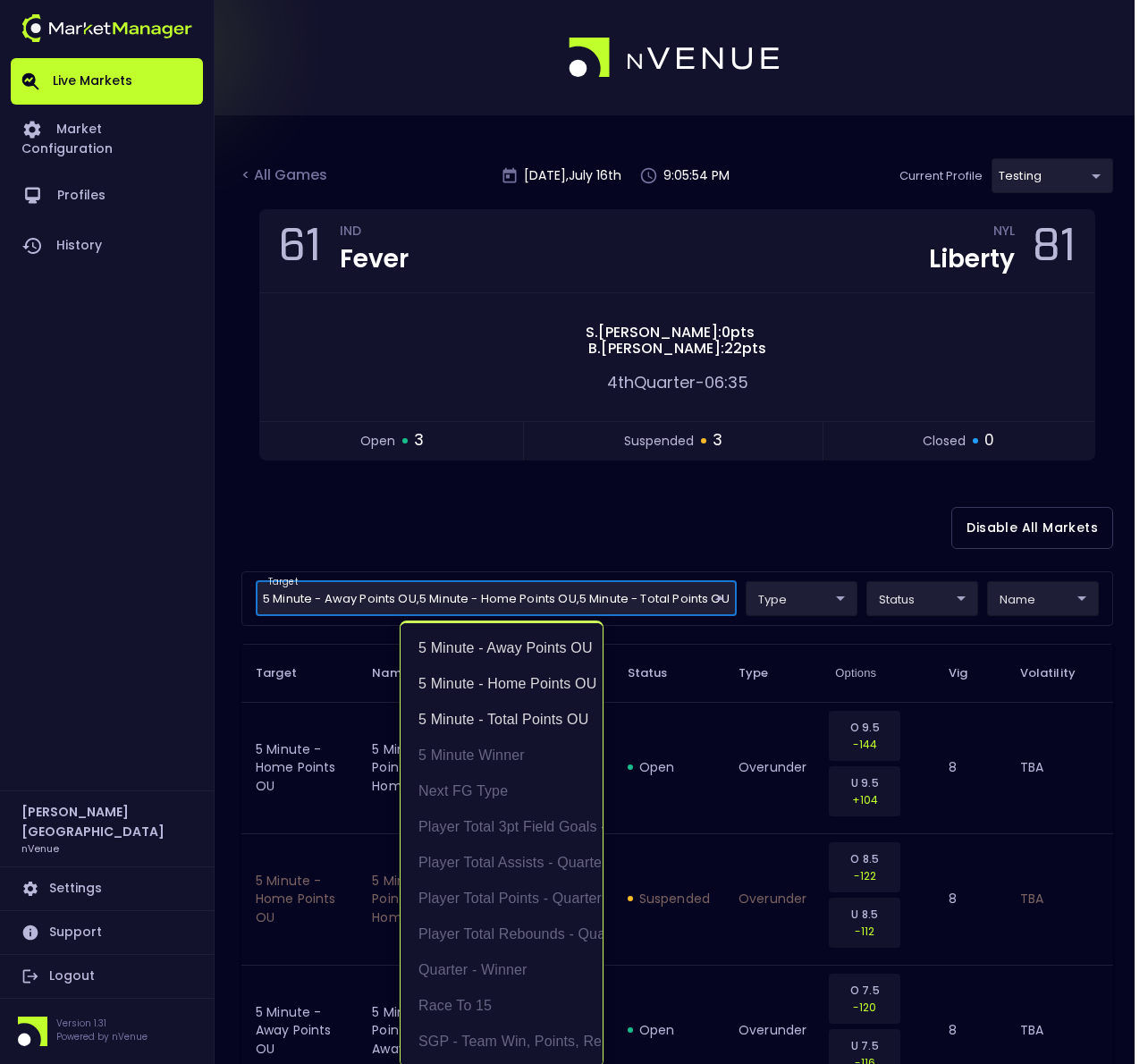 click at bounding box center (574, 532) 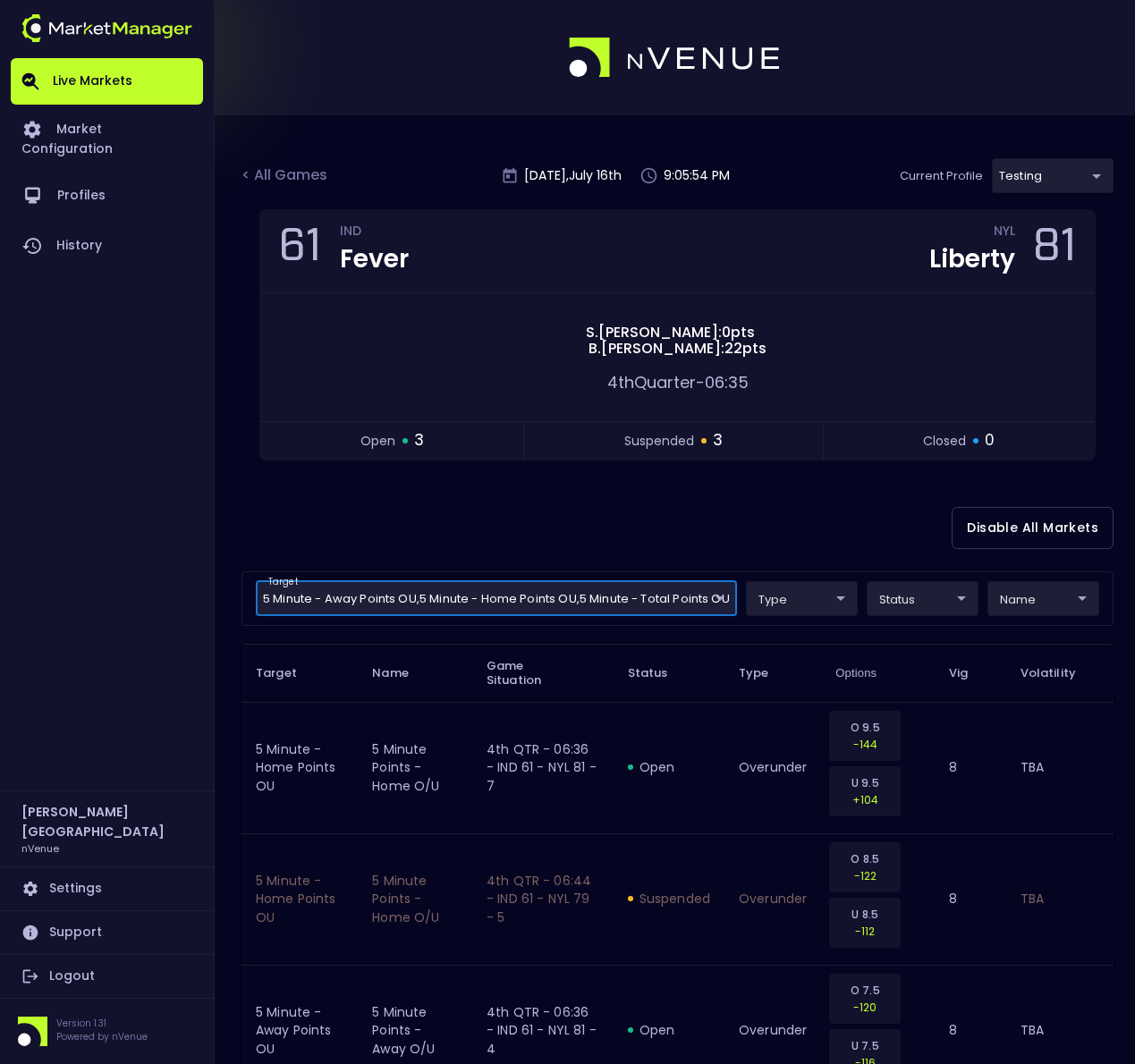scroll, scrollTop: 0, scrollLeft: 0, axis: both 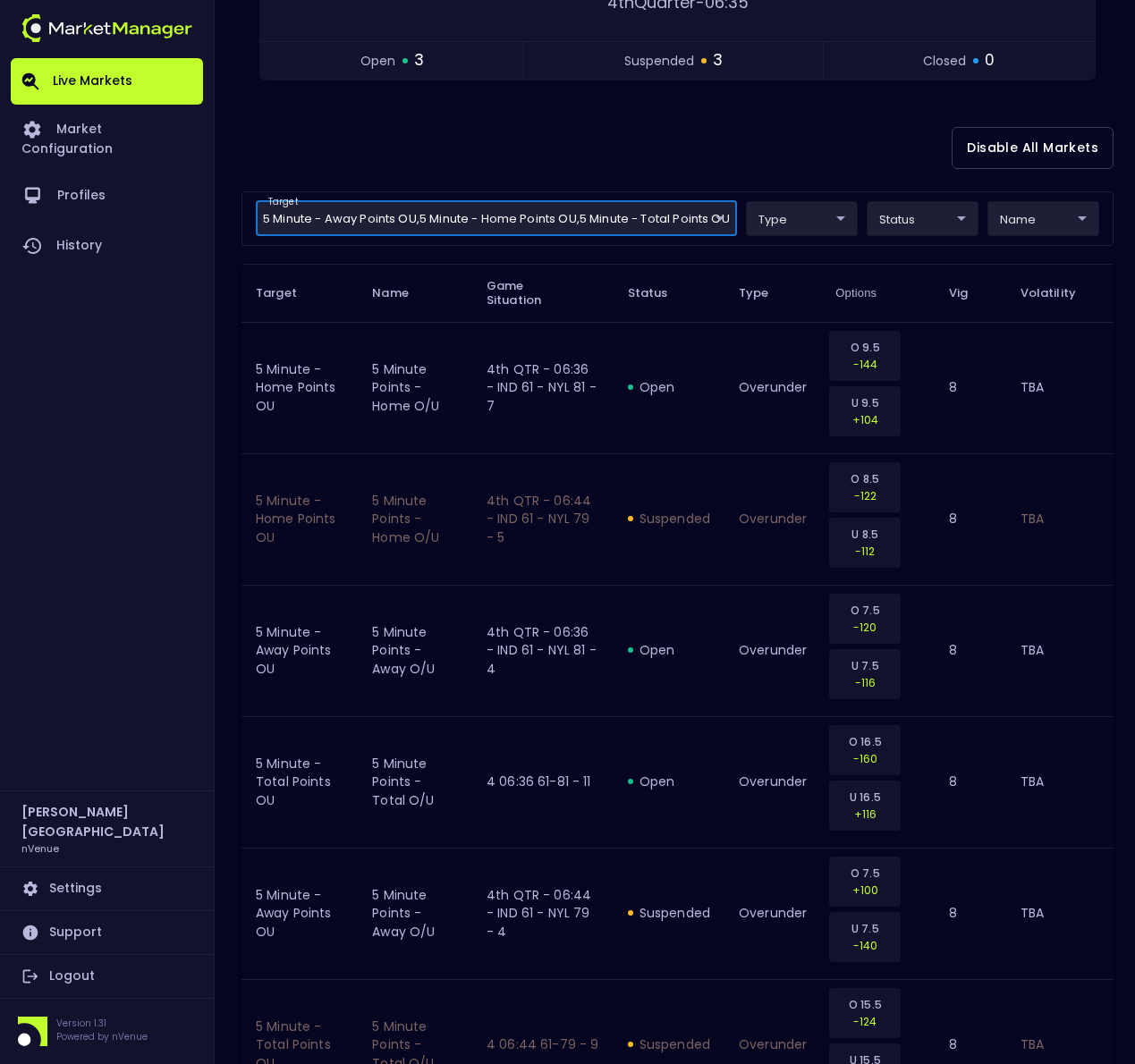 click on "Live Markets Market Configuration Profiles History [PERSON_NAME] nVenue Settings Support Logout   Version 1.31  Powered by nVenue < All Games [DATE] 9:05:59 PM Current Profile testing d66ee90f-df8e-430e-a05c-aaf70ad95ad9 Select Target Market Status Type Vig Volatility Options Close 61 IND Fever NYL Liberty 81 [PERSON_NAME] :  0  pts [PERSON_NAME] :  22  pts 4th  Quarter  -  06:35 open 3 suspended 3 closed 0 Disable All Markets target 5 Minute - Away Points OU ,  5 Minute - Home Points OU ,  5 Minute - Total Points OU 5 Minute - Away Points OU,5 Minute - Home Points OU,5 Minute - Total Points OU ​ type ​ ​ status ​ ​ name ​ ​ Target Name Game Situation Status Type Options Vig Volatility 5 Minute - Home Points OU 5 minute points - home O/U 4th QTR - 06:36 - IND 61 - NYL 81 - 7  open overunder O 9.5 -144 U 9.5 +104 8 TBA 5 Minute - Home Points OU 5 minute points - home O/U 4th QTR - 06:44 - IND 61 - NYL 79 - 5  suspended overunder O 8.5 -122 U 8.5 -112 8 TBA open overunder O 7.5" at bounding box center (567, 404) 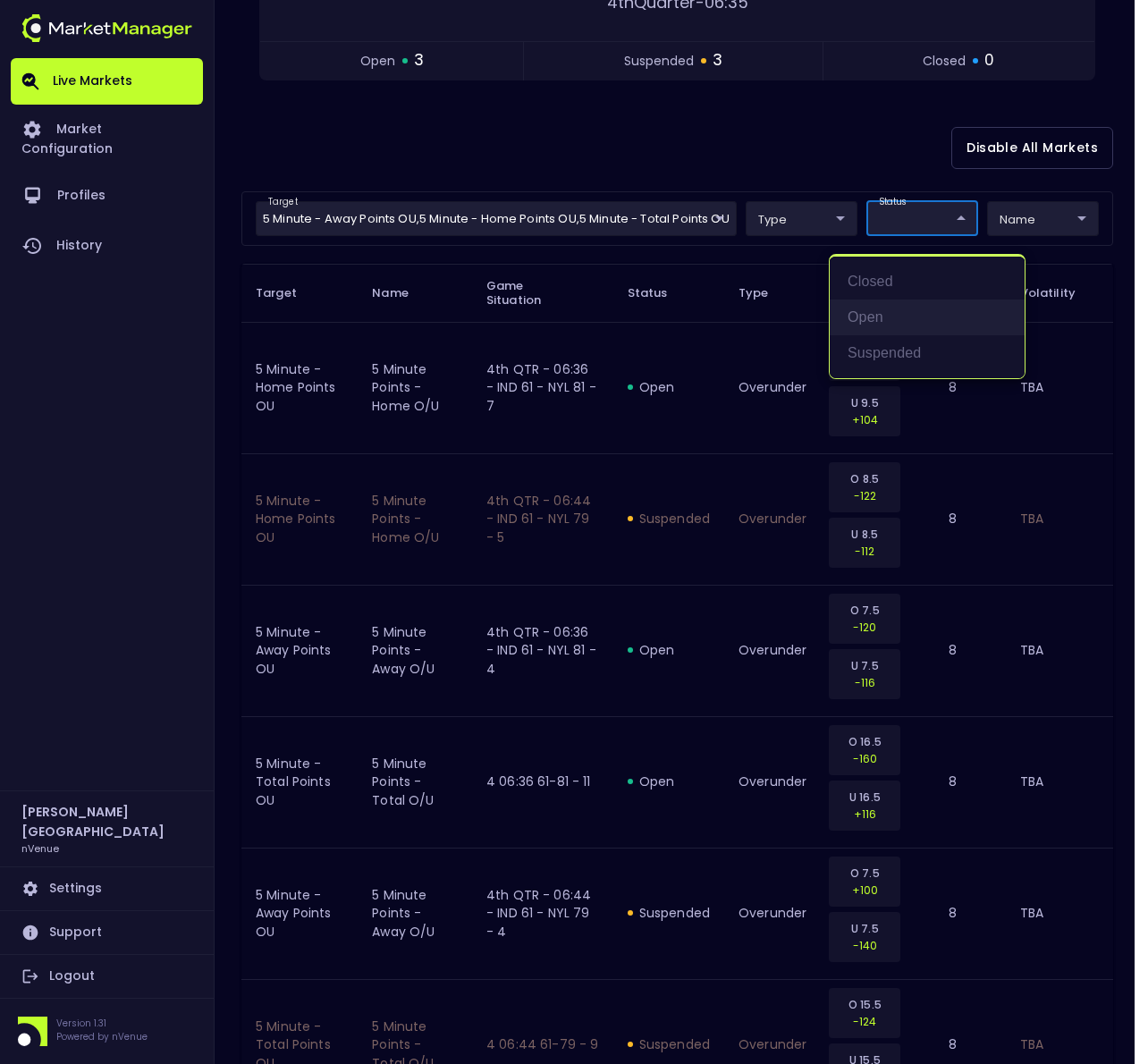 click on "open" at bounding box center (927, 317) 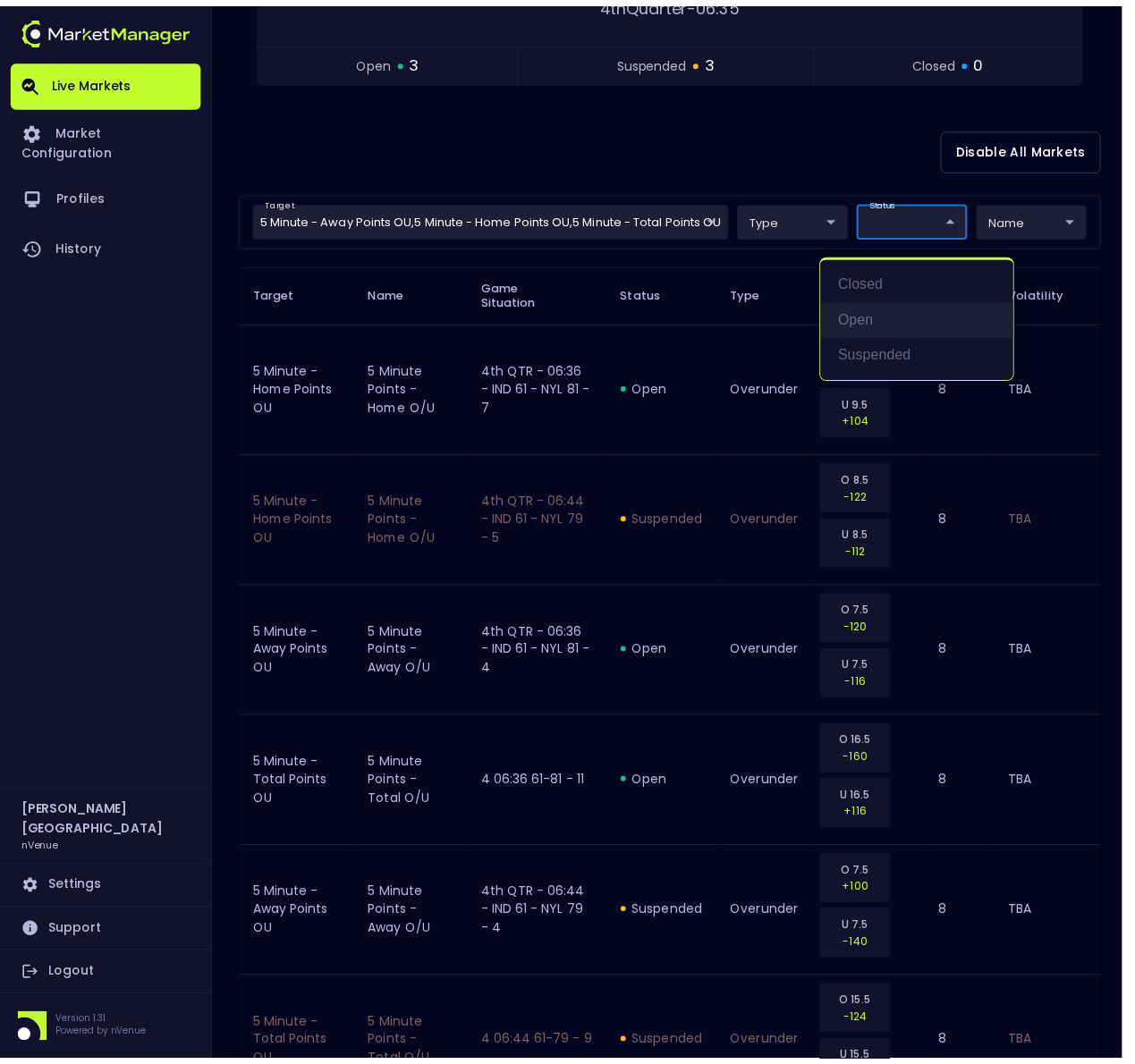 scroll, scrollTop: 104, scrollLeft: 0, axis: vertical 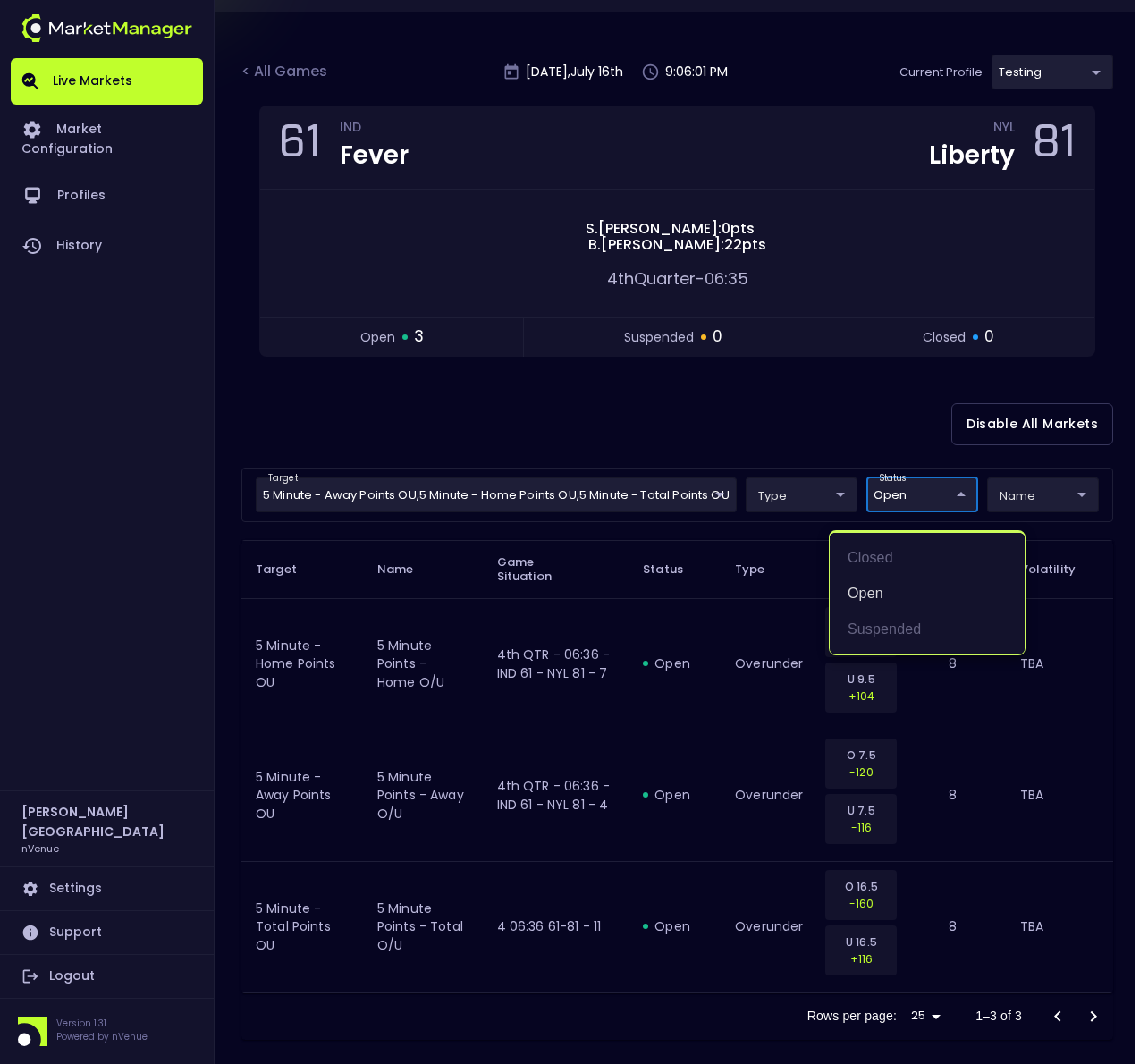 click at bounding box center (574, 532) 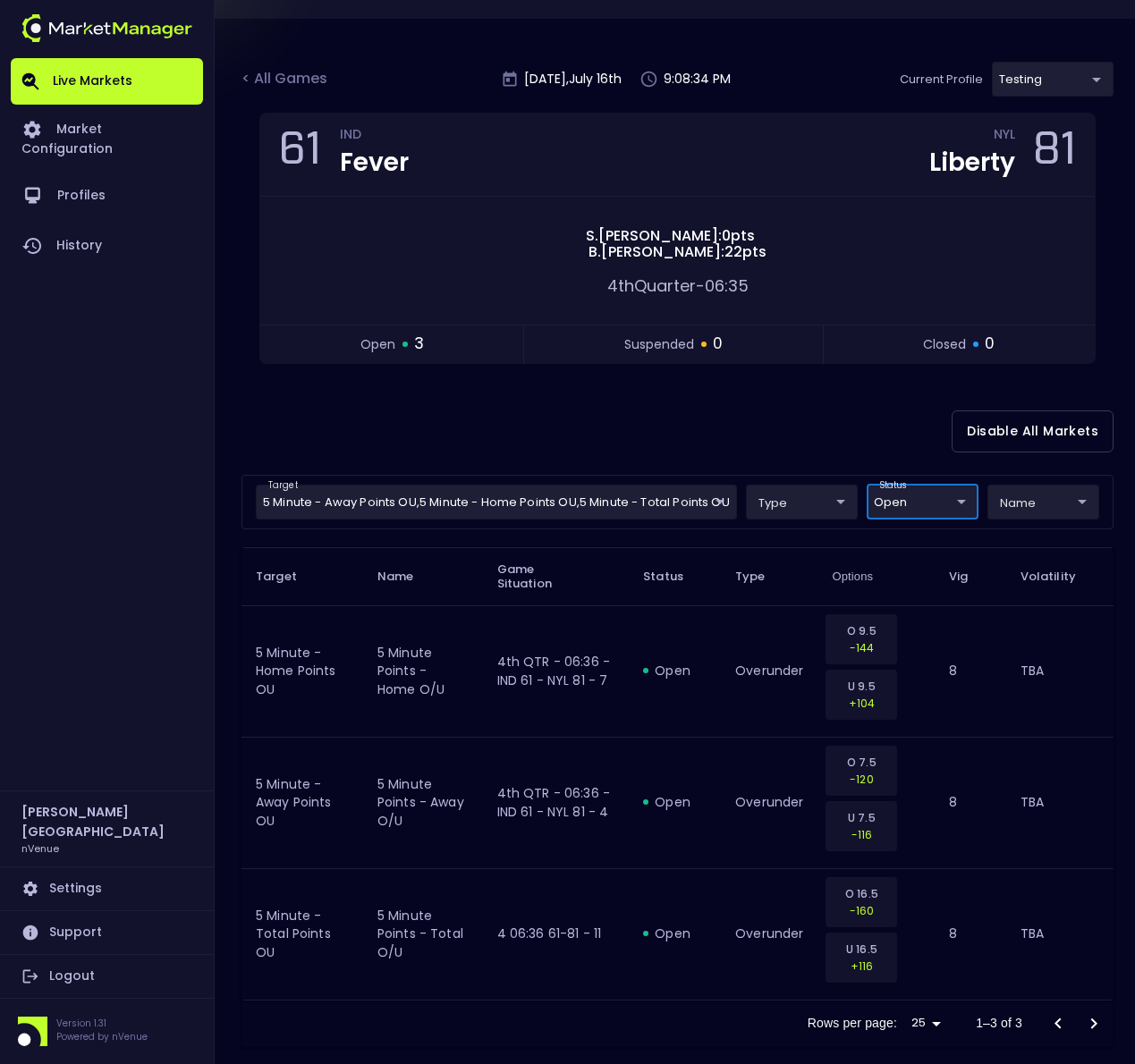 scroll, scrollTop: 104, scrollLeft: 0, axis: vertical 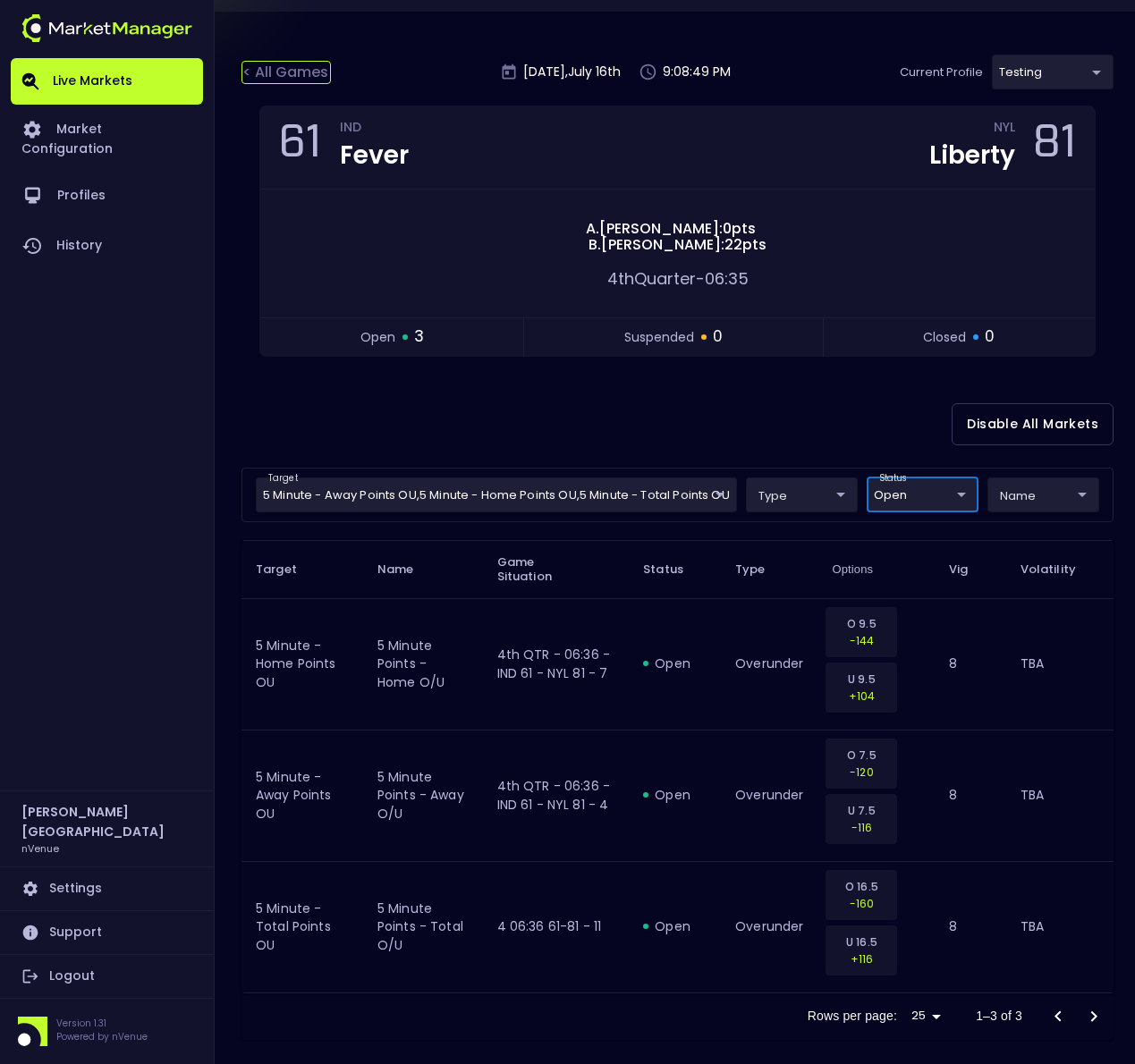 click on "< All Games" at bounding box center [286, 72] 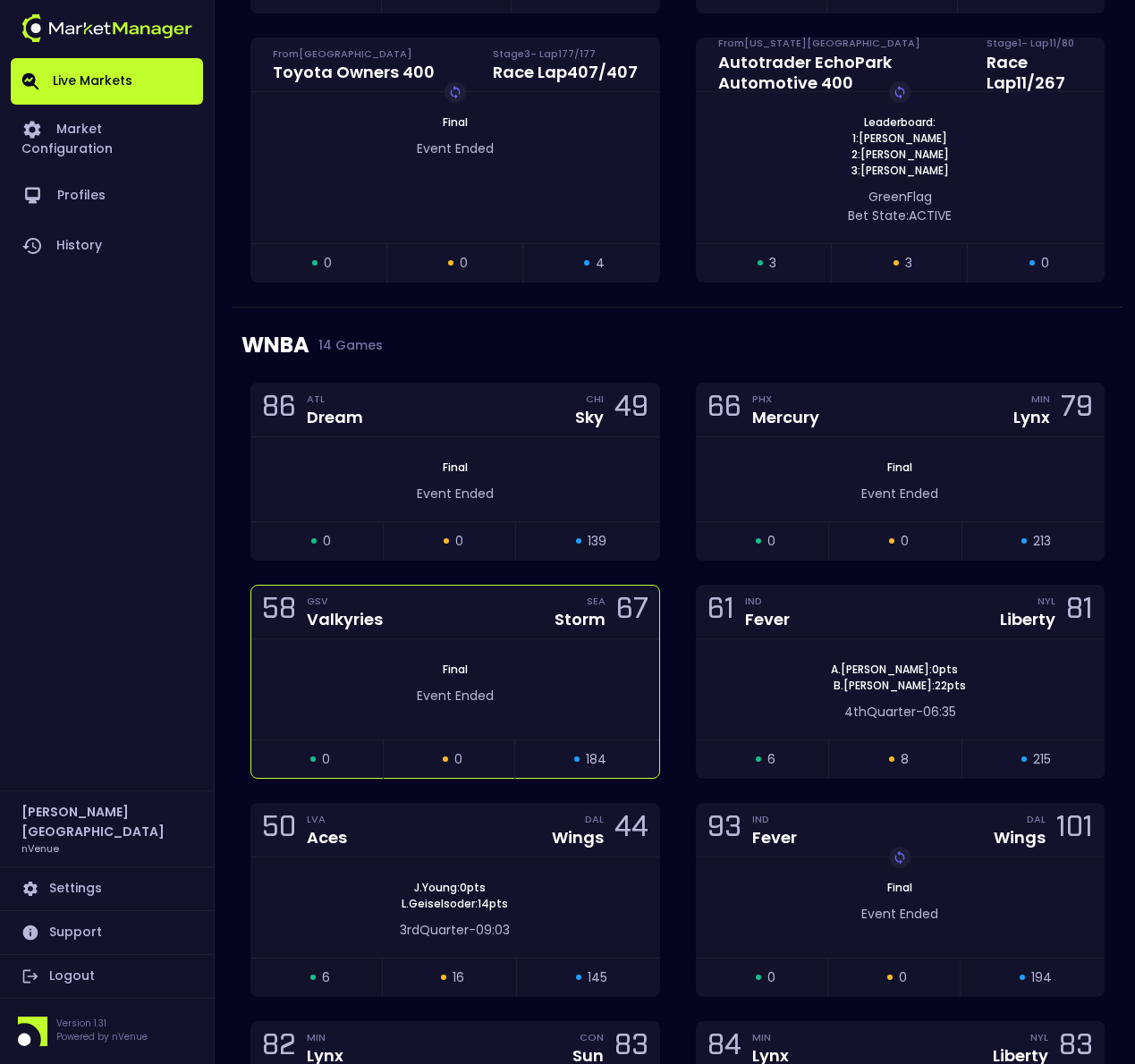 scroll, scrollTop: 1502, scrollLeft: 0, axis: vertical 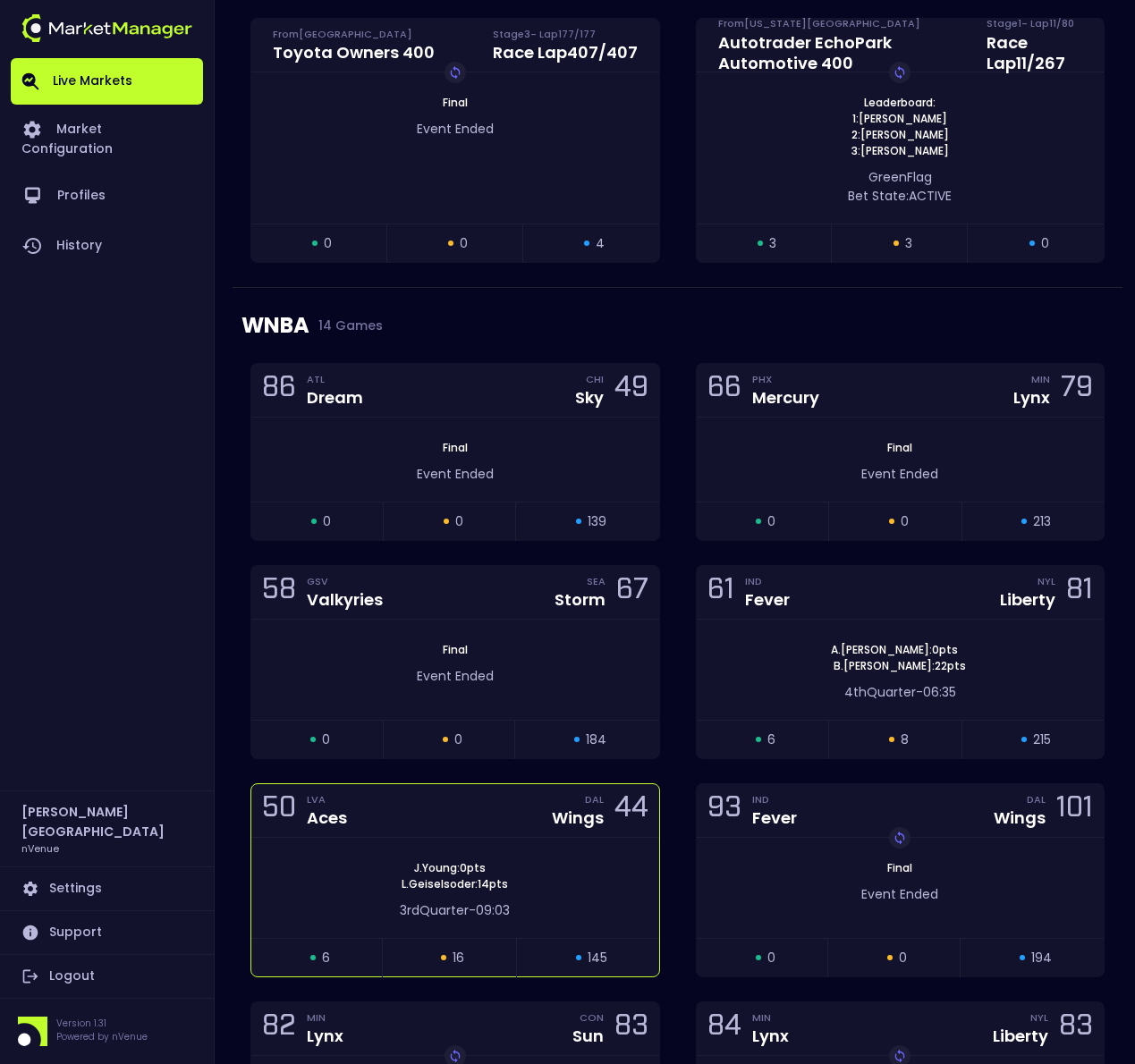 click on "Wings" at bounding box center (578, 817) 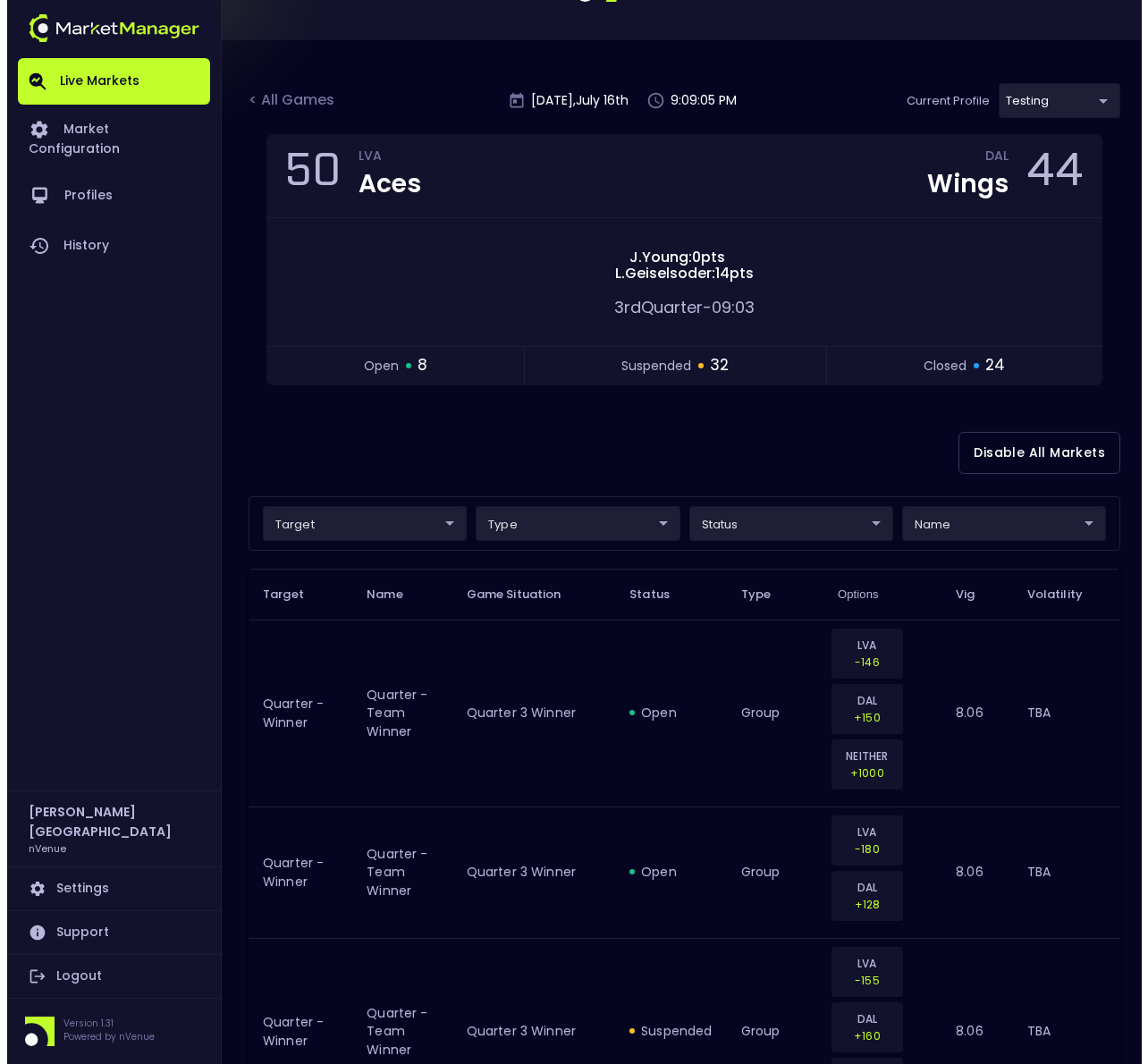 scroll, scrollTop: 114, scrollLeft: 0, axis: vertical 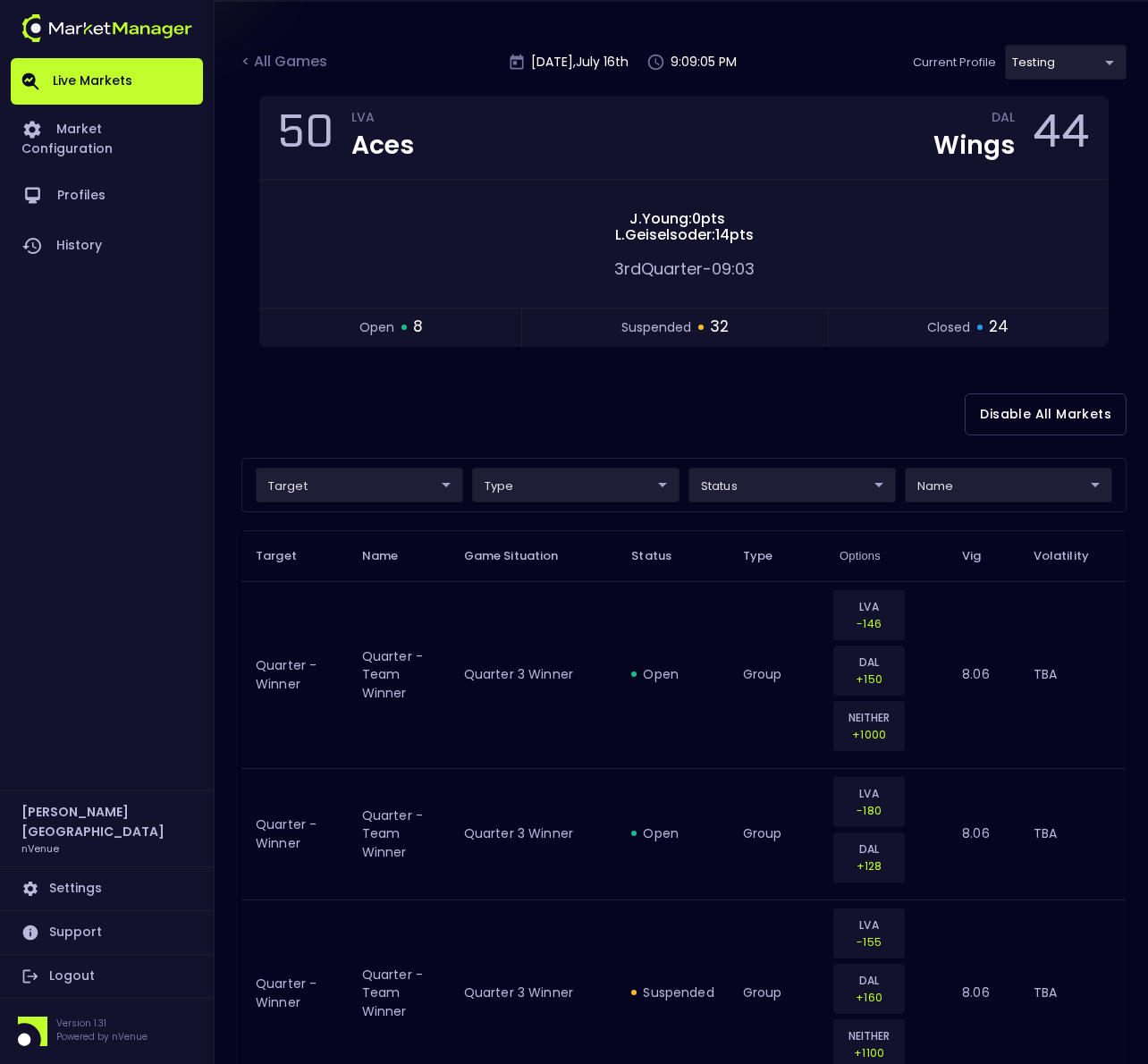 click on "Live Markets Market Configuration Profiles History [PERSON_NAME] nVenue Settings Support Logout   Version 1.31  Powered by nVenue < All Games [DATE] 9:09:05 PM Current Profile testing d66ee90f-df8e-430e-a05c-aaf70ad95ad9 Select Target Market Status Type Vig Volatility Options Close 50 LVA Aces DAL Wings 44 [PERSON_NAME] :  0  pts L .  Geiselsoder :  14  pts 3rd  Quarter  -  09:03 open 8 suspended 32 closed 24 Disable All Markets target ​ ​ type ​ ​ status ​ ​ name ​ ​ Target Name Game Situation Status Type Options Vig Volatility Quarter - Winner Quarter - Team Winner Quarter 3 Winner  open group LVA -146 DAL +150 NEITHER +1000 8.06 TBA Quarter - Winner Quarter - Team Winner Quarter 3 Winner  open group LVA -180 DAL +128 8.06 TBA Quarter - Winner Quarter - Team Winner Quarter 3 Winner  suspended group LVA -155 DAL +160 NEITHER +1100 8.06 TBA Quarter - Winner Quarter - Team Winner Quarter 3 Winner  suspended group LVA -190 DAL +134 8.06 TBA 5 Minute - Home Points OU open O 10.5 8" at bounding box center [574, 2062] 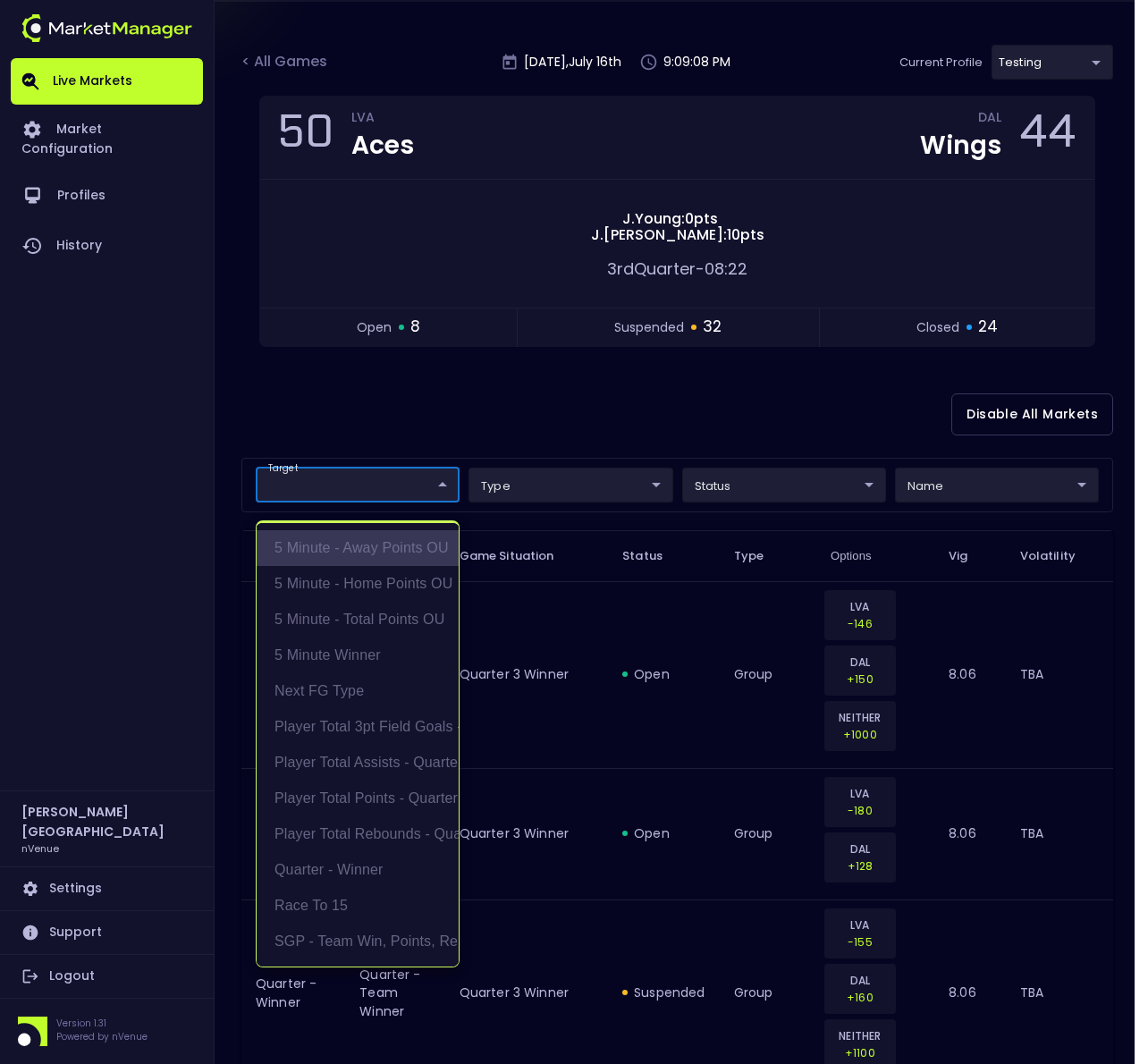 click on "5 Minute - Away Points OU" at bounding box center [358, 548] 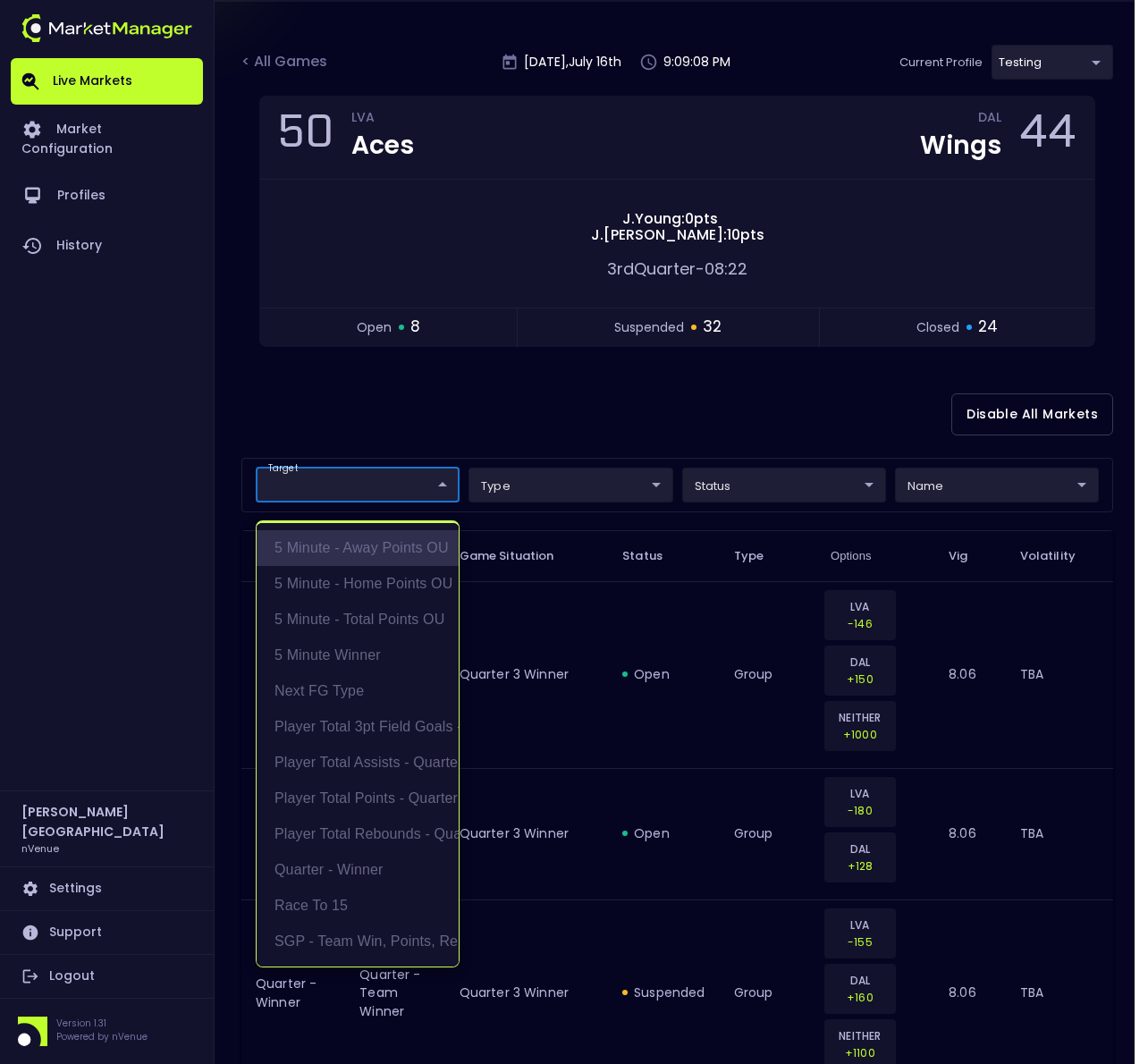 scroll, scrollTop: 0, scrollLeft: 0, axis: both 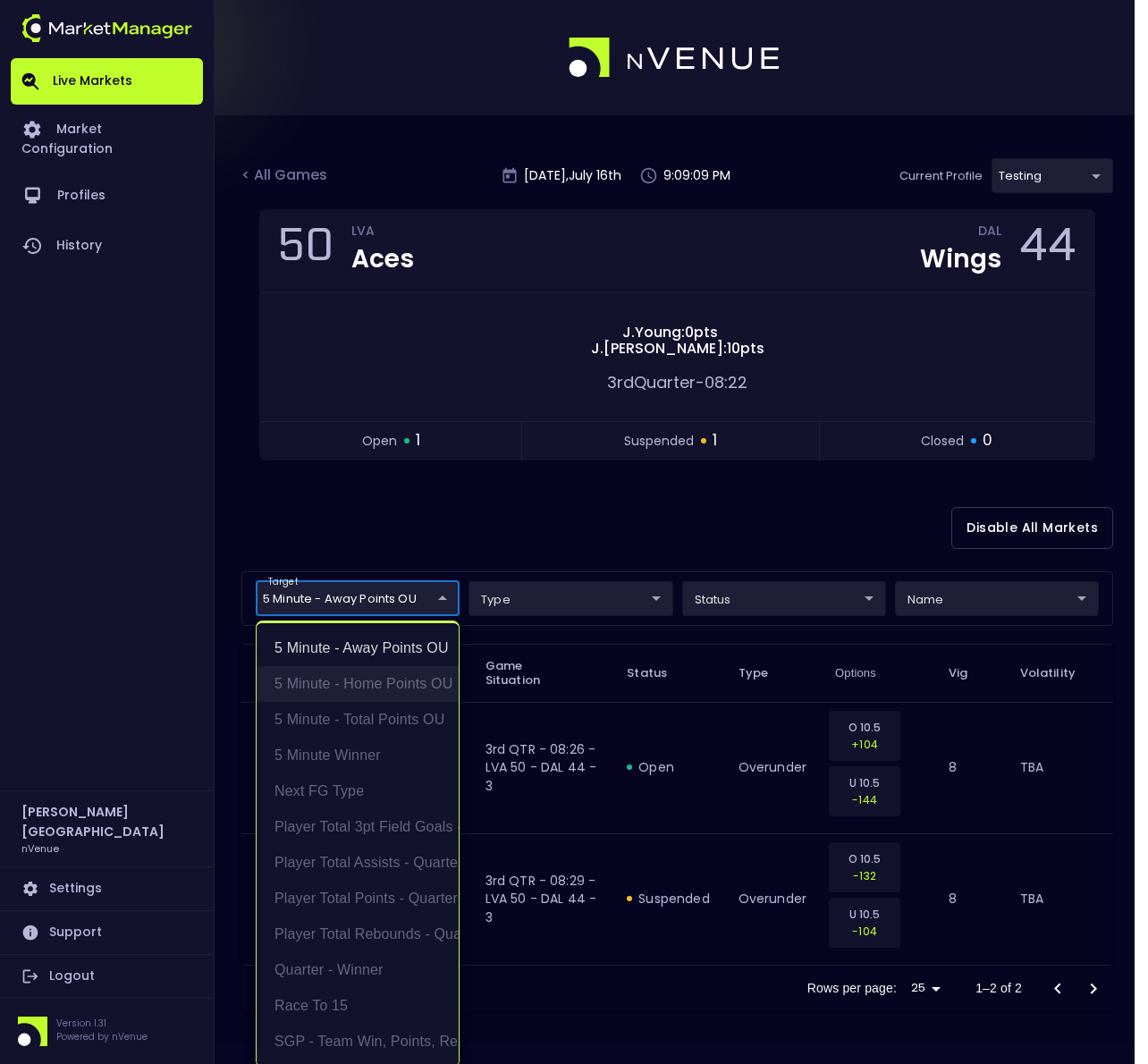click on "5 Minute - Home Points OU" at bounding box center [358, 684] 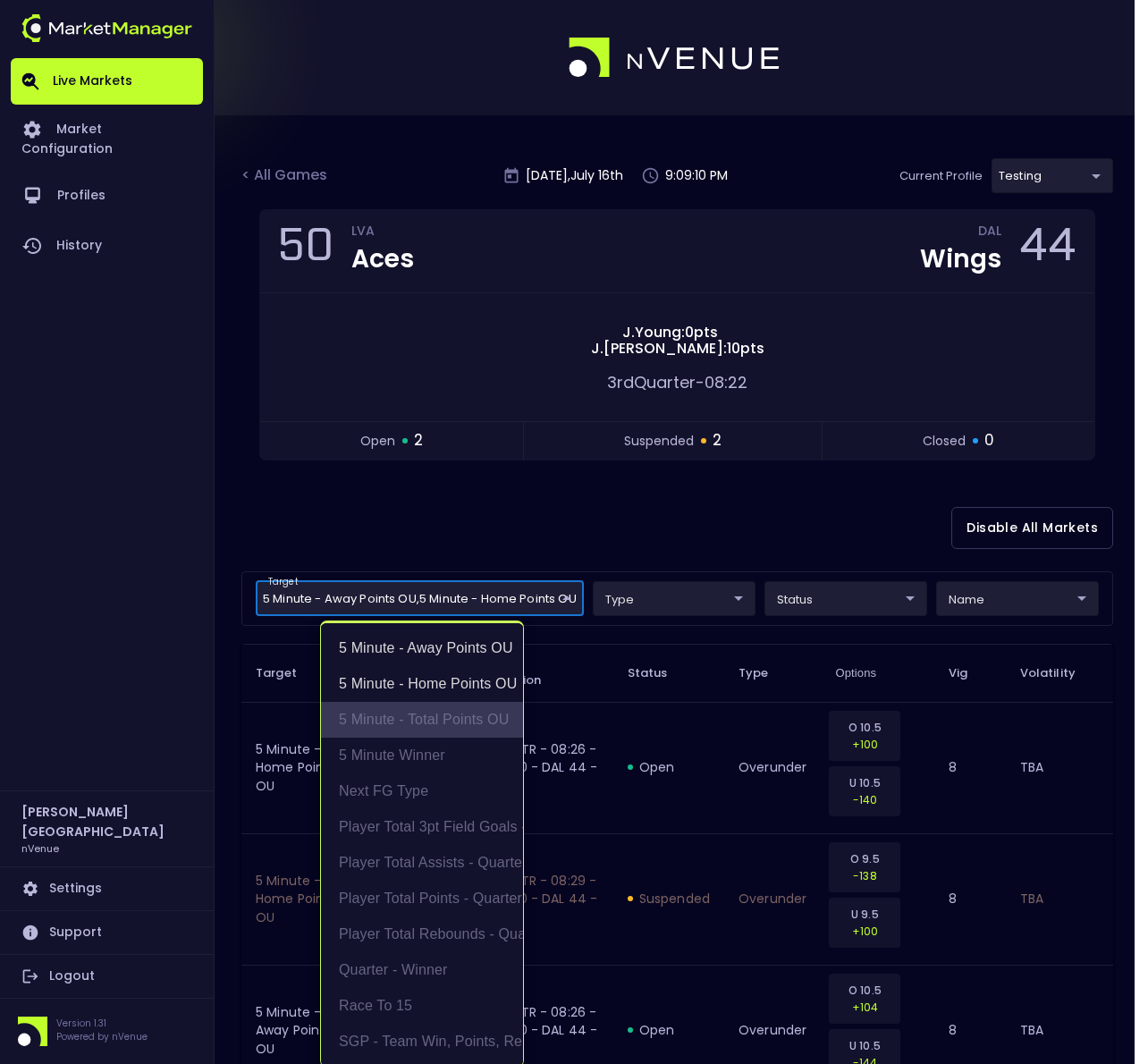 click on "5 Minute - Total Points OU" at bounding box center (422, 720) 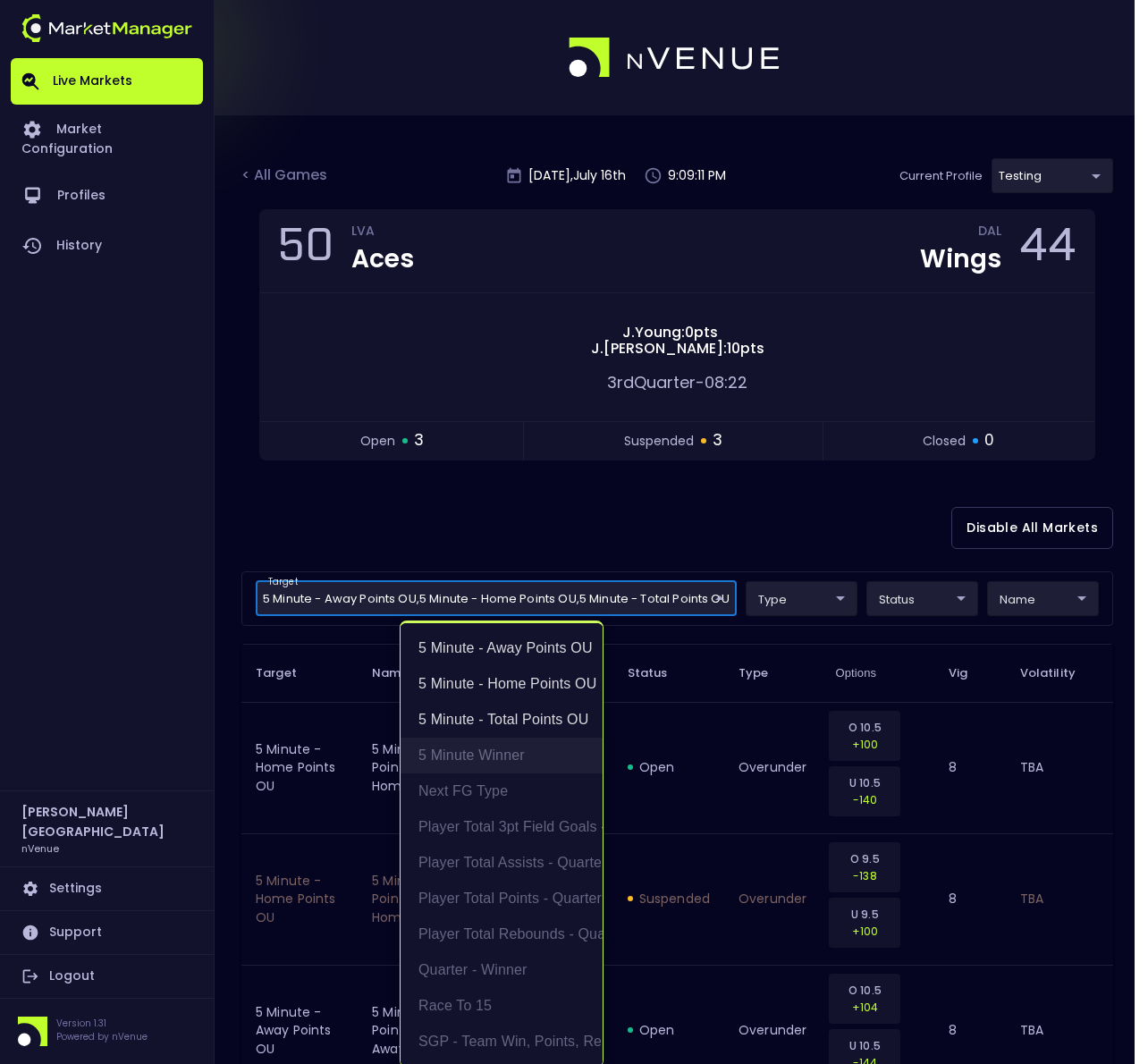 click on "5 Minute Winner" at bounding box center [502, 756] 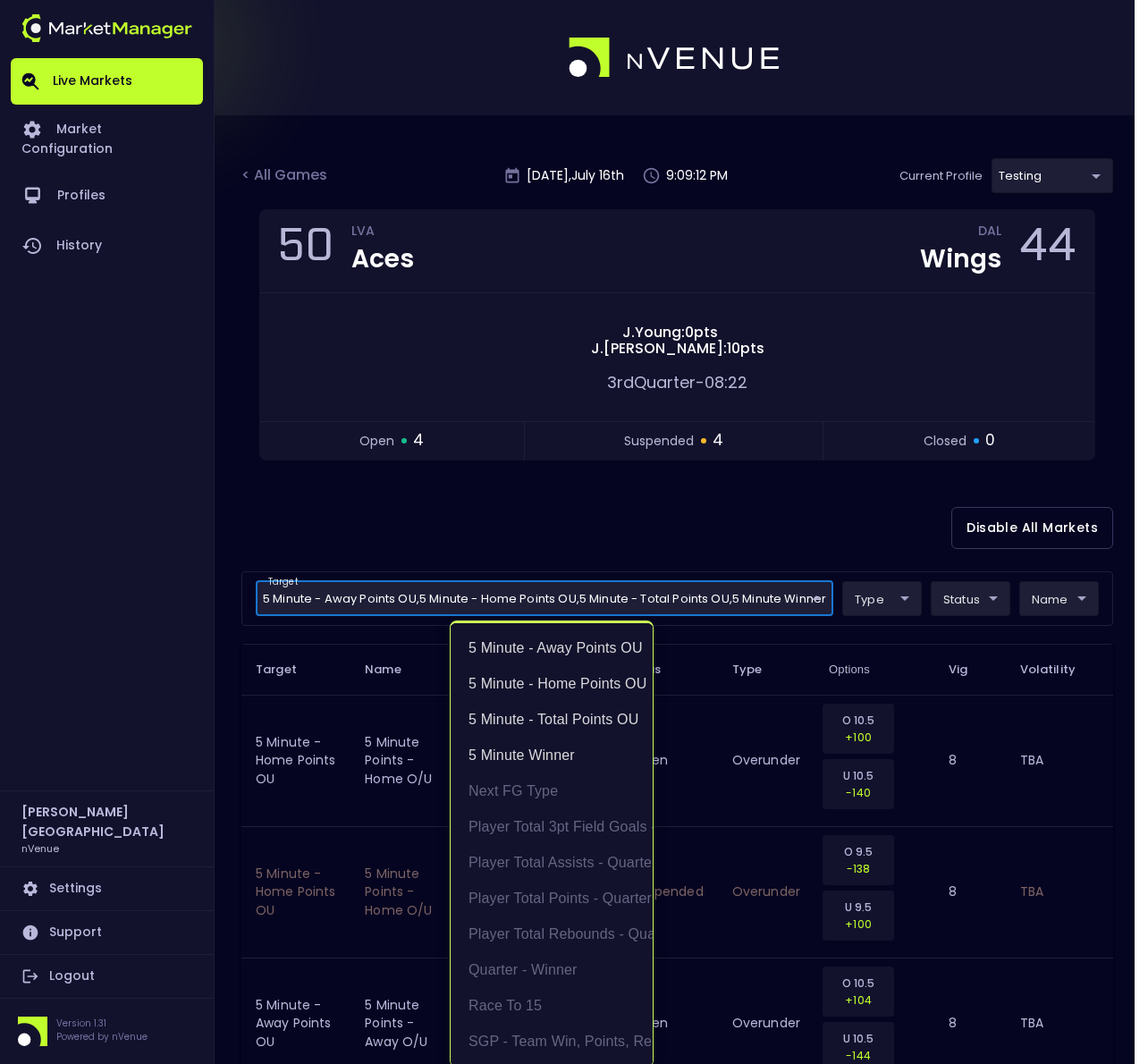 click at bounding box center [574, 532] 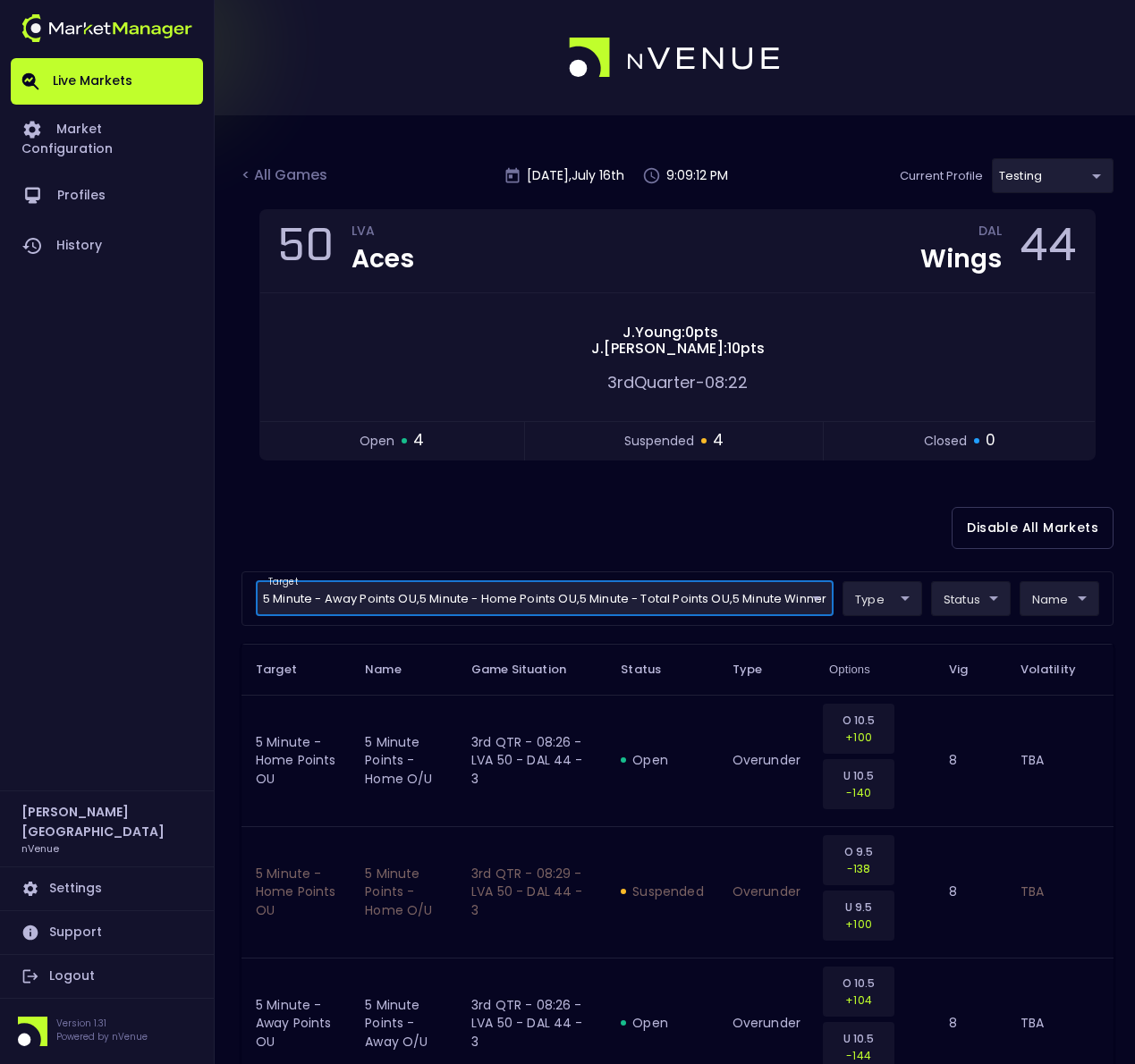 scroll, scrollTop: 0, scrollLeft: 0, axis: both 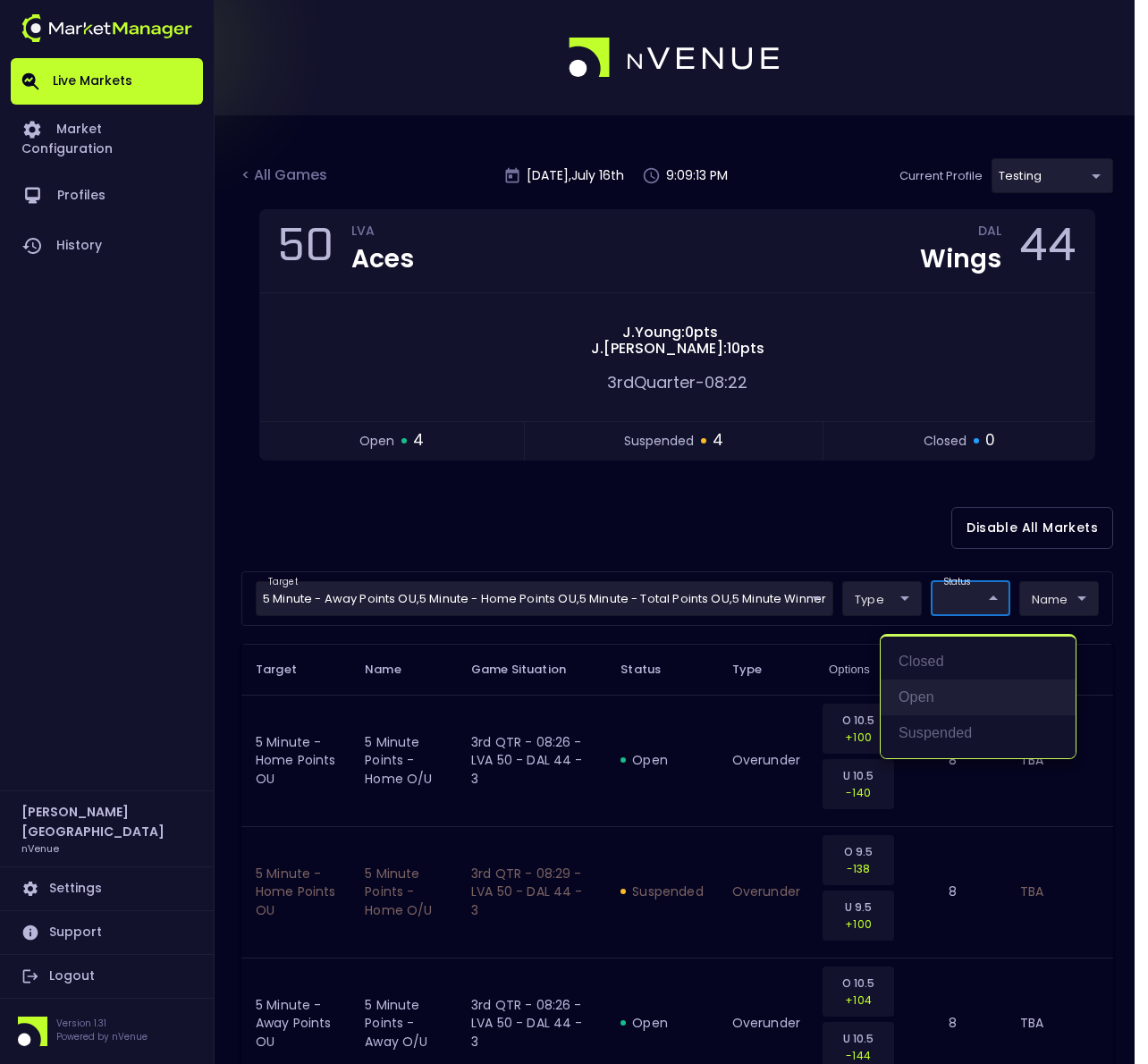 click on "open" at bounding box center (978, 697) 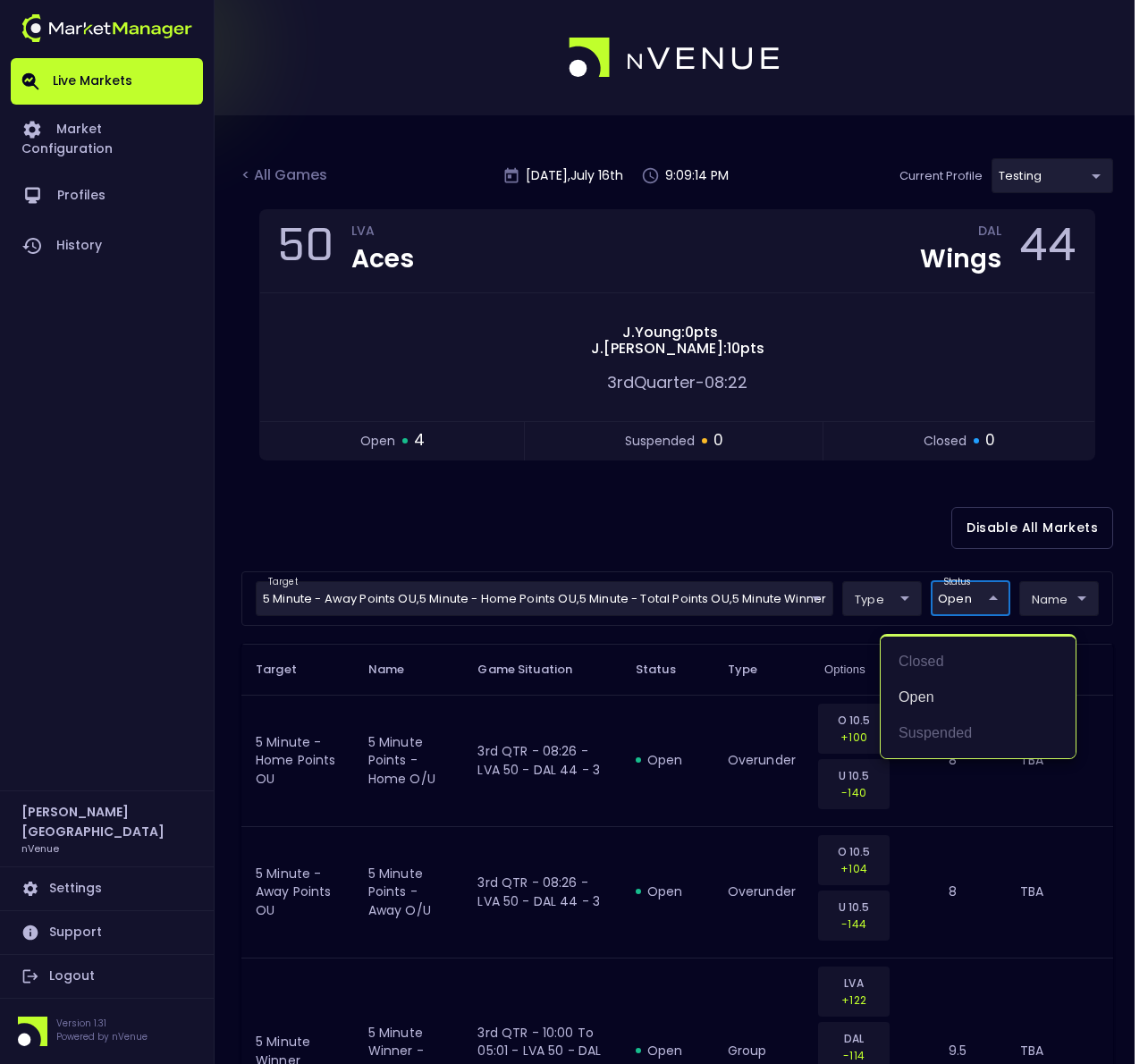 drag, startPoint x: 859, startPoint y: 553, endPoint x: 853, endPoint y: 577, distance: 24.73863 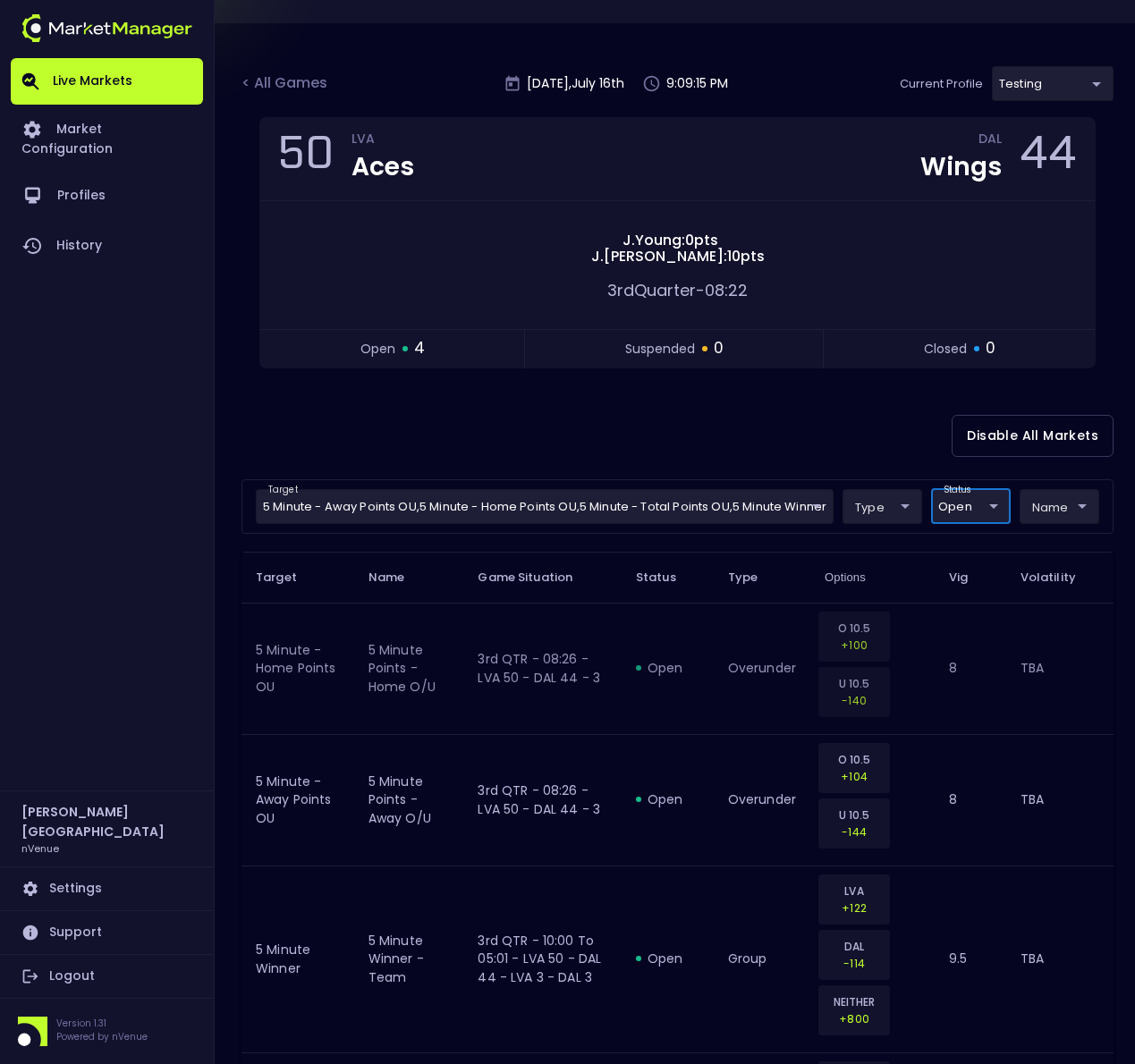 scroll, scrollTop: 115, scrollLeft: 0, axis: vertical 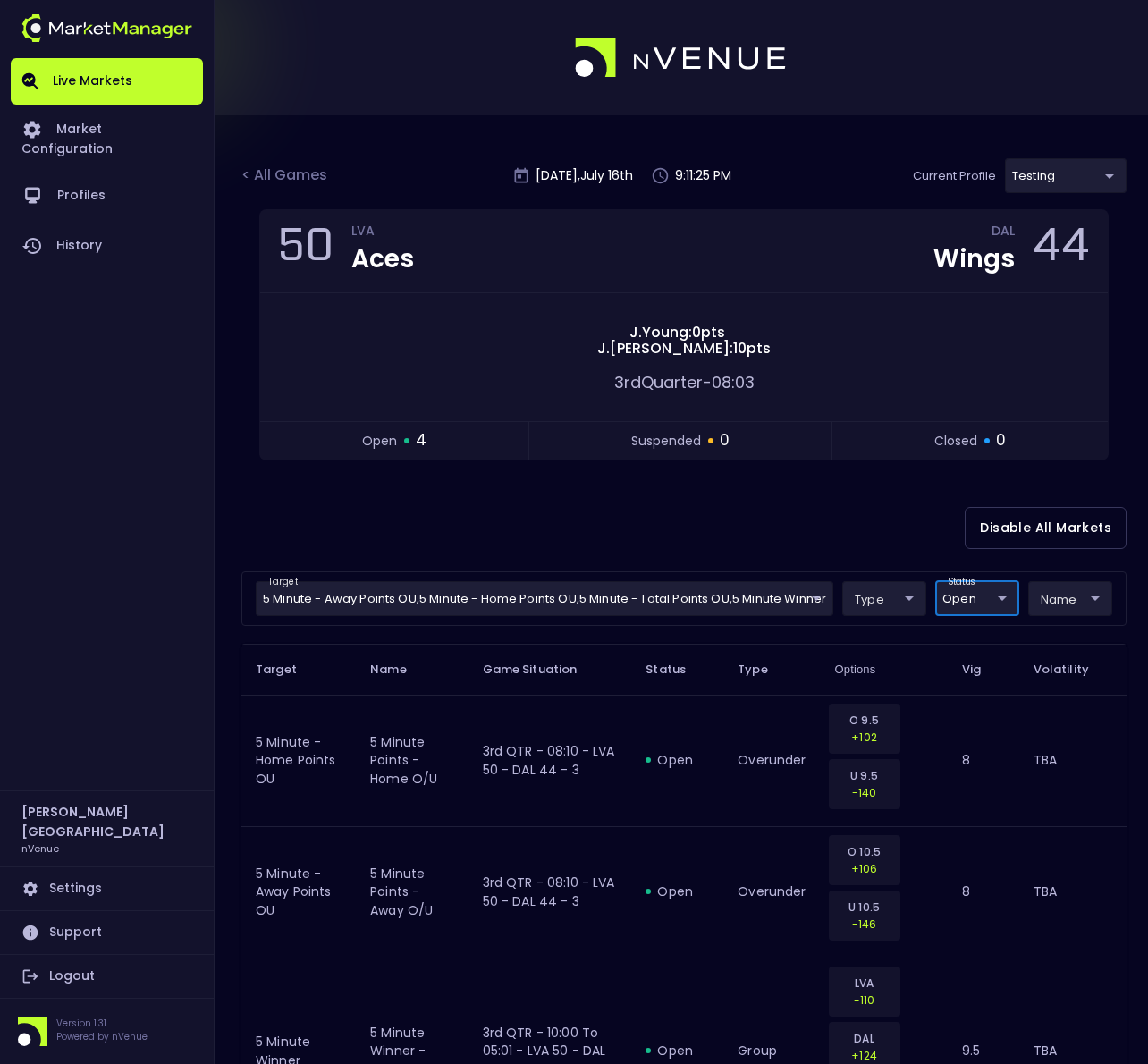 click on "suspended 0" at bounding box center [680, 441] 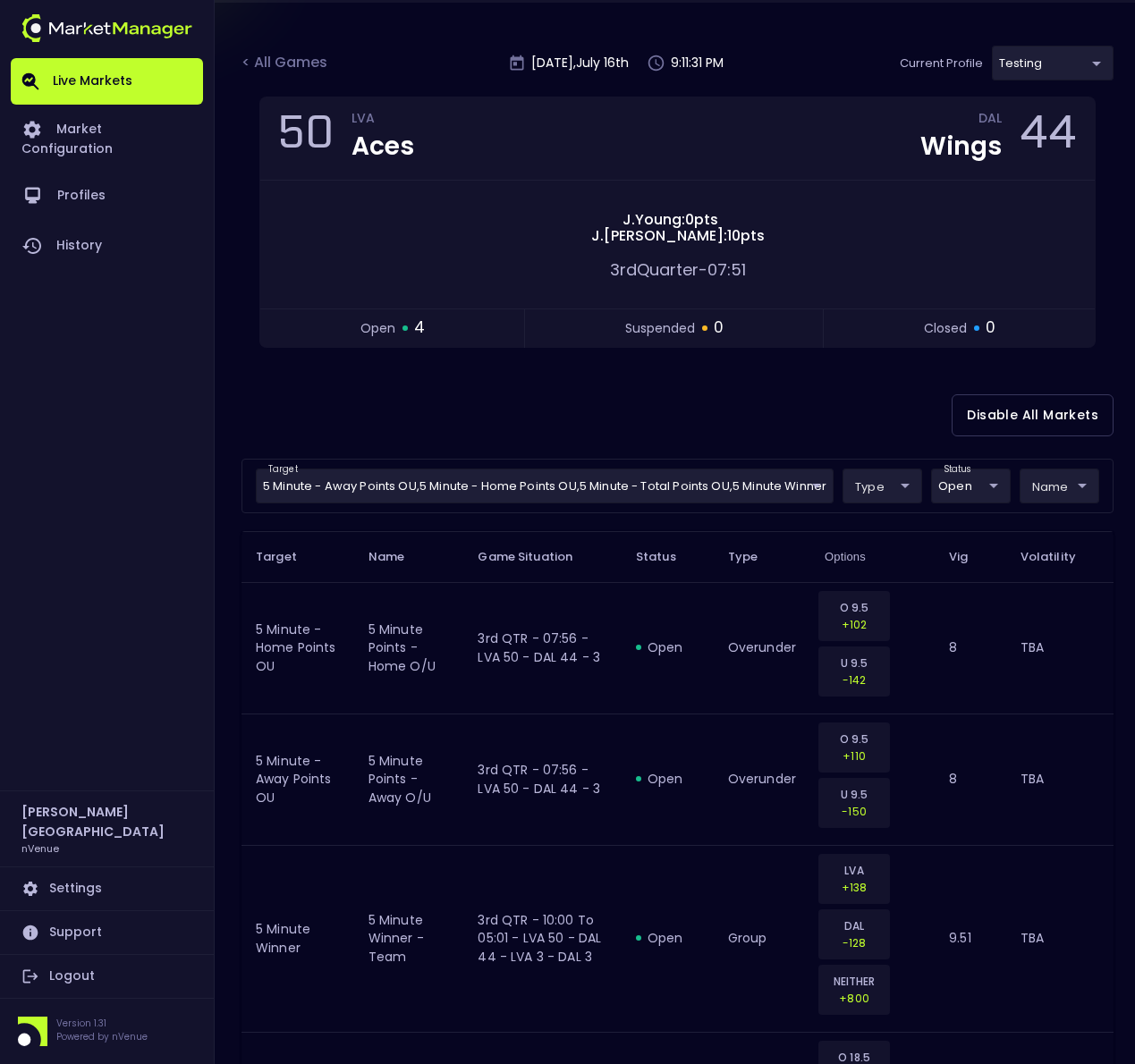 scroll, scrollTop: 0, scrollLeft: 0, axis: both 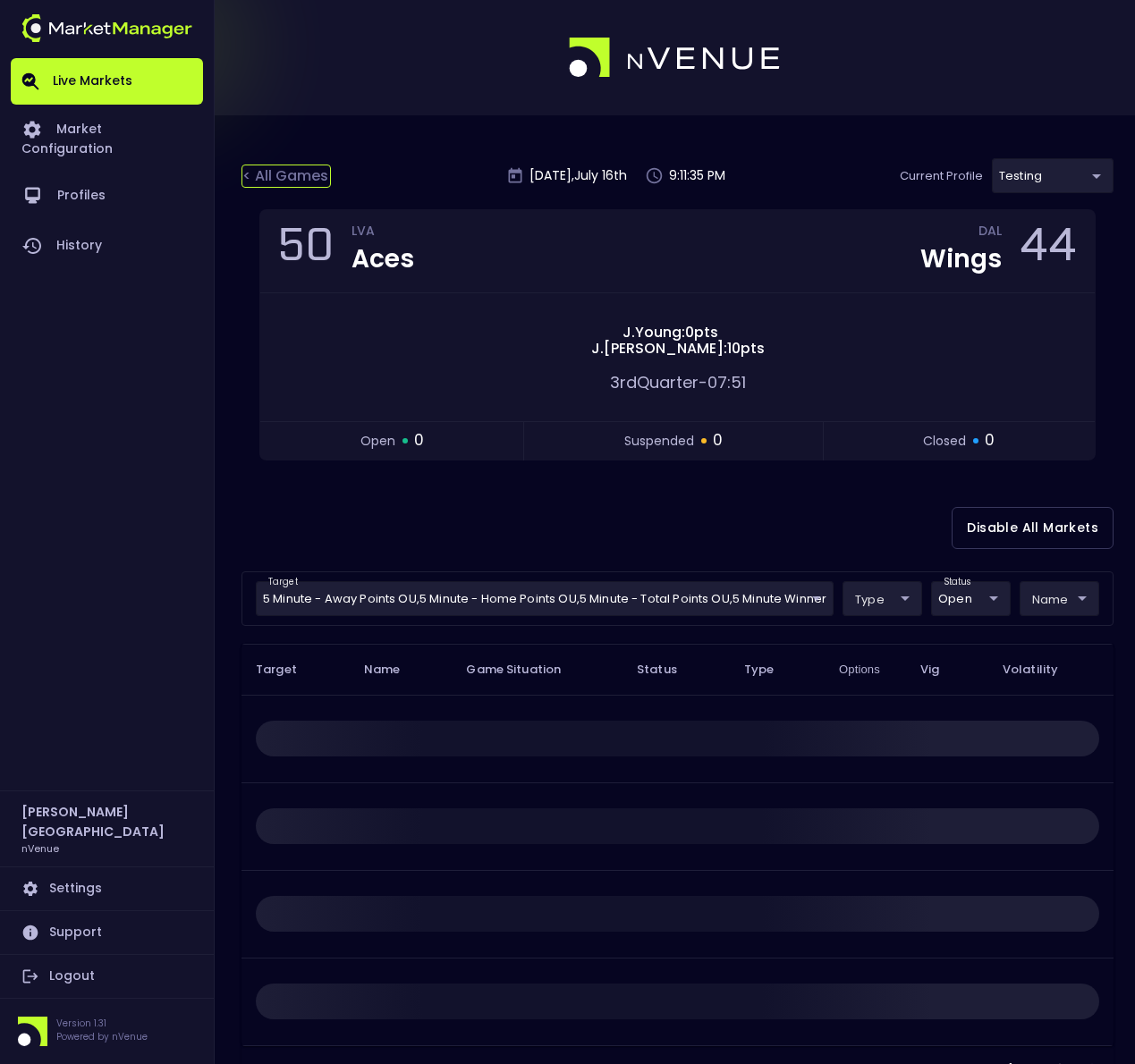 click on "< All Games" at bounding box center [286, 176] 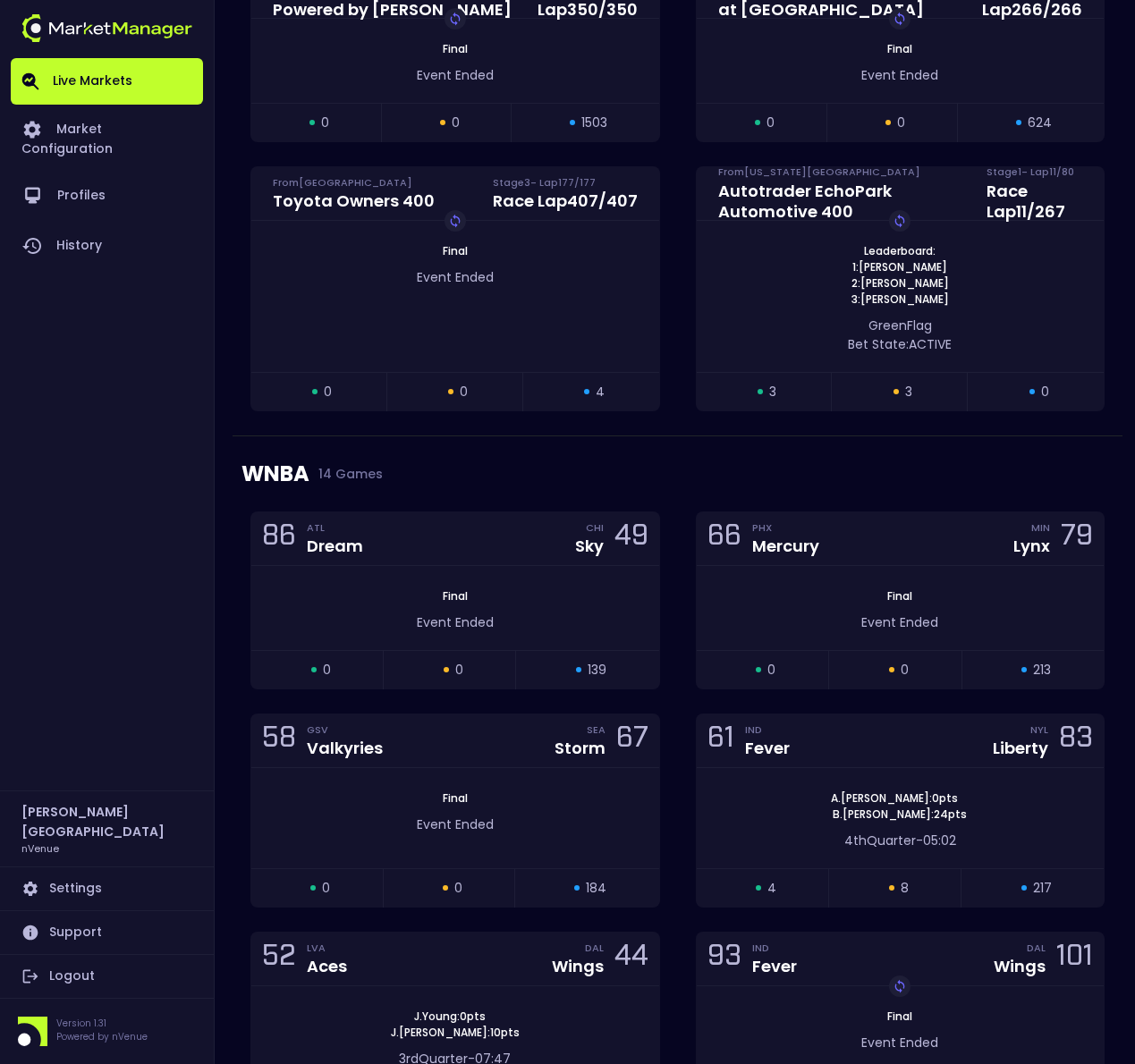 scroll, scrollTop: 1381, scrollLeft: 0, axis: vertical 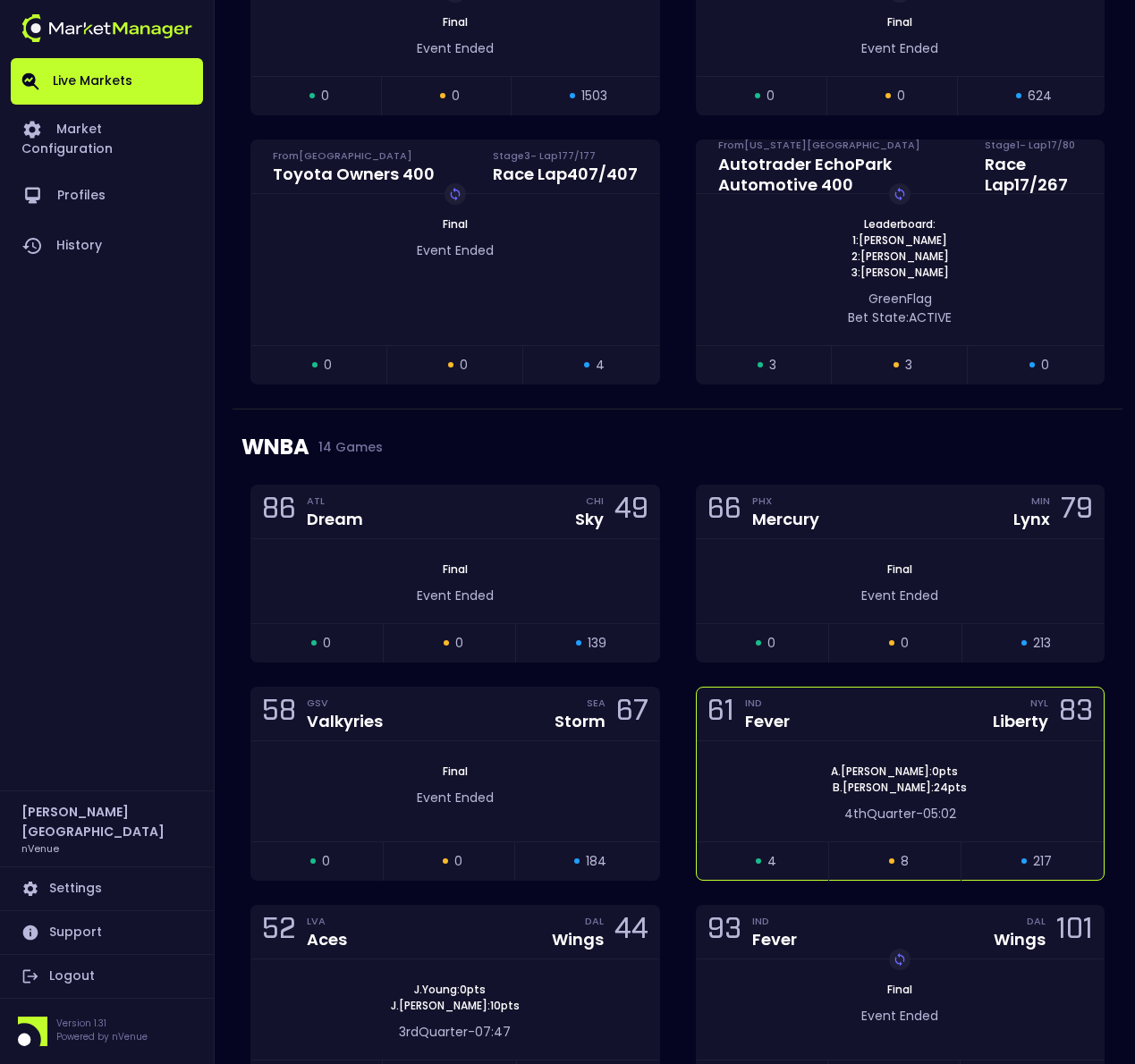 click on "[PERSON_NAME] :  0  pts [PERSON_NAME] :  24  pts" at bounding box center (901, 780) 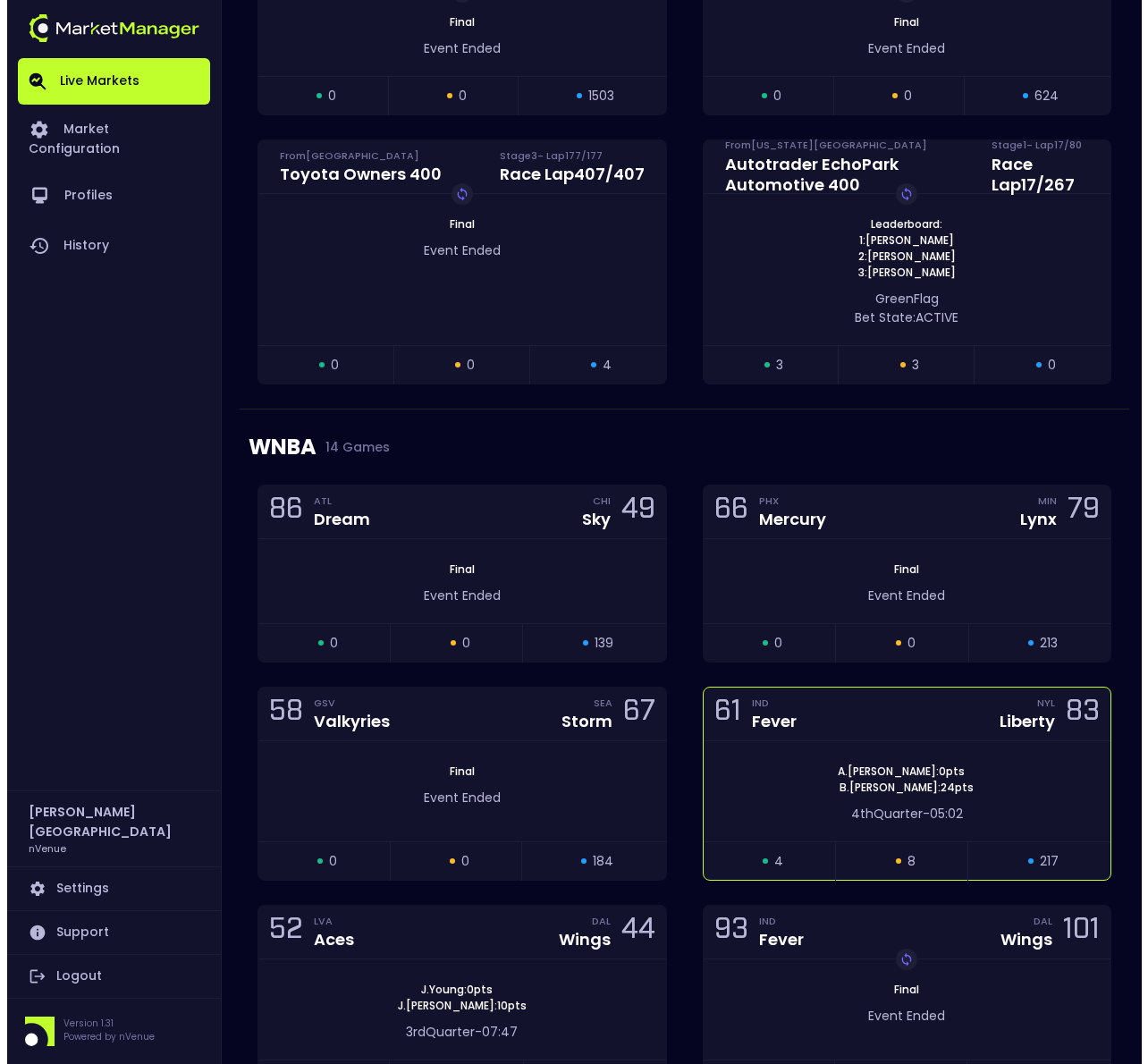scroll, scrollTop: 0, scrollLeft: 0, axis: both 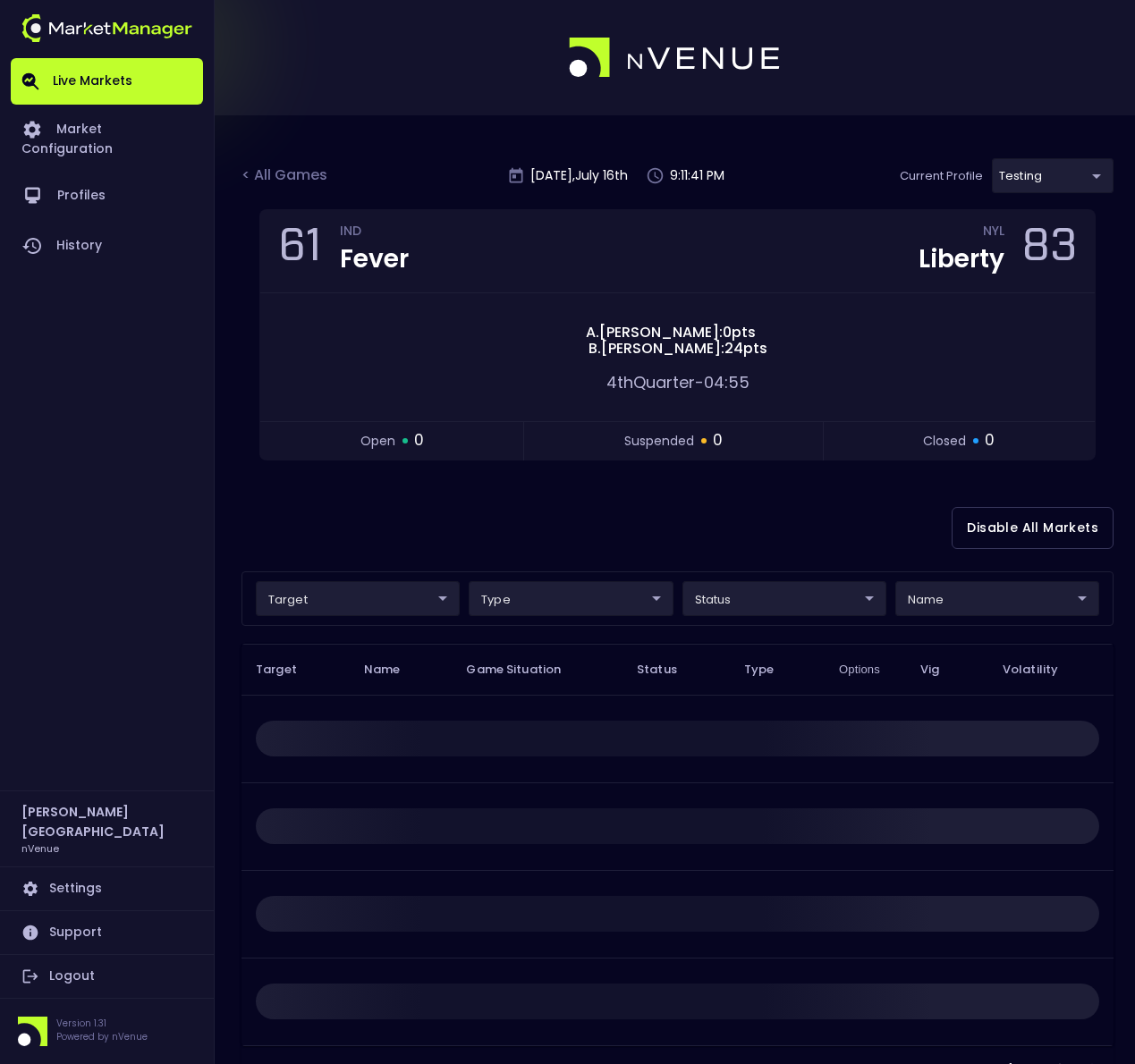 click on "Live Markets Market Configuration Profiles History [PERSON_NAME] nVenue Settings Support Logout   Version 1.31  Powered by nVenue < All Games [DATE] 9:11:41 PM Current Profile testing d66ee90f-df8e-430e-a05c-aaf70ad95ad9 Select Target Market Status Type Vig Volatility Options Close 61 IND Fever NYL Liberty 83 [PERSON_NAME] :  0  pts [PERSON_NAME] :  24  pts 4th  Quarter  -  04:55 open 0 suspended 0 closed 0 Disable All Markets target ​ ​ type ​ ​ status ​ ​ name ​ ​ Target Name Game Situation Status Type Options Vig Volatility Rows per page: 25 25 0–0 of 0" at bounding box center [567, 562] 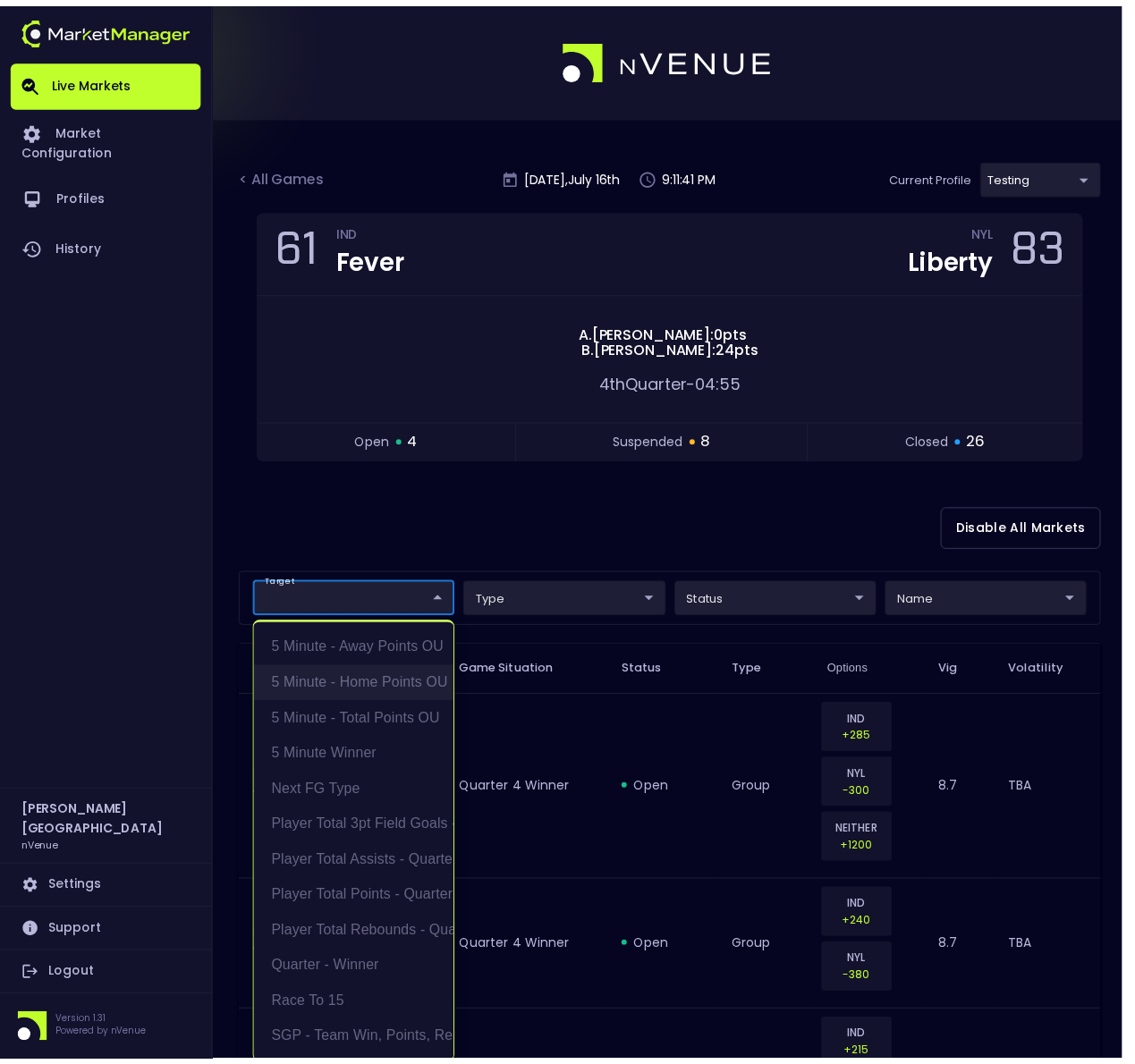 scroll, scrollTop: 4, scrollLeft: 0, axis: vertical 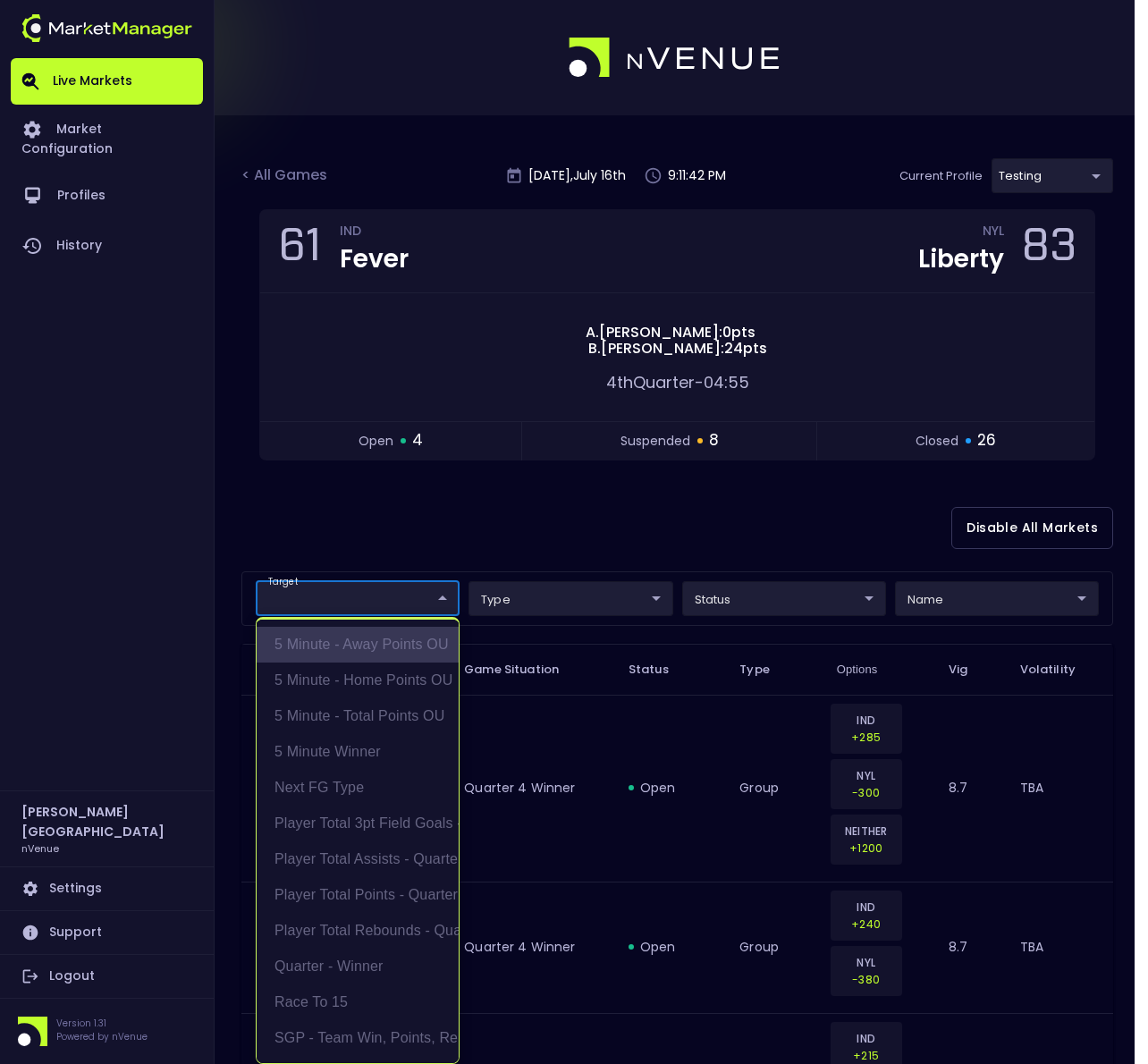 click on "5 Minute - Away Points OU" at bounding box center [358, 645] 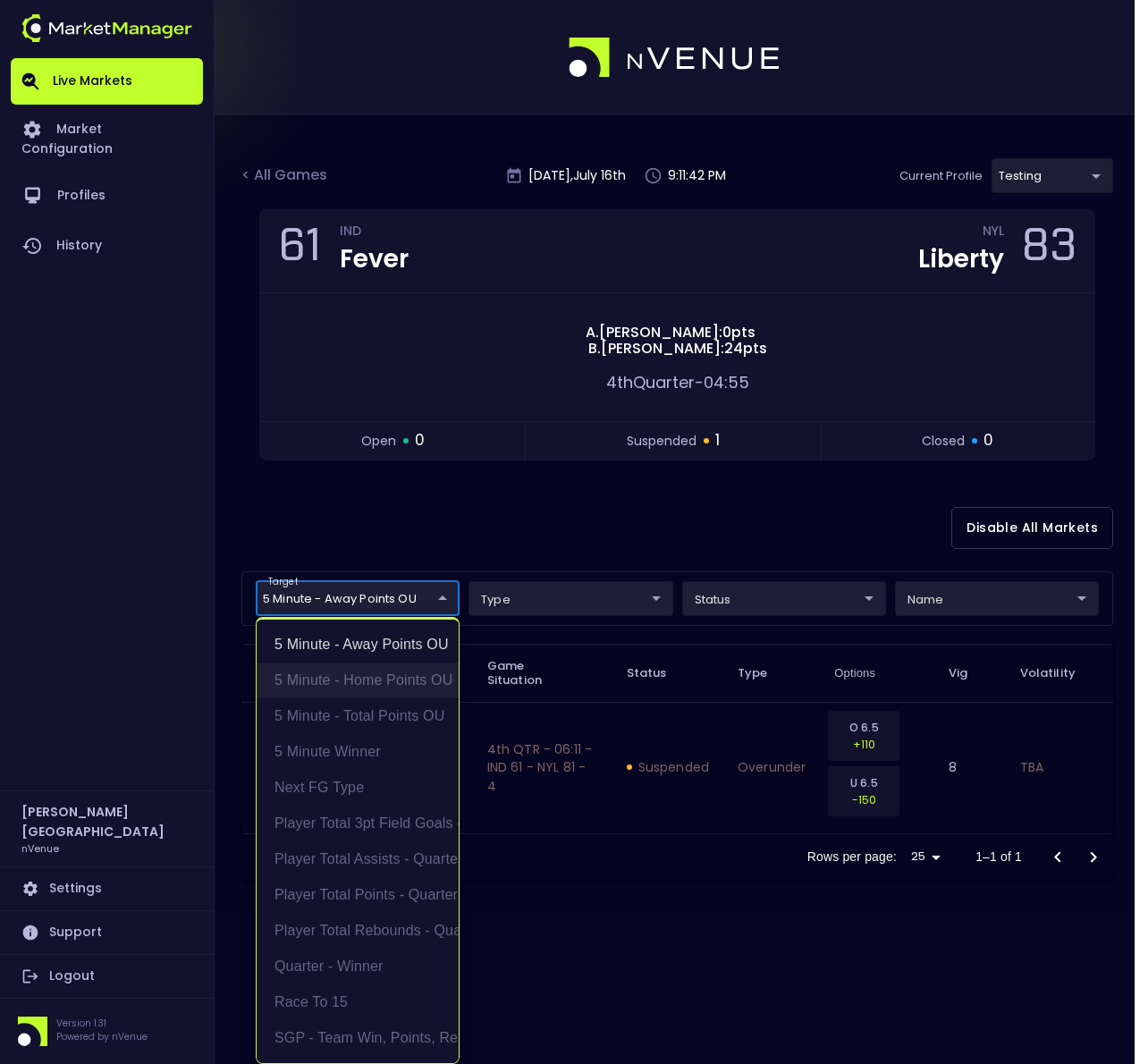 click on "5 Minute - Home Points OU" at bounding box center [358, 680] 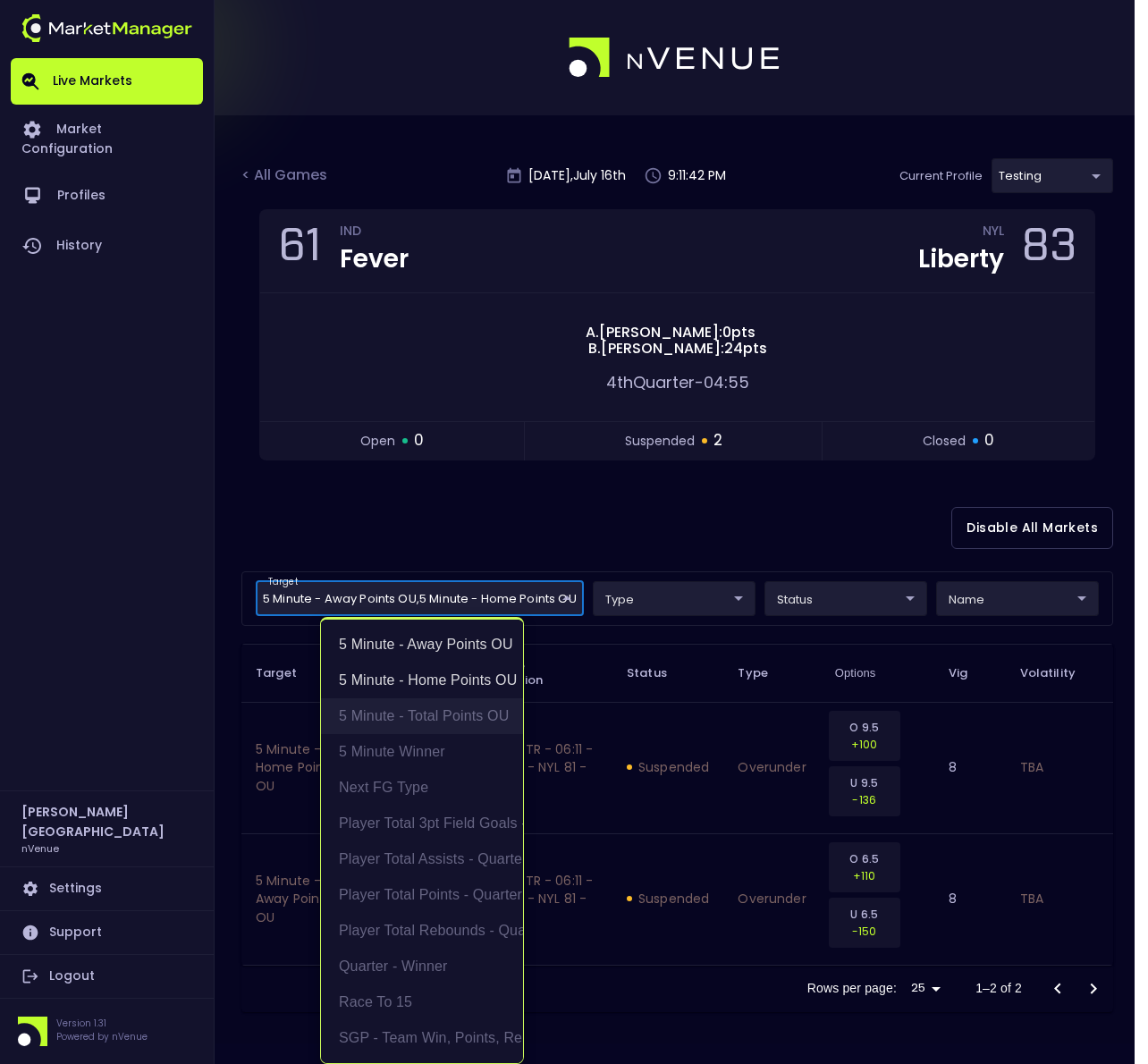 click on "5 Minute - Total Points OU" at bounding box center (422, 716) 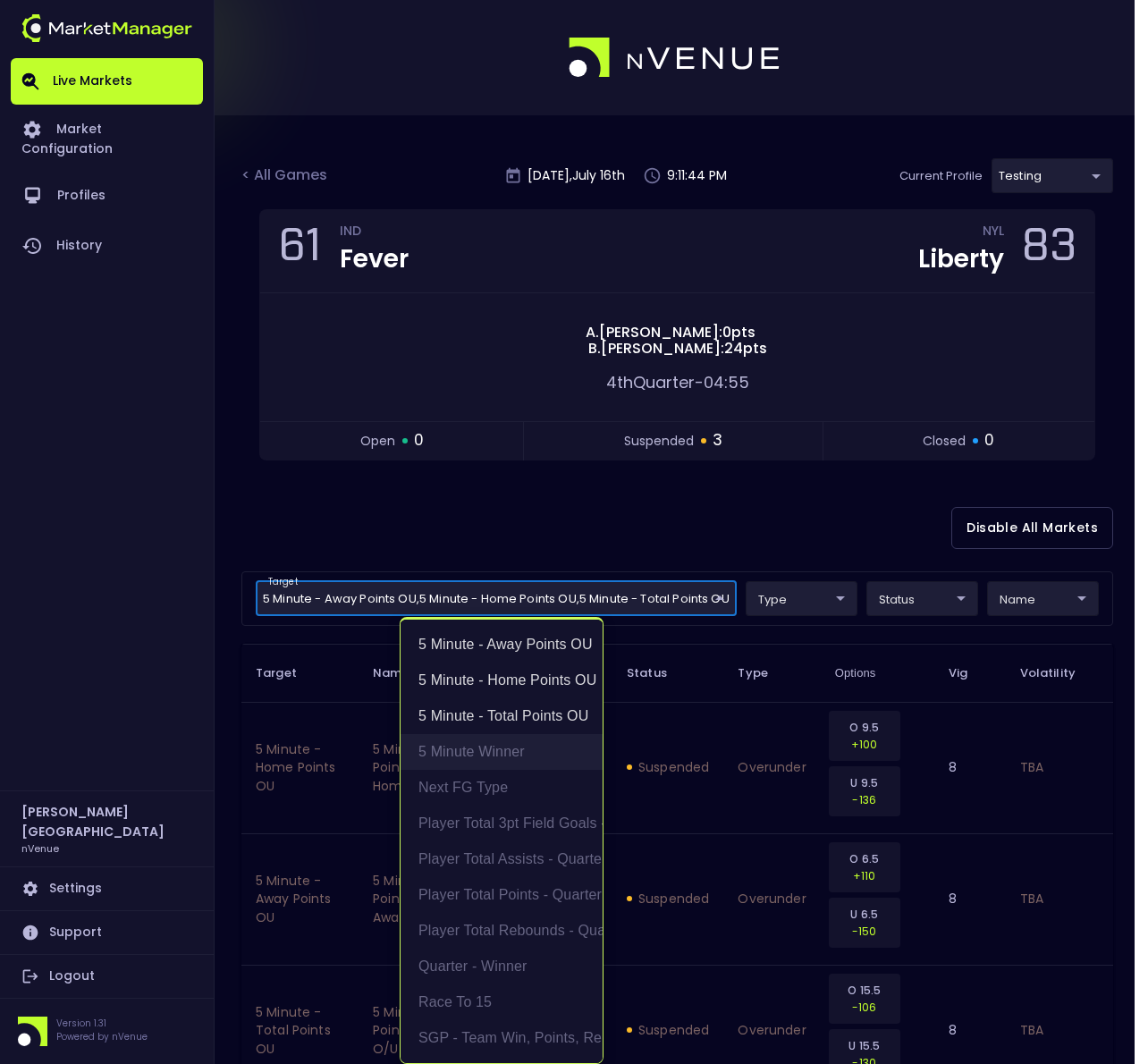 click on "5 Minute Winner" at bounding box center (502, 752) 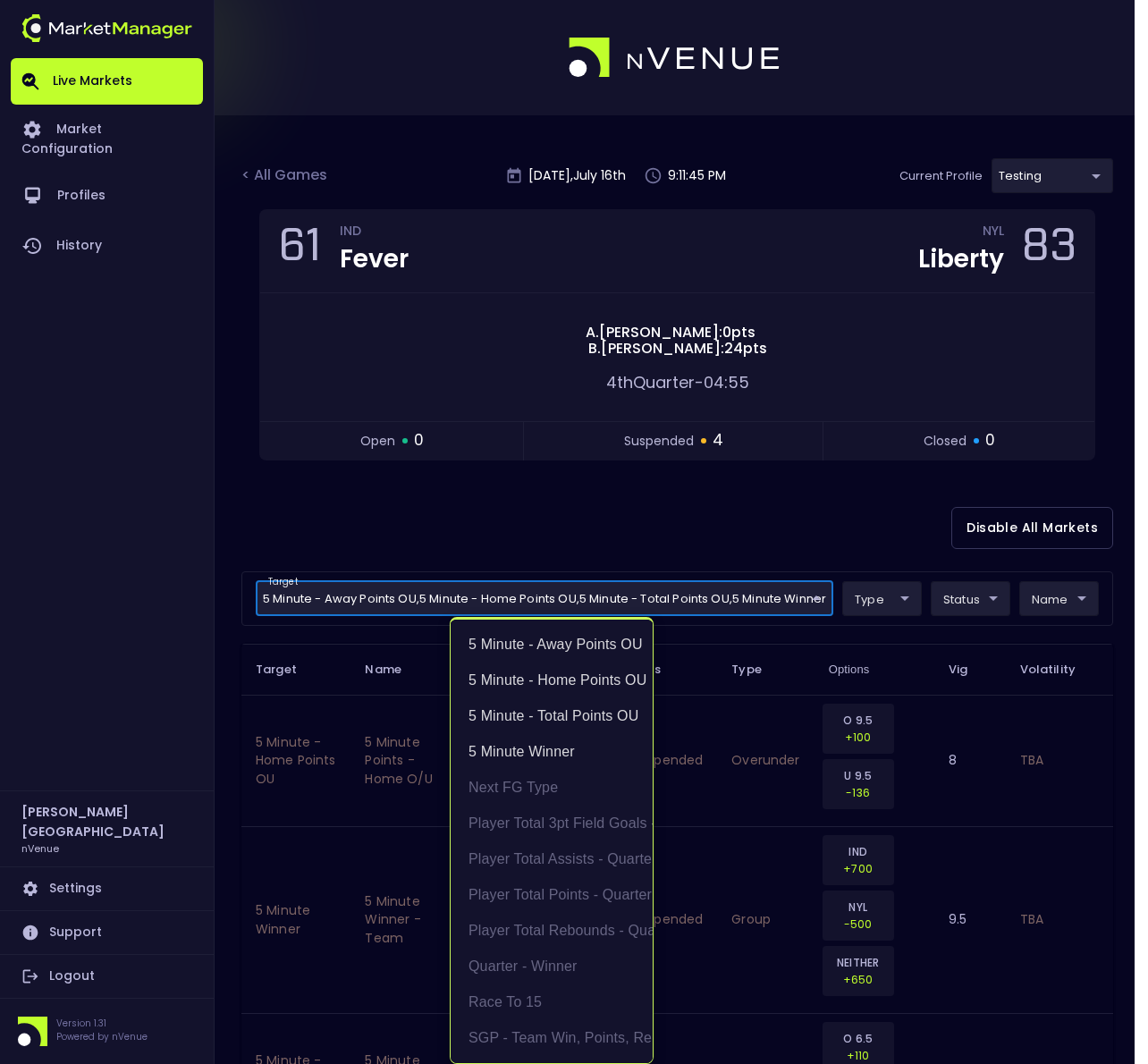 click at bounding box center (574, 532) 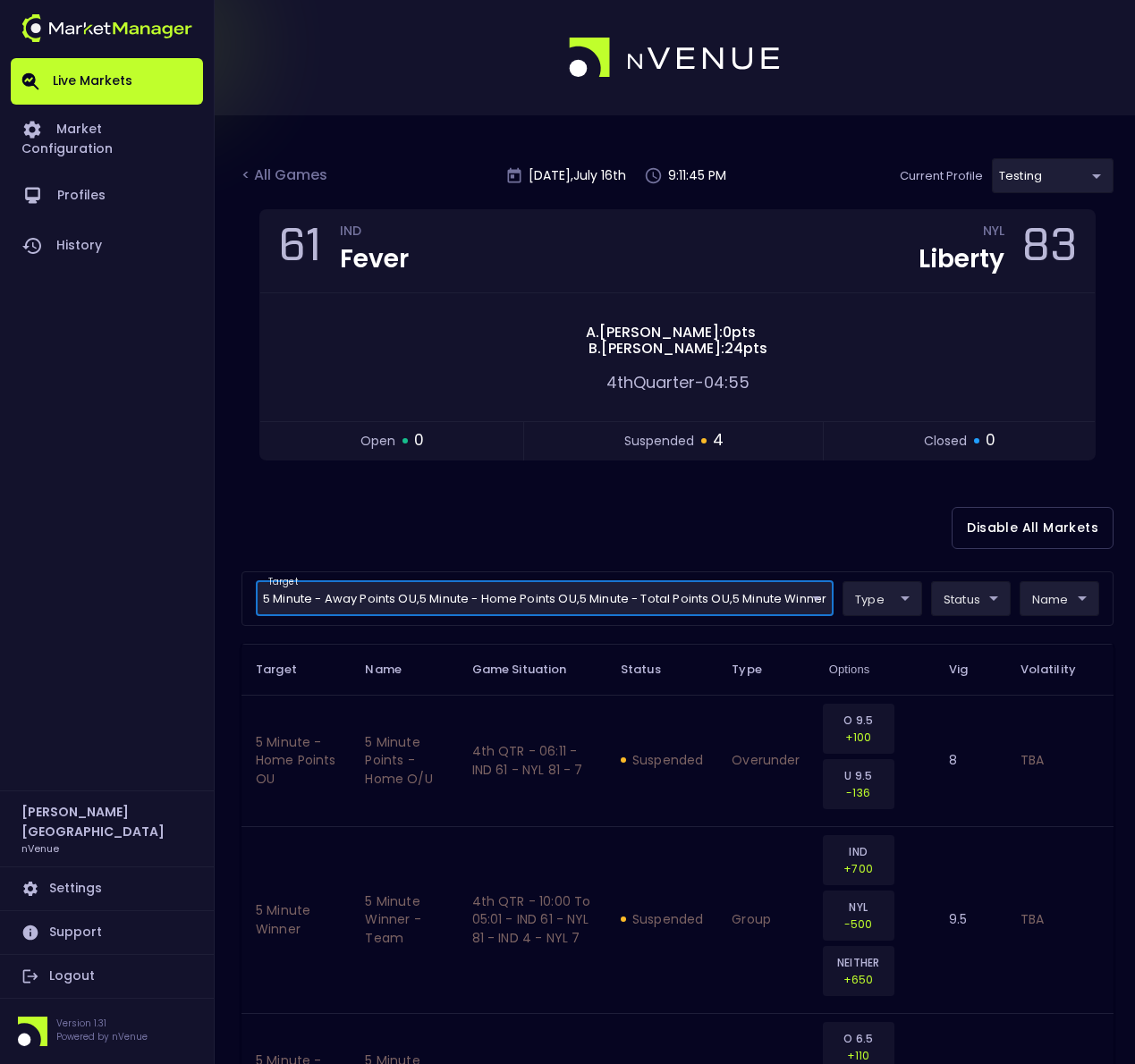 scroll, scrollTop: 0, scrollLeft: 0, axis: both 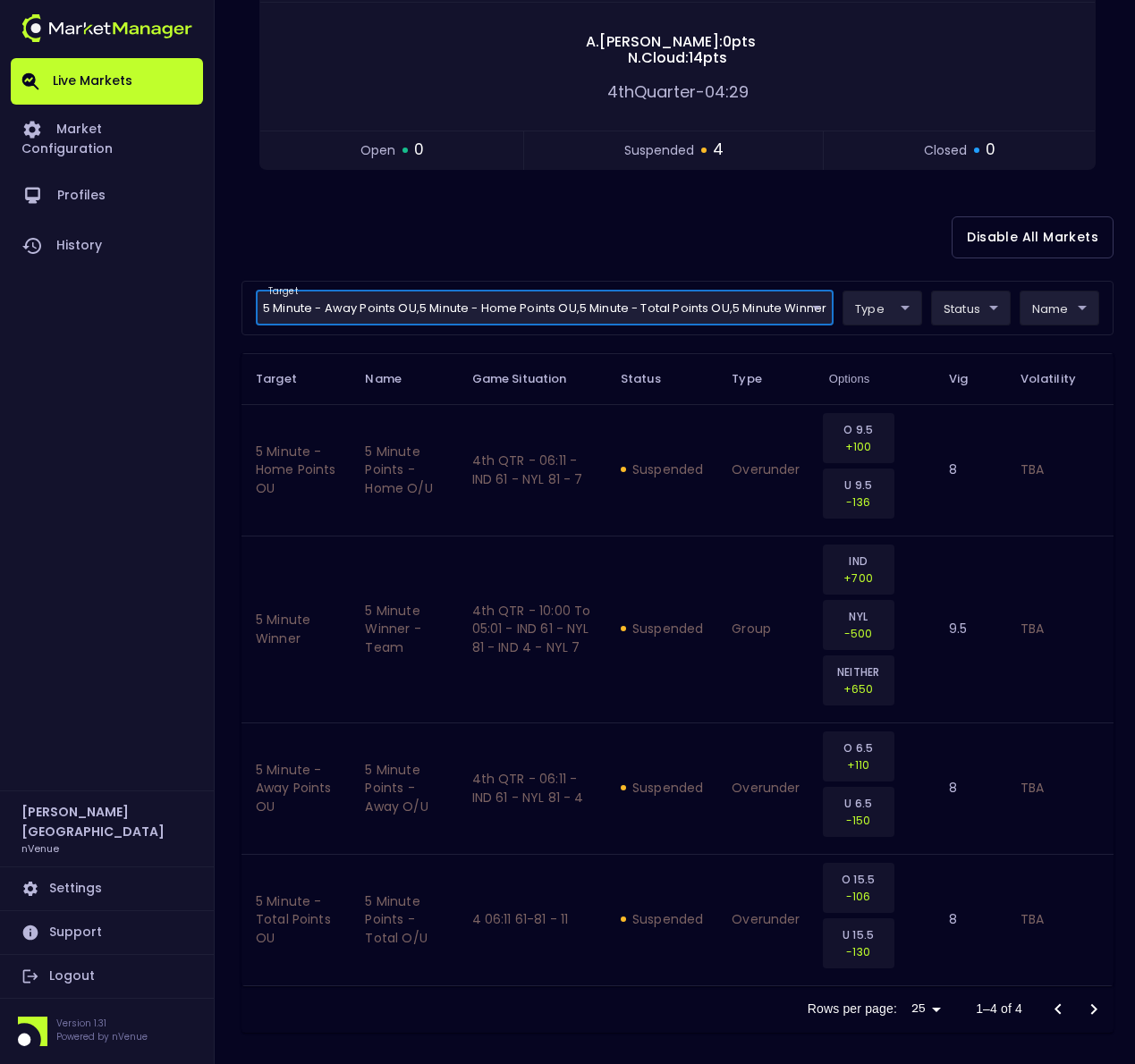 click on "Live Markets Market Configuration Profiles History [PERSON_NAME] nVenue Settings Support Logout   Version 1.31  Powered by nVenue < All Games [DATE] 9:13:34 PM Current Profile testing d66ee90f-df8e-430e-a05c-aaf70ad95ad9 Select Target Market Status Type Vig Volatility Options Close 64 IND Fever NYL Liberty 85 [PERSON_NAME] :  0  pts N .  Cloud :  14  pts 4th  Quarter  -  04:29 open 0 suspended 4 closed 0 Disable All Markets target 5 Minute - Away Points OU ,  5 Minute - Home Points OU ,  5 Minute - Total Points OU ,  5 Minute Winner 5 Minute - Away Points OU,5 Minute - Home Points OU,5 Minute - Total Points OU,5 Minute Winner ​ type ​ ​ status ​ ​ name ​ ​ Target Name Game Situation Status Type Options Vig Volatility 5 Minute - Home Points OU 5 minute points - home O/U 4th QTR - 06:11 - IND 61 - NYL 81 - 7  suspended overunder O 9.5 +100 U 9.5 -136 8 TBA 5 Minute Winner 5 minute winner - team 4th QTR - 10:00 to 05:01 - IND 61 - NYL 81 - IND 4 - NYL 7  suspended group IND +700" at bounding box center (567, 386) 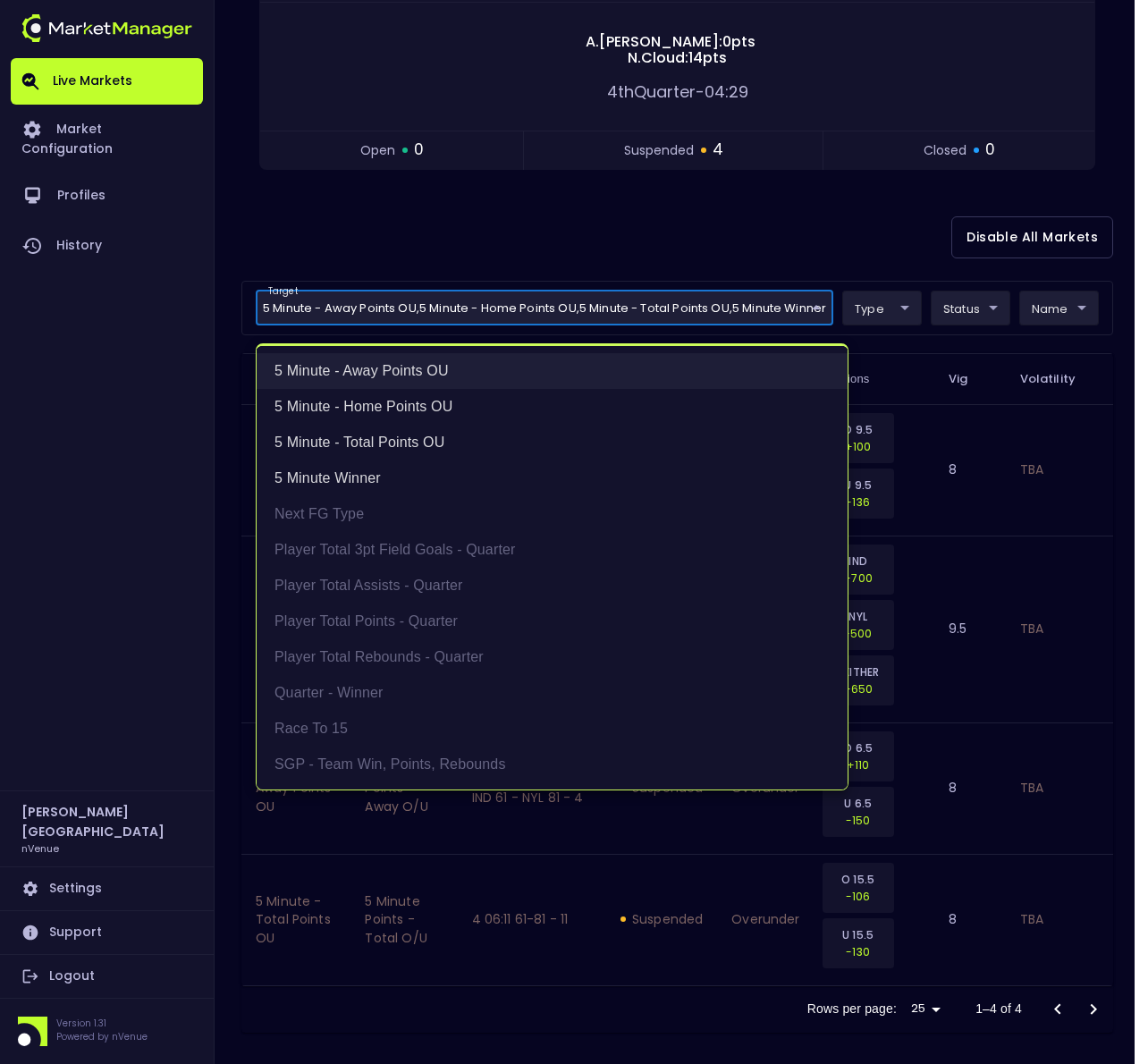 click on "5 Minute - Away Points OU" at bounding box center [552, 371] 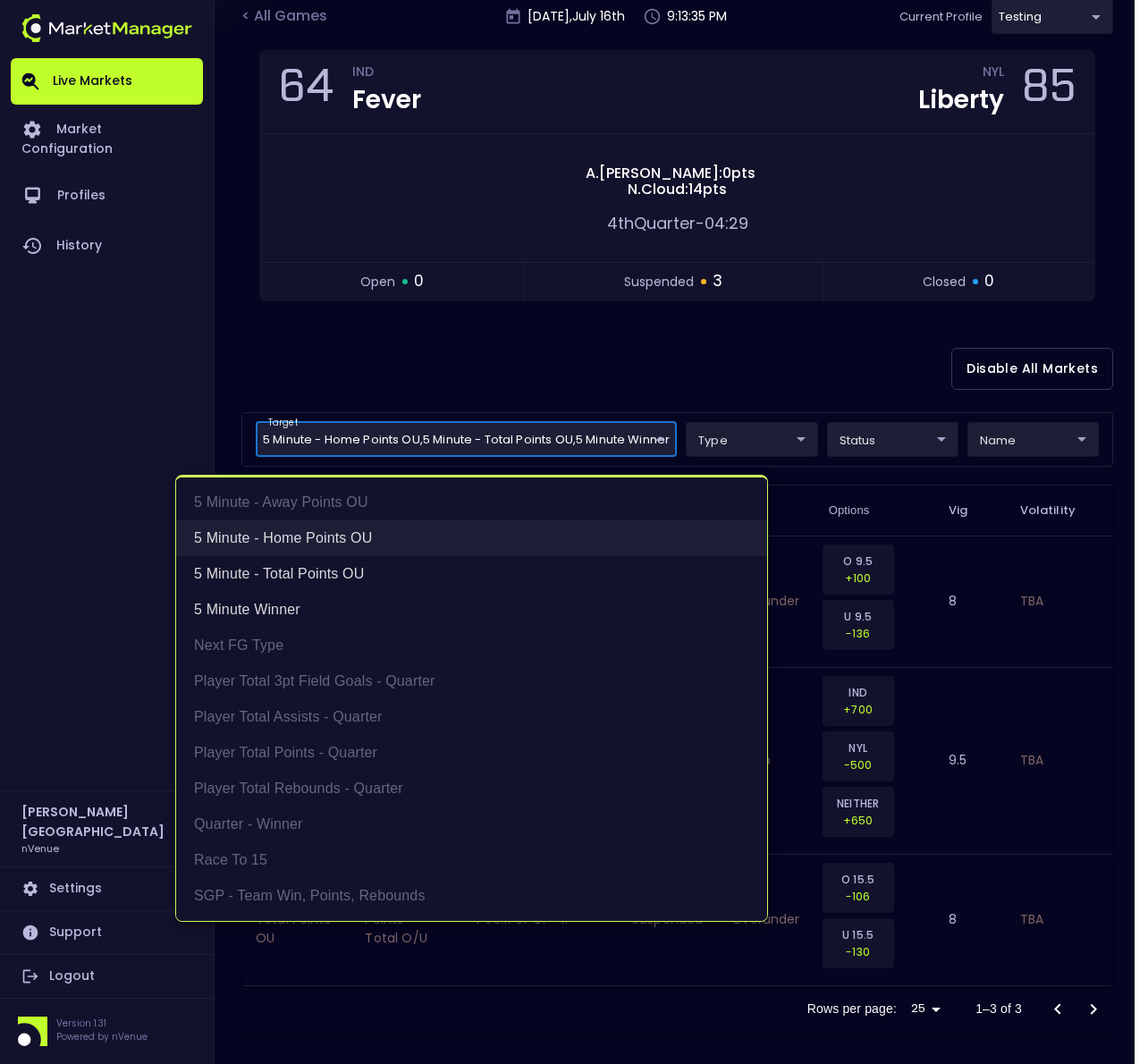 click on "5 Minute - Home Points OU" at bounding box center [471, 538] 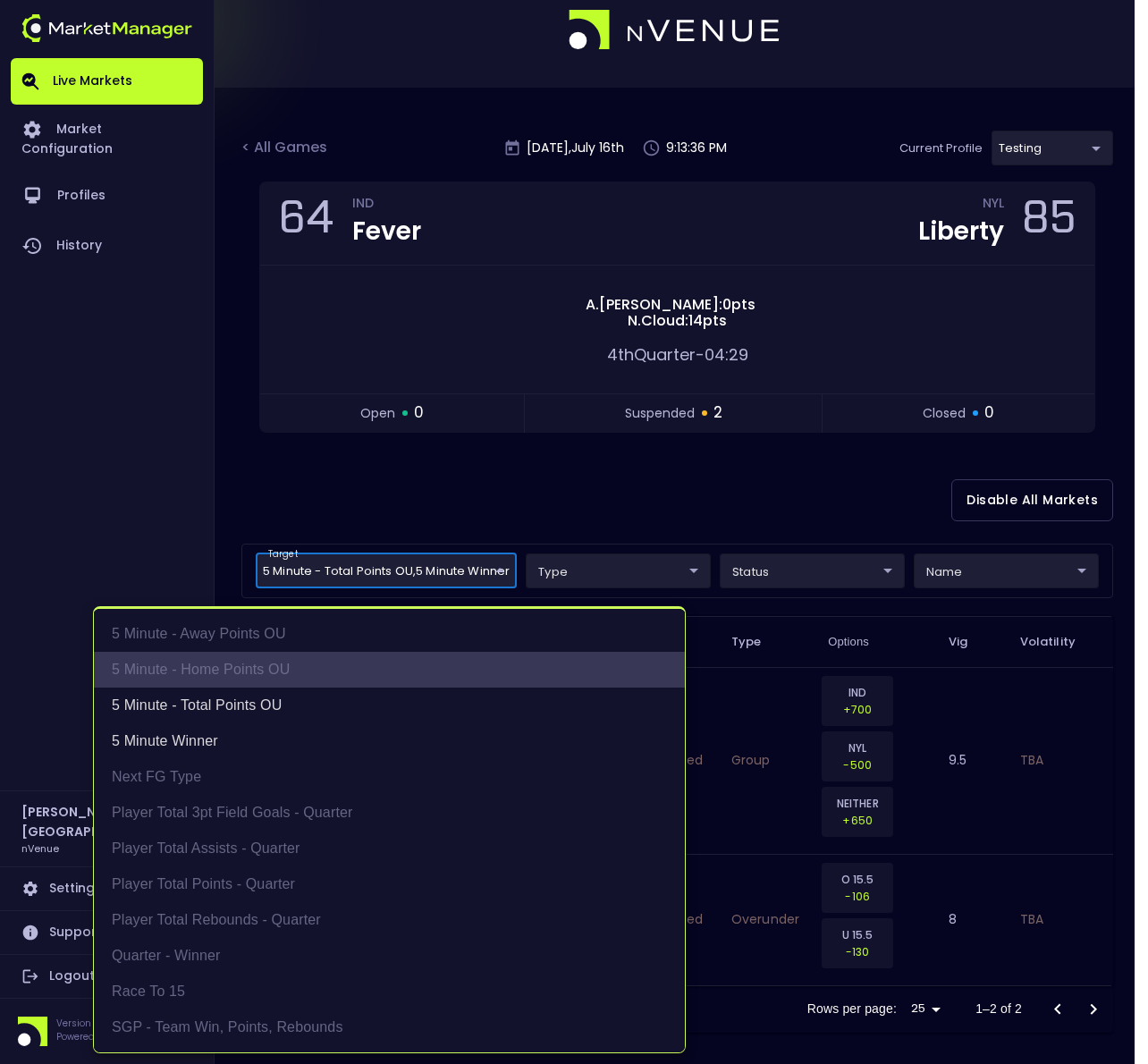 click on "5 Minute - Home Points OU" at bounding box center [389, 670] 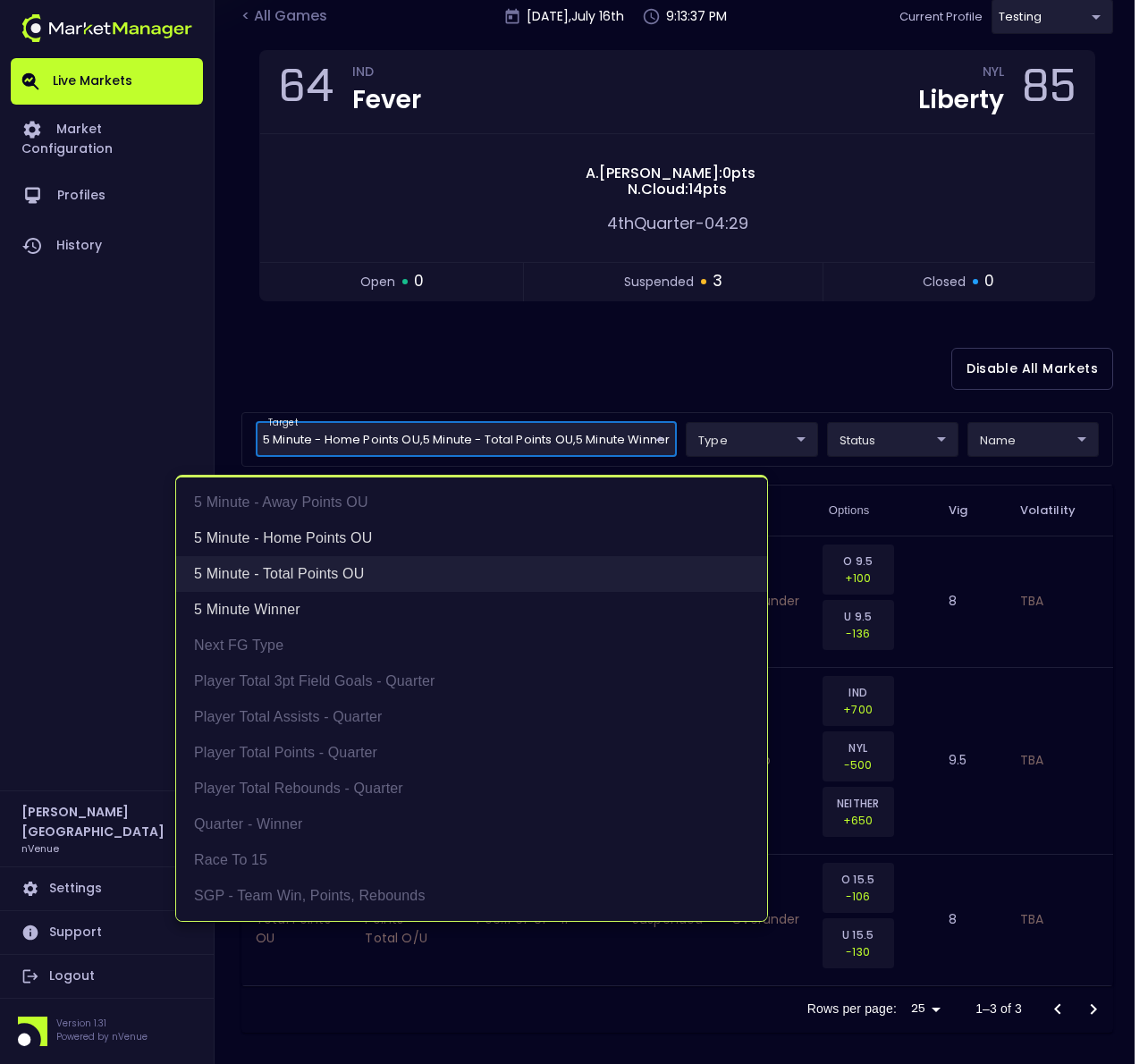 click on "5 Minute - Total Points OU" at bounding box center [471, 574] 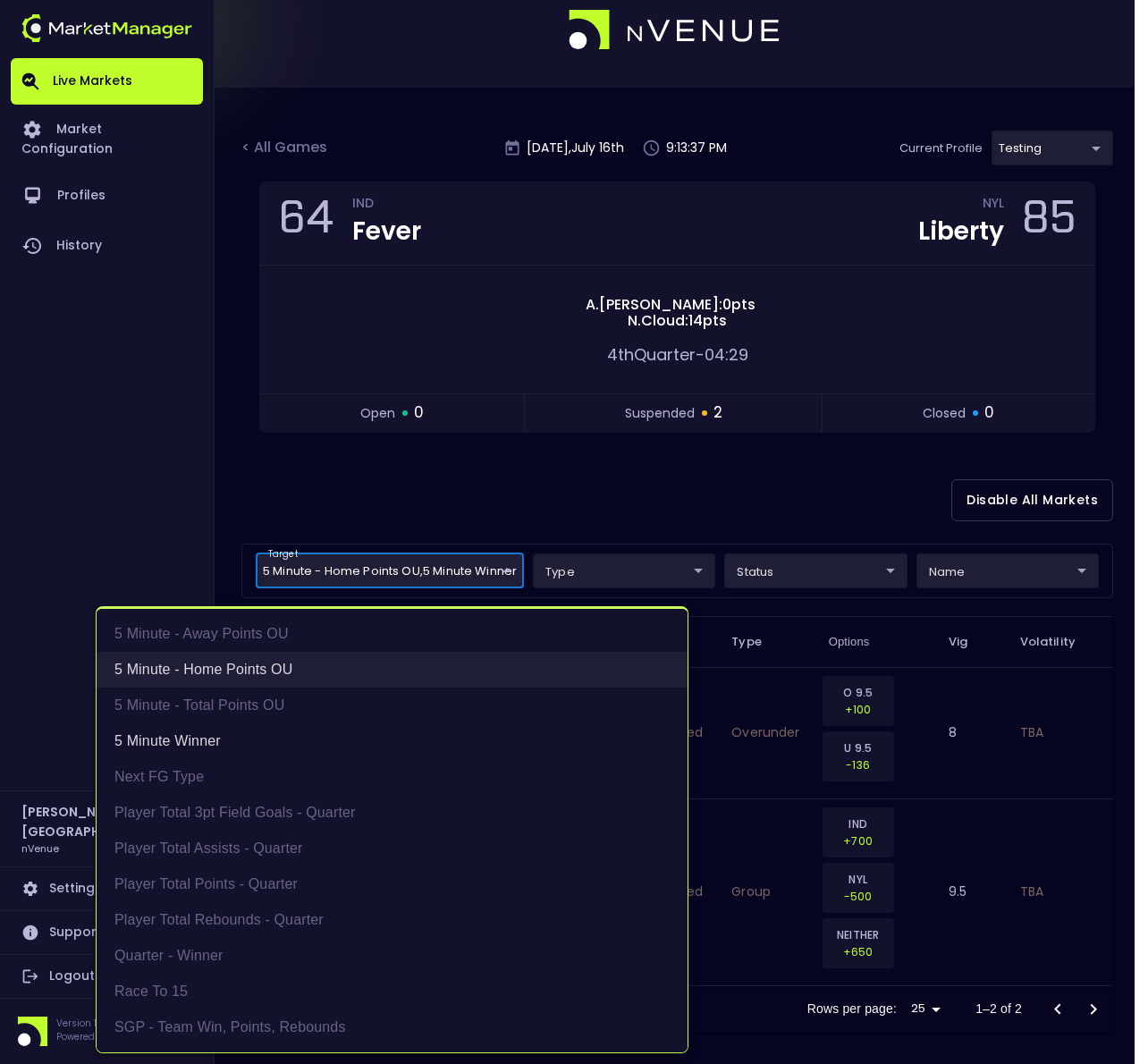 click on "5 Minute - Home Points OU" at bounding box center [392, 670] 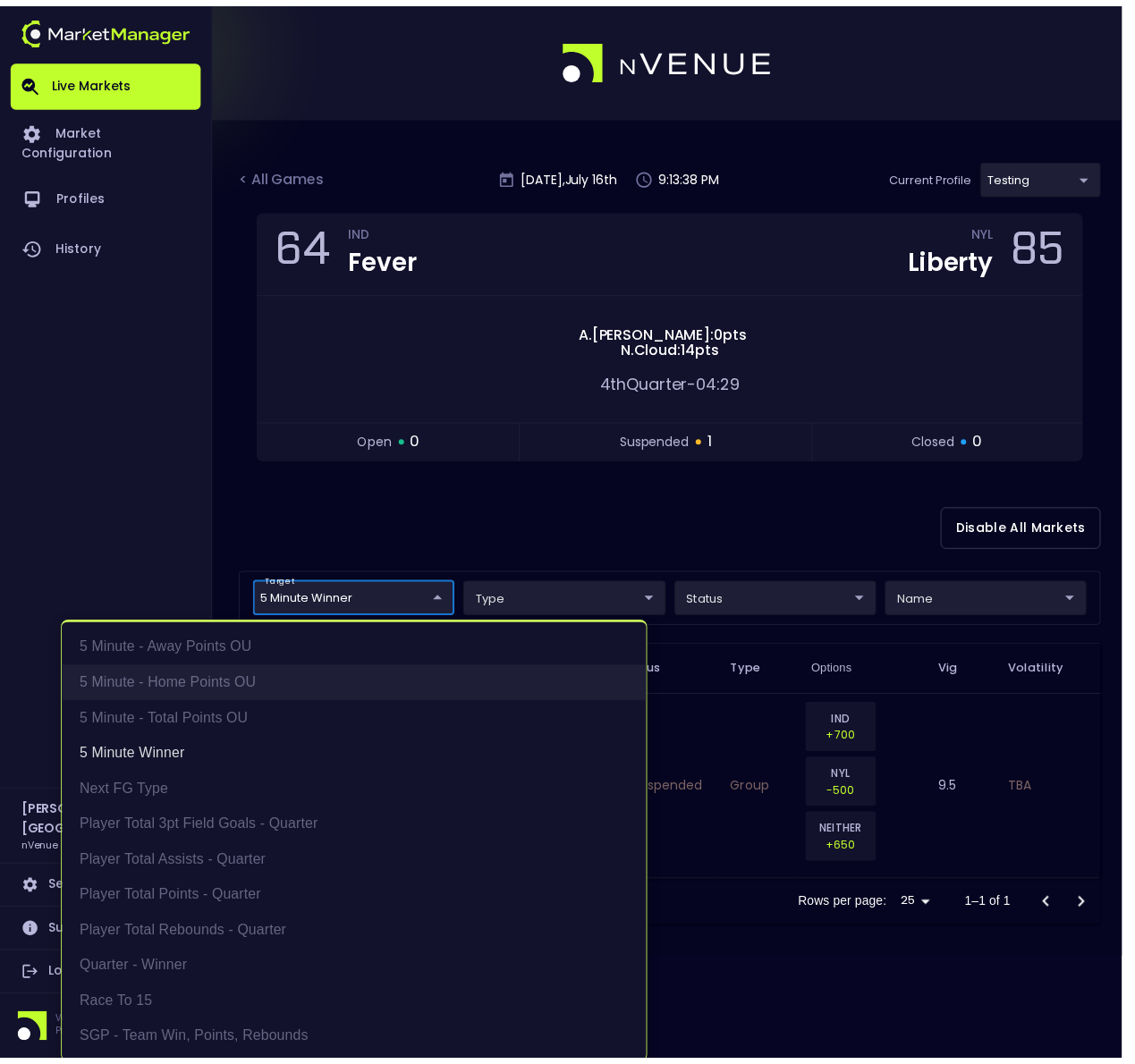scroll, scrollTop: 0, scrollLeft: 0, axis: both 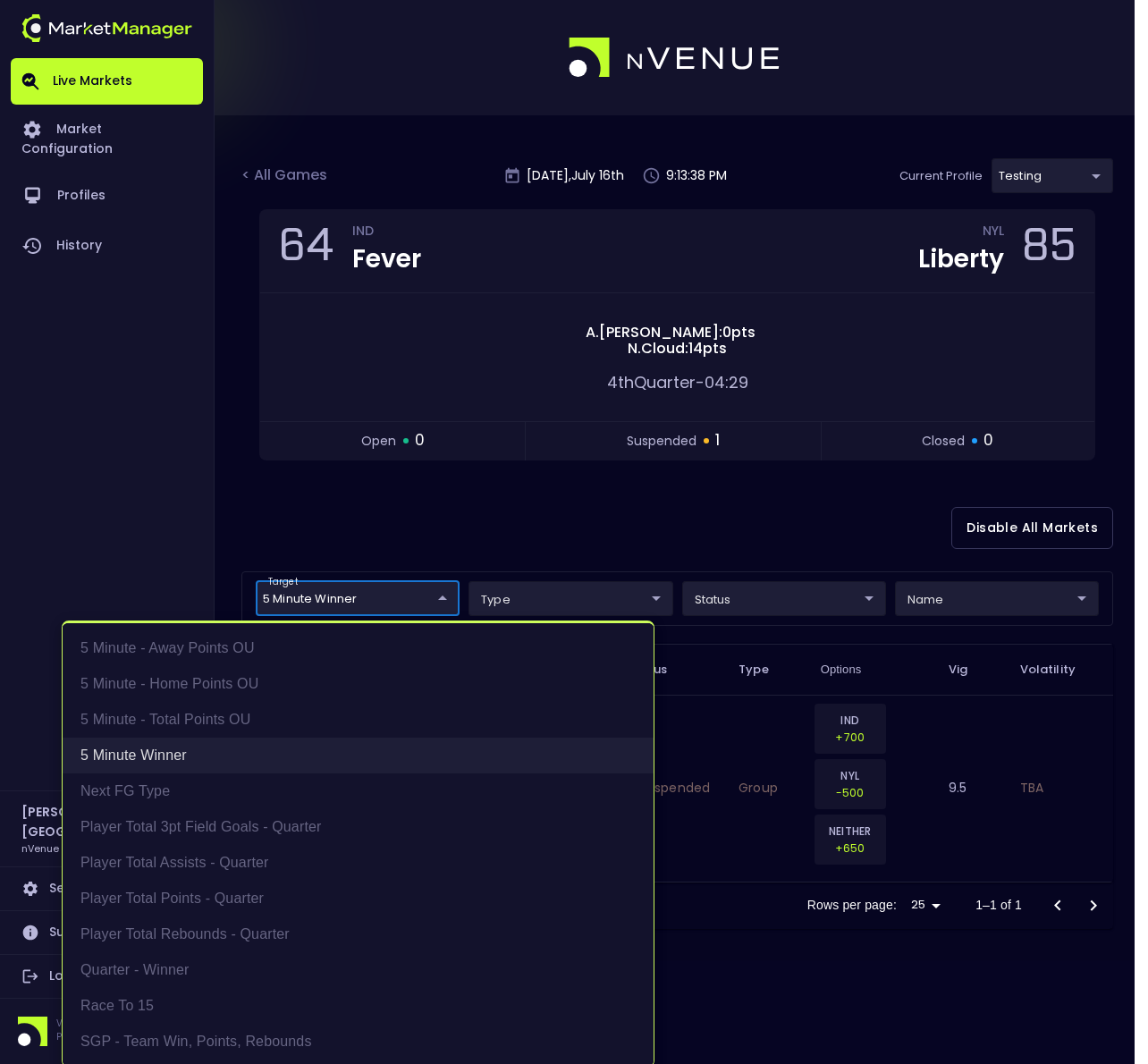 click on "5 Minute Winner" at bounding box center [358, 756] 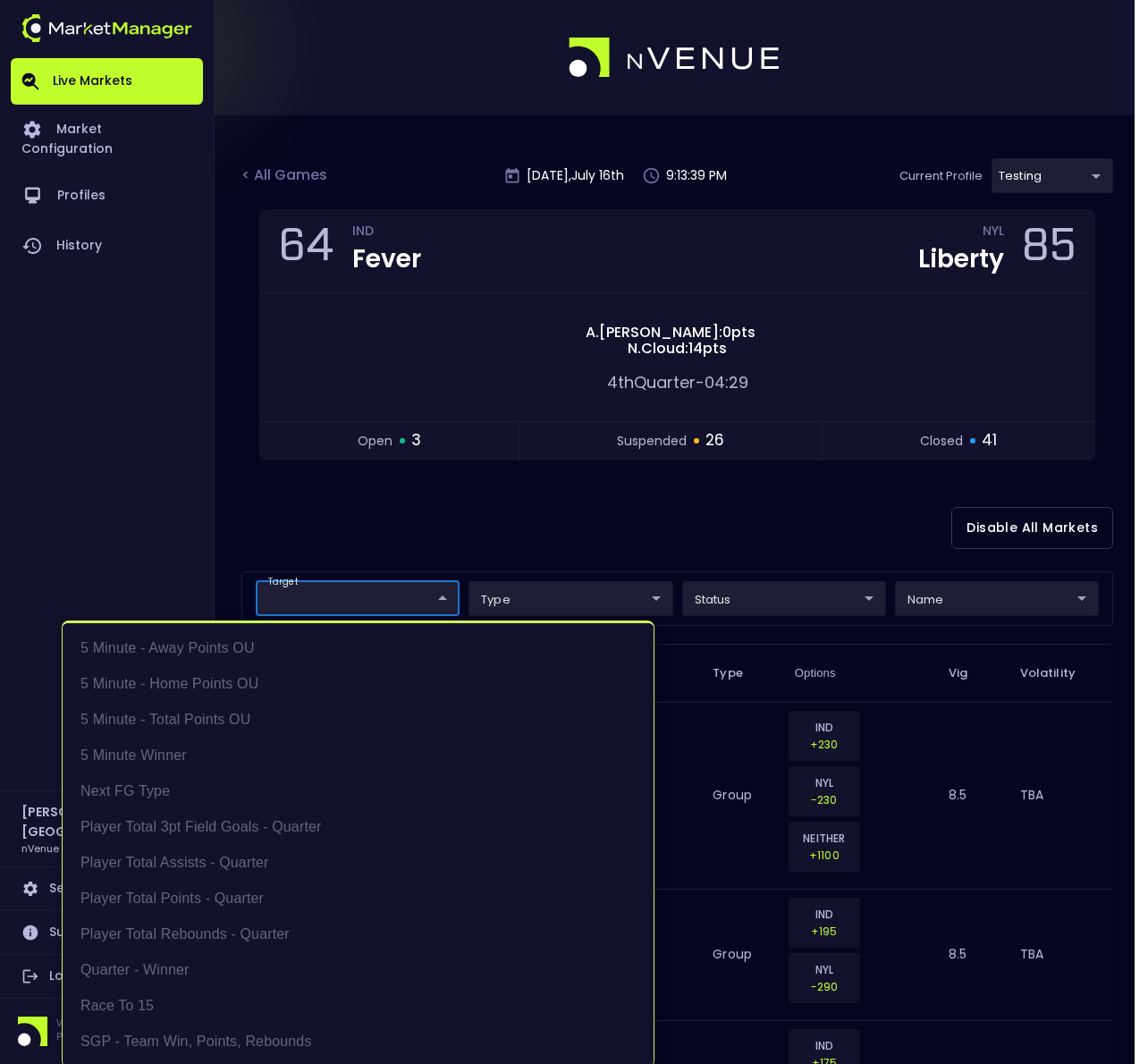 click at bounding box center [574, 532] 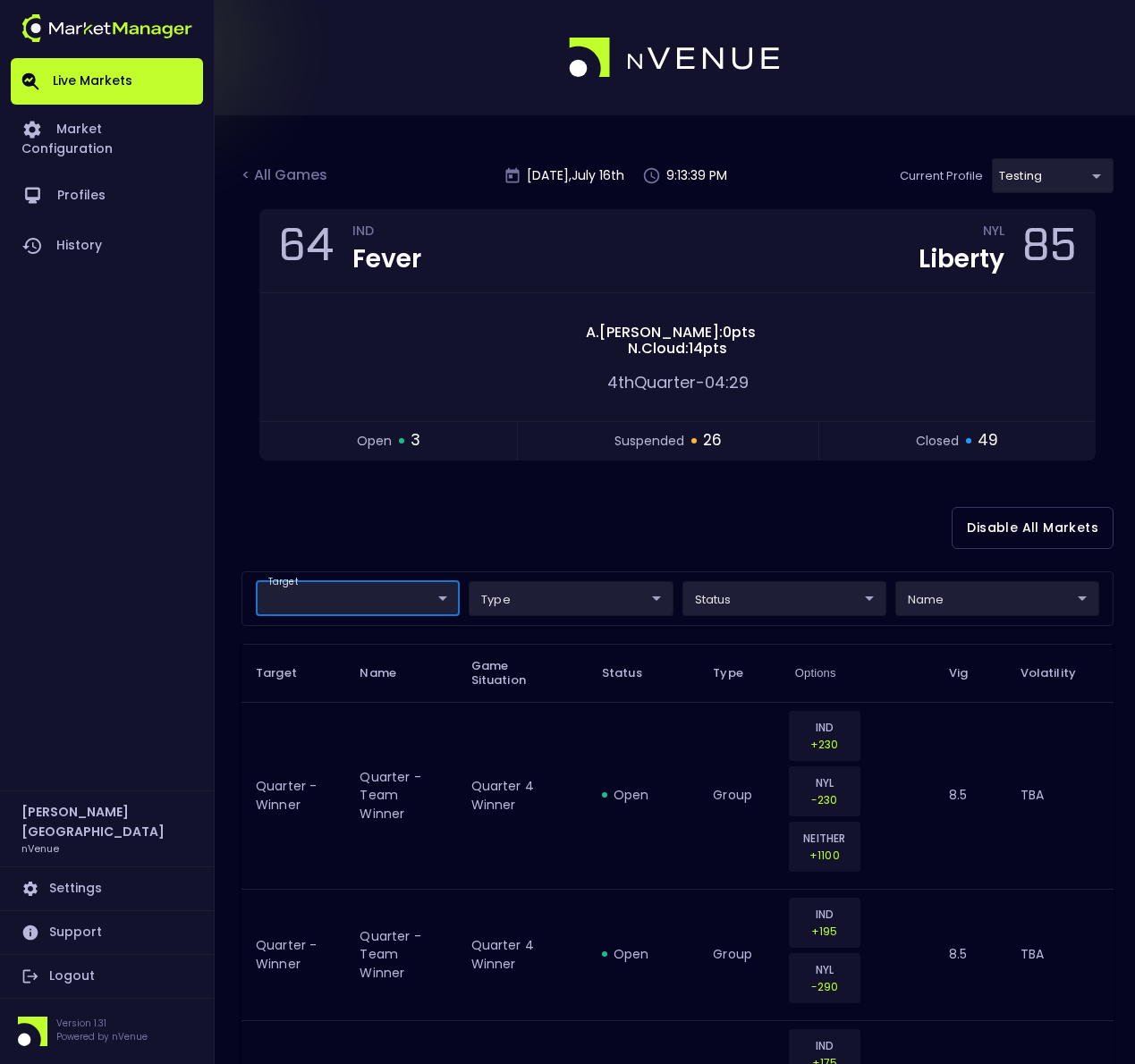scroll, scrollTop: 0, scrollLeft: 0, axis: both 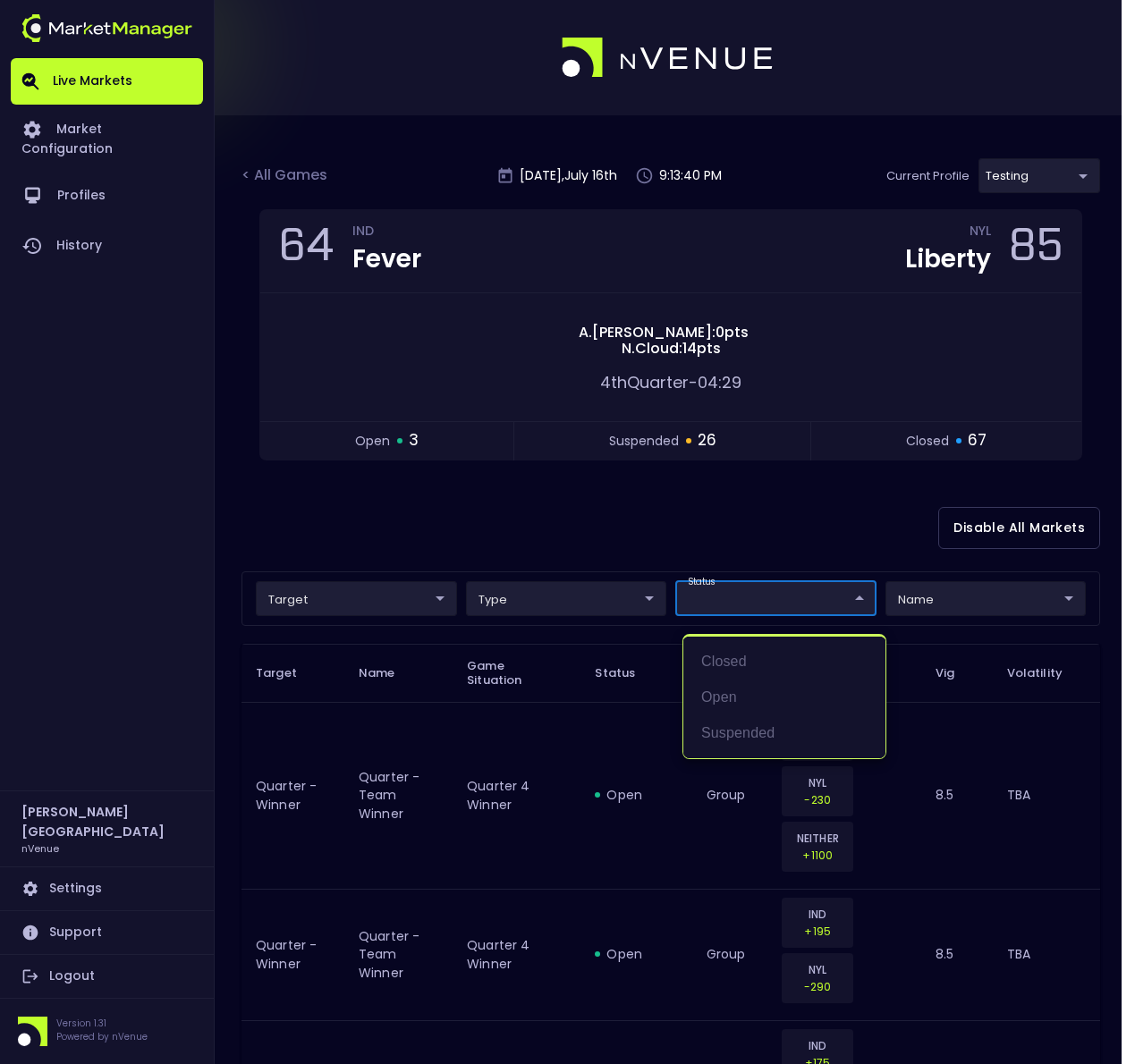 click on "Live Markets Market Configuration Profiles History [PERSON_NAME] nVenue Settings Support Logout   Version 1.31  Powered by nVenue < All Games [DATE] 9:13:40 PM Current Profile testing d66ee90f-df8e-430e-a05c-aaf70ad95ad9 Select Target Market Status Type Vig Volatility Options Close 64 IND Fever NYL Liberty 85 [PERSON_NAME] :  0  pts N .  Cloud :  14  pts 4th  Quarter  -  04:29 open 3 suspended 26 closed 67 Disable All Markets target ​ ​ type ​ ​ status ​ ​ name ​ ​ Target Name Game Situation Status Type Options Vig Volatility Quarter - Winner Quarter - Team Winner Quarter 4 Winner  open group IND +230 NYL -230 NEITHER +1100 8.5 TBA Quarter - Winner Quarter - Team Winner Quarter 4 Winner  open group IND +195 NYL -290 8.5 TBA Quarter - Winner Quarter - Team Winner Quarter 4 Winner  suspended group IND +175 NYL -175 NEITHER +1100 8.42 TBA Quarter - Winner Quarter - Team Winner Quarter 4 Winner  suspended group IND +148 NYL -215 8.42 TBA Quarter - Winner Quarter - Team Winner 25" at bounding box center [567, 2754] 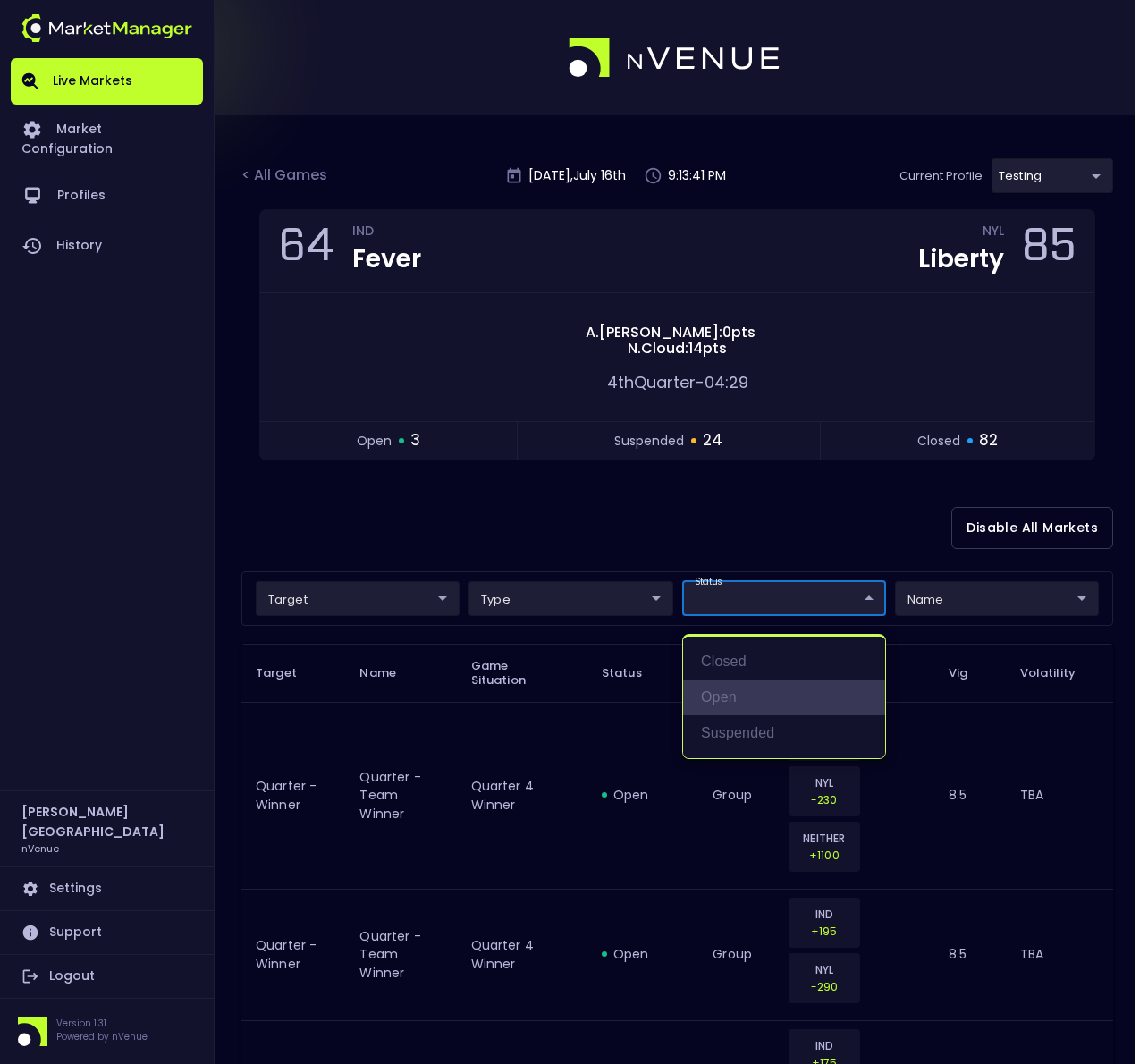 click on "open" at bounding box center (784, 697) 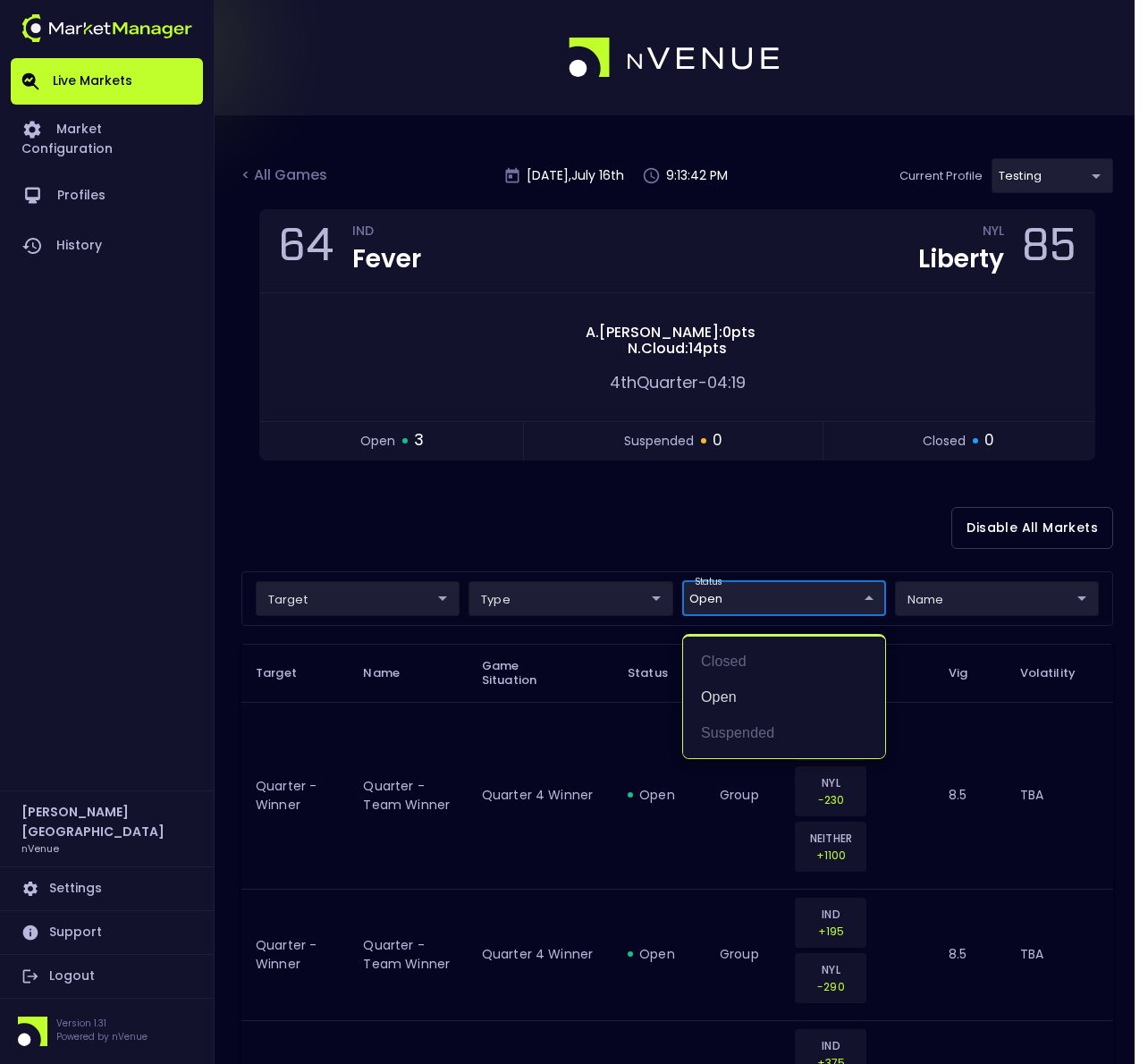 click at bounding box center (574, 532) 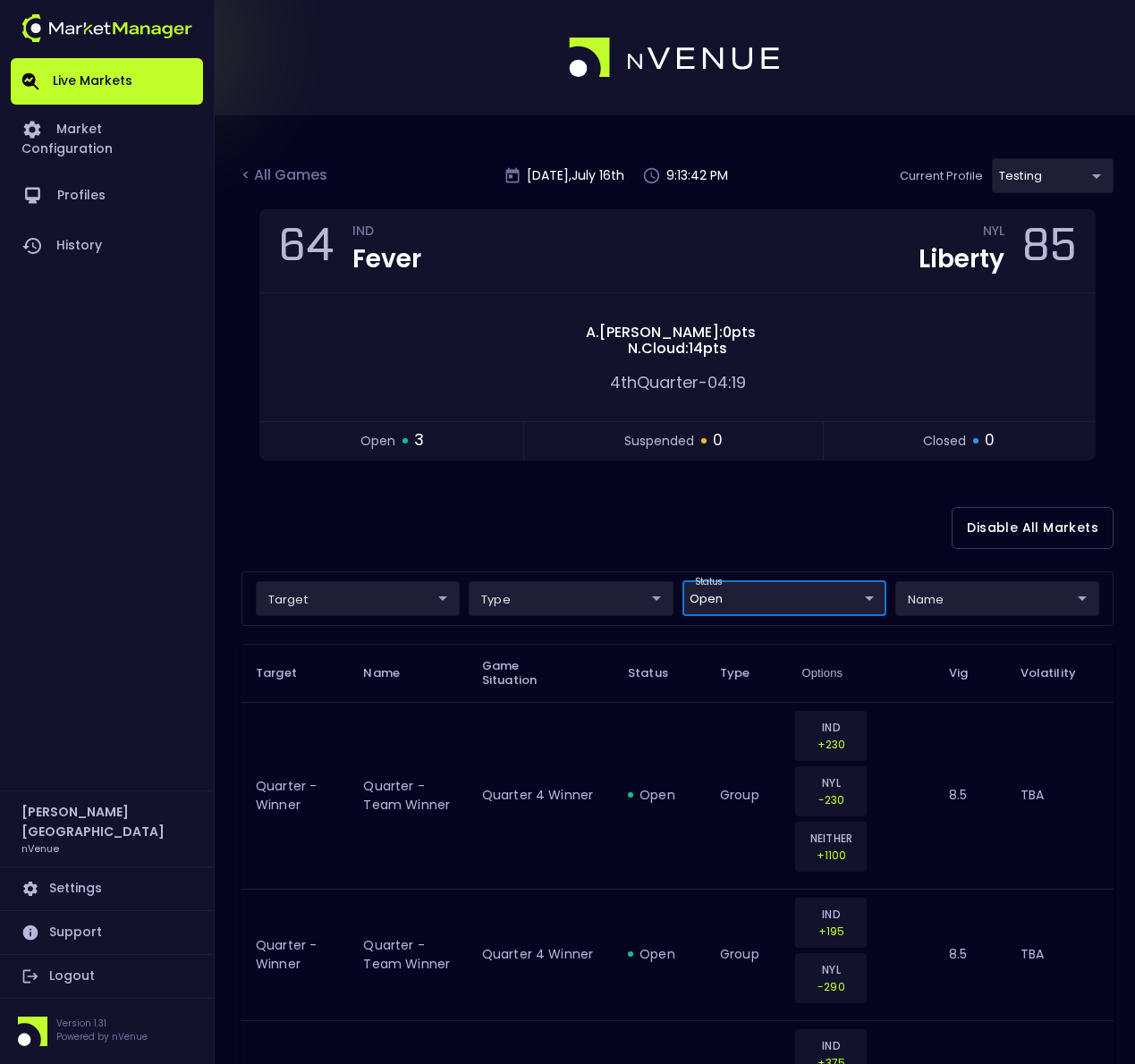 scroll, scrollTop: 159, scrollLeft: 0, axis: vertical 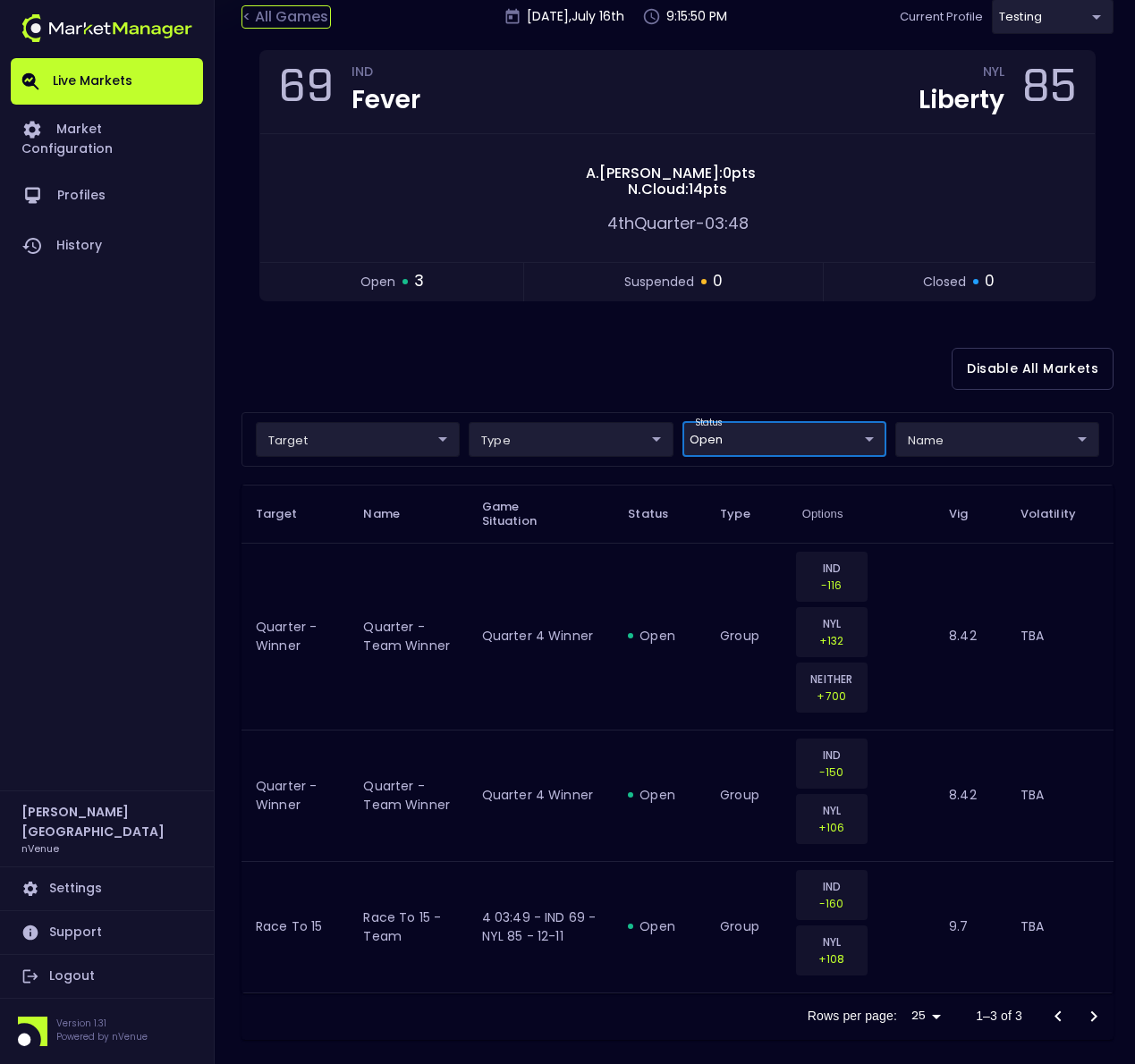 click on "< All Games" at bounding box center (286, 17) 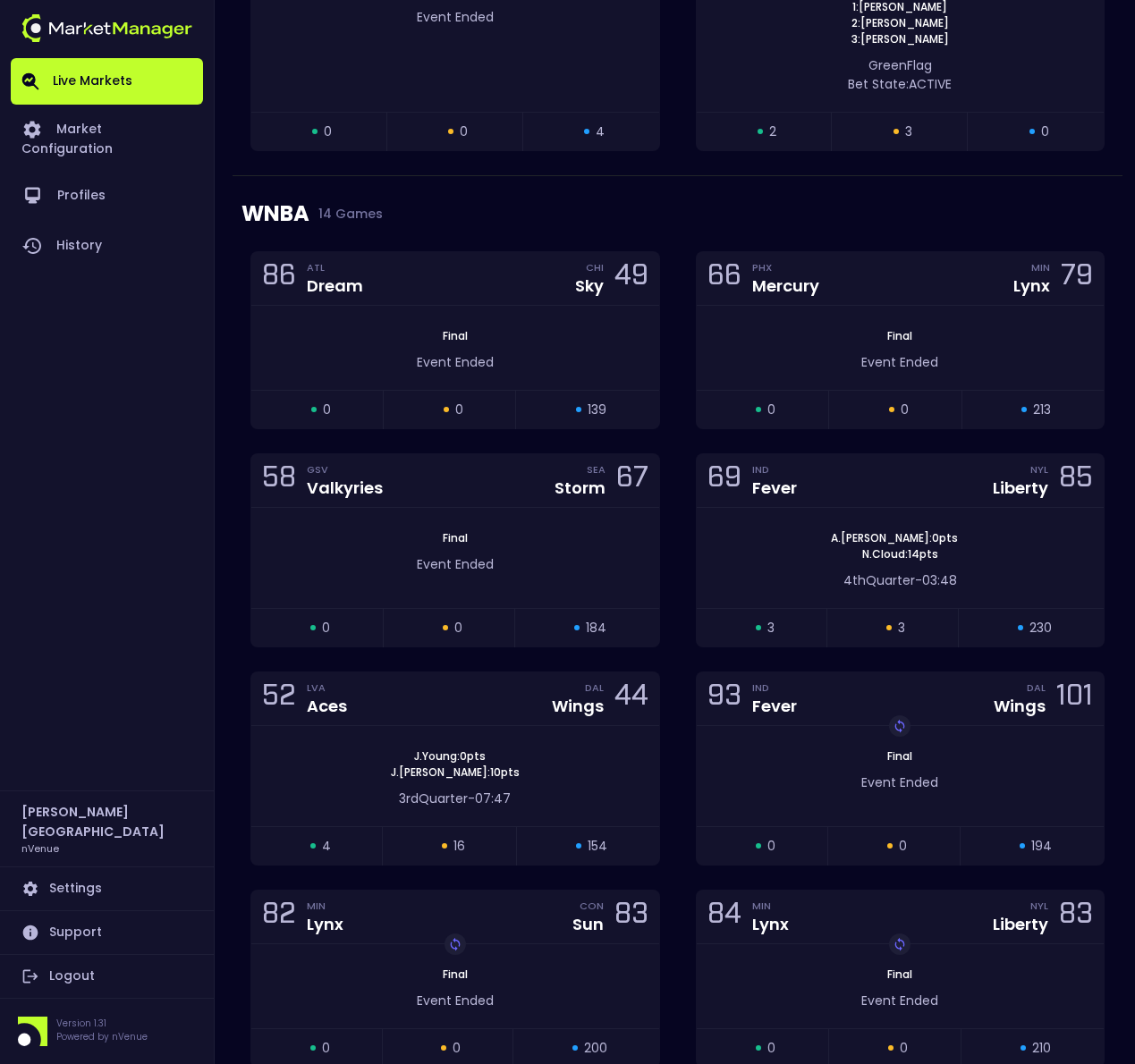 scroll, scrollTop: 1616, scrollLeft: 0, axis: vertical 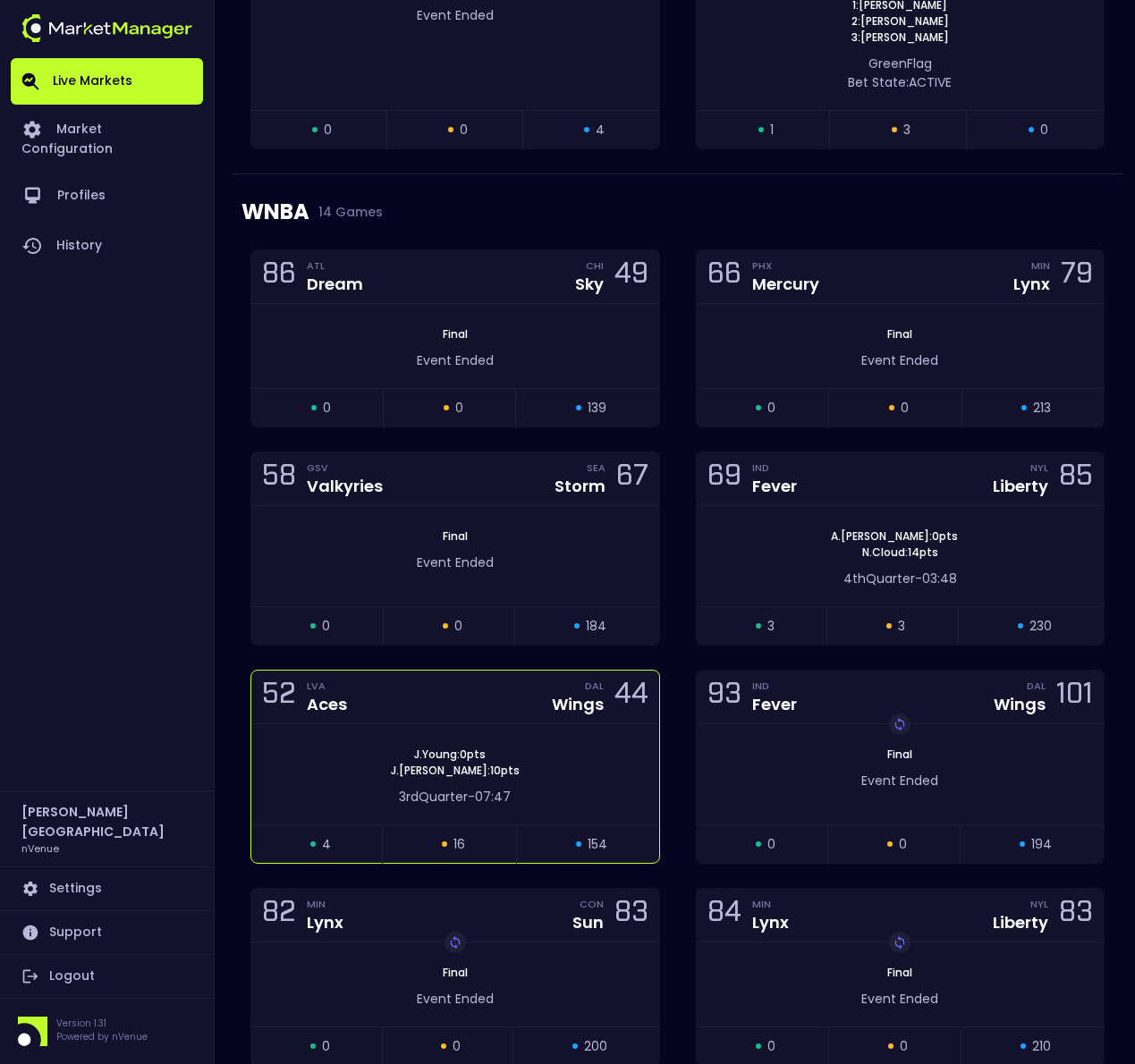 click on "[PERSON_NAME] :  0  pts [PERSON_NAME] :  10  pts 3rd  Quarter  -  07:47" at bounding box center (455, 774) 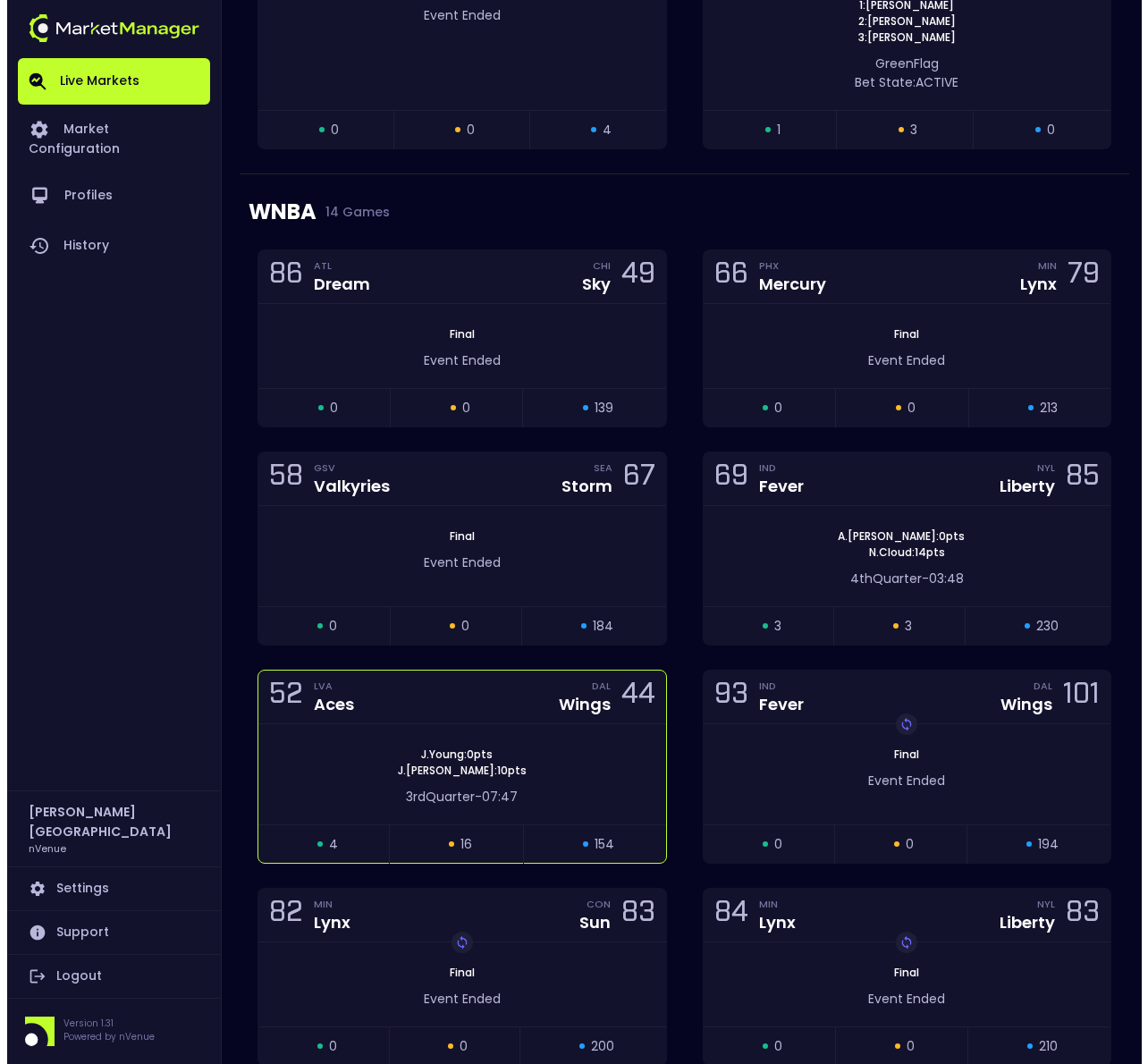 scroll, scrollTop: 0, scrollLeft: 0, axis: both 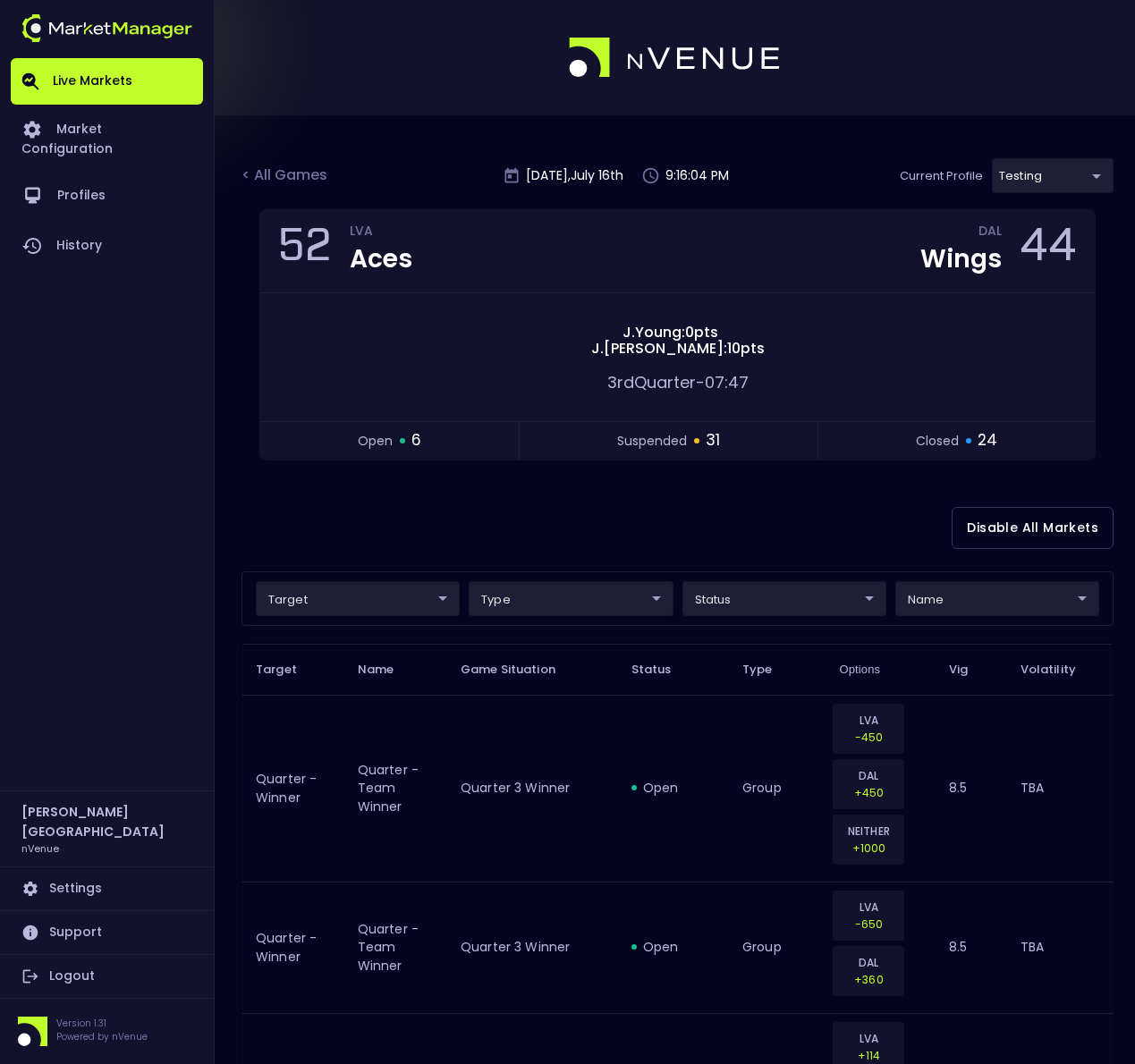 click on "Live Markets Market Configuration Profiles History [PERSON_NAME] nVenue Settings Support Logout   Version 1.31  Powered by nVenue < All Games [DATE] 9:16:04 PM Current Profile testing d66ee90f-df8e-430e-a05c-aaf70ad95ad9 Select Target Market Status Type Vig Volatility Options Close 52 LVA Aces DAL Wings 44 [PERSON_NAME] :  0  pts [PERSON_NAME] :  10  pts 3rd  Quarter  -  07:47 open 6 suspended 31 closed 24 Disable All Markets target ​ ​ type ​ ​ status ​ ​ name ​ ​ Target Name Game Situation Status Type Options Vig Volatility Quarter - Winner Quarter - Team Winner Quarter 3 Winner  open group LVA -450 DAL +450 NEITHER +1000 8.5 TBA Quarter - Winner Quarter - Team Winner Quarter 3 Winner  open group LVA -650 DAL +360 8.5 TBA Quarter - Winner Quarter - Team Winner Quarter 4 Winner  open group LVA +114 DAL -108 NEITHER +900 8.32 TBA Quarter - Winner Quarter - Team Winner Quarter 4 Winner  open group LVA -106 DAL -132 8.32 TBA Next FG Type Next Field Goal Made open group DAL-2PT 8" at bounding box center [567, 2135] 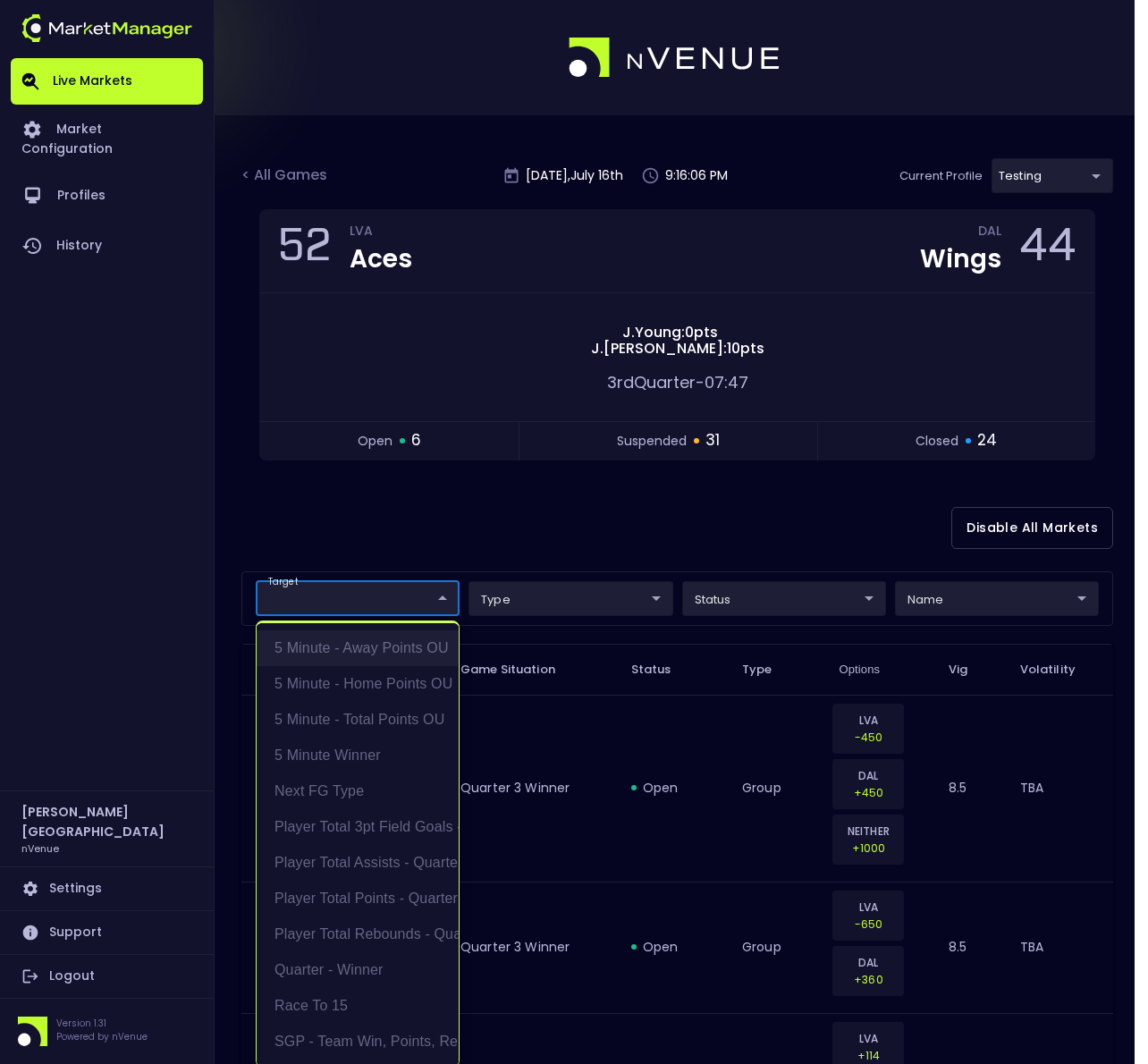 click on "5 Minute - Away Points OU" at bounding box center (358, 648) 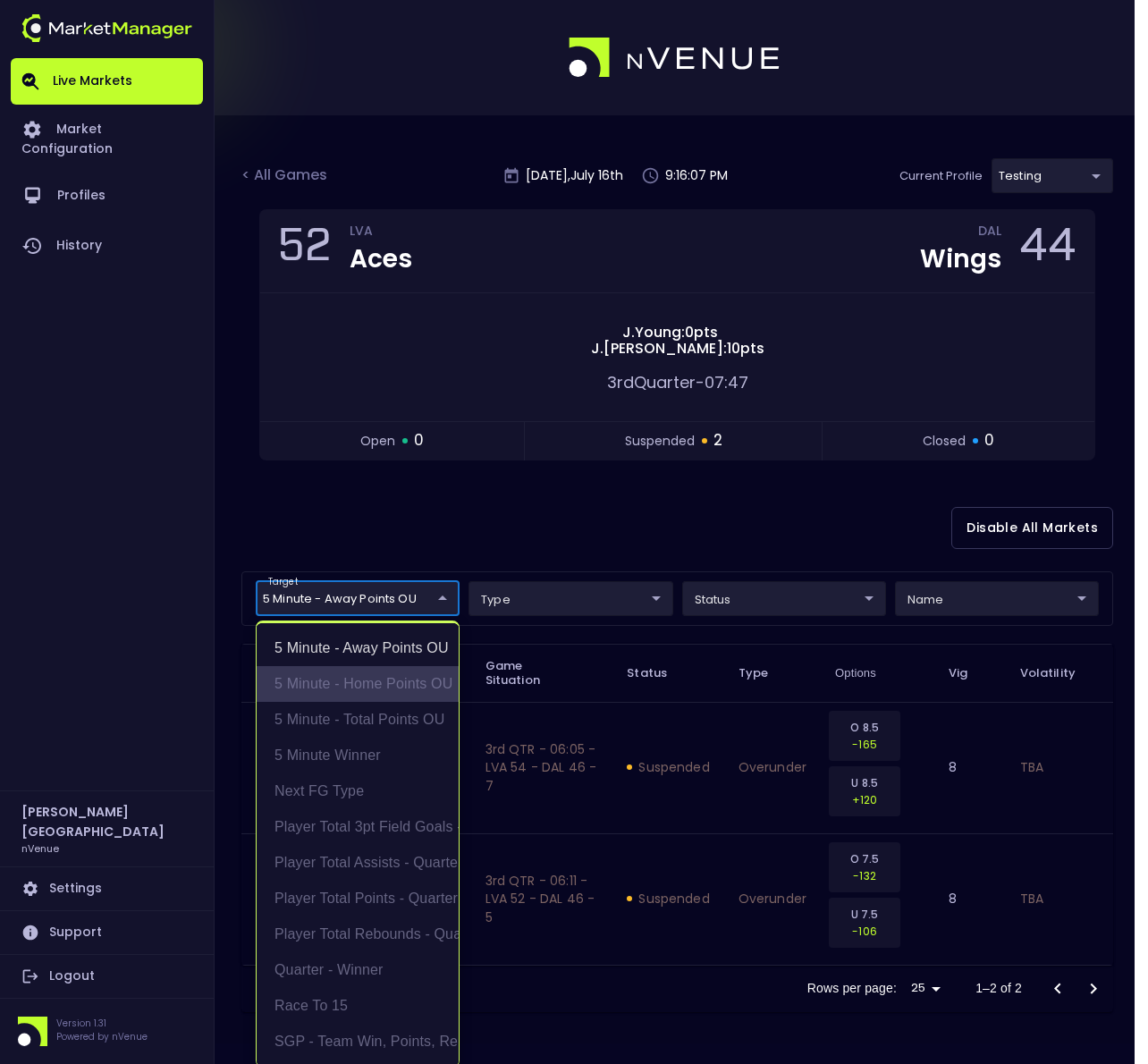 click on "5 Minute - Home Points OU" at bounding box center [358, 684] 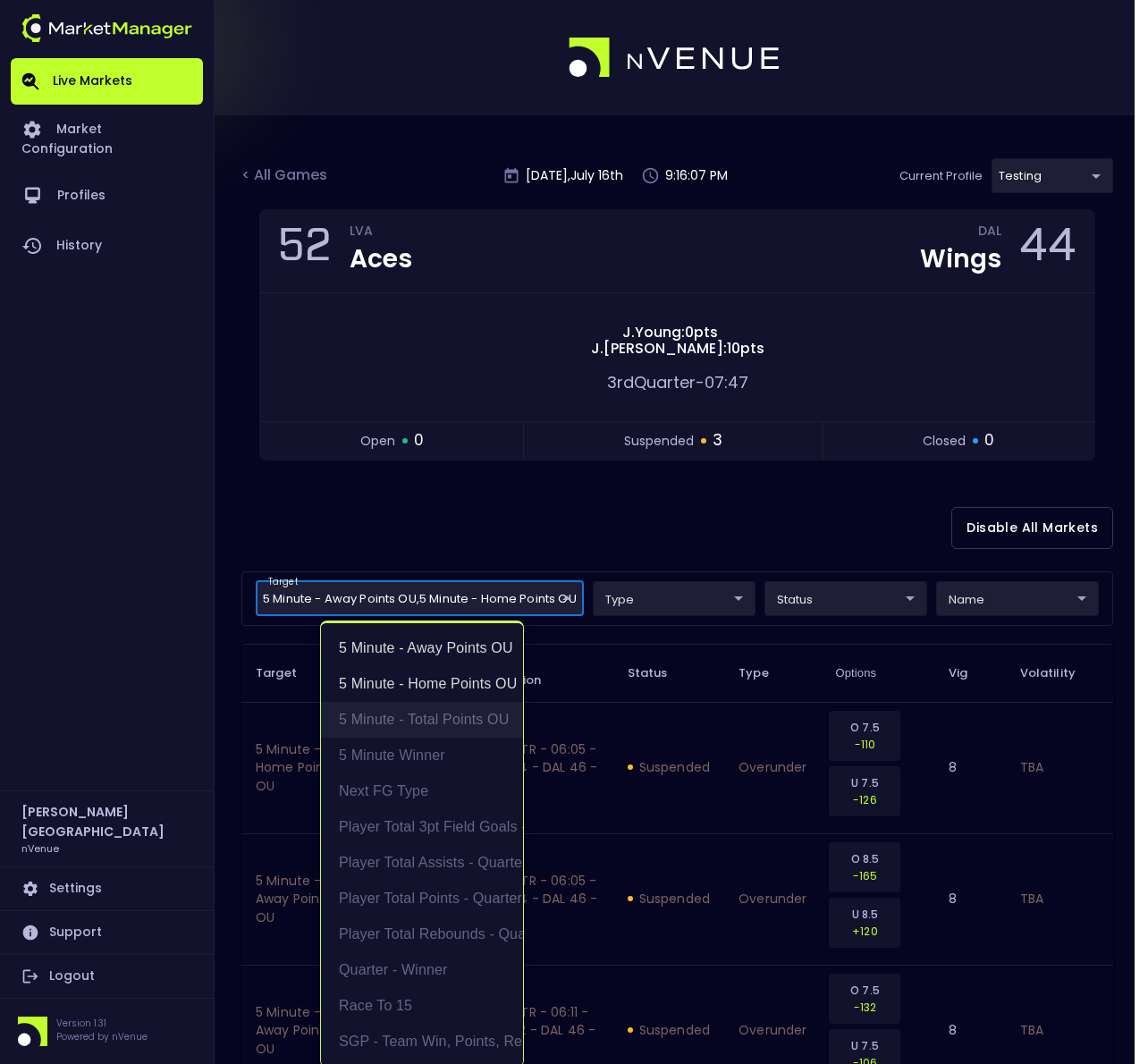 click on "5 Minute - Total Points OU" at bounding box center [422, 720] 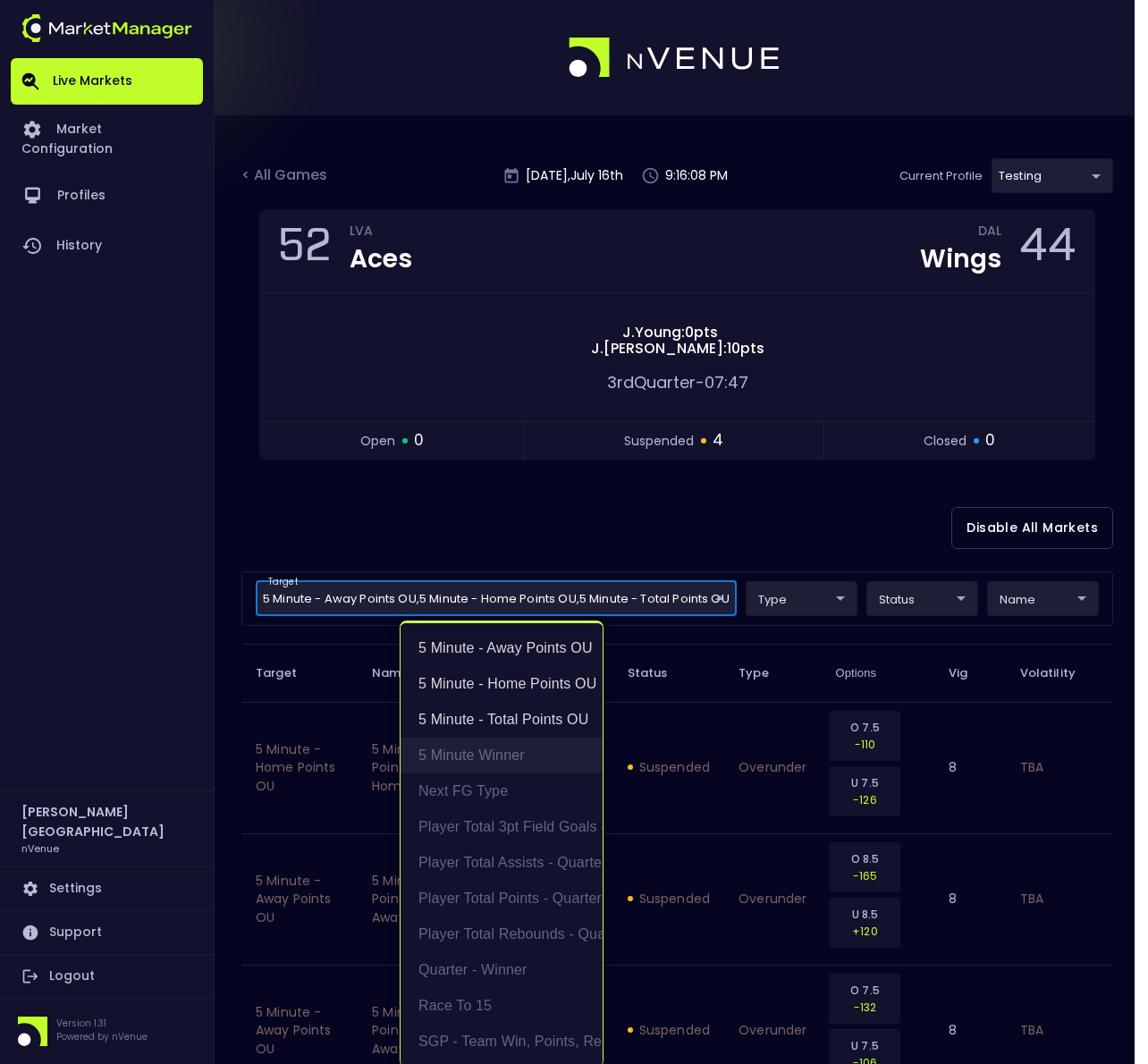 click on "5 Minute Winner" at bounding box center (502, 756) 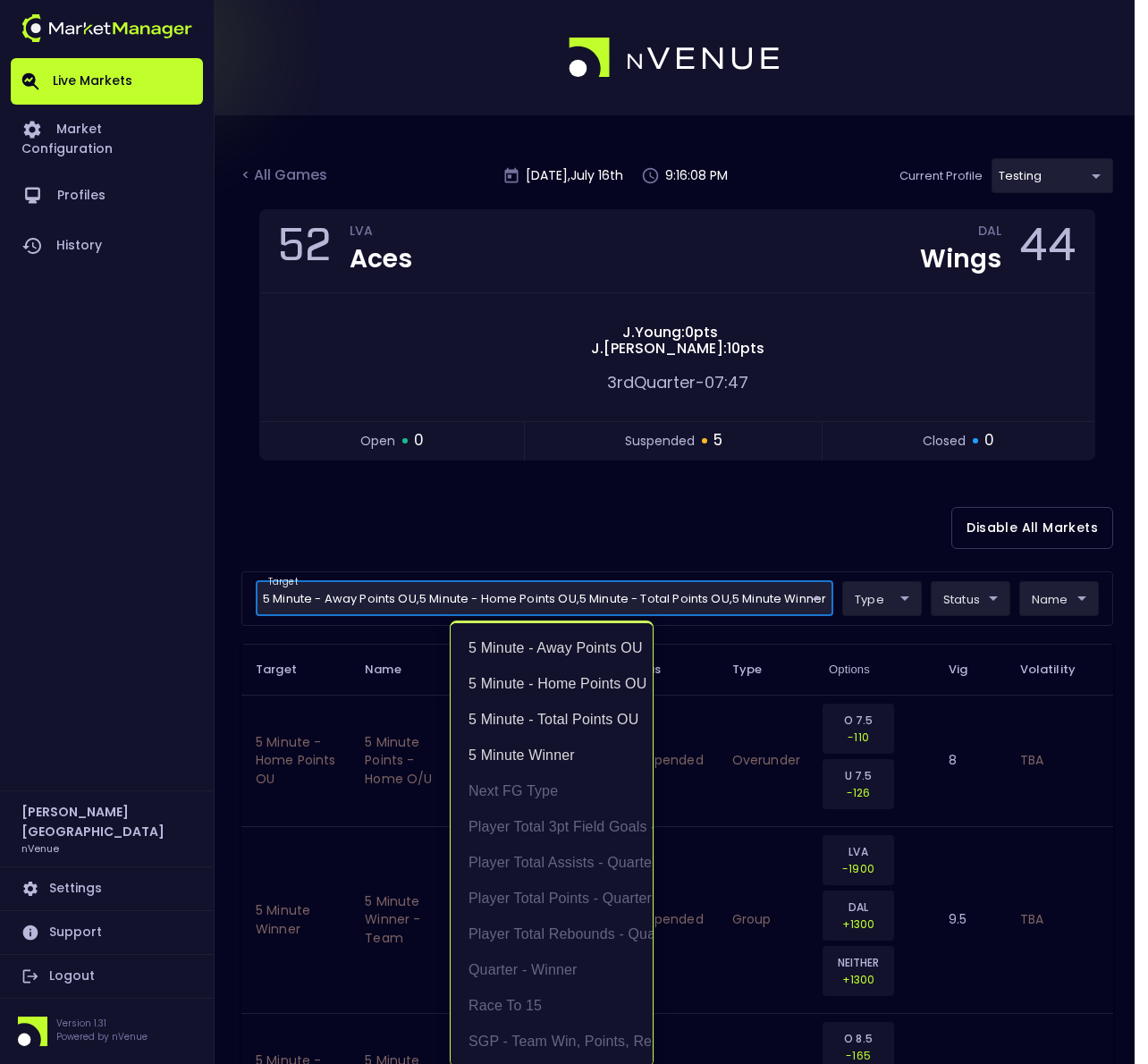 click at bounding box center [574, 532] 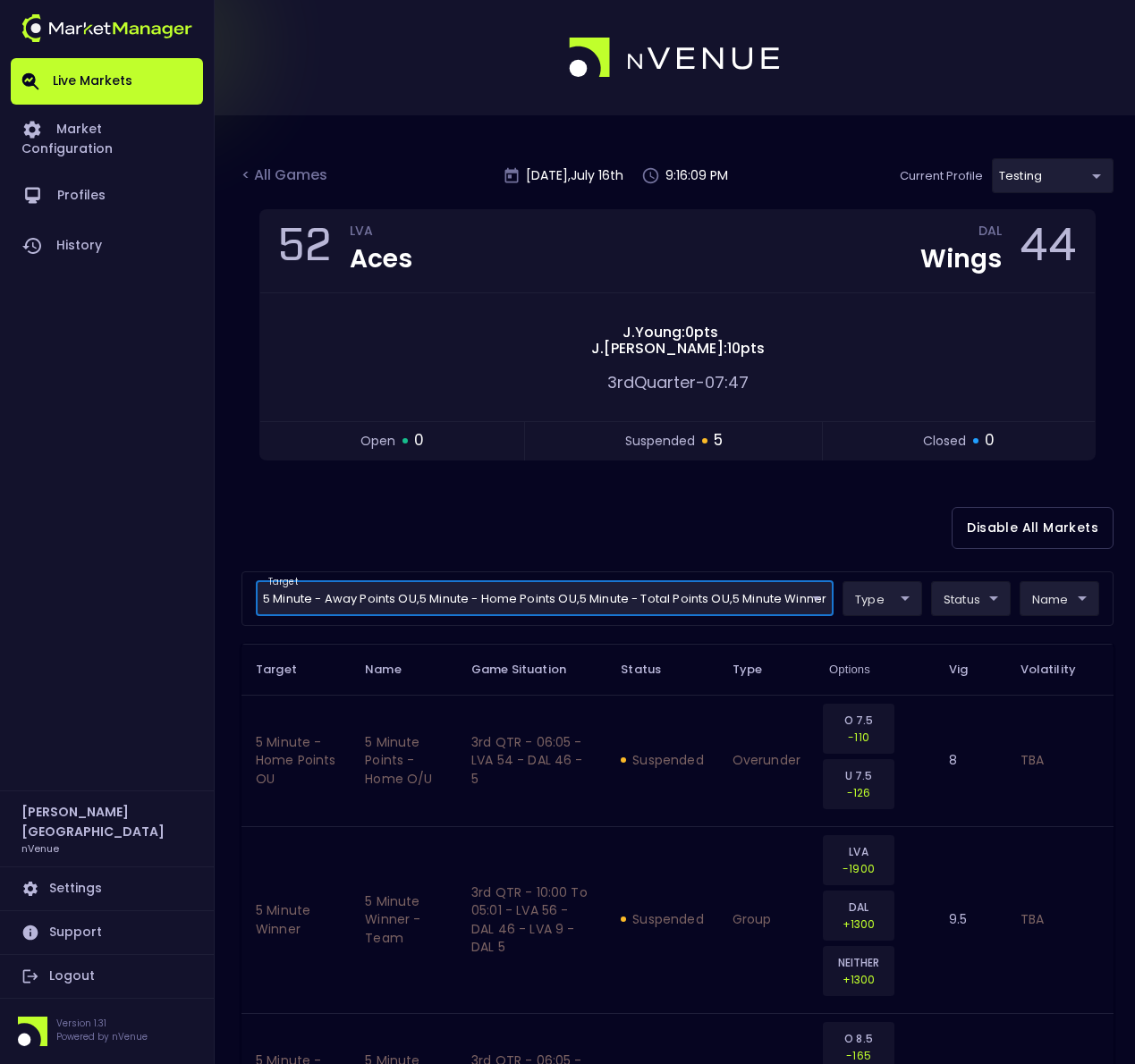 scroll, scrollTop: 0, scrollLeft: 0, axis: both 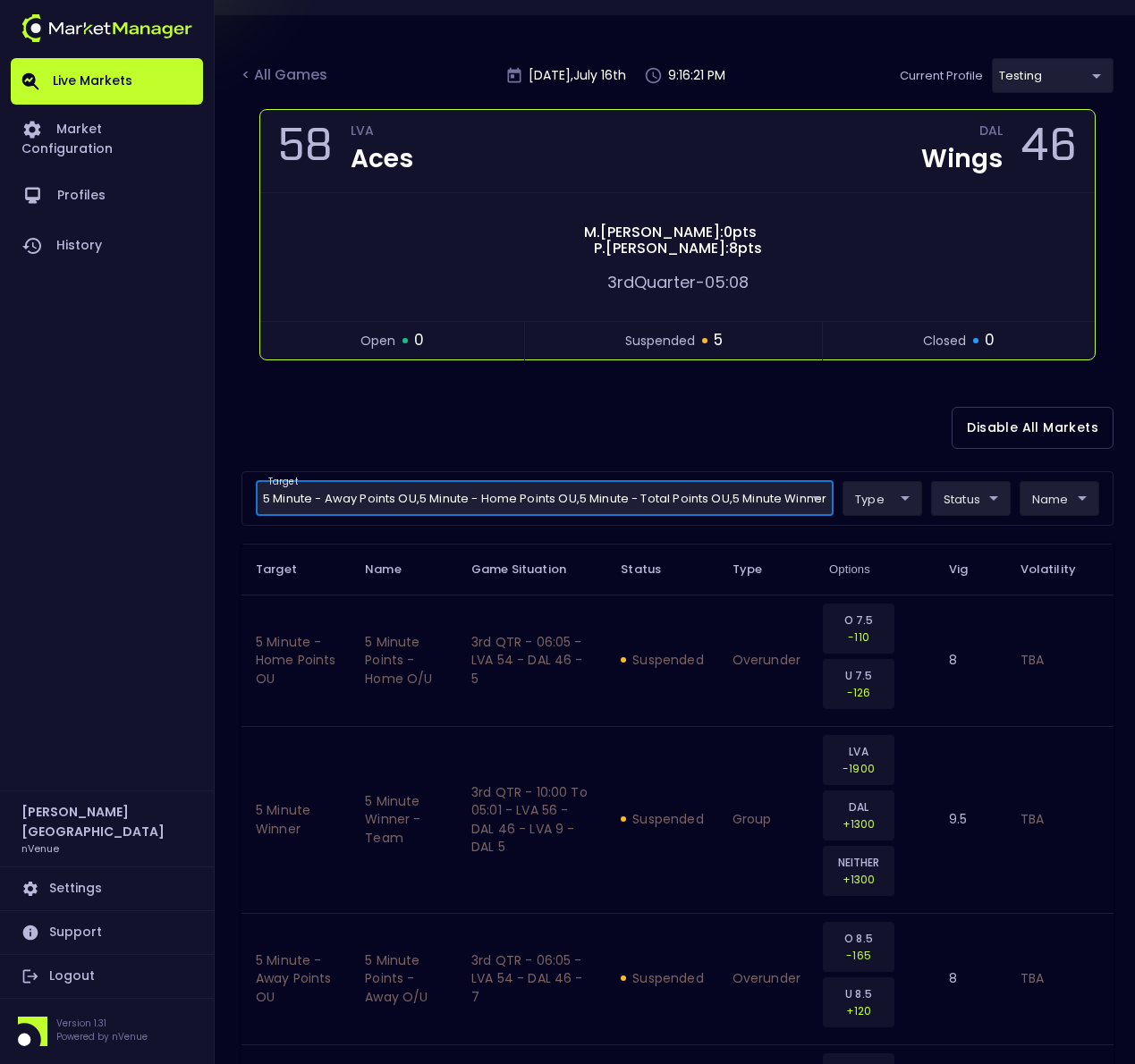 click on "[PERSON_NAME] :  0  pts [PERSON_NAME] :  8  pts 3rd  Quarter  -  05:08" at bounding box center [677, 257] 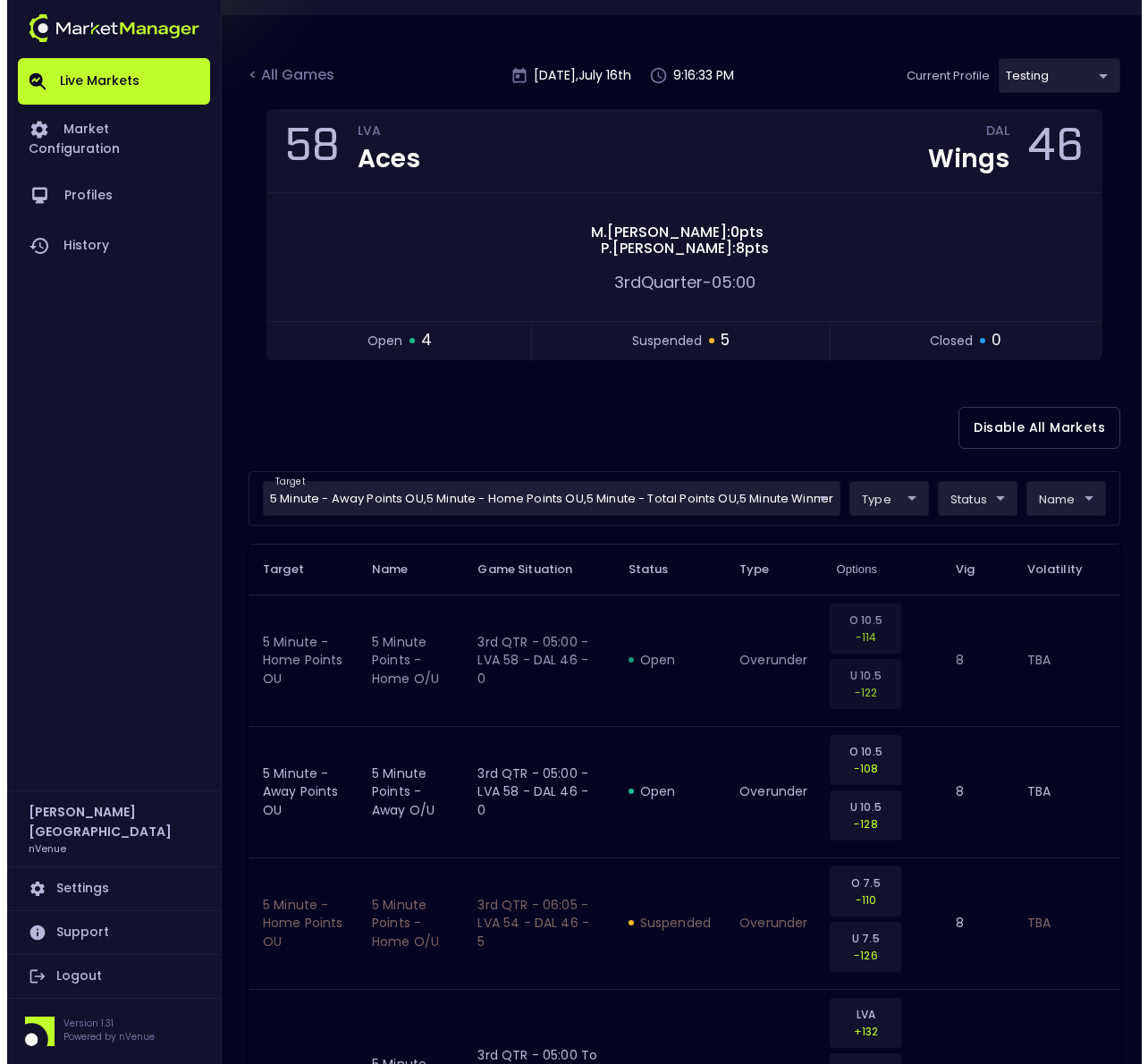 scroll, scrollTop: 145, scrollLeft: 0, axis: vertical 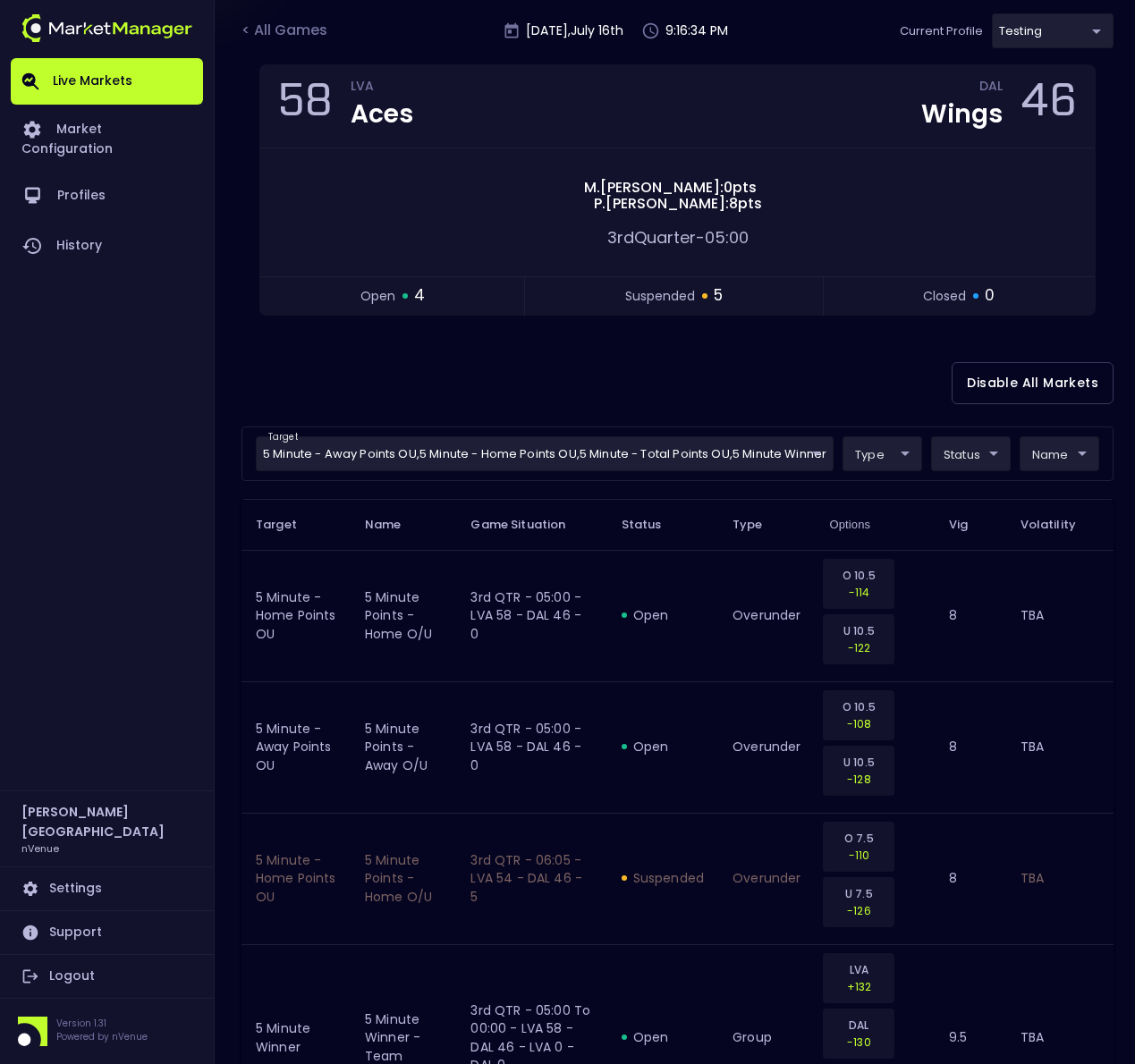click on "Live Markets Market Configuration Profiles History [PERSON_NAME] nVenue Settings Support Logout   Version 1.31  Powered by nVenue < All Games [DATE] 9:16:34 PM Current Profile testing d66ee90f-df8e-430e-a05c-aaf70ad95ad9 Select Target Market Status Type Vig Volatility Options Close 58 LVA Aces DAL Wings 46 [PERSON_NAME] :  0  pts [PERSON_NAME] :  8  pts 3rd  Quarter  -  05:00 open 4 suspended 5 closed 0 Disable All Markets target 5 Minute - Away Points OU ,  5 Minute - Home Points OU ,  5 Minute - Total Points OU ,  5 Minute Winner 5 Minute - Away Points OU,5 Minute - Home Points OU,5 Minute - Total Points OU,5 Minute Winner ​ type ​ ​ status ​ ​ name ​ ​ Target Name Game Situation Status Type Options Vig Volatility 5 Minute - Home Points OU 5 minute points - home O/U 3rd QTR - 05:00 - LVA 58 - DAL 46 - 0  open overunder O 10.5 -114 U 10.5 -122 8 TBA 5 Minute - Away Points OU 5 minute points - away O/U 3rd QTR - 05:00 - LVA 58 - DAL 46 - 0  open overunder O 10.5 -108 U 10.5 8" at bounding box center [567, 889] 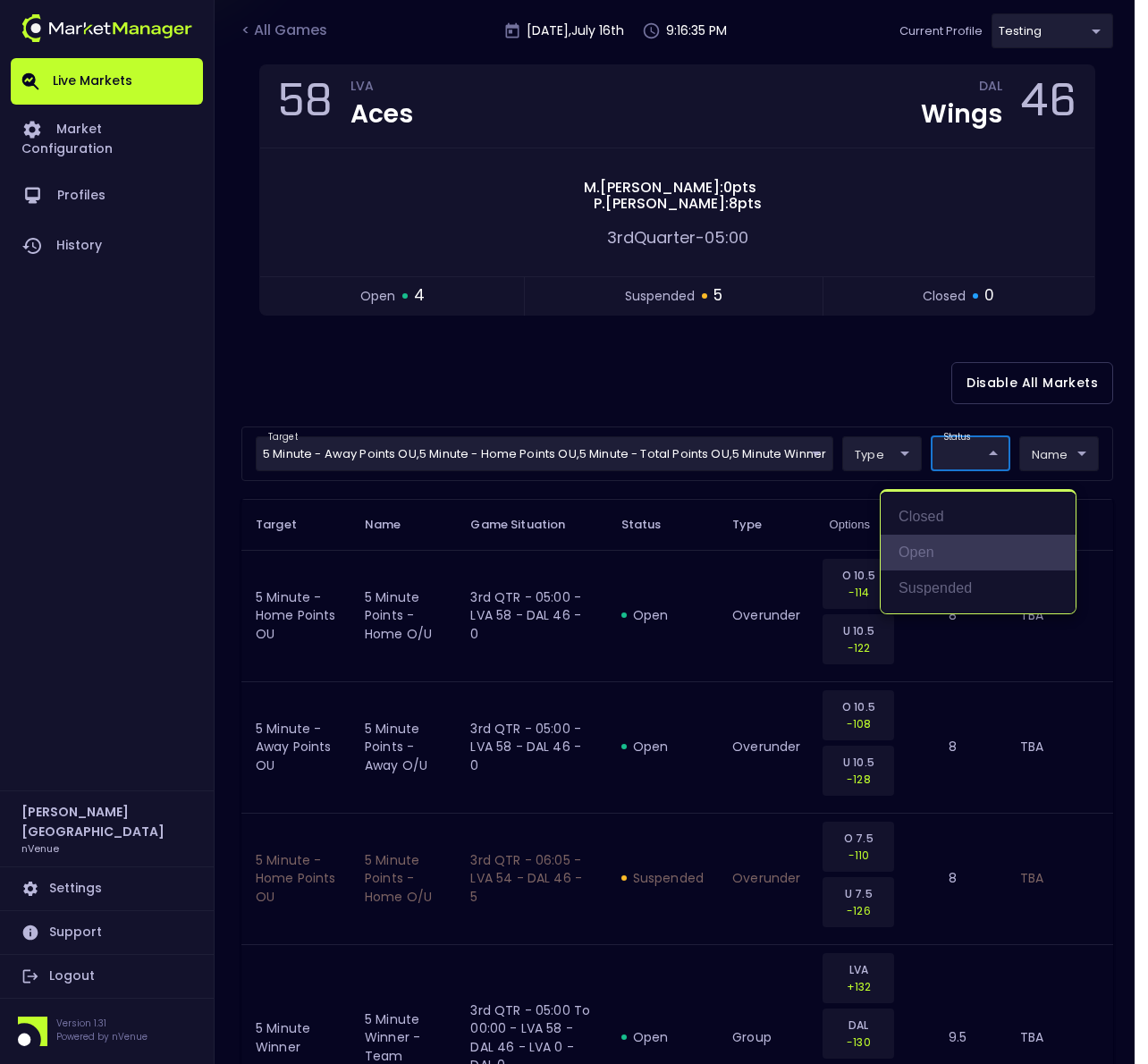 click on "open" at bounding box center (978, 553) 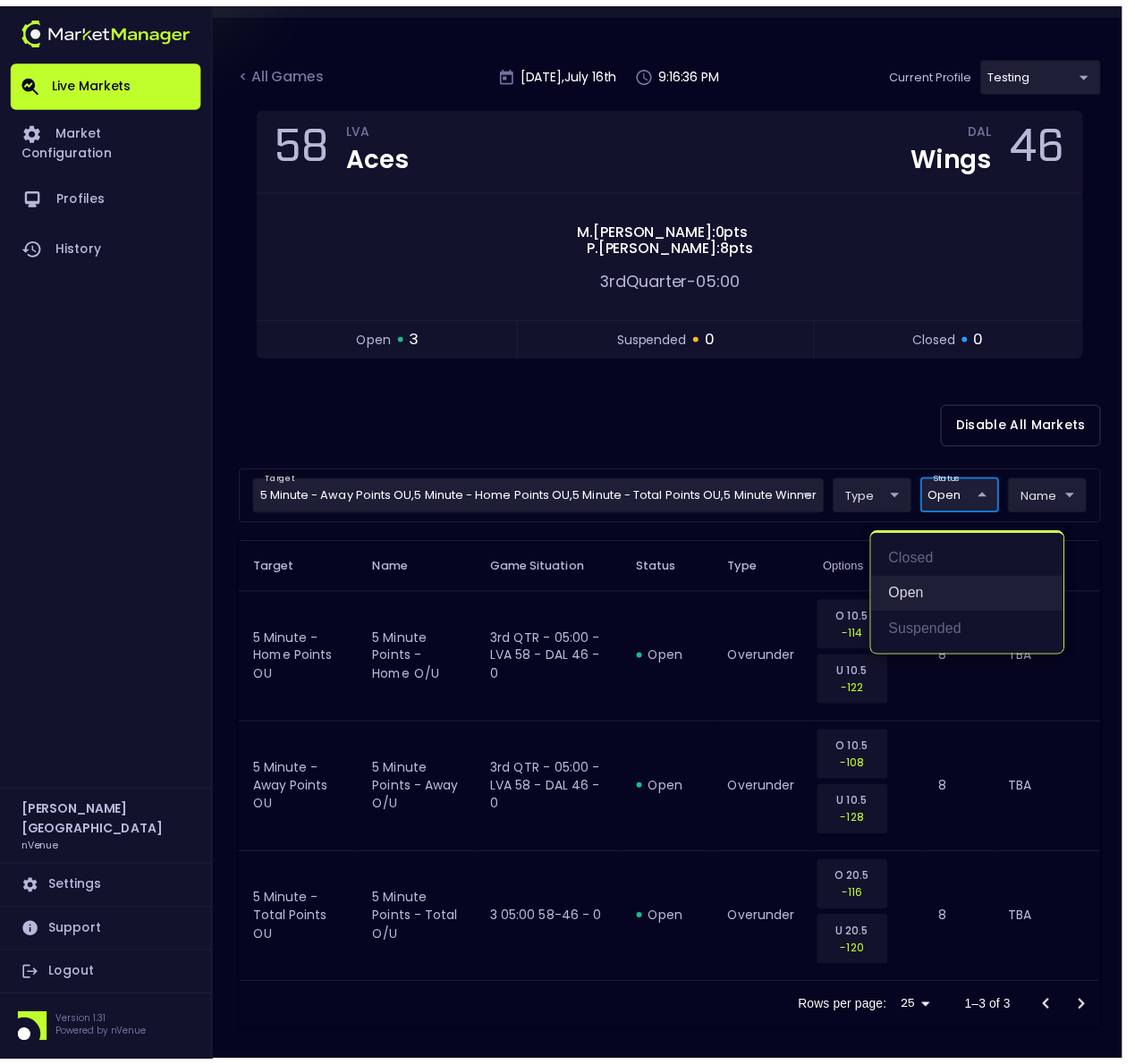 scroll, scrollTop: 0, scrollLeft: 0, axis: both 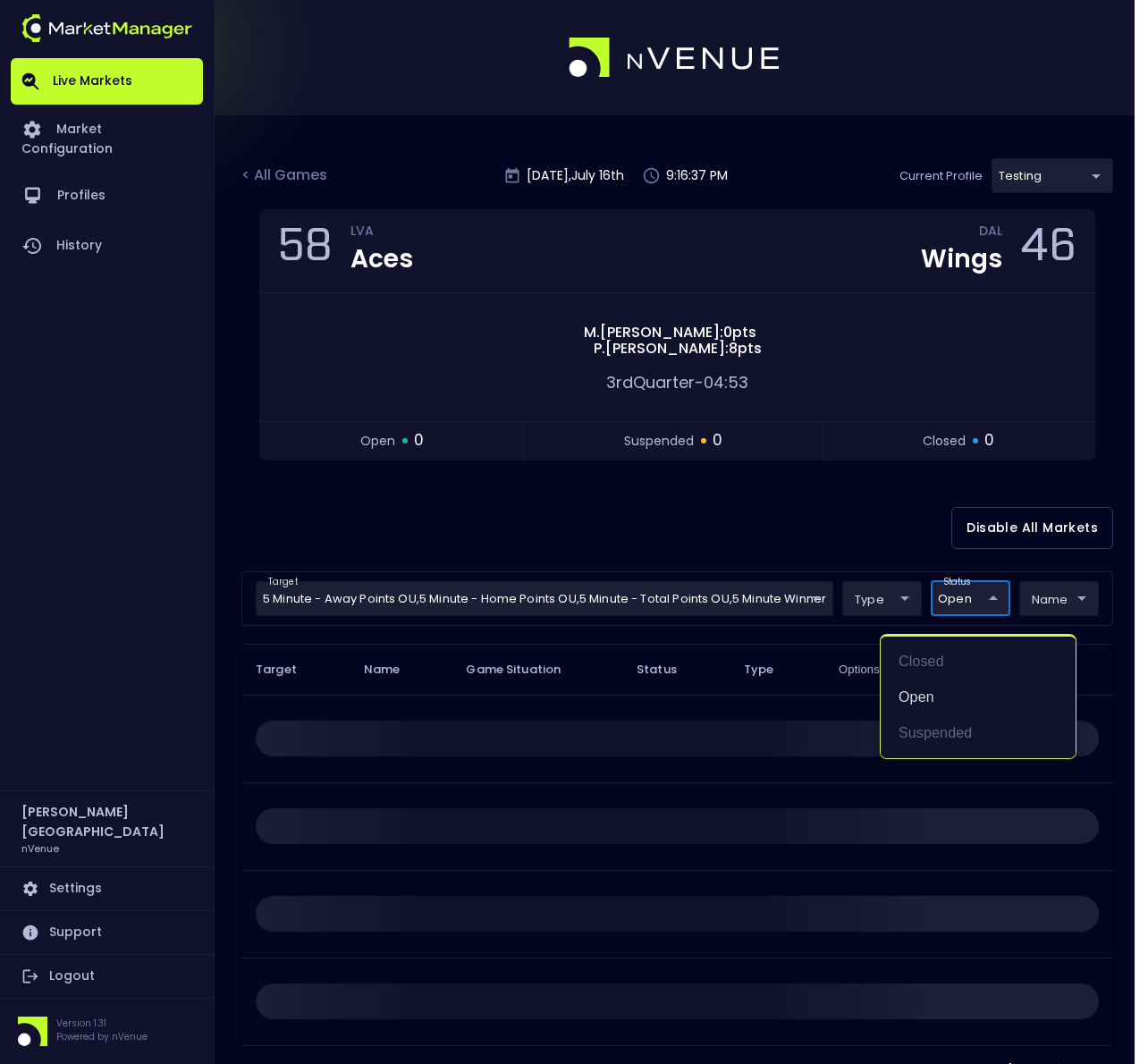 click at bounding box center [574, 532] 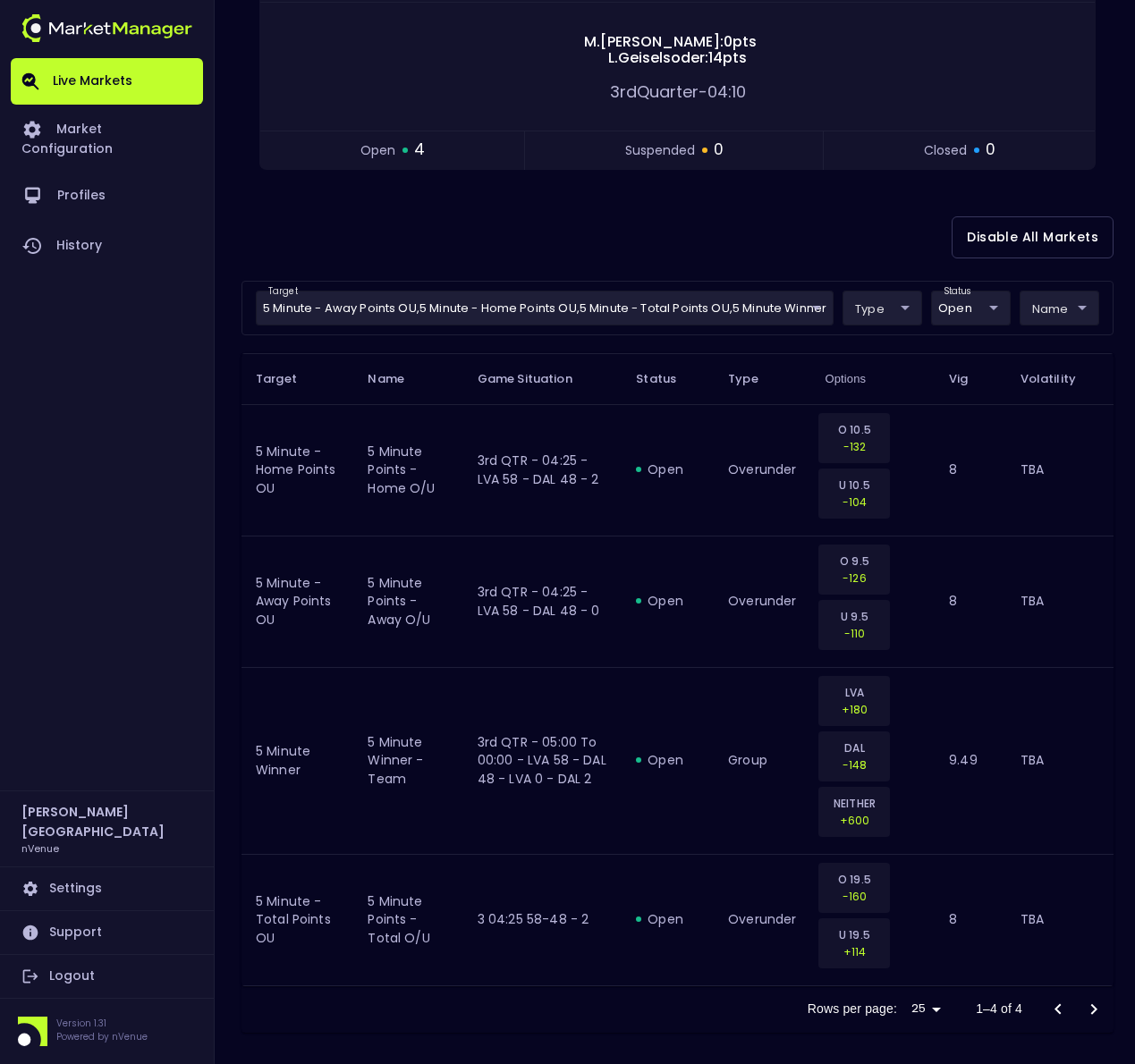 scroll, scrollTop: 0, scrollLeft: 0, axis: both 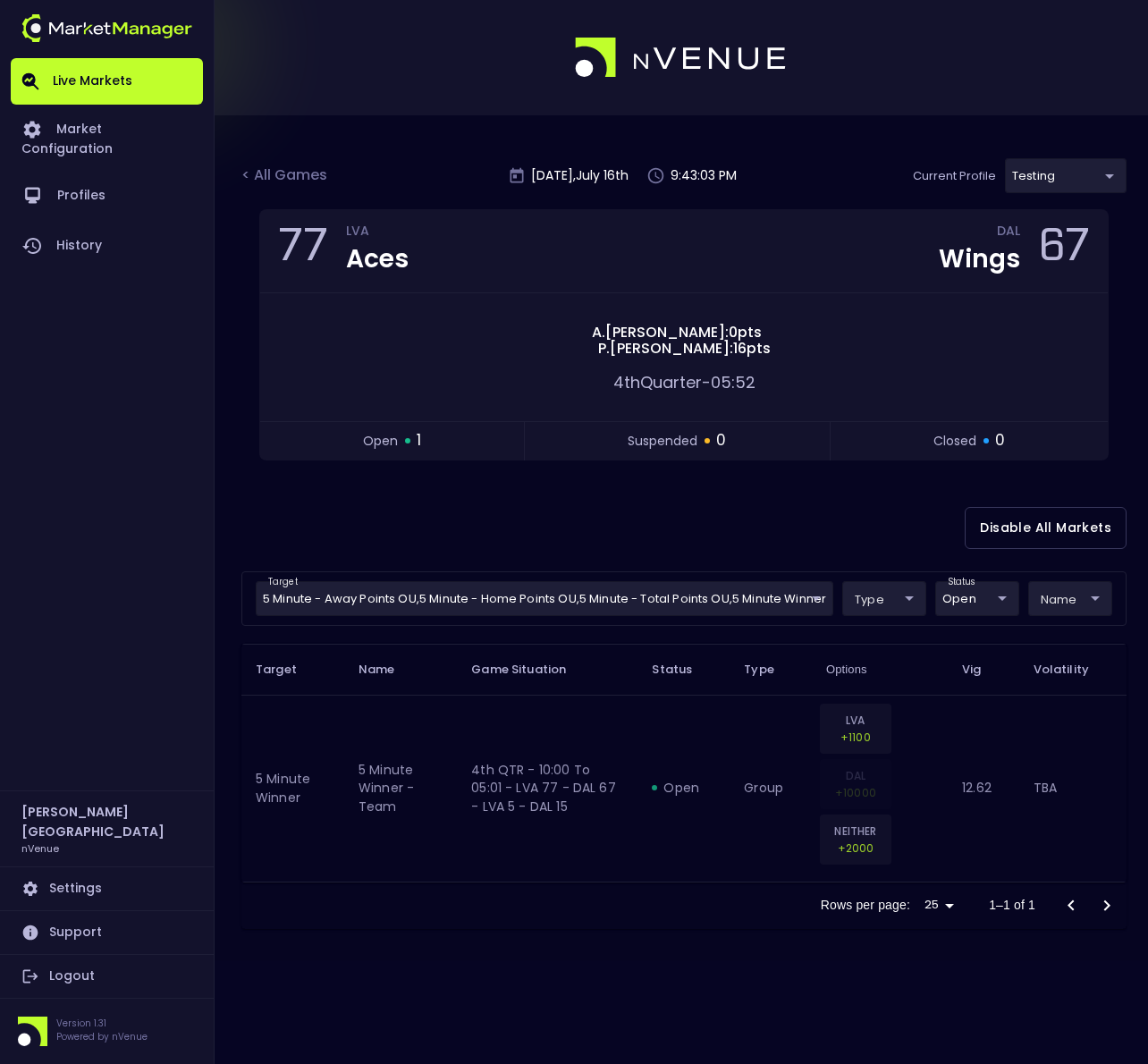 click on "12.62" at bounding box center (983, 788) 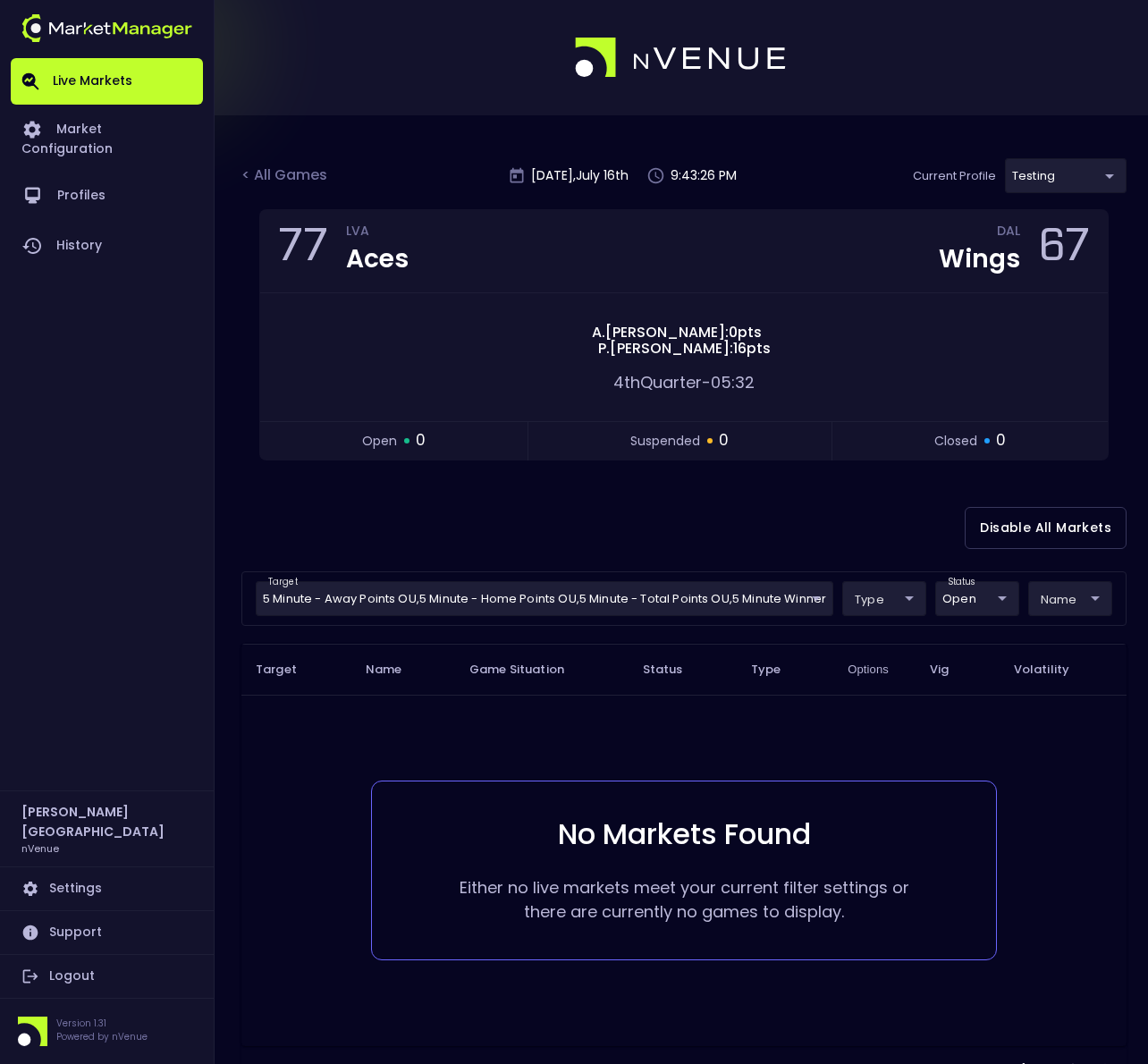 scroll, scrollTop: 60, scrollLeft: 0, axis: vertical 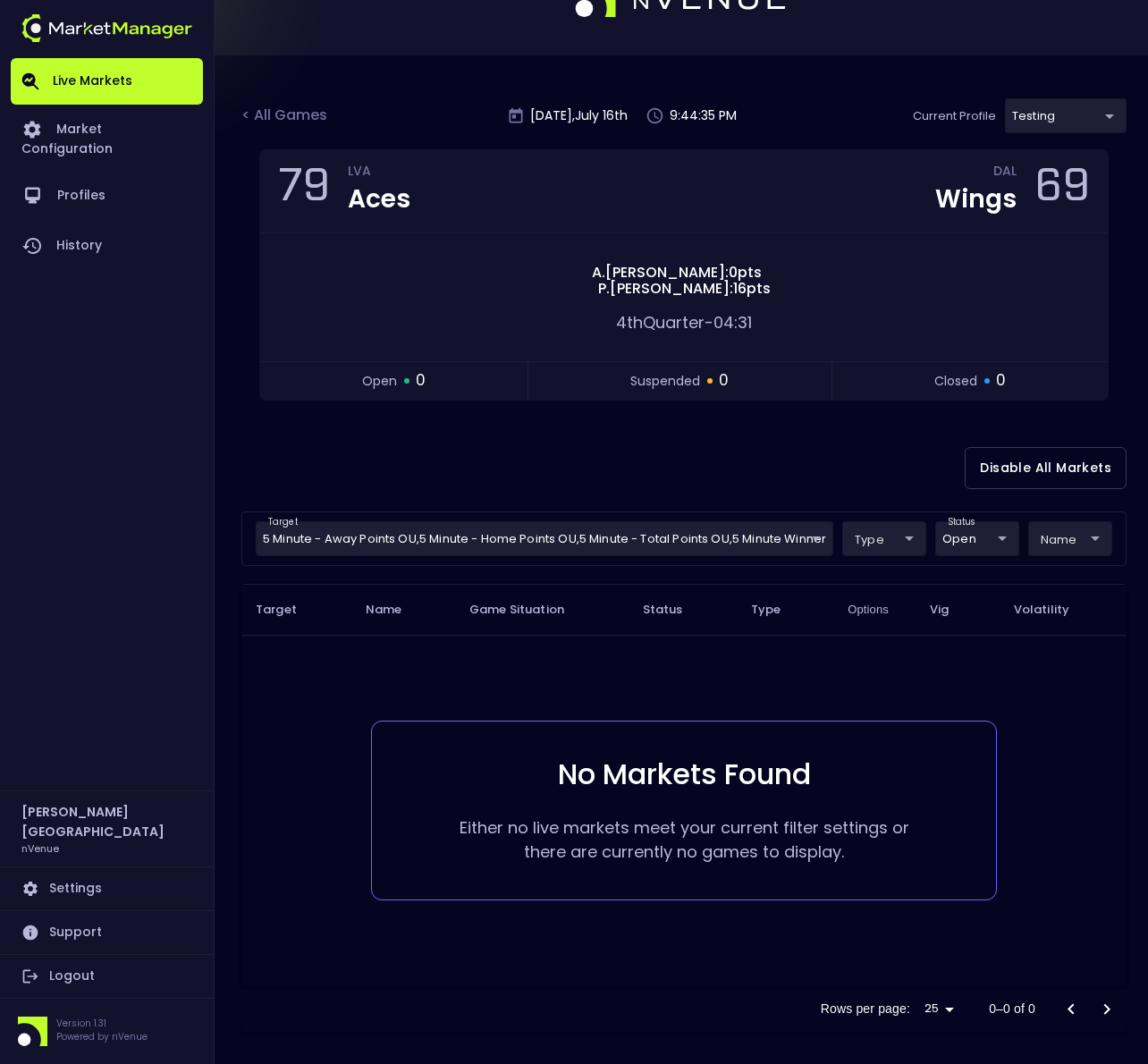 click on "Live Markets Market Configuration Profiles History [PERSON_NAME] nVenue Settings Support Logout   Version 1.31  Powered by nVenue < All Games [DATE] 9:44:35 PM Current Profile testing d66ee90f-df8e-430e-a05c-aaf70ad95ad9 Select Target Market Status Type Vig Volatility Options Close 79 LVA Aces DAL Wings 69 [PERSON_NAME] :  0  pts [PERSON_NAME] :  16  pts 4th  Quarter  -  04:31 open 0 suspended 0 closed 0 Disable All Markets target 5 Minute - Away Points OU ,  5 Minute - Home Points OU ,  5 Minute - Total Points OU ,  5 Minute Winner 5 Minute - Away Points OU,5 Minute - Home Points OU,5 Minute - Total Points OU,5 Minute Winner ​ type ​ ​ status open open ​ name ​ ​ Target Name Game Situation Status Type Options Vig Volatility No Markets Found Either no live markets meet your current filter settings or there are currently no games to display. Rows per page: 25 25 0–0 of 0" at bounding box center [574, 502] 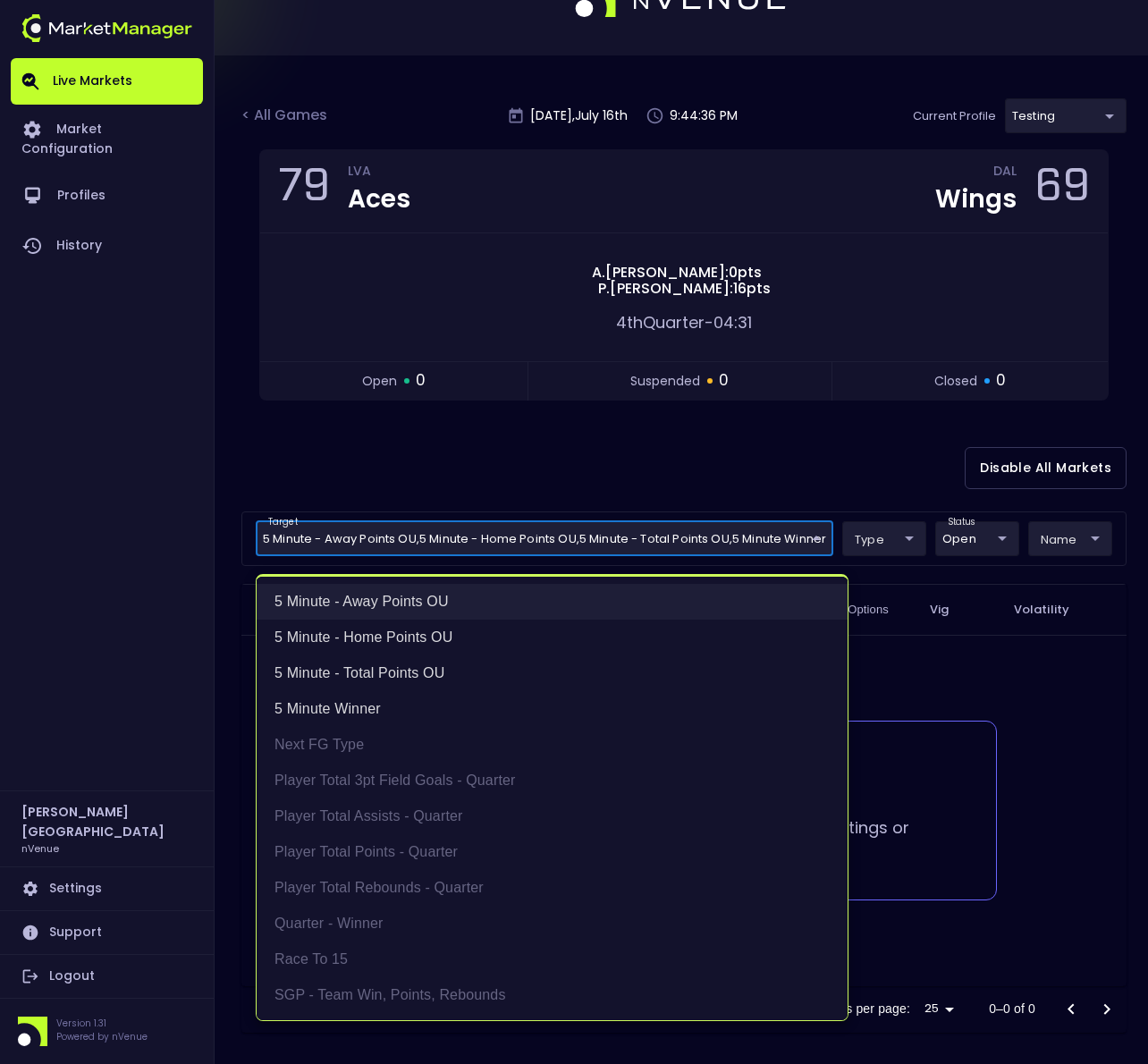 click on "5 Minute - Away Points OU" at bounding box center [552, 602] 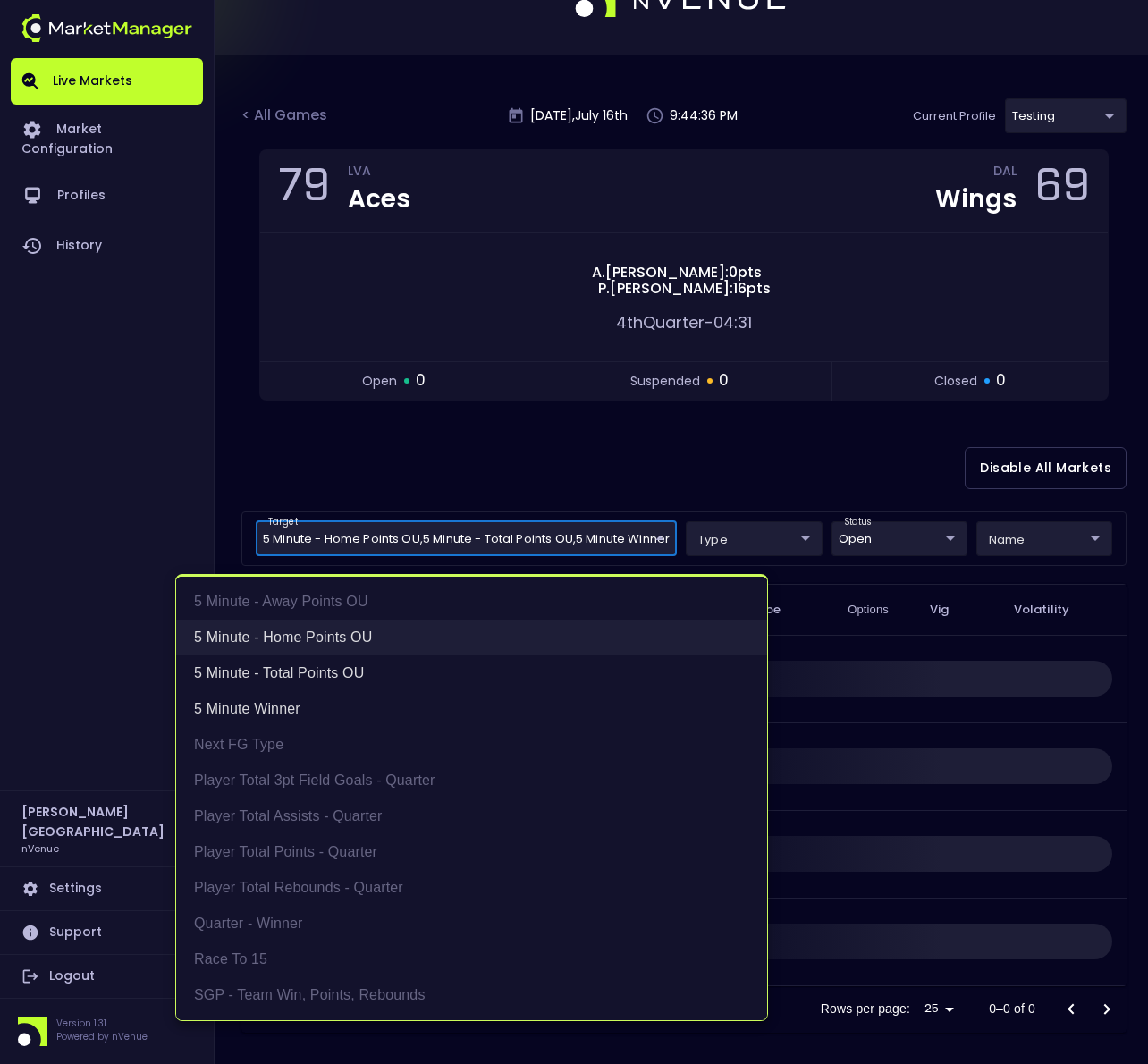 click on "5 Minute - Home Points OU" at bounding box center [471, 638] 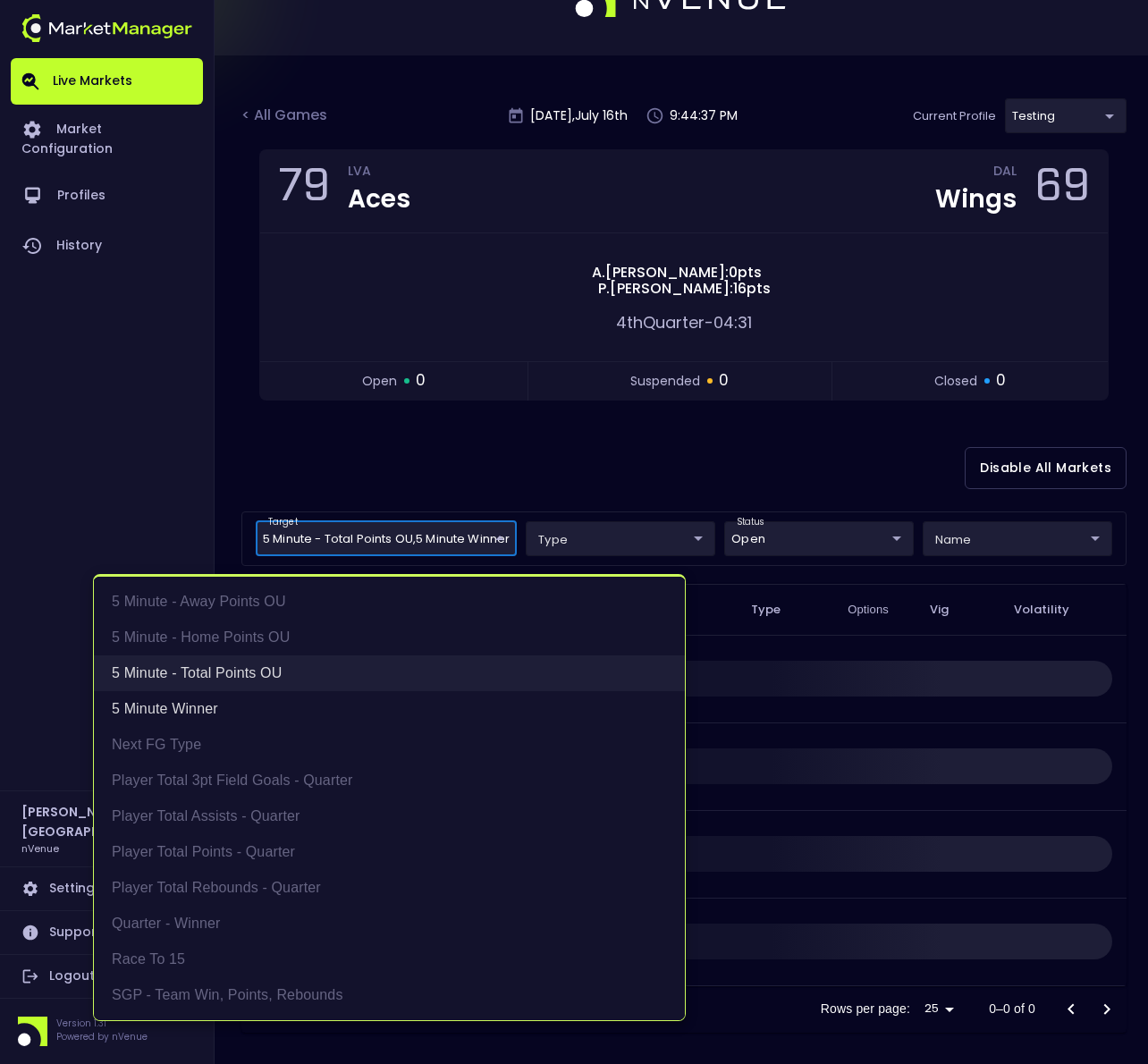 click on "5 Minute - Total Points OU" at bounding box center [389, 673] 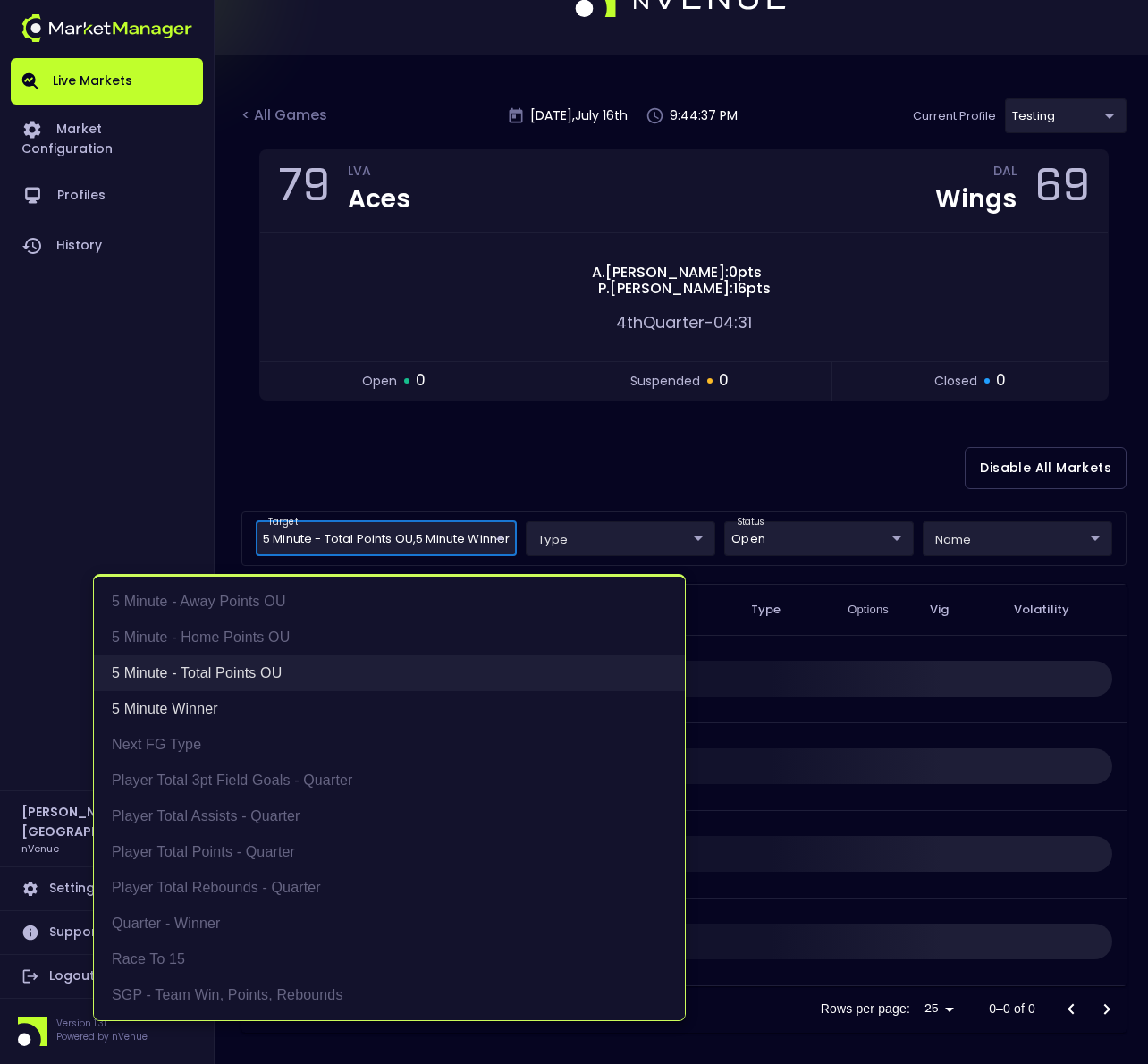 type on "5 Minute Winner" 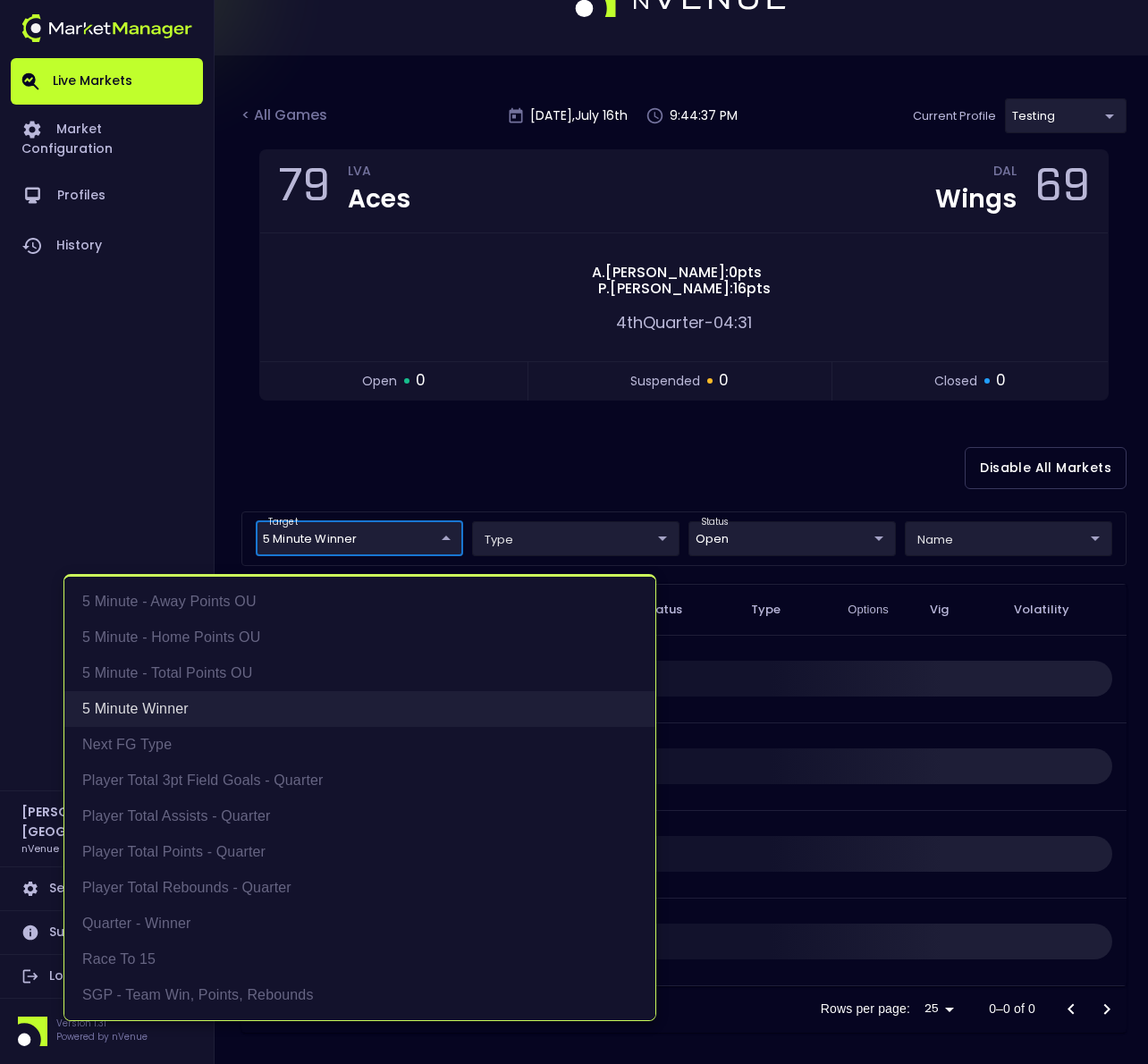 click on "5 Minute Winner" at bounding box center [359, 709] 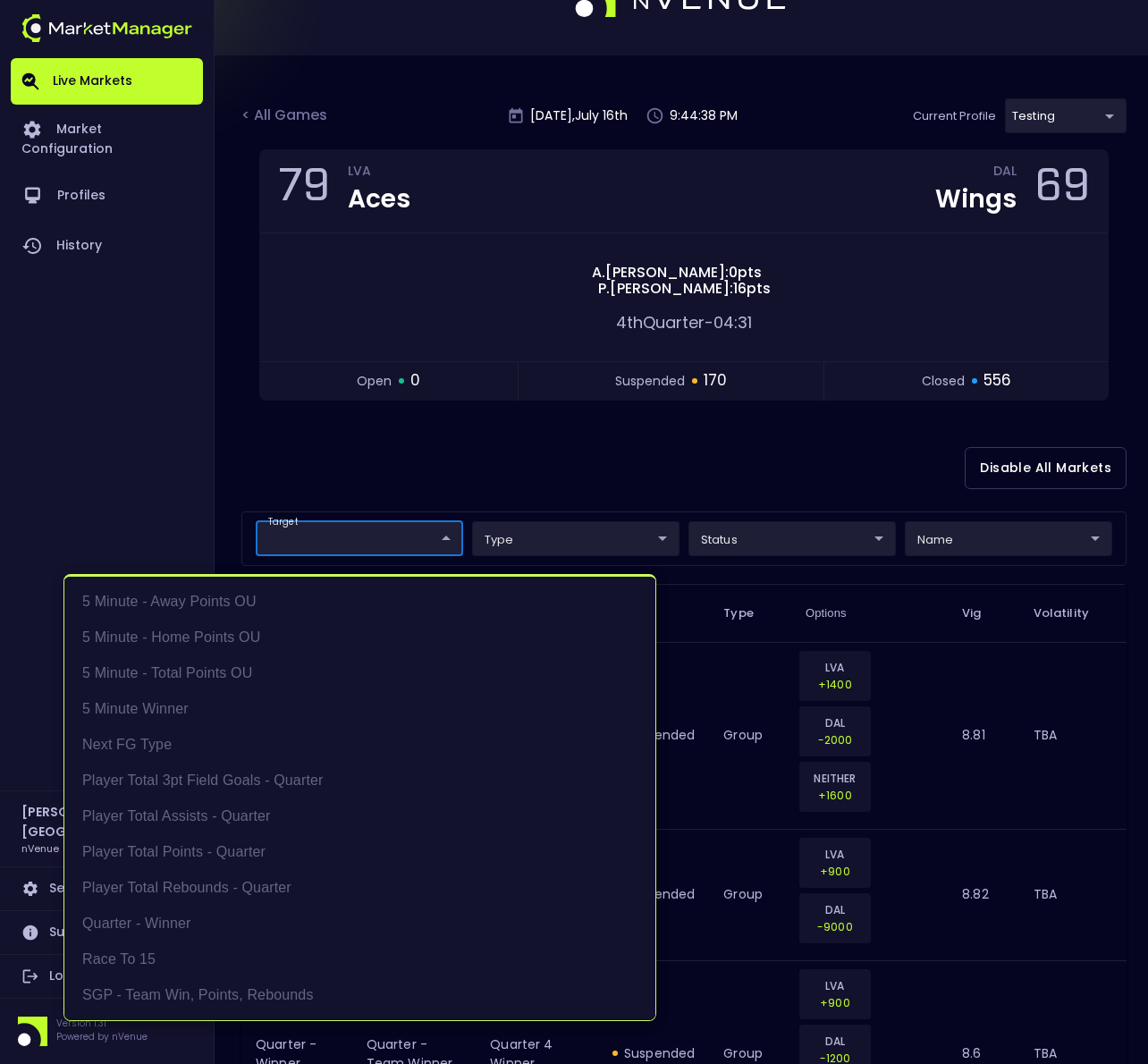 click at bounding box center (574, 532) 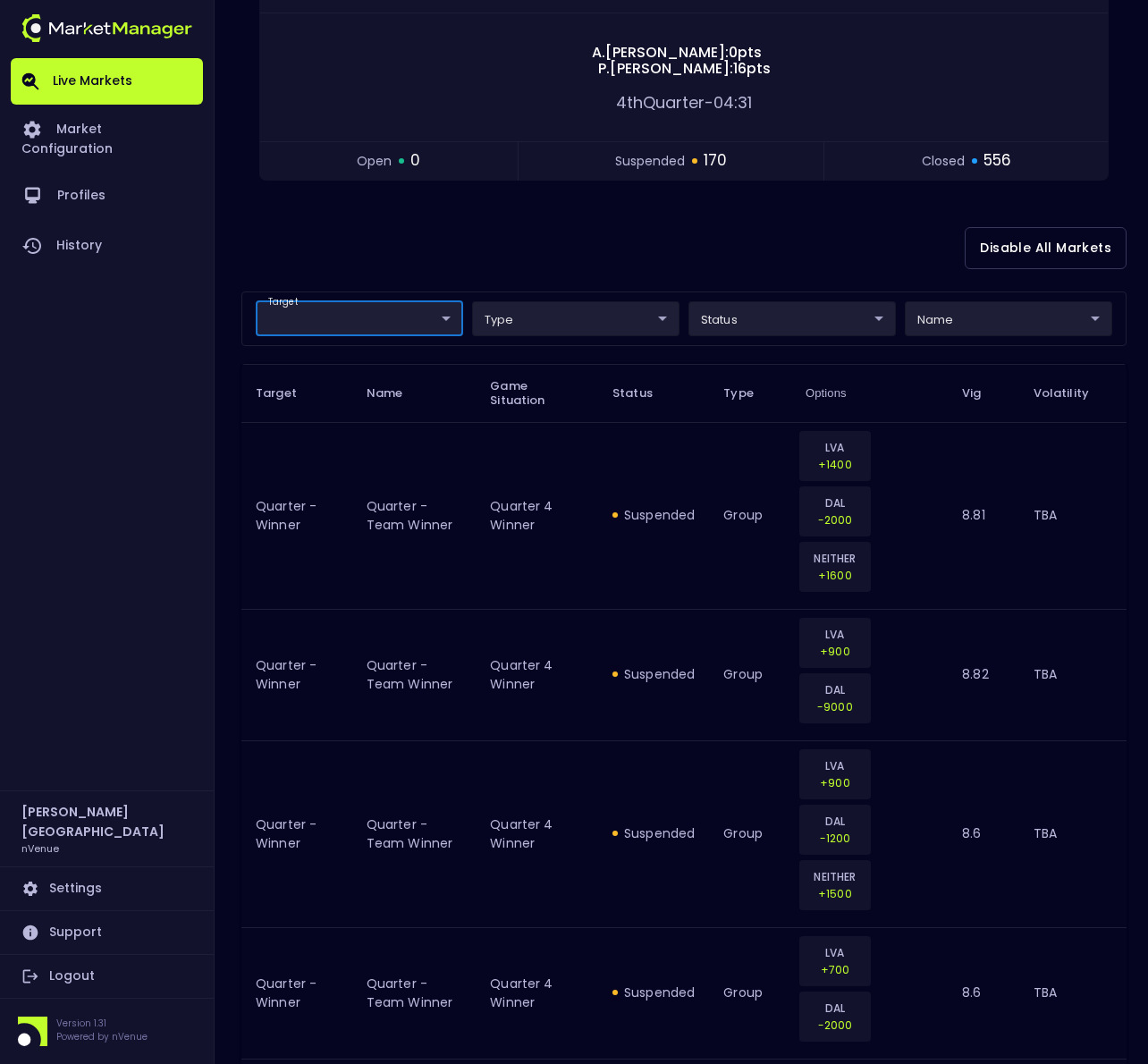 scroll, scrollTop: 0, scrollLeft: 0, axis: both 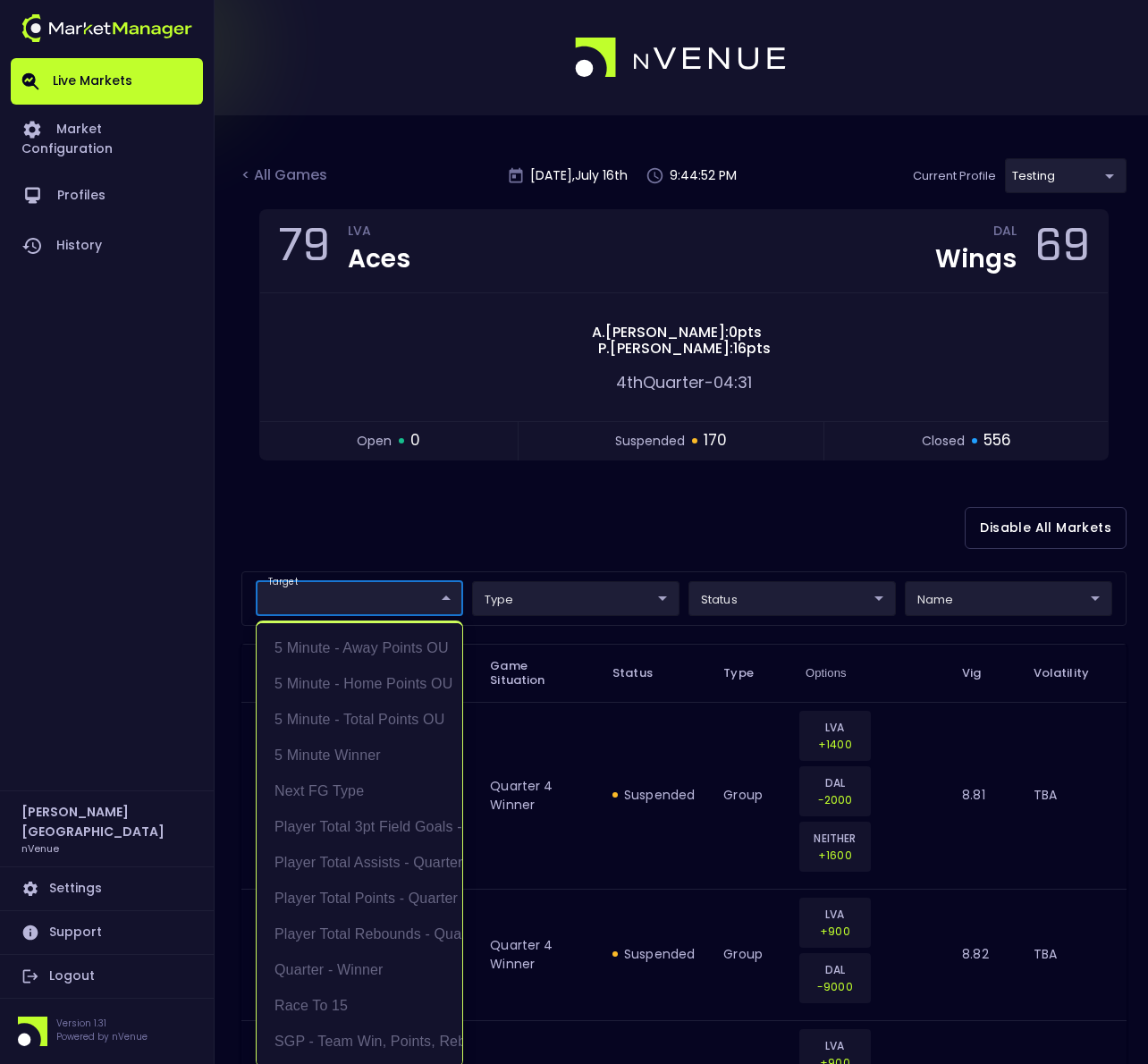 click on "Live Markets Market Configuration Profiles History [PERSON_NAME] nVenue Settings Support Logout   Version 1.31  Powered by nVenue < All Games [DATE] 9:44:52 PM Current Profile testing d66ee90f-df8e-430e-a05c-aaf70ad95ad9 Select Target Market Status Type Vig Volatility Options Close 79 LVA Aces DAL Wings 69 [PERSON_NAME] :  0  pts [PERSON_NAME] :  16  pts 4th  Quarter  -  04:31 open 0 suspended 170 closed 556 Disable All Markets target ​ ​ type ​ ​ status ​ ​ name ​ ​ Target Name Game Situation Status Type Options Vig Volatility Quarter - Winner Quarter - Team Winner Quarter 4 Winner  suspended group LVA +1400 DAL -2000 NEITHER +1600 8.81 TBA Quarter - Winner Quarter - Team Winner Quarter 4 Winner  suspended group LVA +900 DAL -9000 8.82 TBA Quarter - Winner Quarter - Team Winner Quarter 4 Winner  suspended group LVA +900 DAL -1200 NEITHER +1500 8.6 TBA Quarter - Winner Quarter - Team Winner Quarter 4 Winner  suspended group LVA +700 DAL -2000 8.6 TBA Quarter - Winner suspended" at bounding box center [574, 2394] 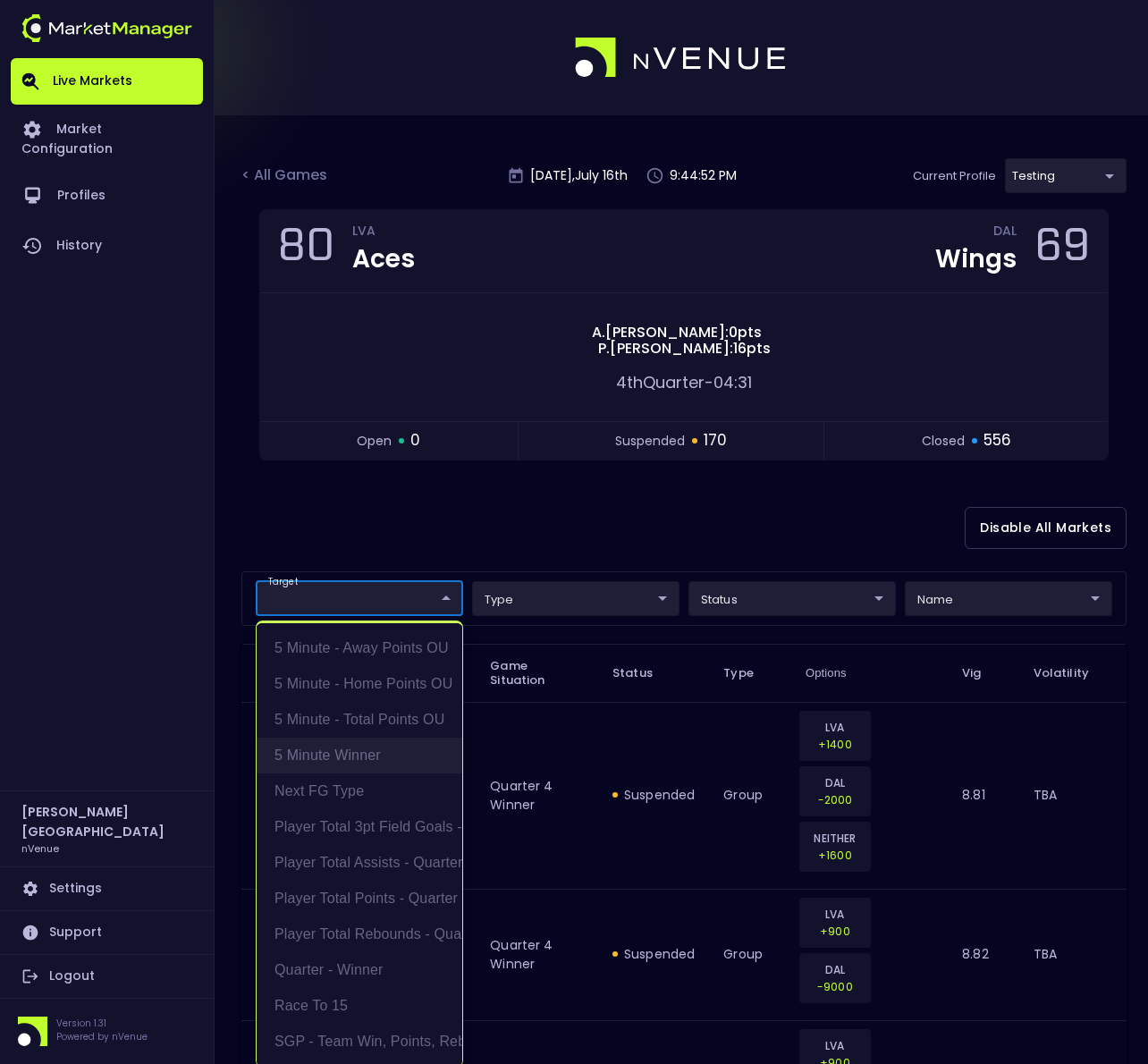 scroll, scrollTop: 4, scrollLeft: 0, axis: vertical 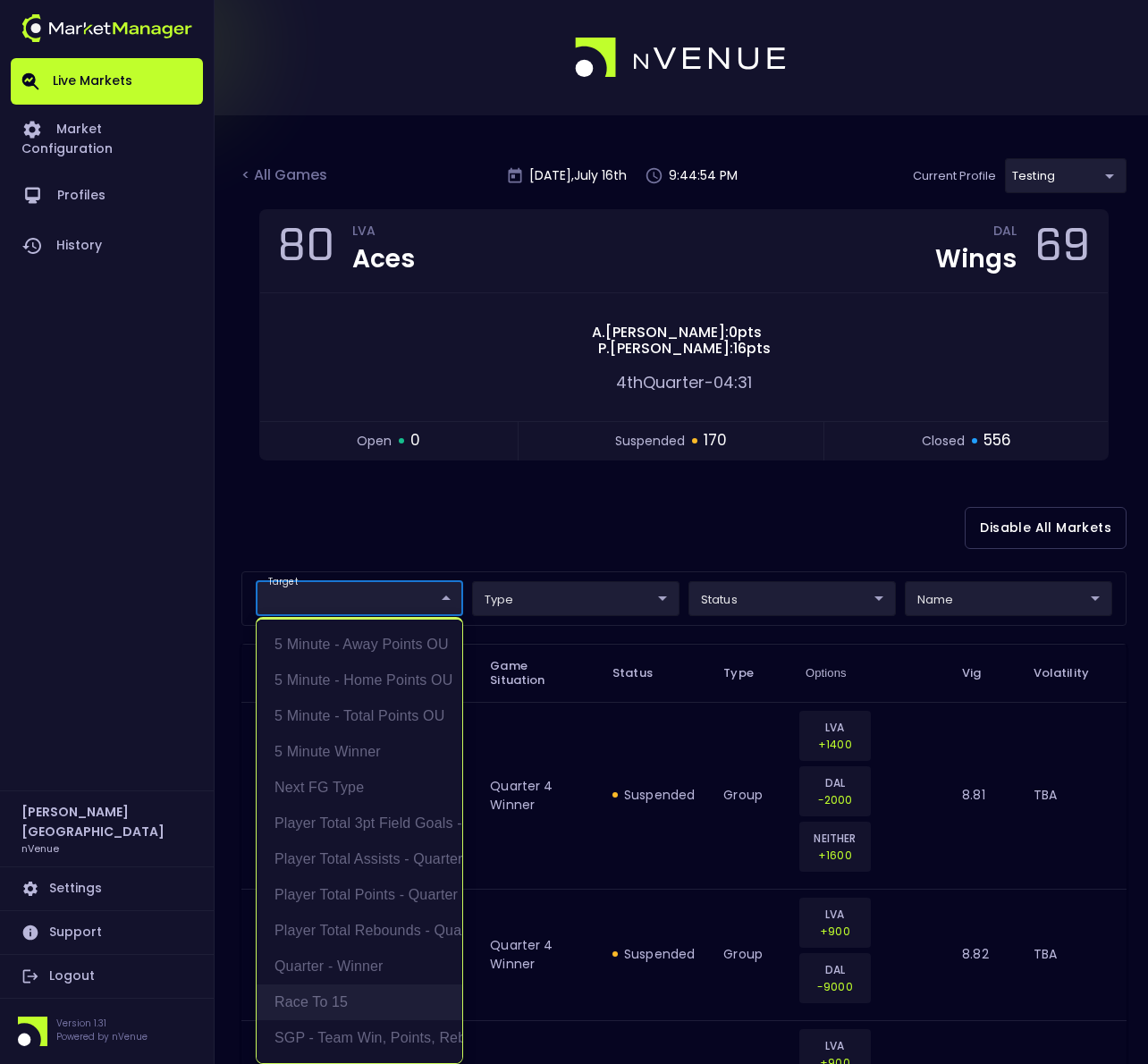 click on "Race to 15" at bounding box center (359, 1002) 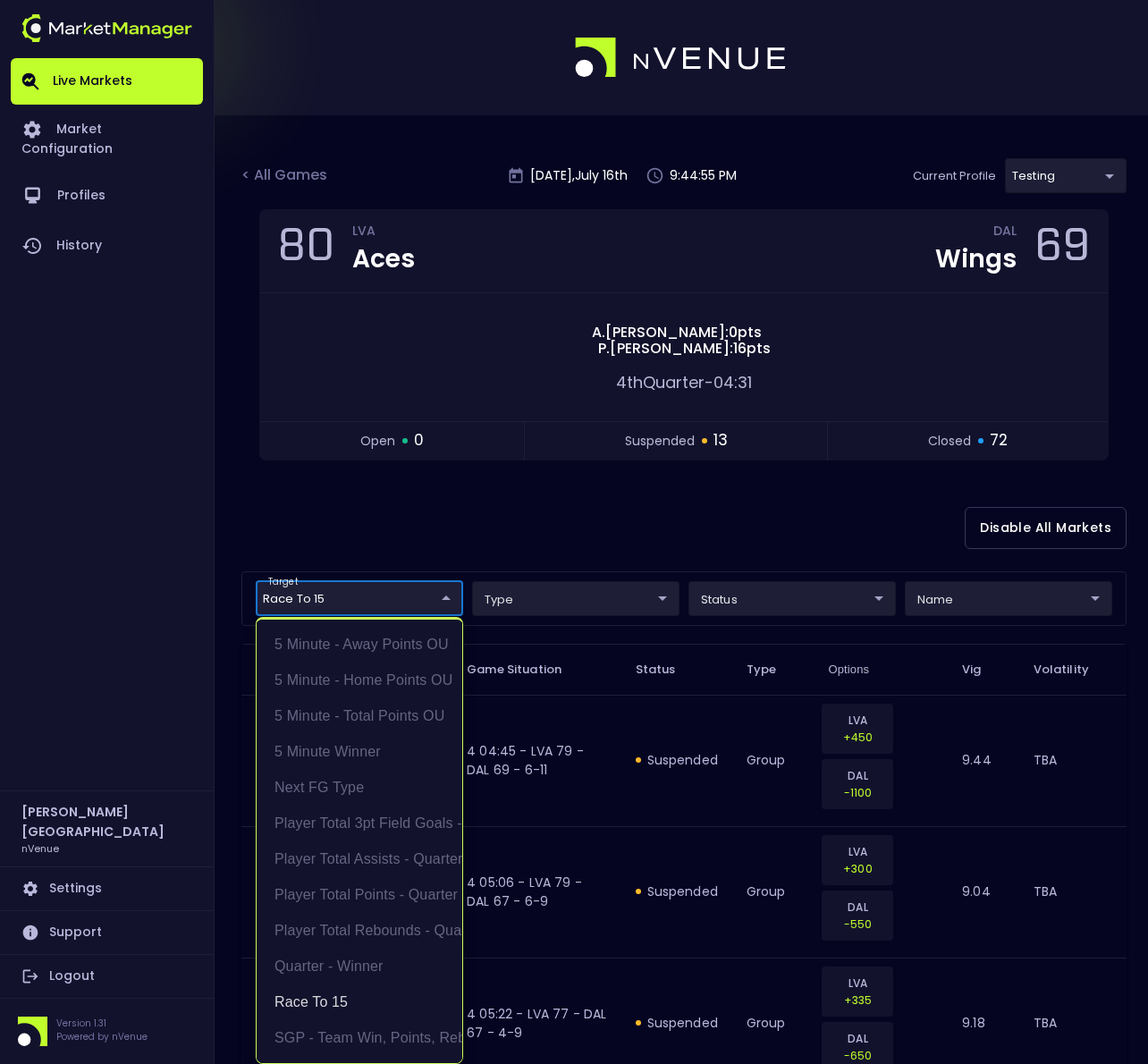 click at bounding box center [574, 532] 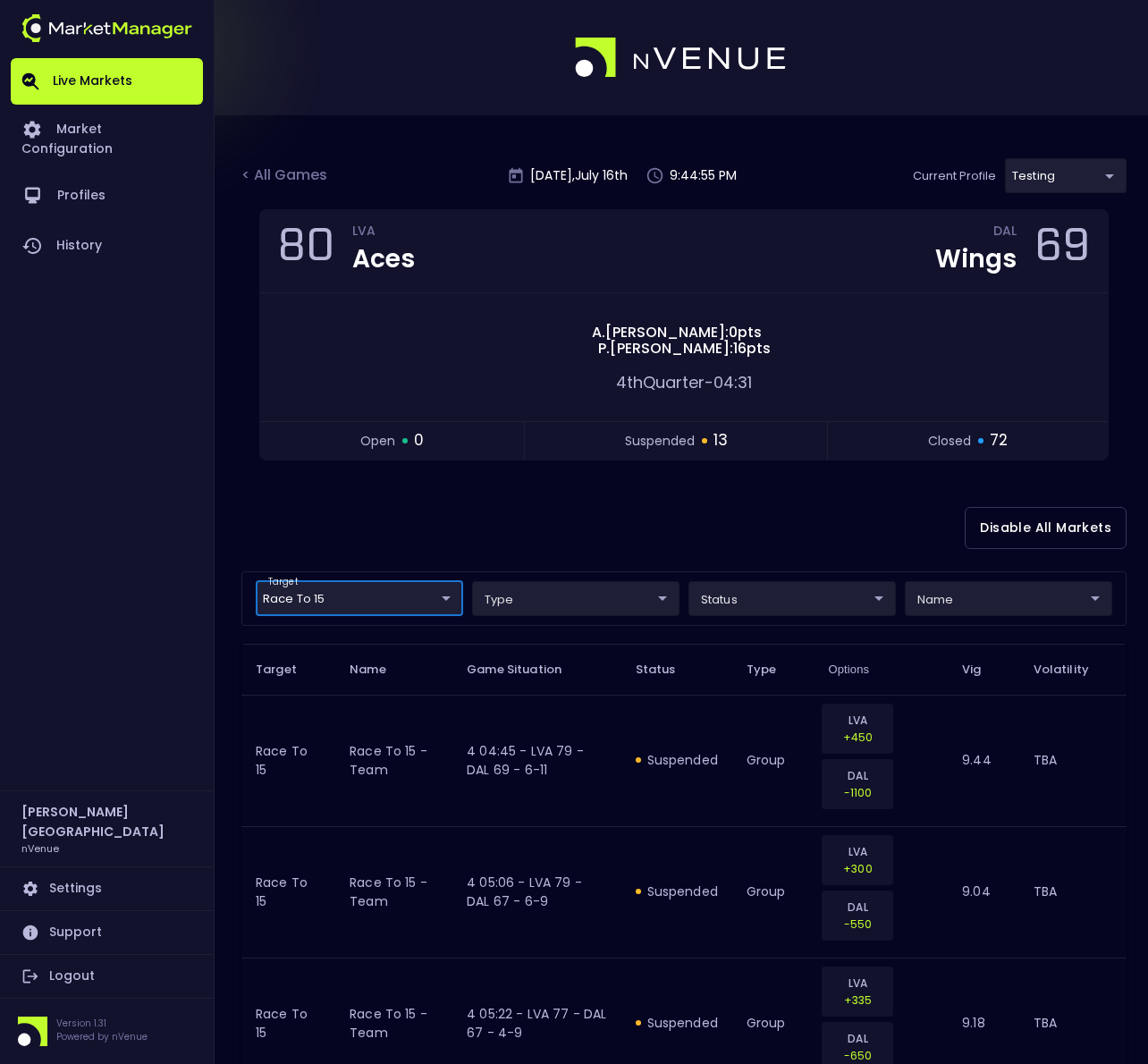 scroll, scrollTop: 0, scrollLeft: 0, axis: both 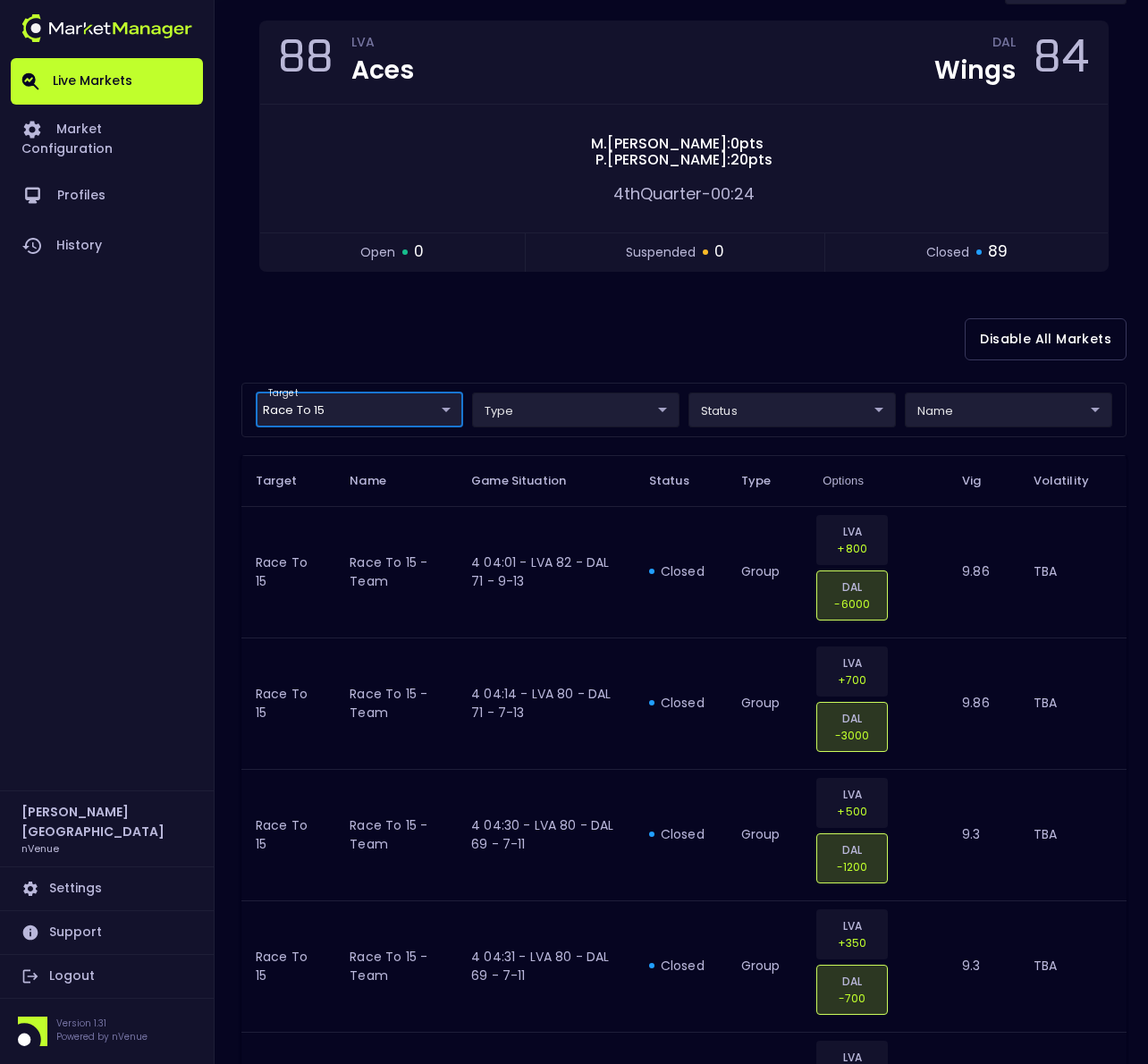 click on "Live Markets Market Configuration Profiles History [PERSON_NAME] nVenue Settings Support Logout   Version 1.31  Powered by nVenue < All Games [DATE] 9:58:54 PM Current Profile testing d66ee90f-df8e-430e-a05c-aaf70ad95ad9 Select Target Market Status Type Vig Volatility Options Close 88 LVA Aces DAL Wings 84 [PERSON_NAME] :  0  pts [PERSON_NAME] :  20  pts 4th  Quarter  -  00:24 open 0 suspended 0 closed 89 Disable All Markets target Race to 15 Race to 15 ​ type ​ ​ status ​ ​ name ​ ​ Target Name Game Situation Status Type Options Vig Volatility Race to 15 Race to 15 - team 4 04:01 - LVA 82 - DAL 71 - 9-13  closed group LVA +800 DAL -6000 9.86 TBA Race to 15 Race to 15 - team 4 04:14 - LVA 80 - DAL 71 - 7-13  closed group LVA +700 DAL -3000 9.86 TBA Race to 15 Race to 15 - team 4 04:30 - LVA 80 - DAL 69 - 7-11  closed group LVA +500 DAL -1200 9.3 TBA Race to 15 Race to 15 - team 4 04:31 - LVA 80 - DAL 69 - 7-11  closed group LVA +350 DAL -700 9.3 TBA Race to 15 closed group 10" at bounding box center [574, 1841] 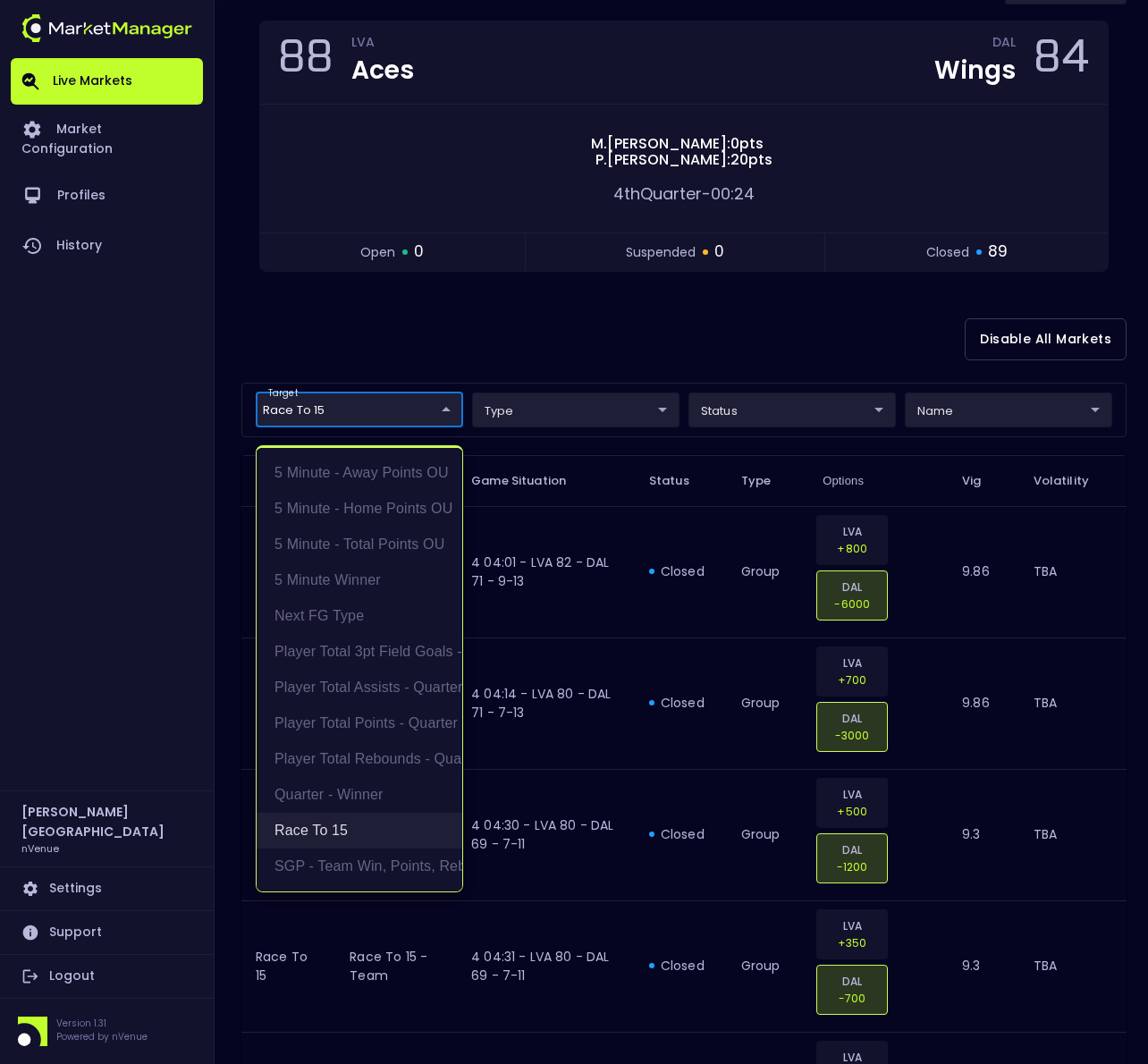 click on "Race to 15" at bounding box center [359, 831] 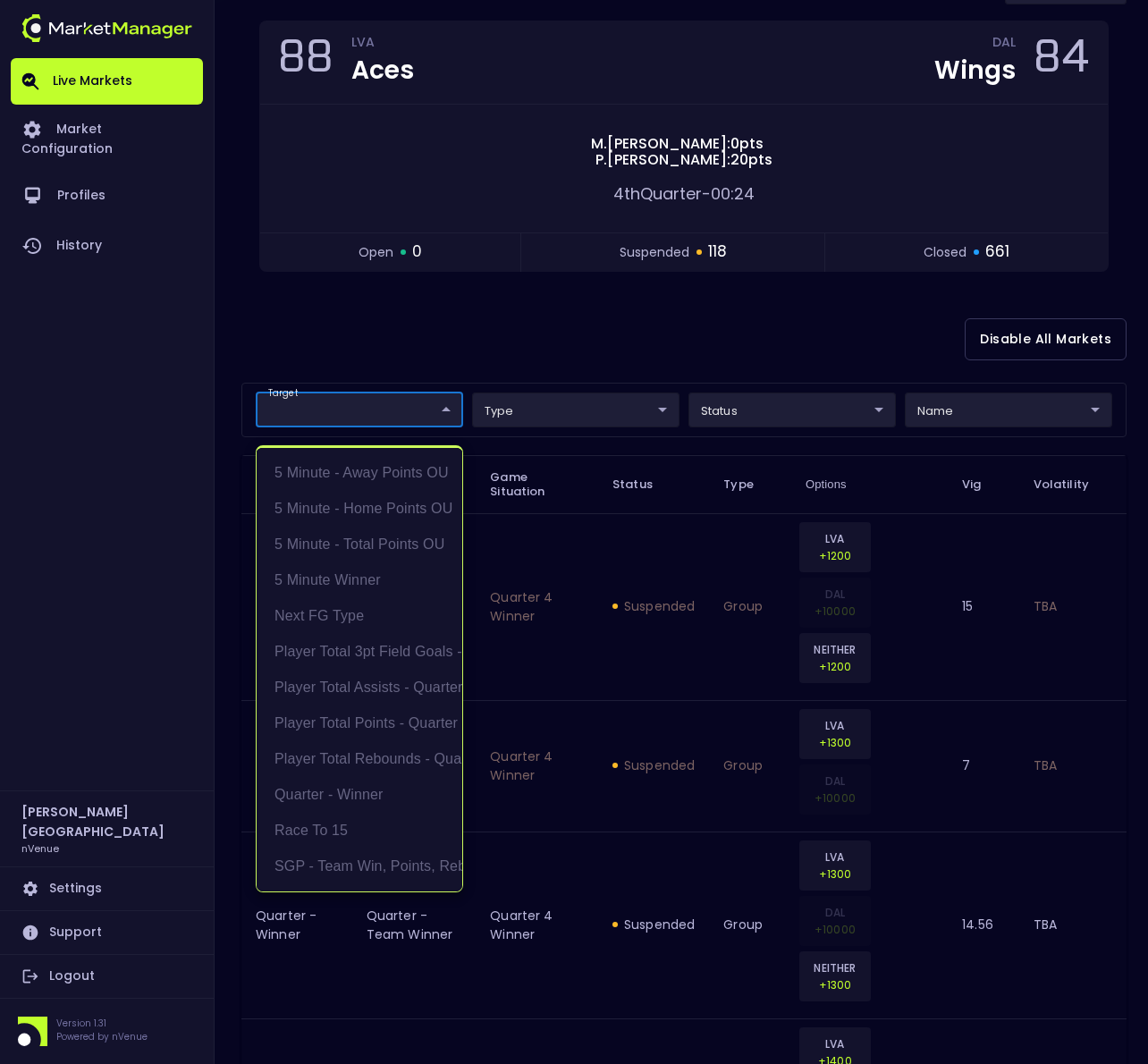click at bounding box center (574, 532) 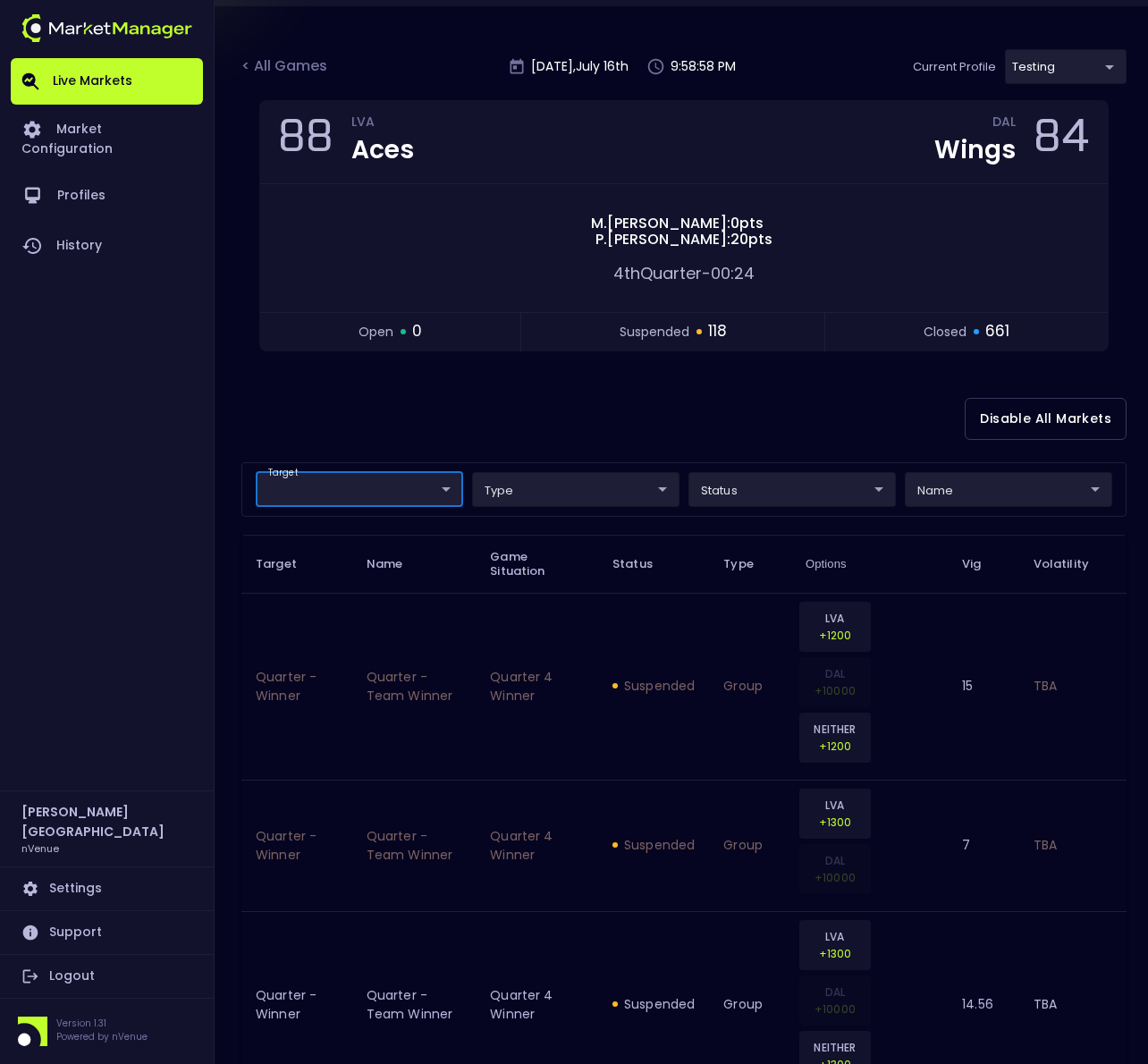 scroll, scrollTop: 0, scrollLeft: 0, axis: both 